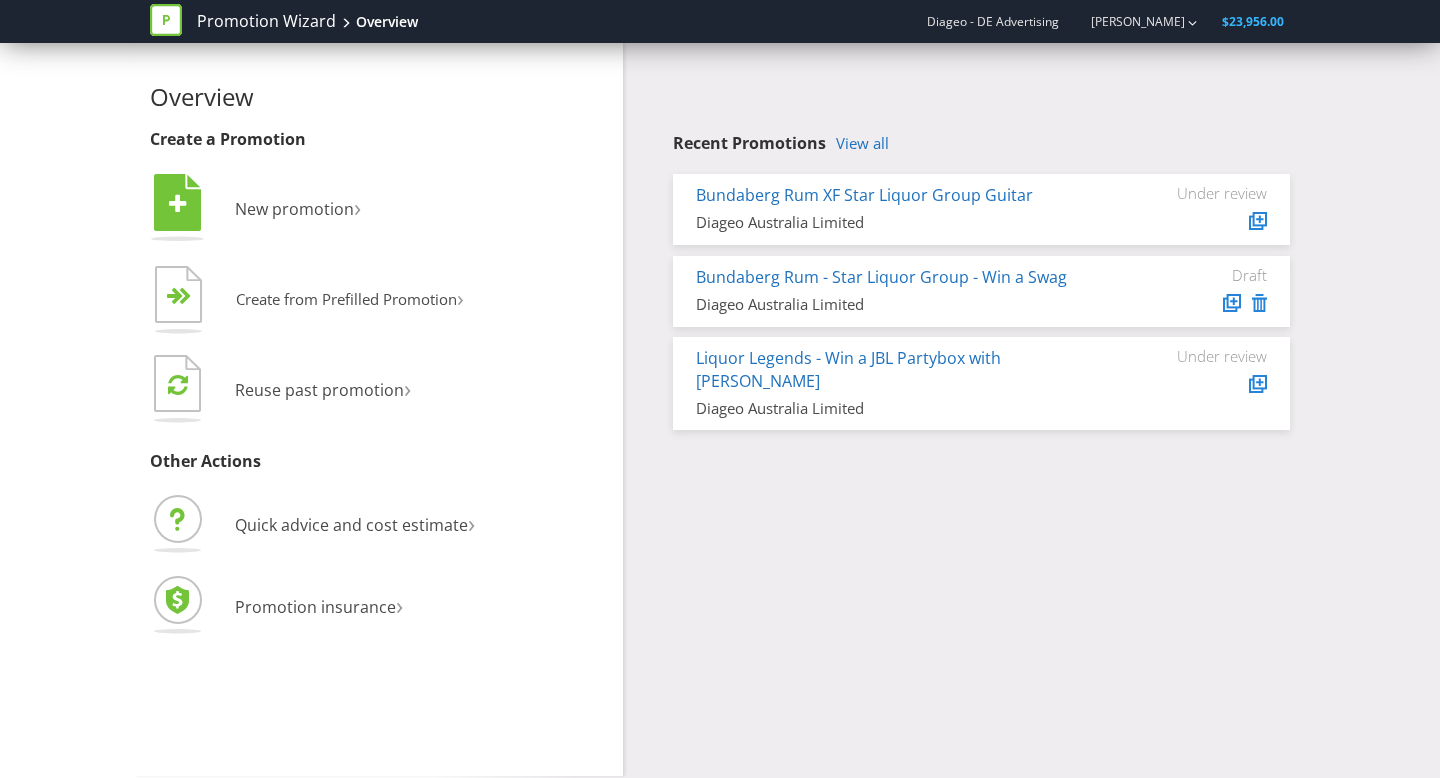 scroll, scrollTop: 0, scrollLeft: 0, axis: both 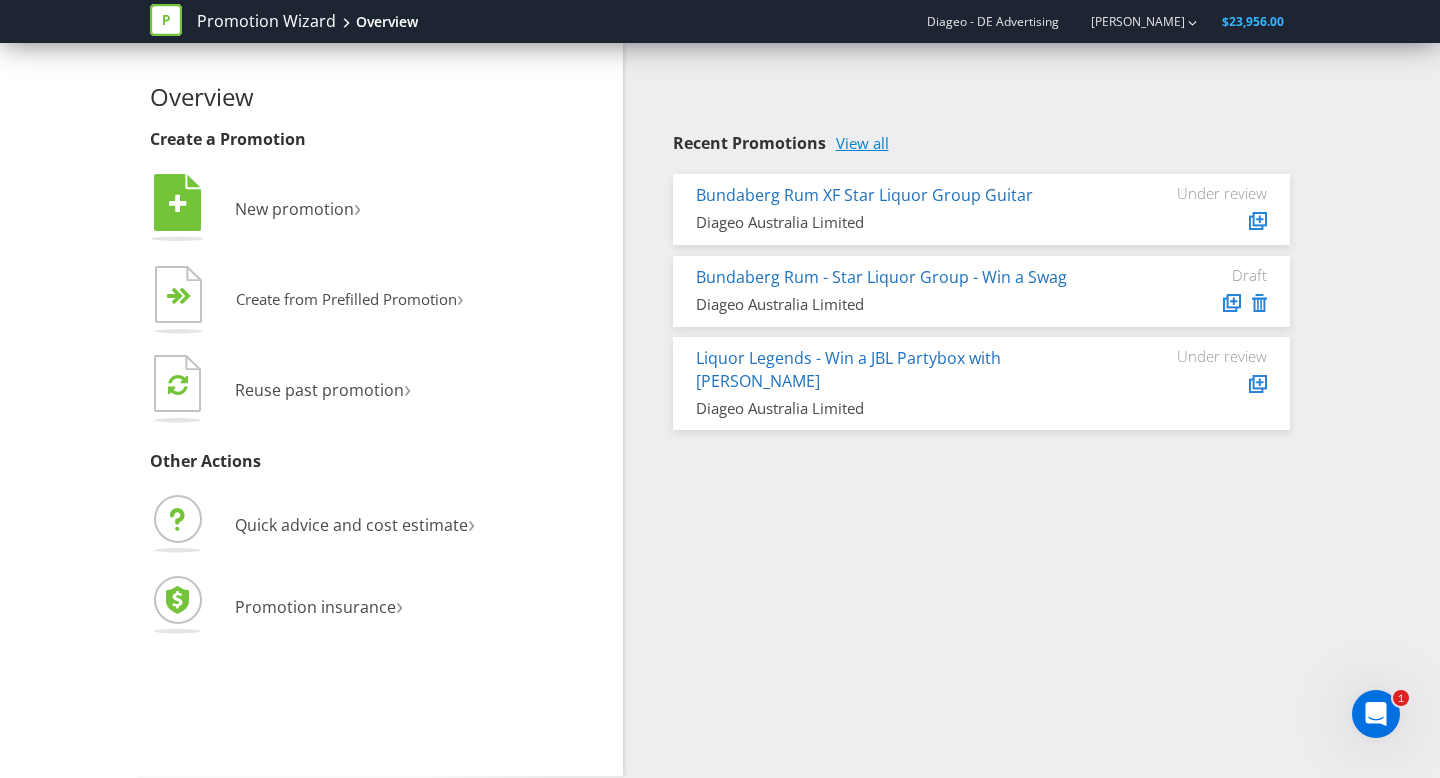 click on "View all" at bounding box center [862, 143] 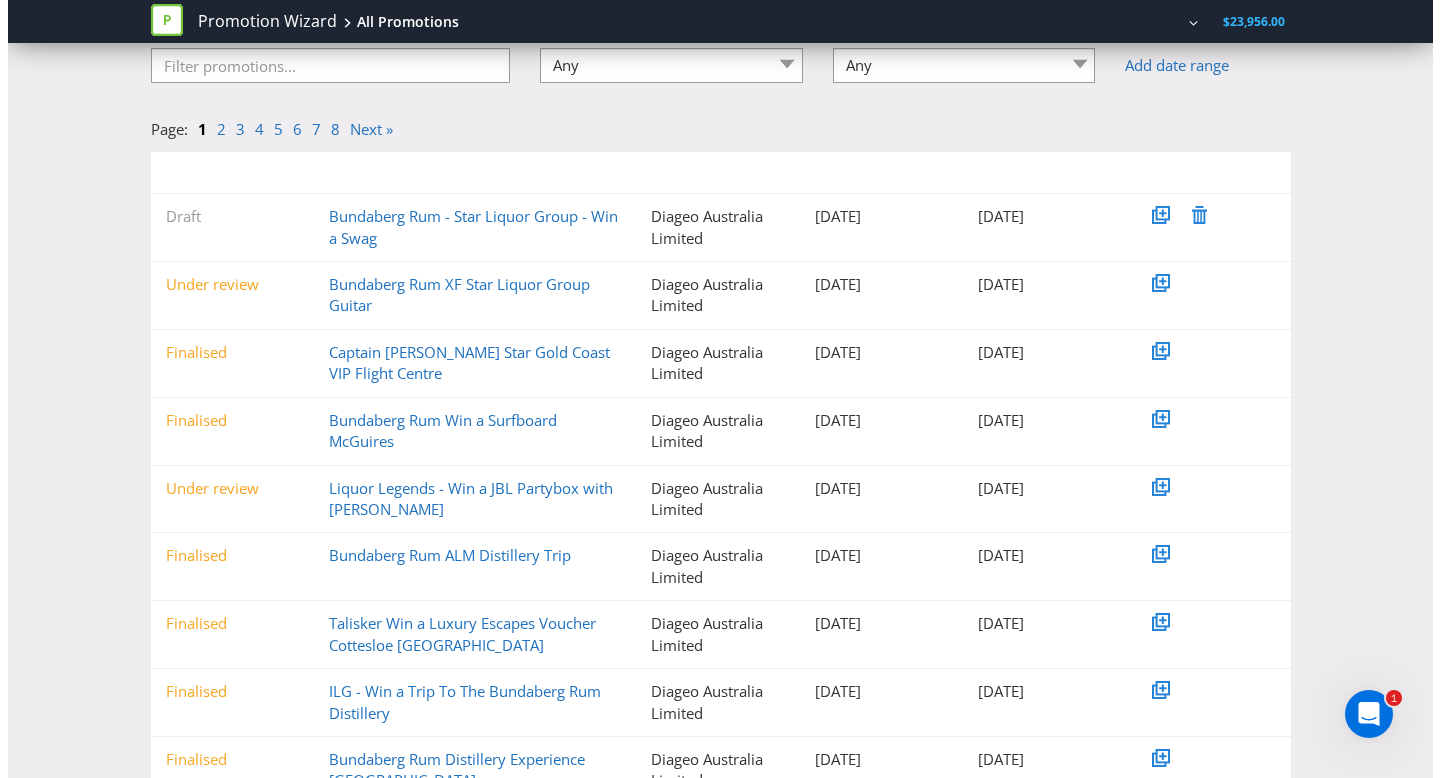 scroll, scrollTop: 0, scrollLeft: 0, axis: both 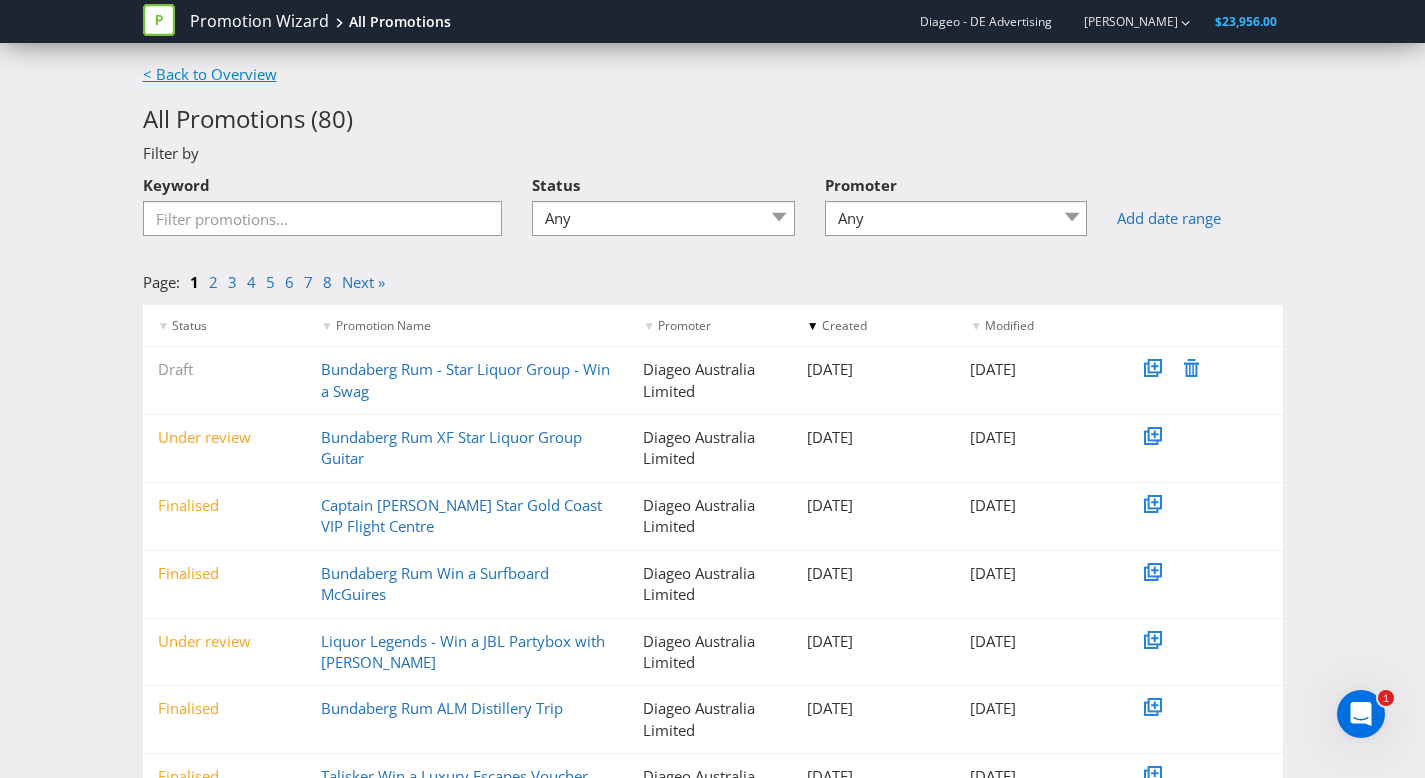 click on "< Back to Overview" at bounding box center (210, 74) 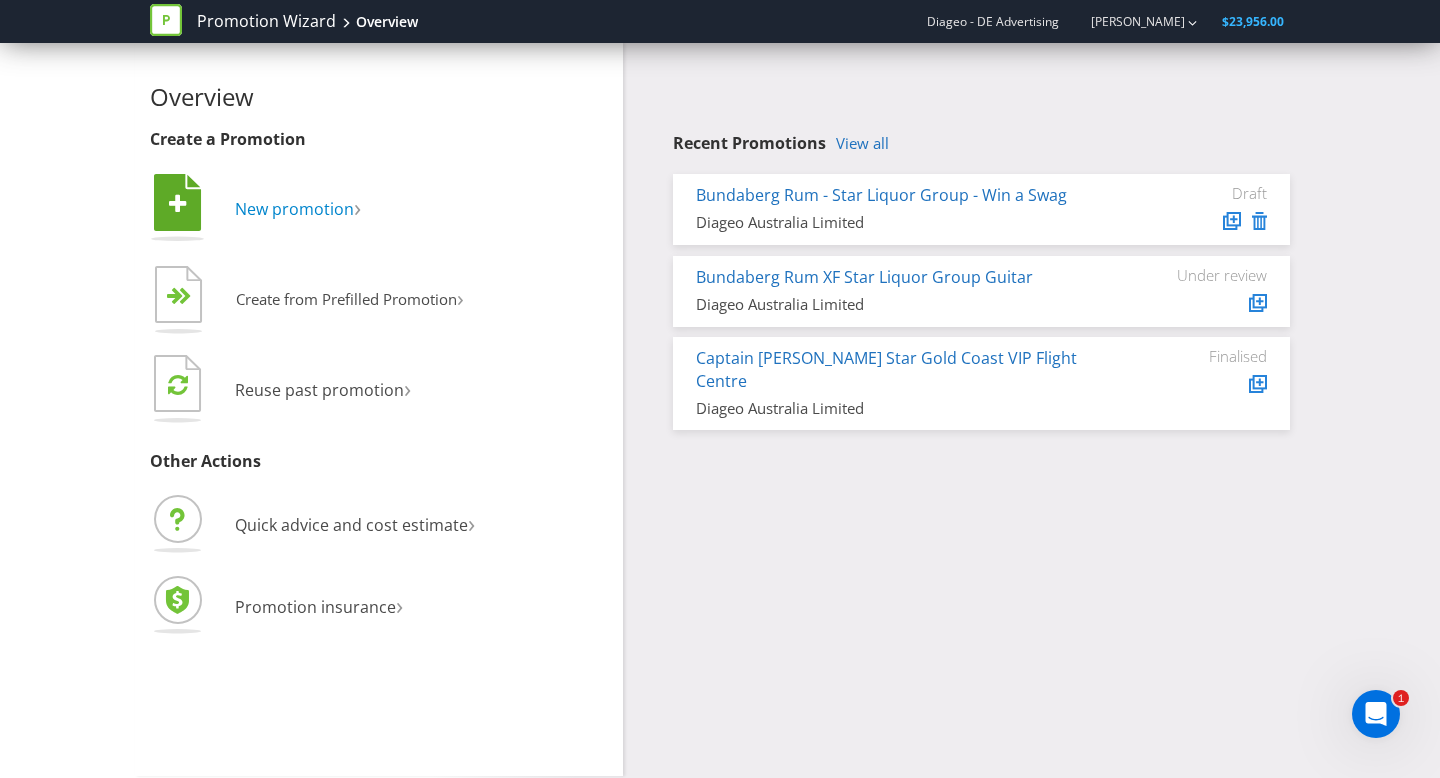 click on "New promotion" at bounding box center (294, 209) 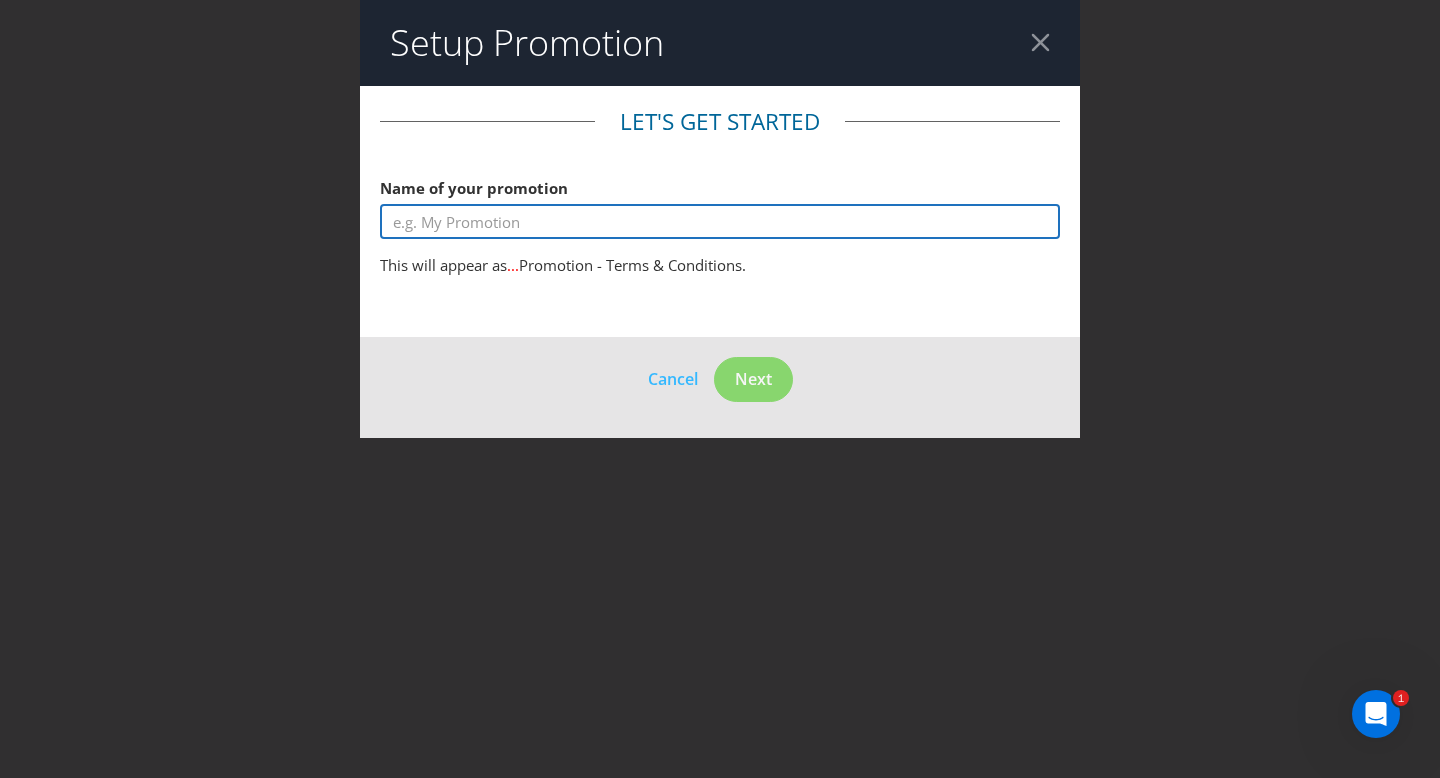 click at bounding box center [720, 221] 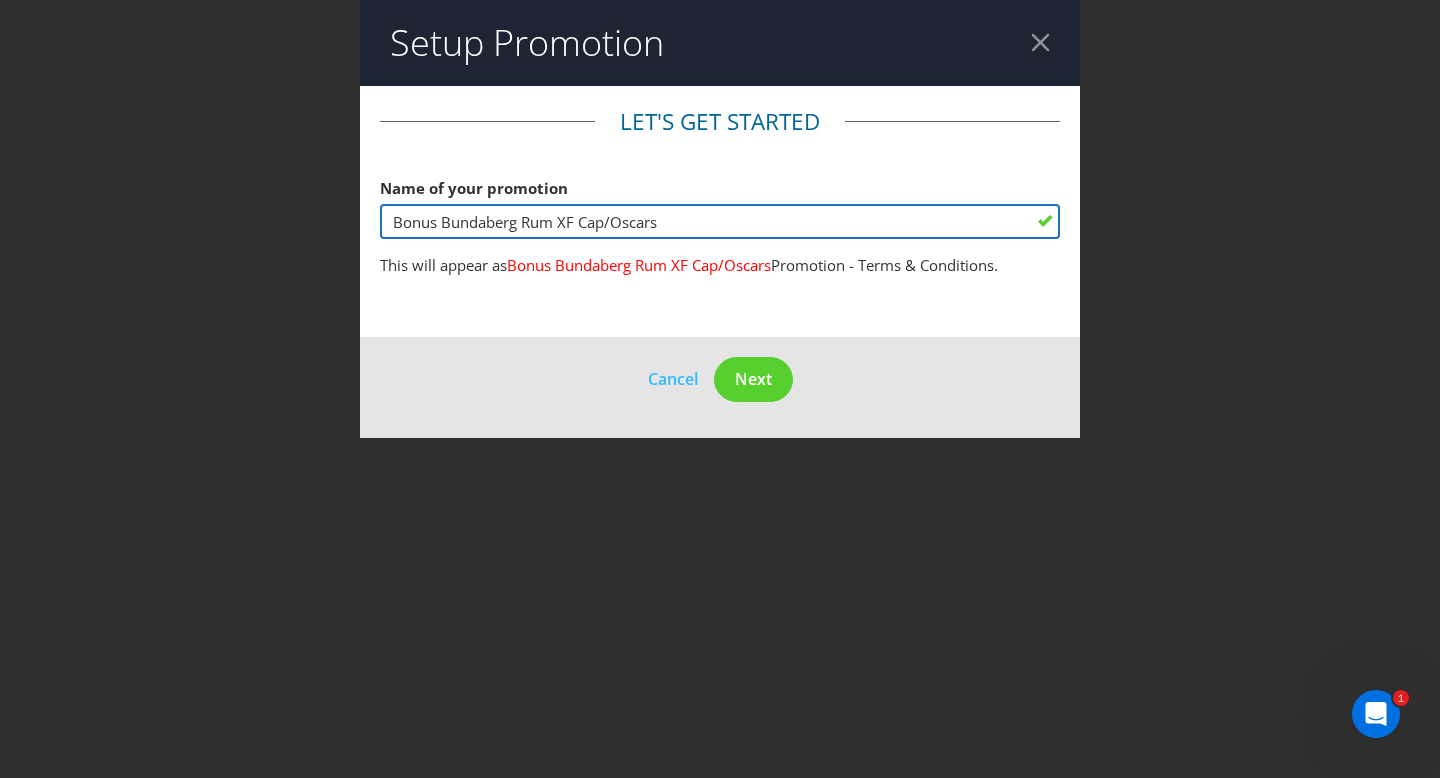 click on "Bonus Bundaberg Rum XF Cap/Oscars" at bounding box center (720, 221) 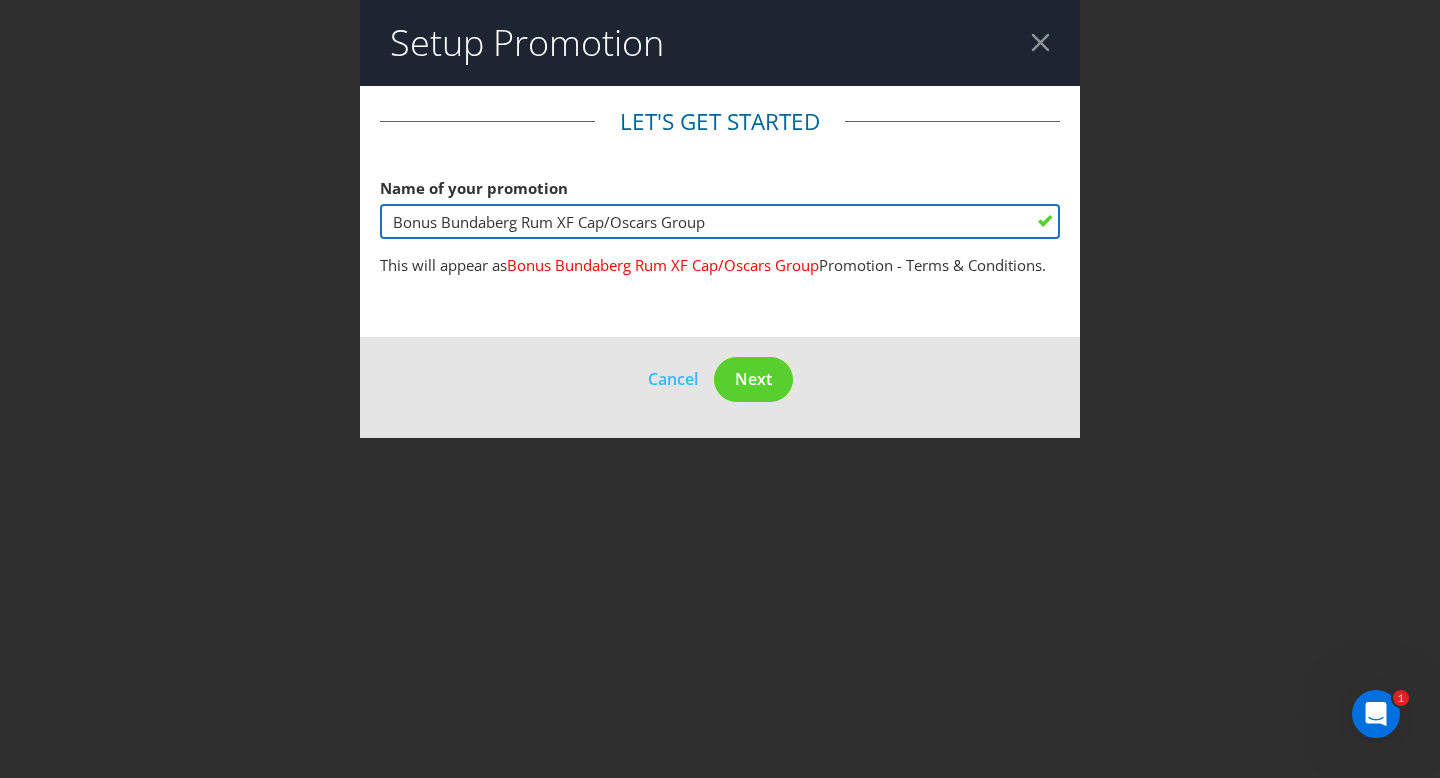 click on "Bonus Bundaberg Rum XF Cap/Oscars Group" at bounding box center (720, 221) 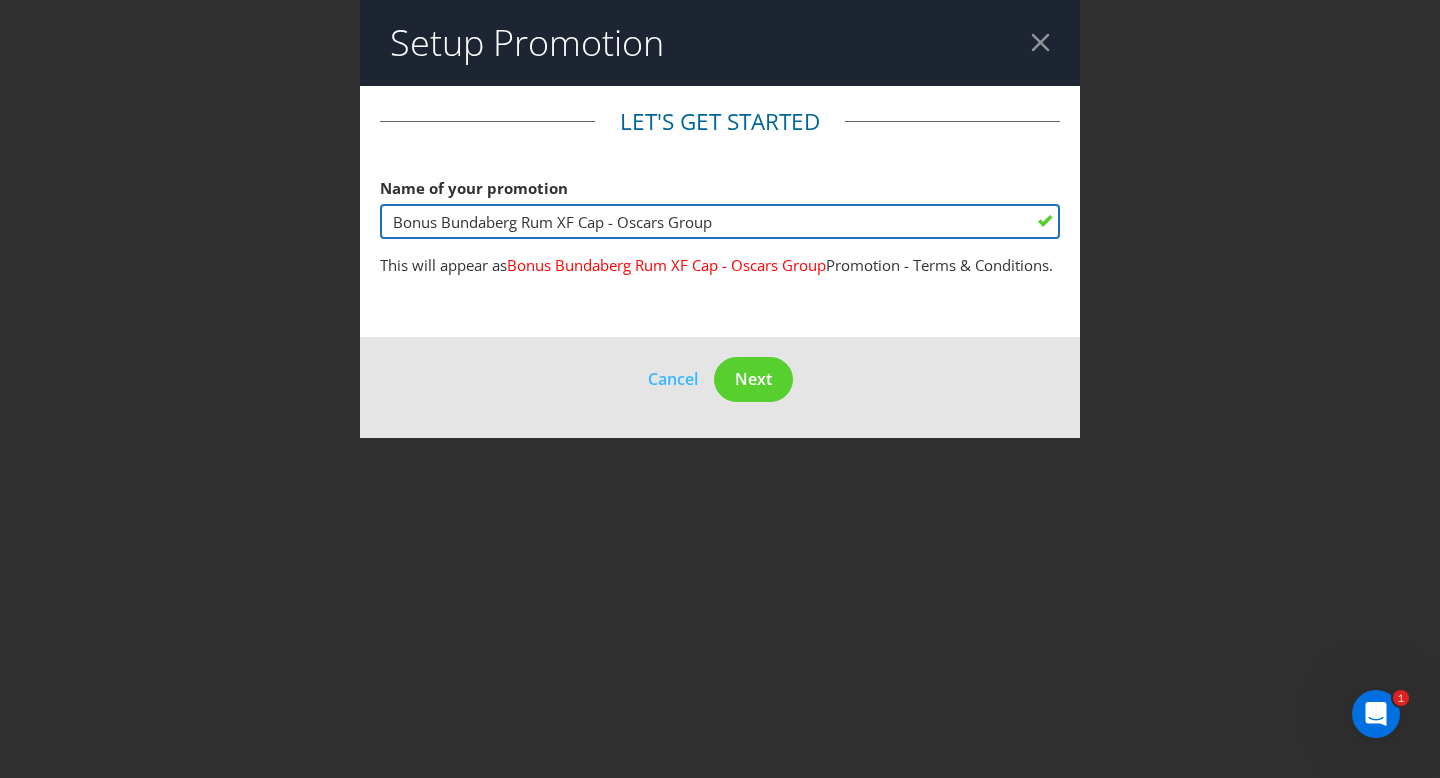 click on "Bonus Bundaberg Rum XF Cap - Oscars Group" at bounding box center (720, 221) 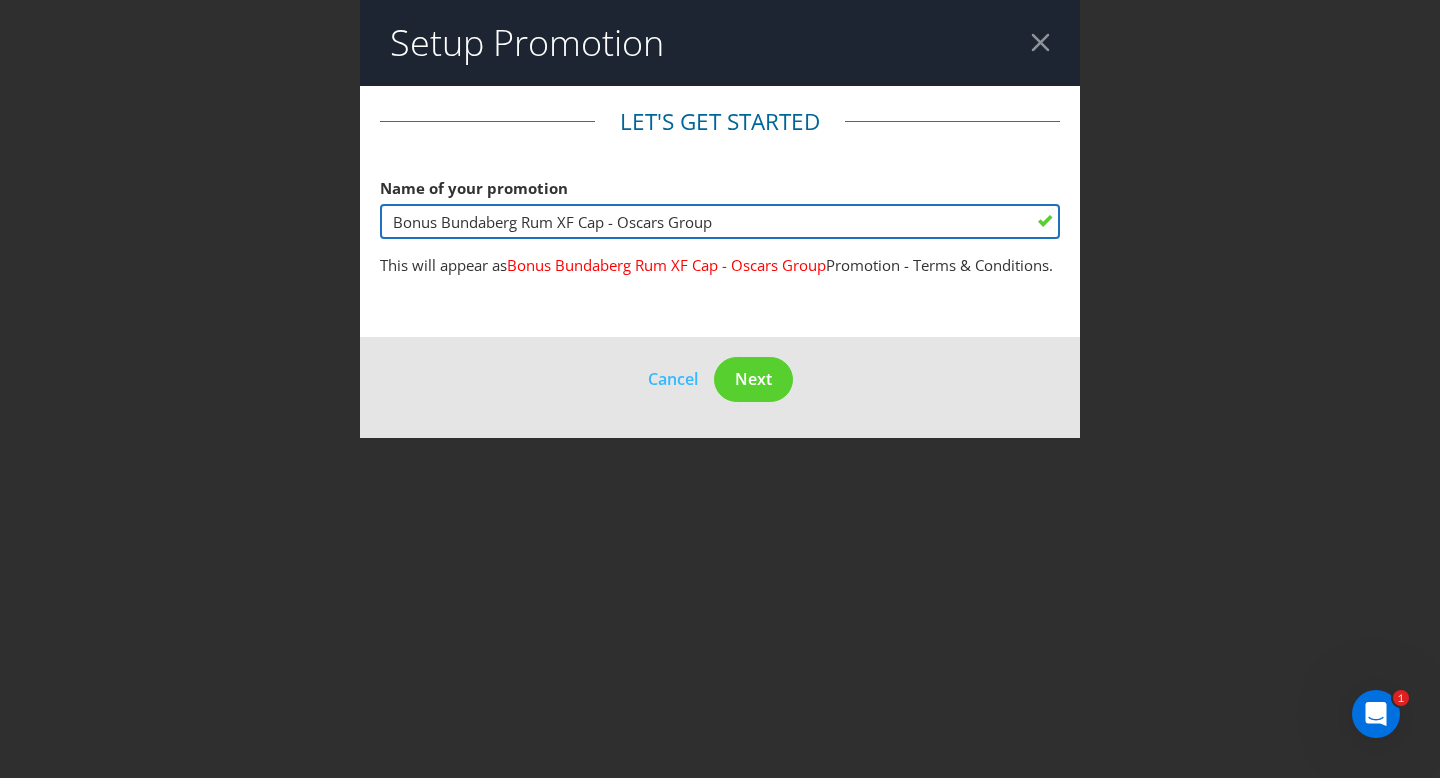 click on "Bonus Bundaberg Rum XF Cap - Oscars Group" at bounding box center (720, 221) 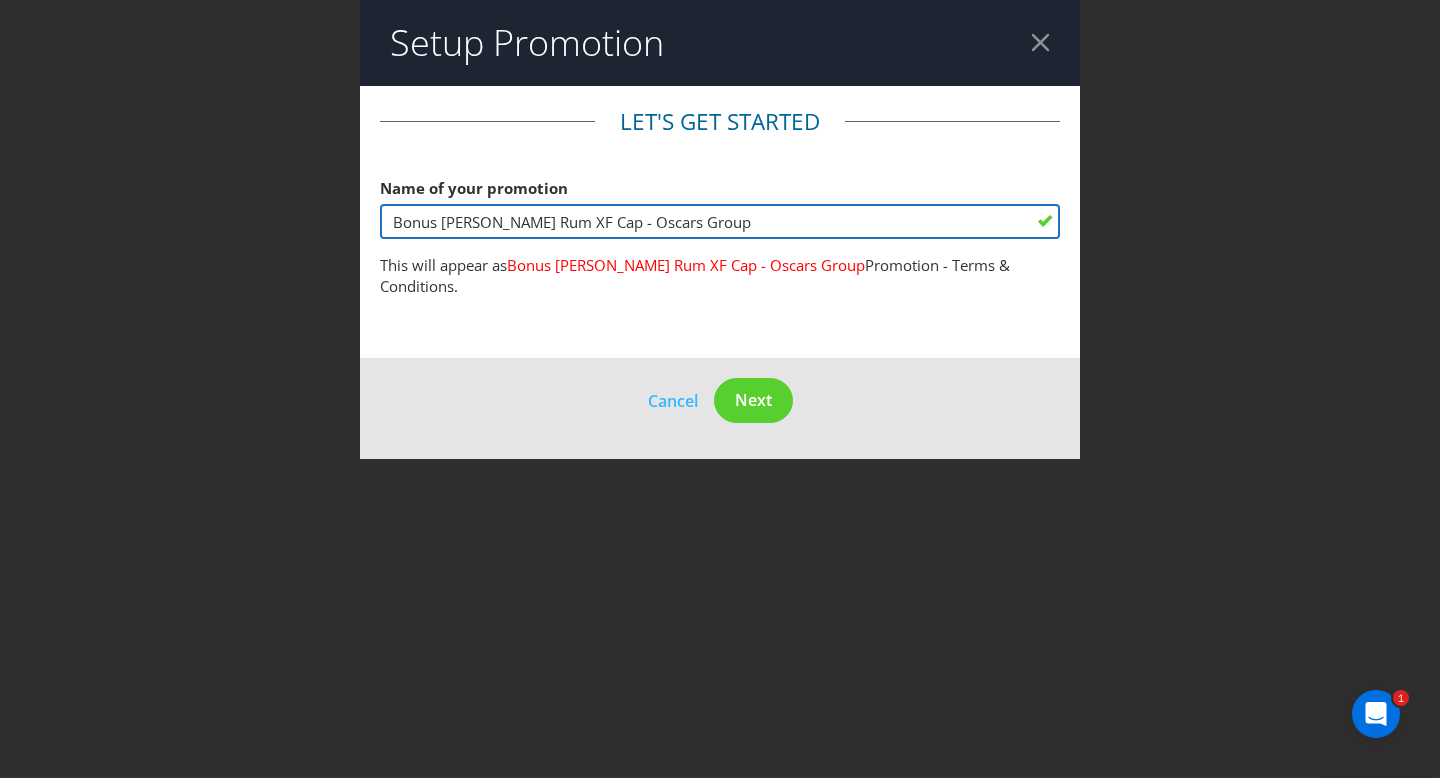 click on "Bonus [PERSON_NAME] Rum XF Cap - Oscars Group" at bounding box center (720, 221) 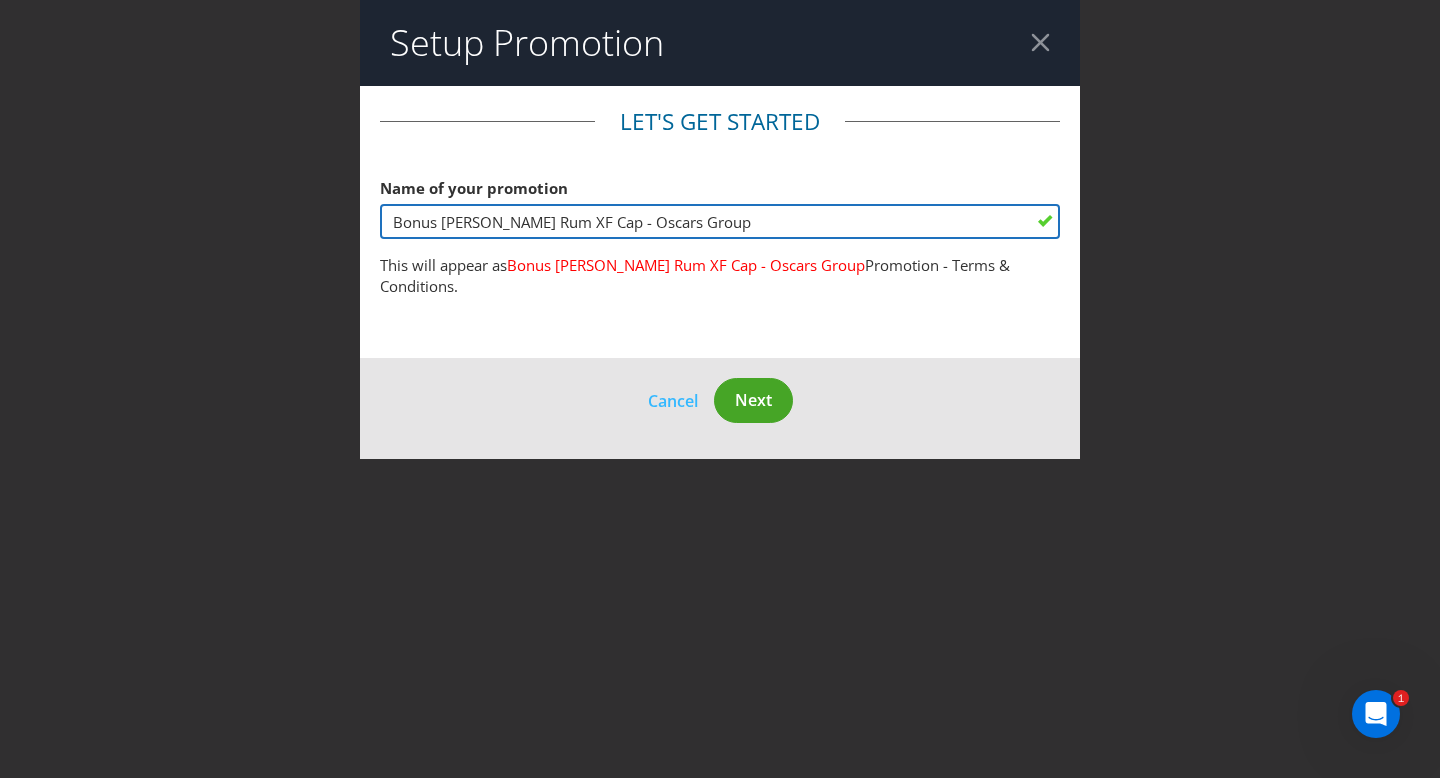 type on "Bonus [PERSON_NAME] Rum XF Cap - Oscars Group" 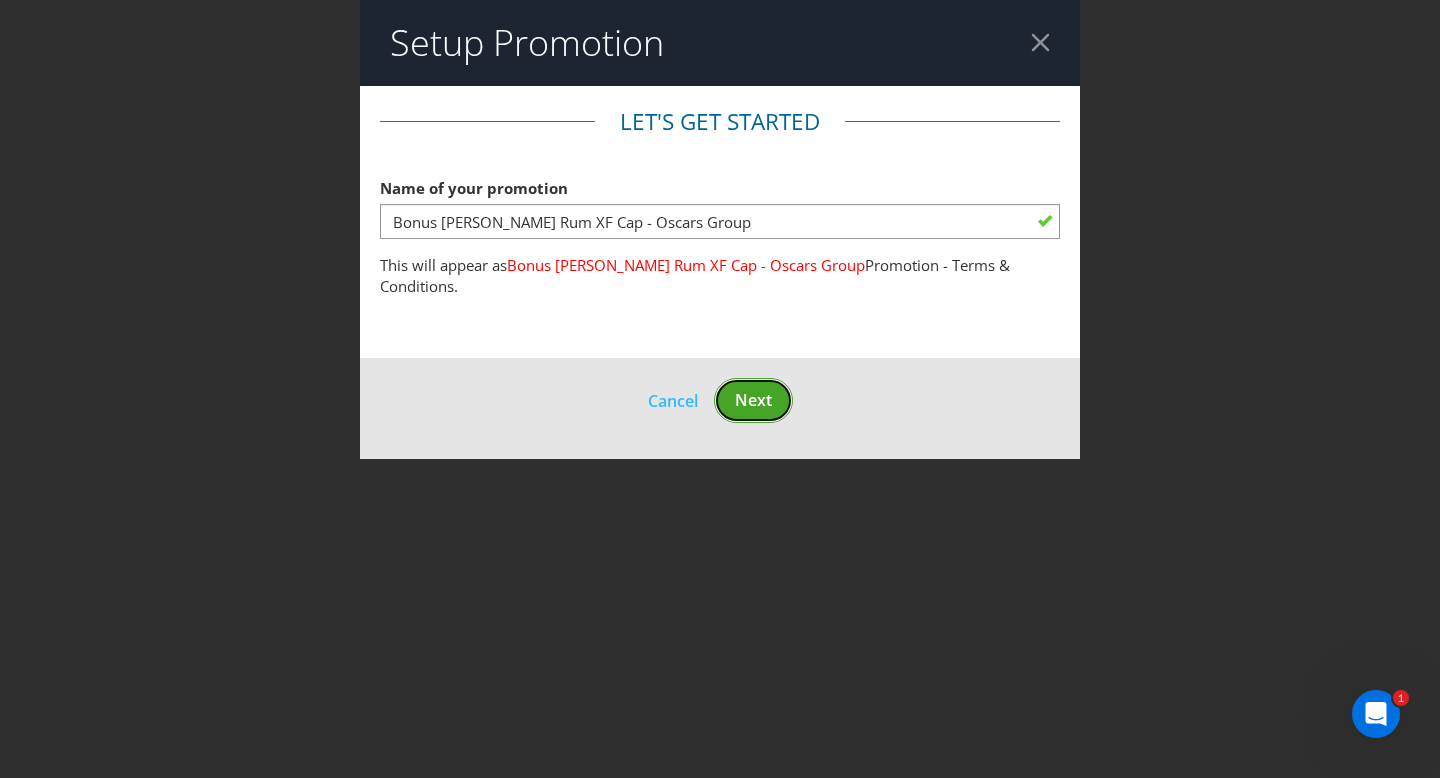 click on "Next" at bounding box center (753, 400) 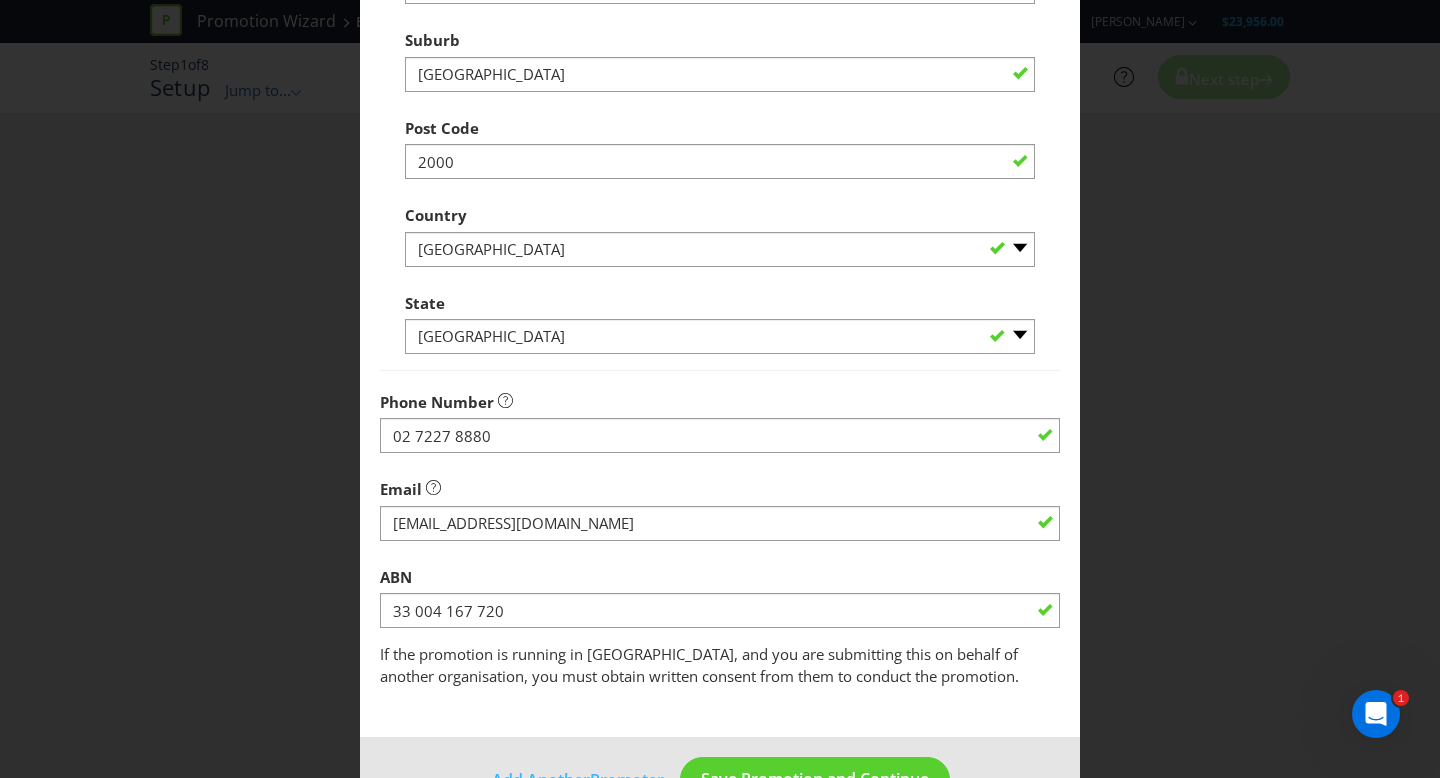 scroll, scrollTop: 527, scrollLeft: 0, axis: vertical 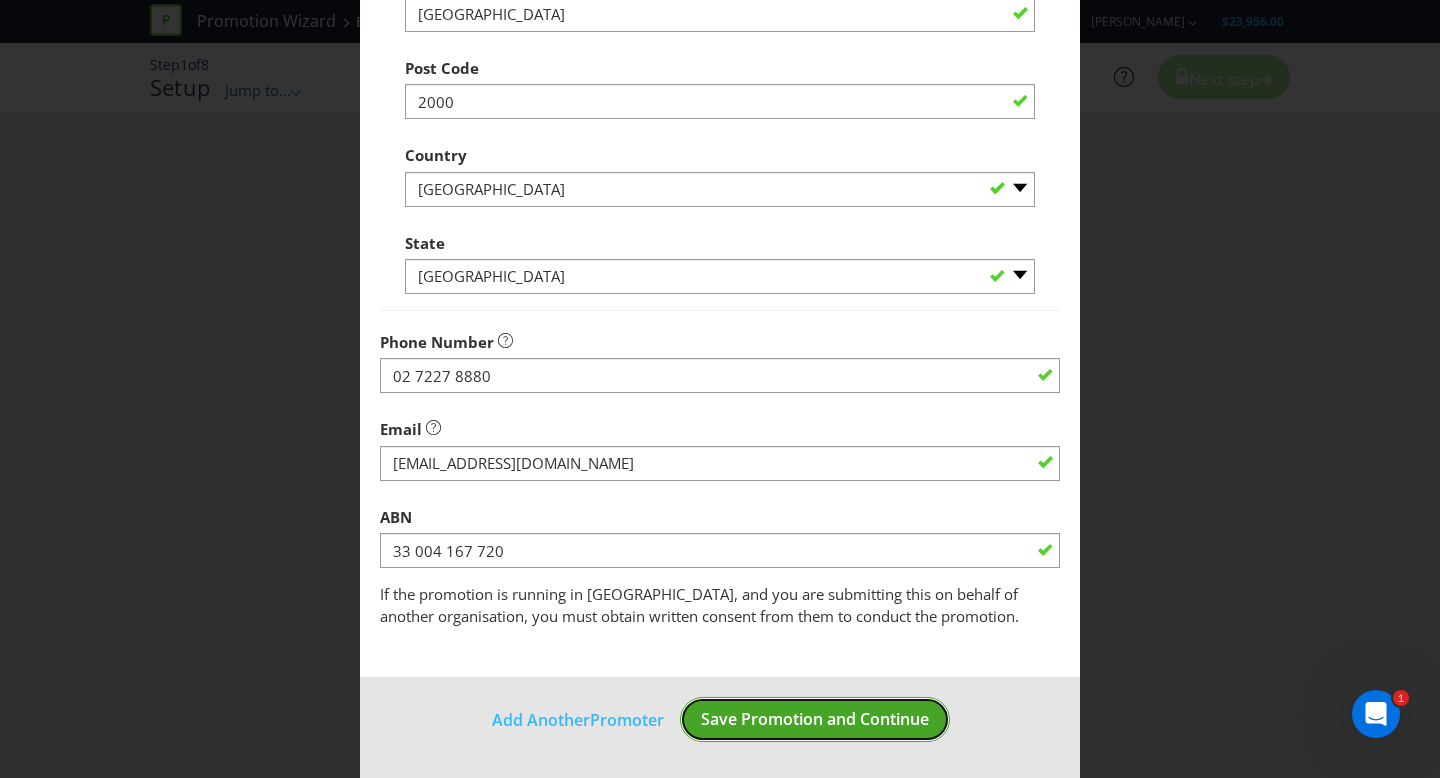 click on "Save Promotion and Continue" at bounding box center (815, 719) 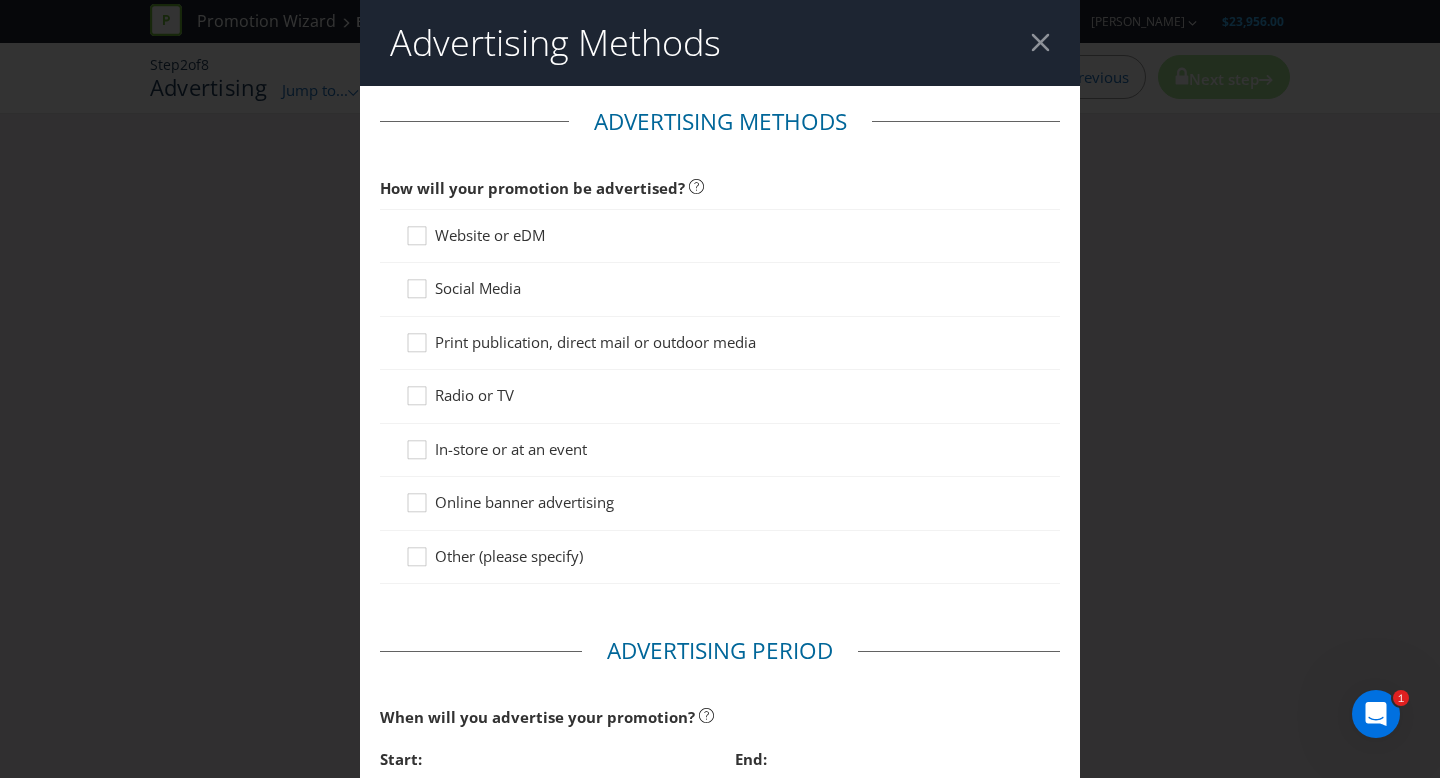 click on "Website or eDM" at bounding box center [490, 235] 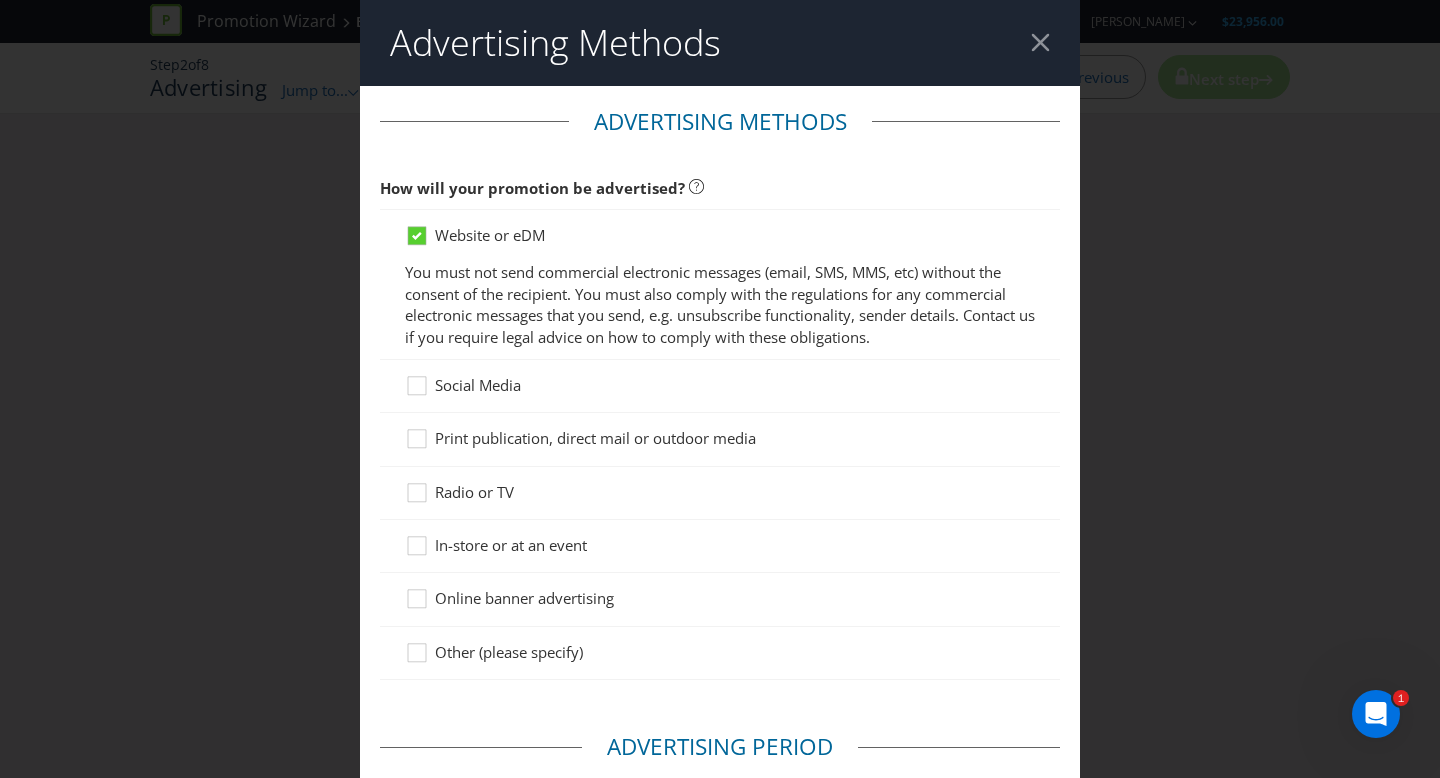 click on "Social Media" at bounding box center (478, 385) 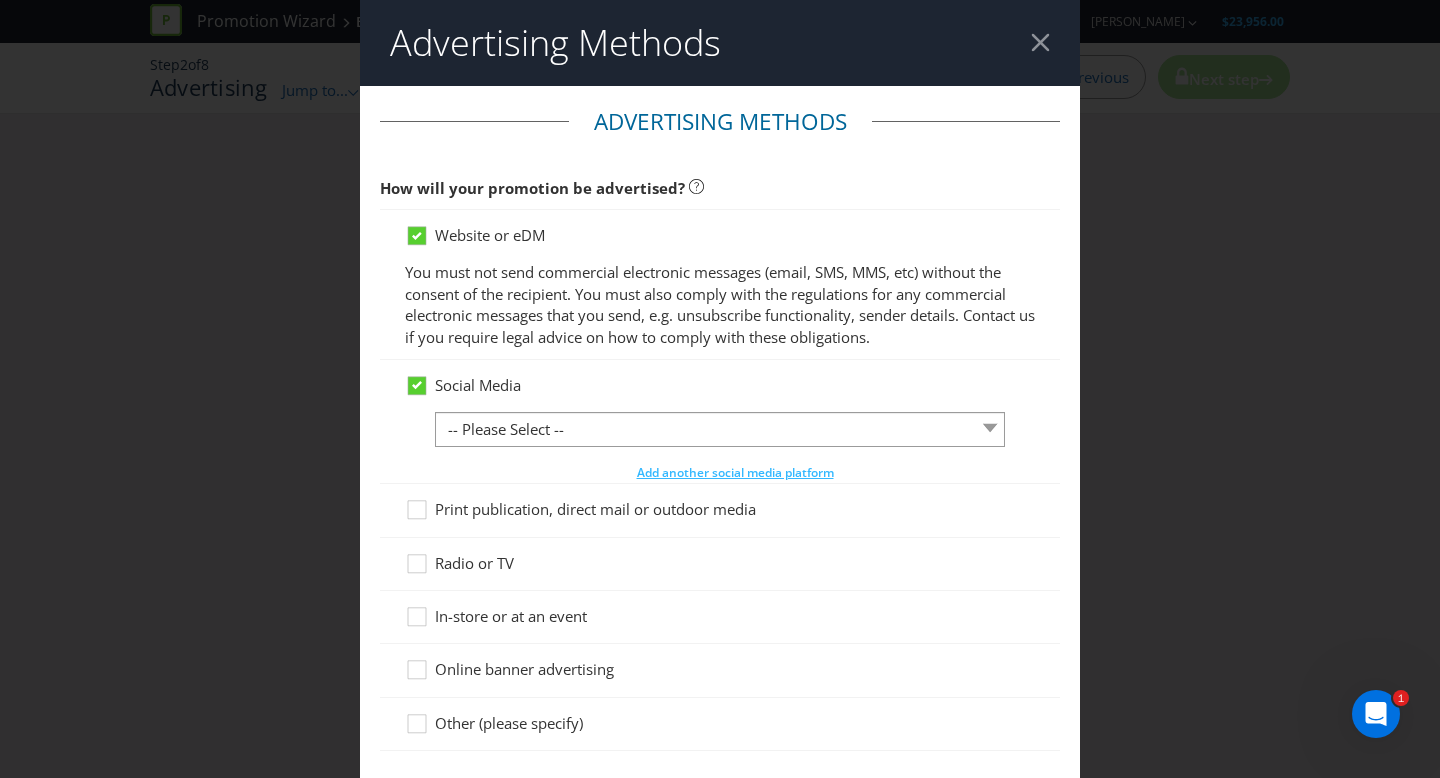 click on "In-store or at an event" at bounding box center (511, 616) 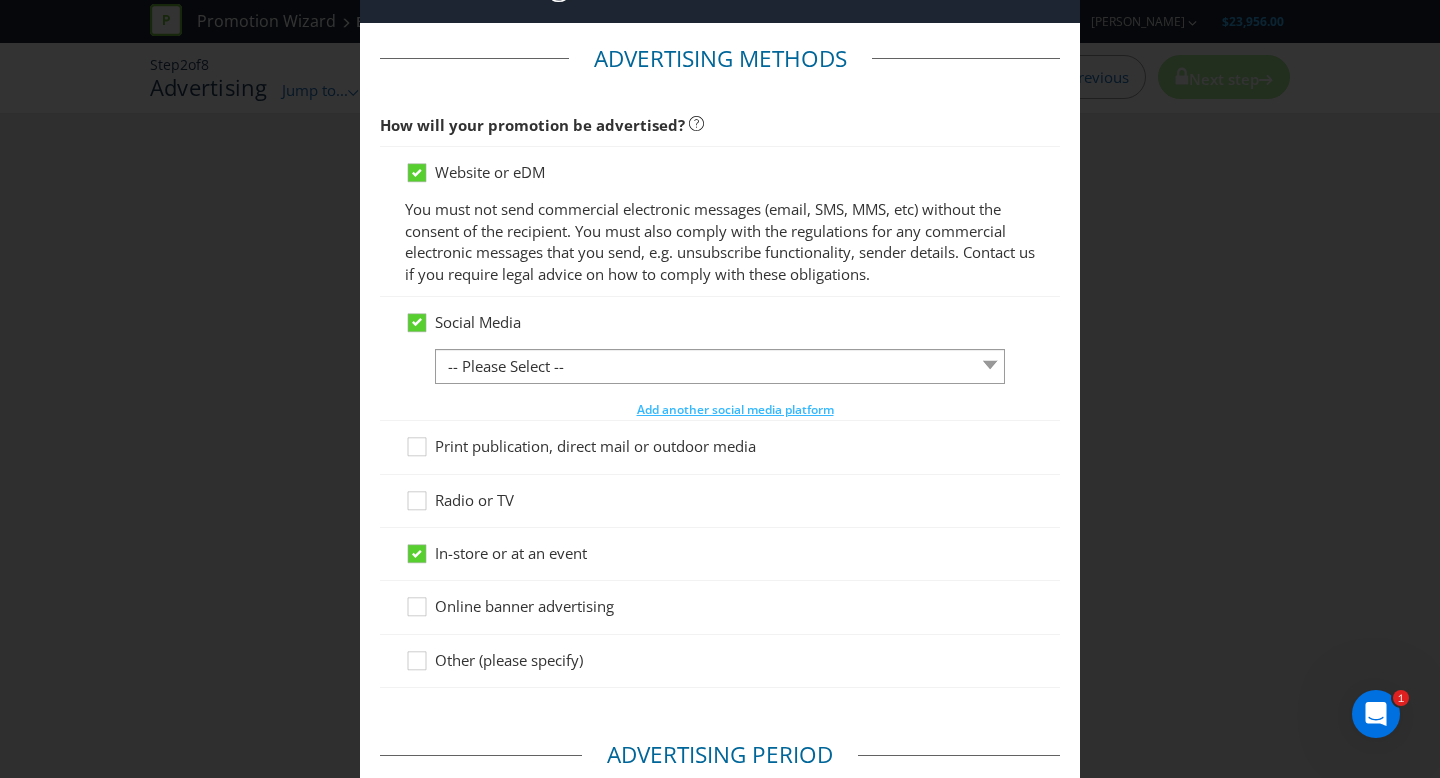 scroll, scrollTop: 68, scrollLeft: 0, axis: vertical 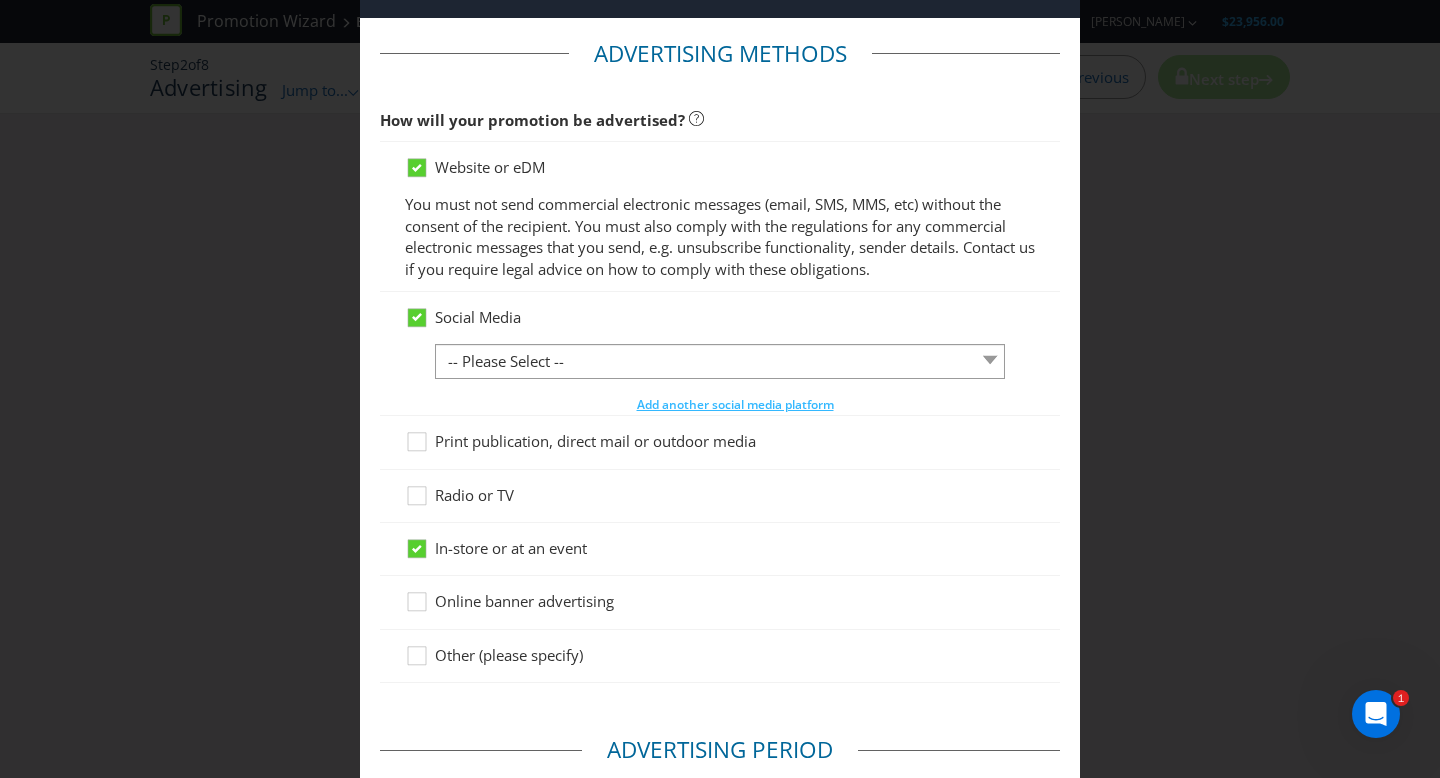 click on "Online banner advertising" at bounding box center (524, 601) 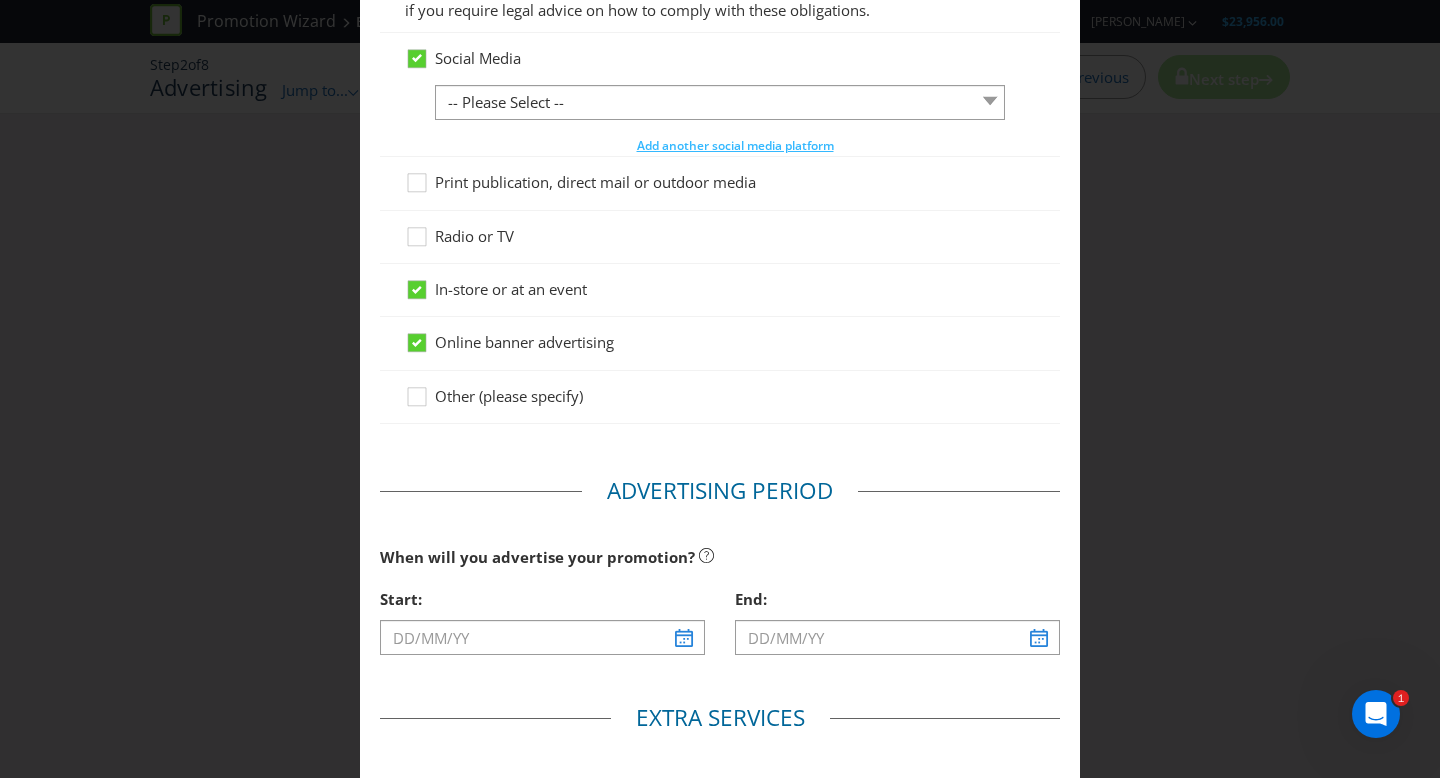 scroll, scrollTop: 348, scrollLeft: 0, axis: vertical 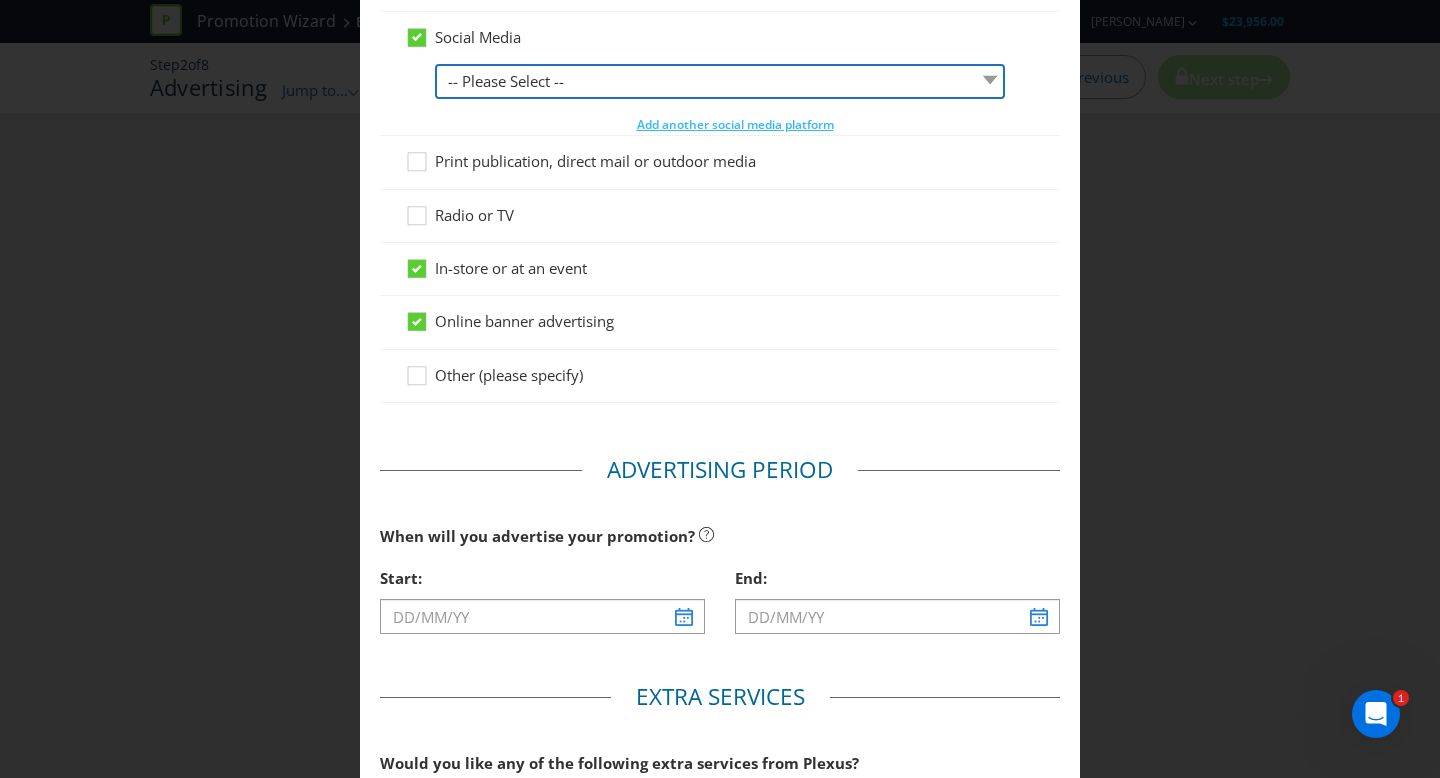 click on "-- Please Select -- Facebook X Instagram Snapchat LinkedIn Pinterest Tumblr Youtube Other" at bounding box center (720, 81) 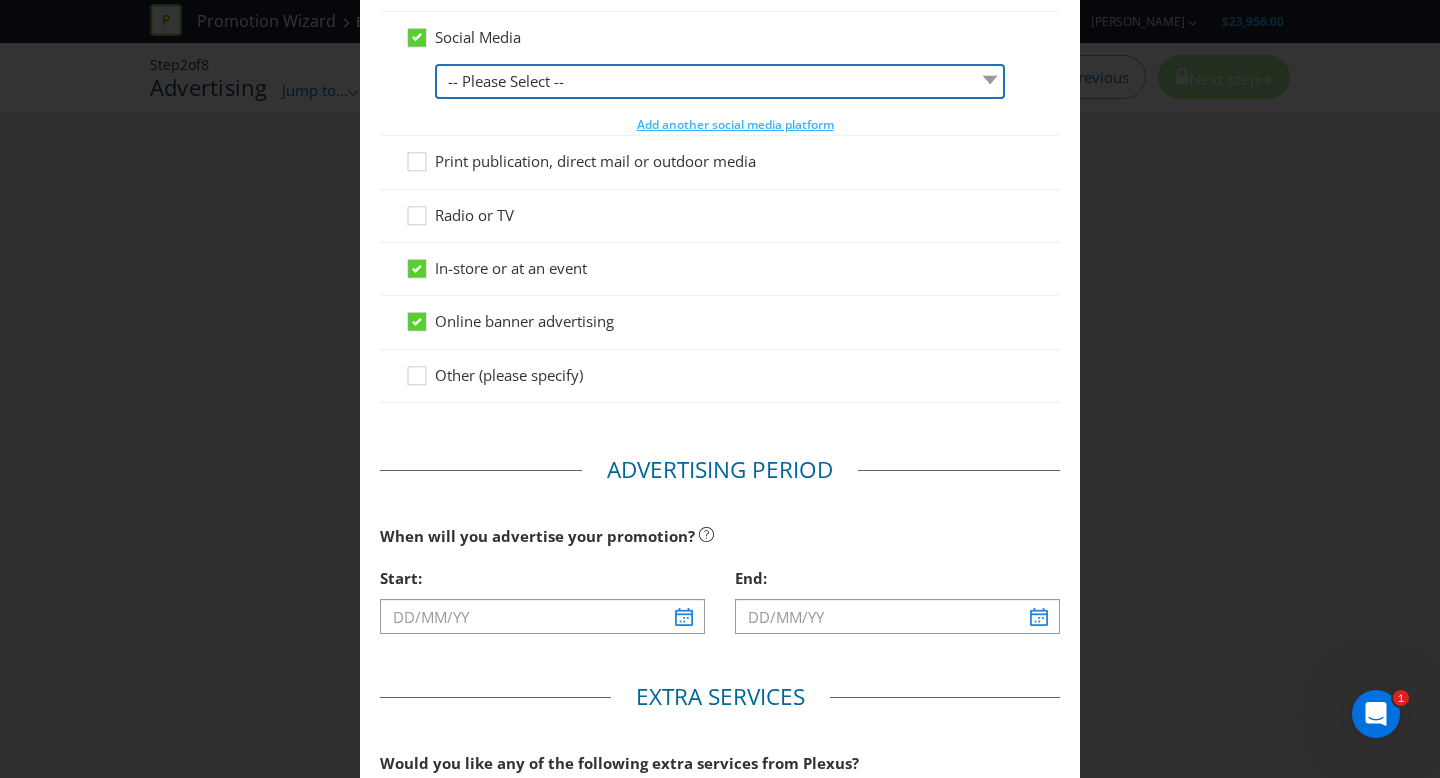 select on "INSTAGRAM" 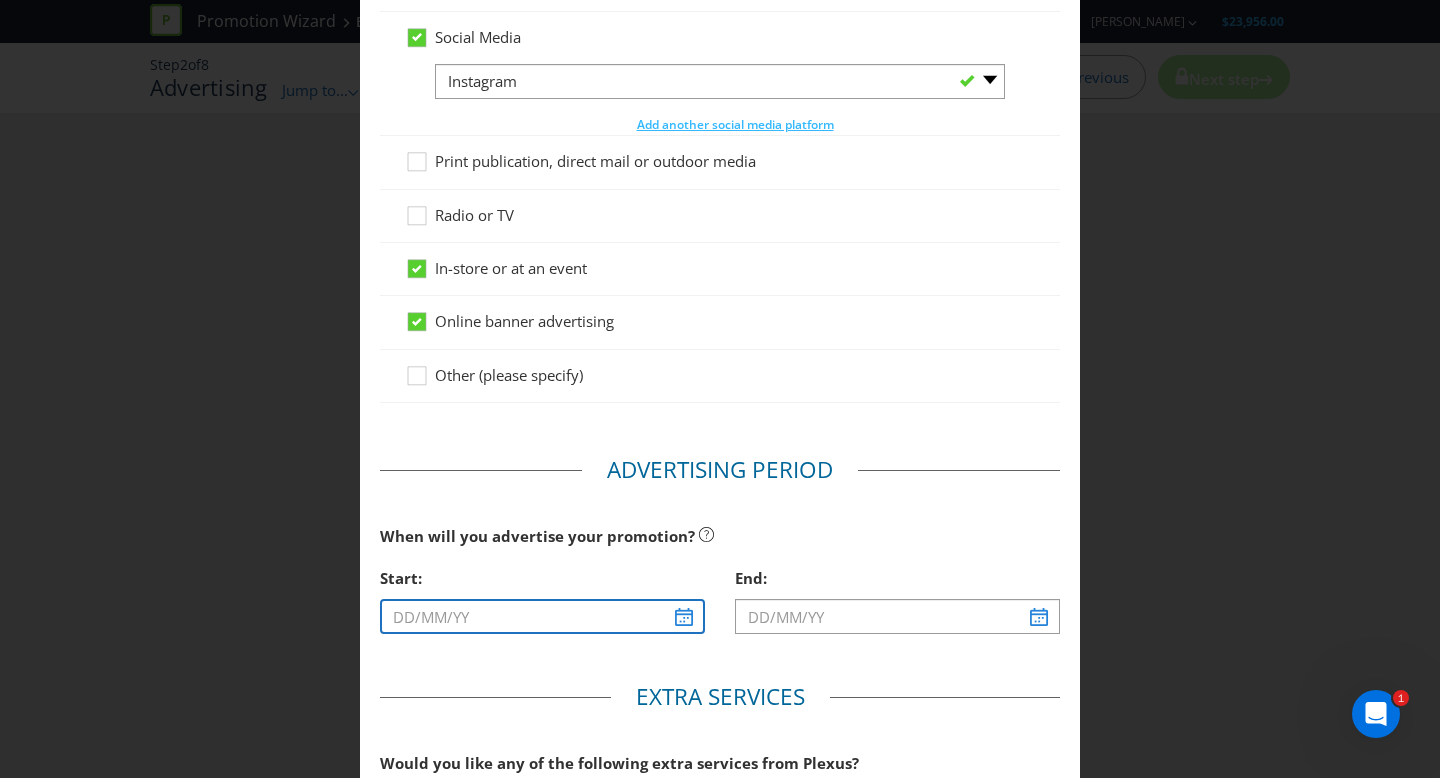 drag, startPoint x: 512, startPoint y: 601, endPoint x: 510, endPoint y: 612, distance: 11.18034 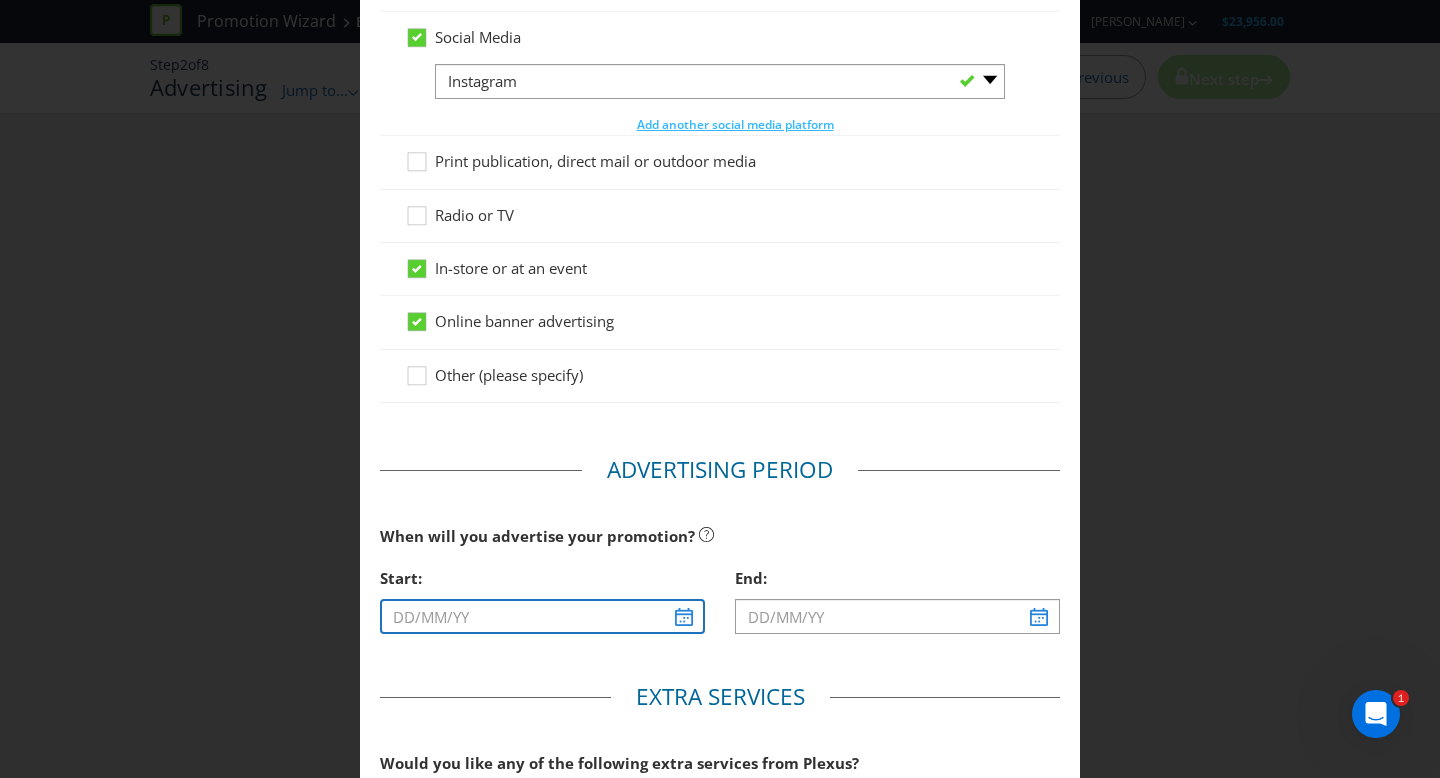 click at bounding box center (542, 616) 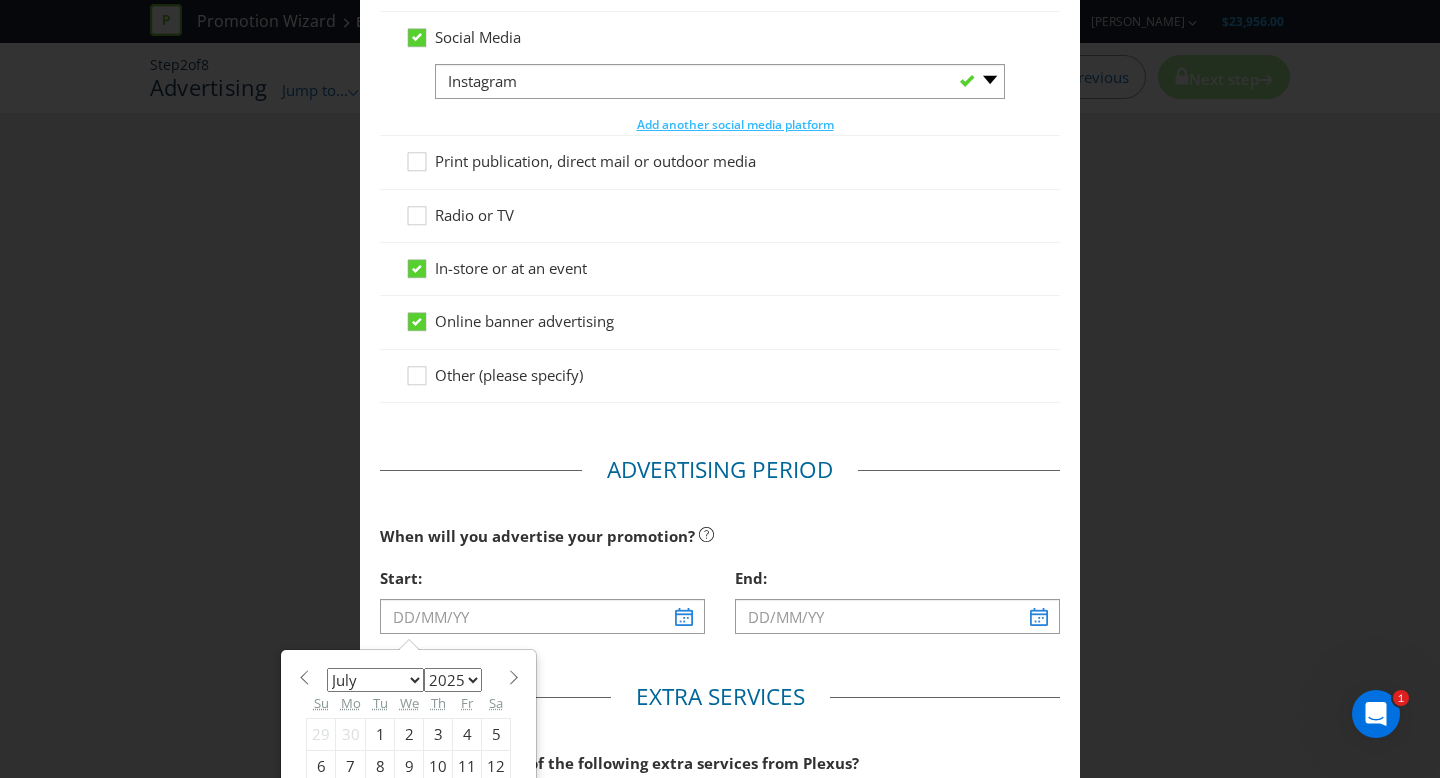 click on "January February March April May June July August September October November December" at bounding box center (375, 680) 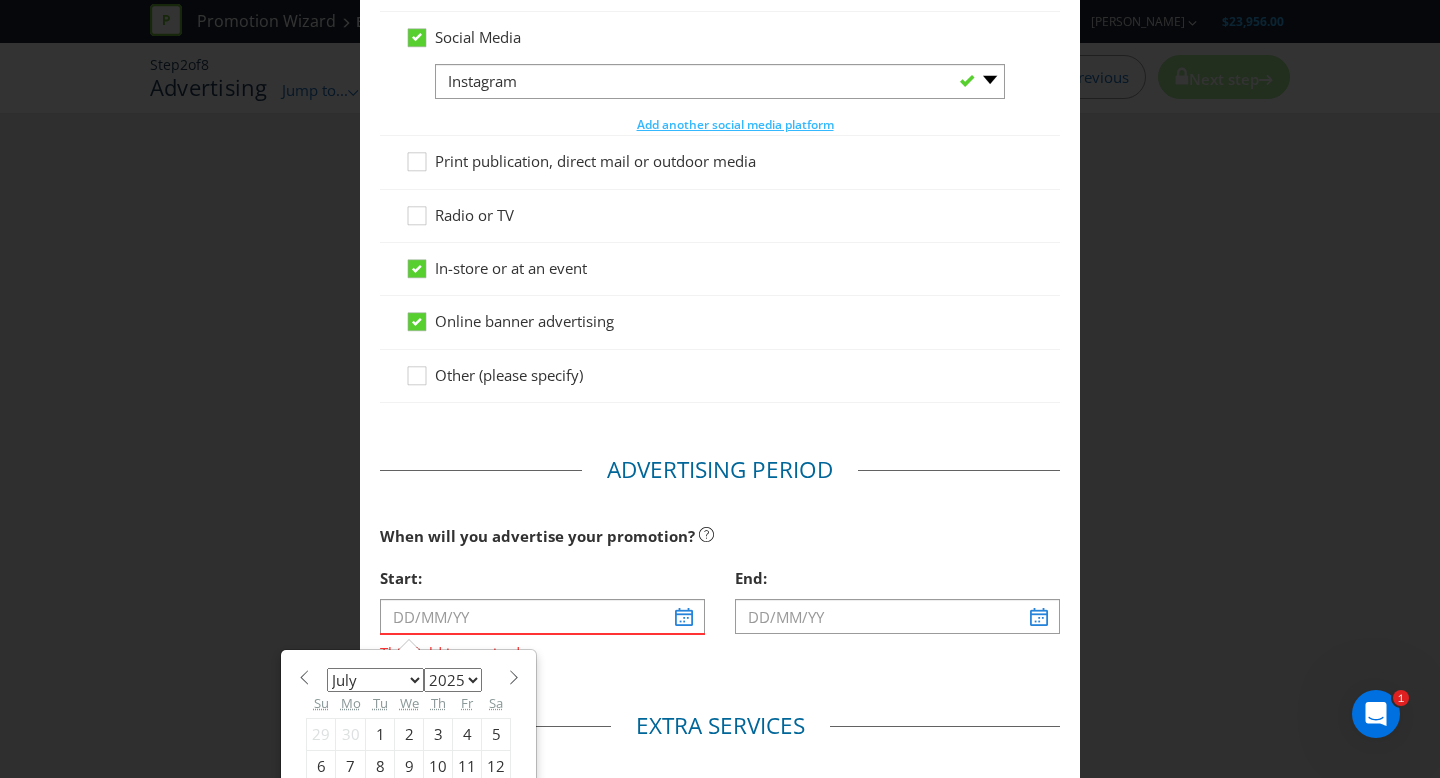 select on "8" 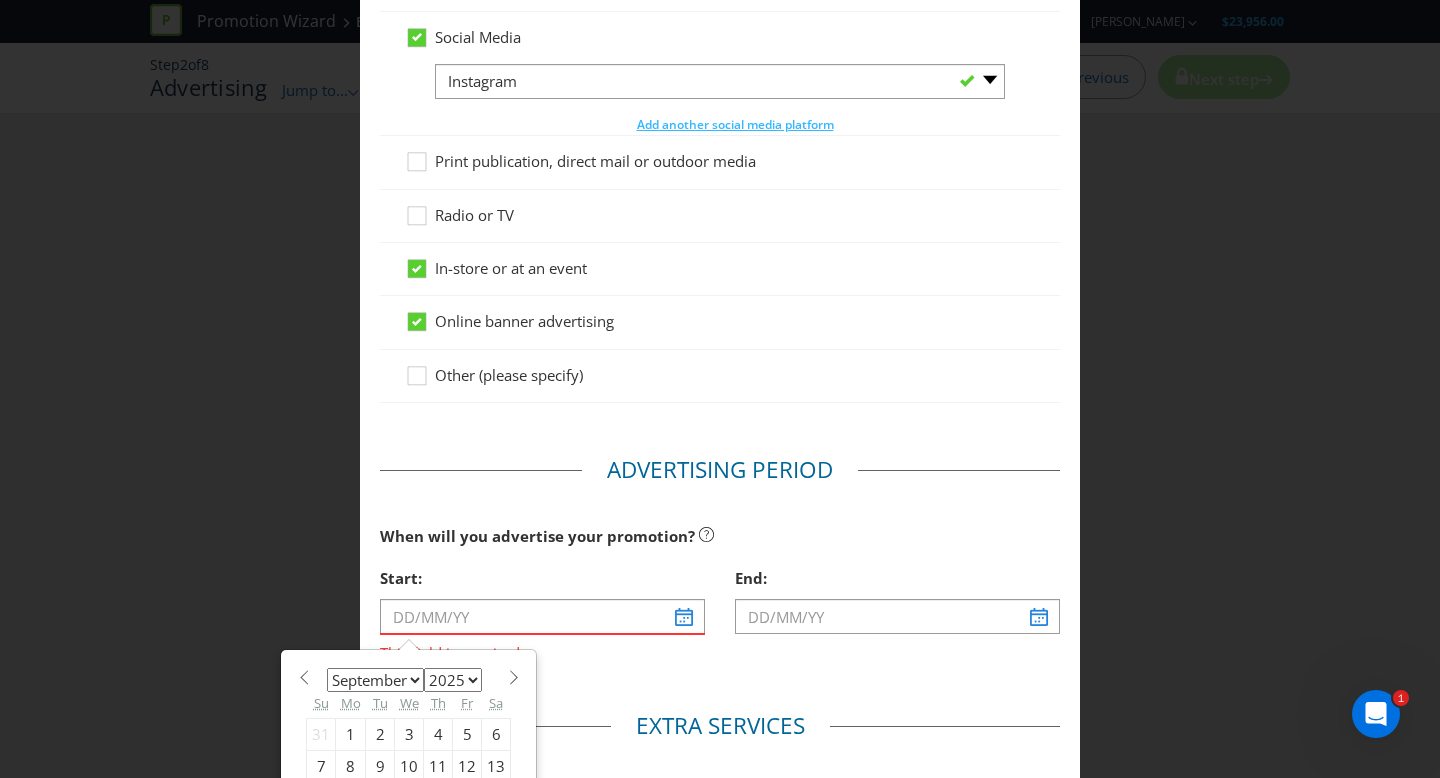 click on "1" at bounding box center (351, 734) 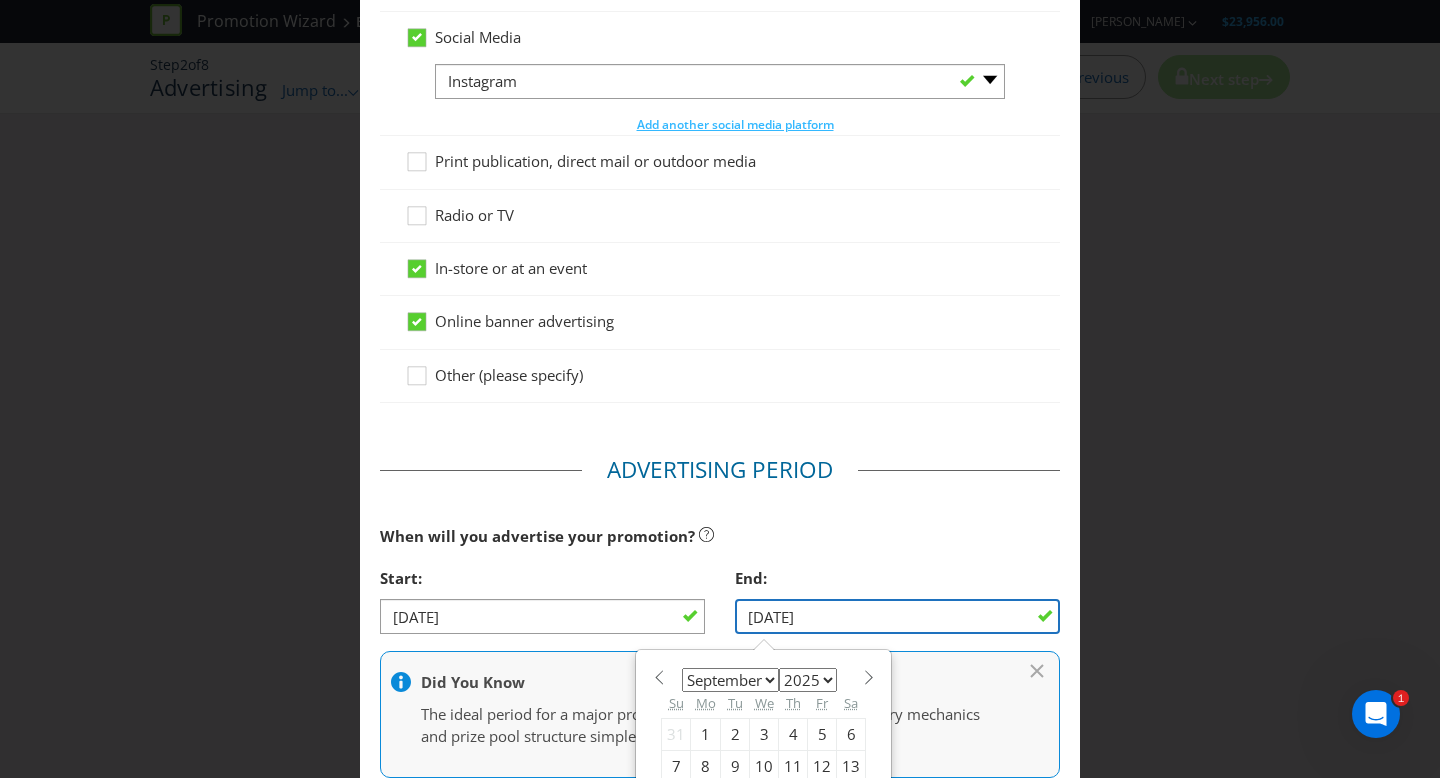 click on "[DATE]" at bounding box center (897, 616) 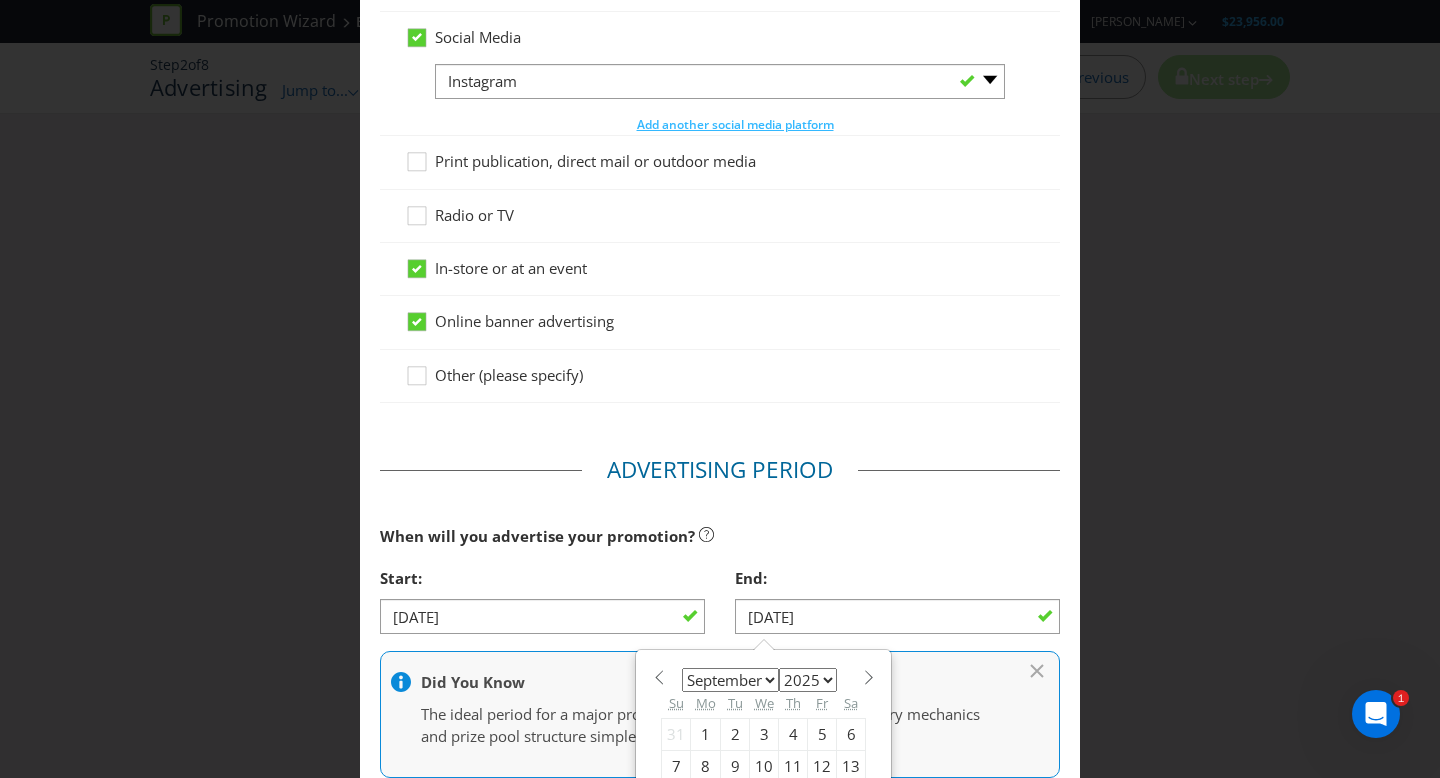 click on "January February March April May June July August September October November December" at bounding box center (730, 680) 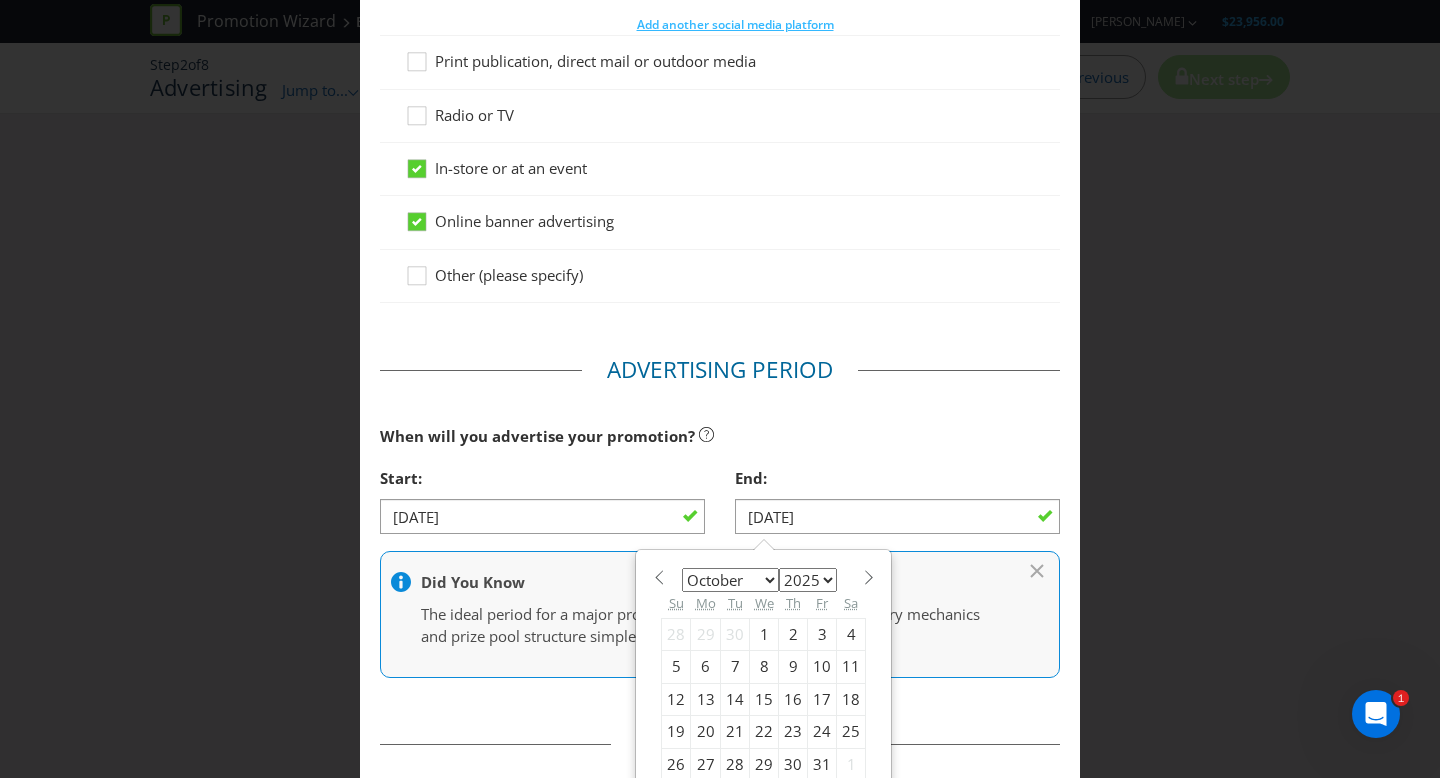 scroll, scrollTop: 469, scrollLeft: 0, axis: vertical 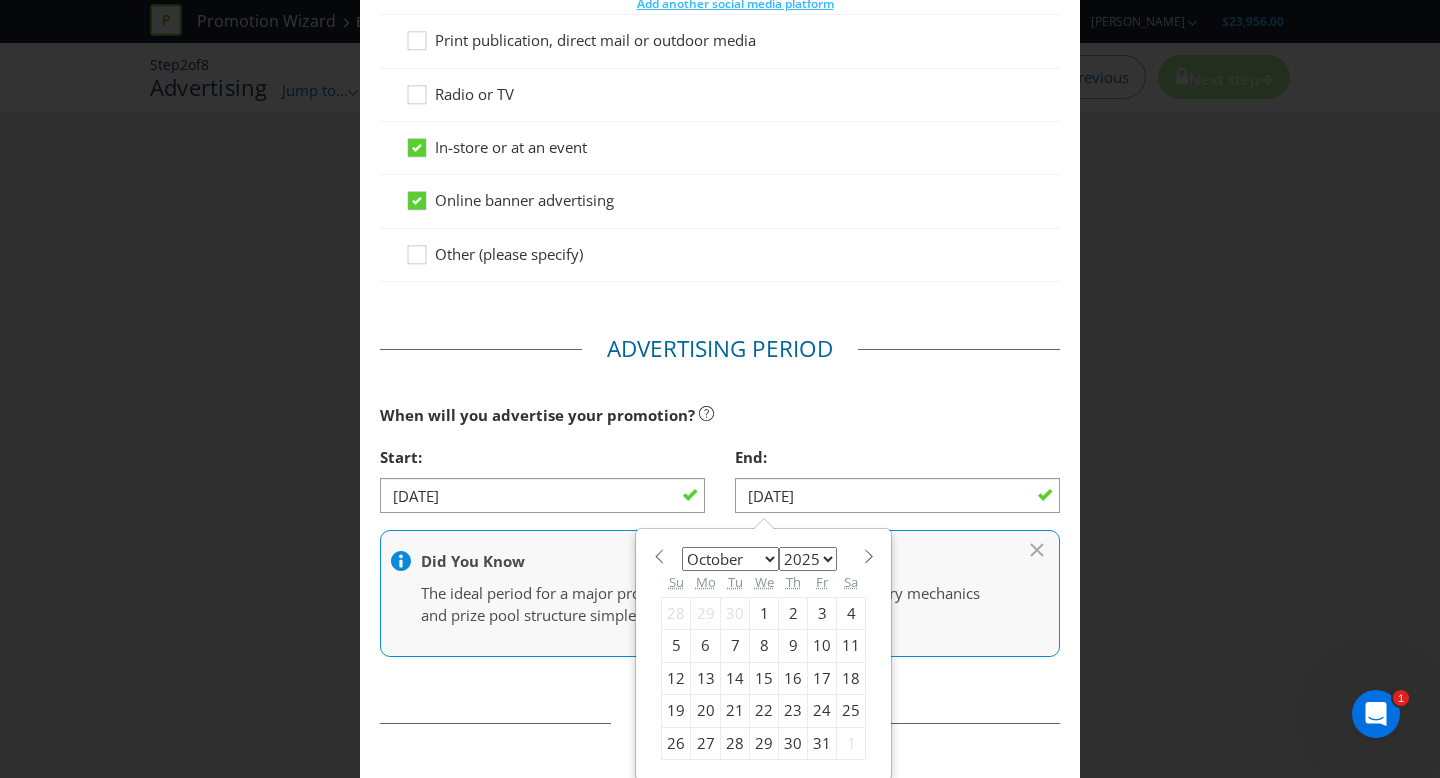 click on "31" at bounding box center [822, 743] 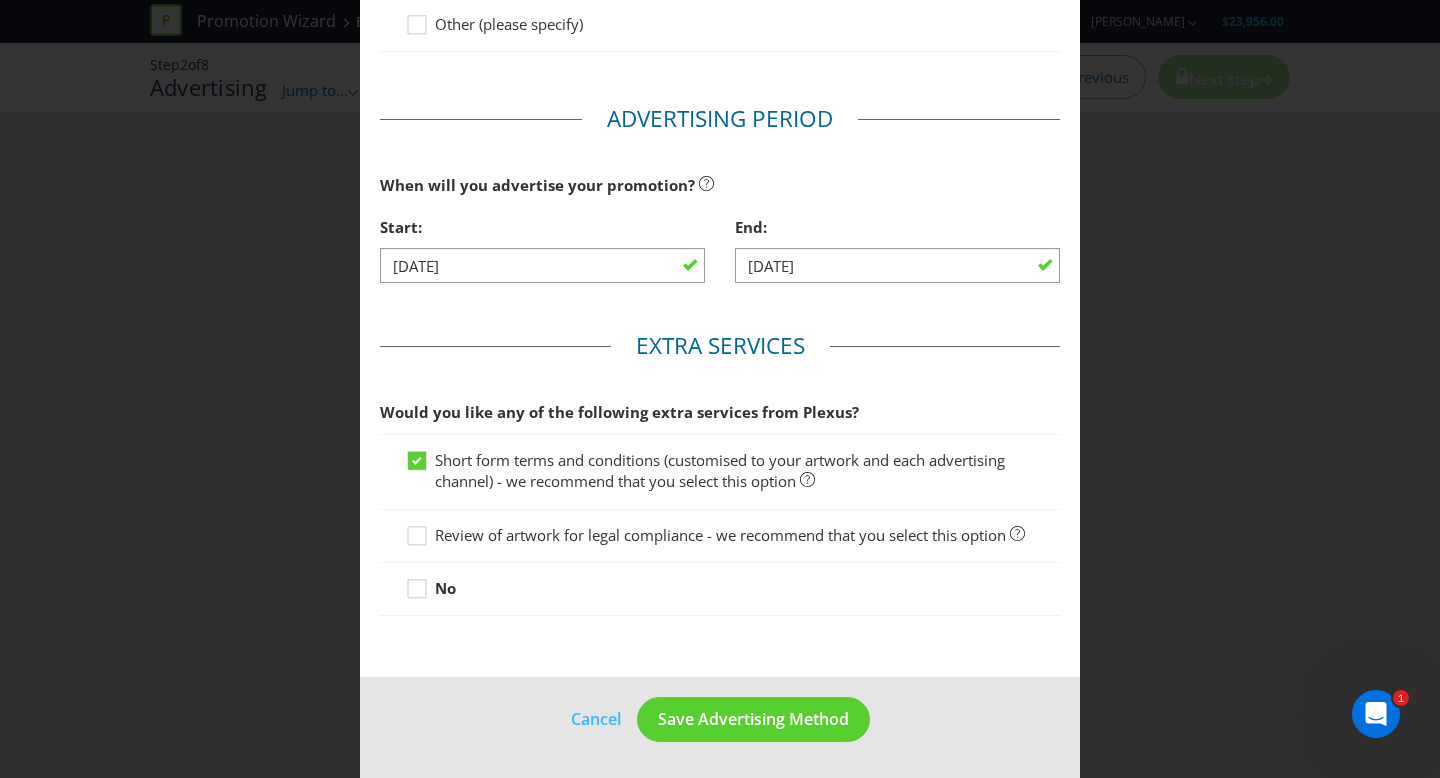scroll, scrollTop: 720, scrollLeft: 0, axis: vertical 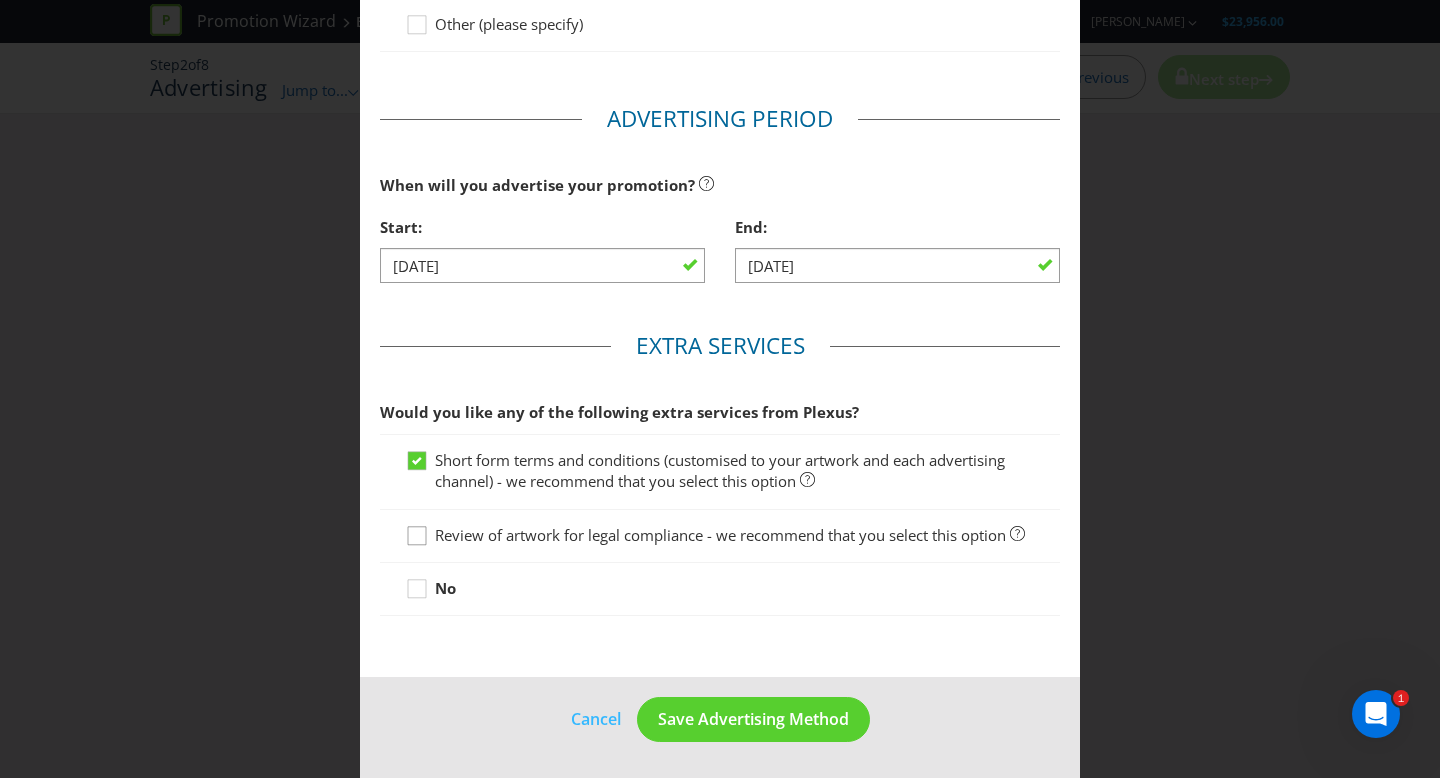 click 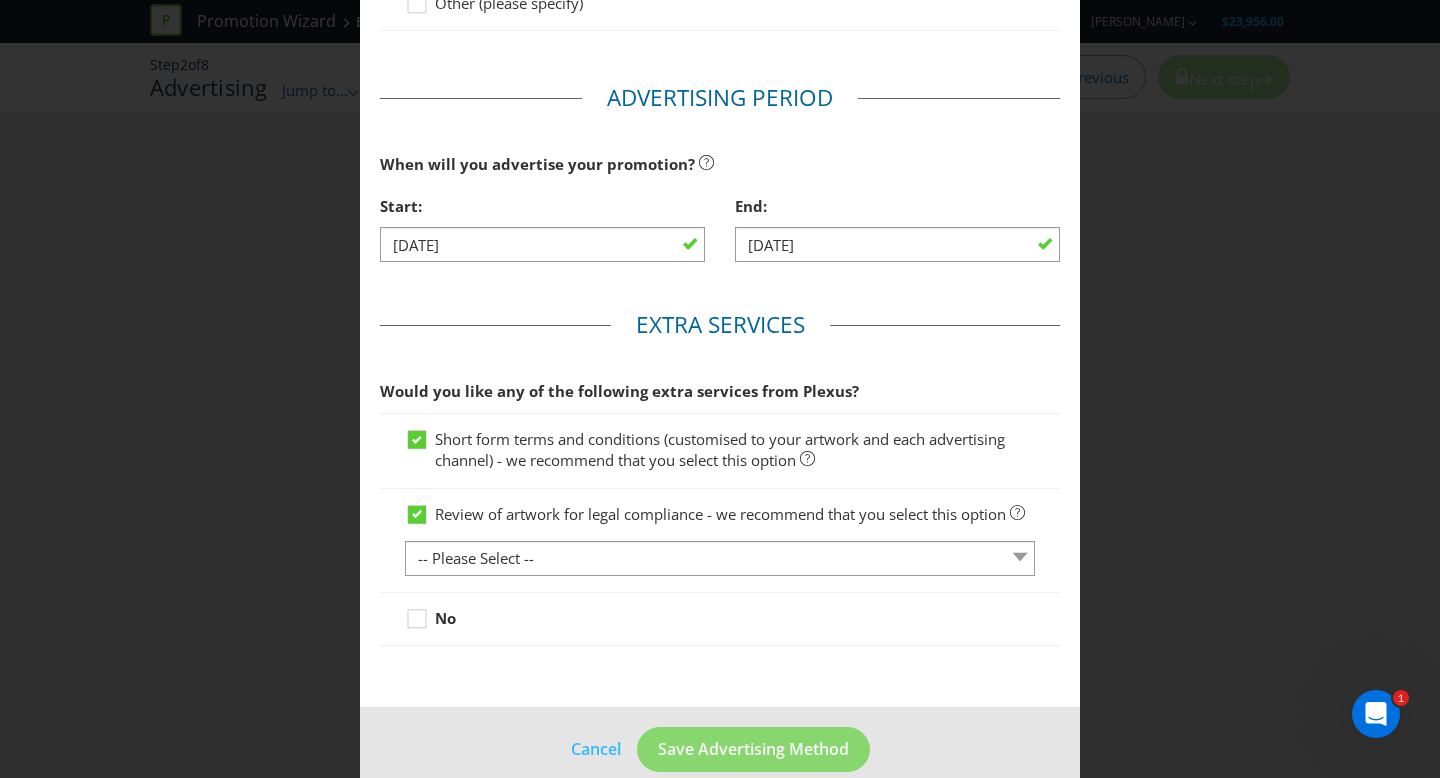 scroll, scrollTop: 771, scrollLeft: 0, axis: vertical 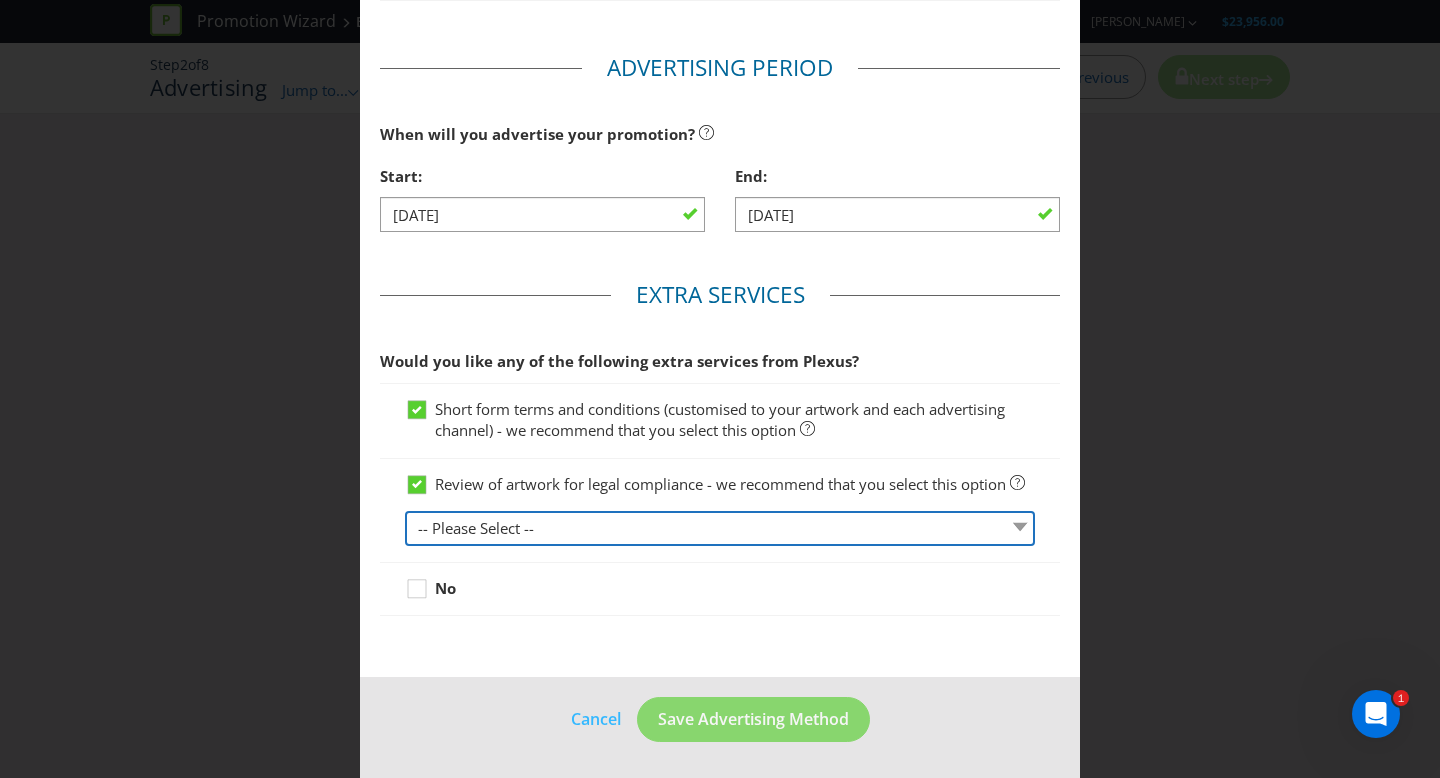 click on "-- Please Select -- 1 piece 2-4 pieces (provided at same time) 5-7 pieces (provided at same time) For more than 7 pieces, please contact us for a quote" at bounding box center (720, 528) 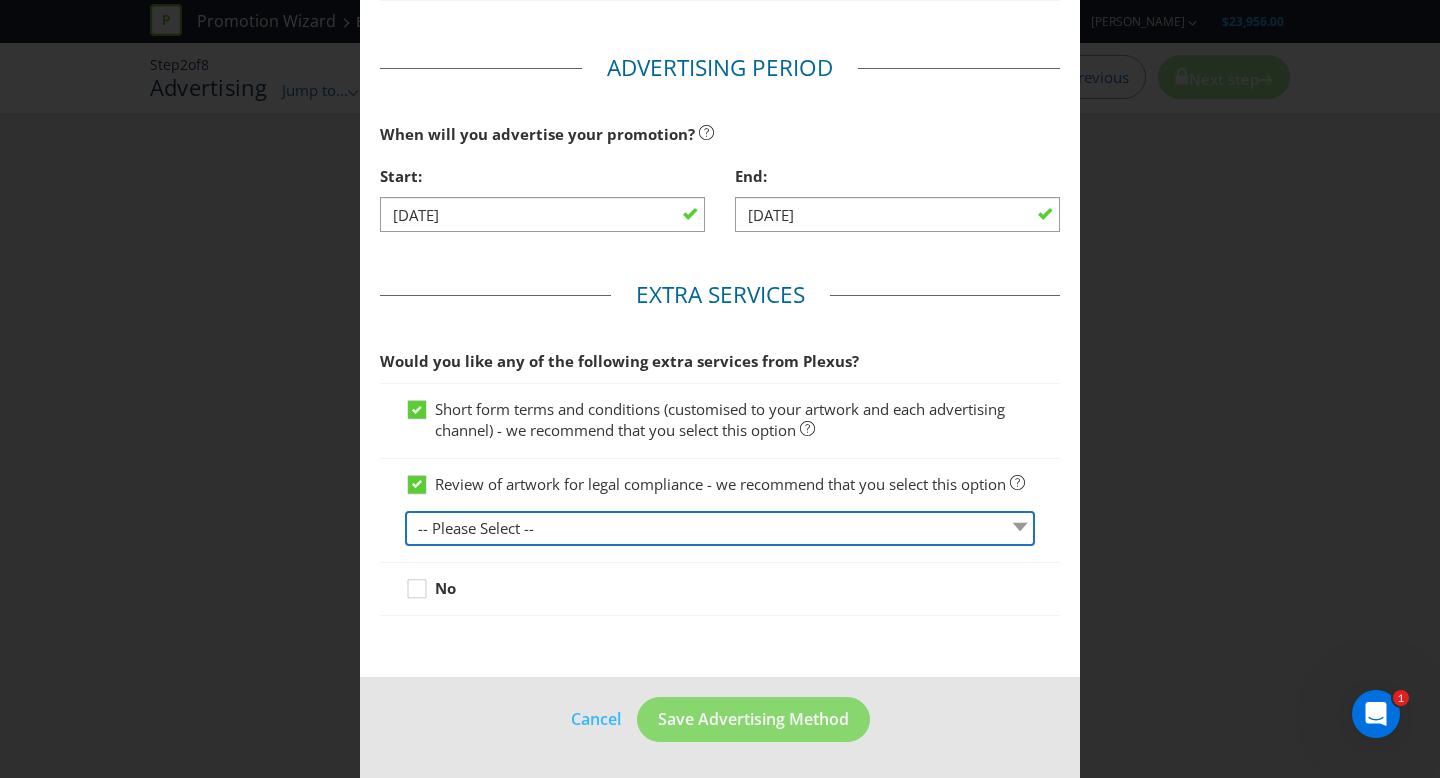 select on "MARKETING_REVIEW_1" 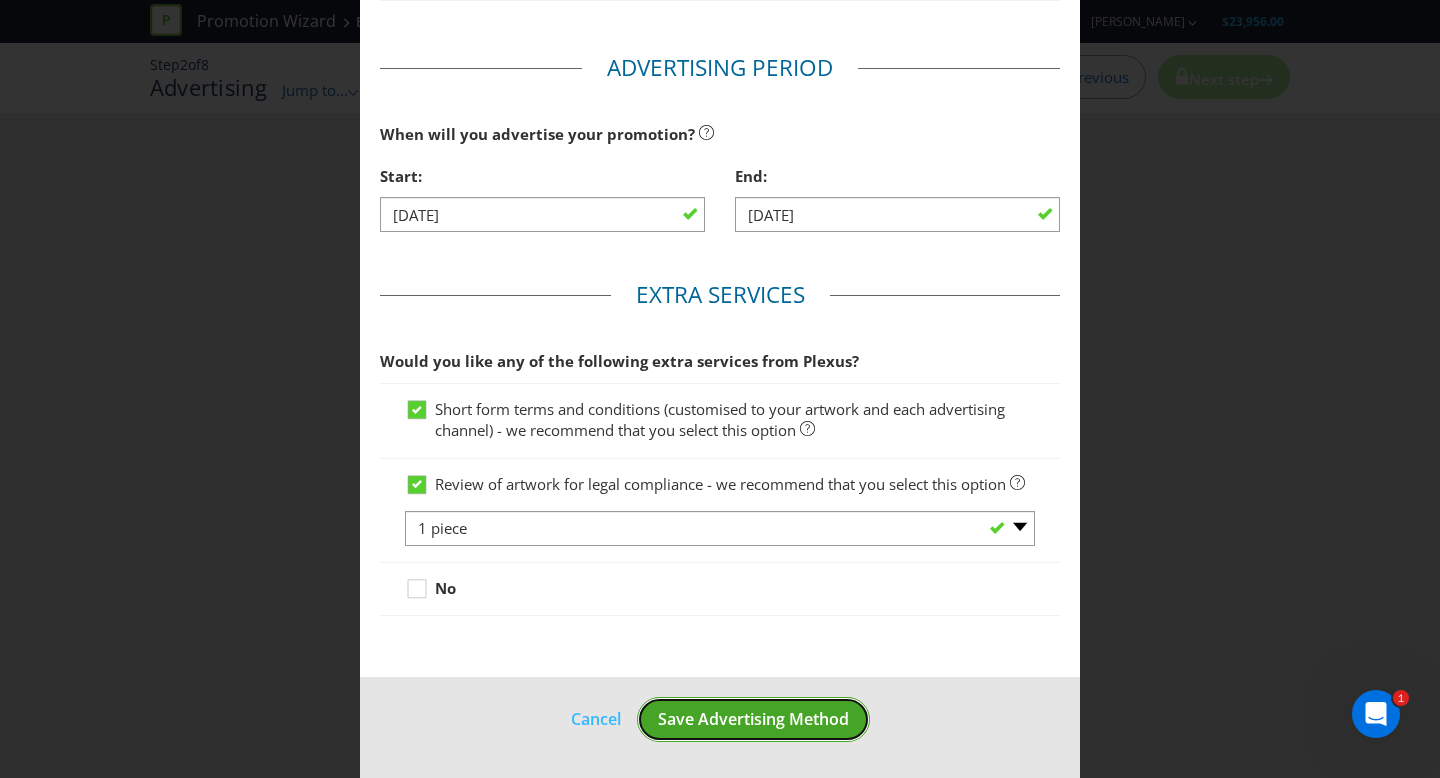 click on "Save Advertising Method" at bounding box center (753, 719) 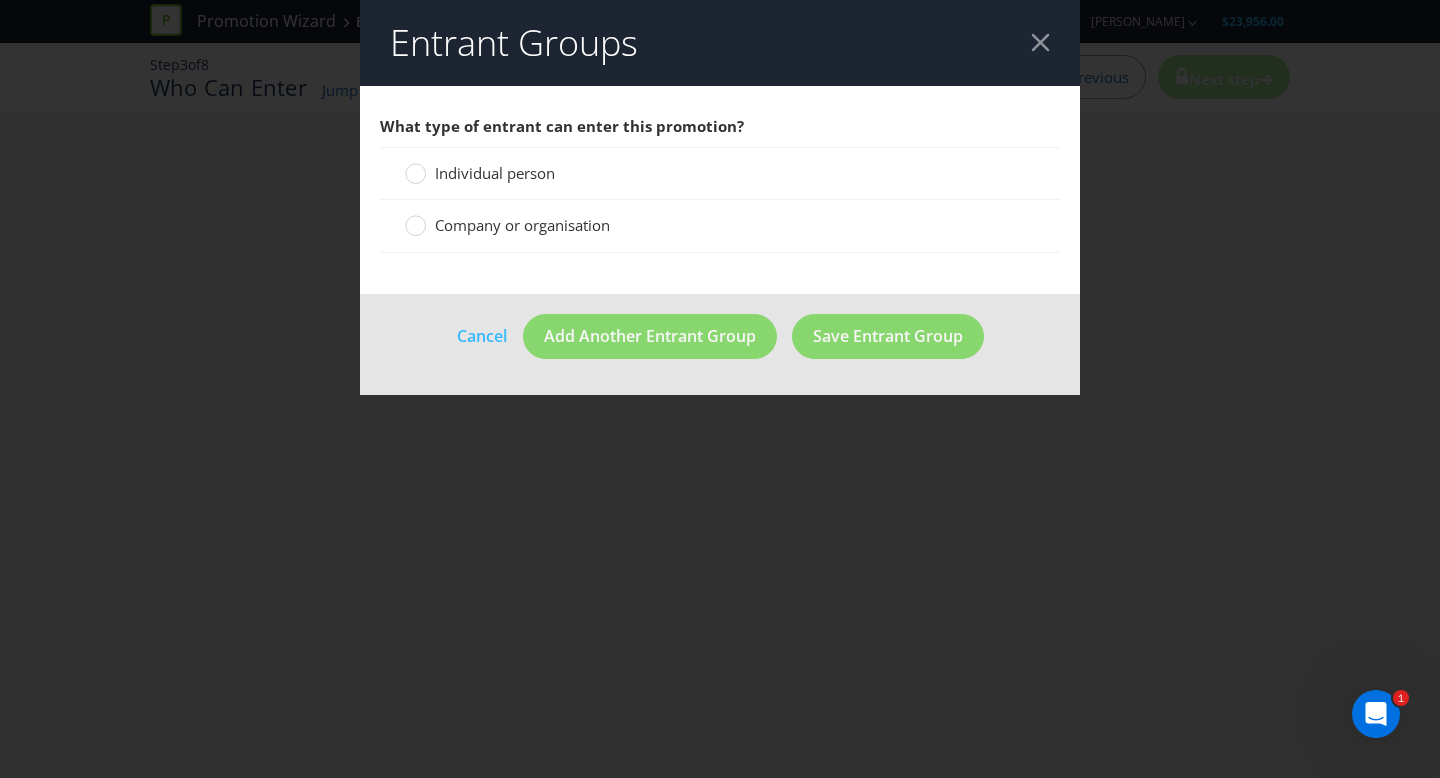 click on "Company or organisation" at bounding box center (522, 225) 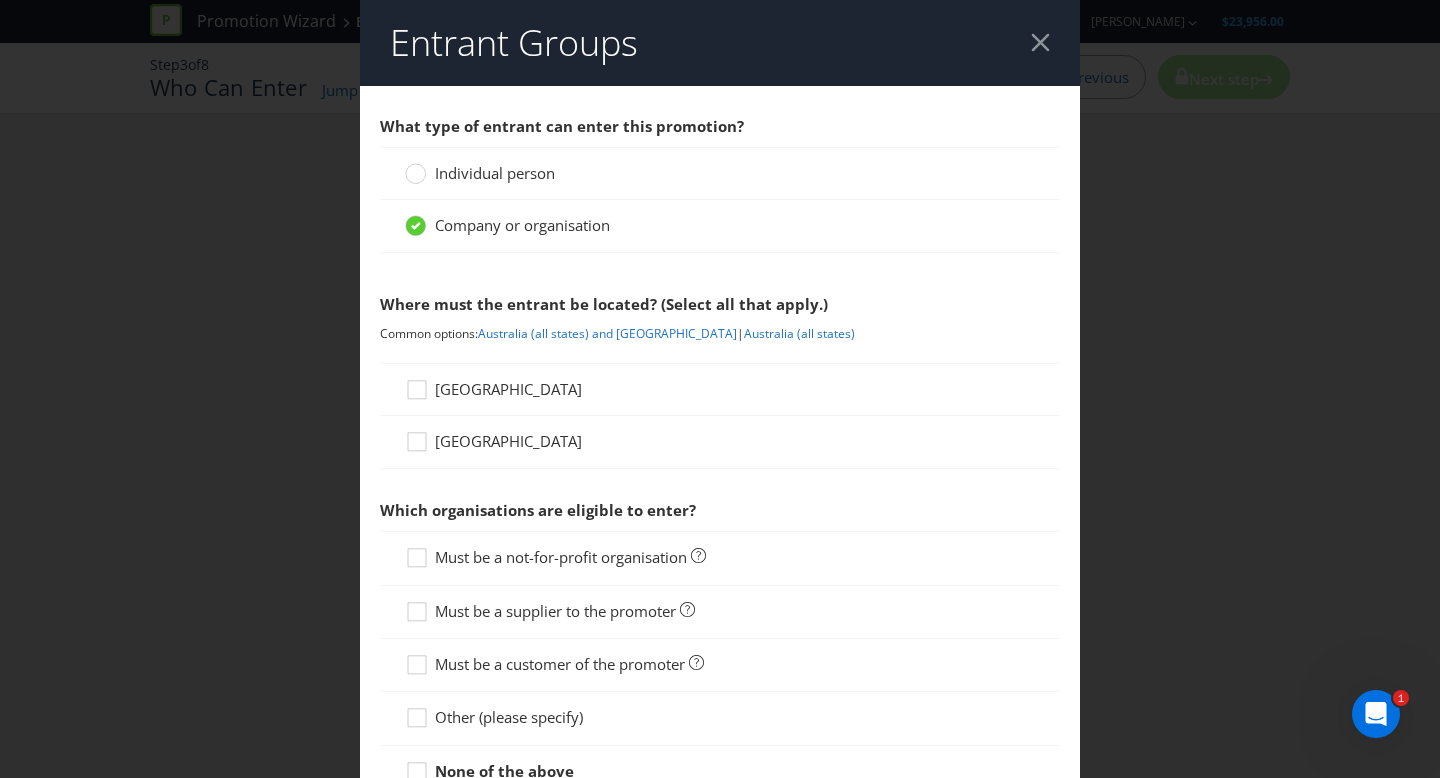 click on "Individual person" at bounding box center (720, 173) 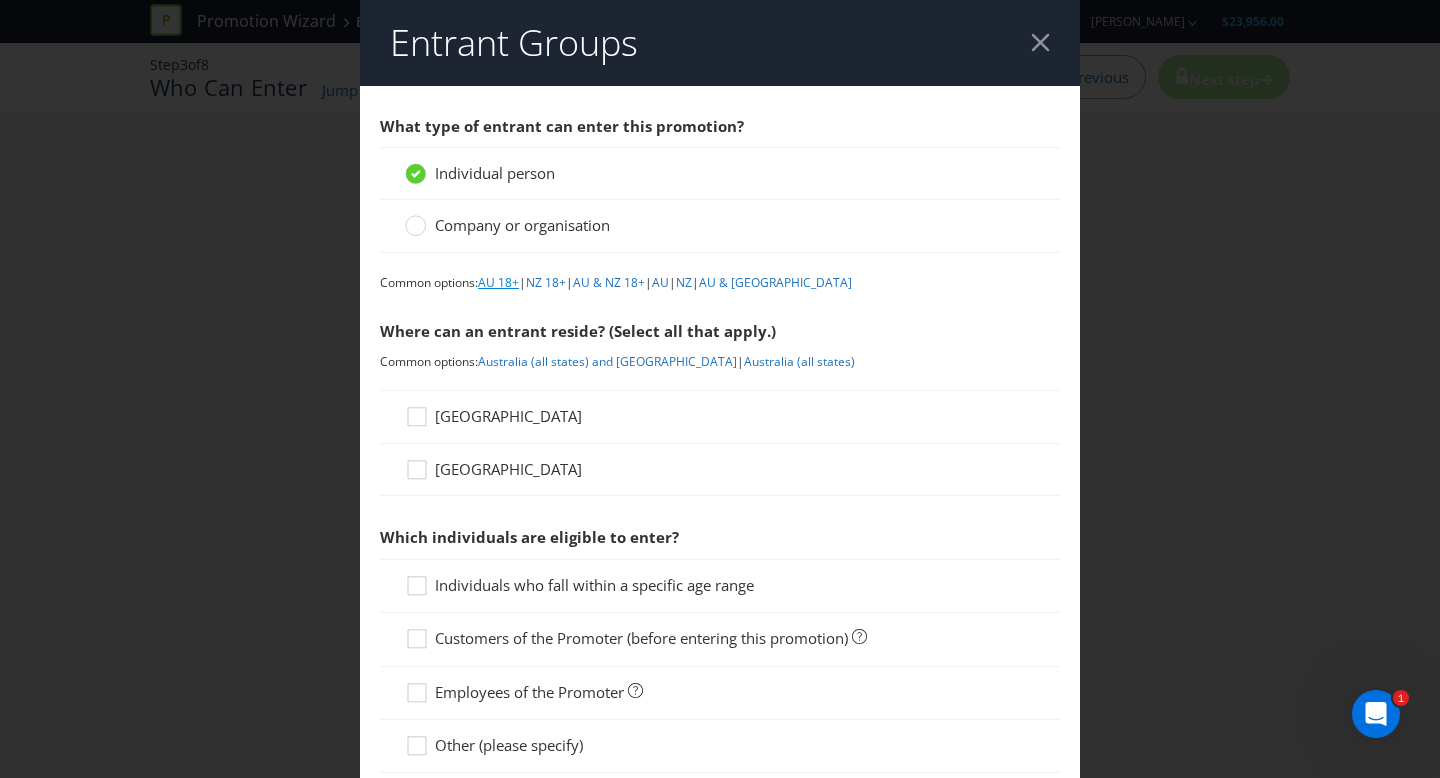 click on "AU 18+" at bounding box center (498, 282) 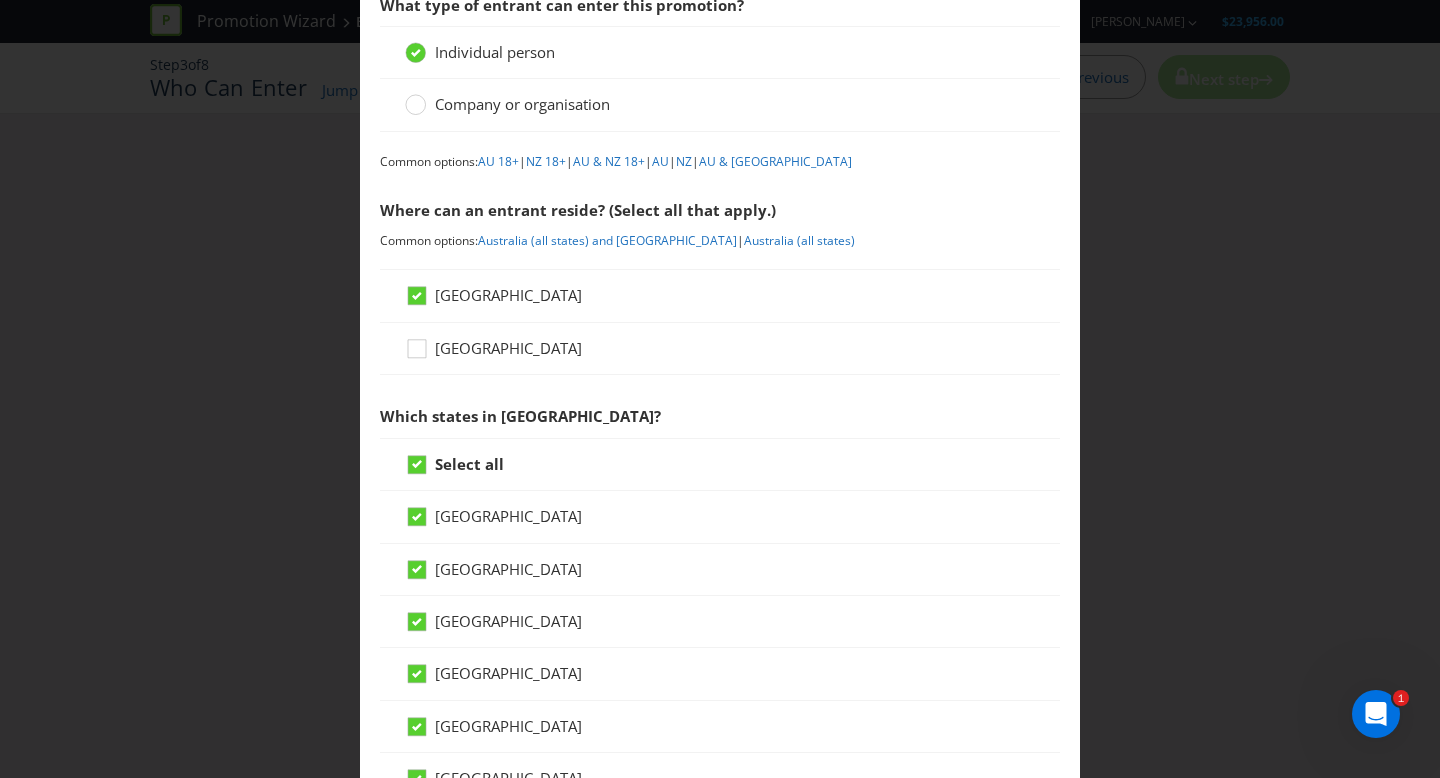 scroll, scrollTop: 123, scrollLeft: 0, axis: vertical 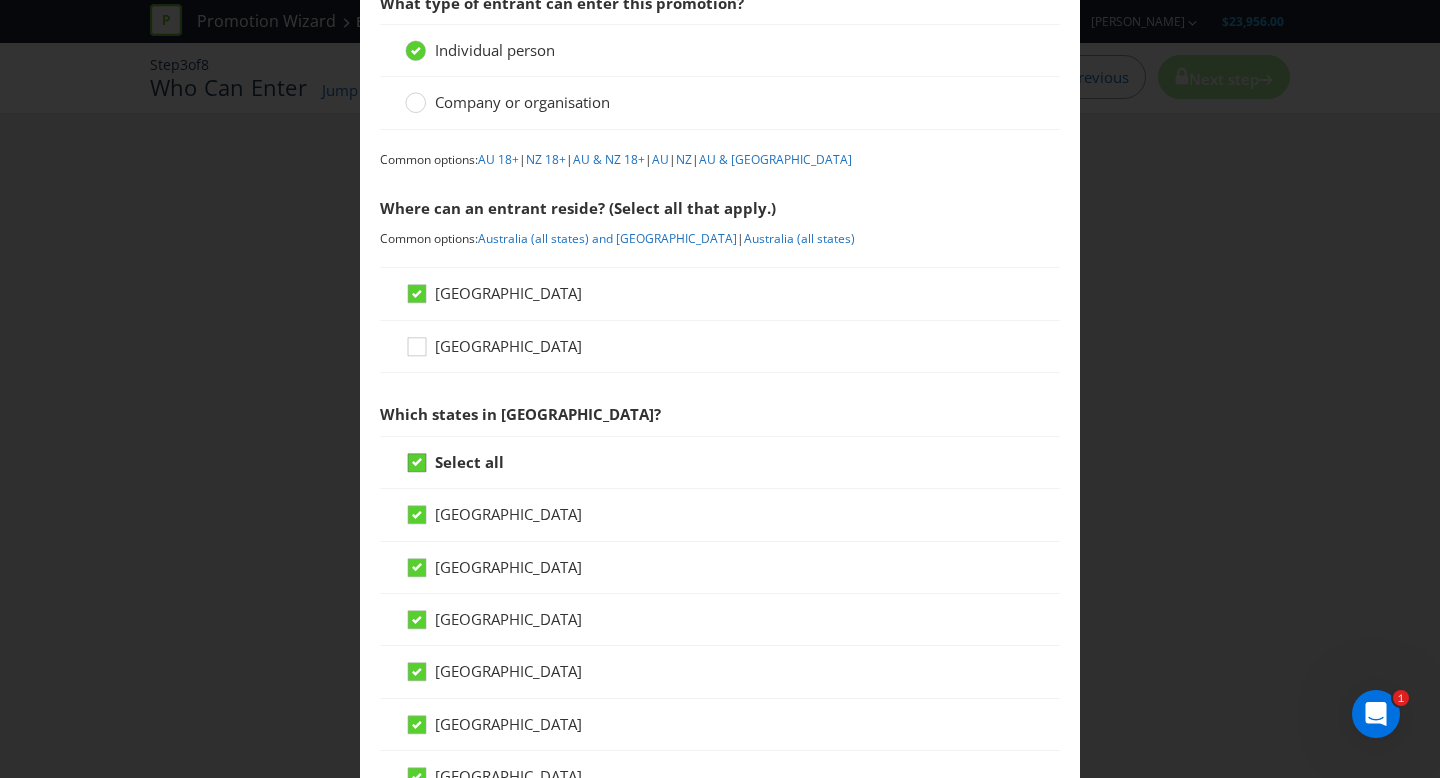 click 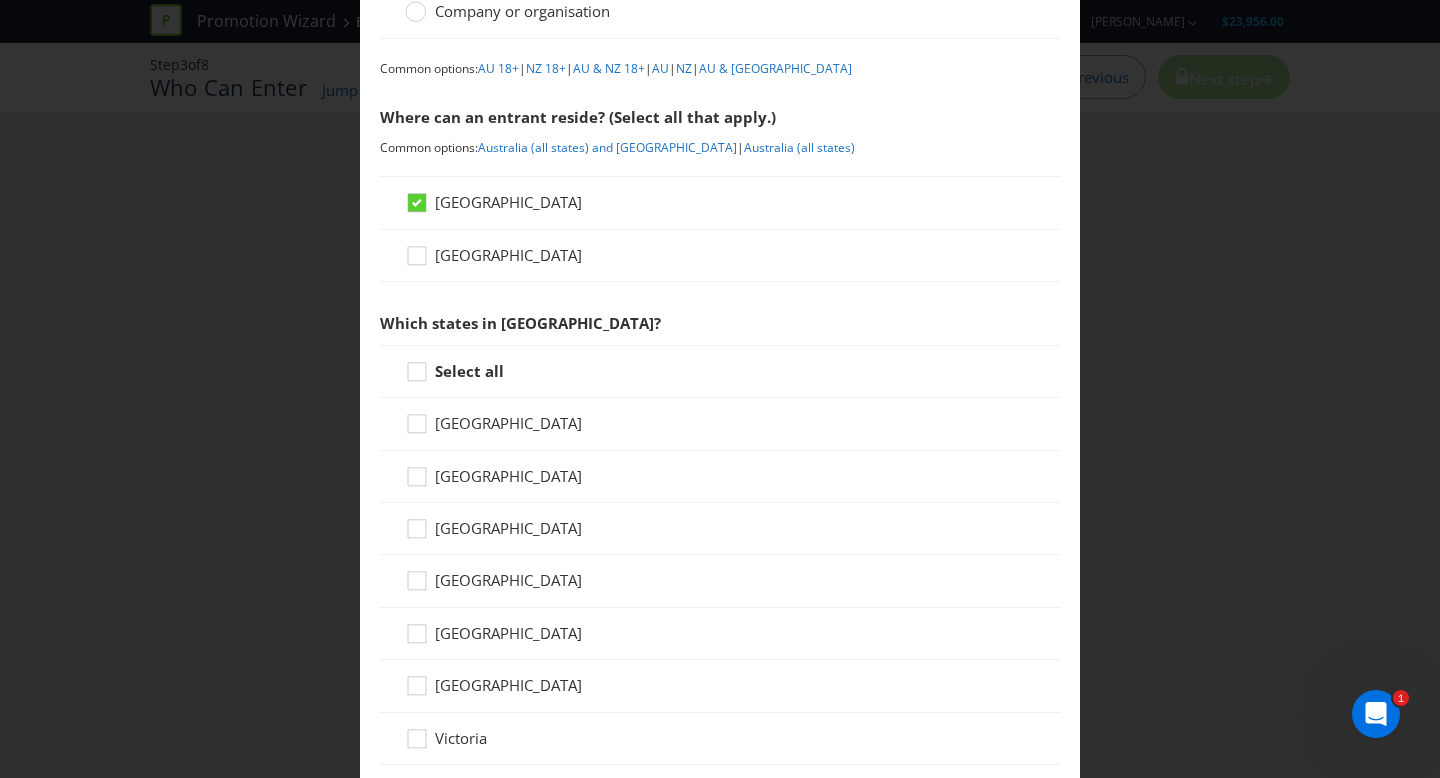 scroll, scrollTop: 217, scrollLeft: 0, axis: vertical 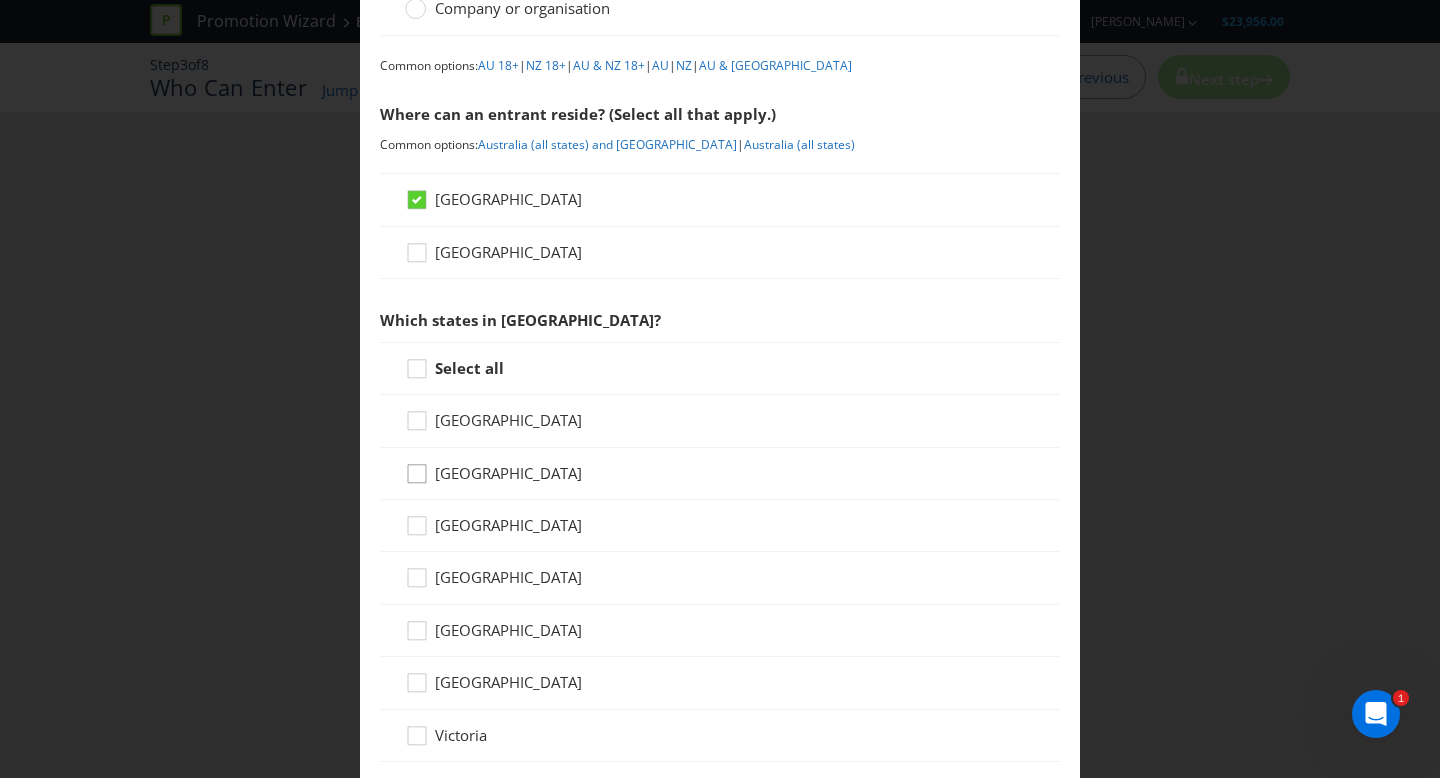 click 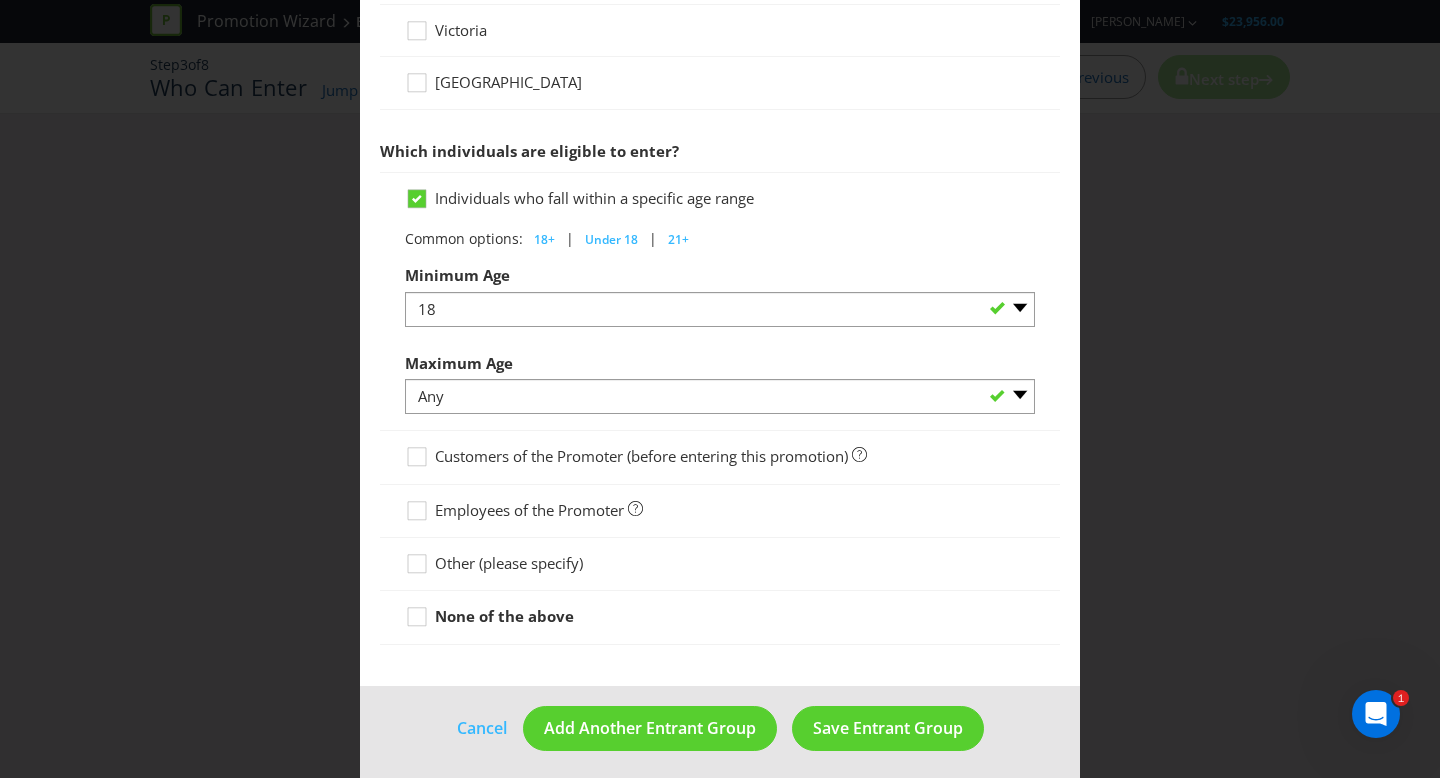scroll, scrollTop: 931, scrollLeft: 0, axis: vertical 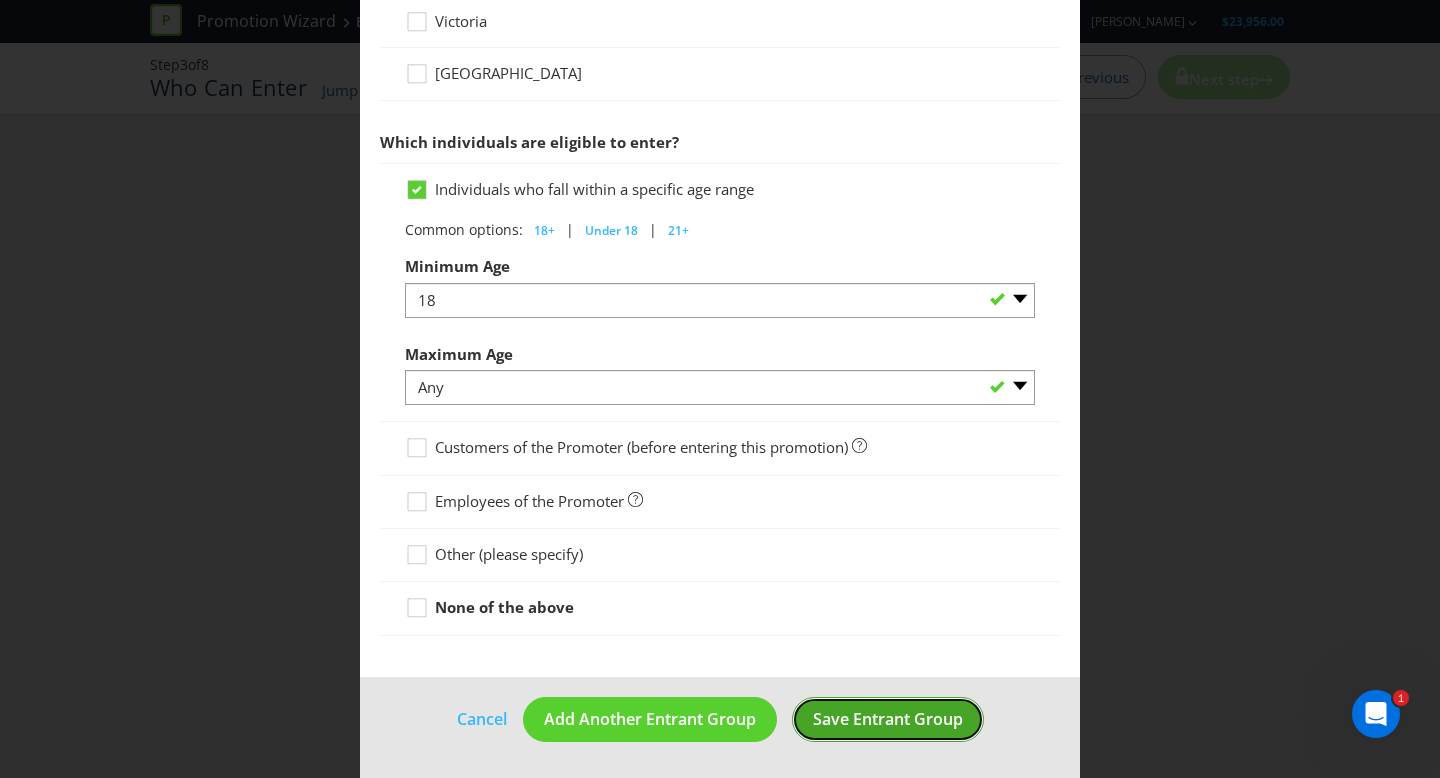 click on "Save Entrant Group" at bounding box center [888, 719] 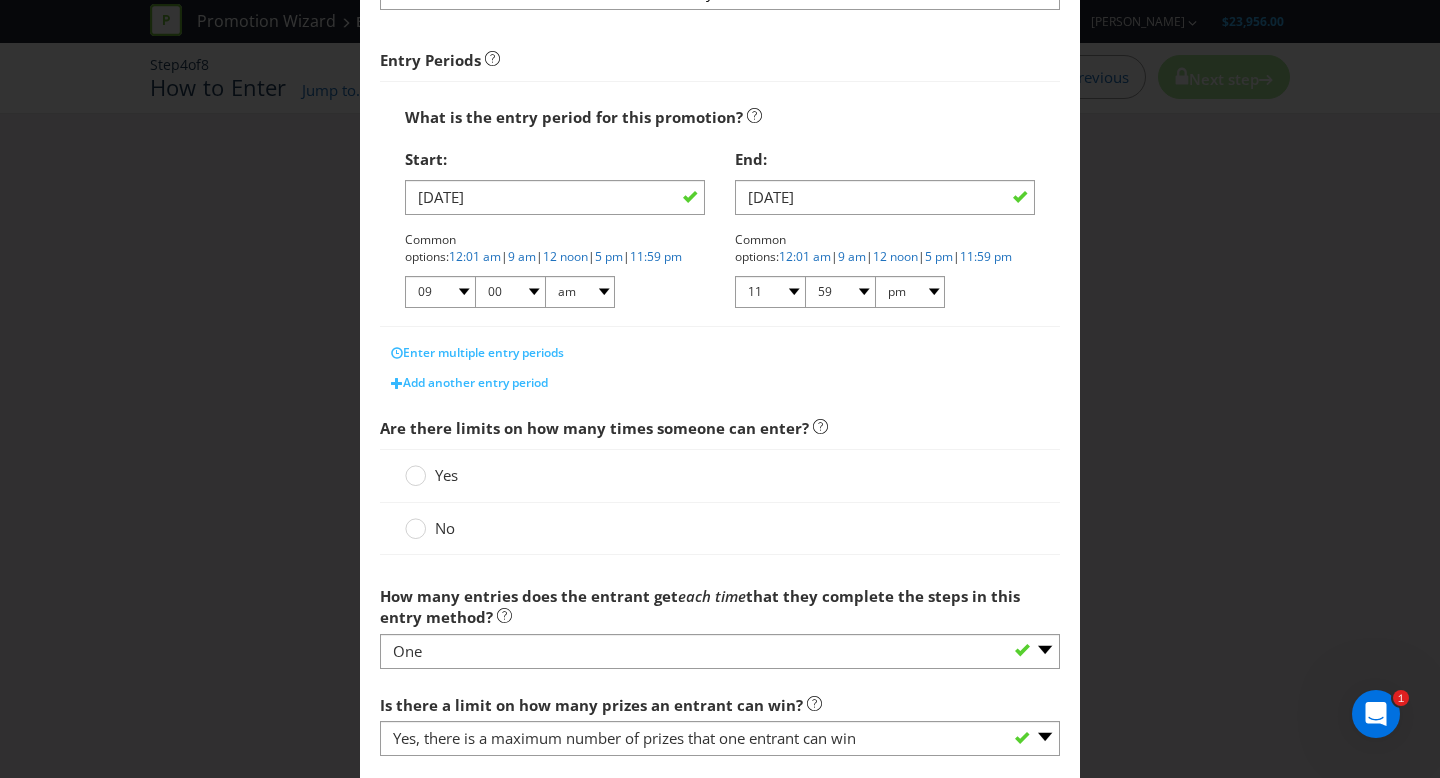 scroll, scrollTop: 307, scrollLeft: 0, axis: vertical 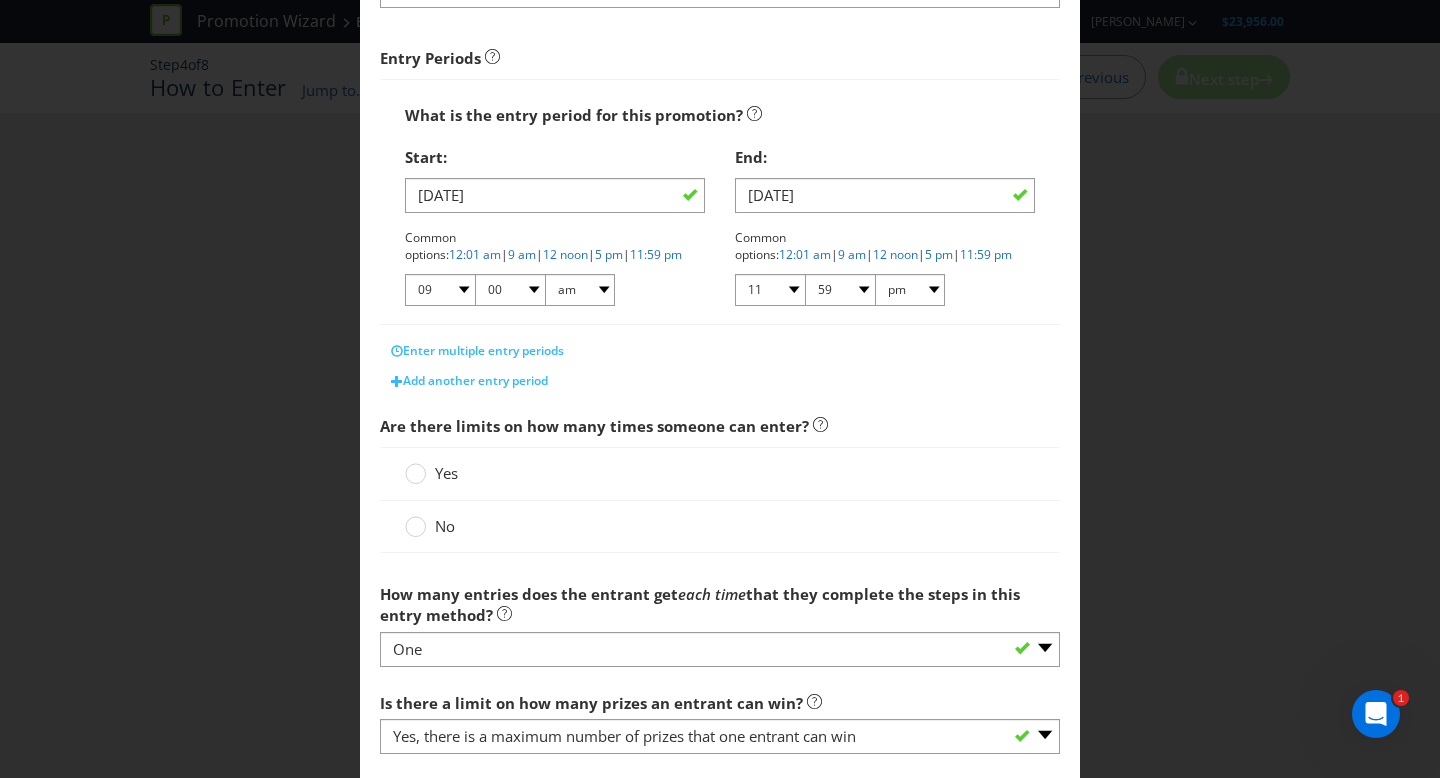 drag, startPoint x: 411, startPoint y: 476, endPoint x: 460, endPoint y: 478, distance: 49.0408 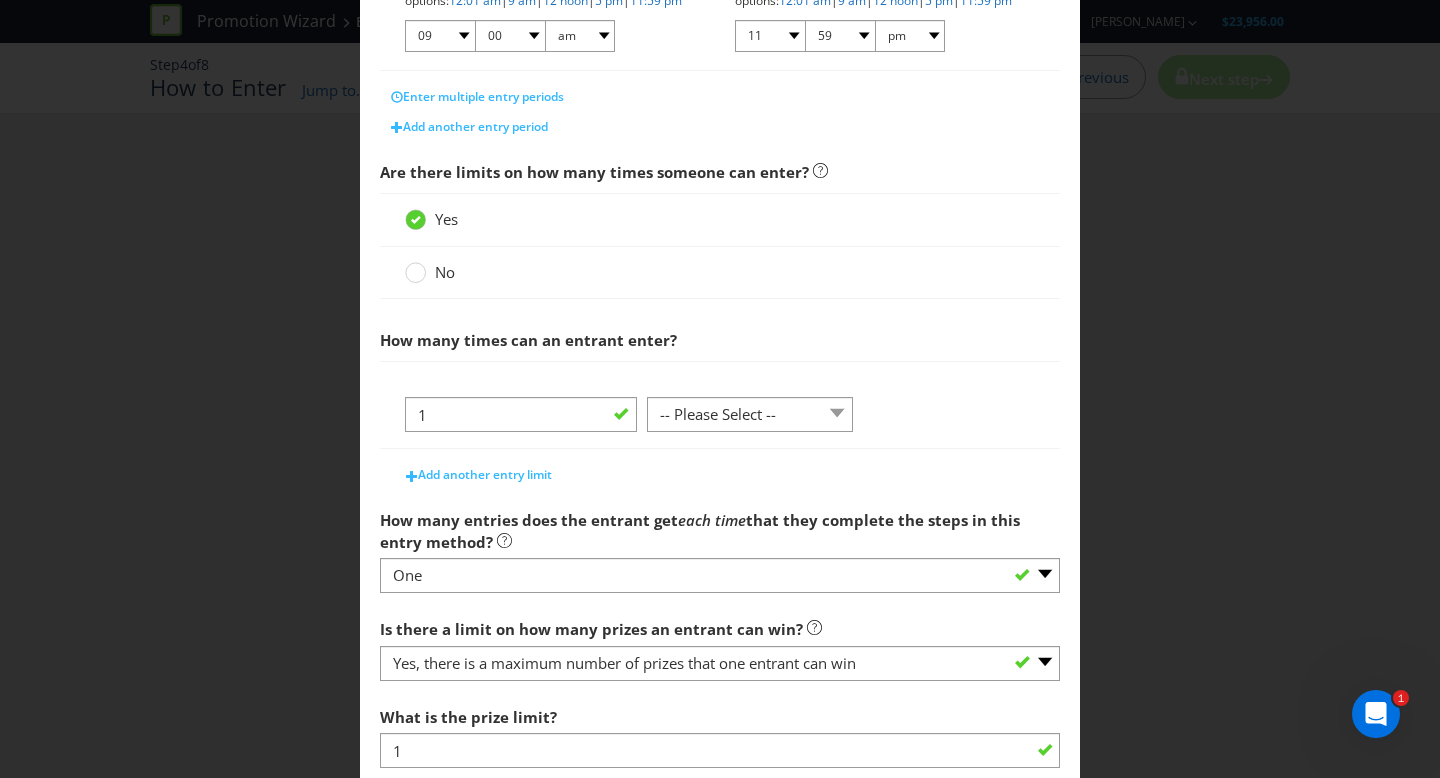 scroll, scrollTop: 565, scrollLeft: 0, axis: vertical 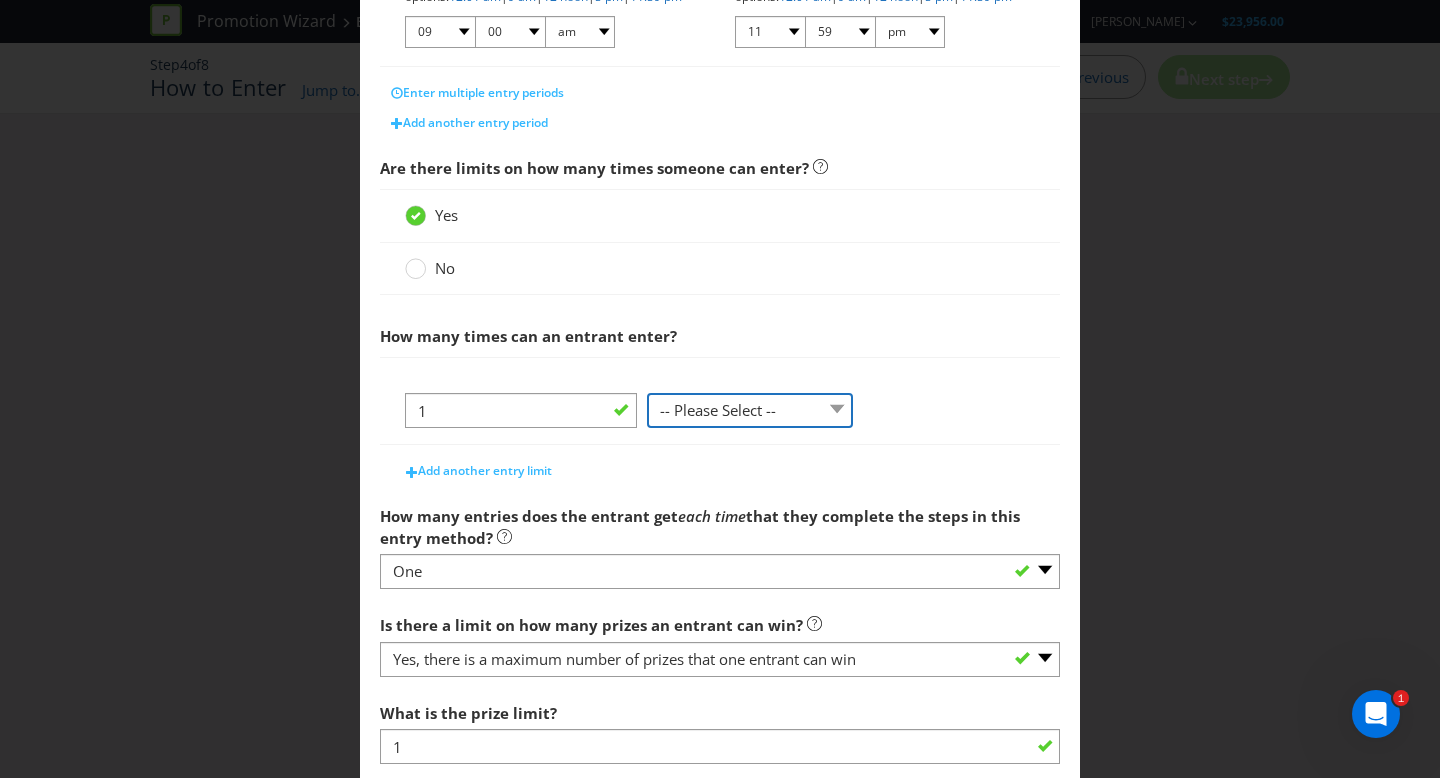 click on "-- Please Select -- per person per day per purchase per transaction Other (please specify)" at bounding box center [750, 410] 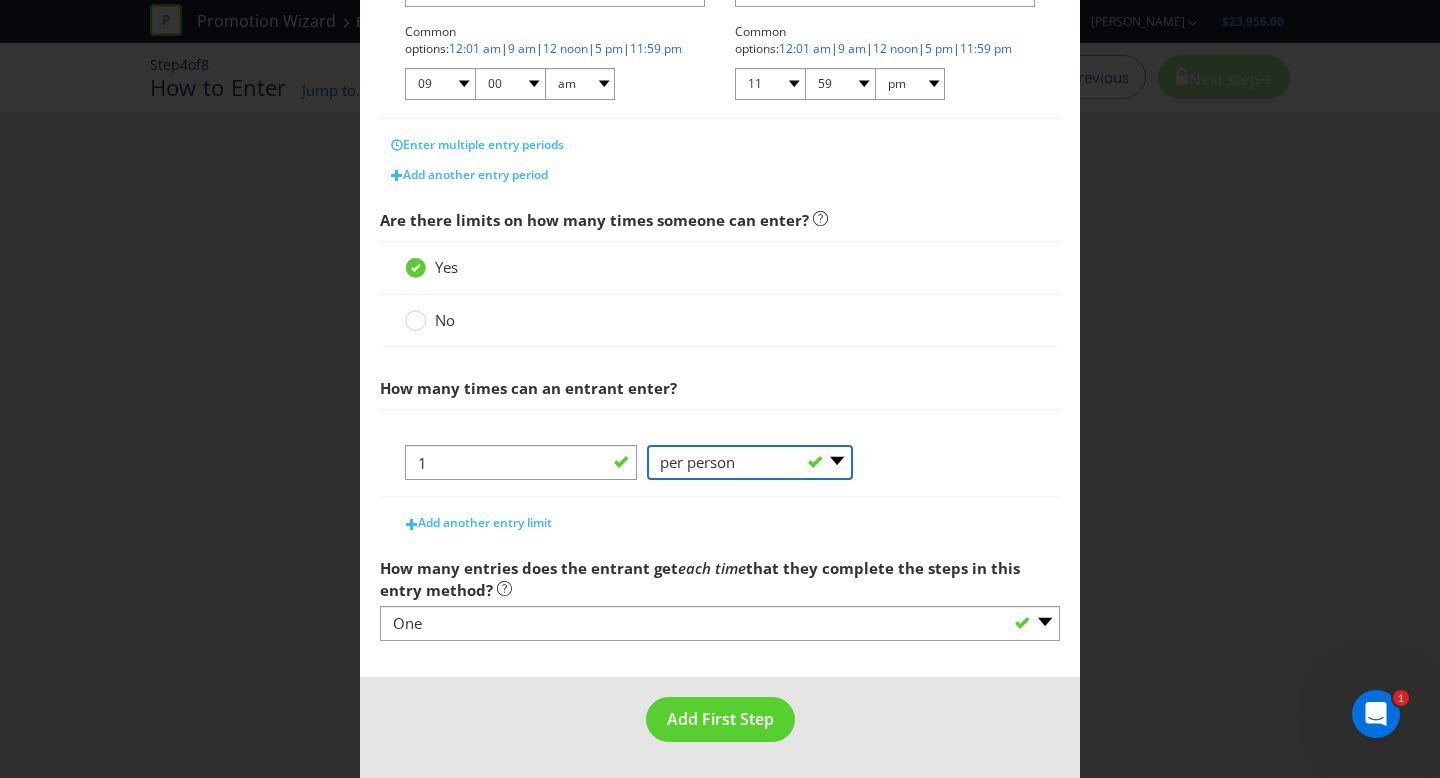 scroll, scrollTop: 513, scrollLeft: 0, axis: vertical 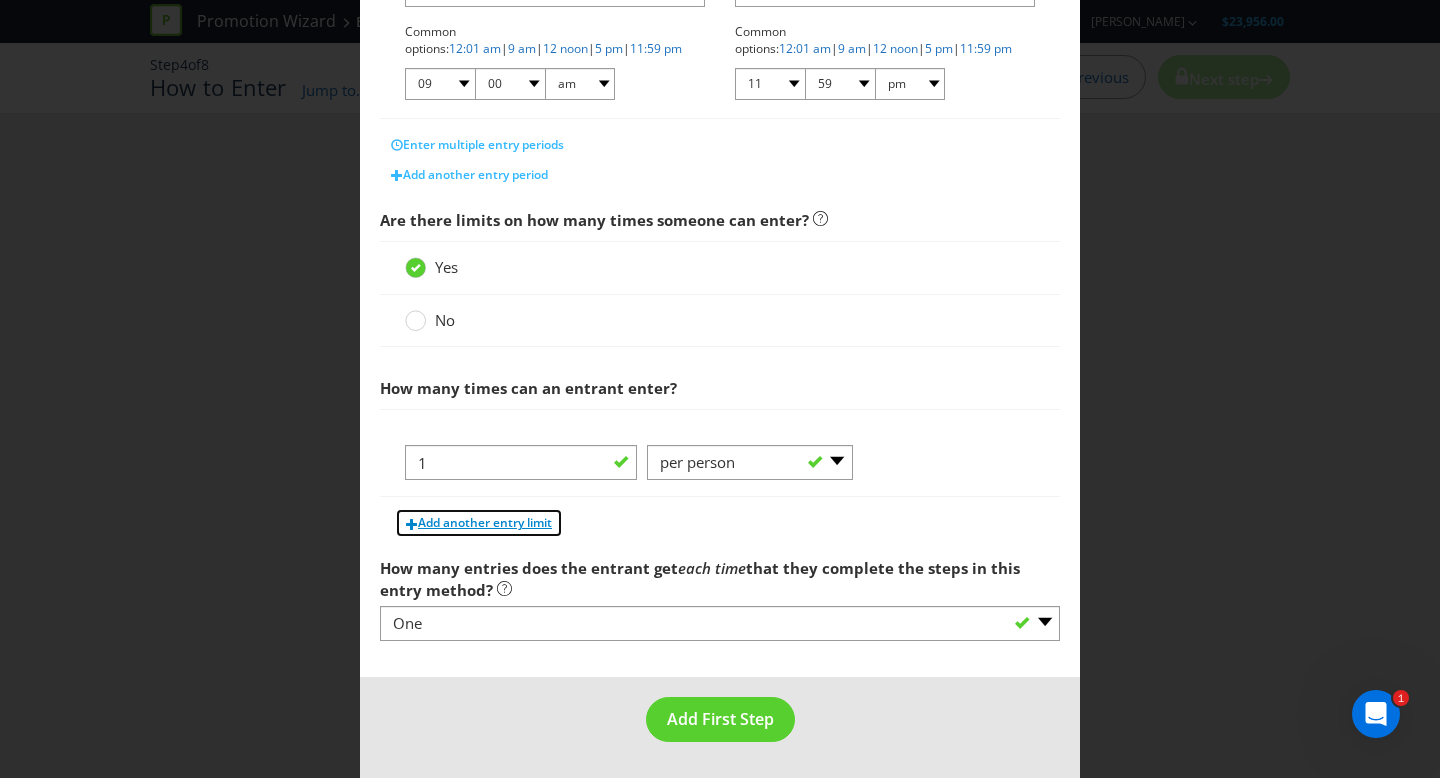 click on "Add another entry limit" at bounding box center [485, 522] 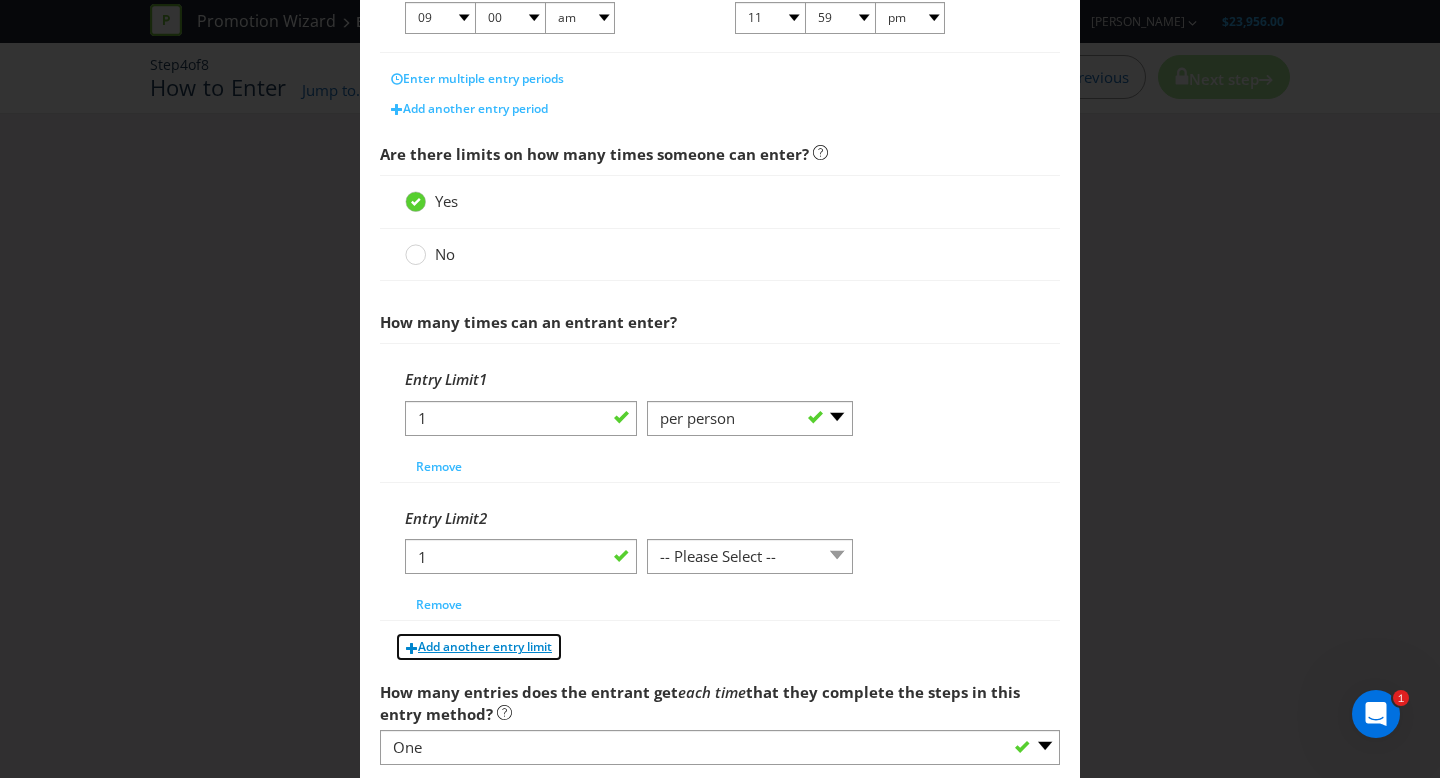 scroll, scrollTop: 585, scrollLeft: 0, axis: vertical 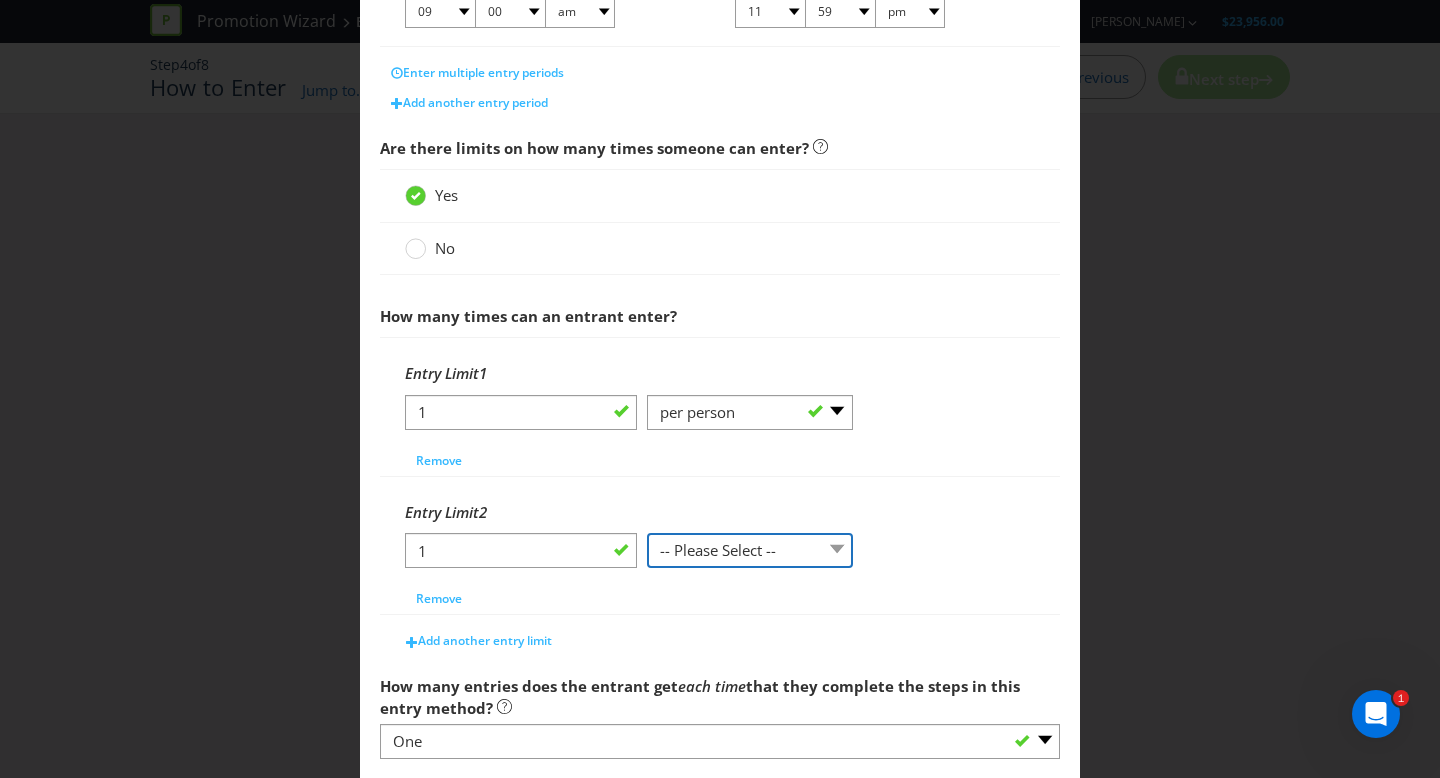 click on "-- Please Select -- per person per day per purchase per transaction Other (please specify)" at bounding box center [750, 550] 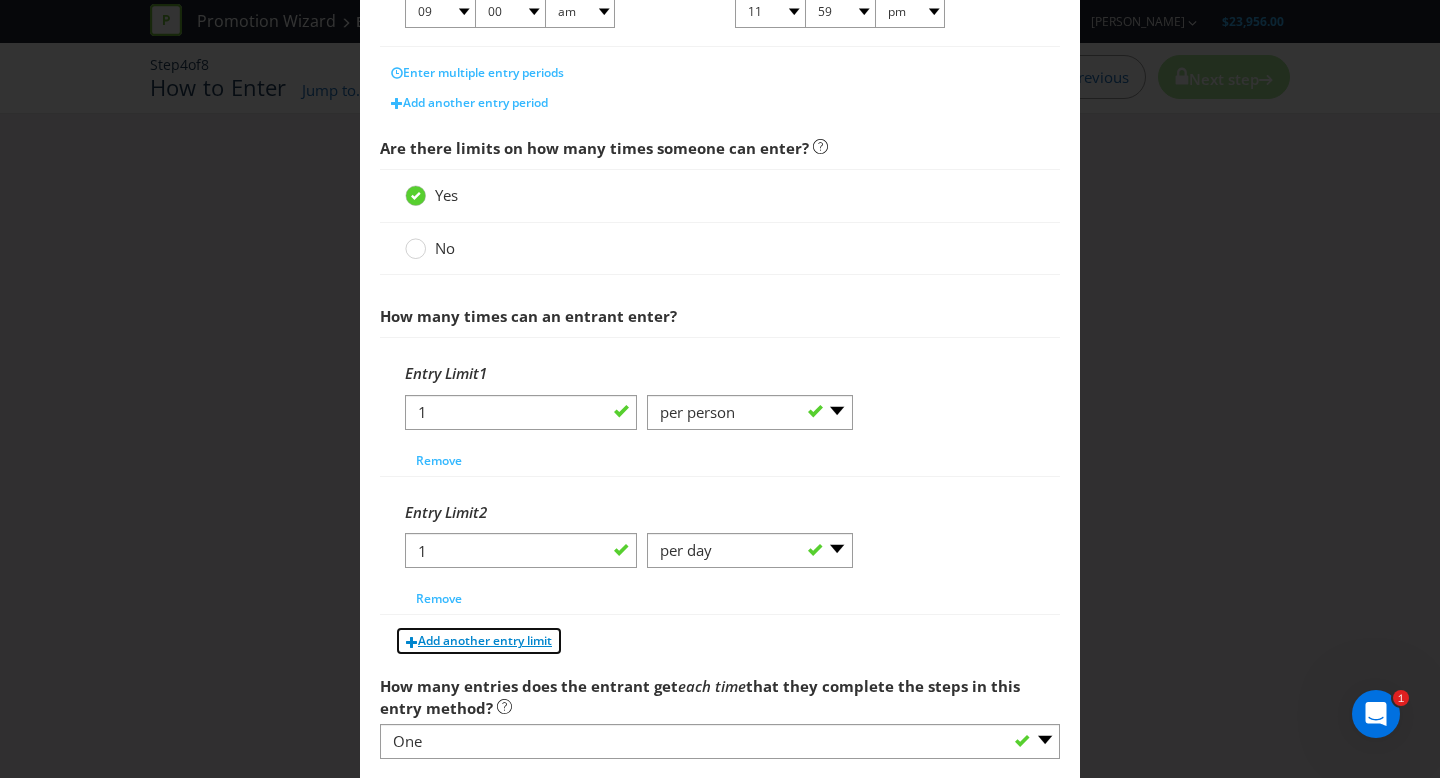 click on "Add another entry limit" at bounding box center [485, 640] 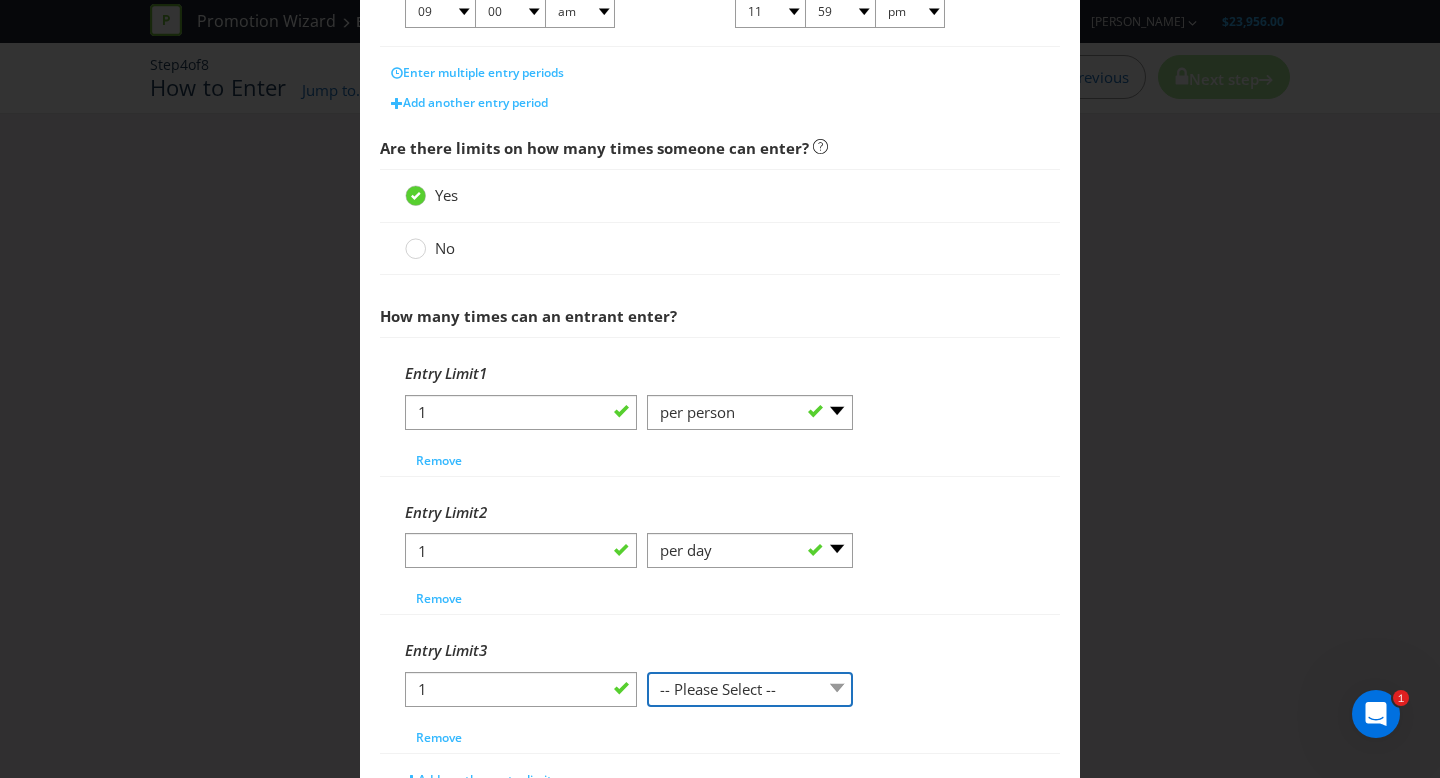 click on "-- Please Select -- per person per day per purchase per transaction Other (please specify)" at bounding box center [750, 689] 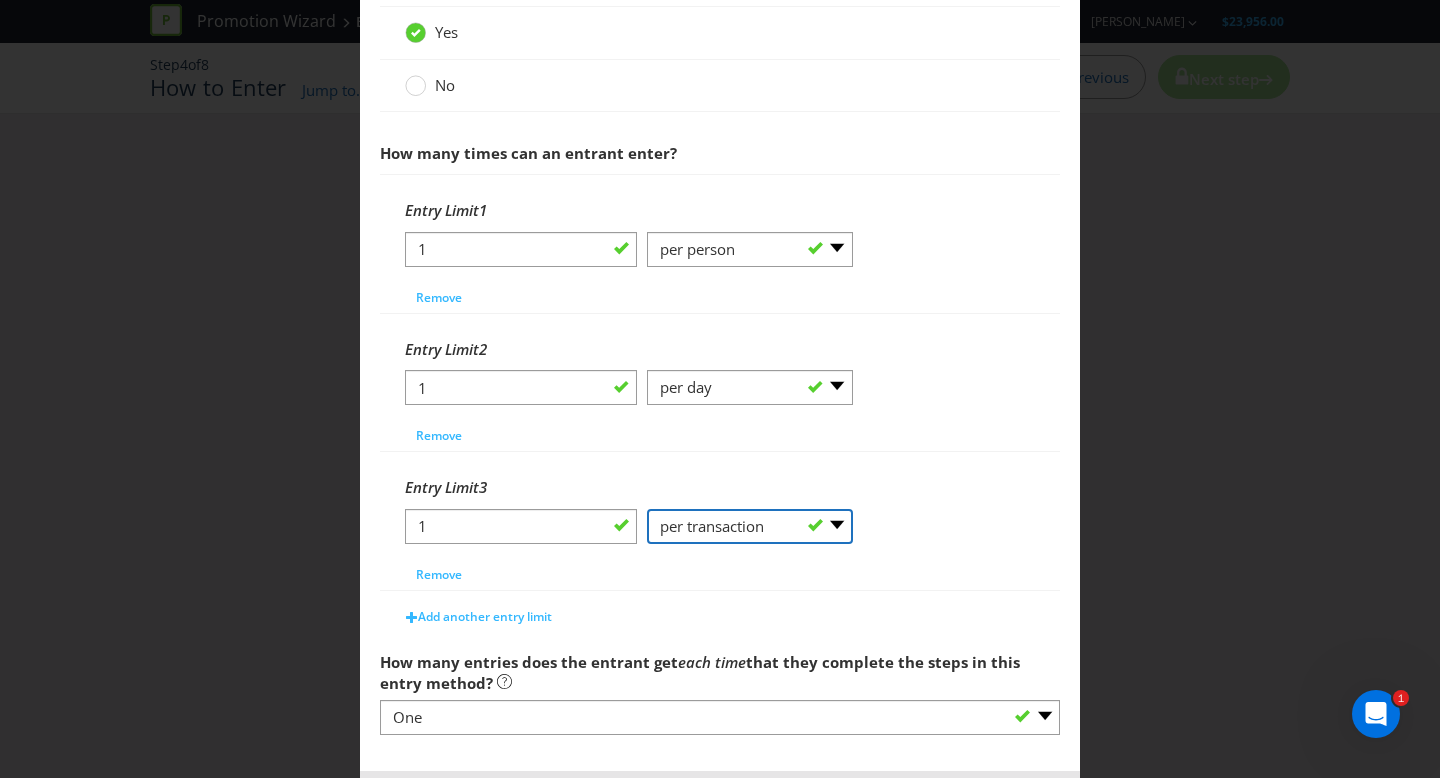 scroll, scrollTop: 841, scrollLeft: 0, axis: vertical 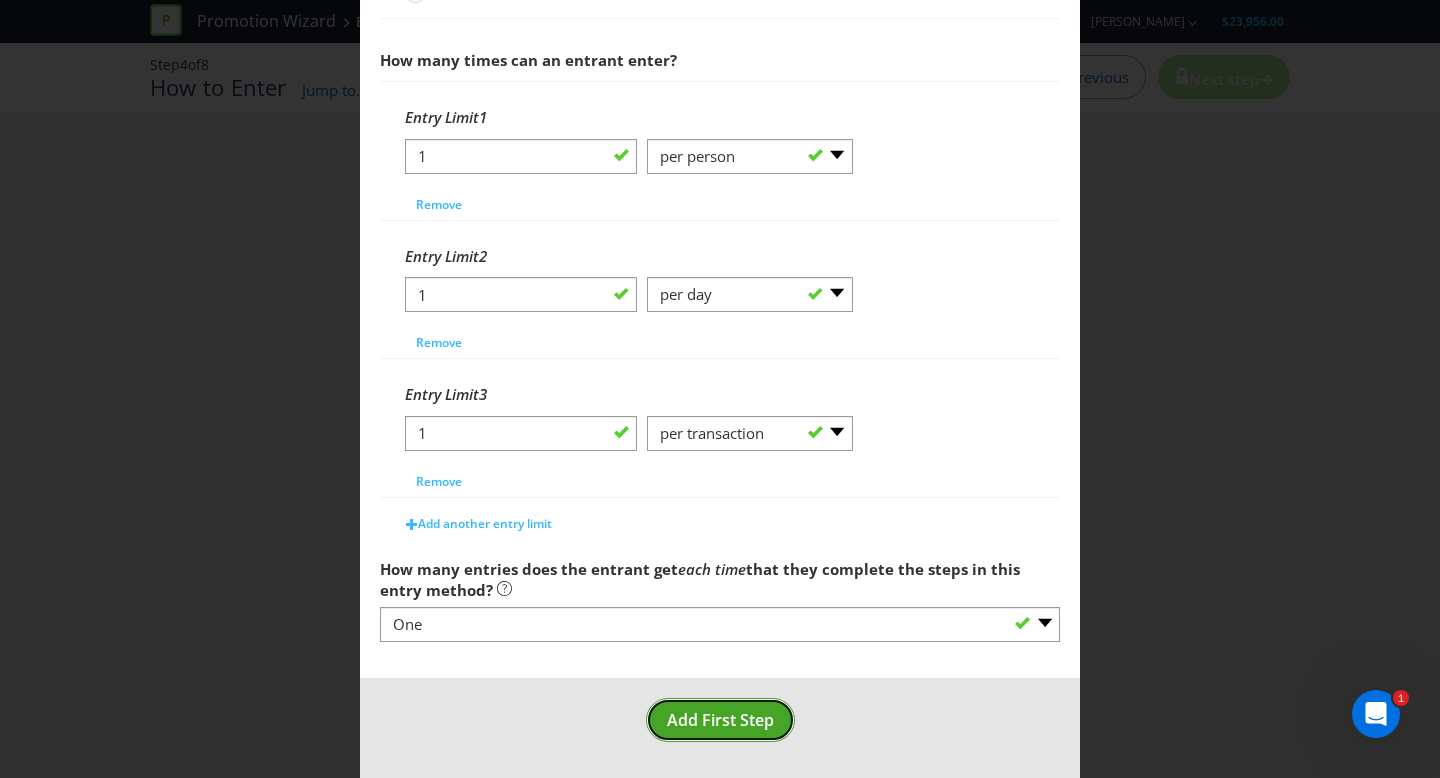 click on "Add First Step" at bounding box center (720, 720) 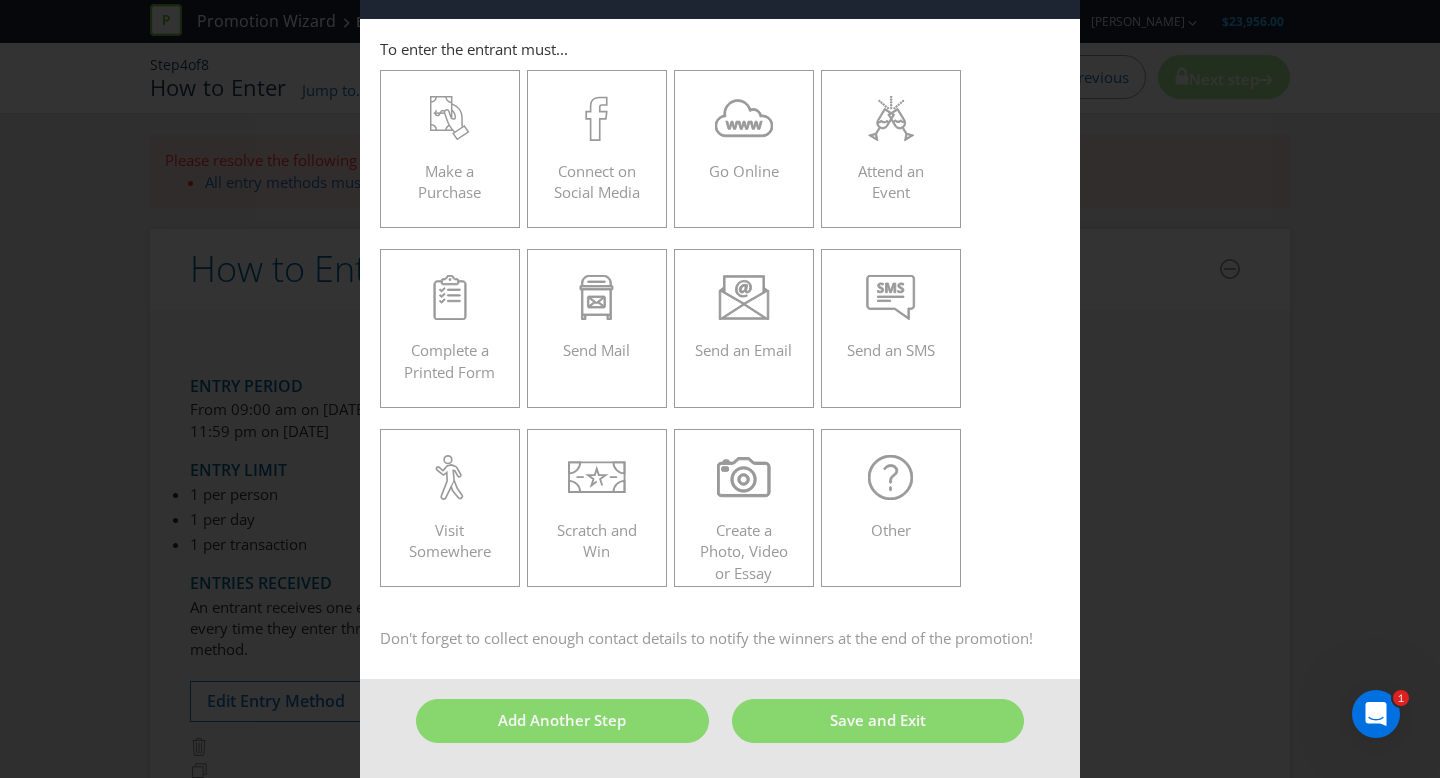 scroll, scrollTop: 66, scrollLeft: 0, axis: vertical 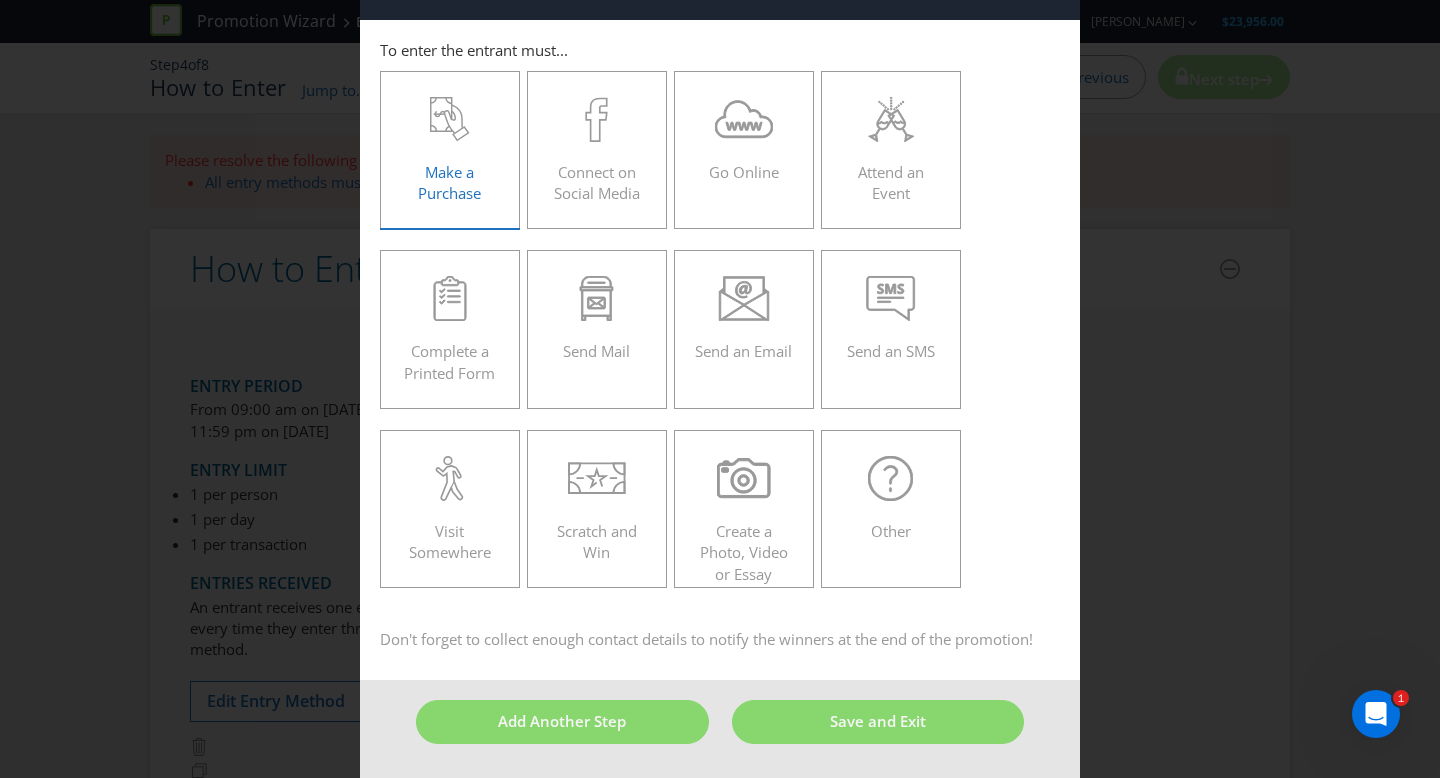 click on "Make a Purchase" at bounding box center [449, 182] 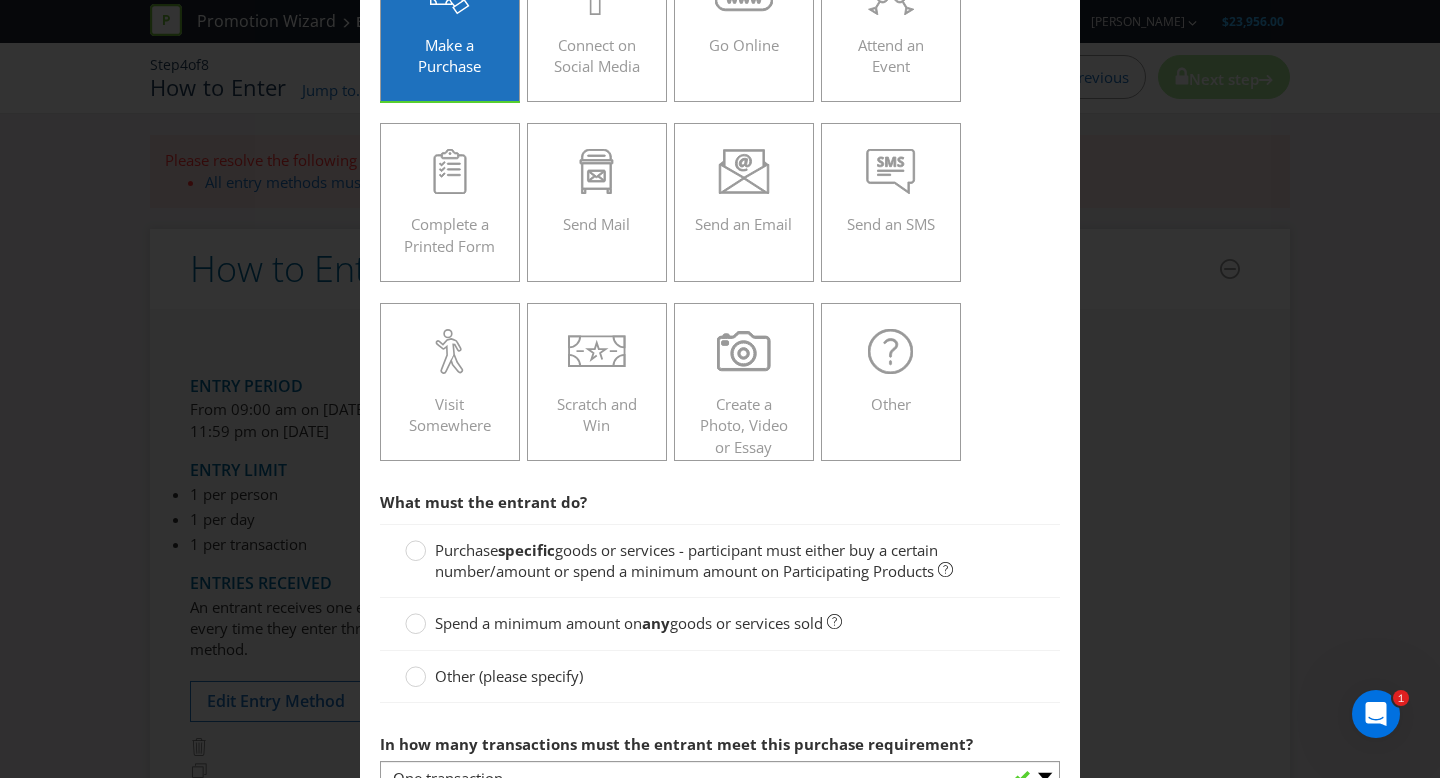 scroll, scrollTop: 213, scrollLeft: 0, axis: vertical 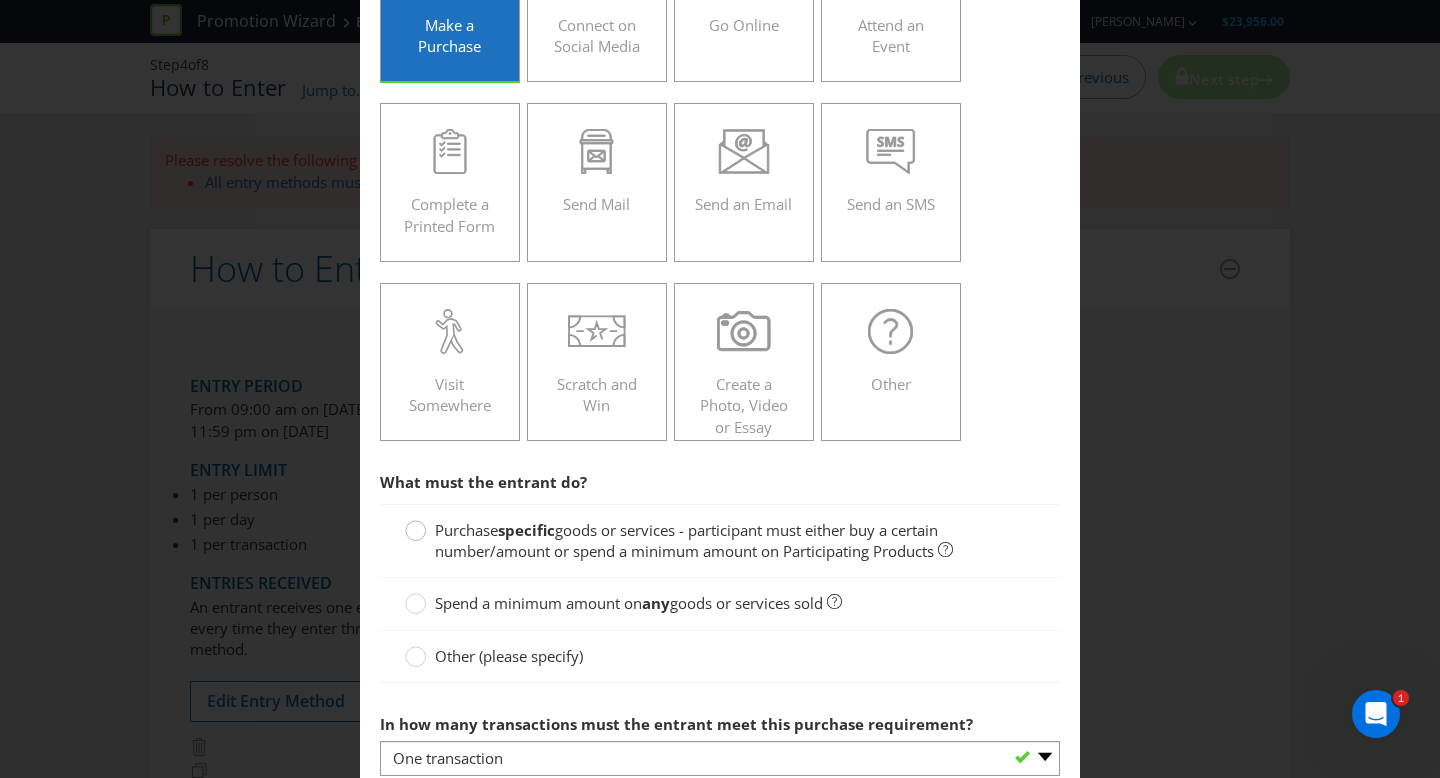 click 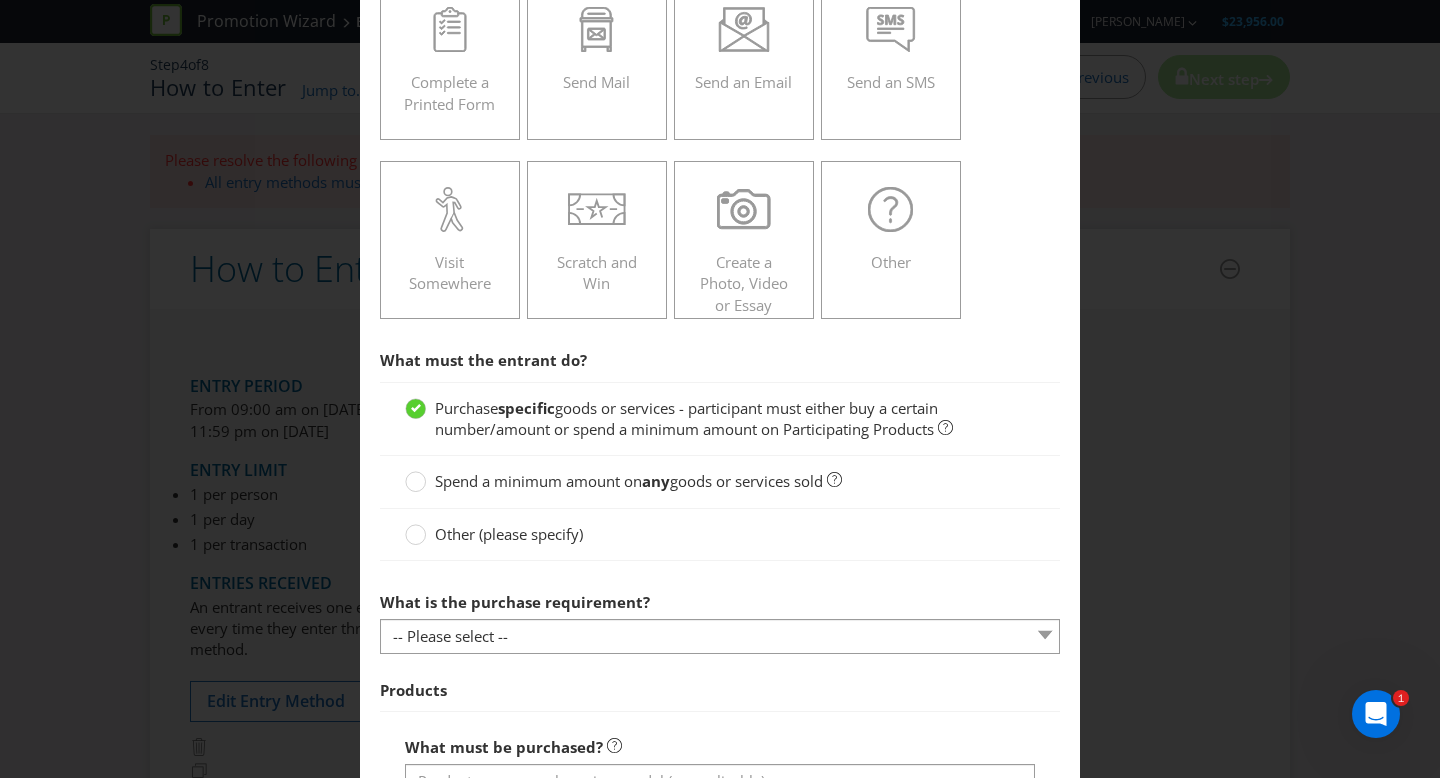 scroll, scrollTop: 346, scrollLeft: 0, axis: vertical 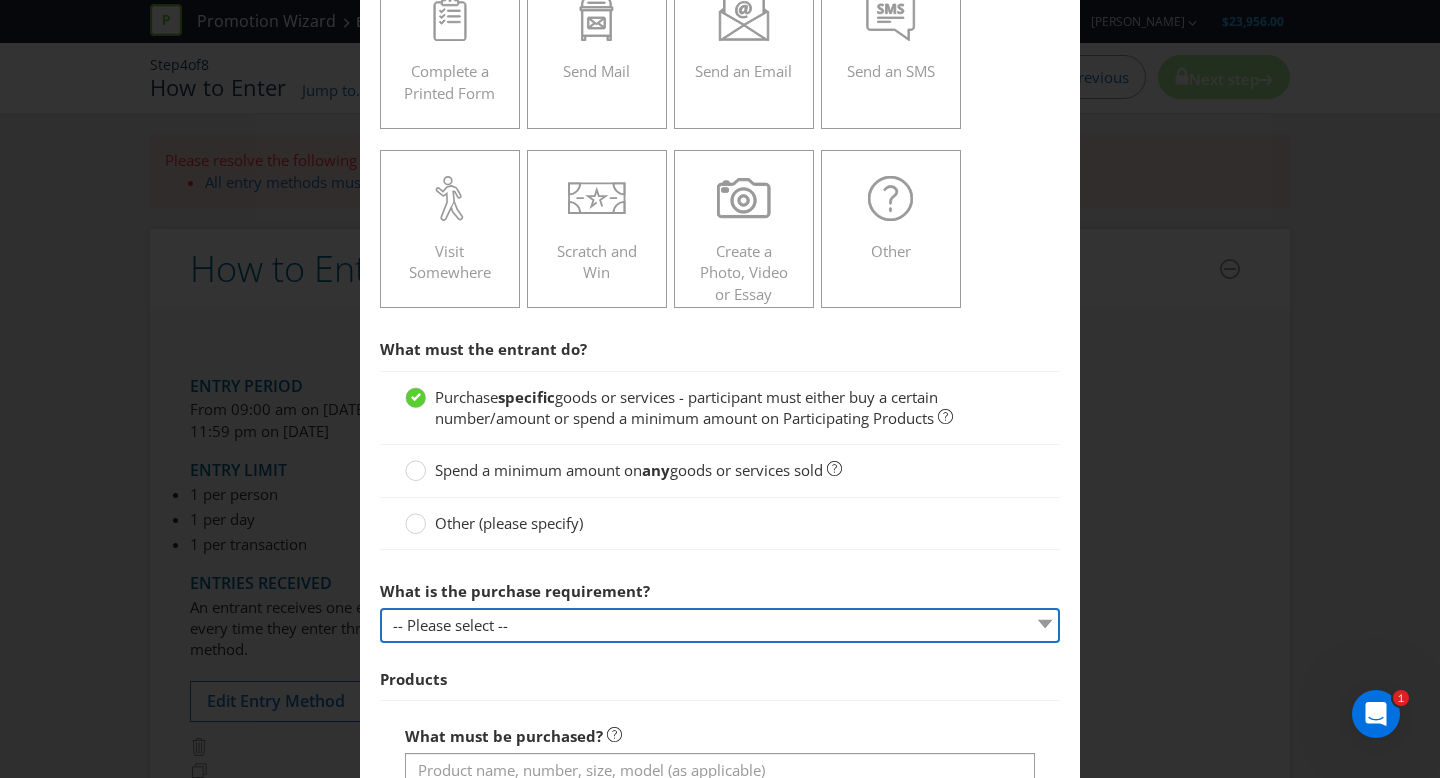 click on "-- Please select -- Buy a certain number of these products or services Spend a minimum amount on these products or services" at bounding box center (720, 625) 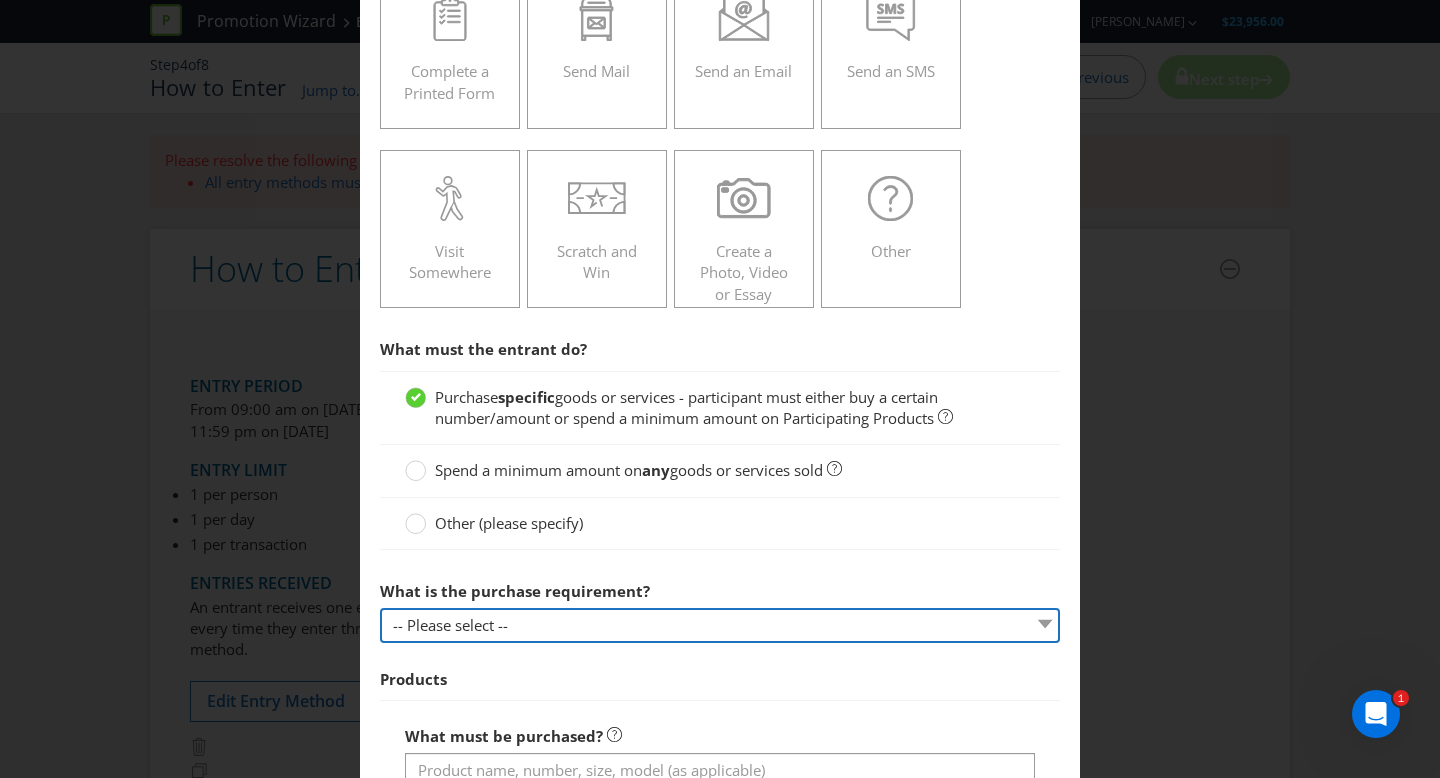 select on "MINIMUM_QUANTITY" 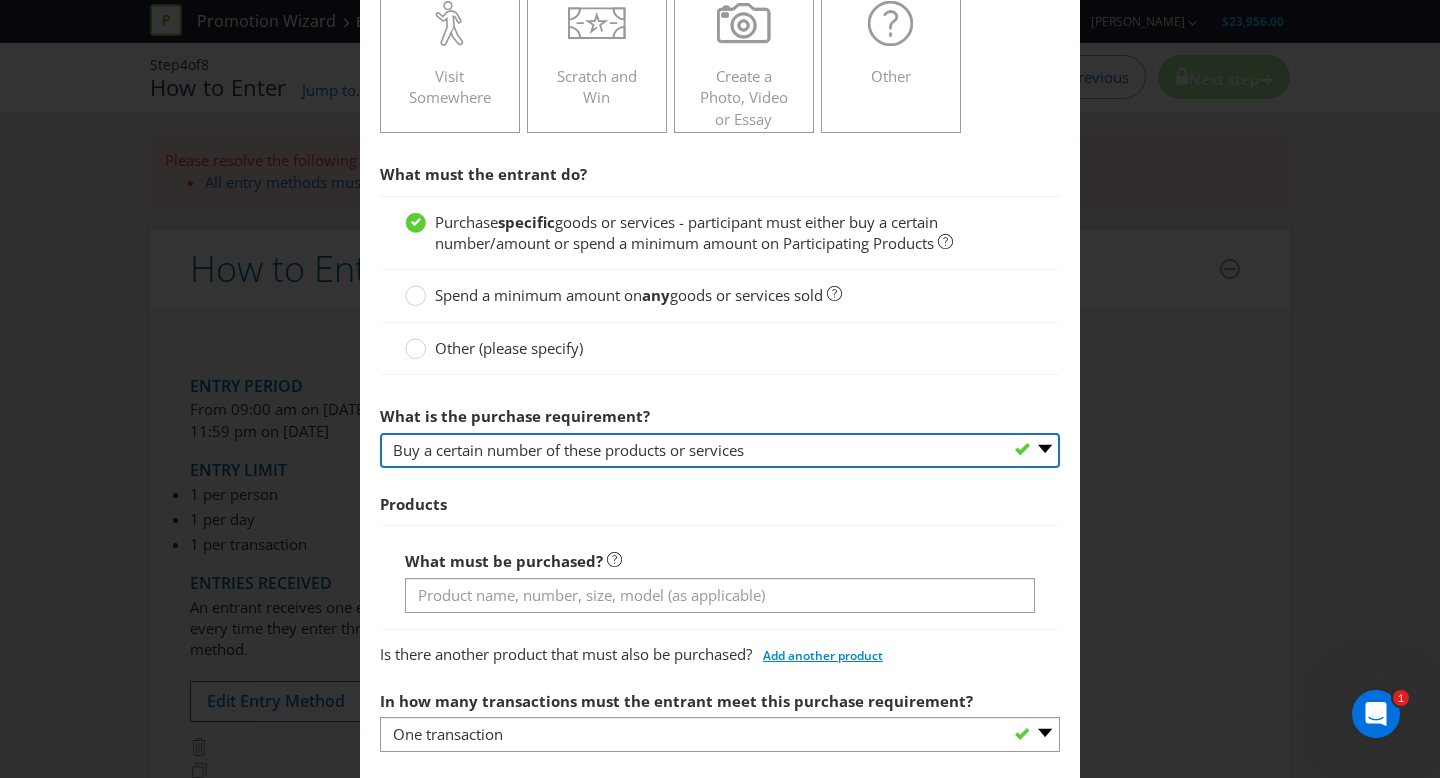 scroll, scrollTop: 534, scrollLeft: 0, axis: vertical 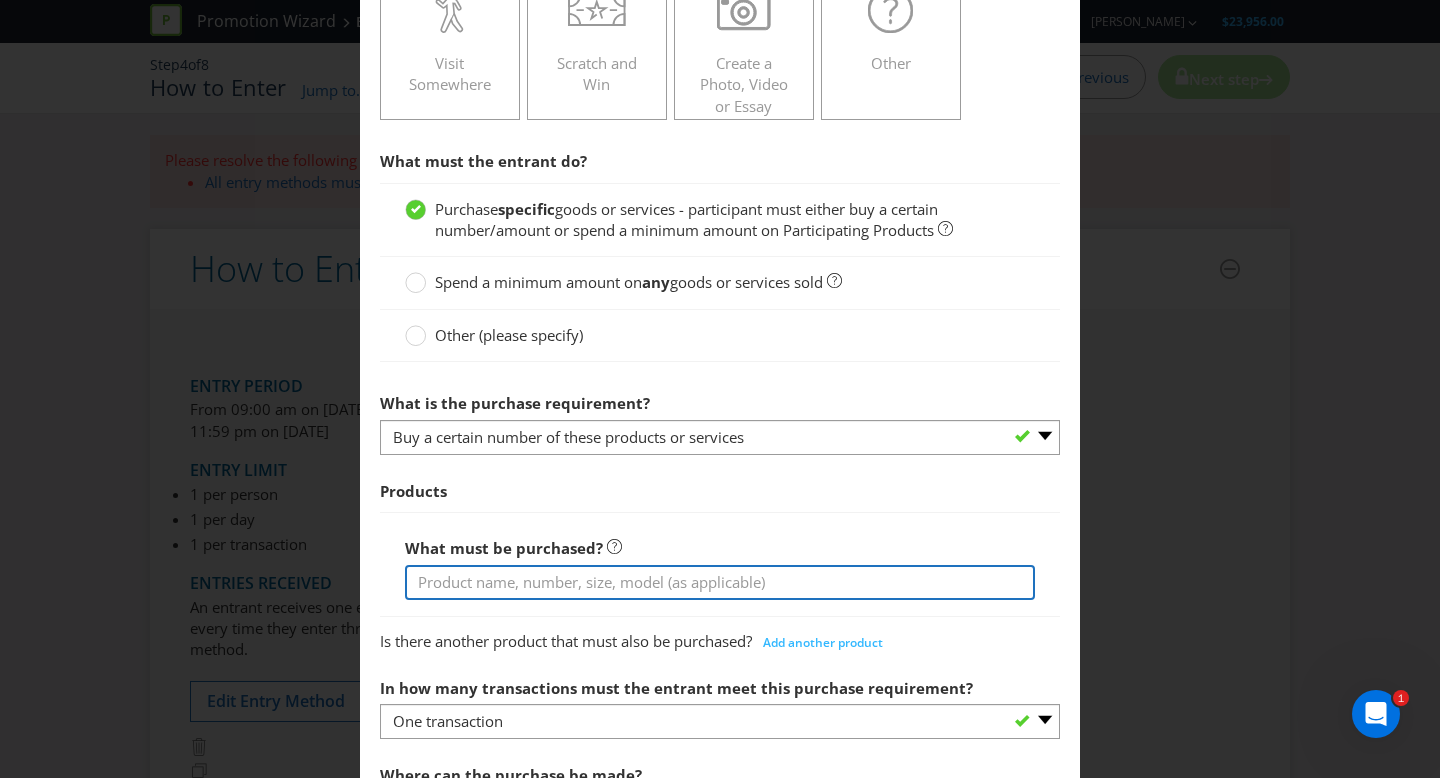 click at bounding box center [720, 582] 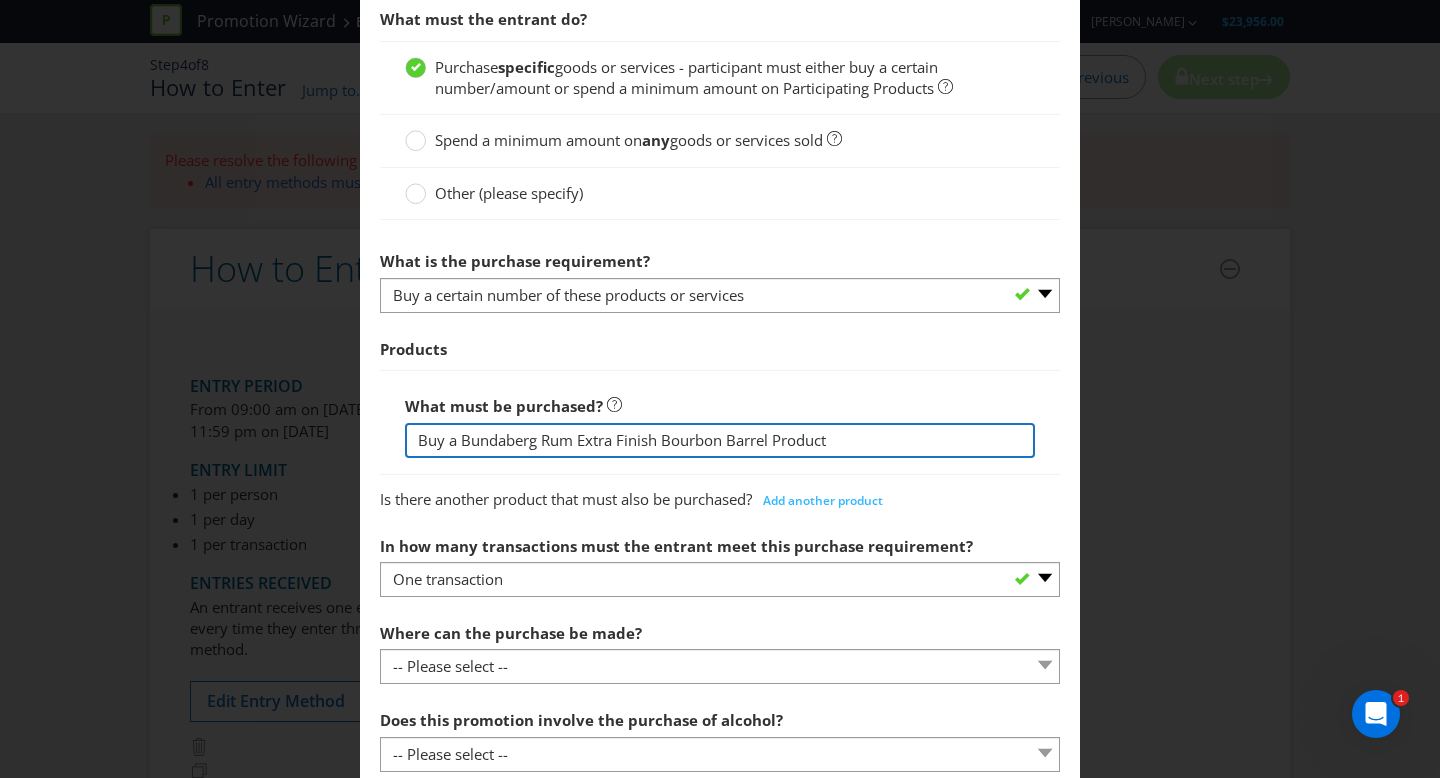 scroll, scrollTop: 677, scrollLeft: 0, axis: vertical 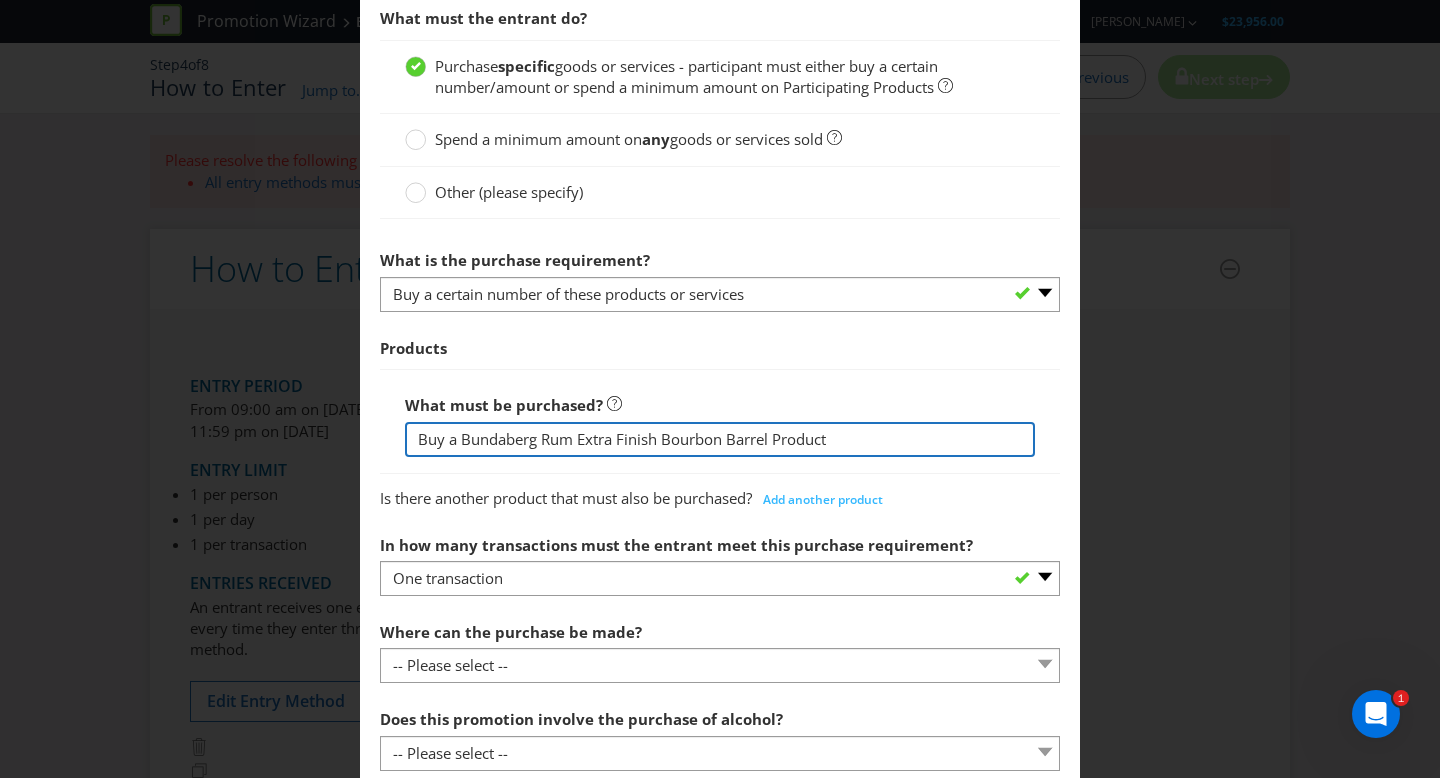 type on "Buy a Bundaberg Rum Extra Finish Bourbon Barrel Product" 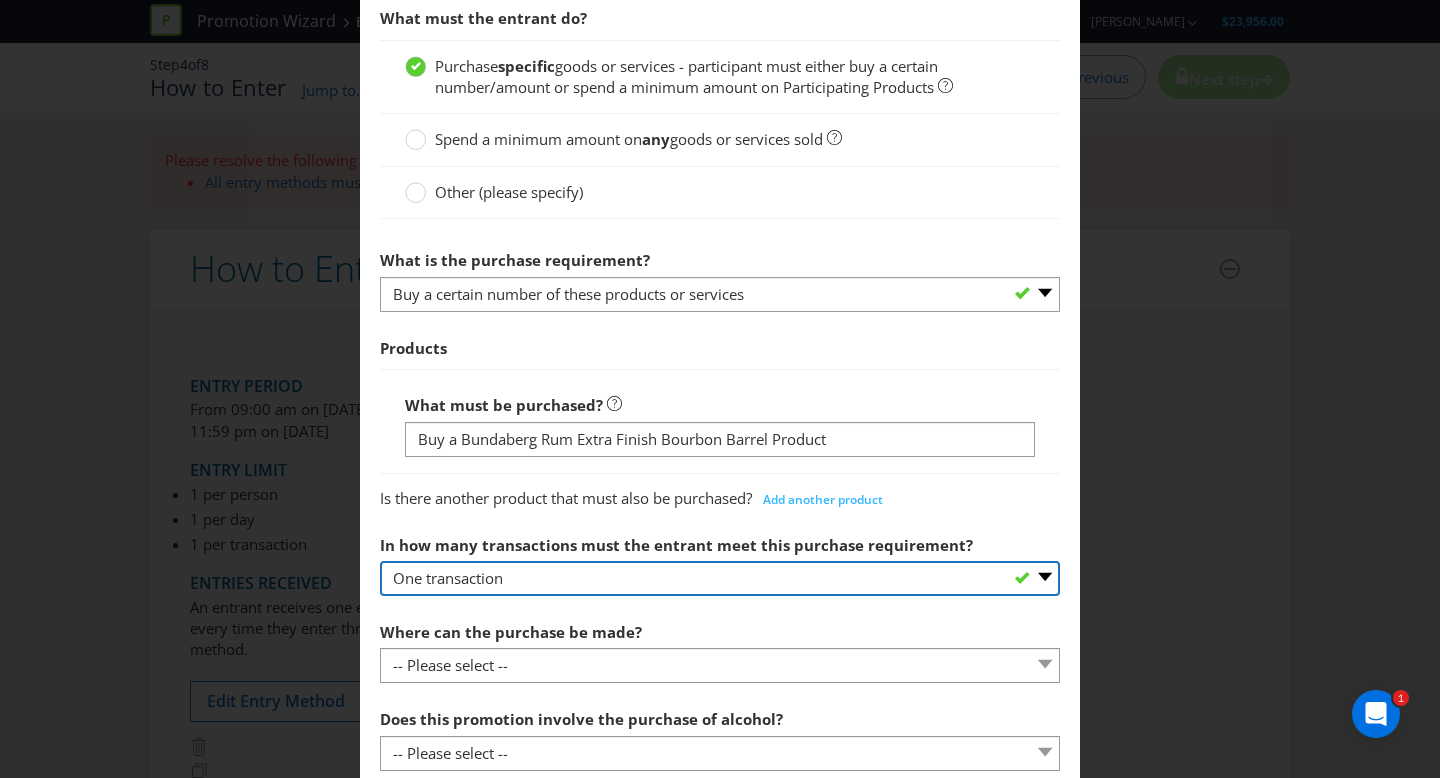 click on "-- Please select -- One transaction A specific number of transactions Any number of transactions" at bounding box center (720, 578) 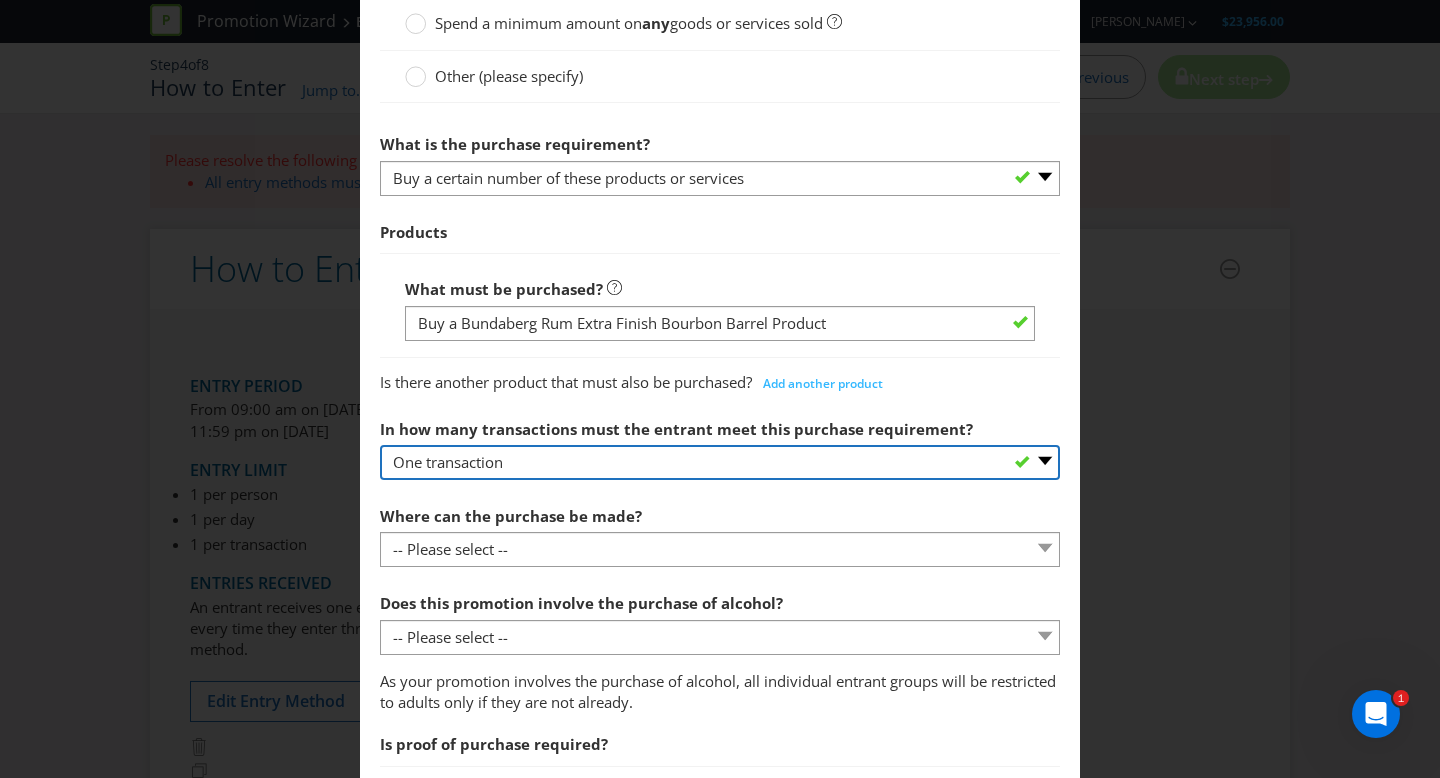 scroll, scrollTop: 794, scrollLeft: 0, axis: vertical 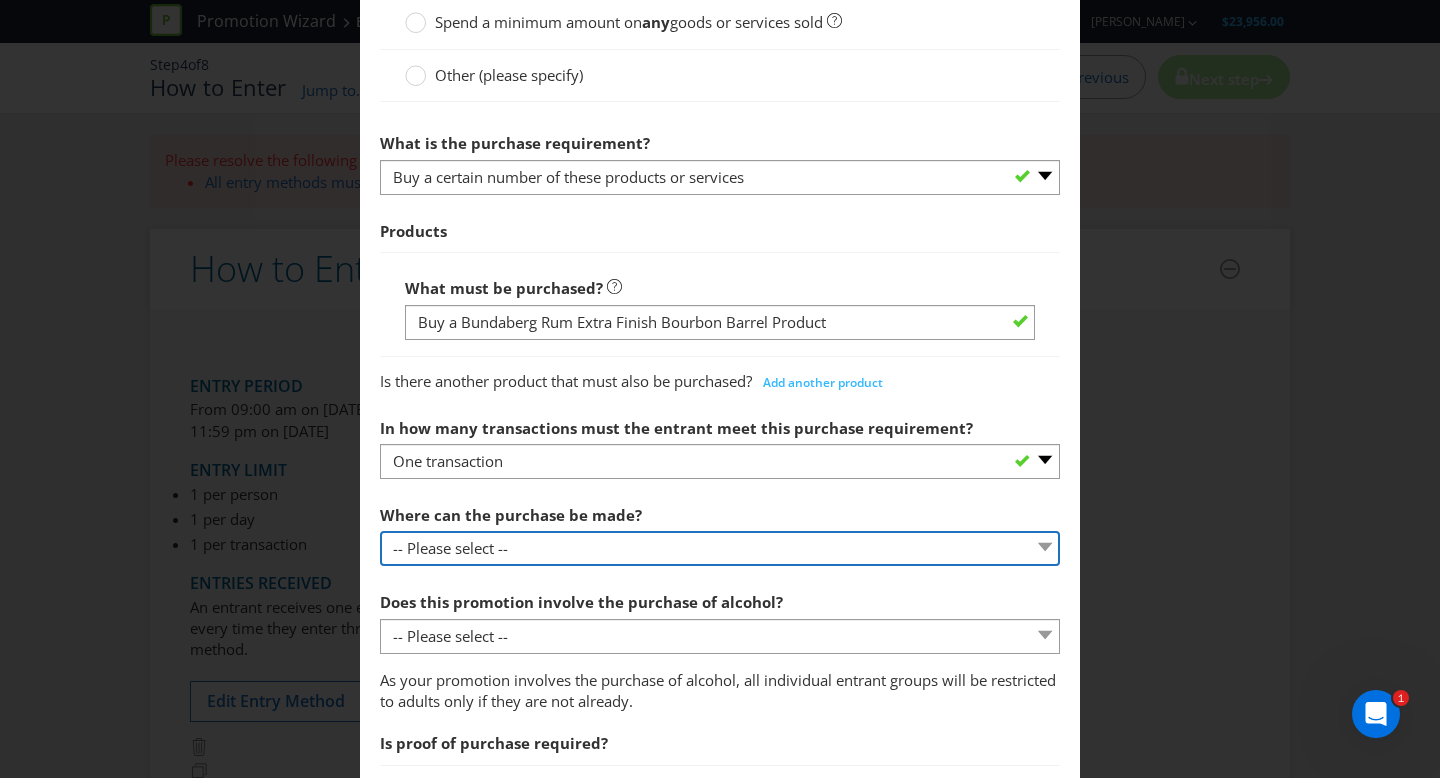 click on "-- Please select -- Any stores displaying promotional material (including online) Any stores displaying promotional material (excluding online) Any stores that sell the product or service Specific stores or a specific area (please specify) Other (please specify)" at bounding box center (720, 548) 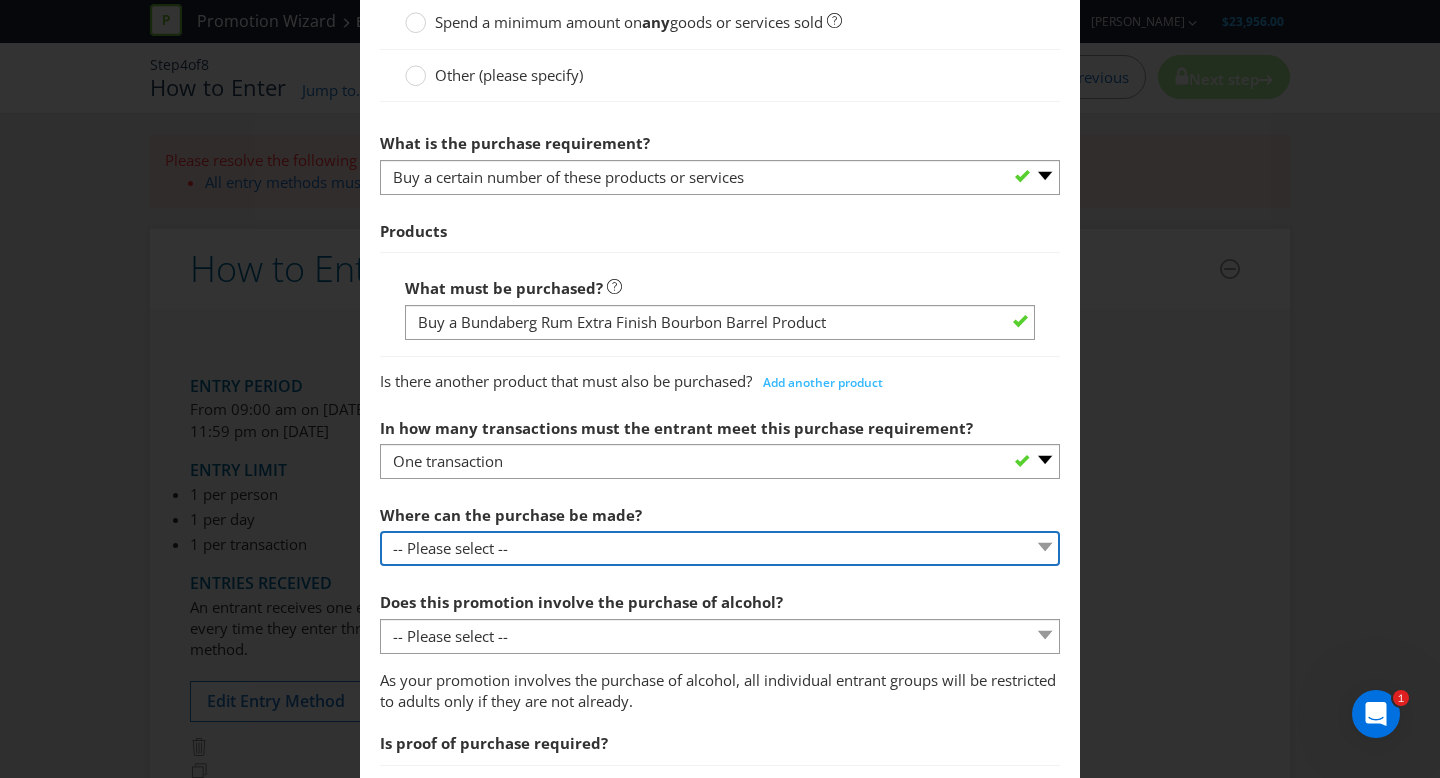 select on "ANY_DISPLAYING_NOT_ONLINE" 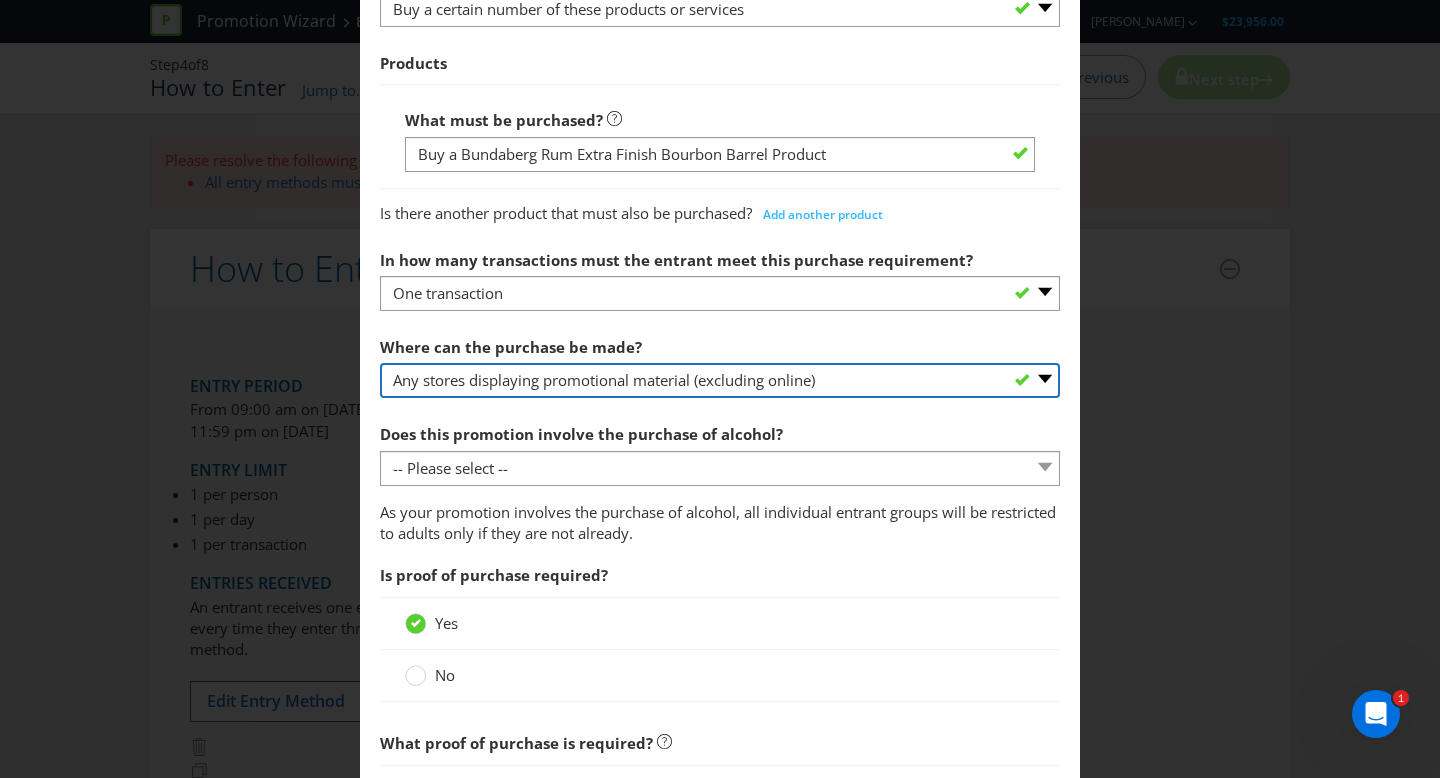 scroll, scrollTop: 960, scrollLeft: 0, axis: vertical 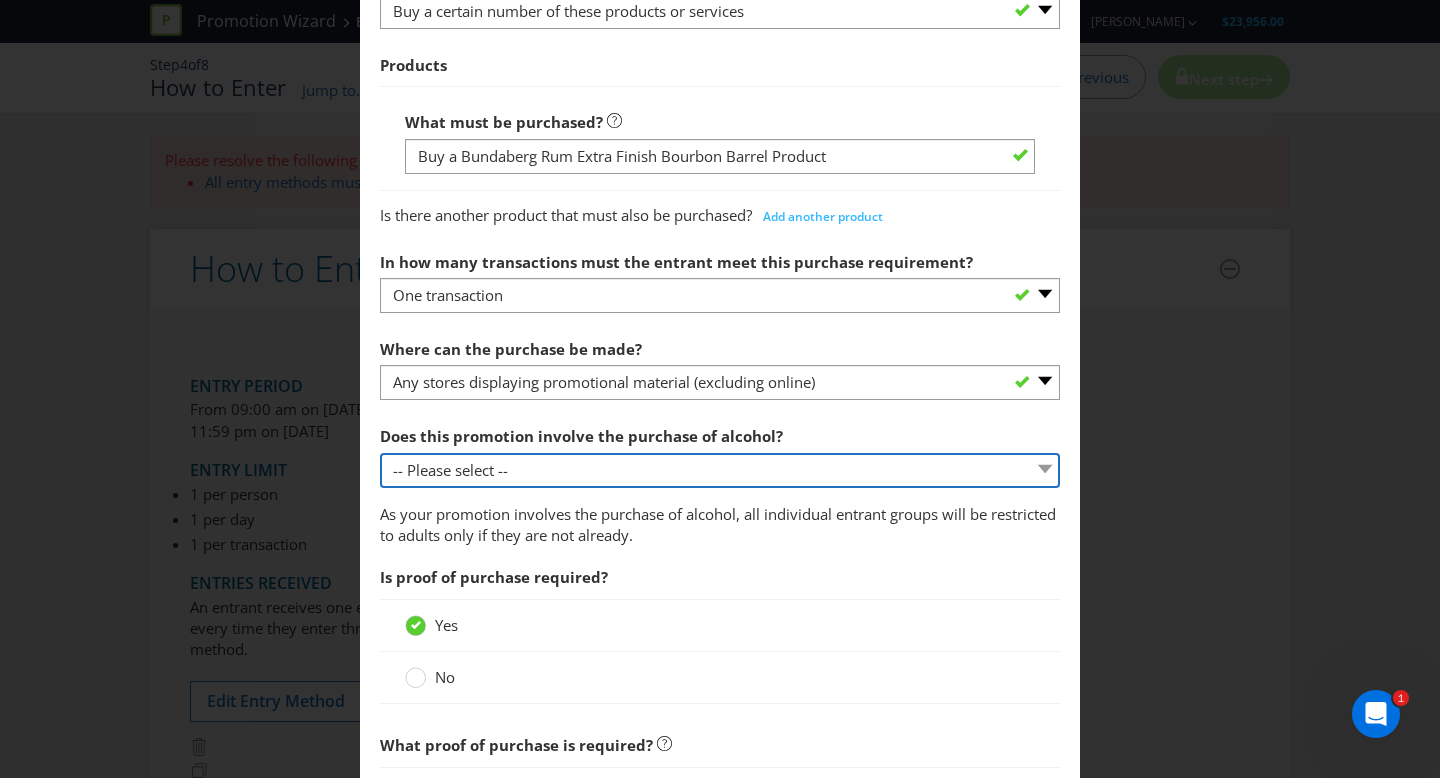 click on "-- Please select -- Yes, for on-premises consumption Yes, for off-premises consumption No, it does not involve the purchase of alcohol" at bounding box center [720, 470] 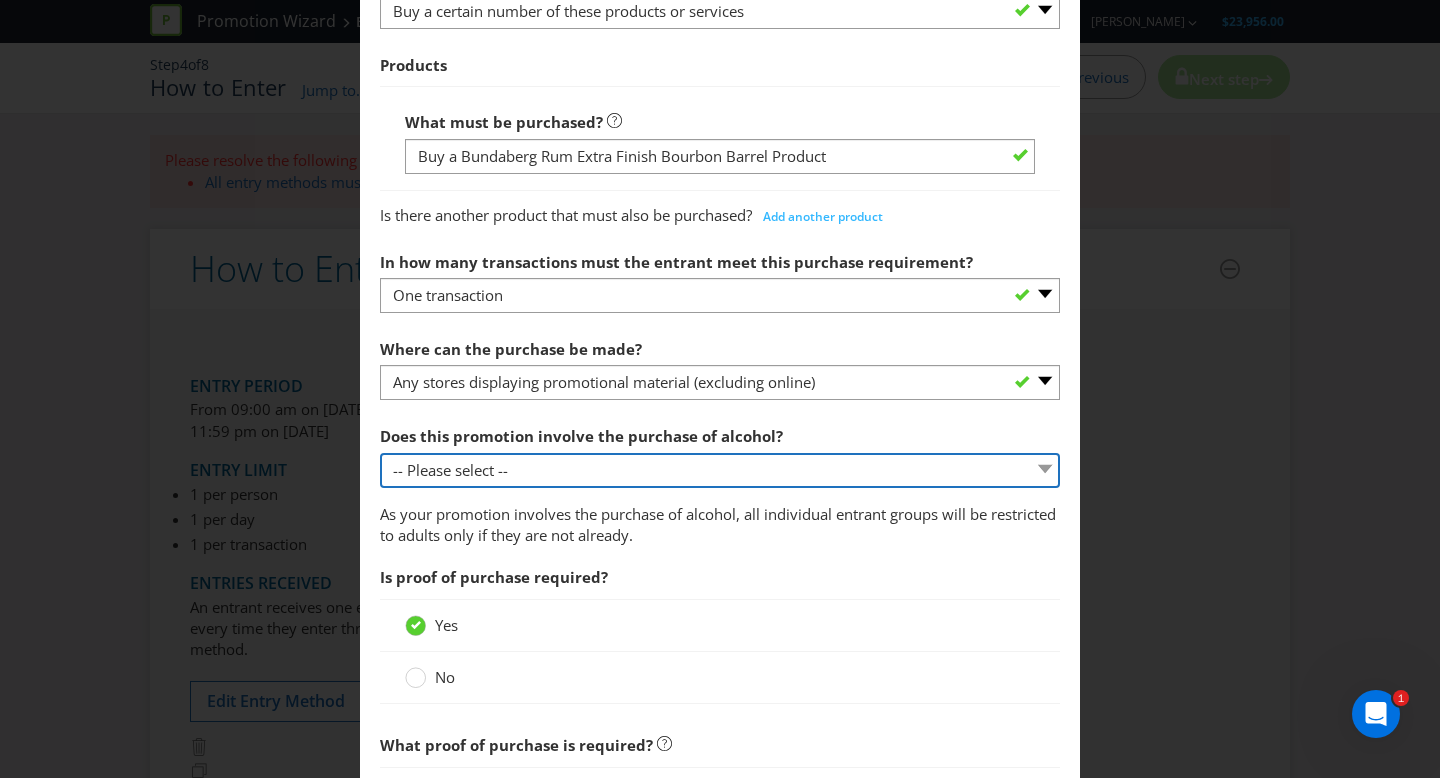 select on "YES_ON_PREMISES" 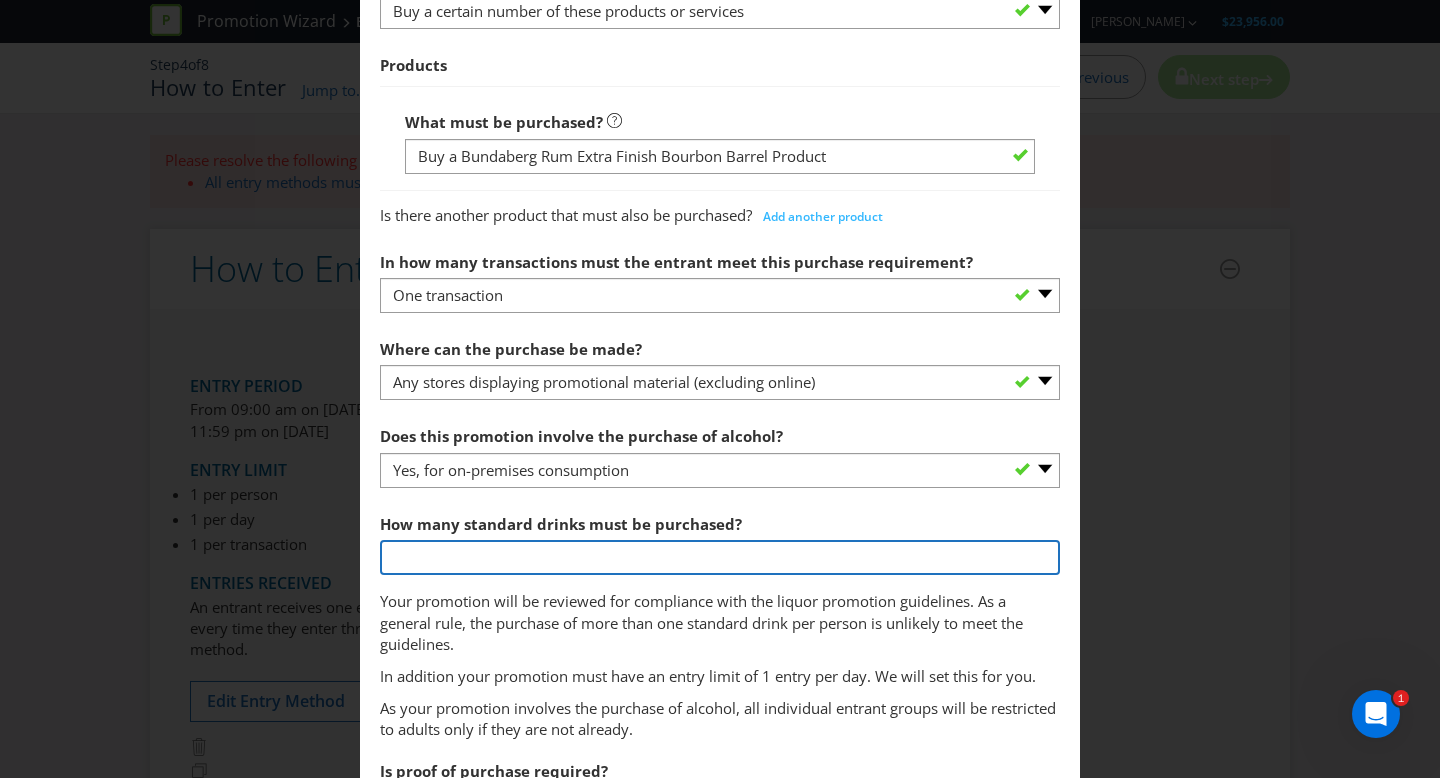 click at bounding box center (720, 557) 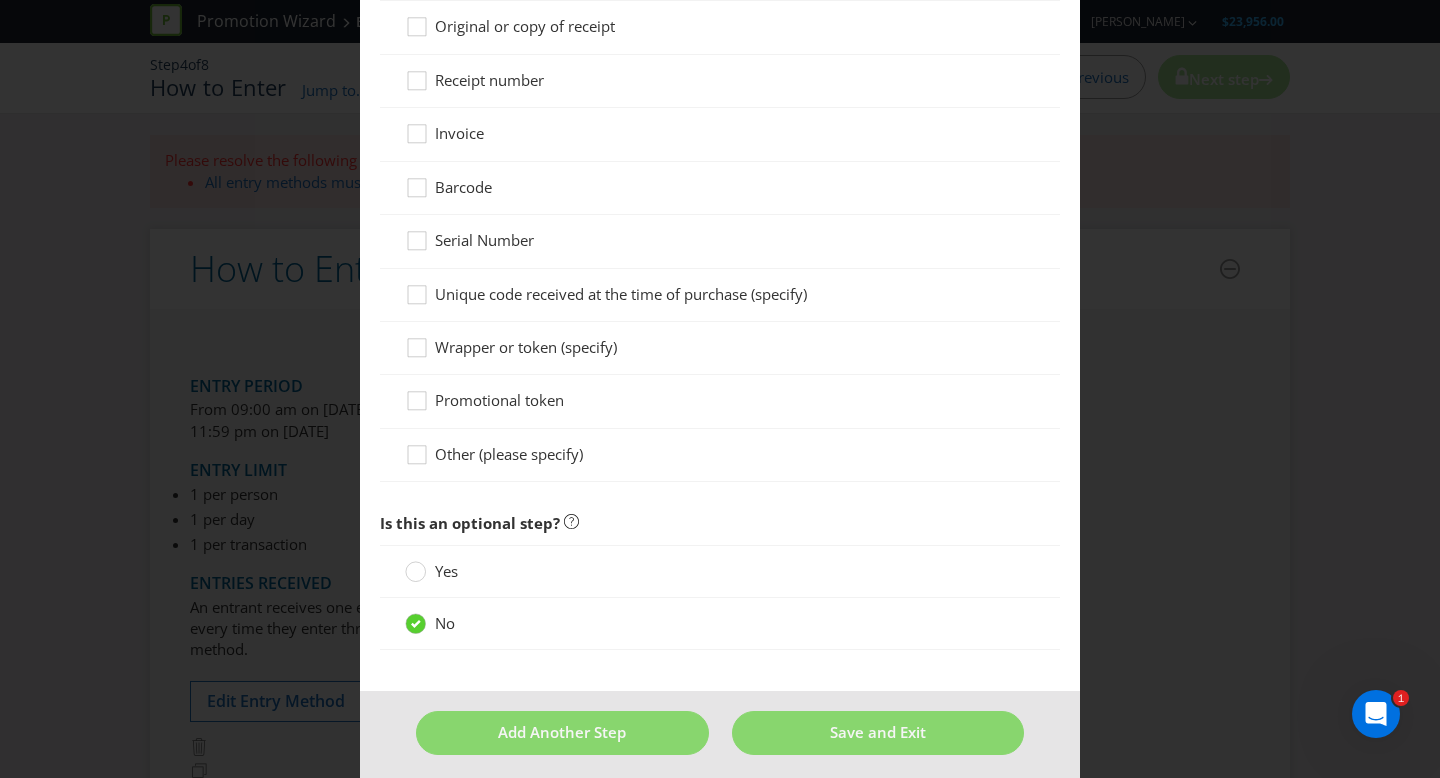 scroll, scrollTop: 1986, scrollLeft: 0, axis: vertical 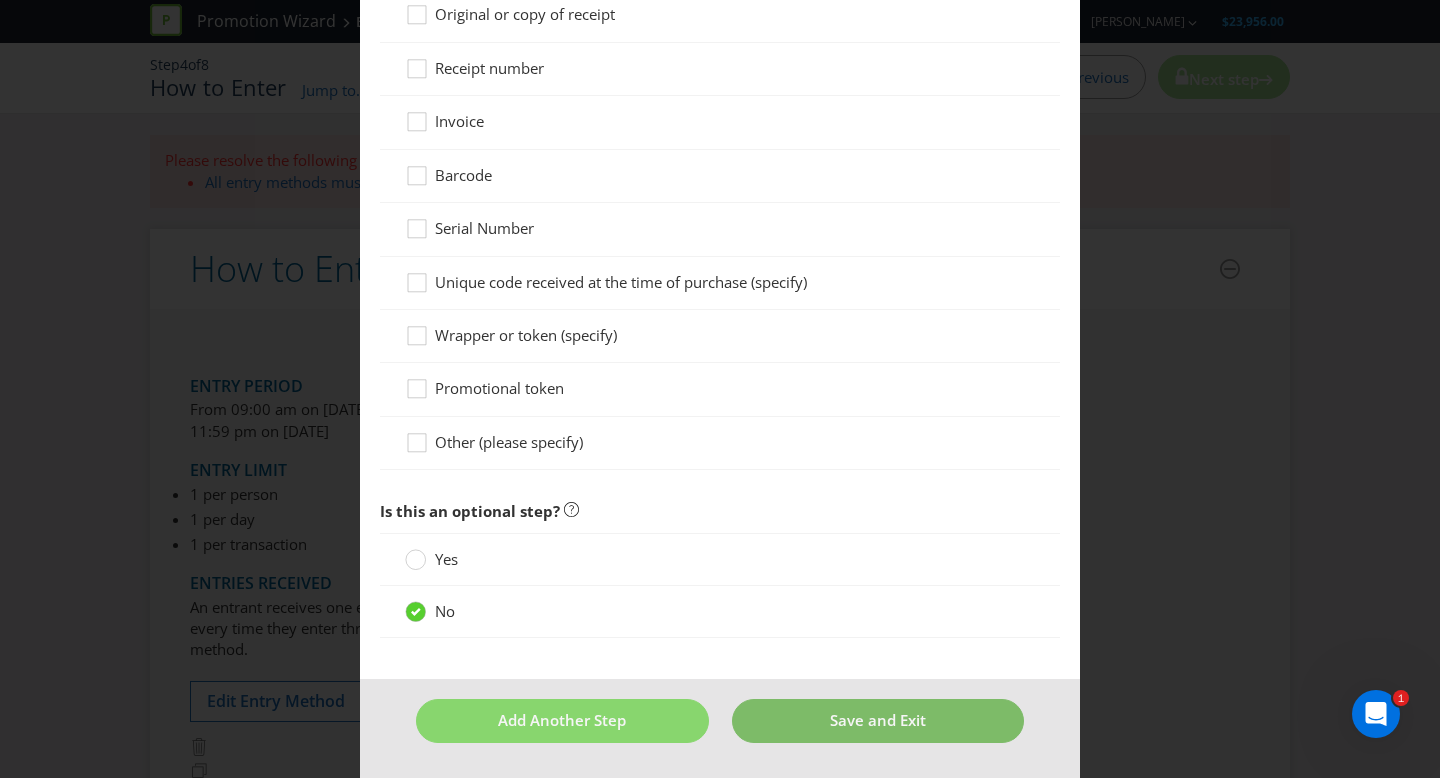 type on "1" 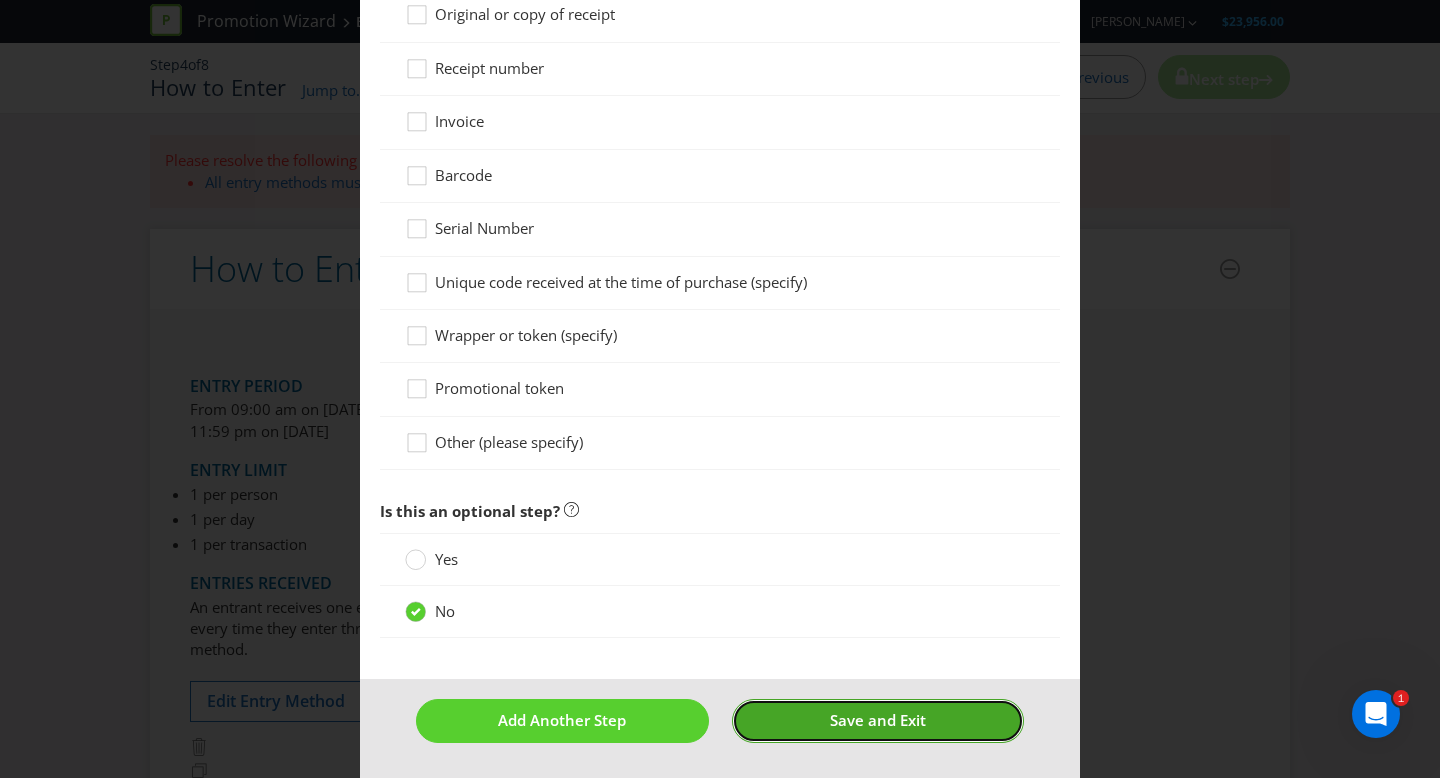 click on "Save and Exit" at bounding box center (878, 720) 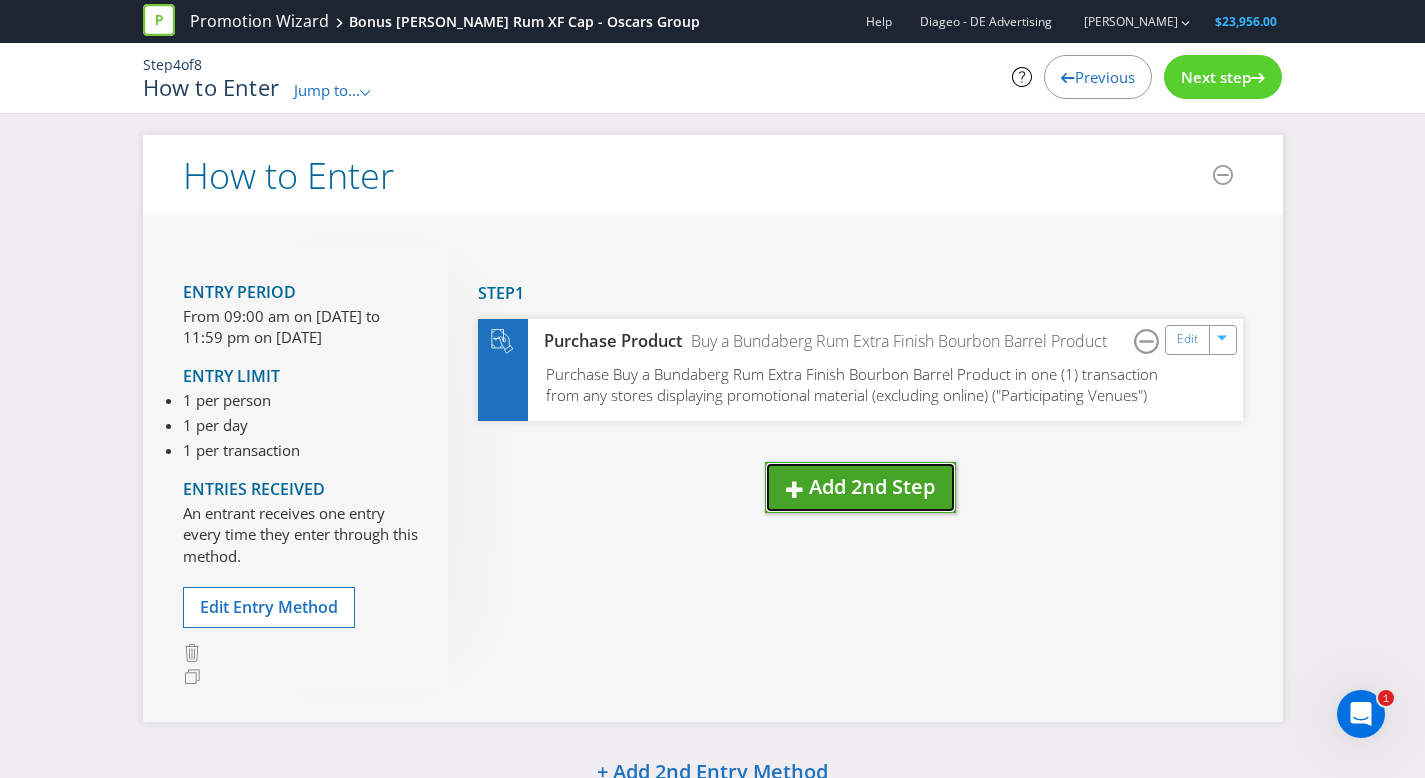 click on "Add 2nd Step" at bounding box center [872, 486] 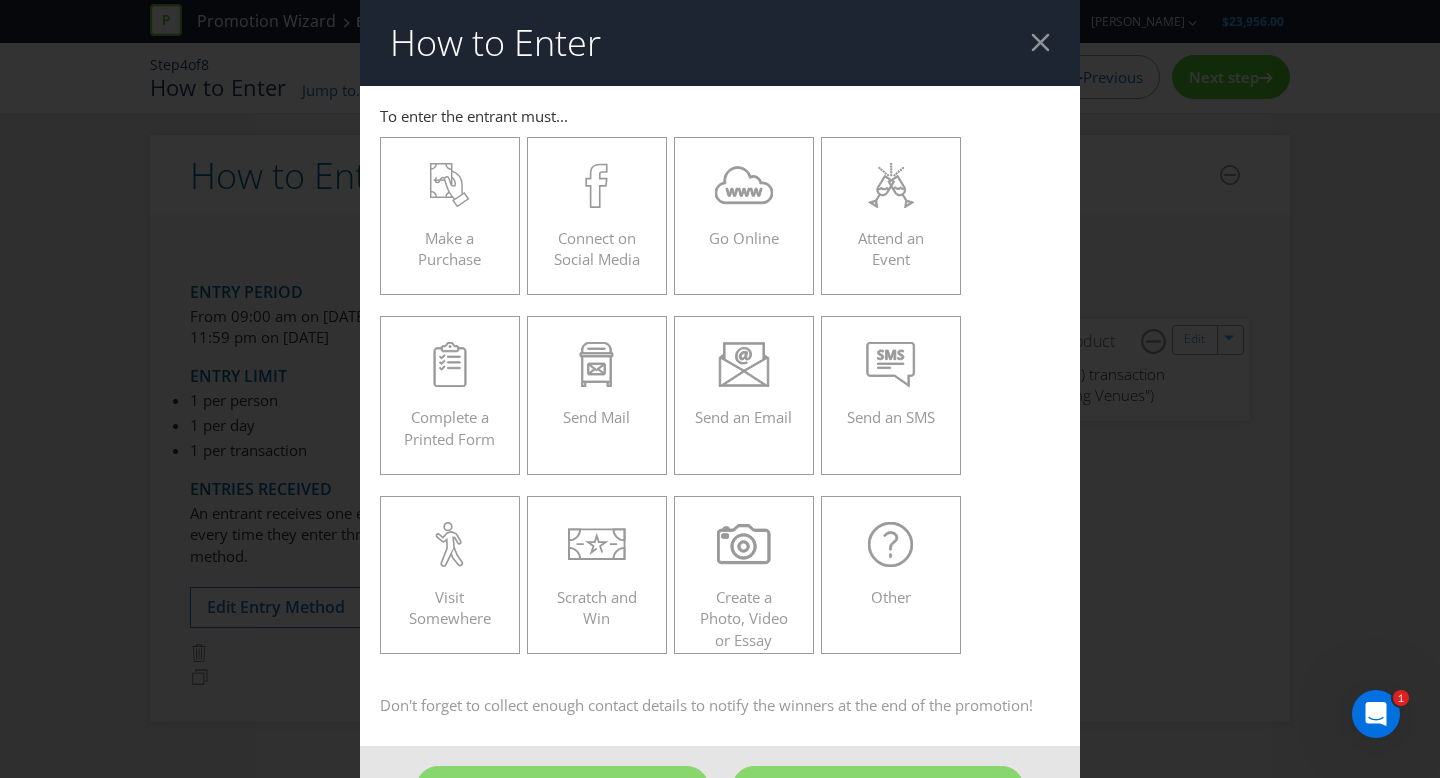 click at bounding box center (1040, 42) 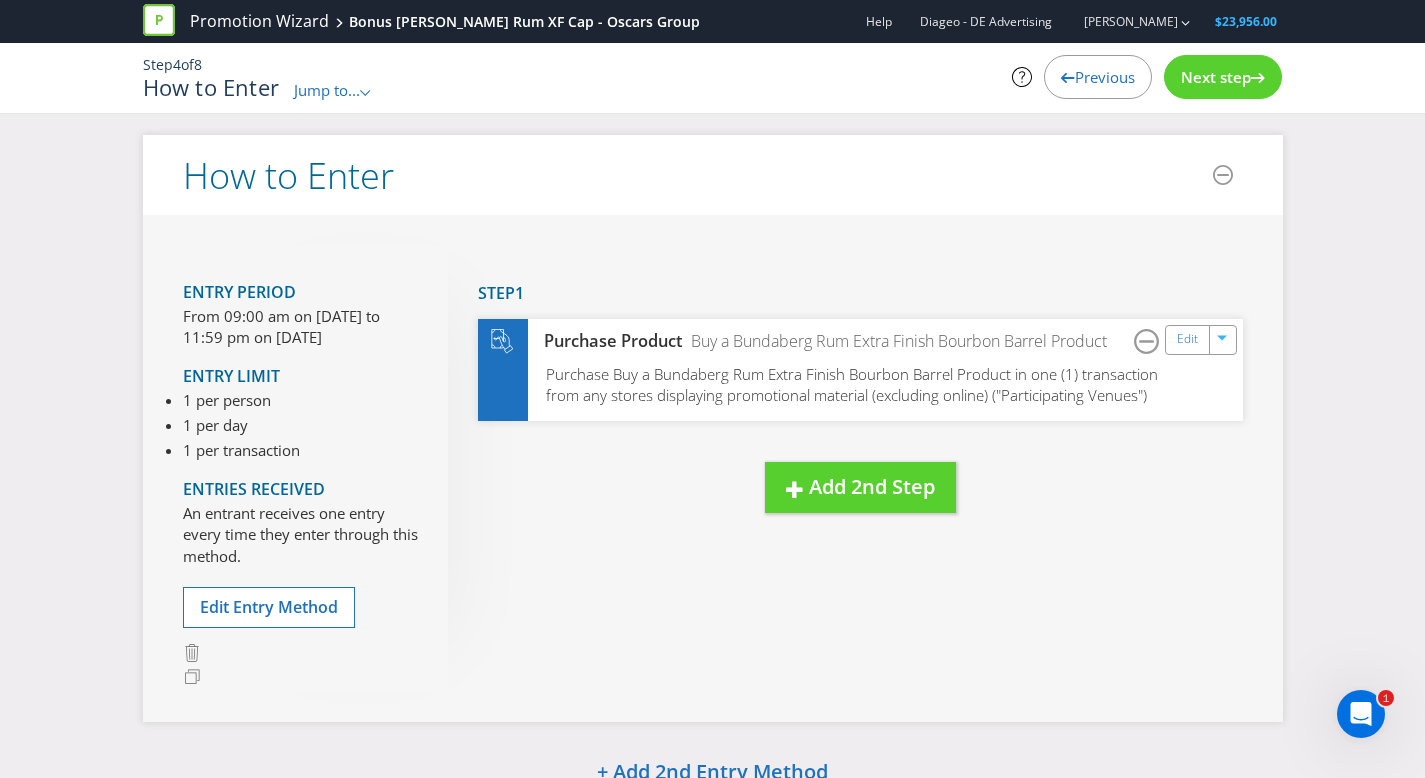 click on "Next step" at bounding box center [1216, 77] 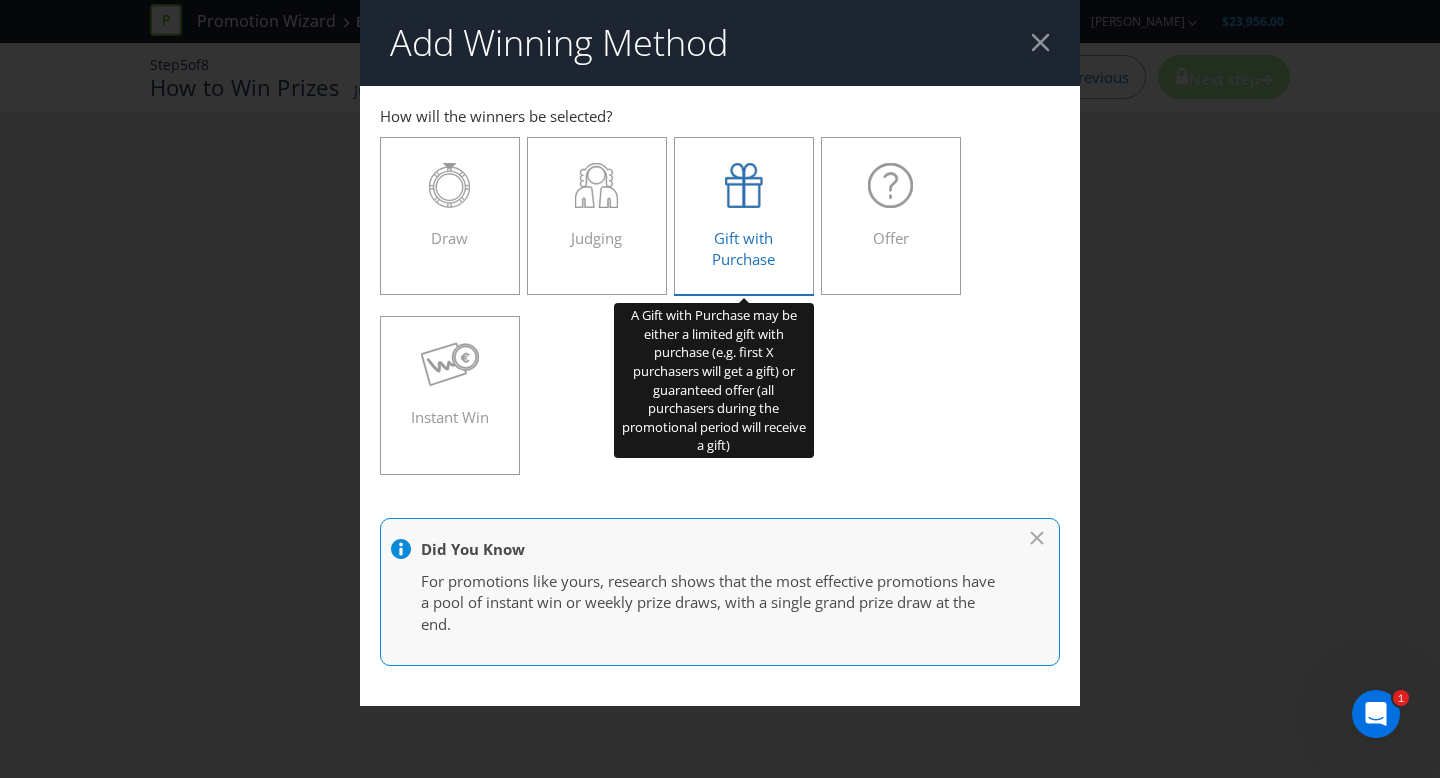 click on "Gift with Purchase" at bounding box center (744, 208) 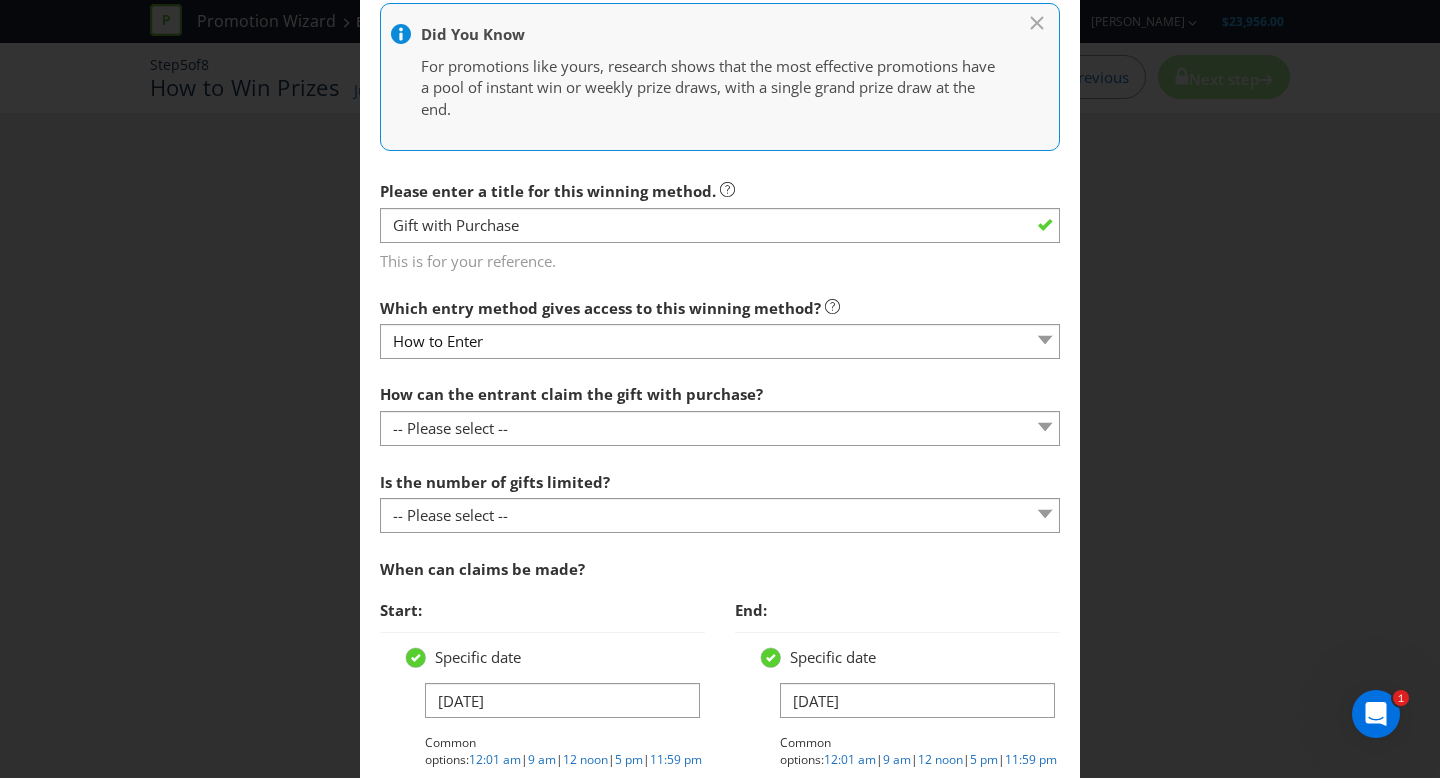 scroll, scrollTop: 495, scrollLeft: 0, axis: vertical 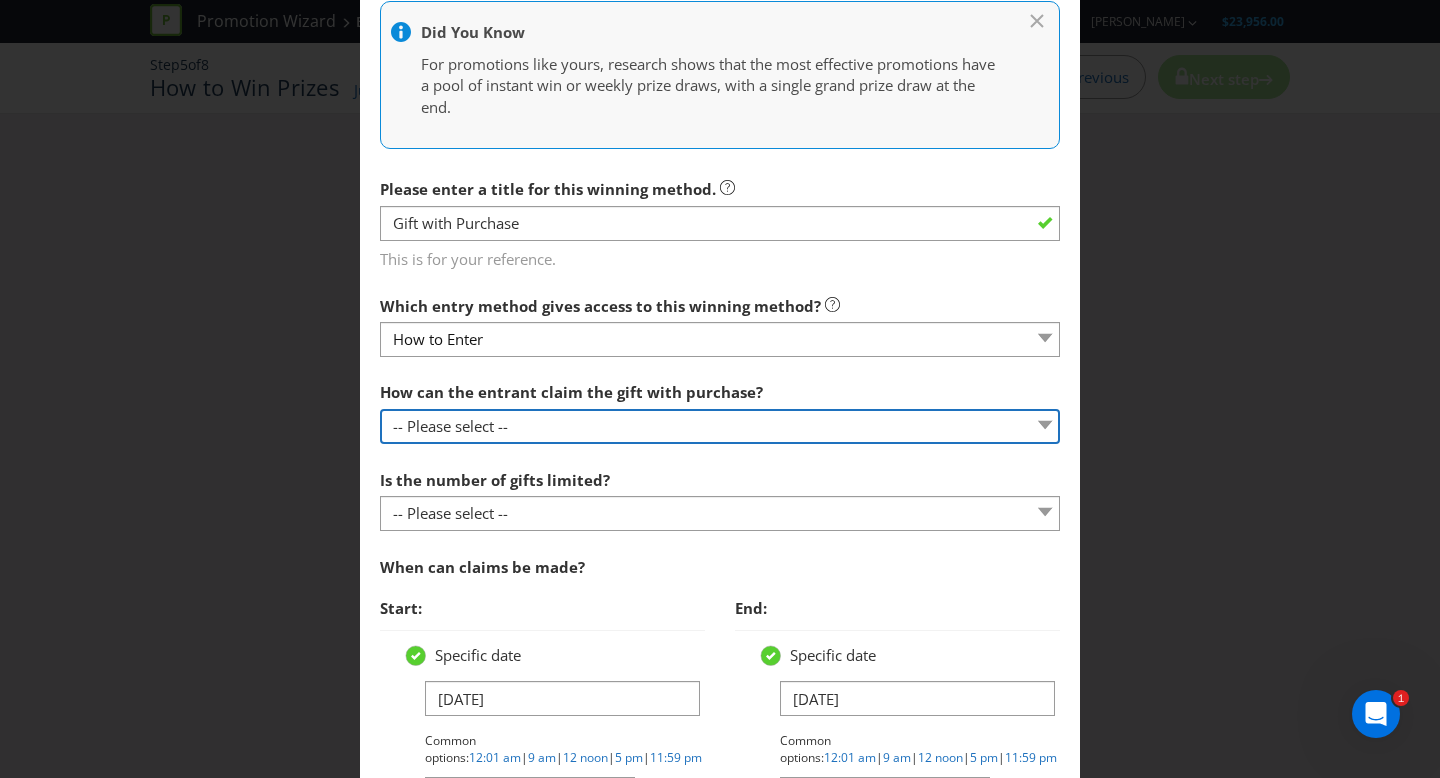 click on "-- Please select -- Already covered by entry mechanic Automatically sent to claimant In-store at the time of purchase Online By mail Collect at specified place Other (please specify)" at bounding box center [720, 426] 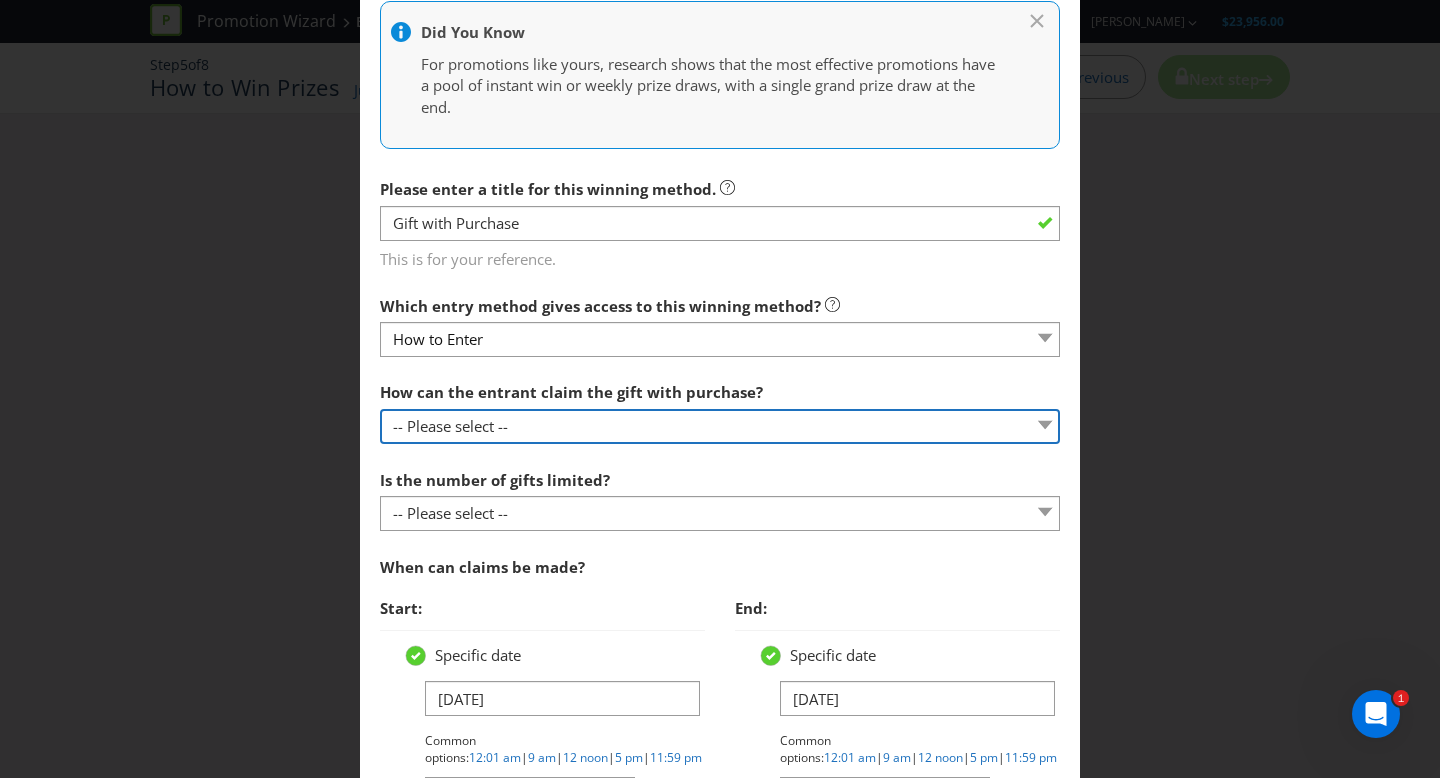 select on "IN_STORE" 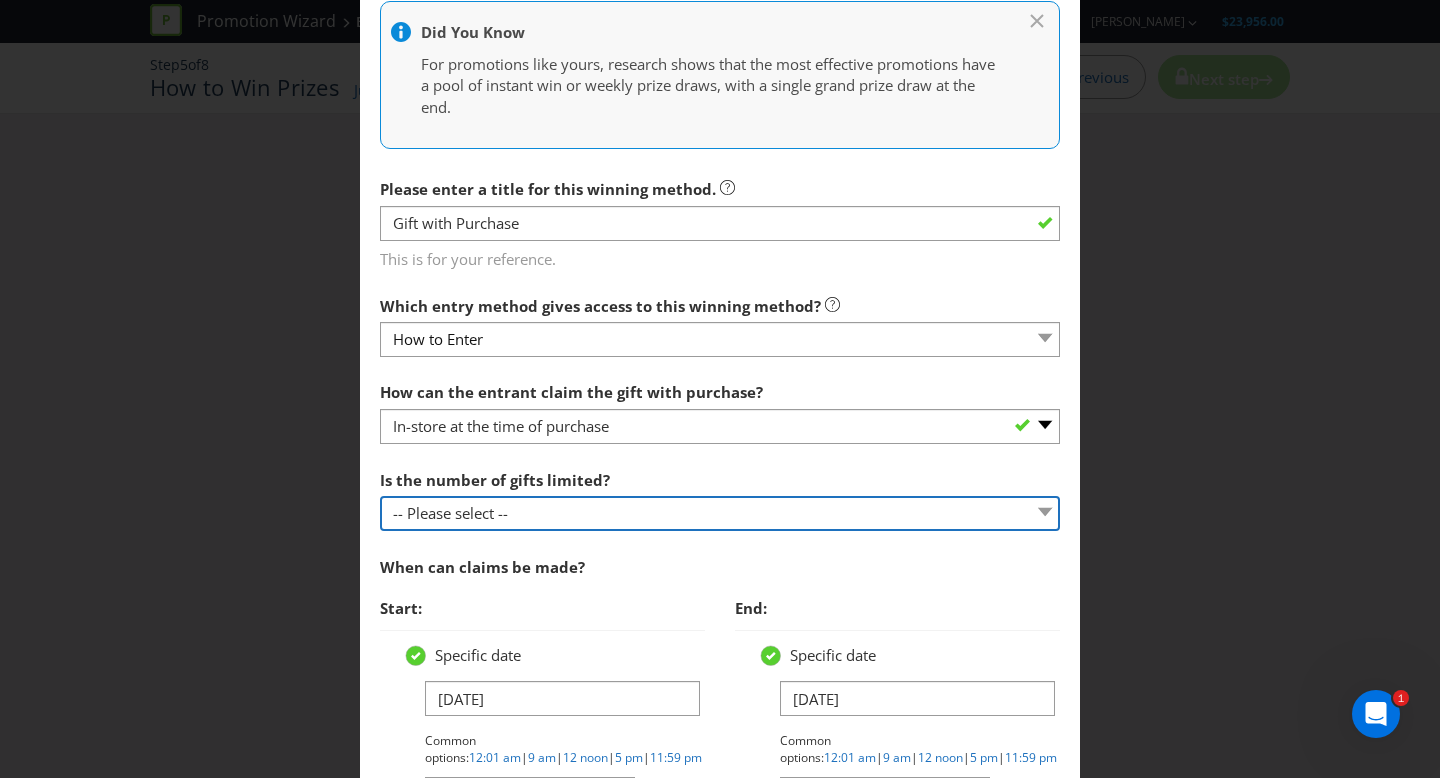 click on "-- Please select -- Unlimited gifts available during promotional period Number of gifts is limited and promotion runs while stocks last" at bounding box center [720, 513] 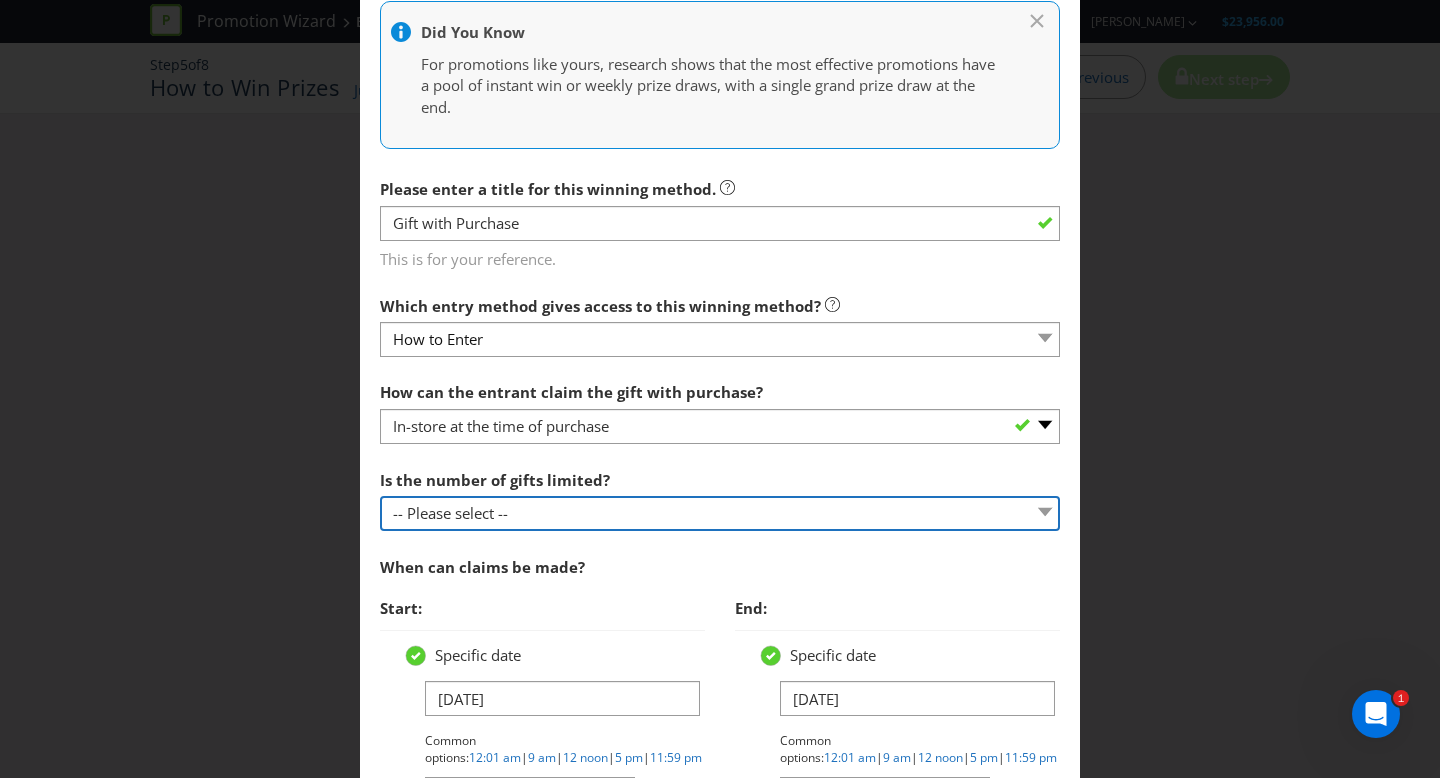 select on "LIMITED" 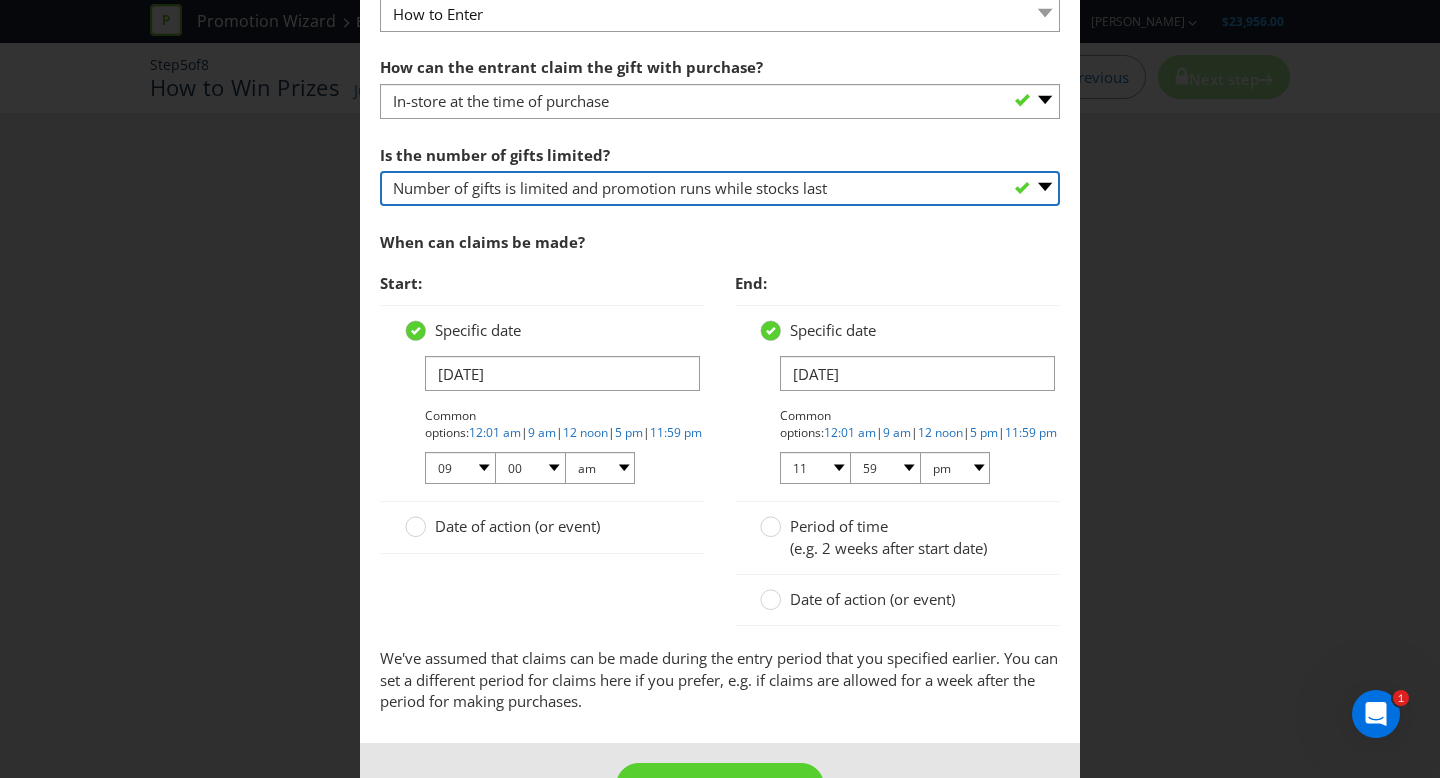 scroll, scrollTop: 886, scrollLeft: 0, axis: vertical 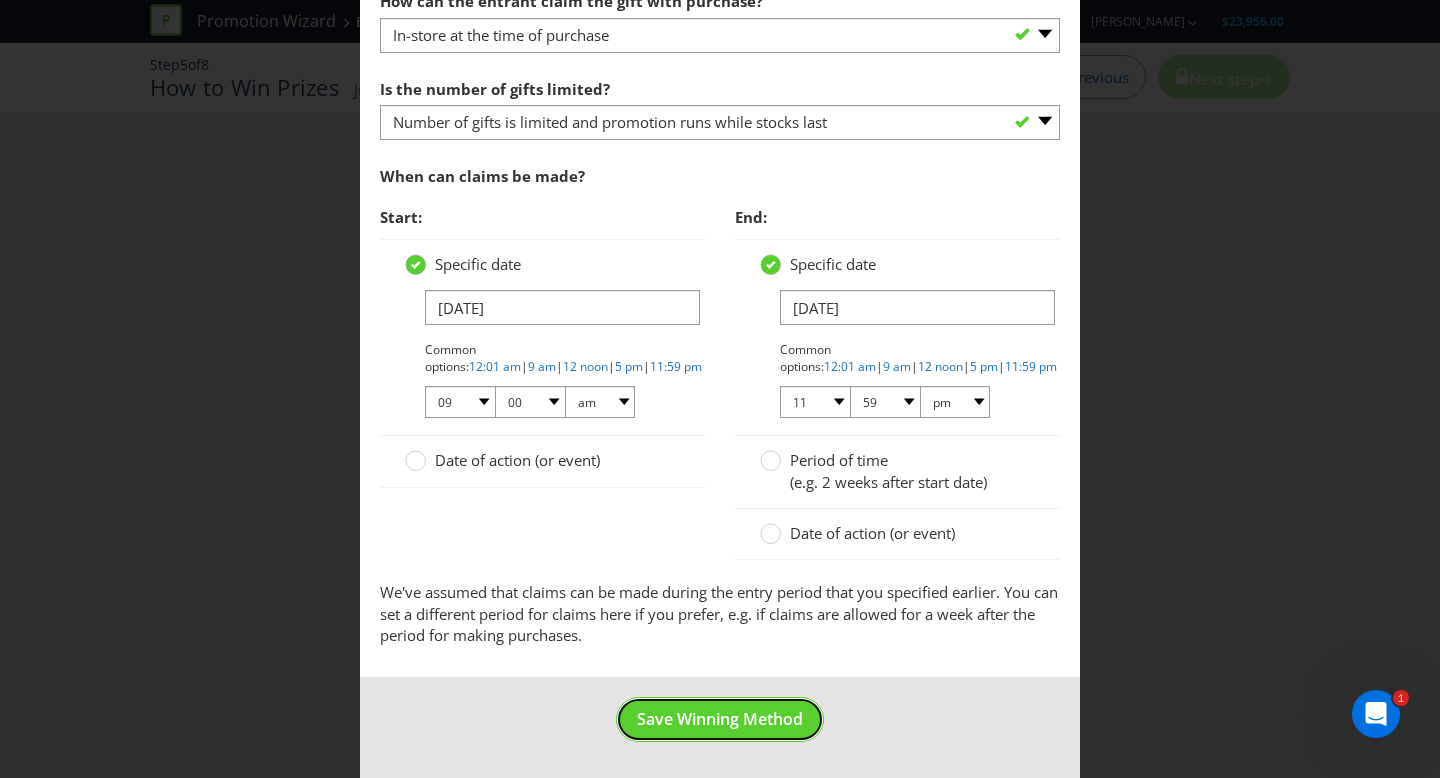 click on "Save Winning Method" at bounding box center [720, 719] 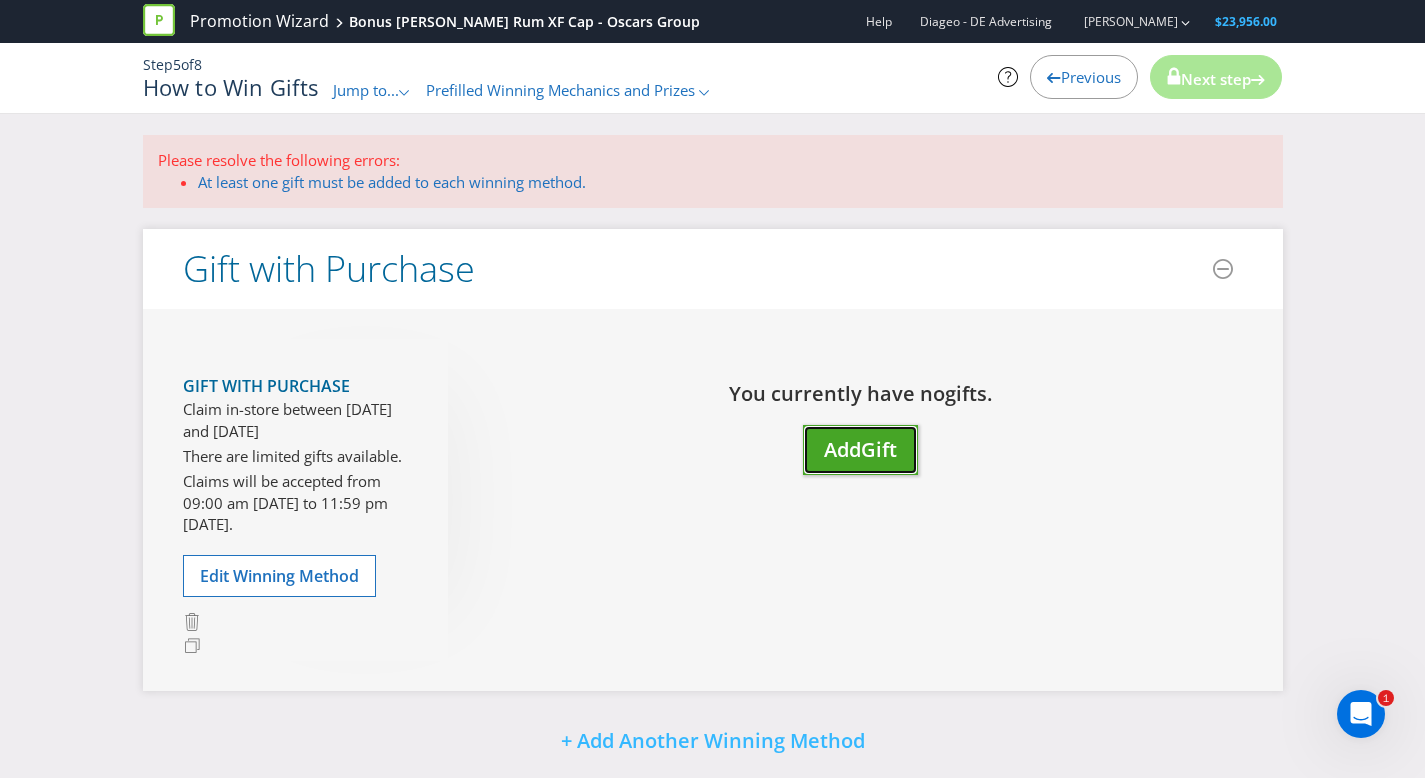 click on "Add" at bounding box center [842, 449] 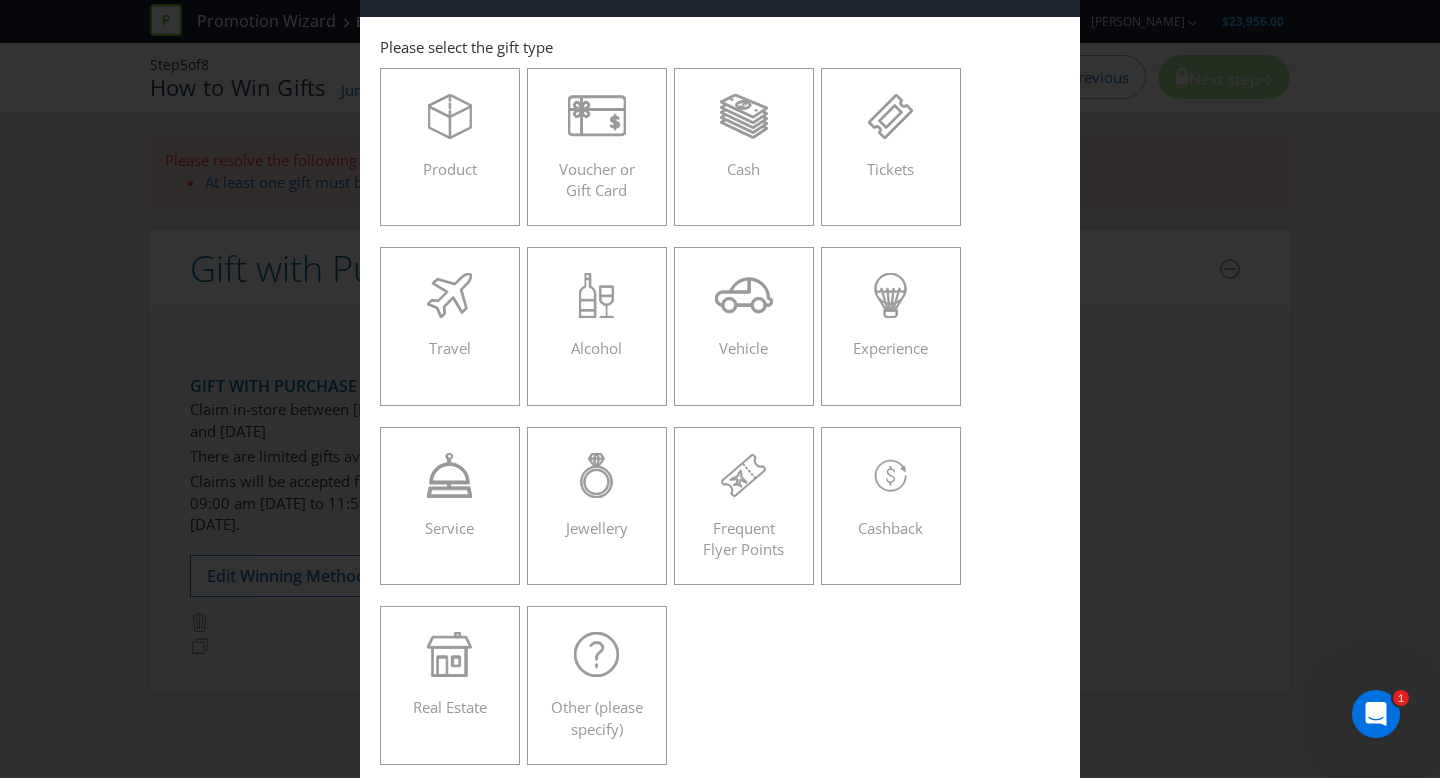 scroll, scrollTop: 78, scrollLeft: 0, axis: vertical 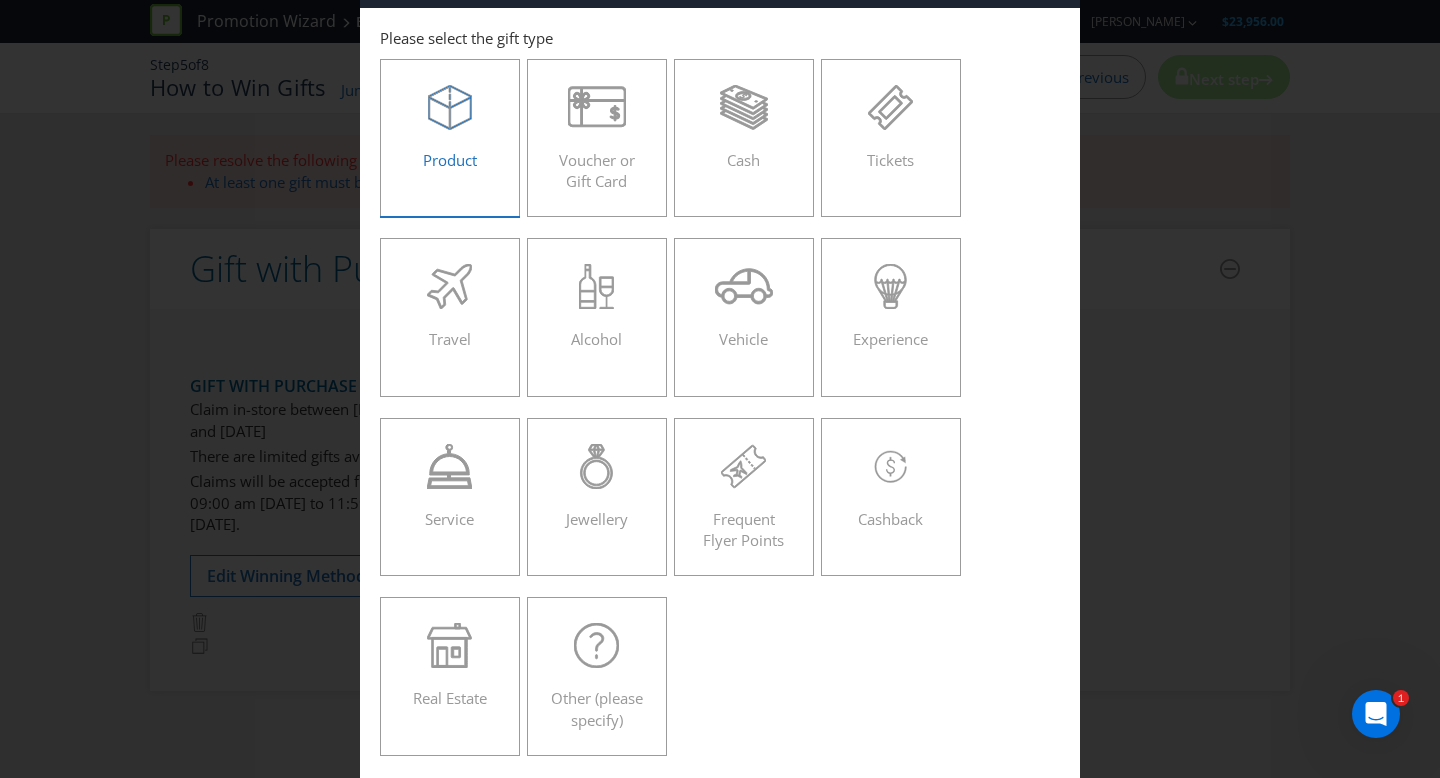 click 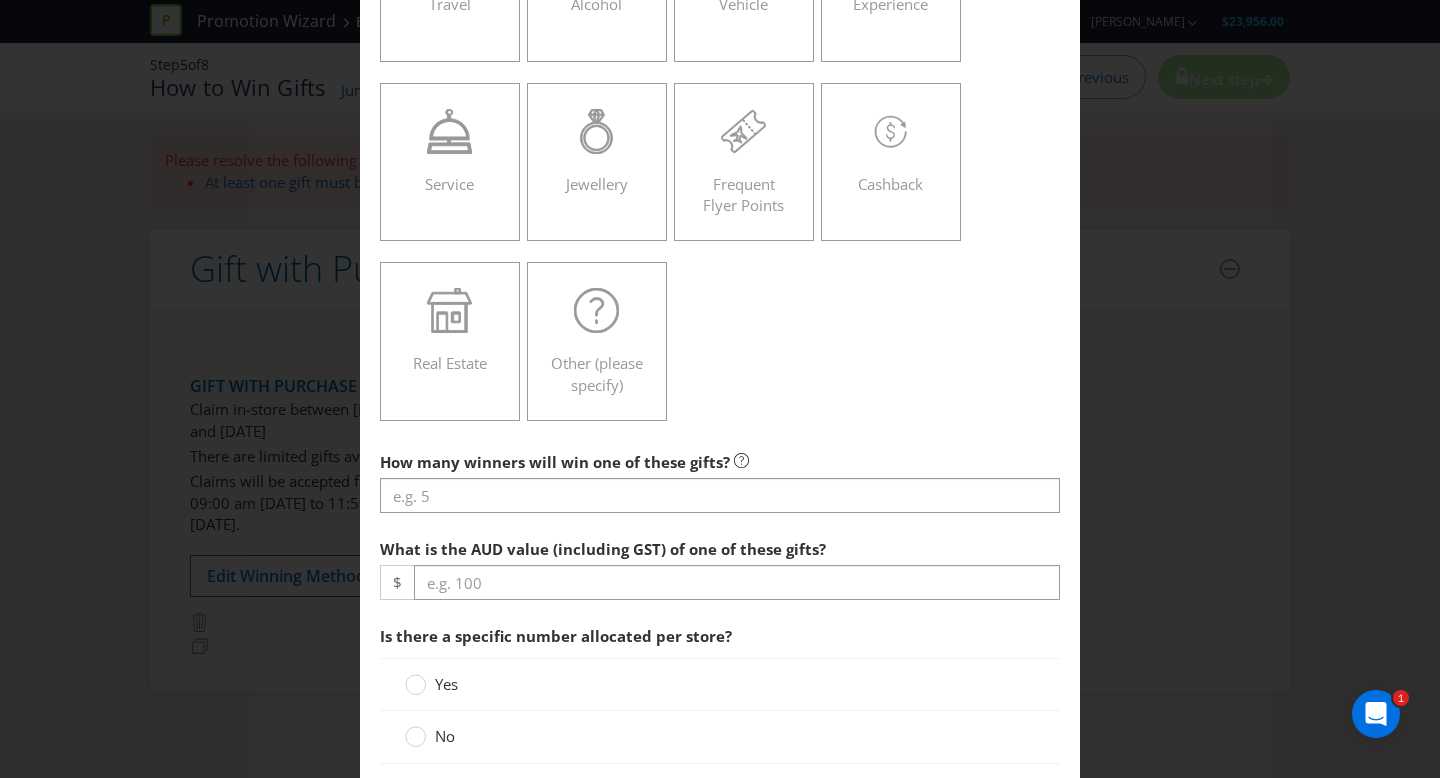 scroll, scrollTop: 430, scrollLeft: 0, axis: vertical 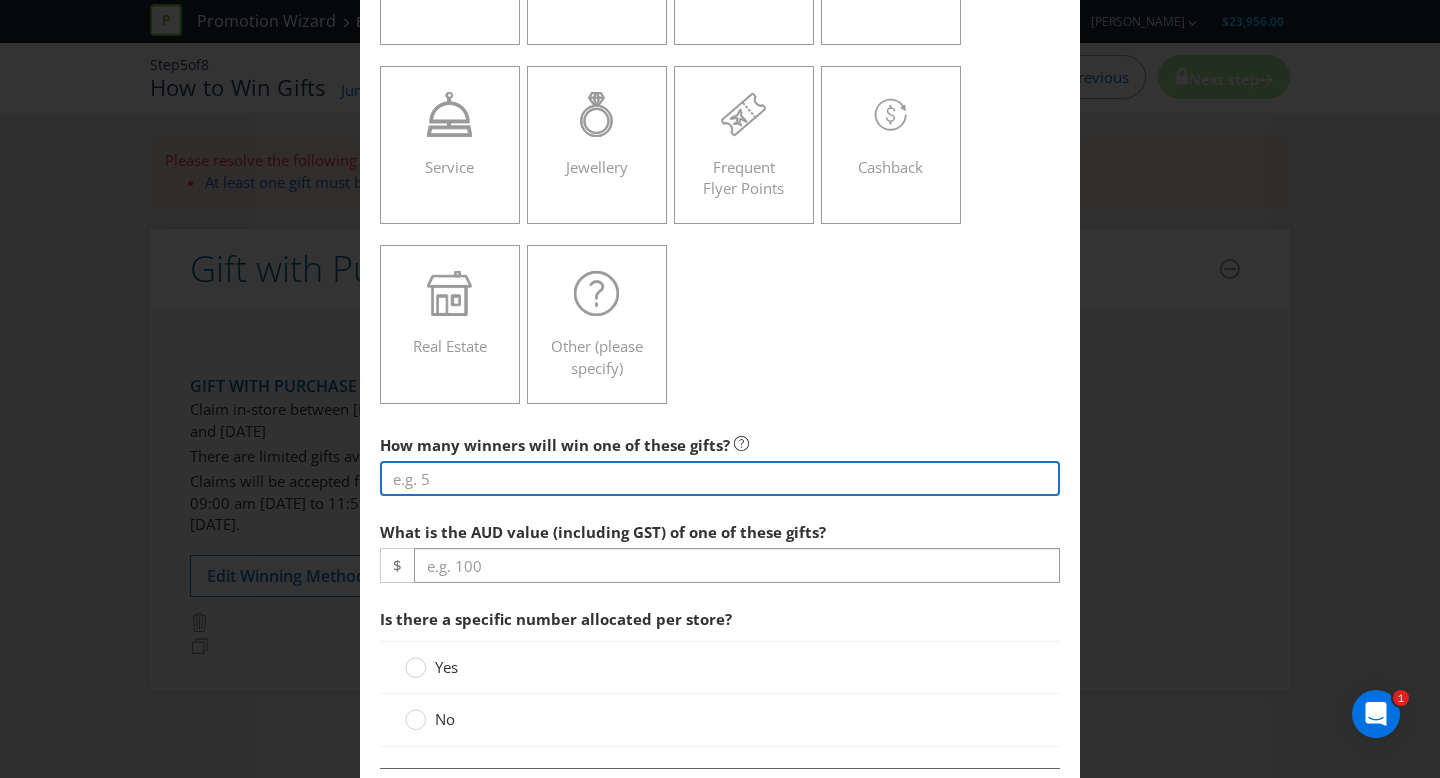 click at bounding box center (720, 478) 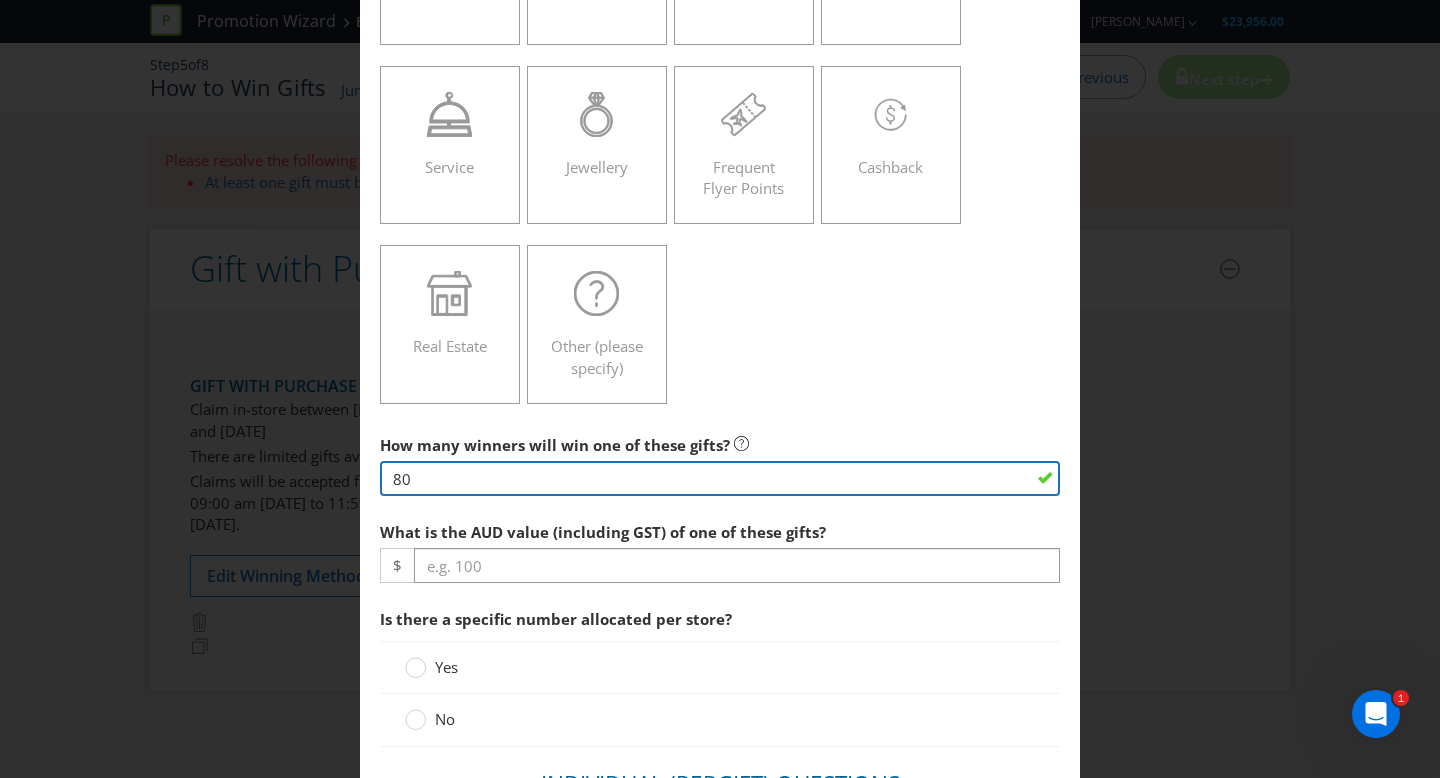 type on "80" 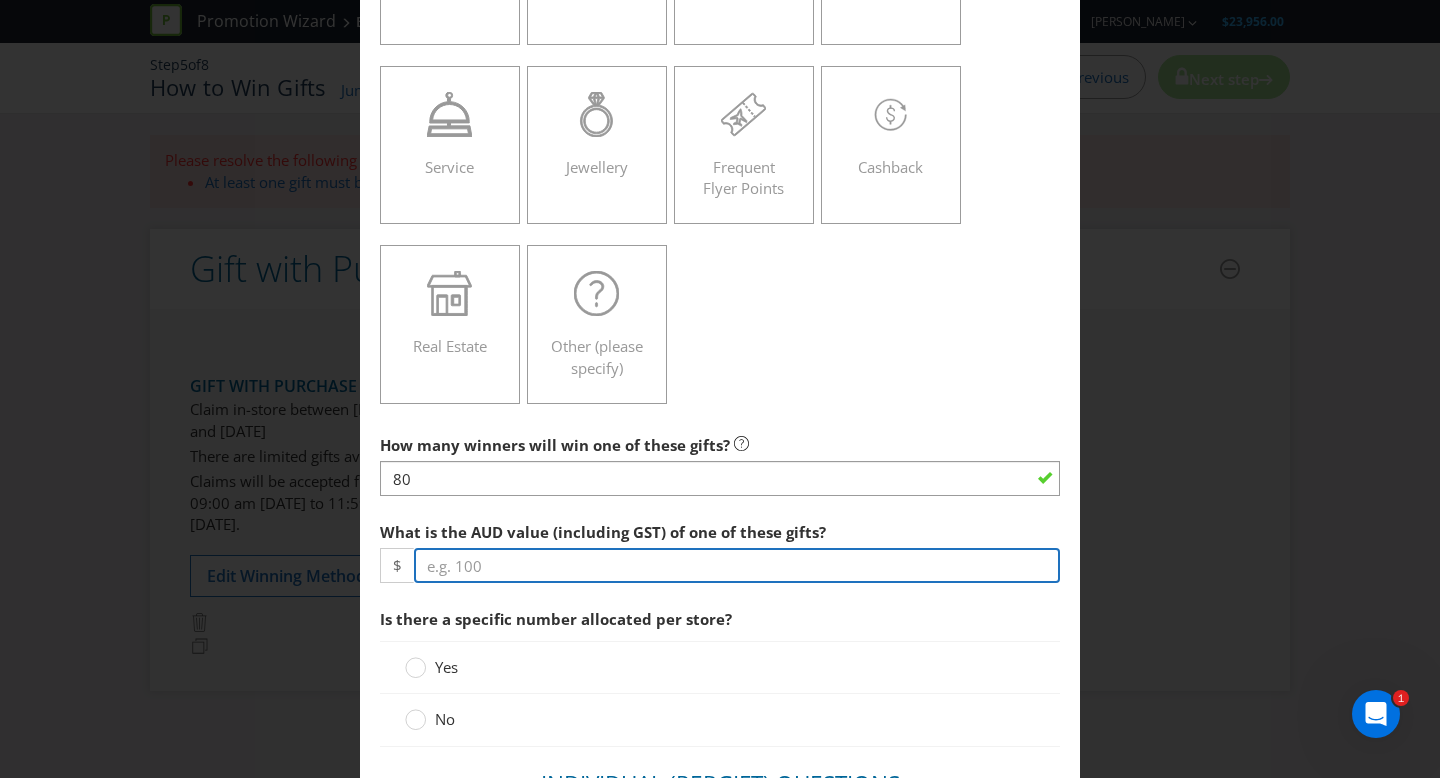 click at bounding box center (737, 565) 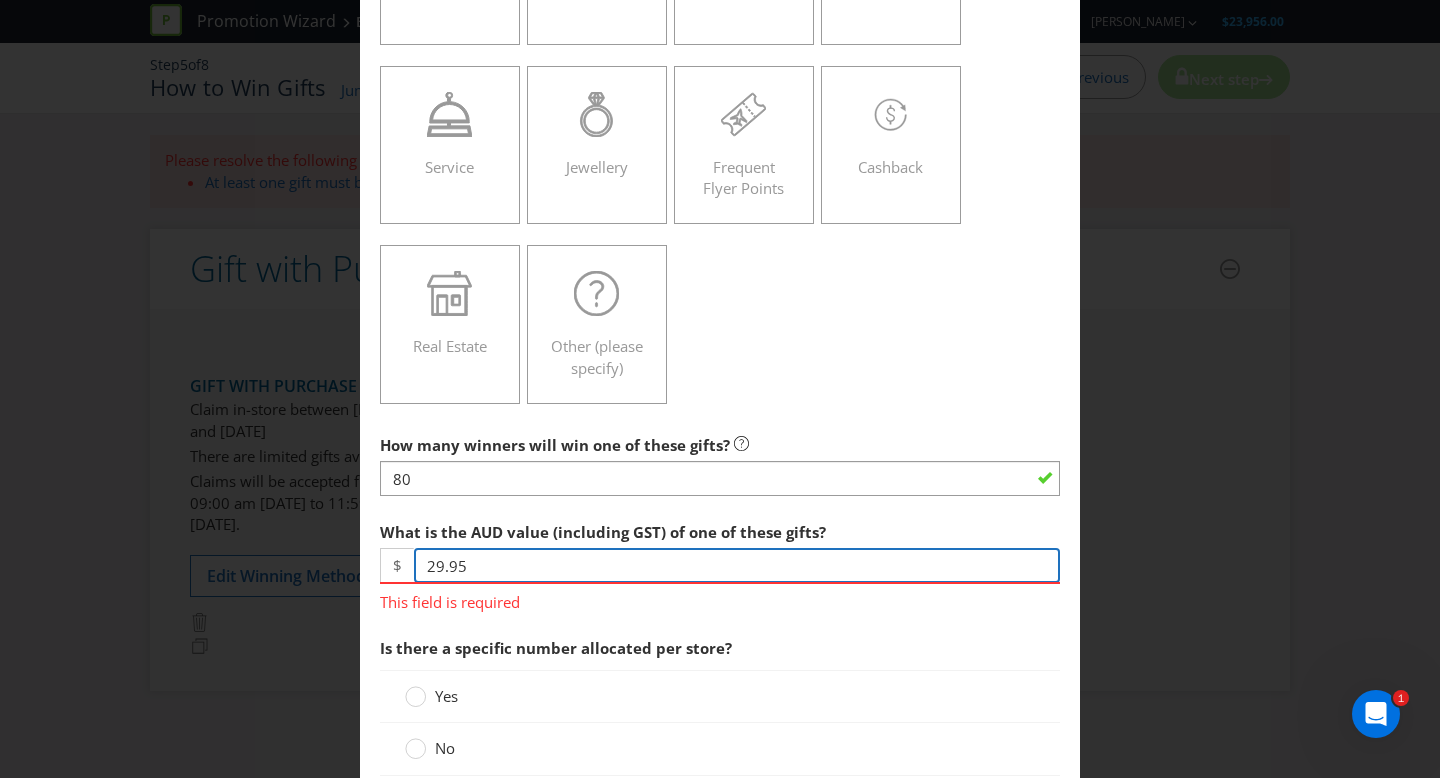 type on "29.95" 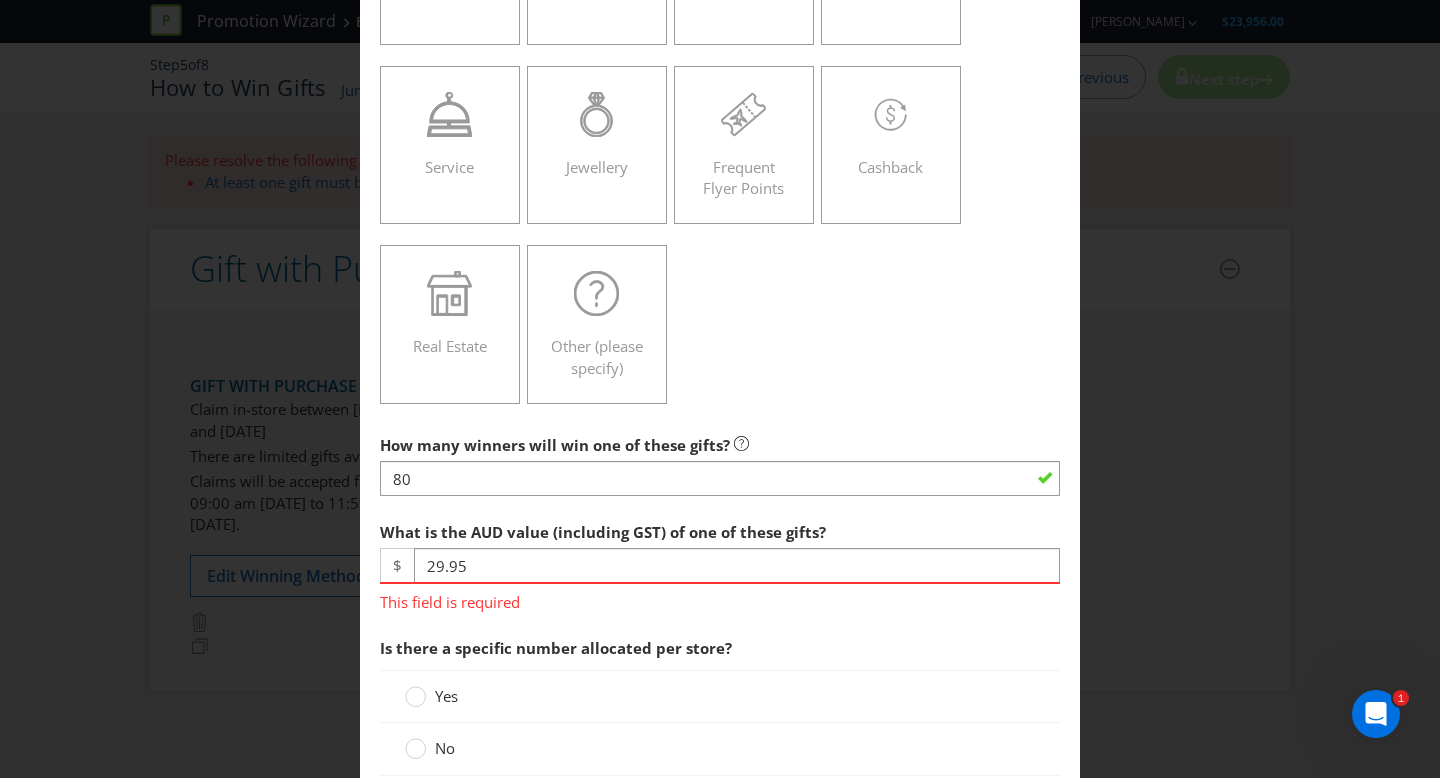 click on "Is there a specific number allocated per store?" at bounding box center (720, 648) 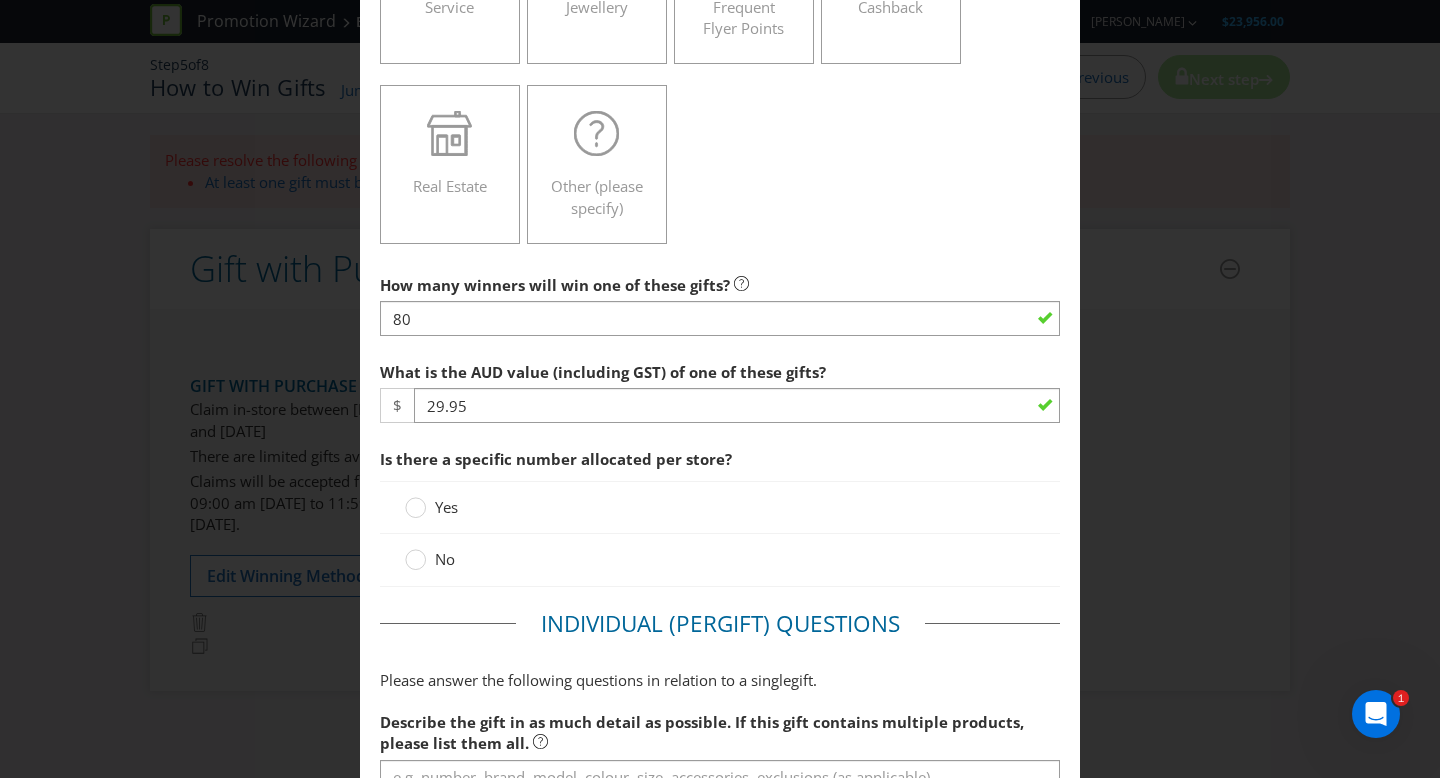 scroll, scrollTop: 591, scrollLeft: 0, axis: vertical 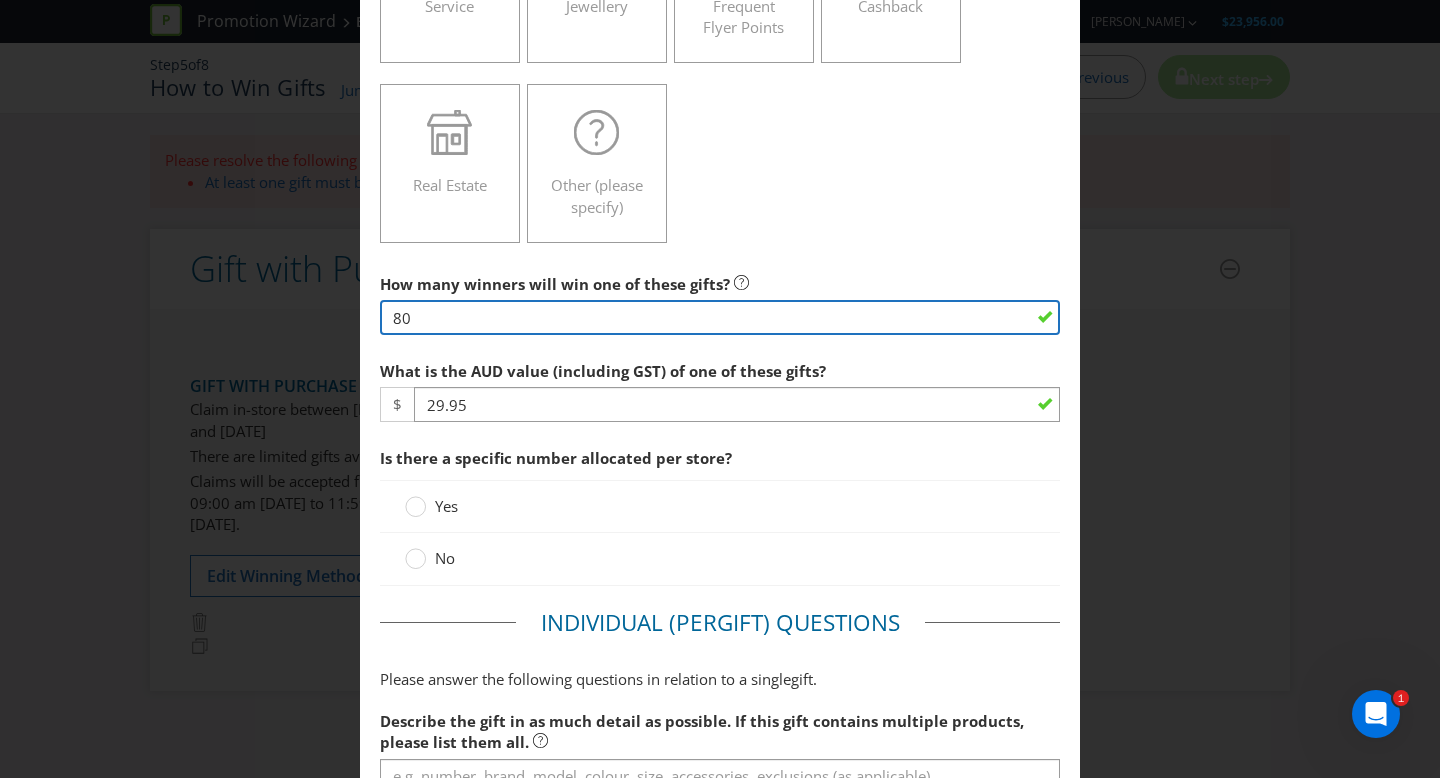 click on "80" at bounding box center (720, 317) 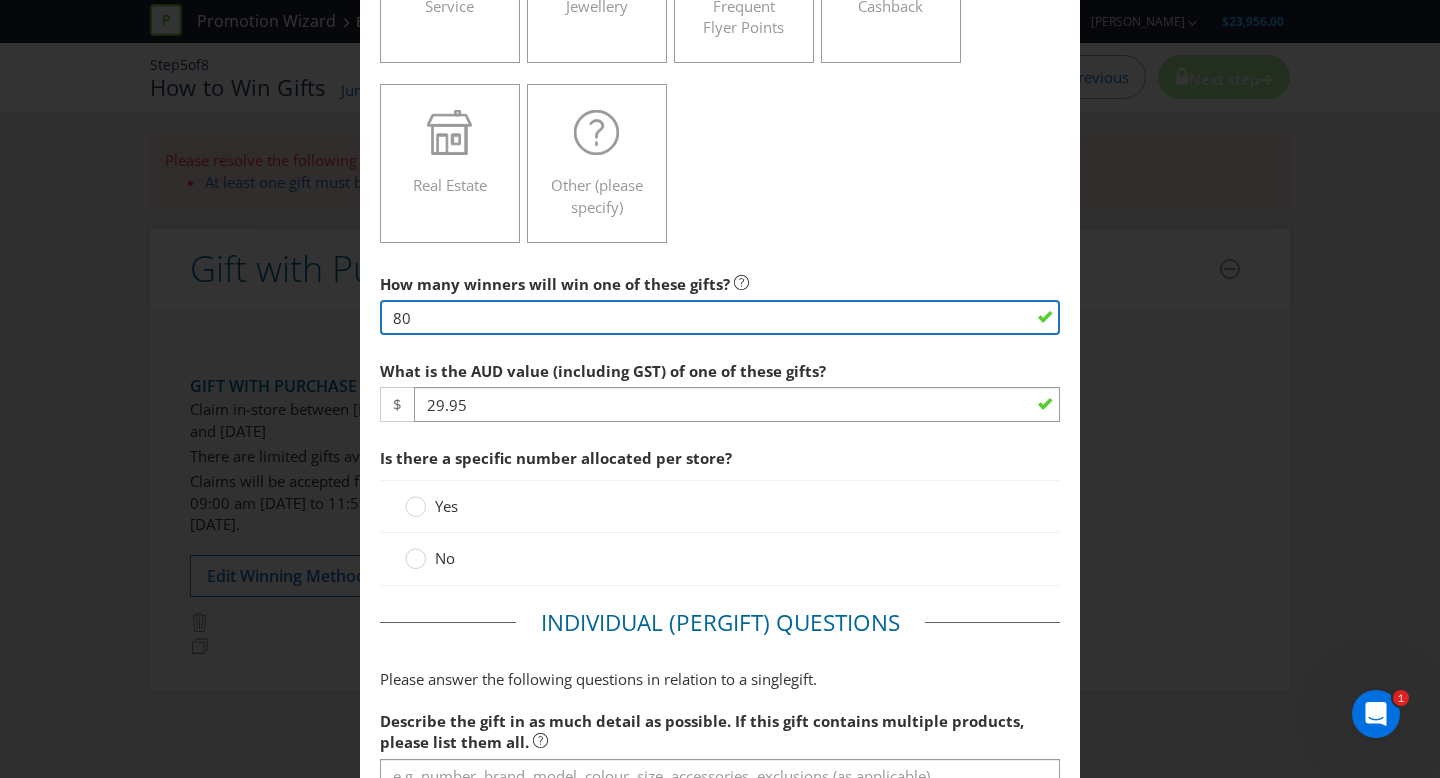 type on "8" 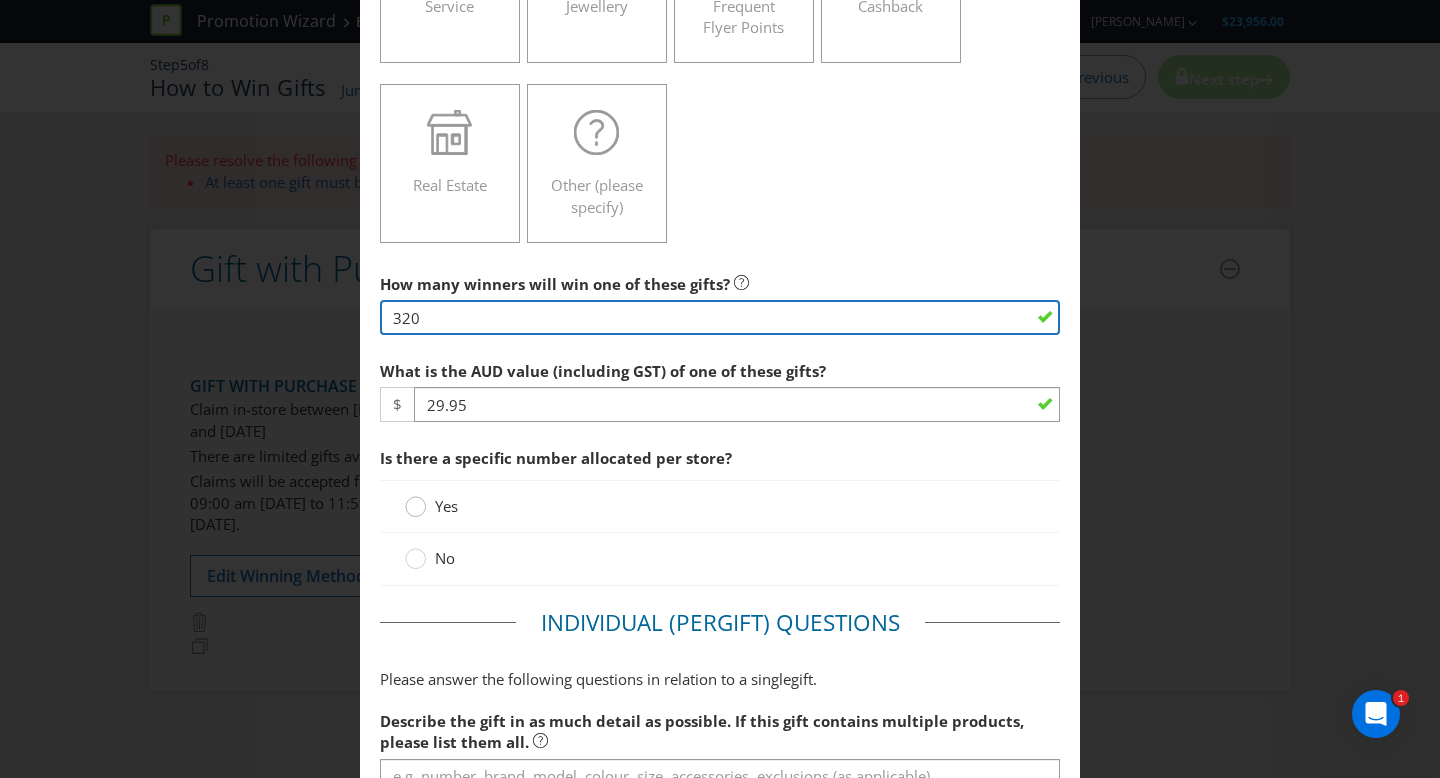 type on "320" 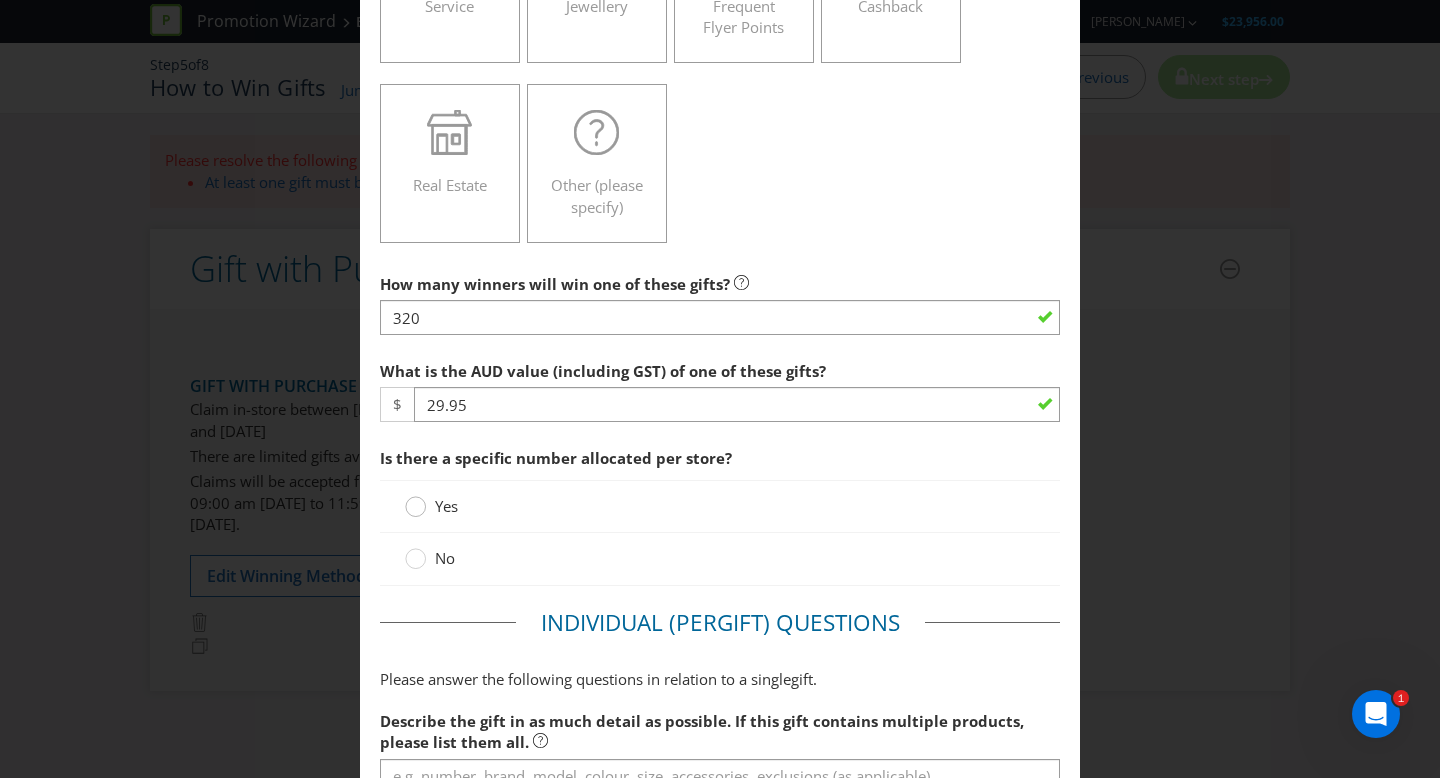 click 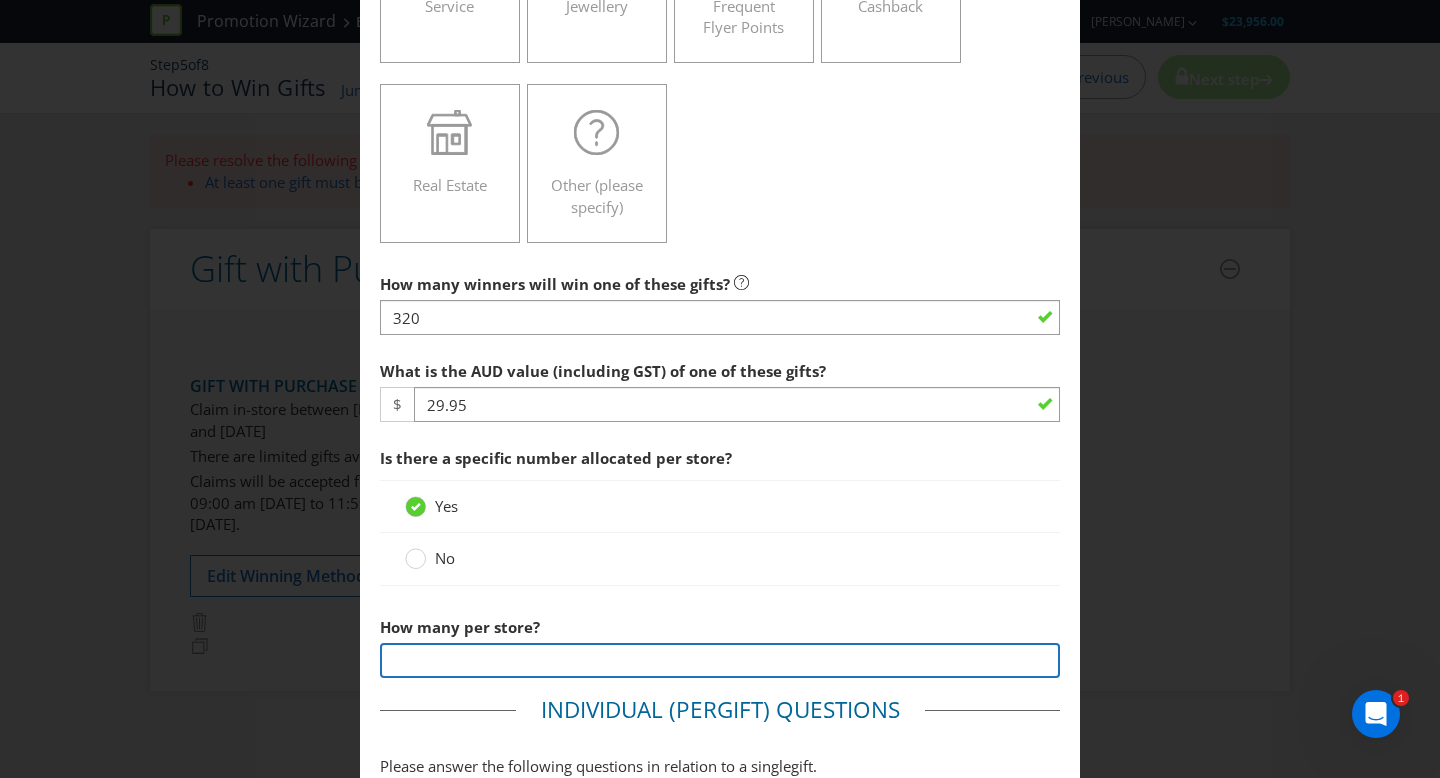 click at bounding box center (720, 660) 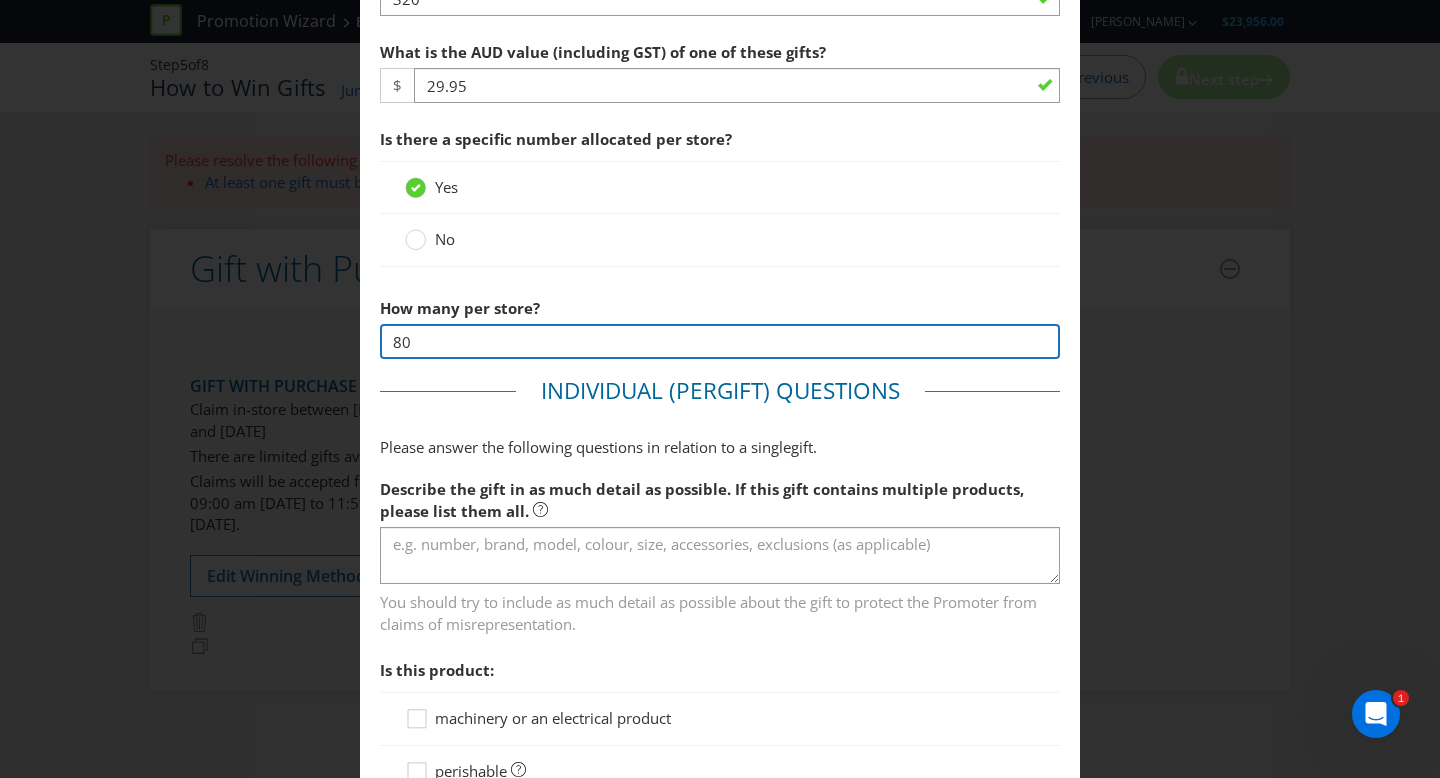 scroll, scrollTop: 982, scrollLeft: 0, axis: vertical 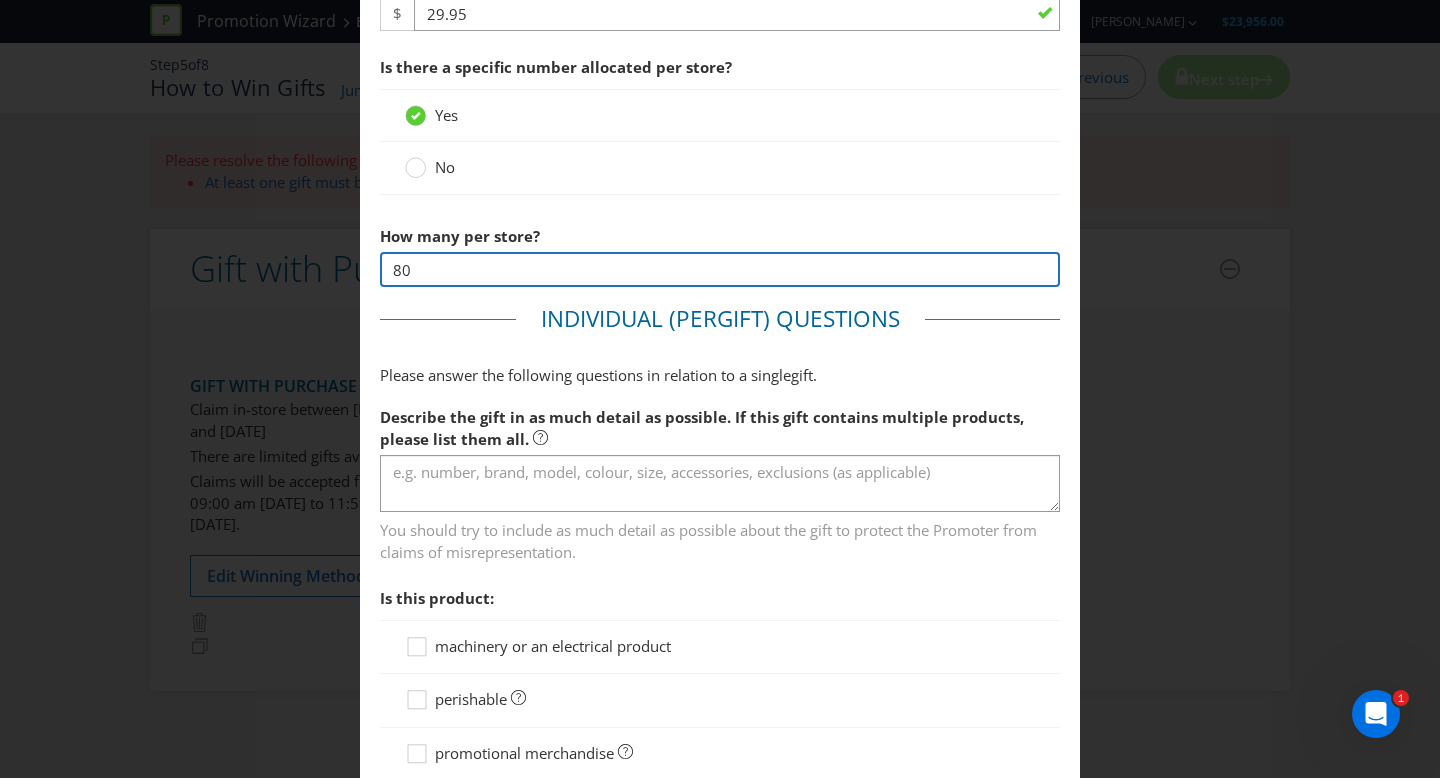 type on "80" 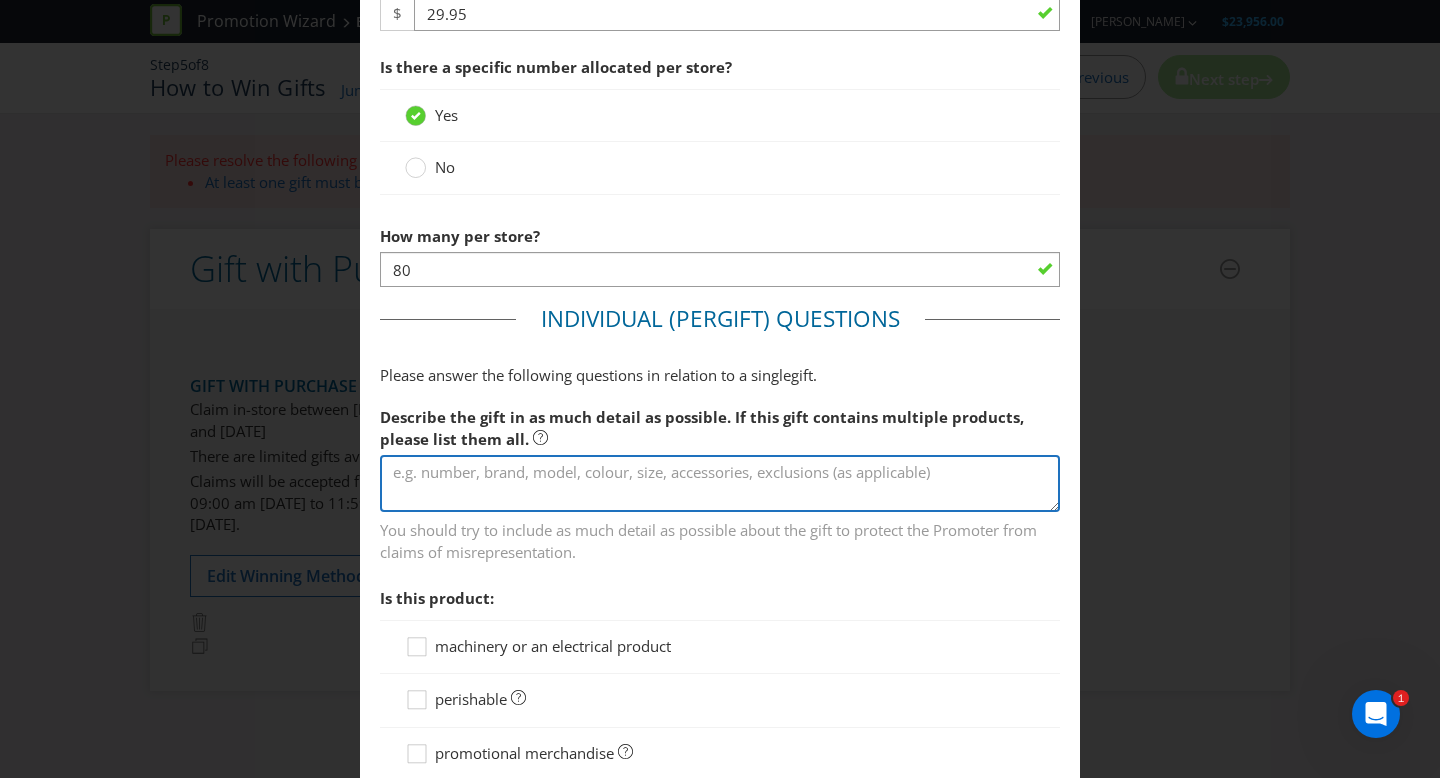 click at bounding box center [720, 483] 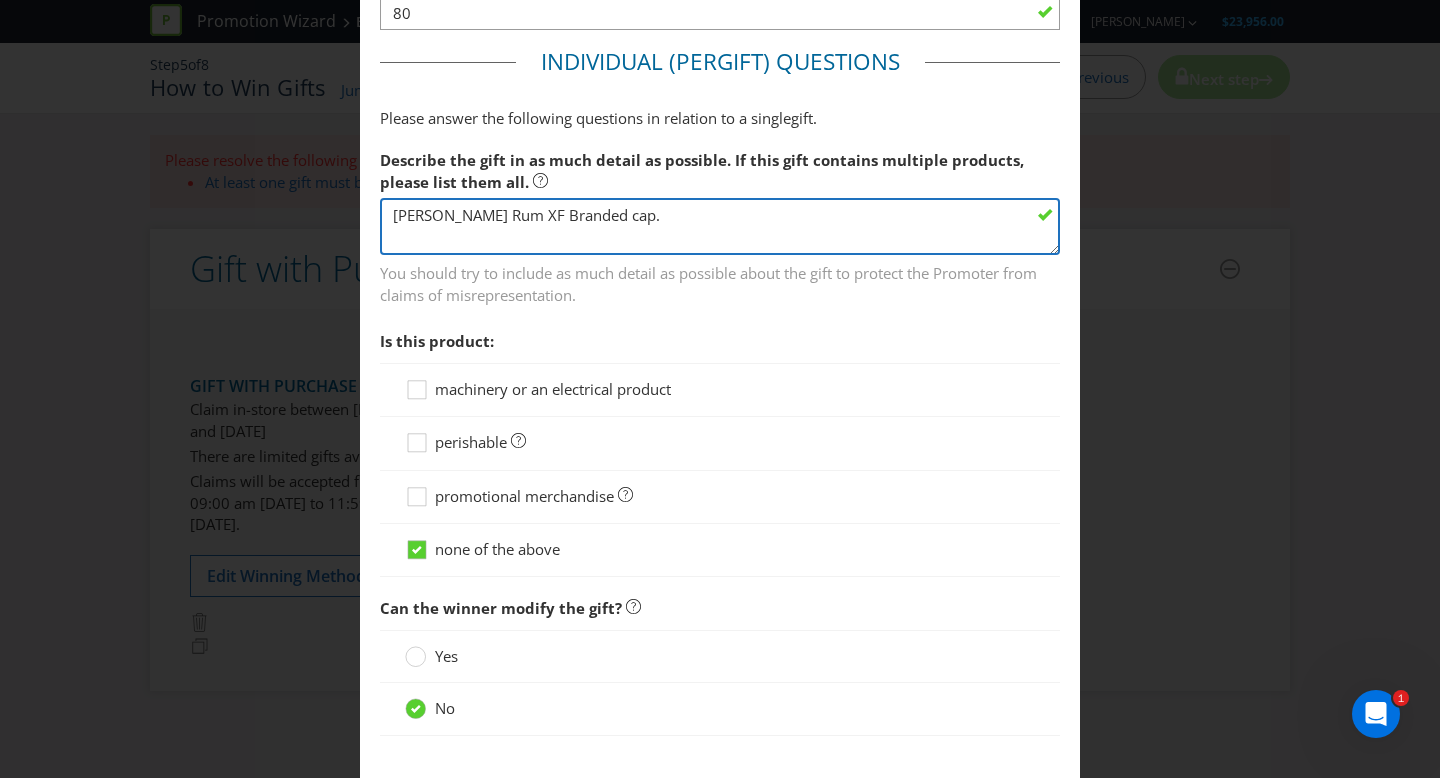 scroll, scrollTop: 1243, scrollLeft: 0, axis: vertical 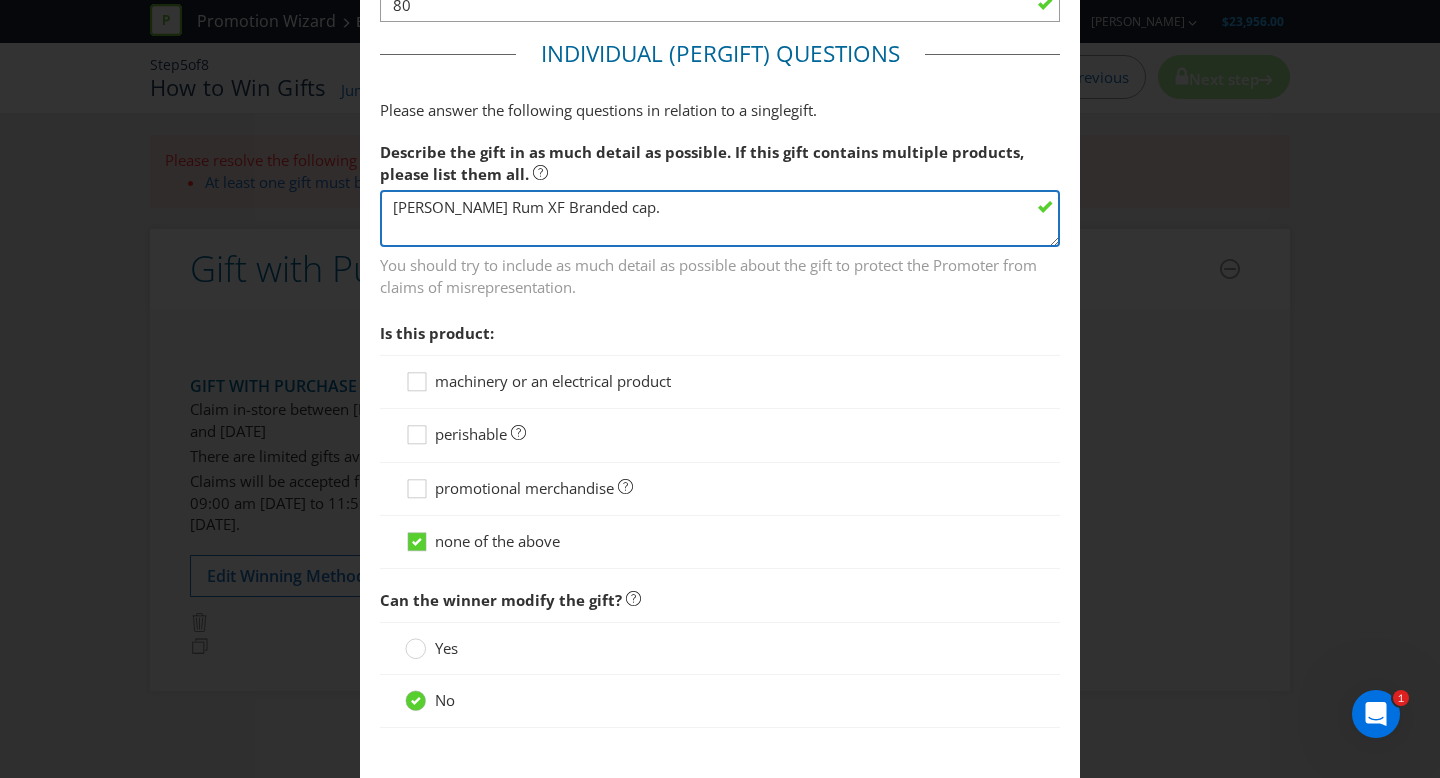 type on "[PERSON_NAME] Rum XF Branded cap." 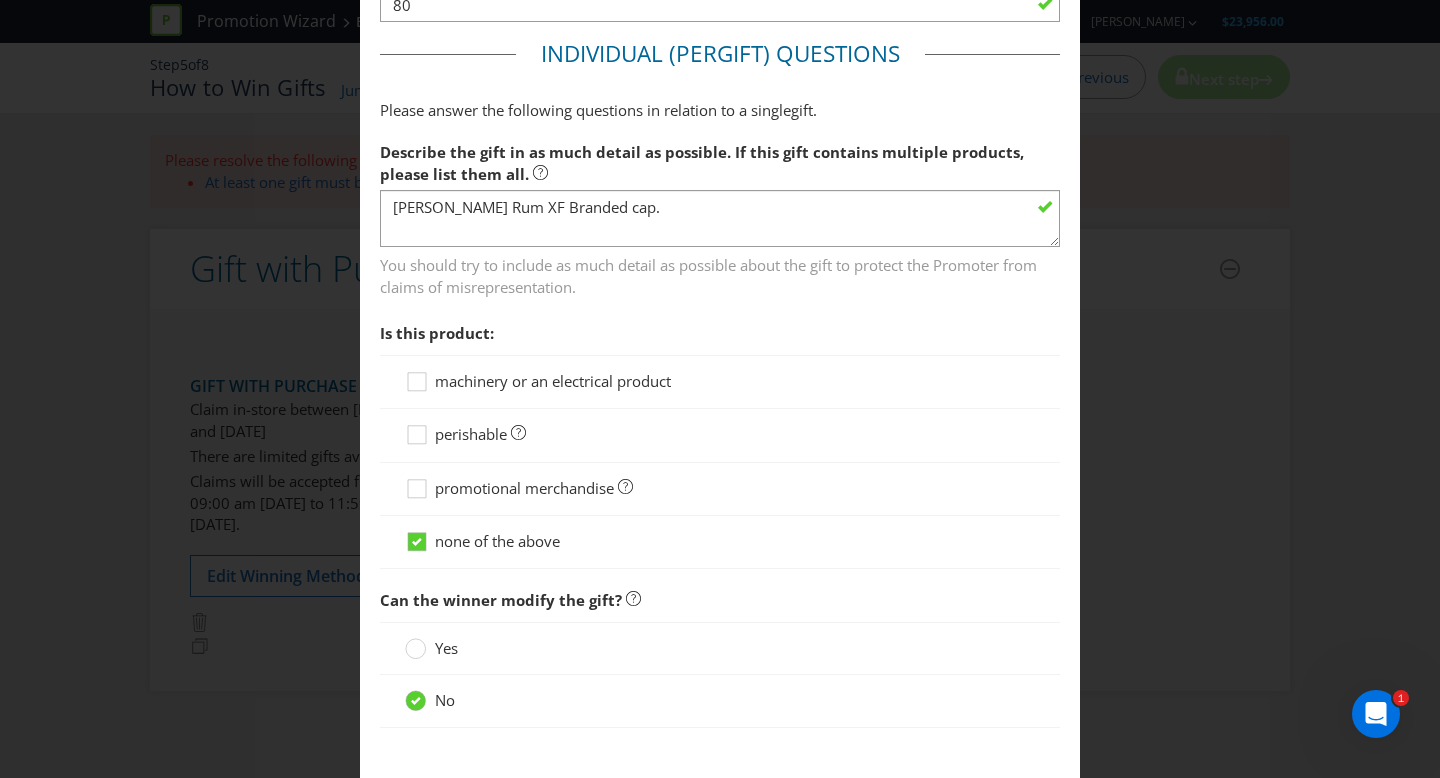 scroll, scrollTop: 1252, scrollLeft: 0, axis: vertical 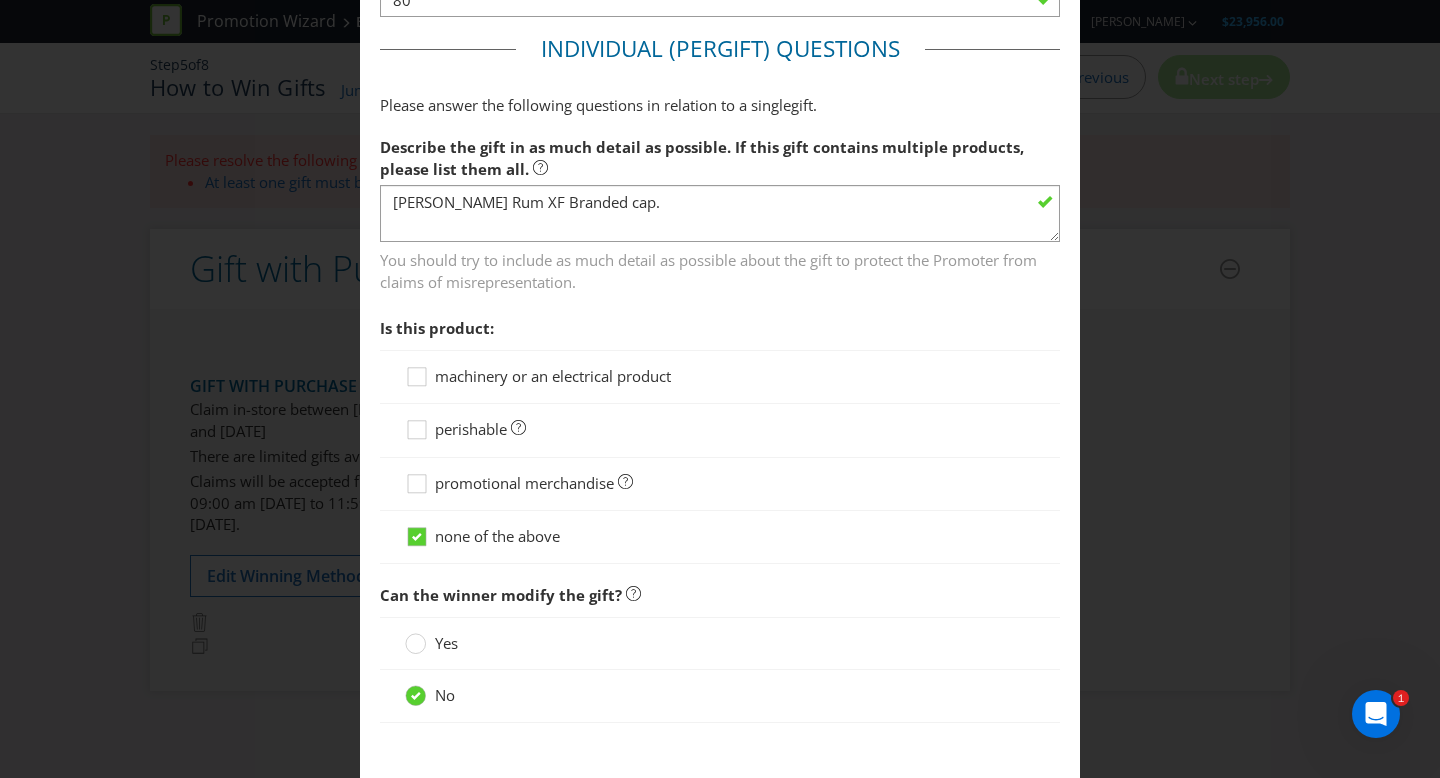 drag, startPoint x: 531, startPoint y: 494, endPoint x: 434, endPoint y: 494, distance: 97 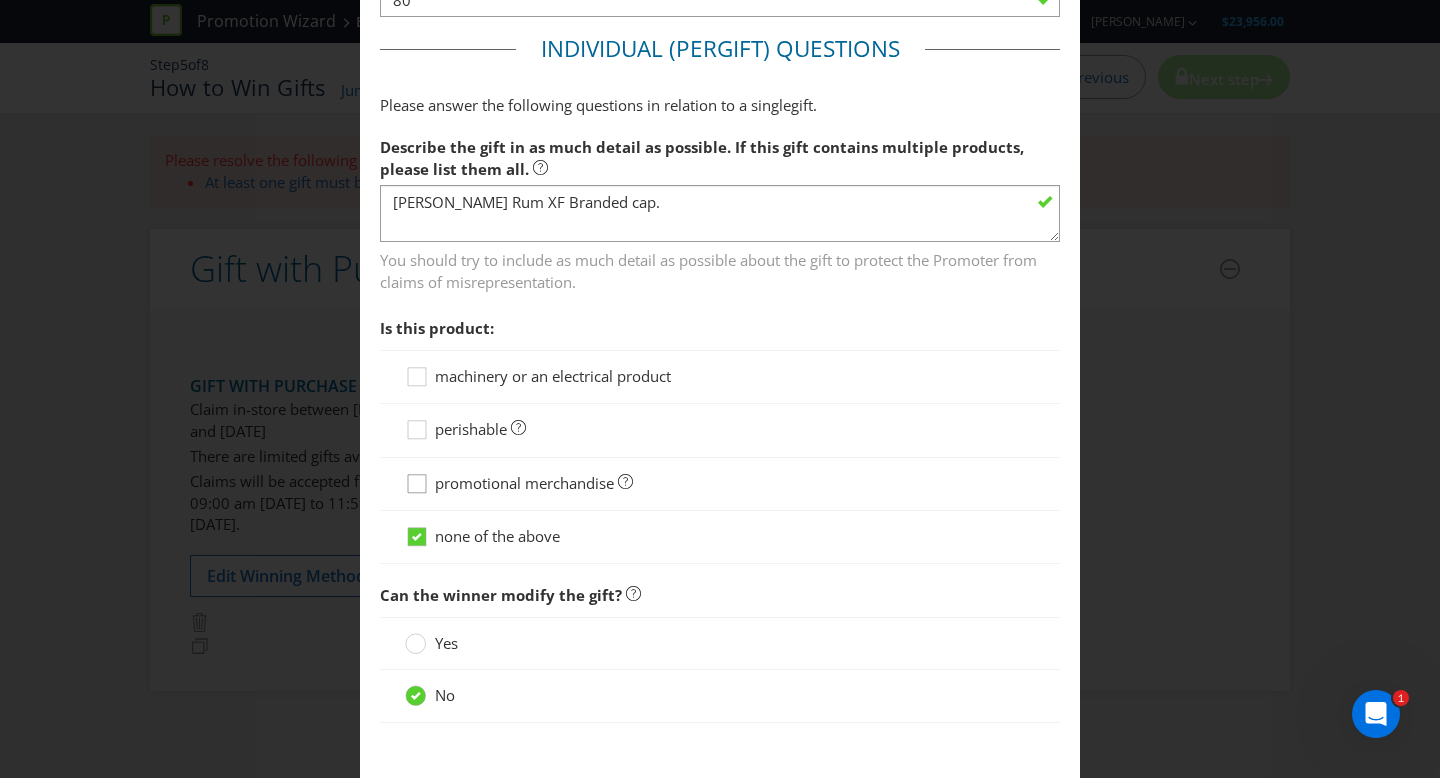 click 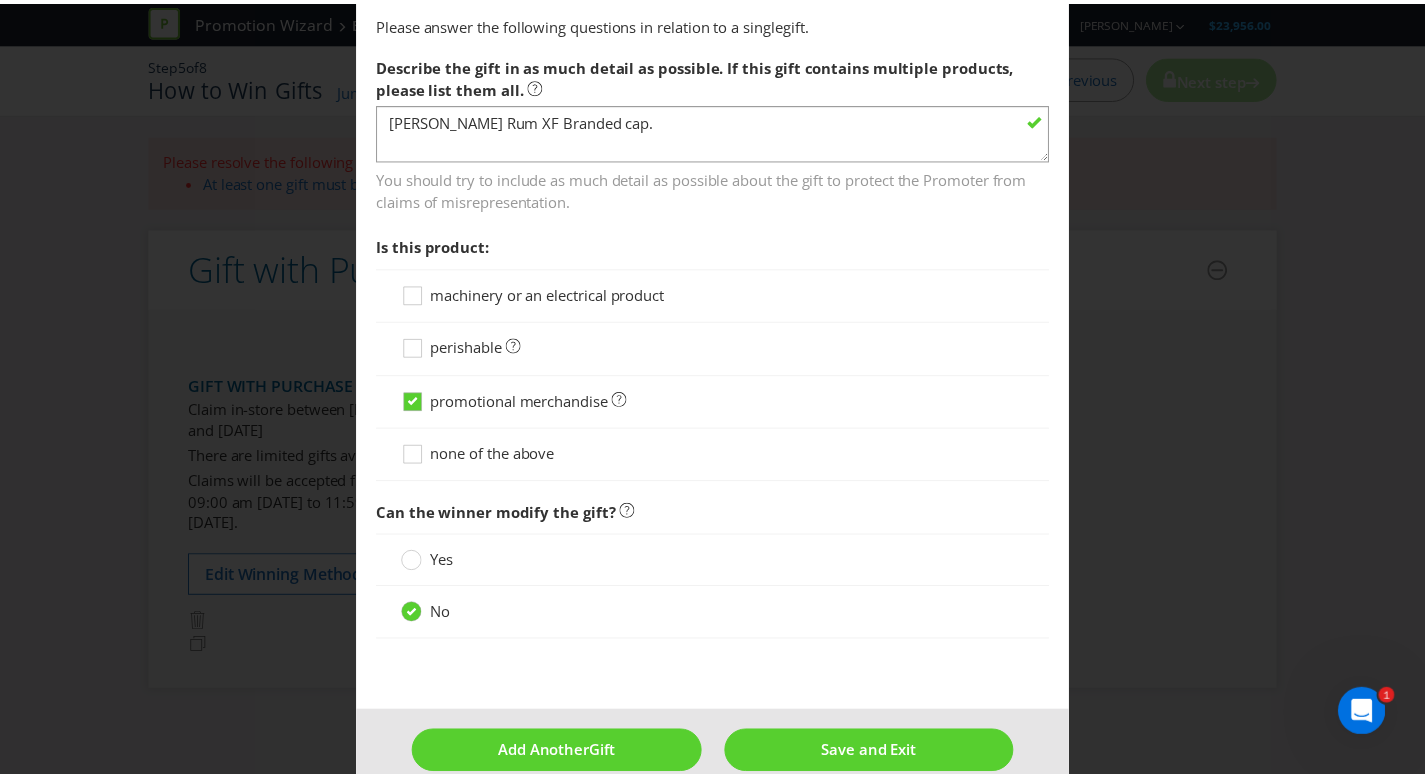 scroll, scrollTop: 1366, scrollLeft: 0, axis: vertical 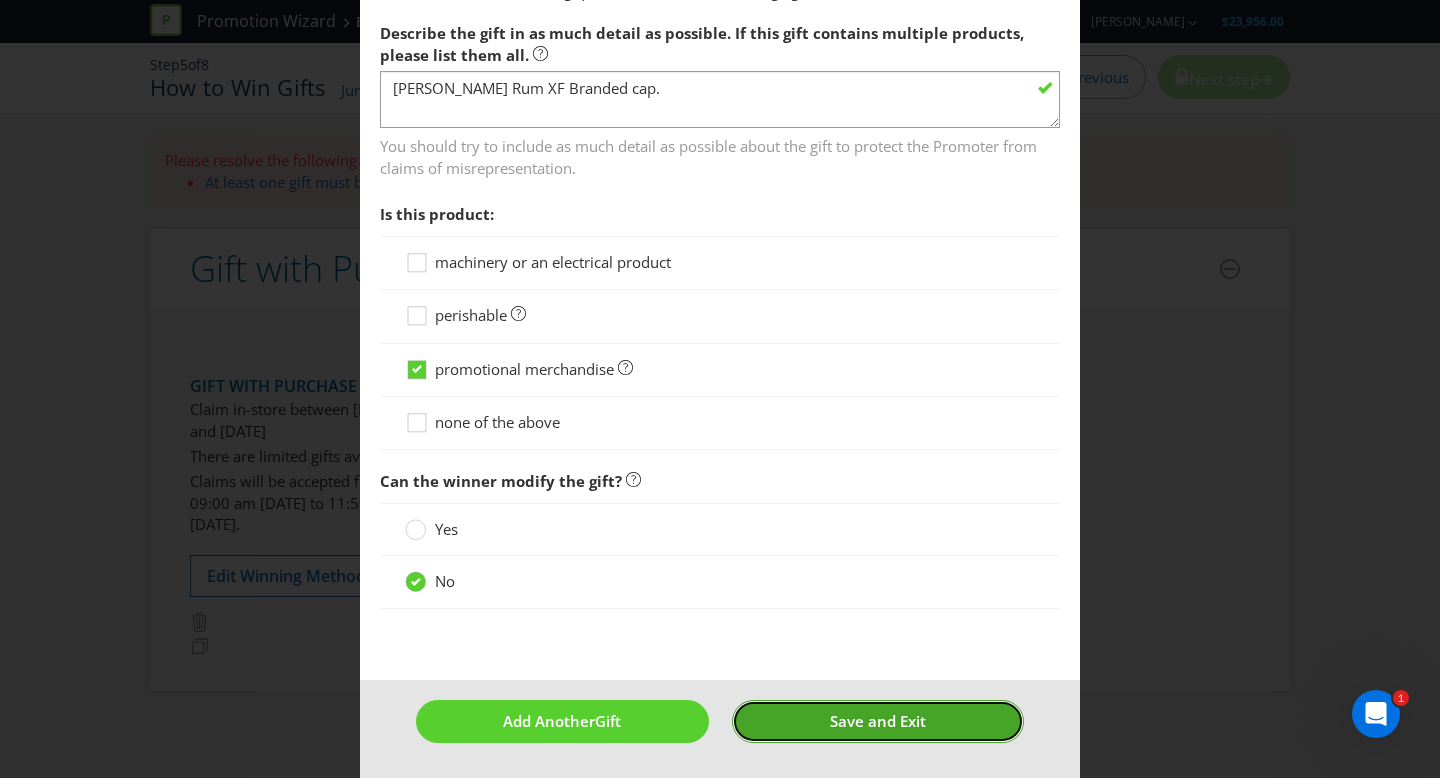 click on "Save and Exit" at bounding box center [878, 721] 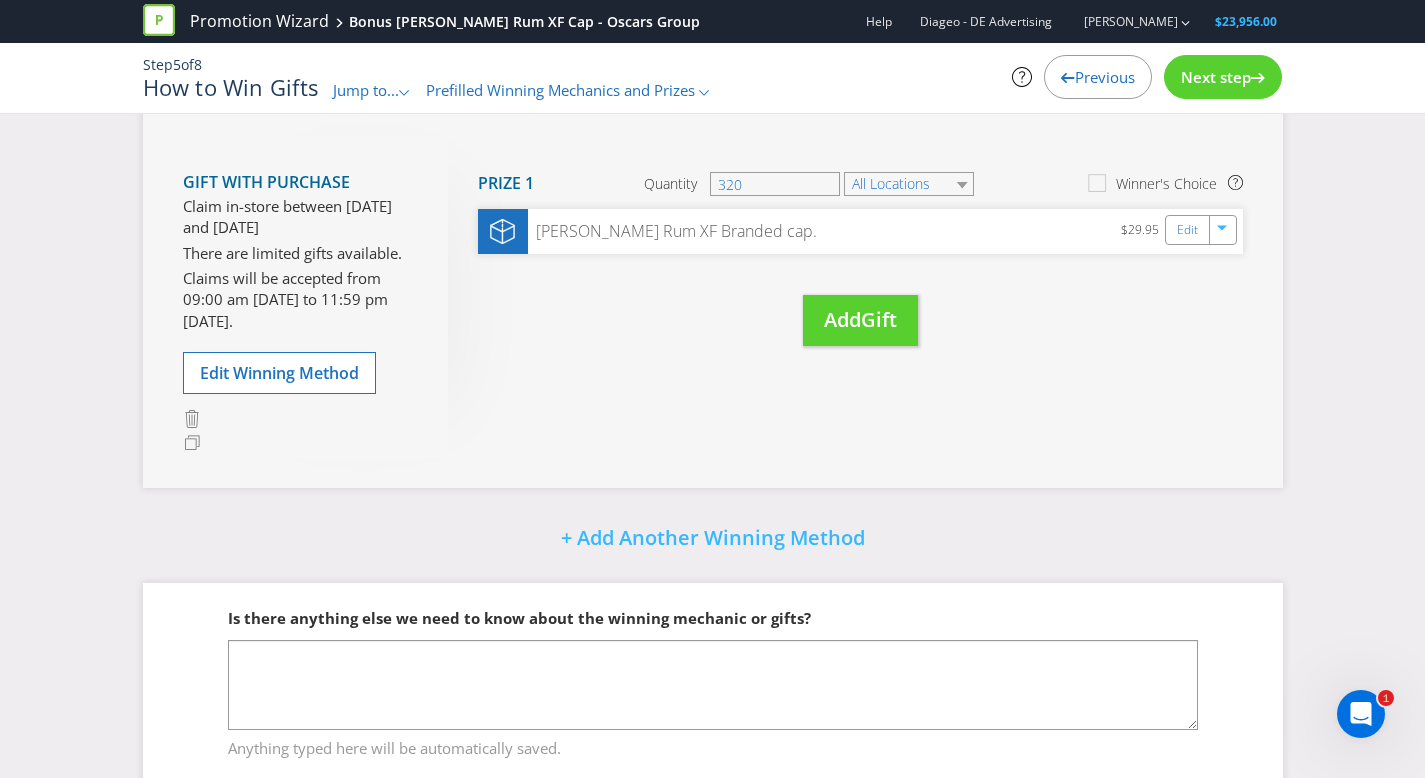 scroll, scrollTop: 403, scrollLeft: 0, axis: vertical 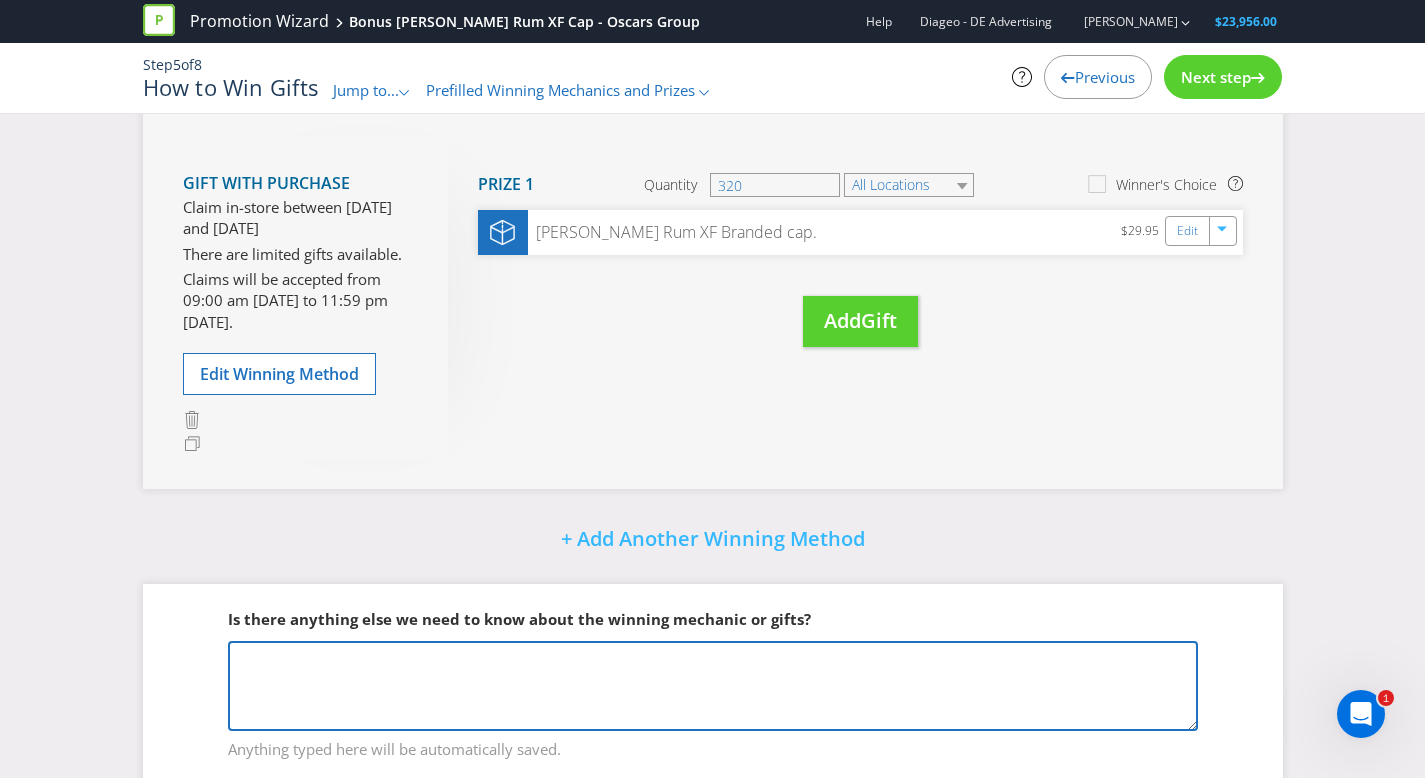 click at bounding box center [713, 686] 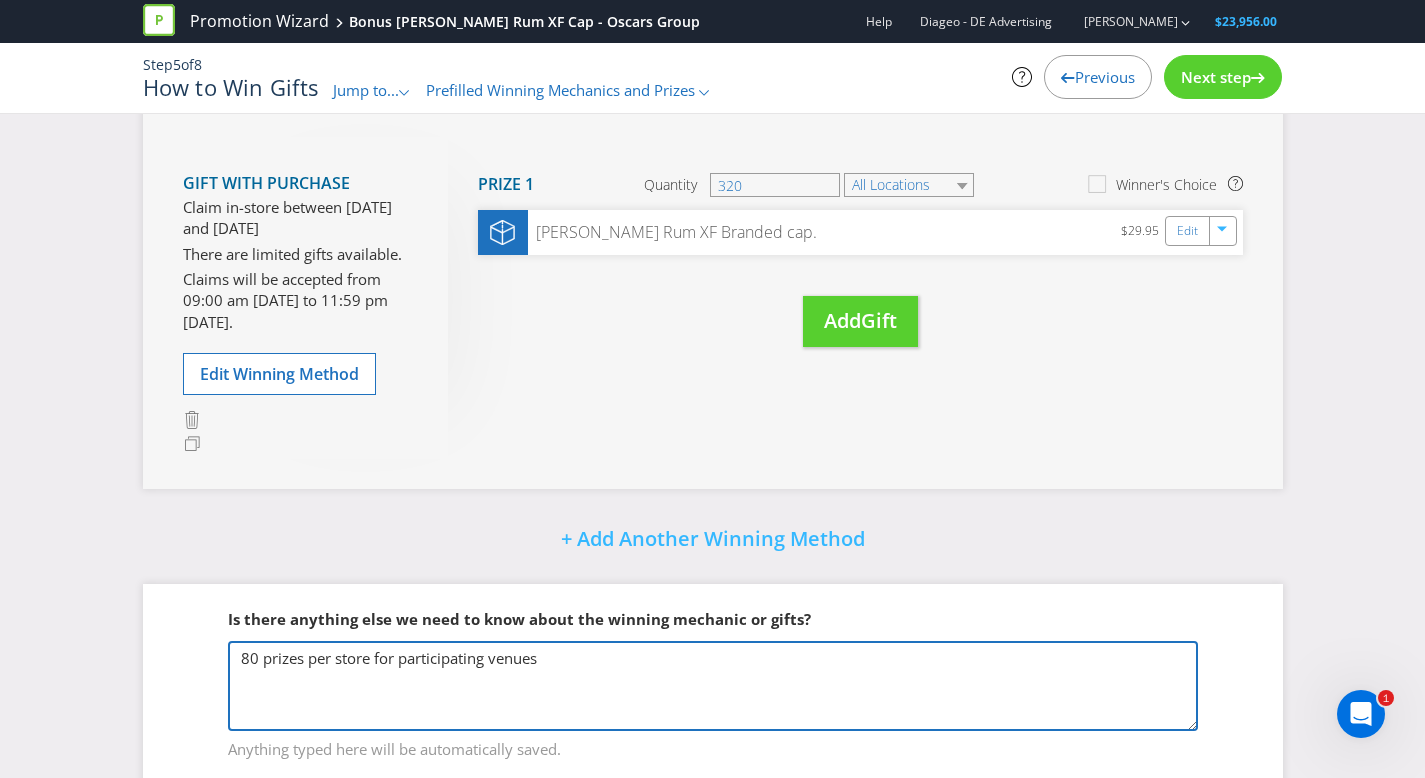 click on "80 prizes per store for participating venues" at bounding box center (713, 686) 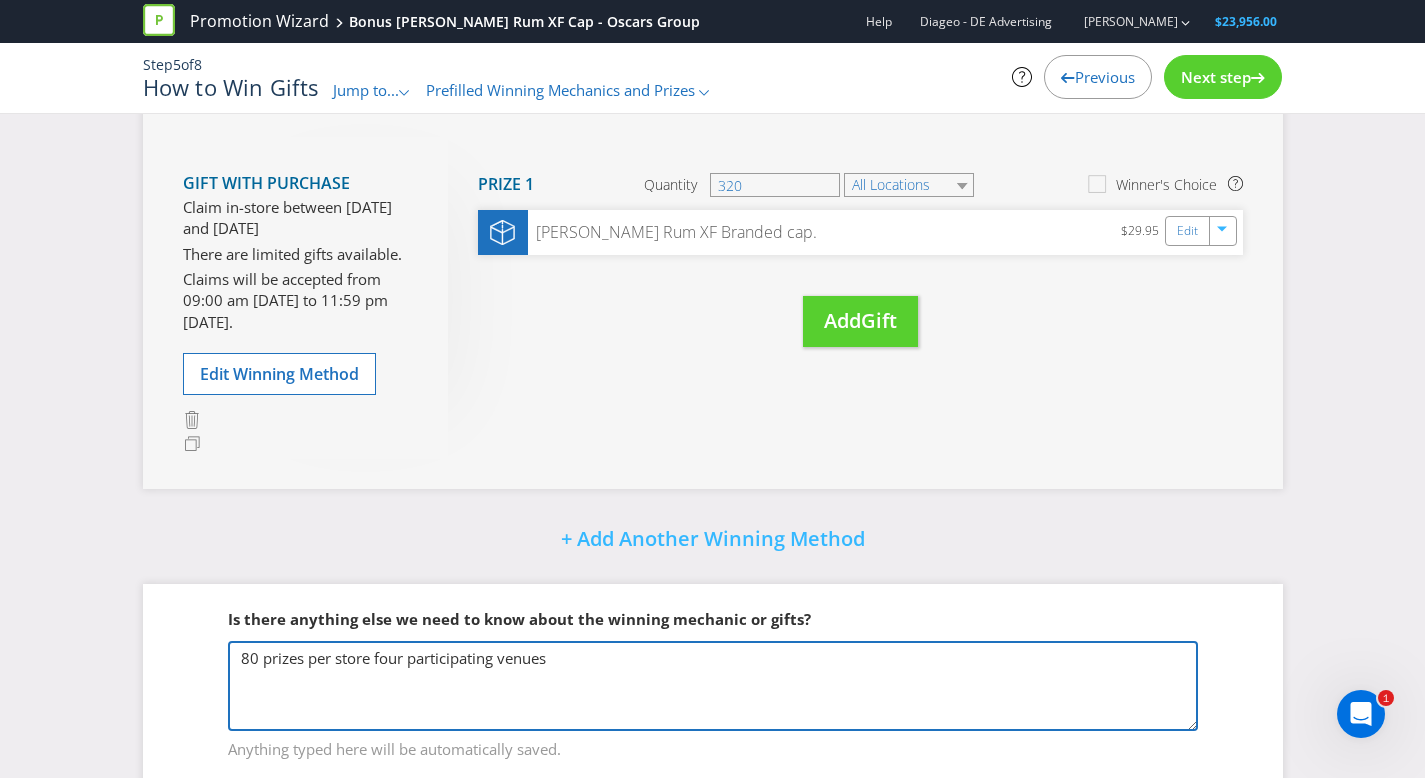 scroll, scrollTop: 402, scrollLeft: 0, axis: vertical 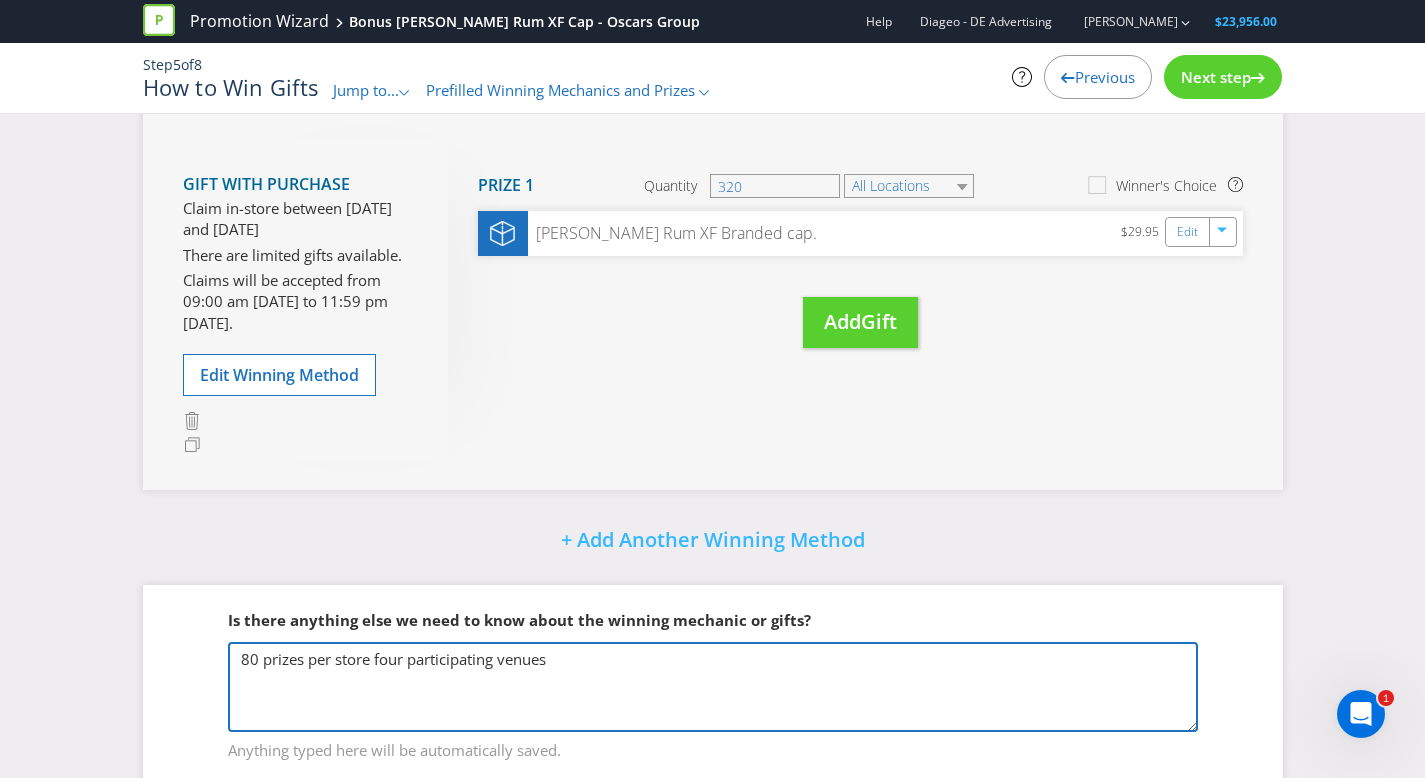 click on "80 prizes per store four participating venues" at bounding box center (713, 687) 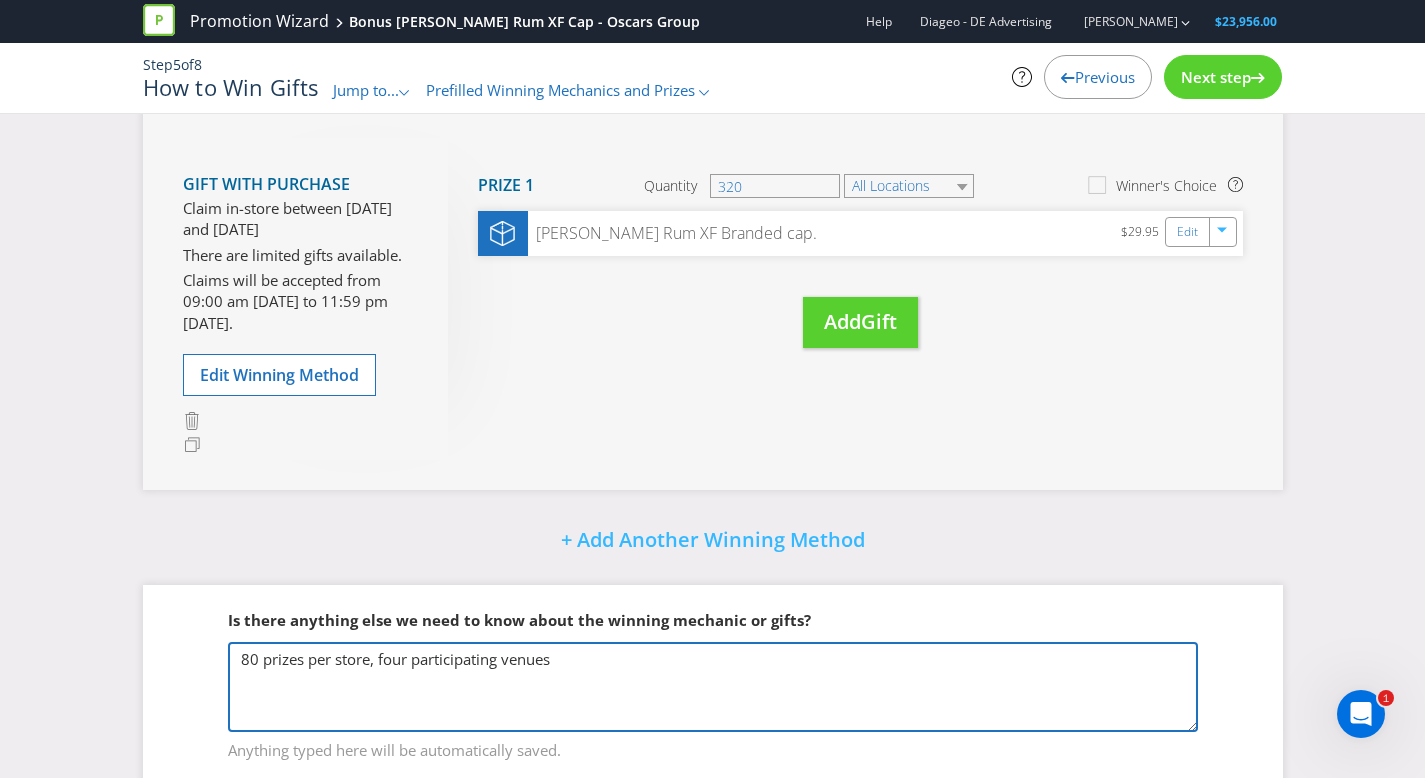 click on "80 prizes per store, four participating venues" at bounding box center [713, 687] 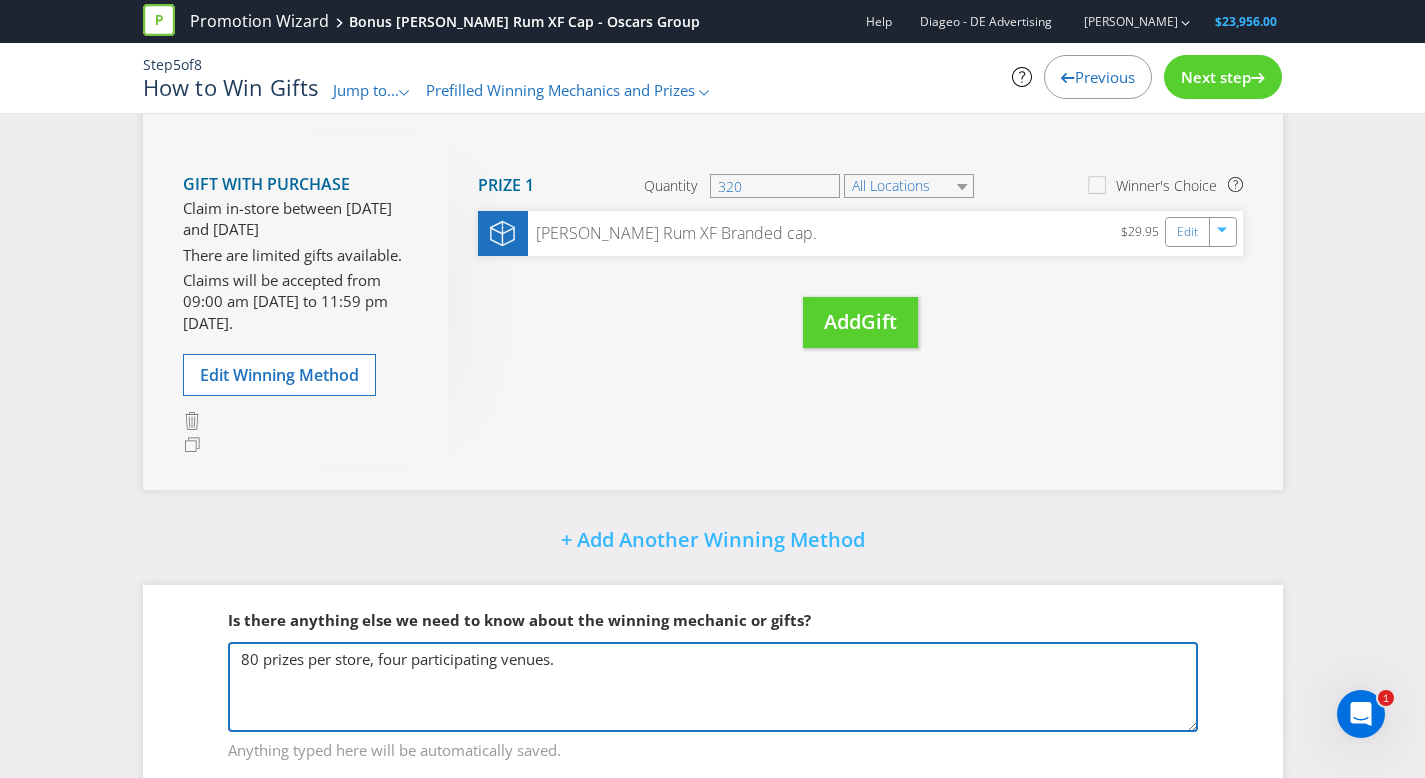 type on "80 prizes per store, four participating venues." 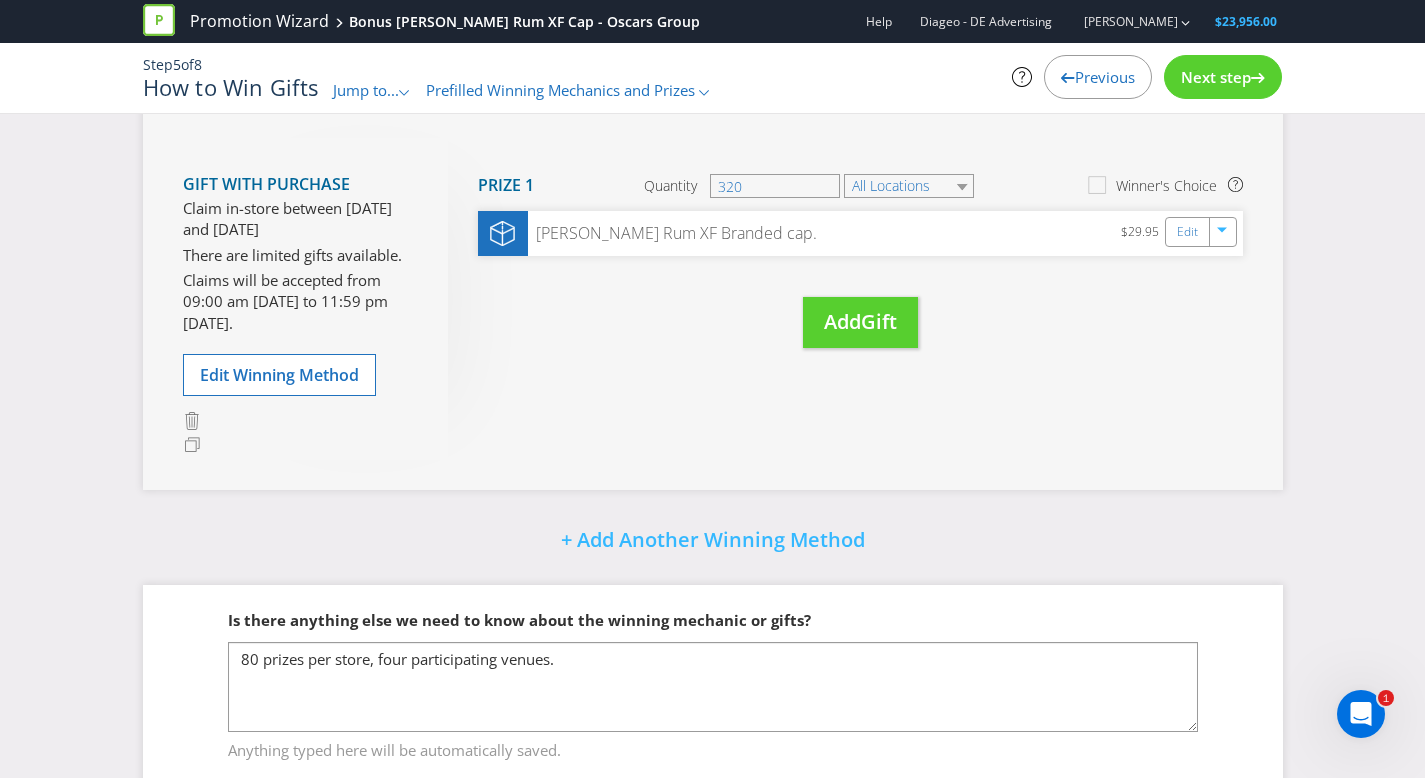 click on "Next step" at bounding box center (1216, 77) 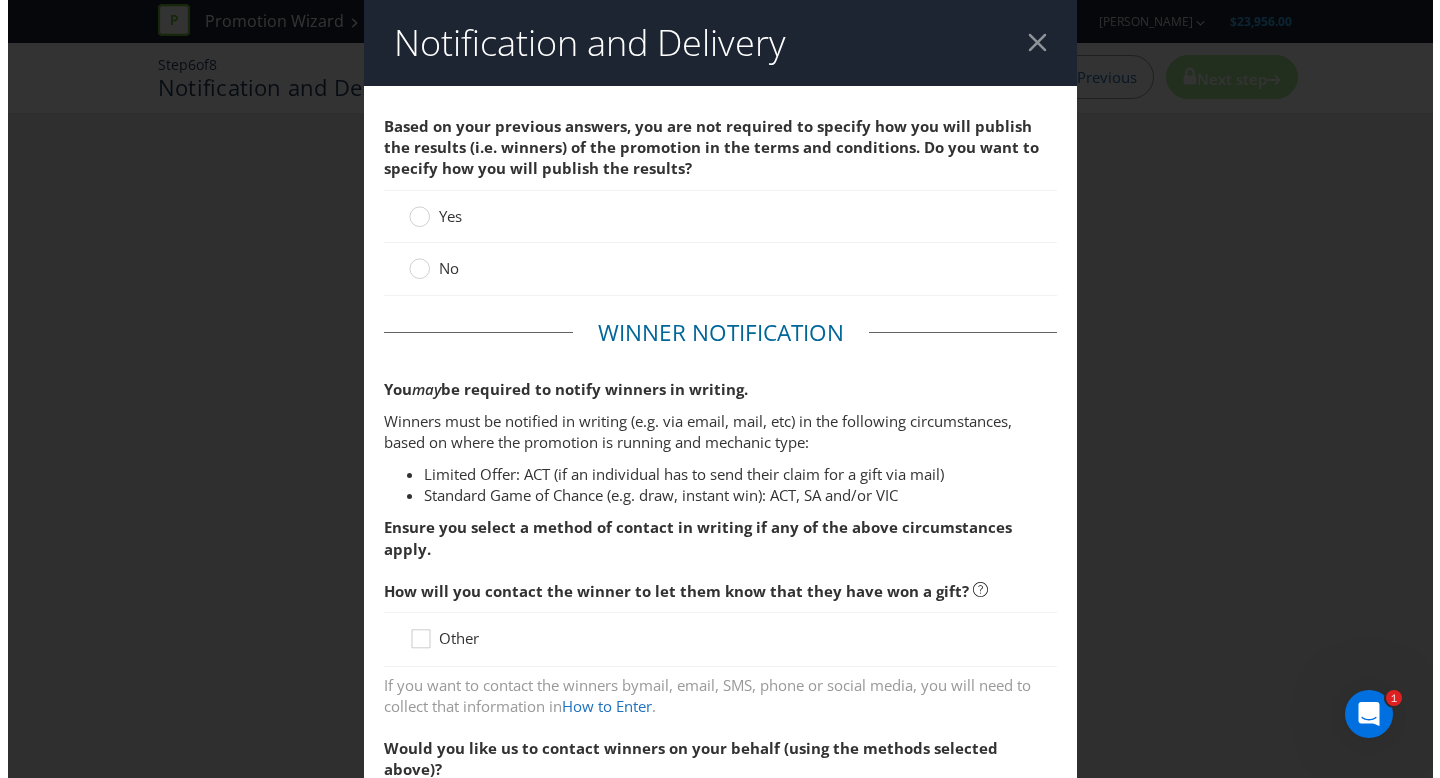 scroll, scrollTop: 0, scrollLeft: 0, axis: both 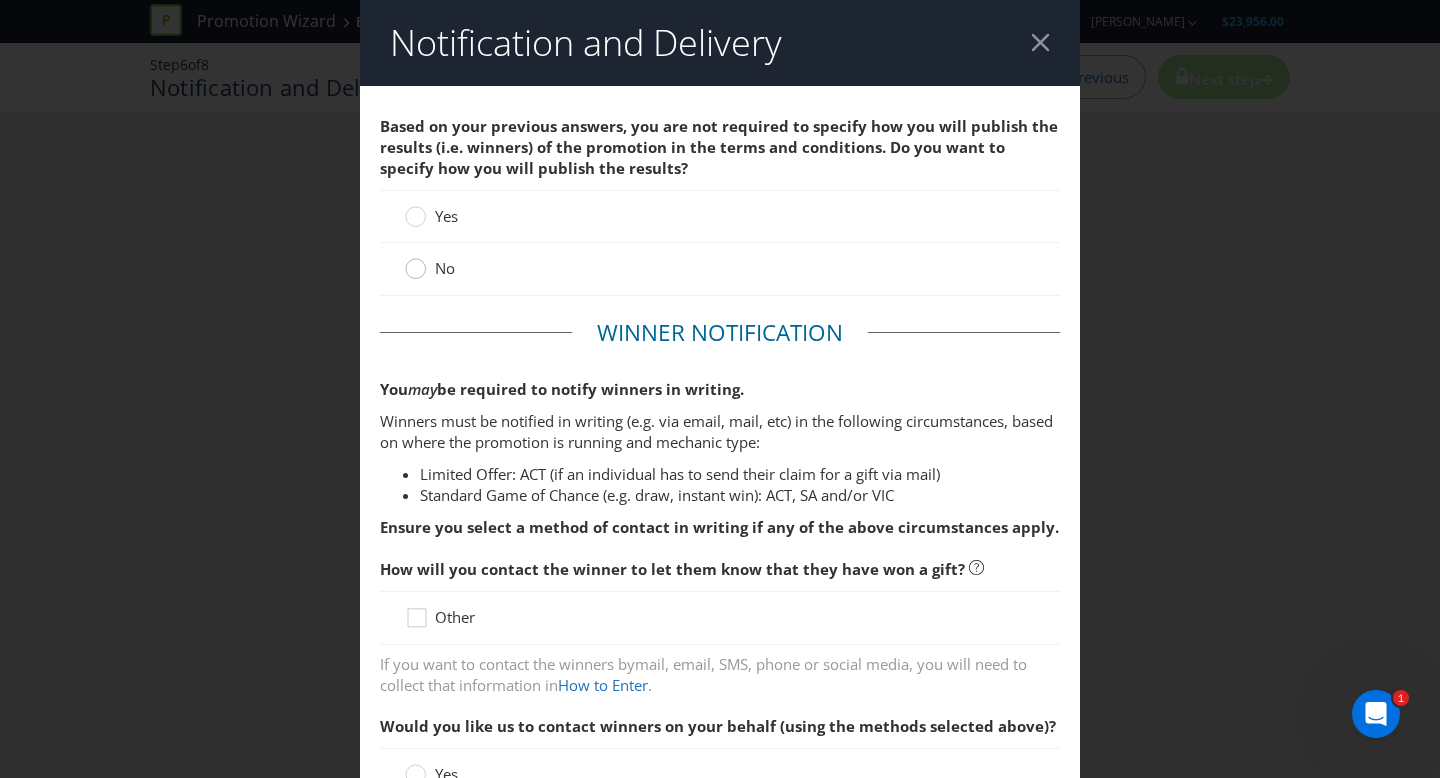 drag, startPoint x: 620, startPoint y: 285, endPoint x: 421, endPoint y: 276, distance: 199.20341 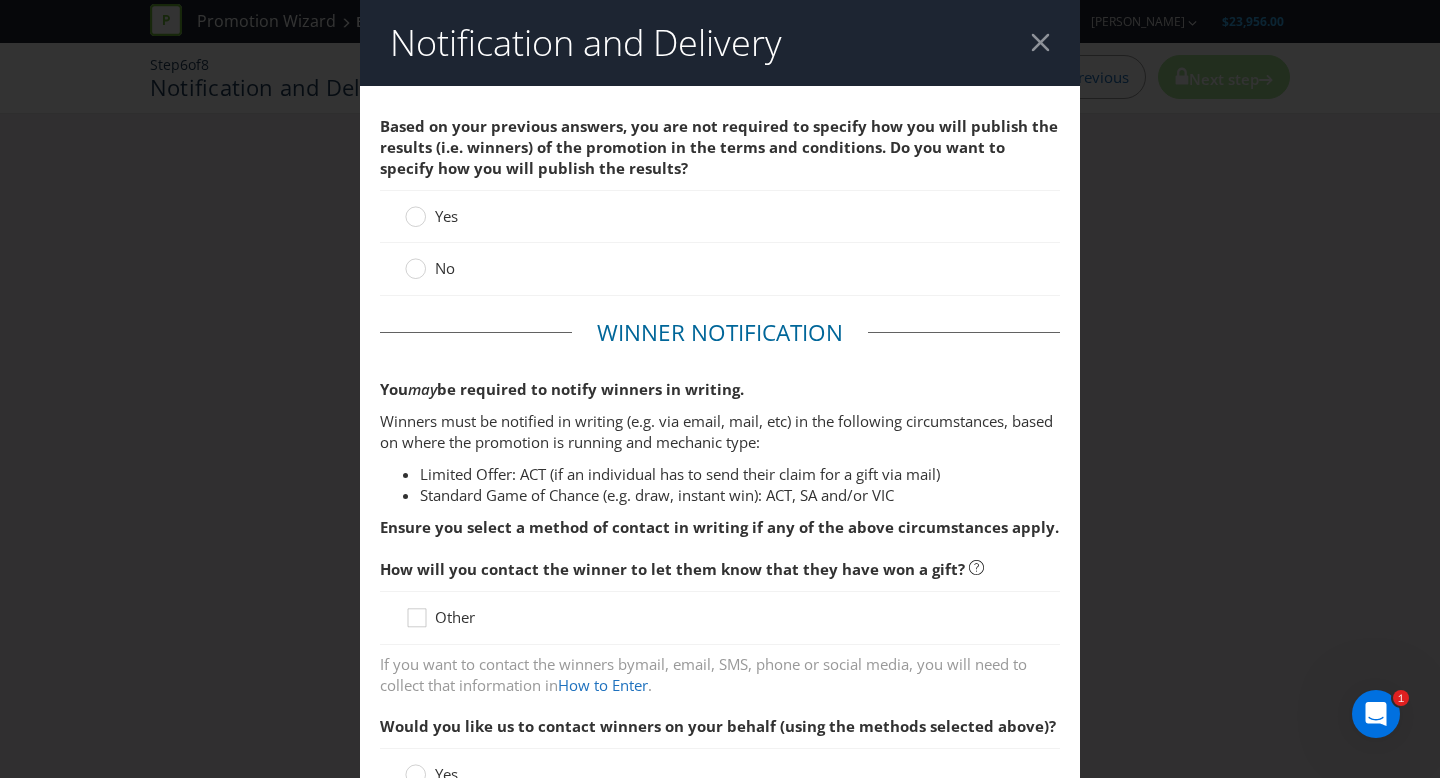 click 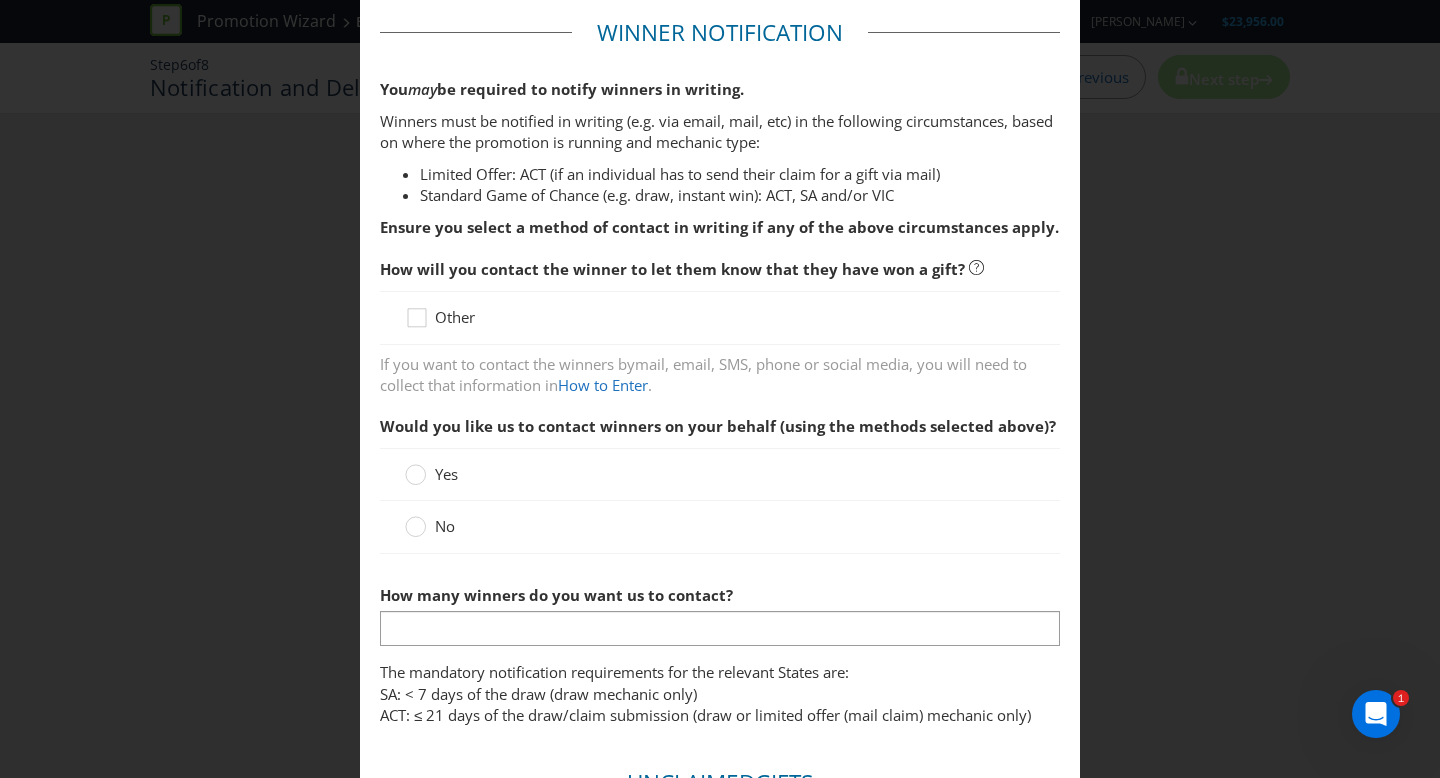 scroll, scrollTop: 309, scrollLeft: 0, axis: vertical 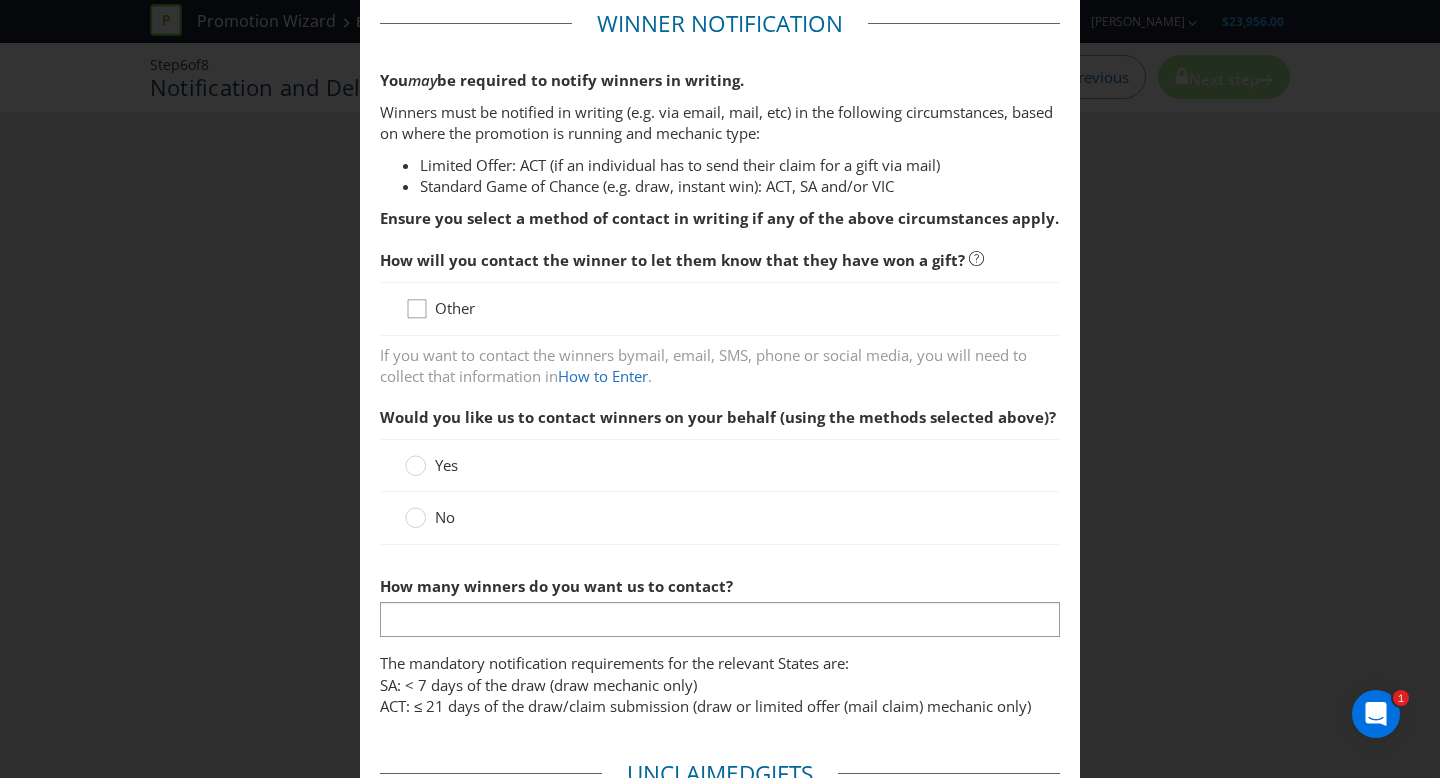 click at bounding box center [415, 315] 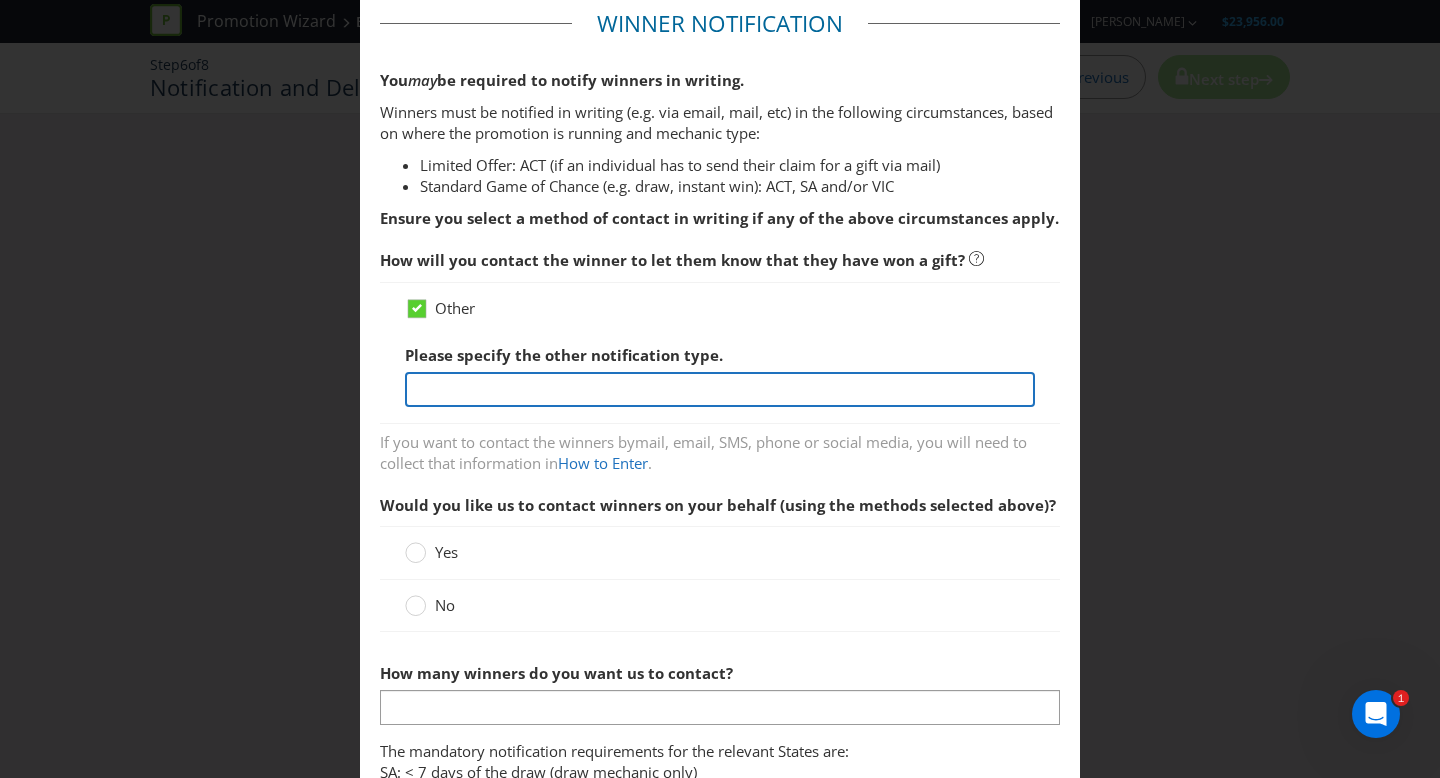 click at bounding box center [720, 389] 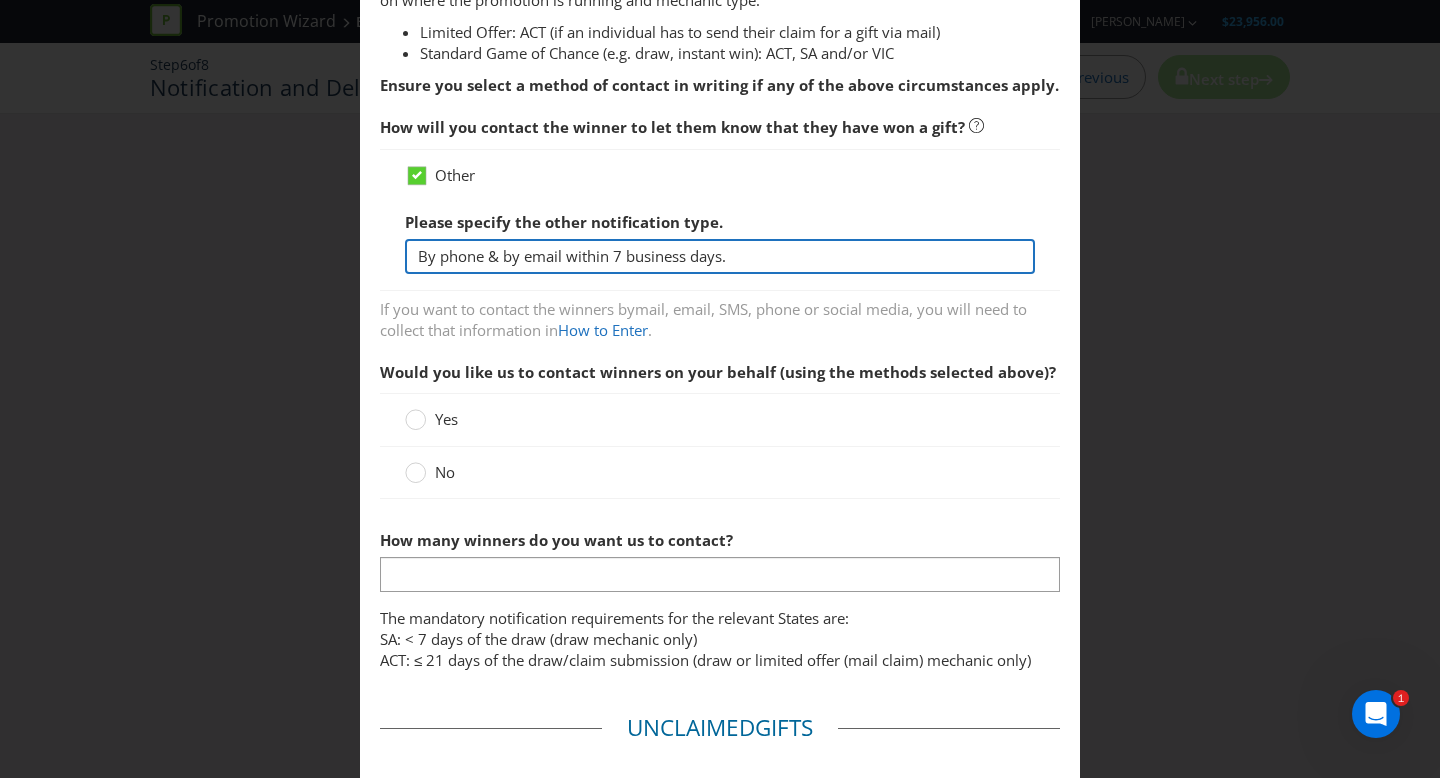 scroll, scrollTop: 444, scrollLeft: 0, axis: vertical 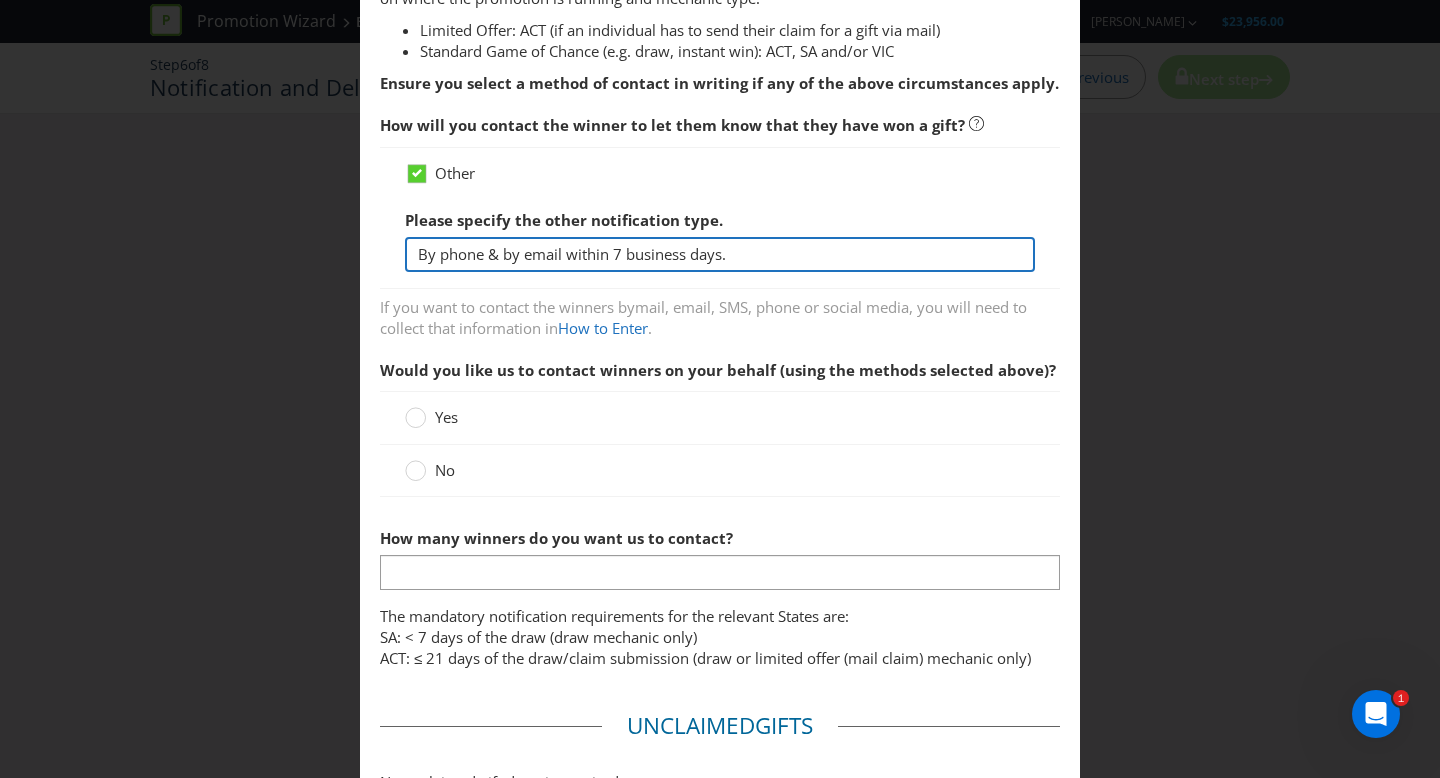 type on "By phone & by email within 7 business days." 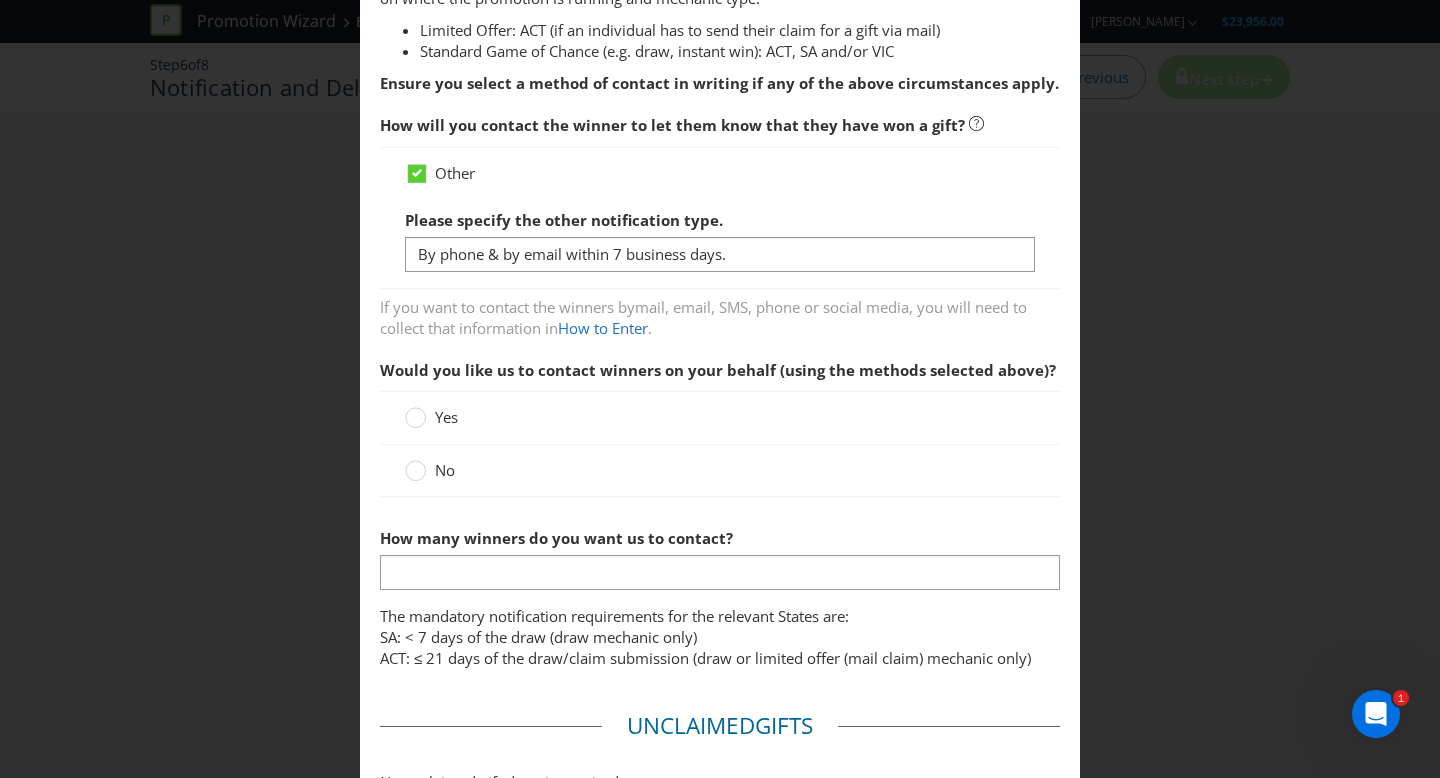 drag, startPoint x: 422, startPoint y: 467, endPoint x: 468, endPoint y: 471, distance: 46.173584 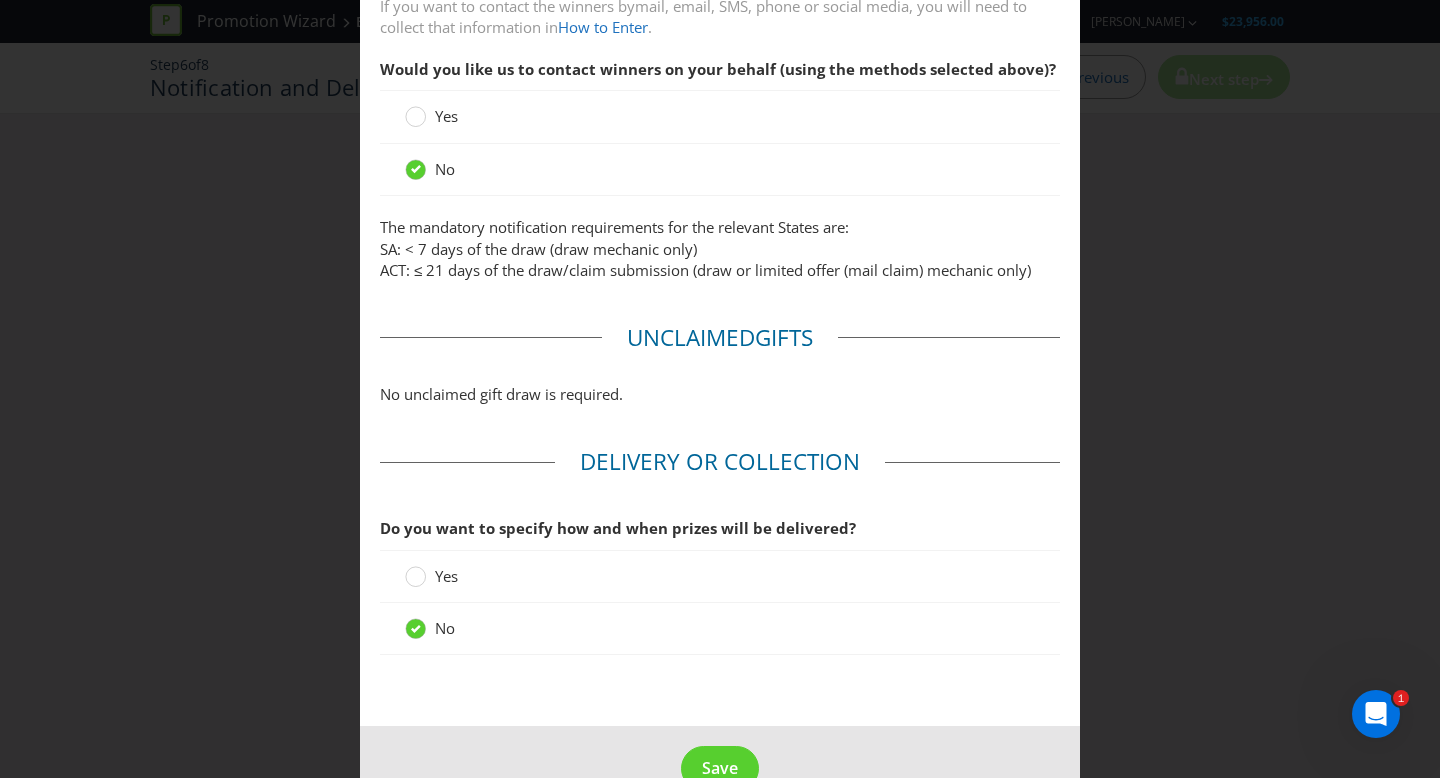scroll, scrollTop: 769, scrollLeft: 0, axis: vertical 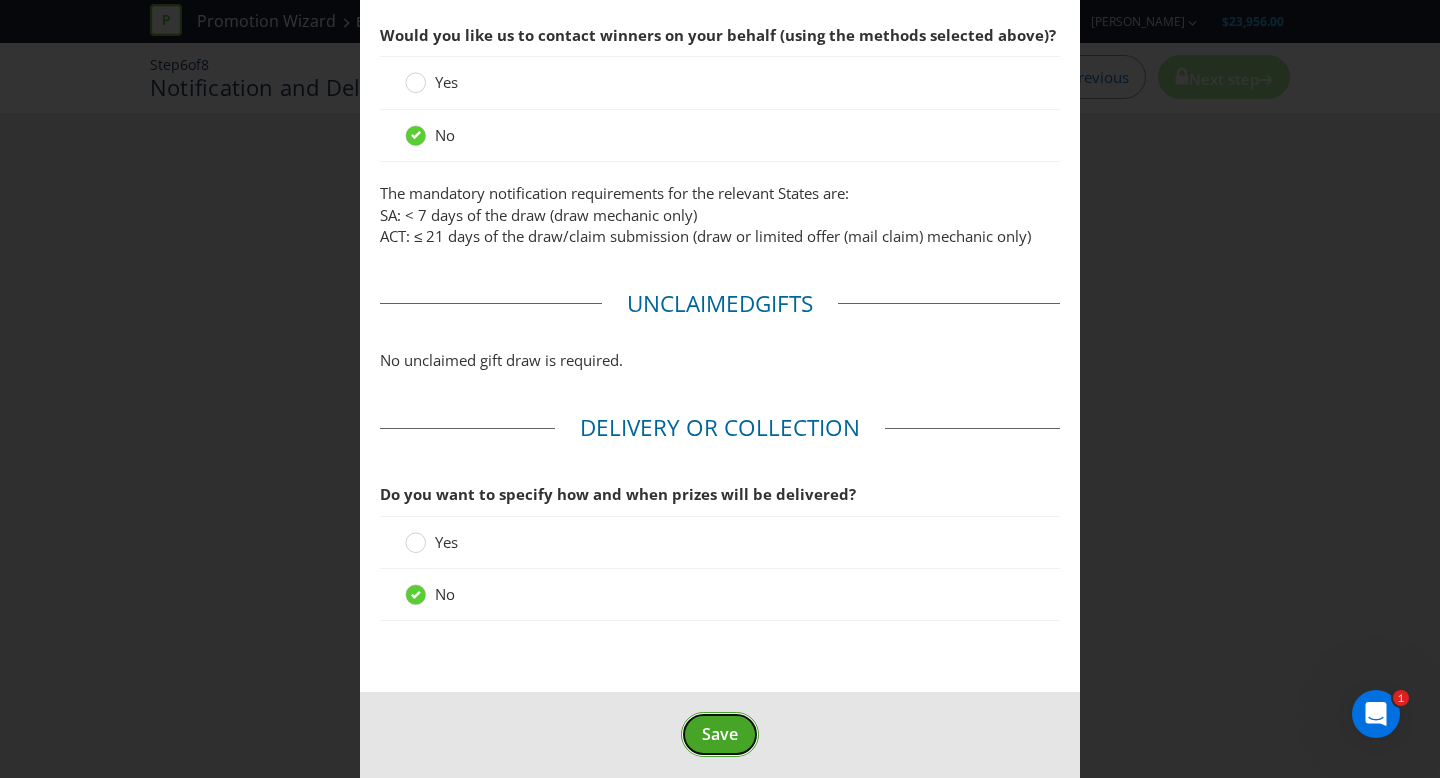 click on "Save" at bounding box center [720, 734] 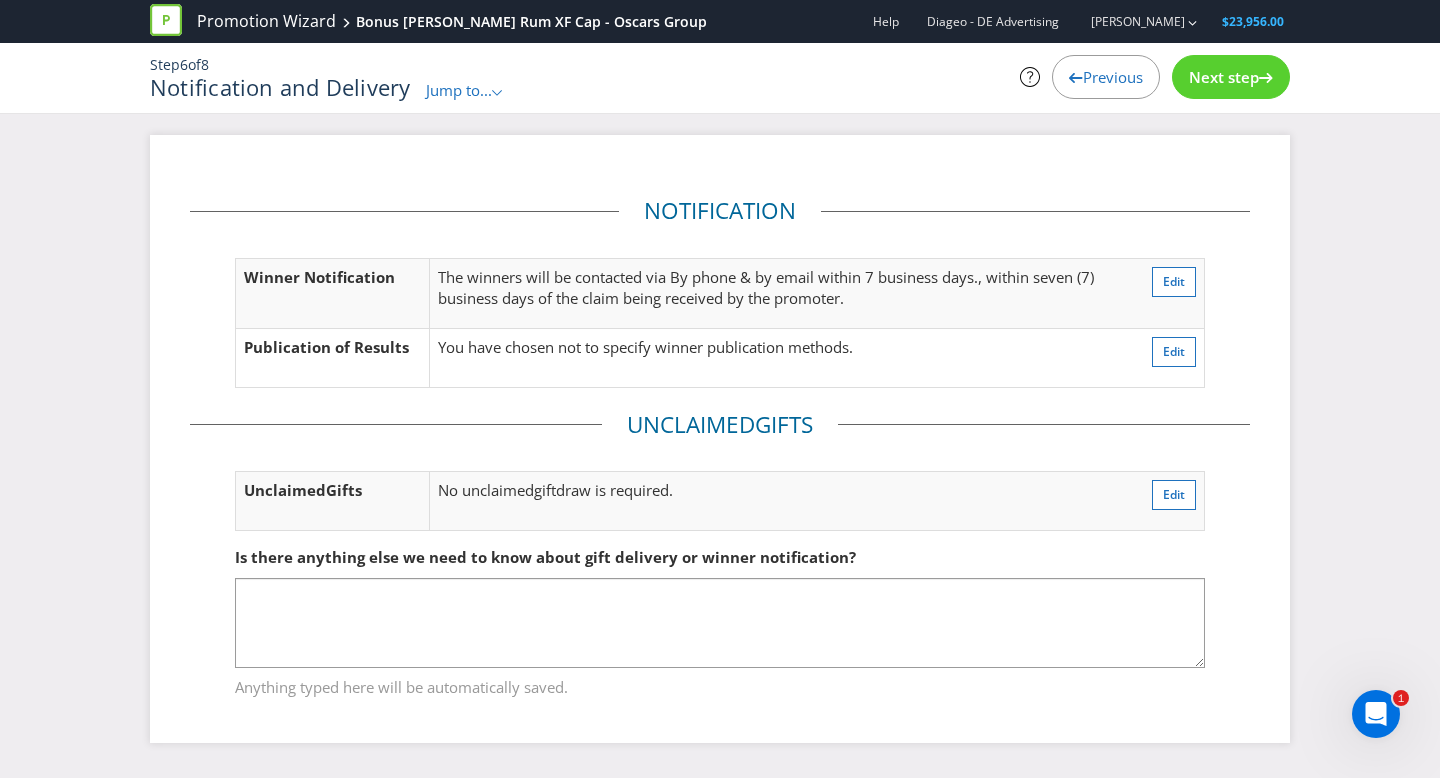 click on "Previous" at bounding box center (1113, 77) 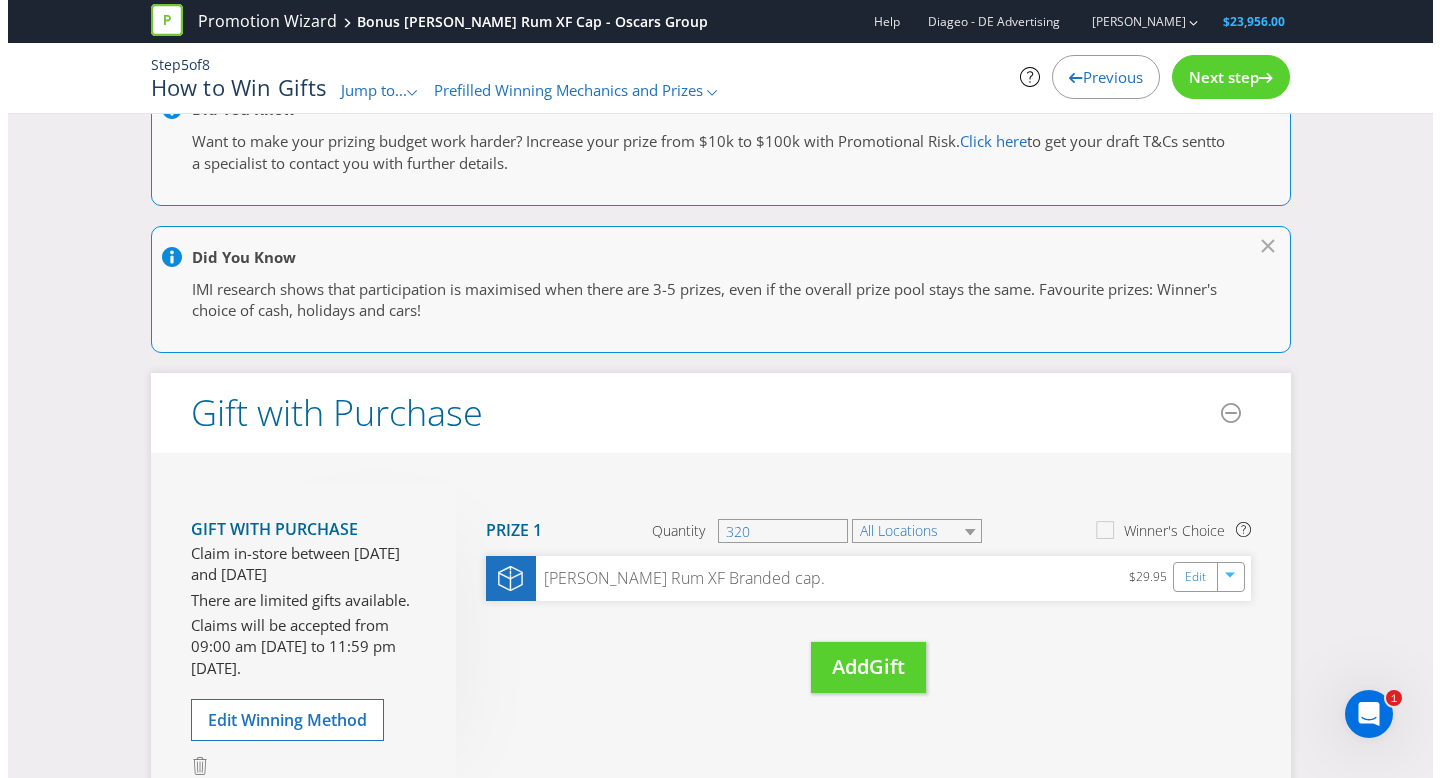 scroll, scrollTop: 0, scrollLeft: 0, axis: both 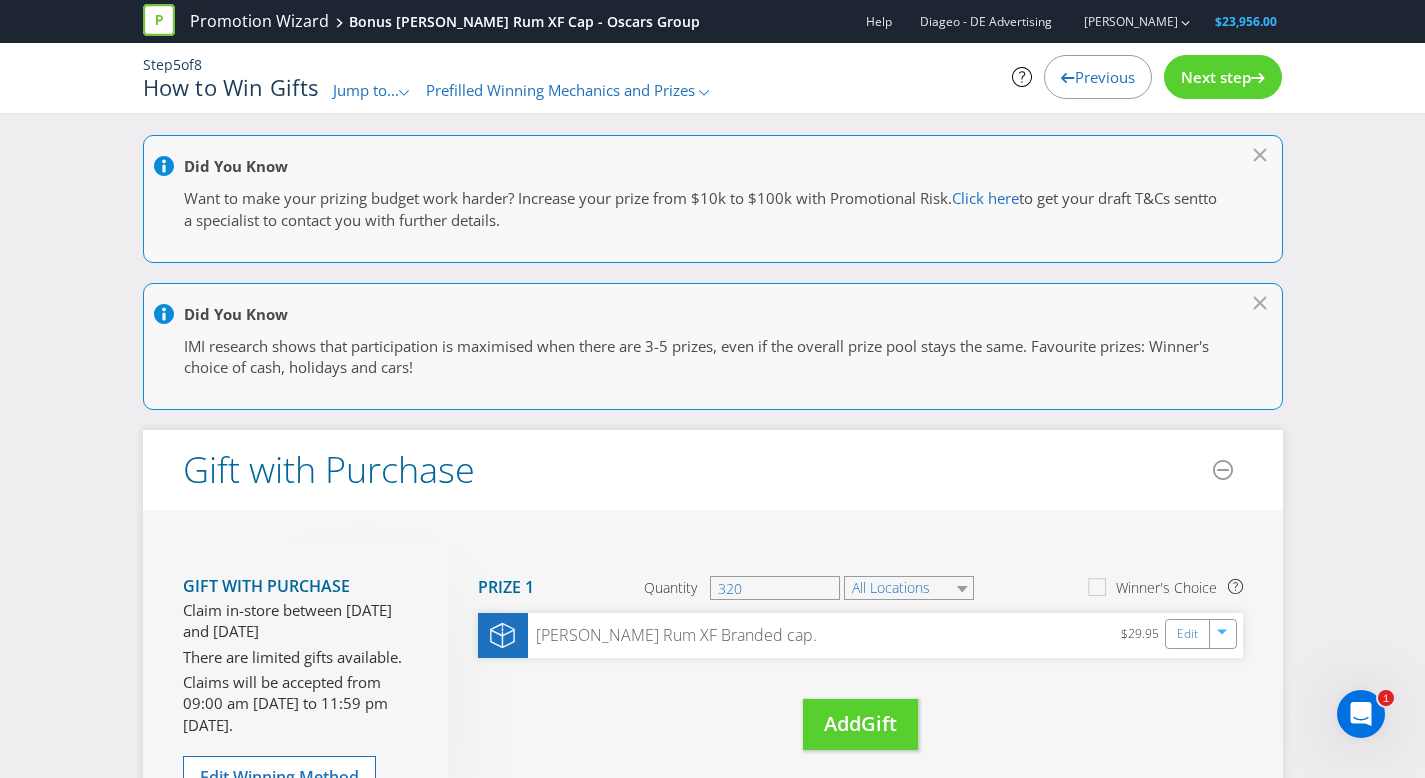click on "Next step" at bounding box center [1216, 77] 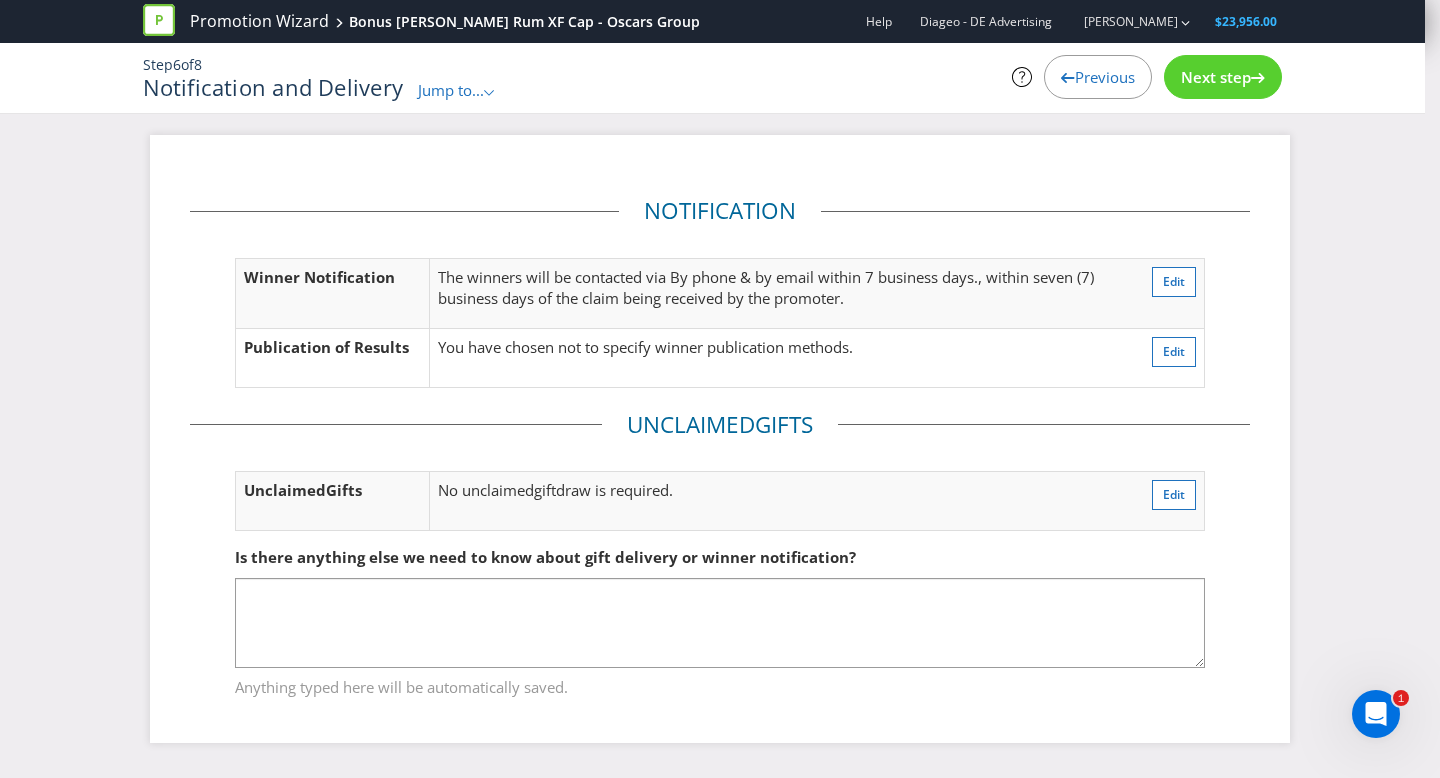 click on "Next step" at bounding box center [1216, 77] 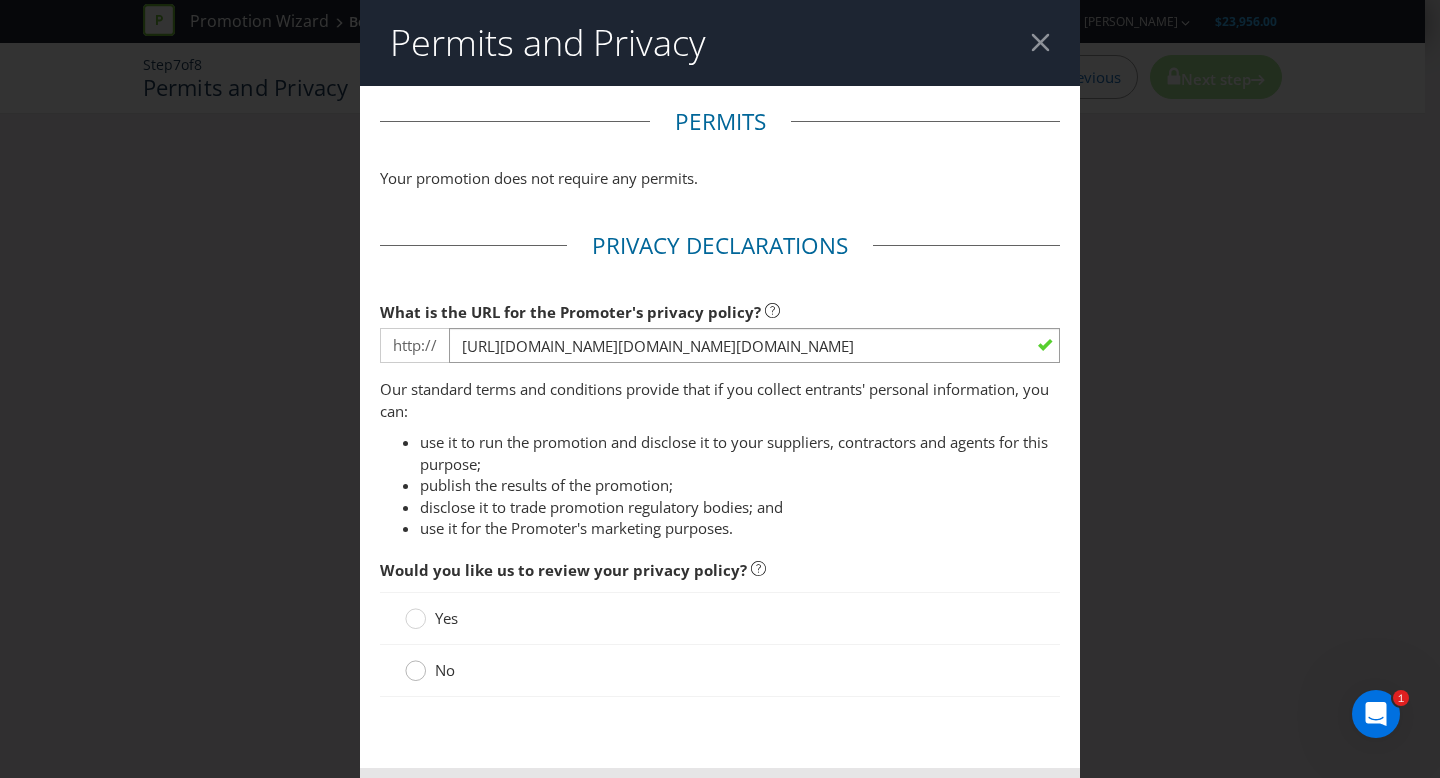 click 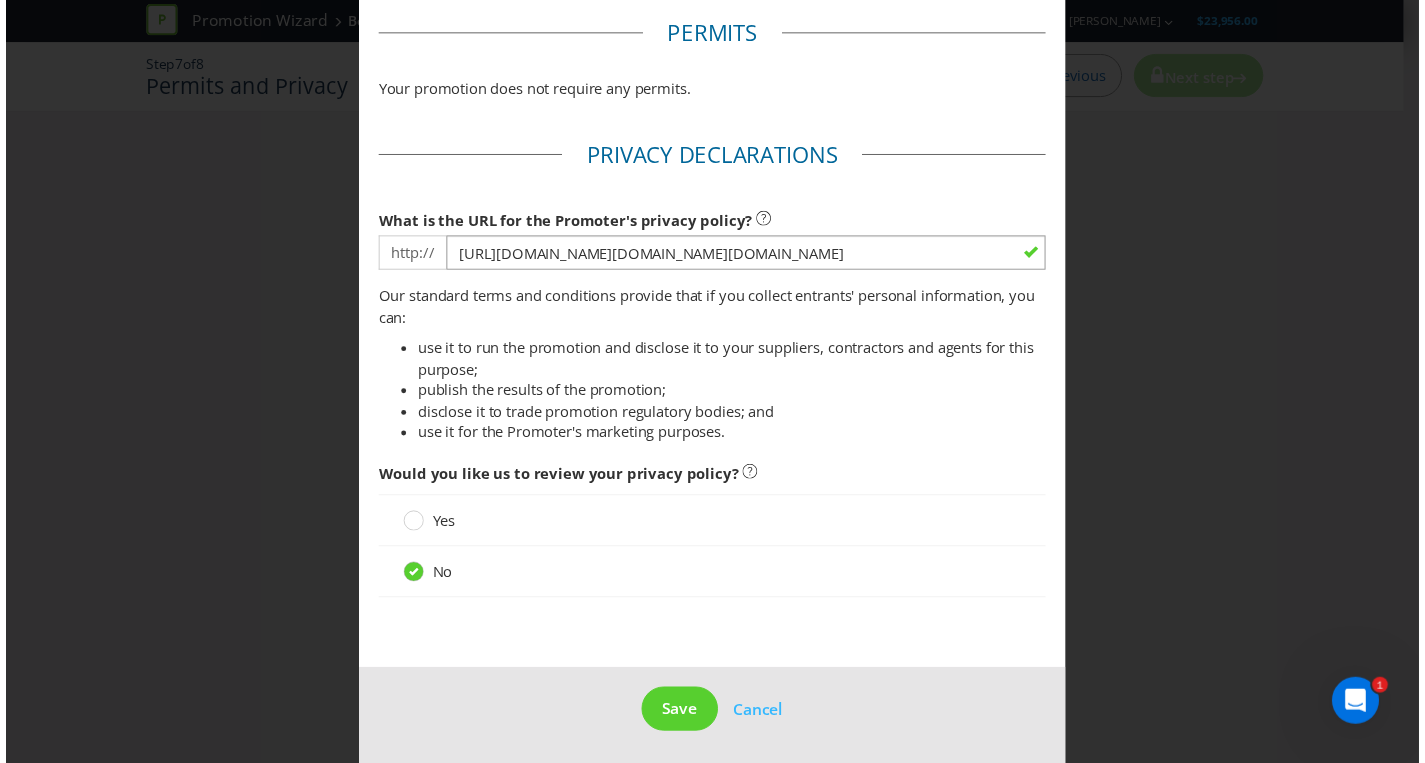 scroll, scrollTop: 91, scrollLeft: 0, axis: vertical 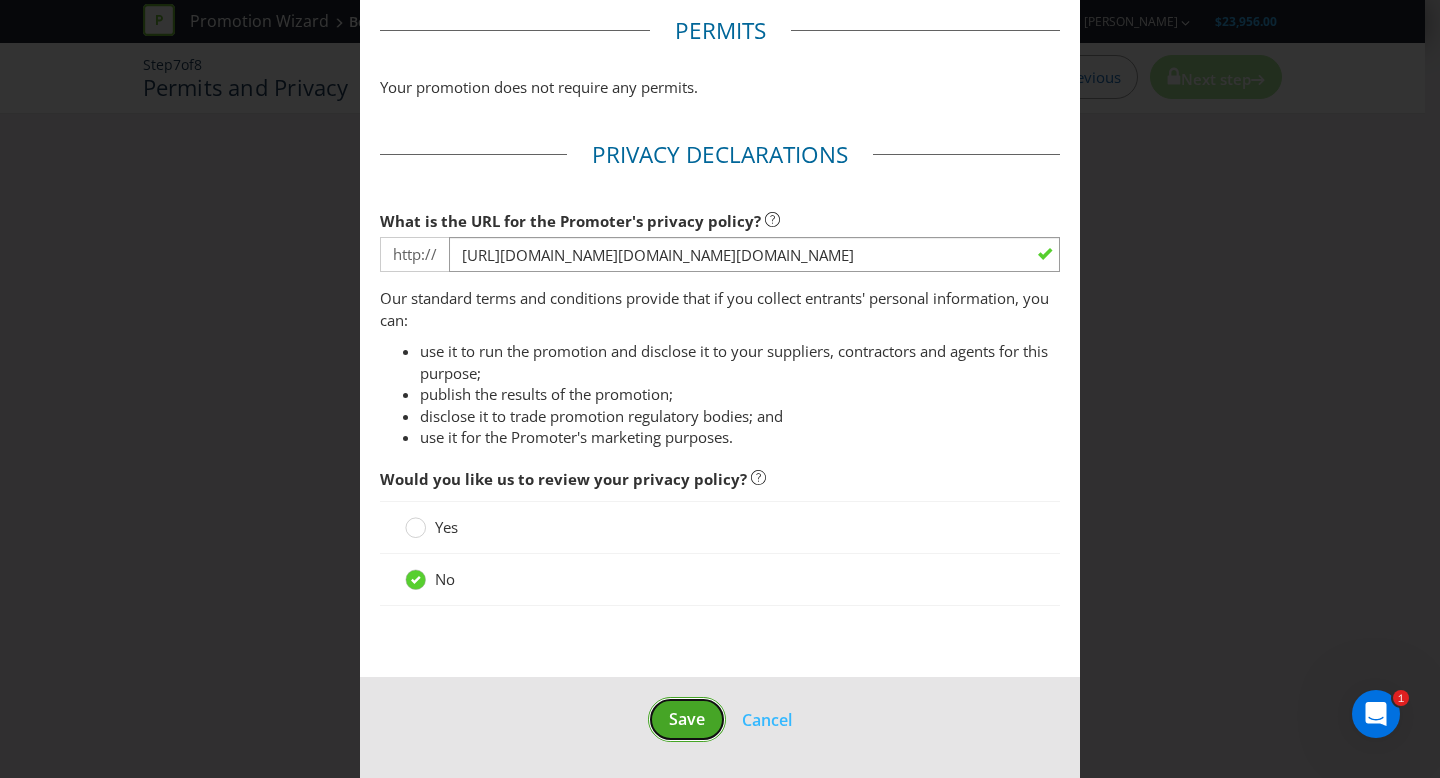 click on "Save" at bounding box center (687, 719) 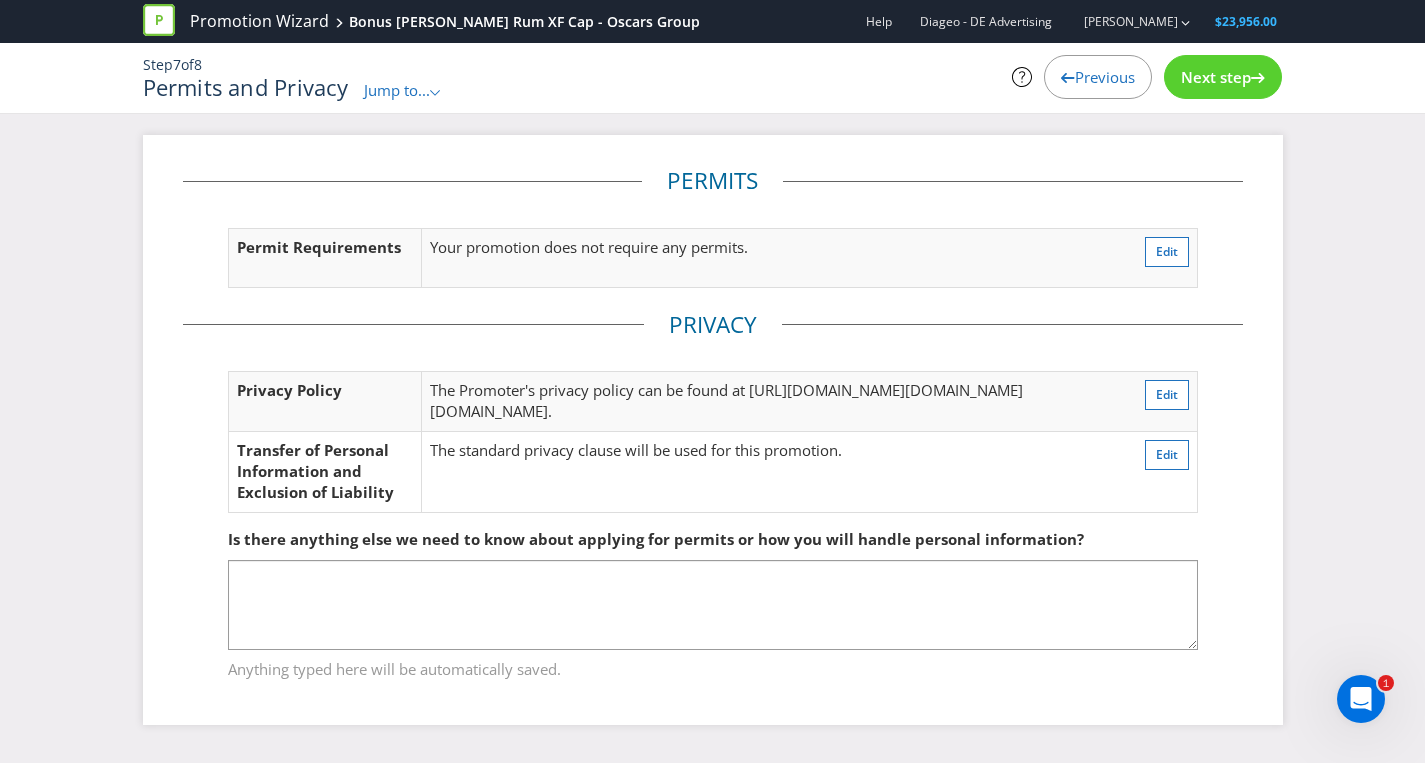 scroll, scrollTop: 77, scrollLeft: 0, axis: vertical 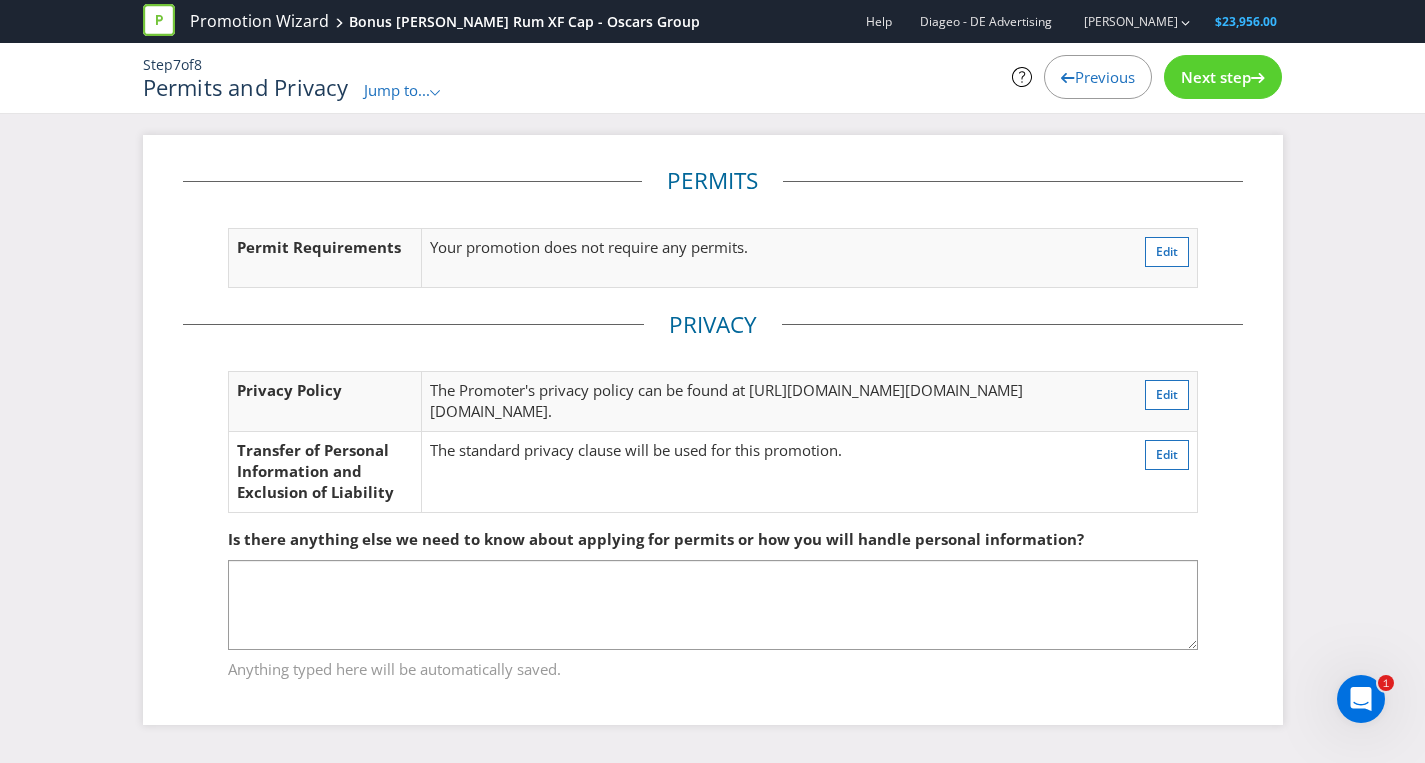 click on "Next step" at bounding box center [1216, 77] 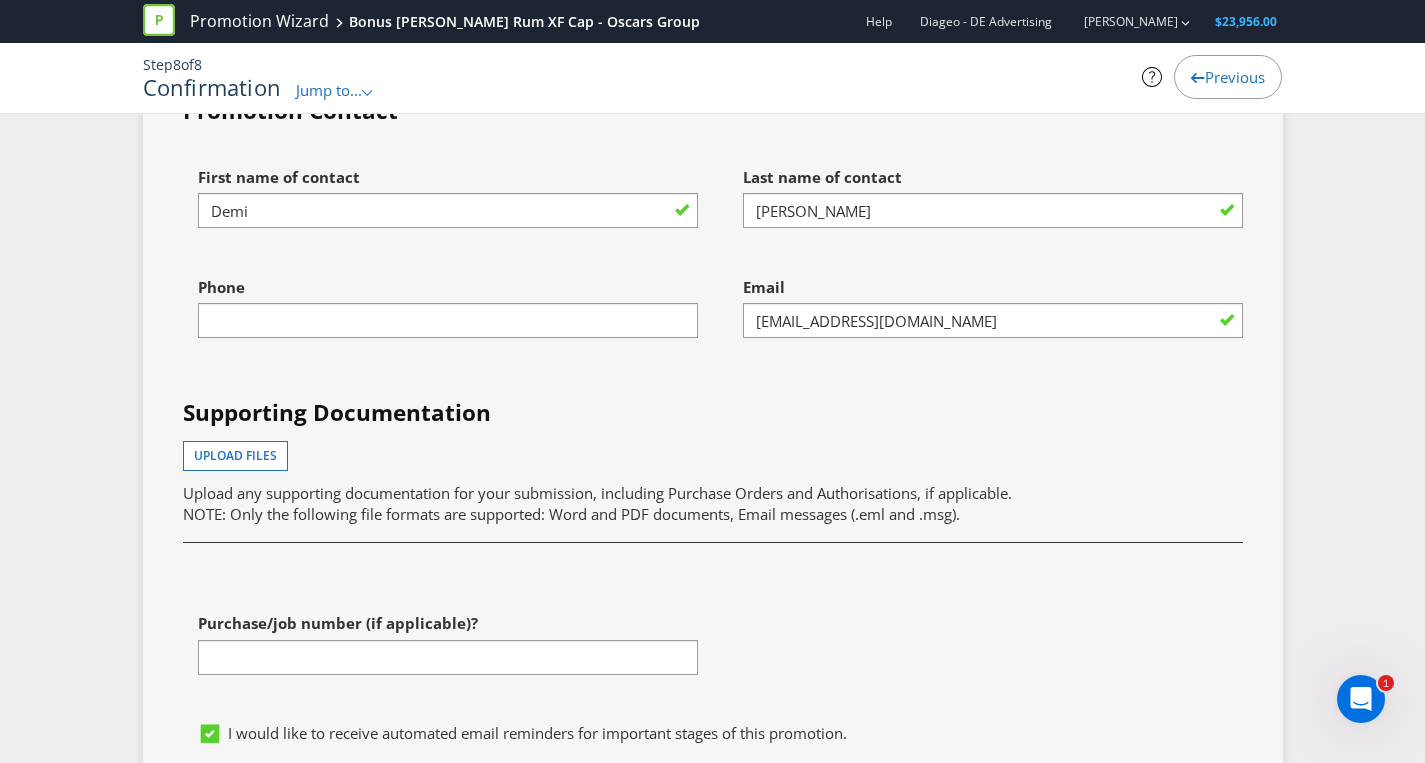 scroll, scrollTop: 5255, scrollLeft: 7, axis: both 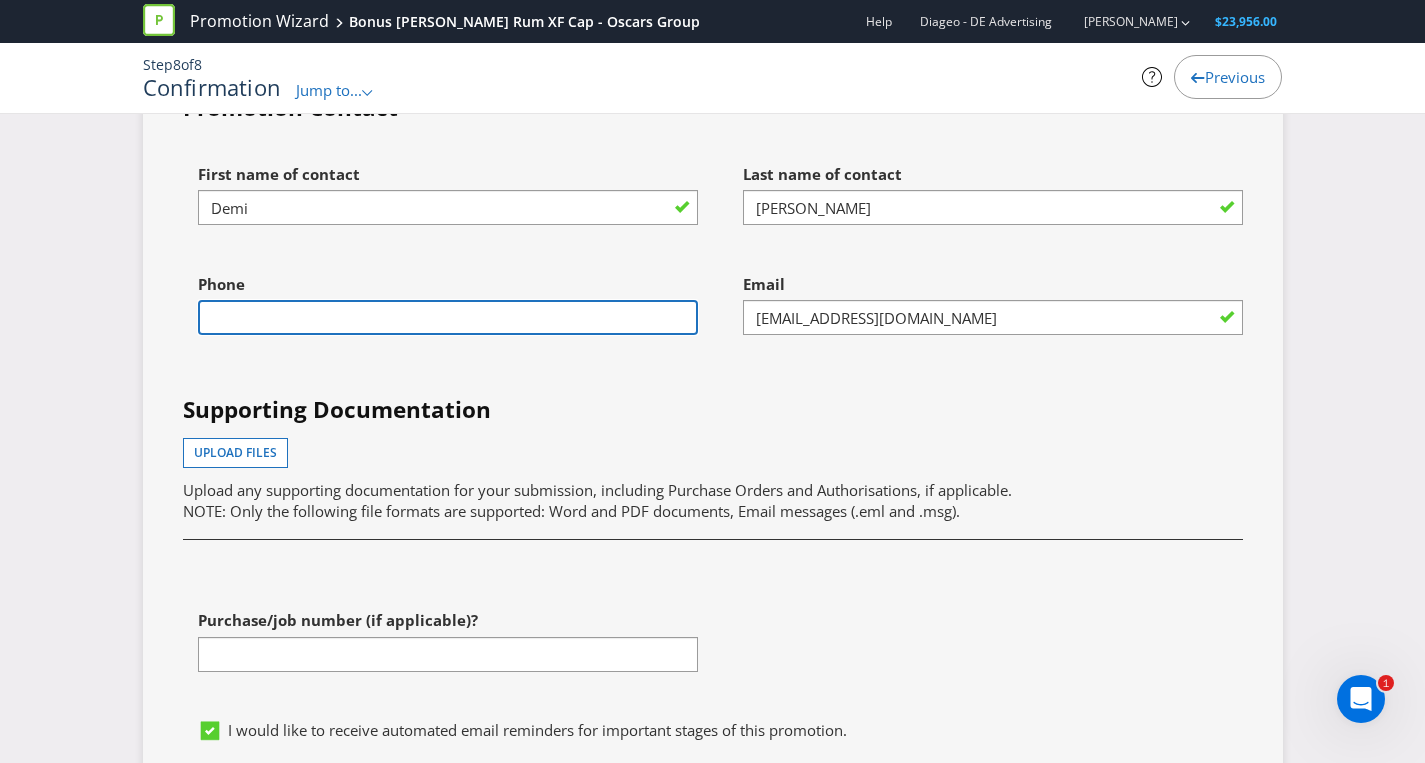 click at bounding box center [448, 317] 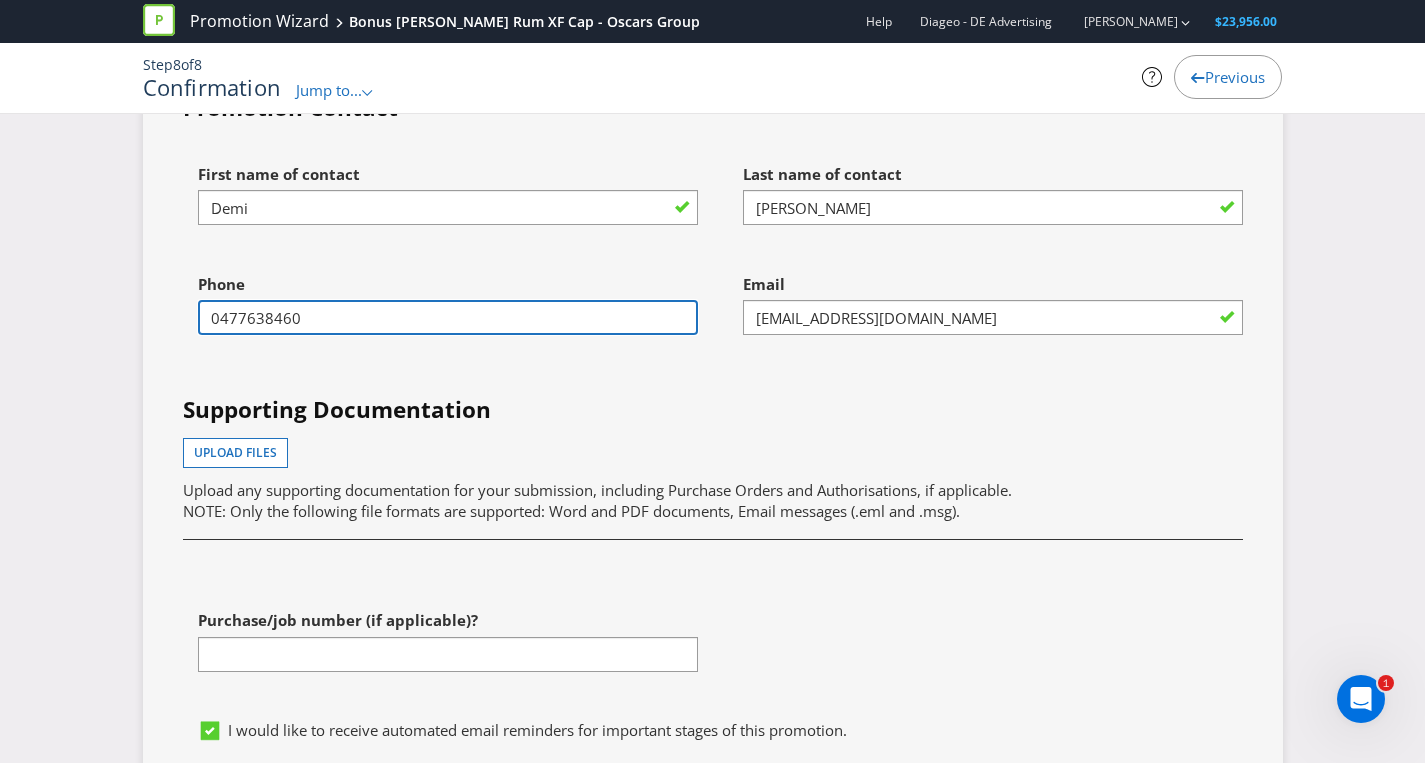 type on "0477638460" 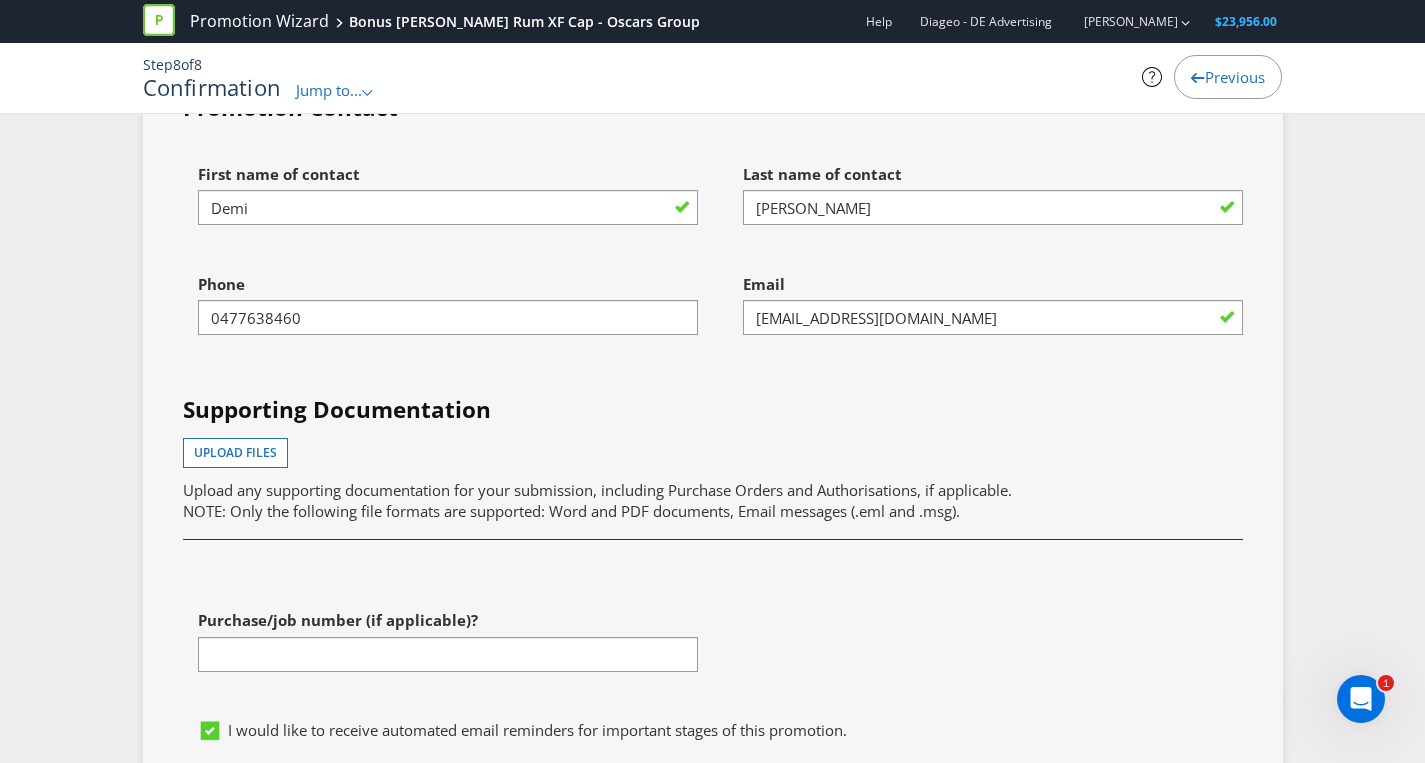 click on "Supporting Documentation Upload files Upload any supporting documentation for your submission, including Purchase Orders and Authorisations, if applicable. NOTE: Only the following file formats are supported: Word and PDF documents, Email messages (.eml and .msg)." at bounding box center [713, 463] 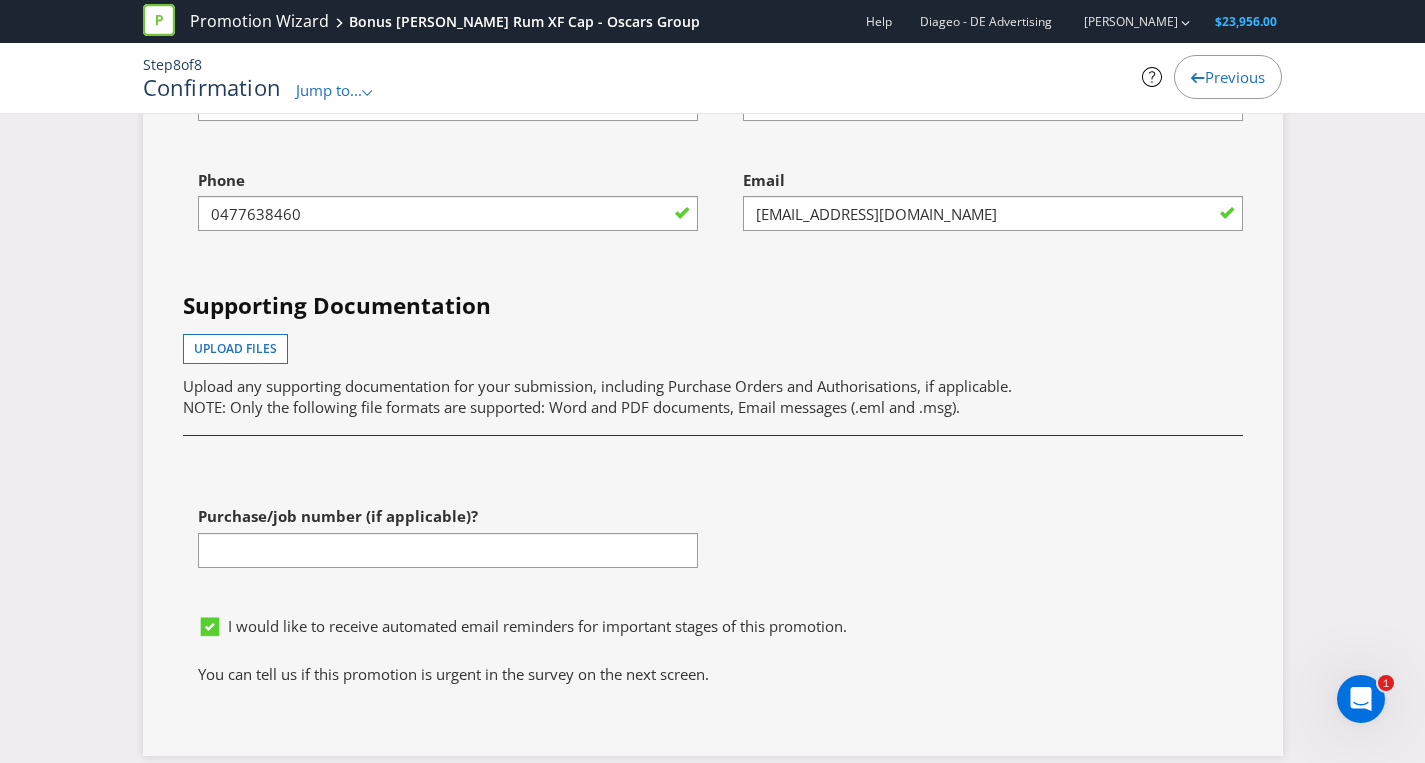 scroll, scrollTop: 5377, scrollLeft: 7, axis: both 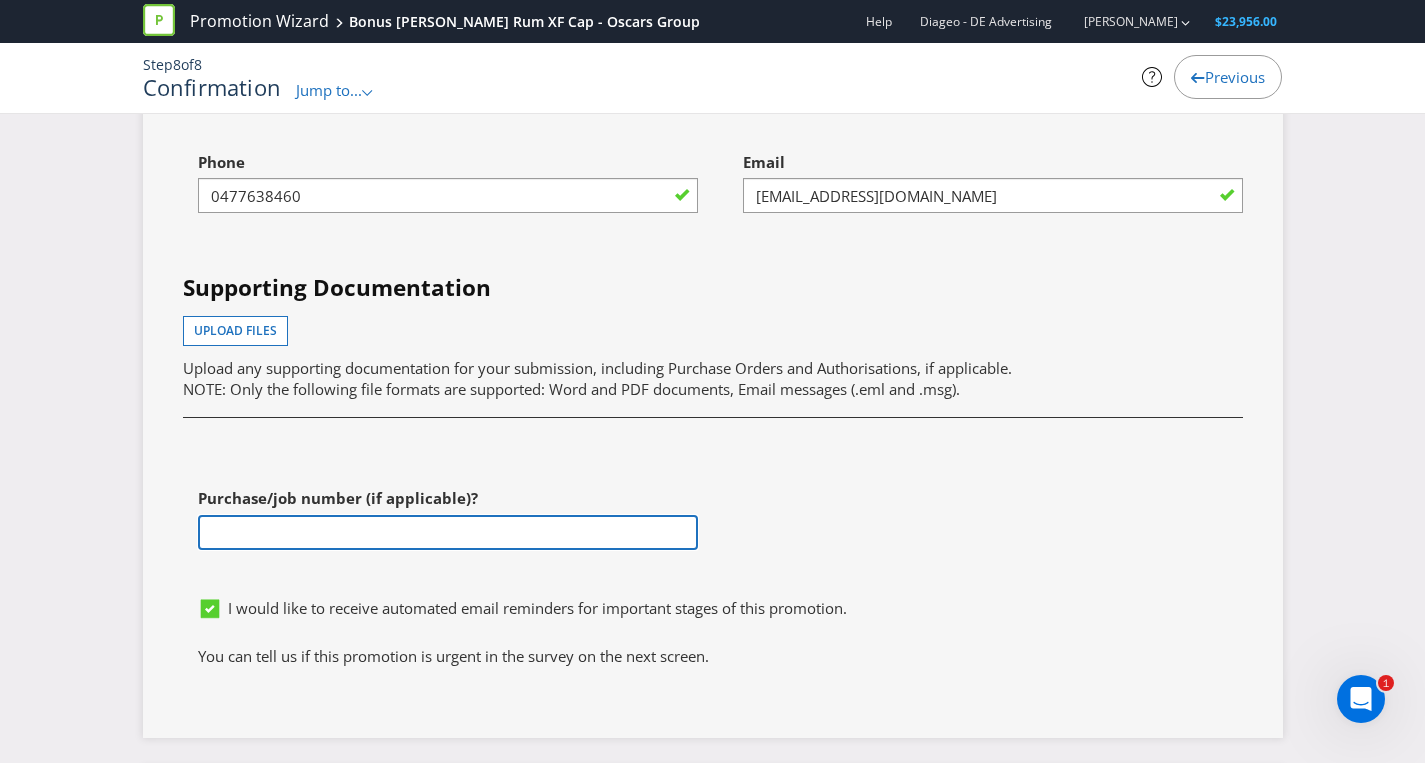 click at bounding box center [448, 532] 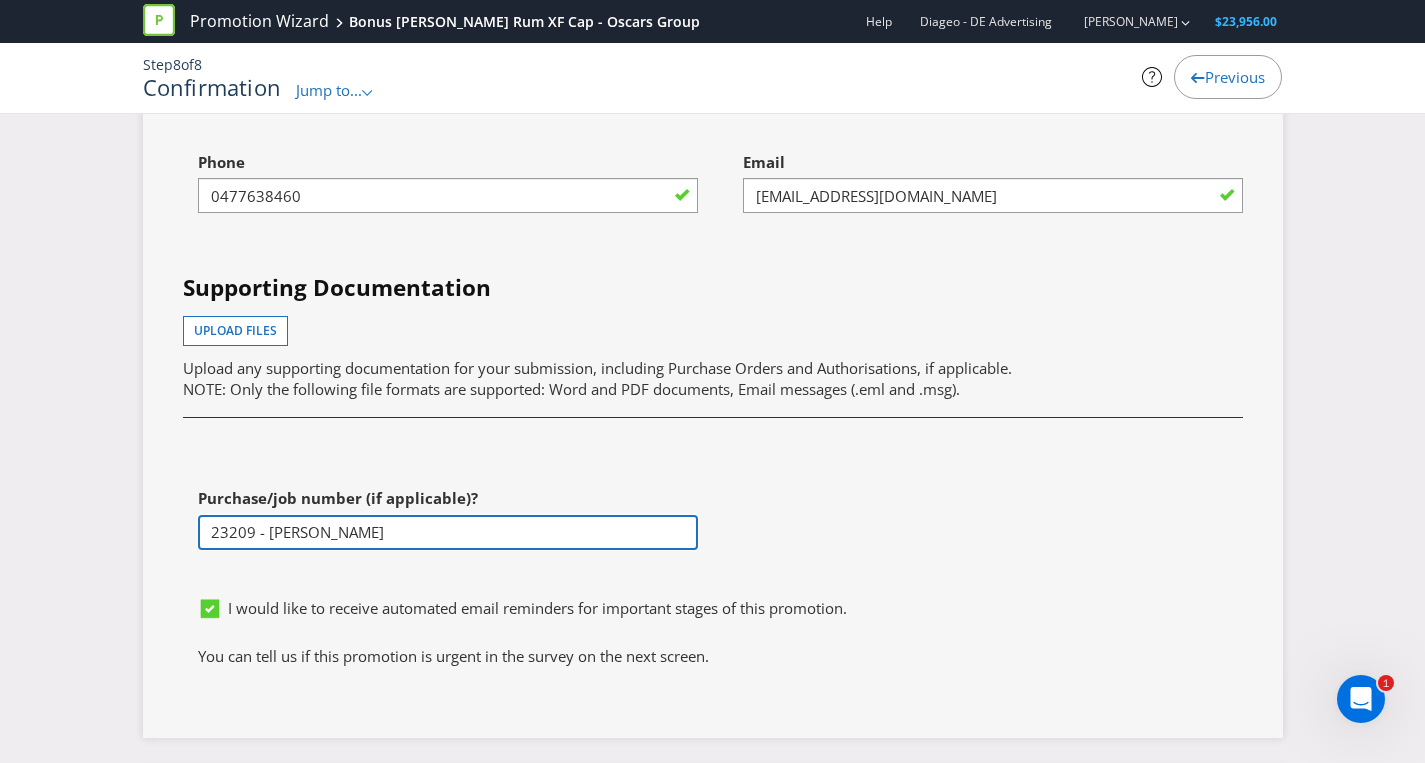 type on "23209 - [PERSON_NAME]" 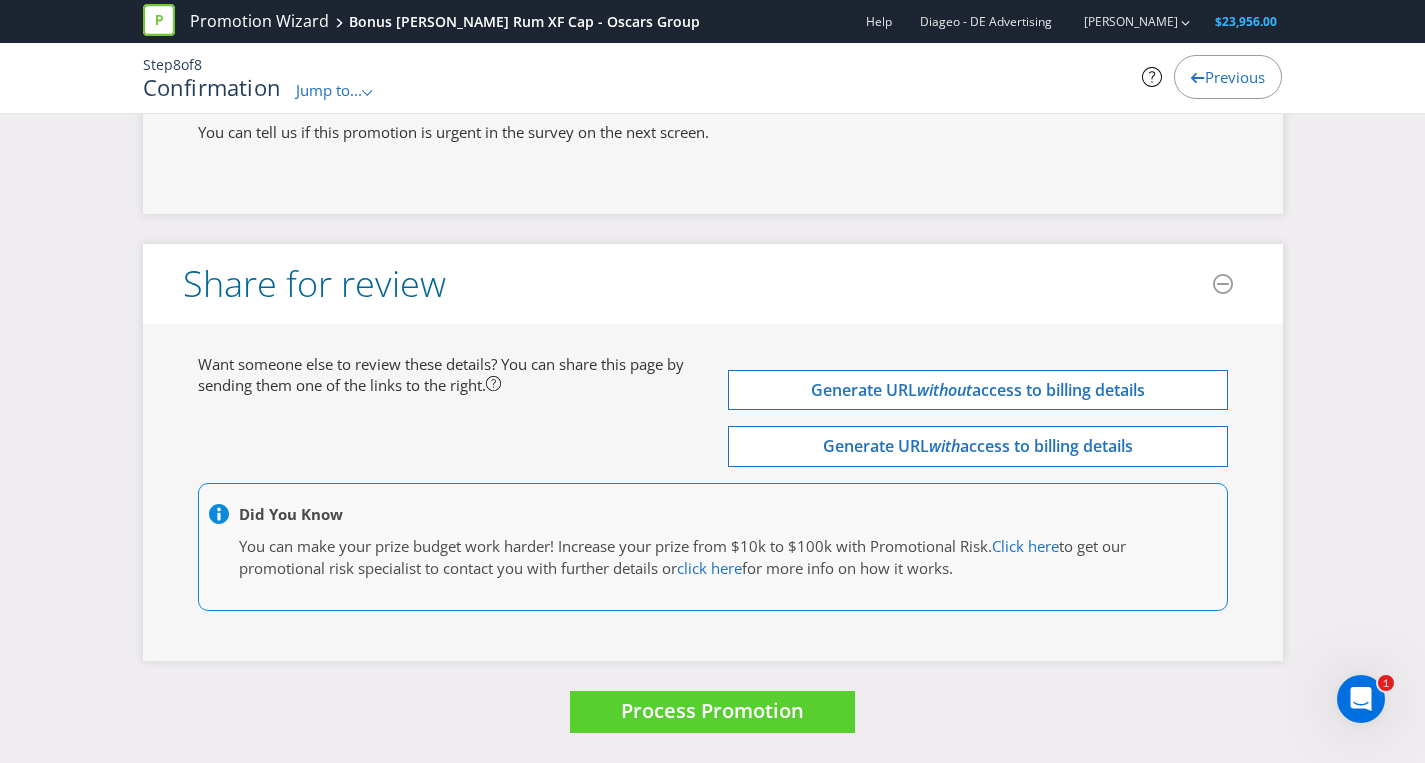 scroll, scrollTop: 5986, scrollLeft: 0, axis: vertical 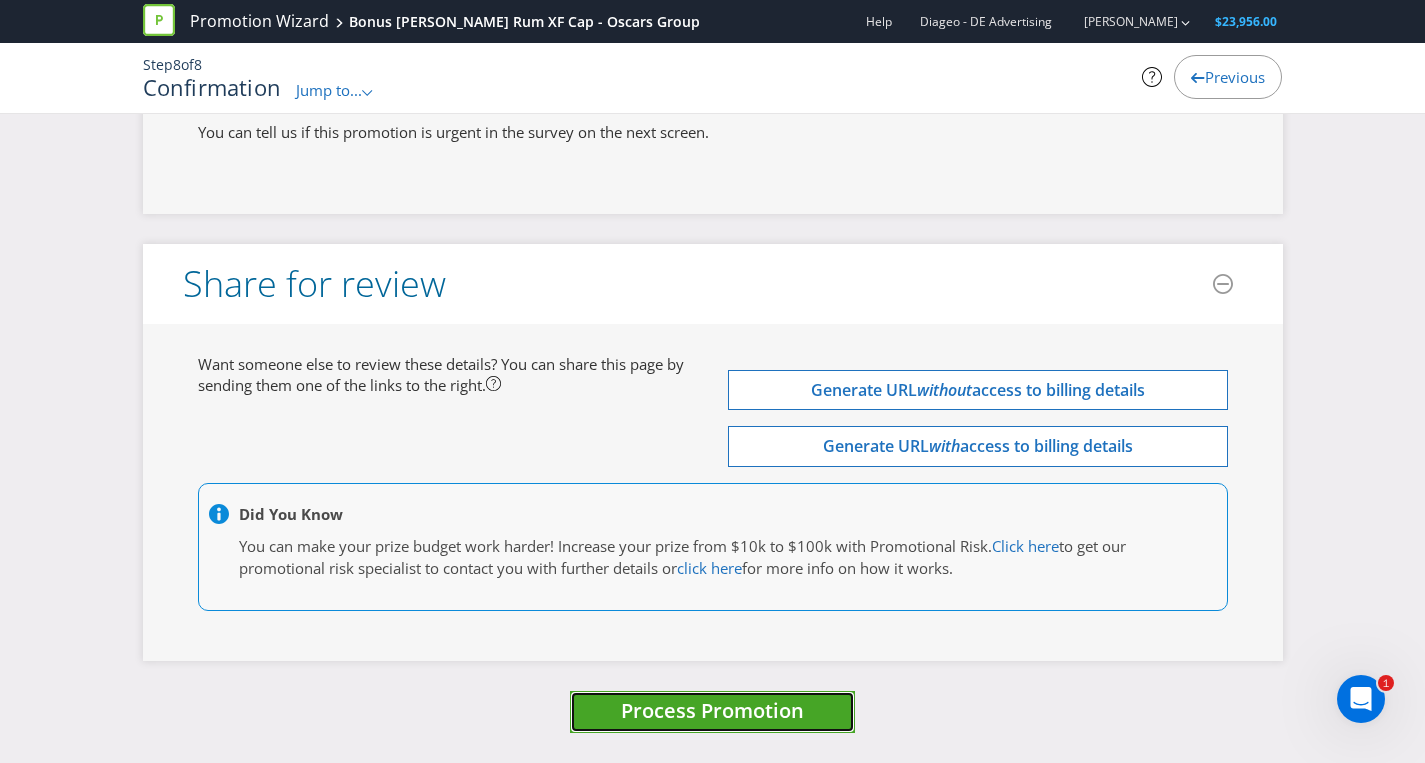 click on "Process Promotion" at bounding box center (712, 710) 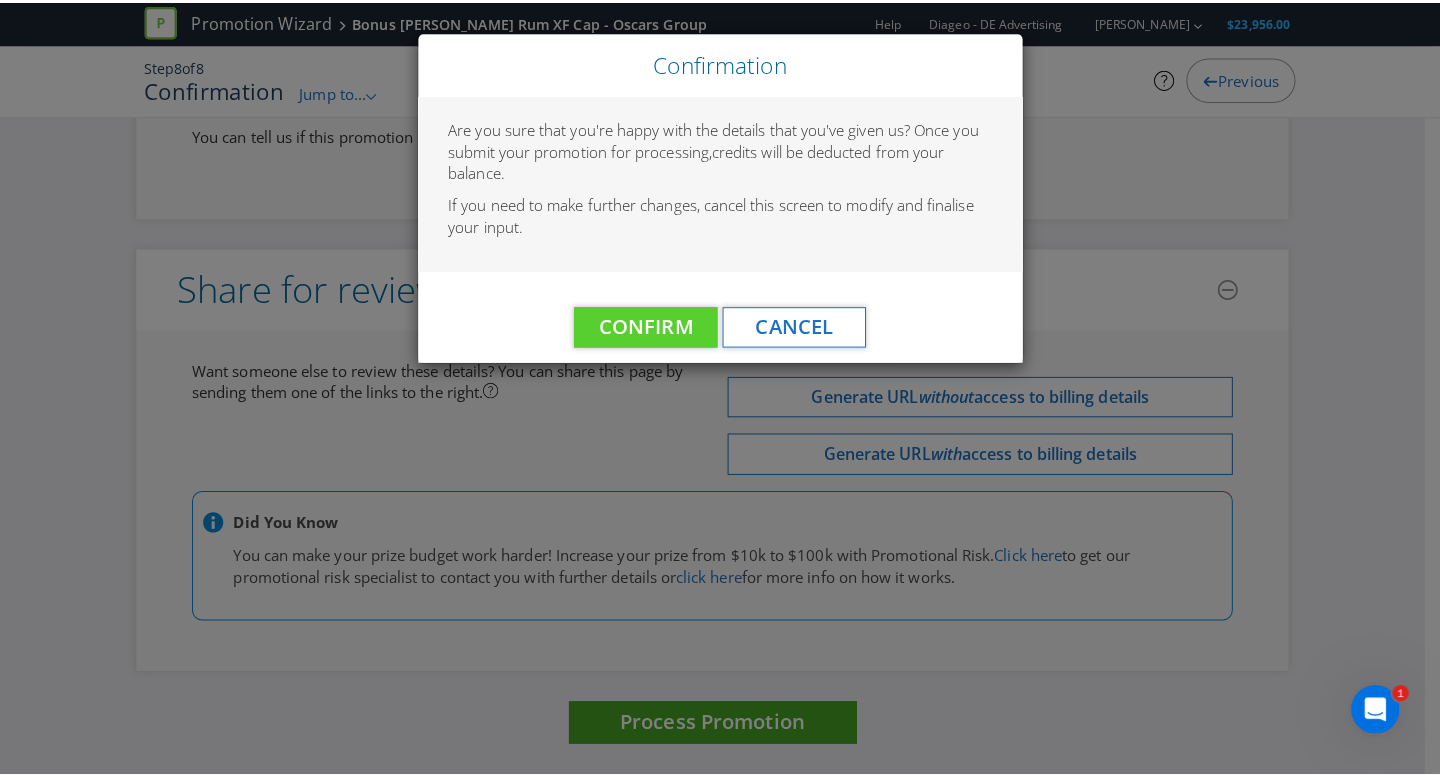scroll, scrollTop: 5971, scrollLeft: 0, axis: vertical 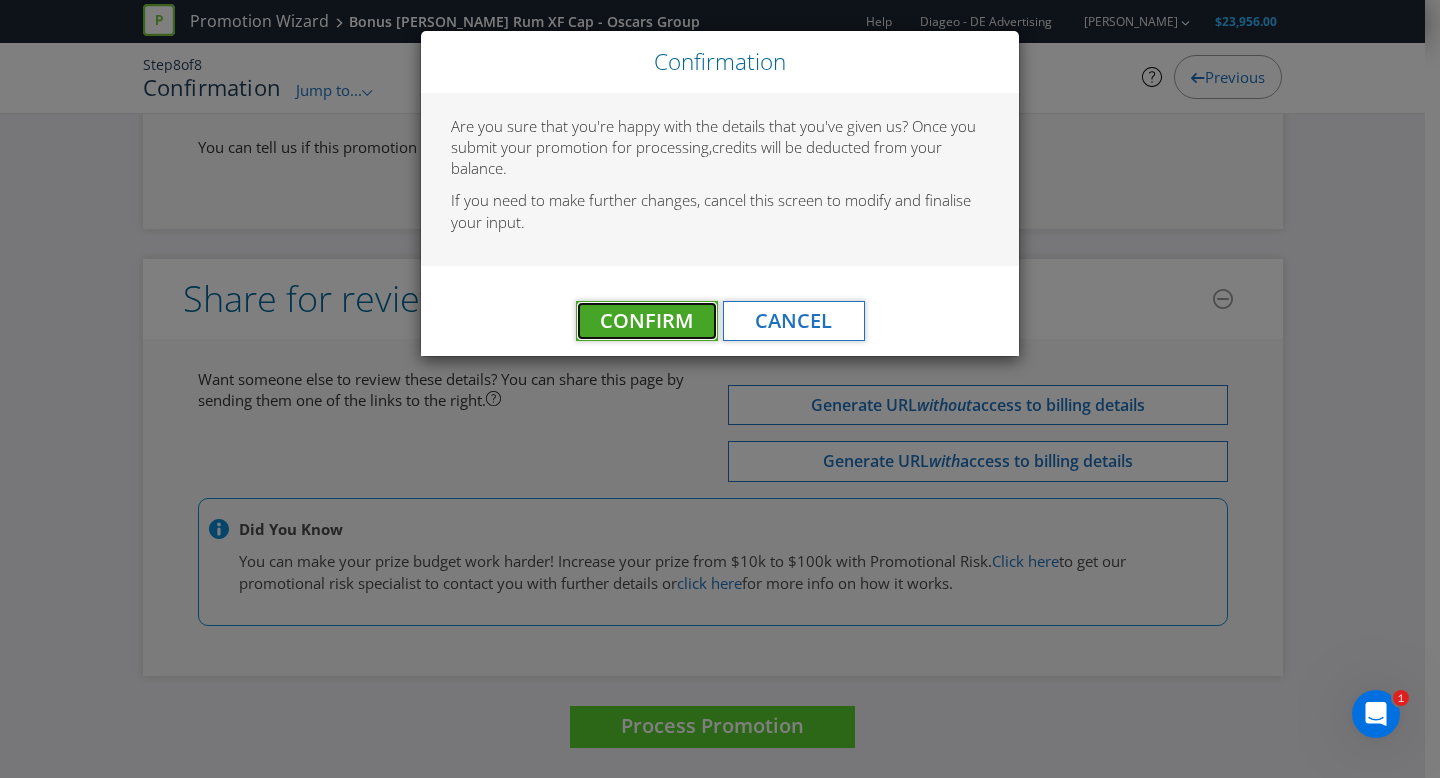 click on "Confirm" at bounding box center [646, 320] 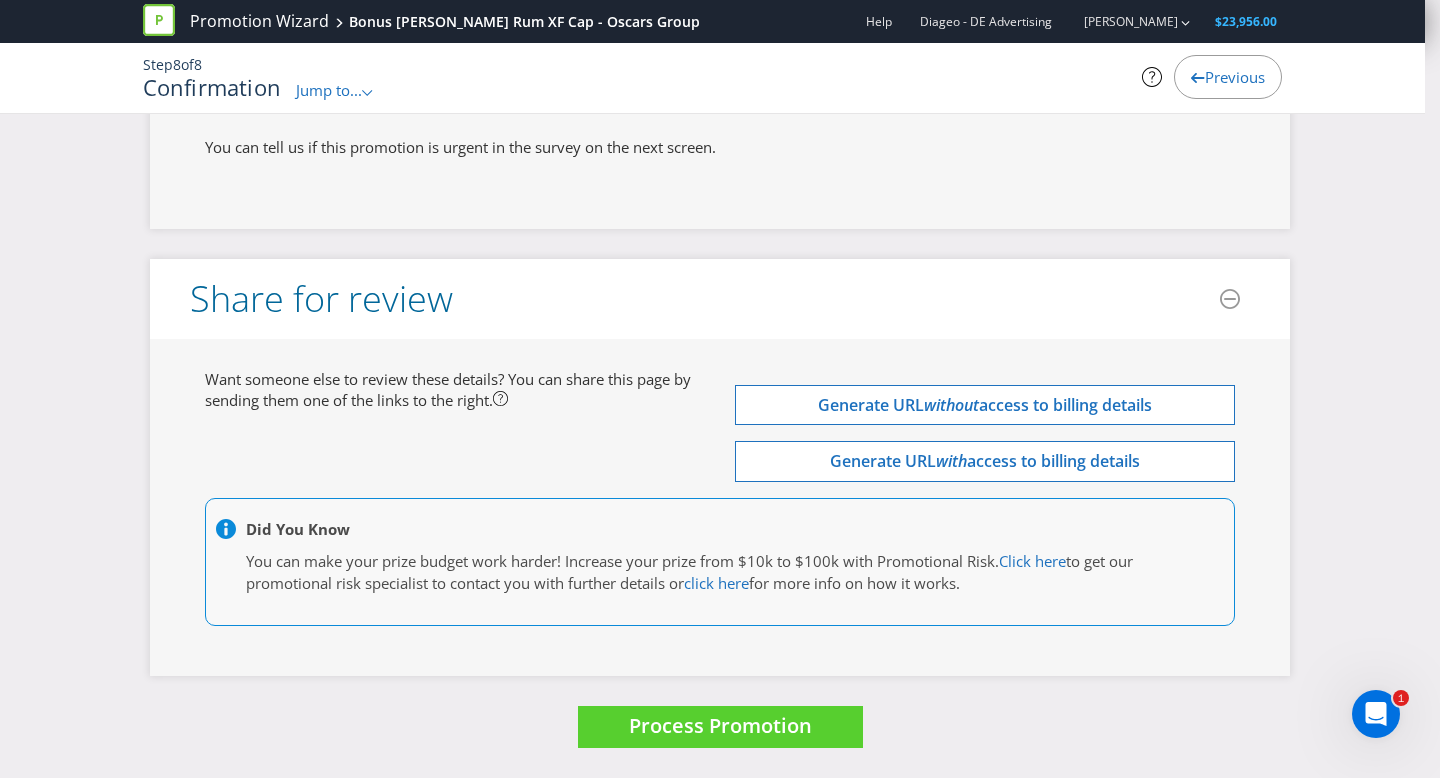 scroll, scrollTop: 0, scrollLeft: 0, axis: both 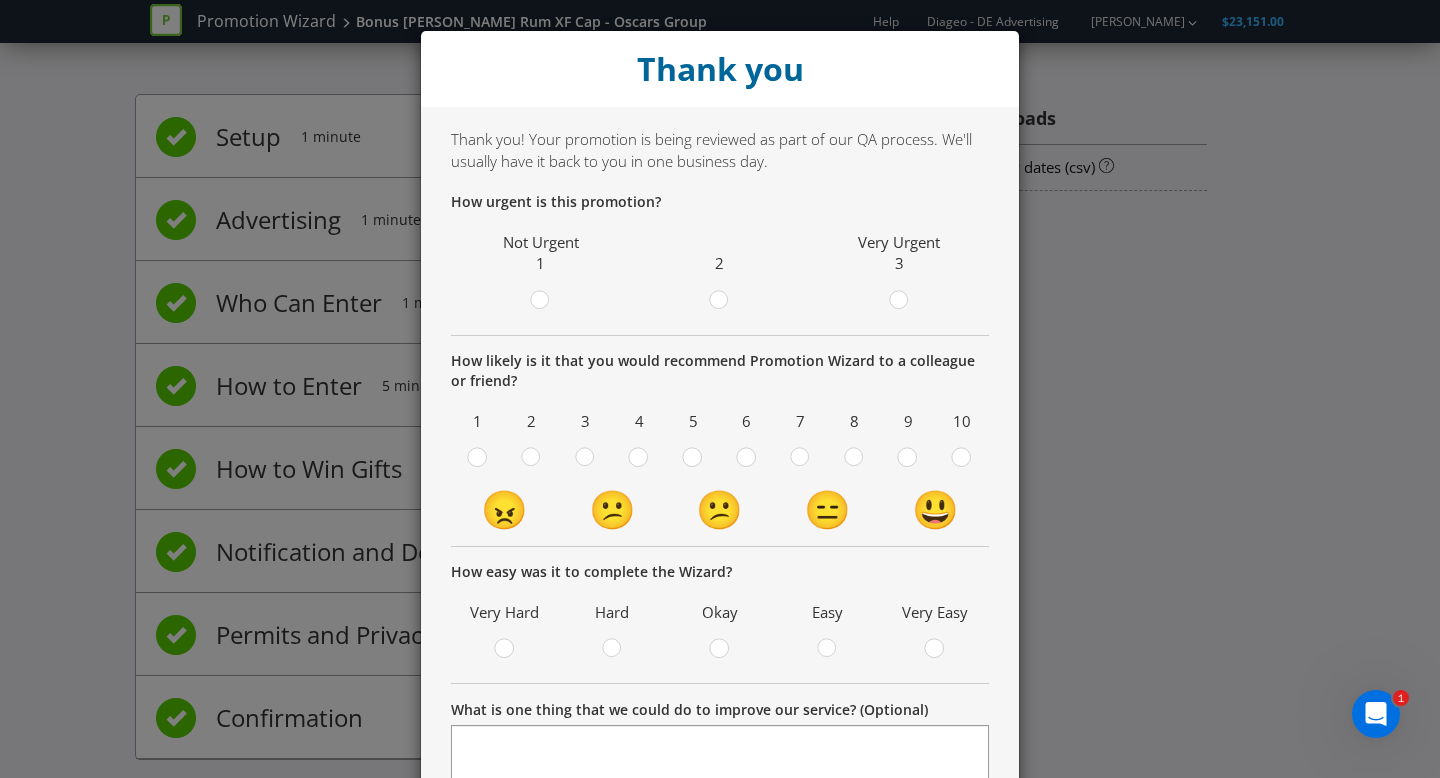 click on "Thank you Thank you! Your promotion is being reviewed as part of our QA process. We'll usually have it back to you in one business day. How urgent is this promotion? Not Urgent 1     2     Very Urgent 3     How likely is it that you would recommend Promotion Wizard to a colleague or friend? 1     2     3     4     5     6     7     8     9     10     😠 😕 😕 😑 😃 How easy was it to complete the Wizard? Very Hard     Hard     Okay     Easy     Very Easy     What is one thing that we could do to improve our service? (Optional) Was there any section of the Wizard you found confusing? (Optional) Submit" at bounding box center [720, 389] 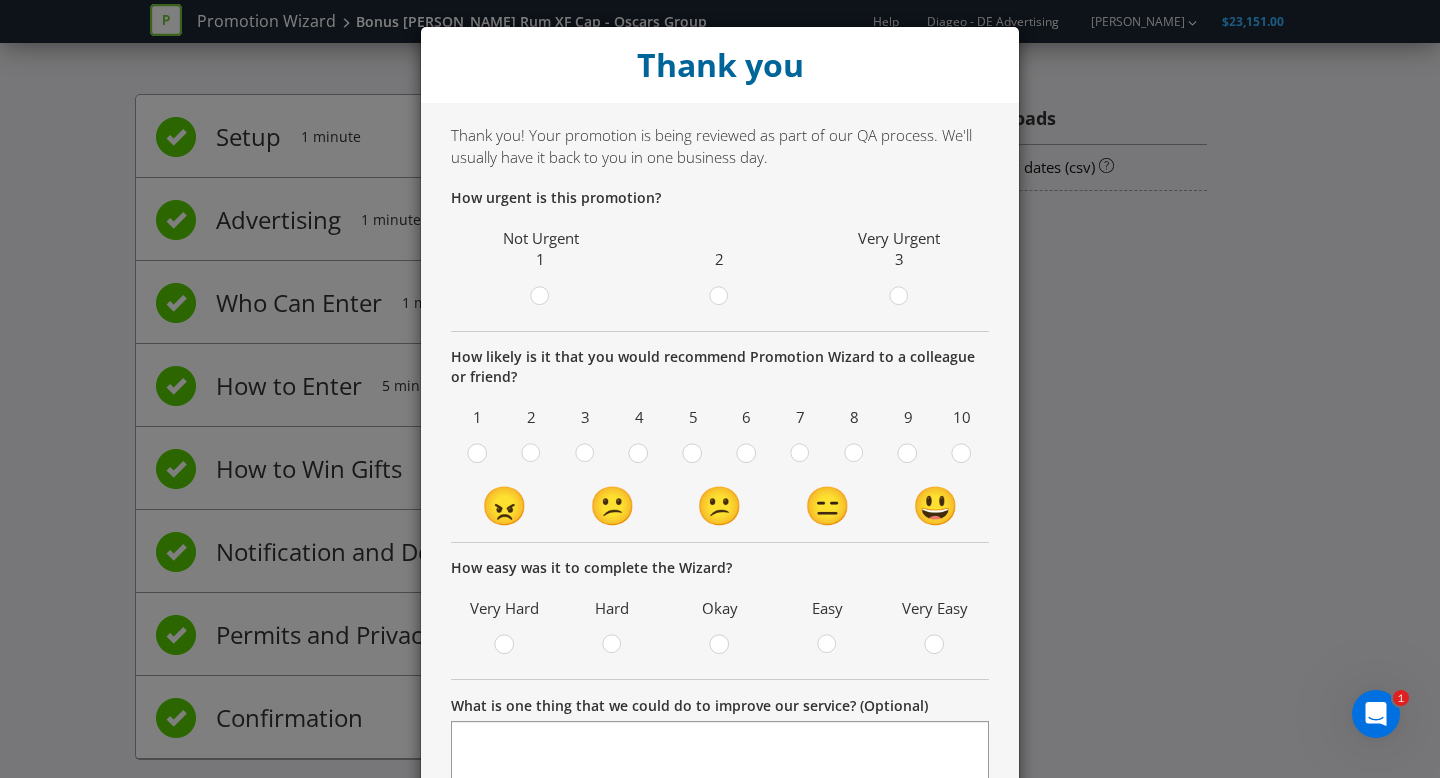 click on "Thank you Thank you! Your promotion is being reviewed as part of our QA process. We'll usually have it back to you in one business day. How urgent is this promotion? Not Urgent 1     2     Very Urgent 3     How likely is it that you would recommend Promotion Wizard to a colleague or friend? 1     2     3     4     5     6     7     8     9     10     😠 😕 😕 😑 😃 How easy was it to complete the Wizard? Very Hard     Hard     Okay     Easy     Very Easy     What is one thing that we could do to improve our service? (Optional) Was there any section of the Wizard you found confusing? (Optional) Submit" at bounding box center (720, 389) 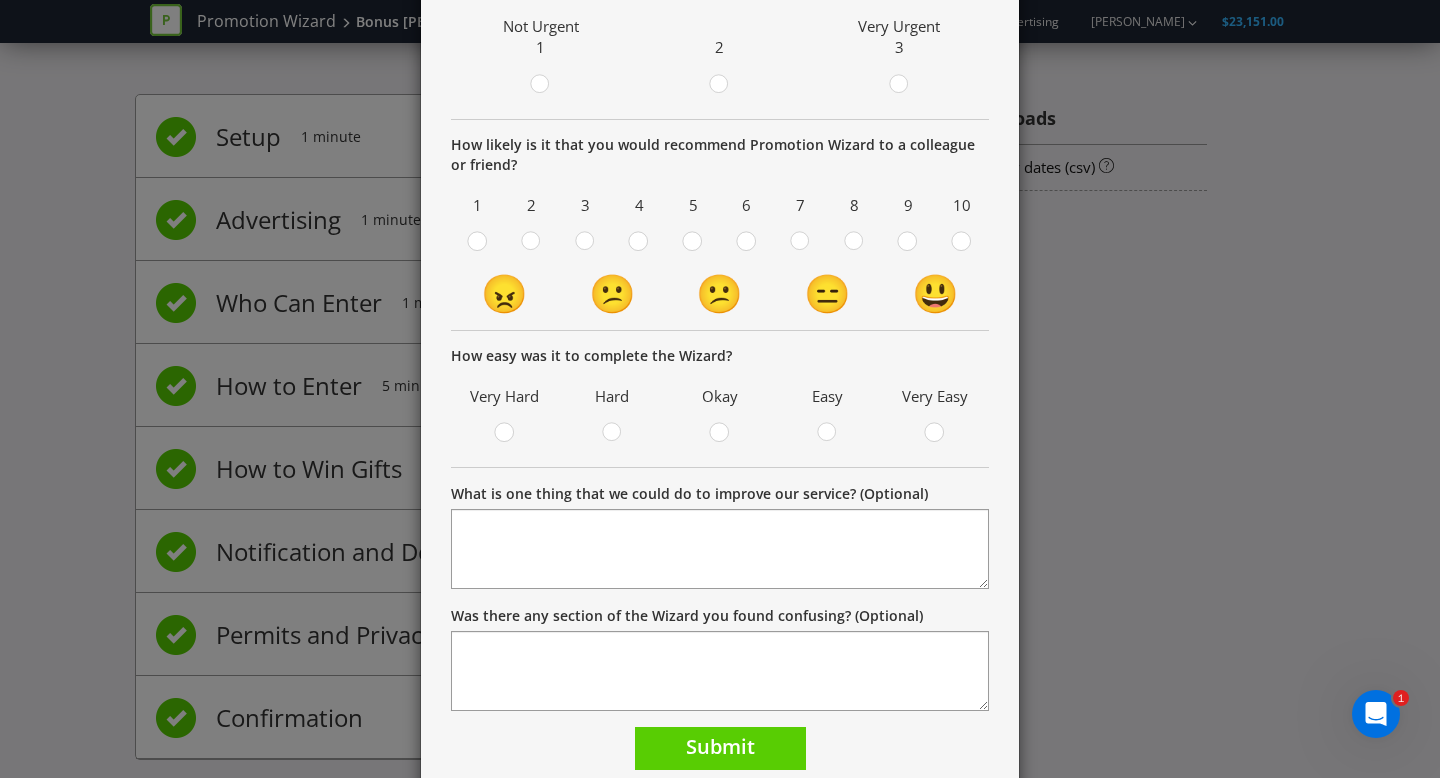 scroll, scrollTop: 291, scrollLeft: 0, axis: vertical 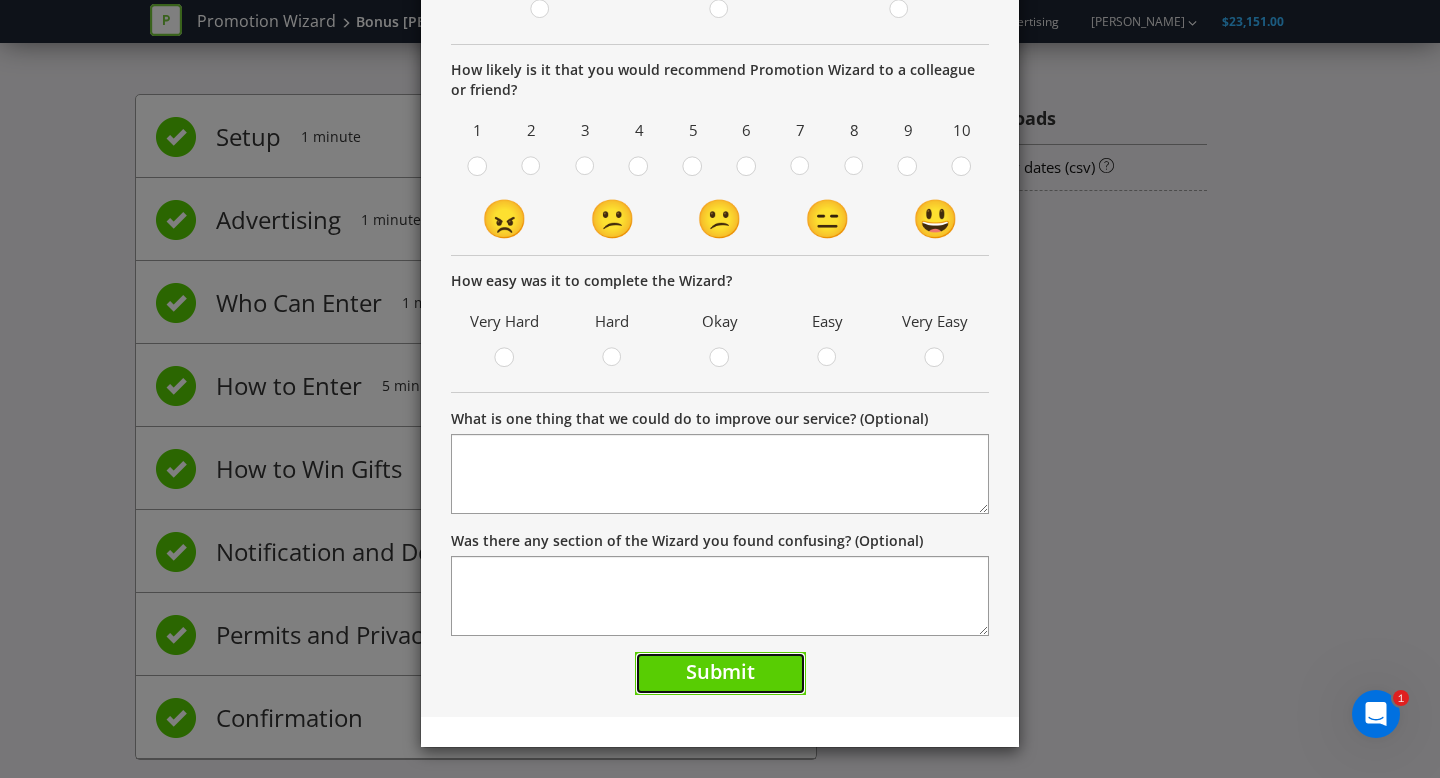 click on "Submit" at bounding box center (720, 671) 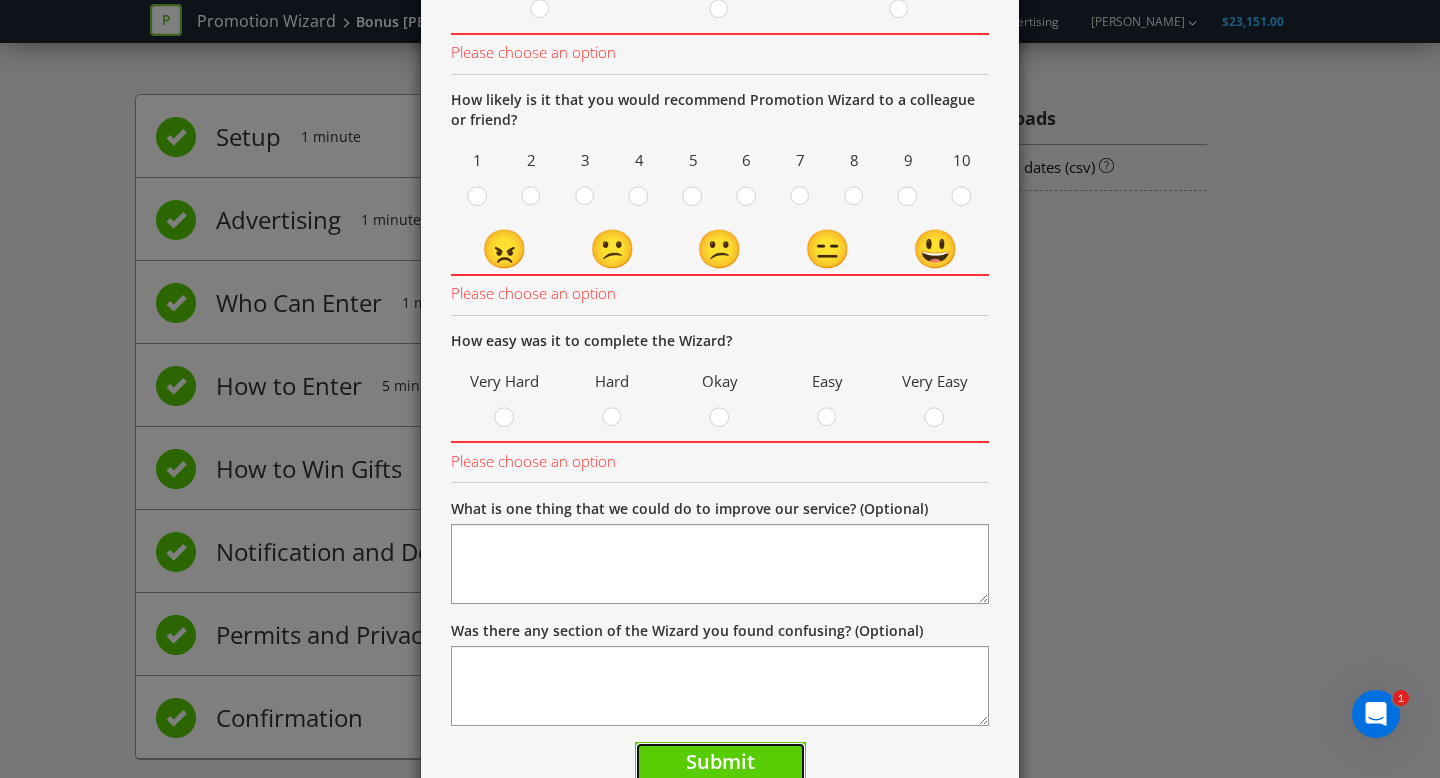 scroll, scrollTop: 192, scrollLeft: 0, axis: vertical 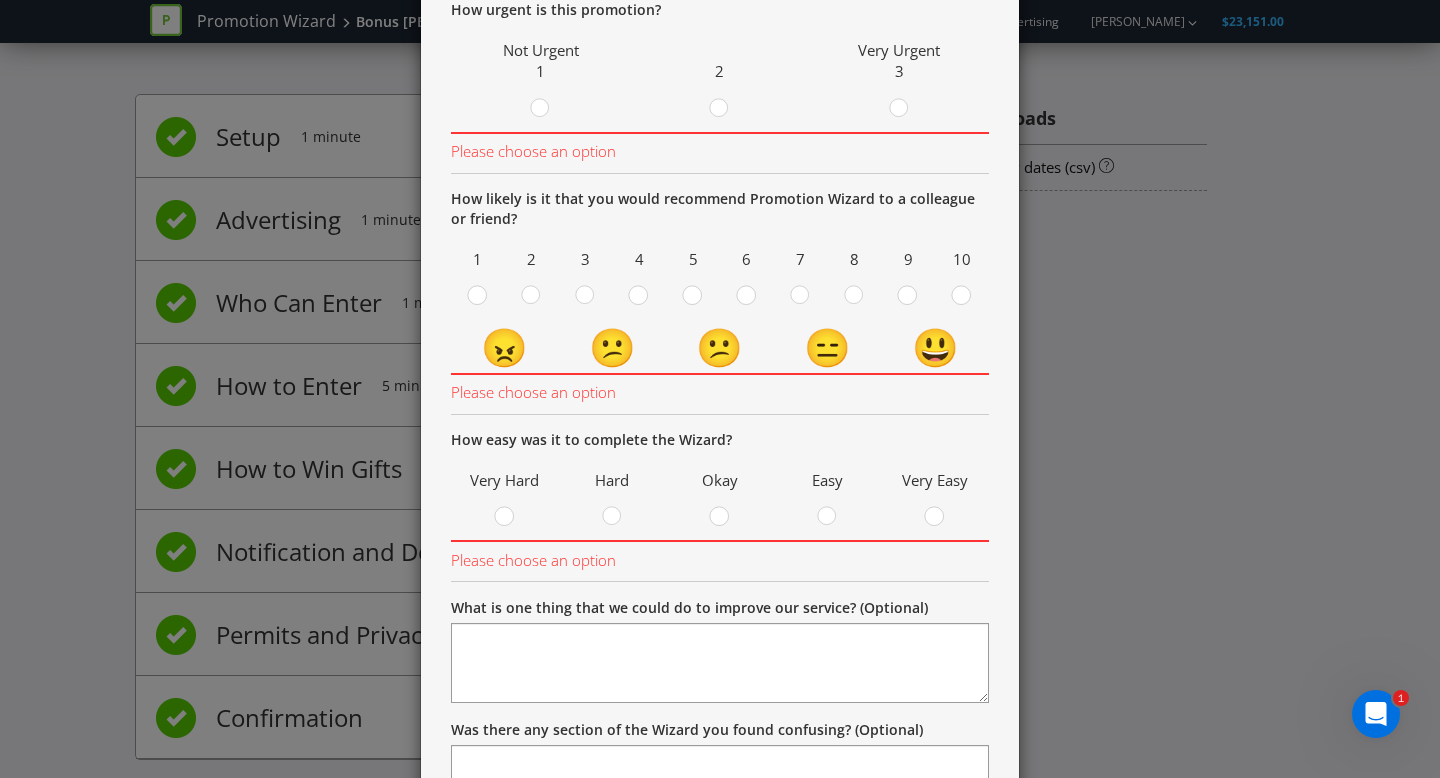 drag, startPoint x: 719, startPoint y: 111, endPoint x: 722, endPoint y: 162, distance: 51.088158 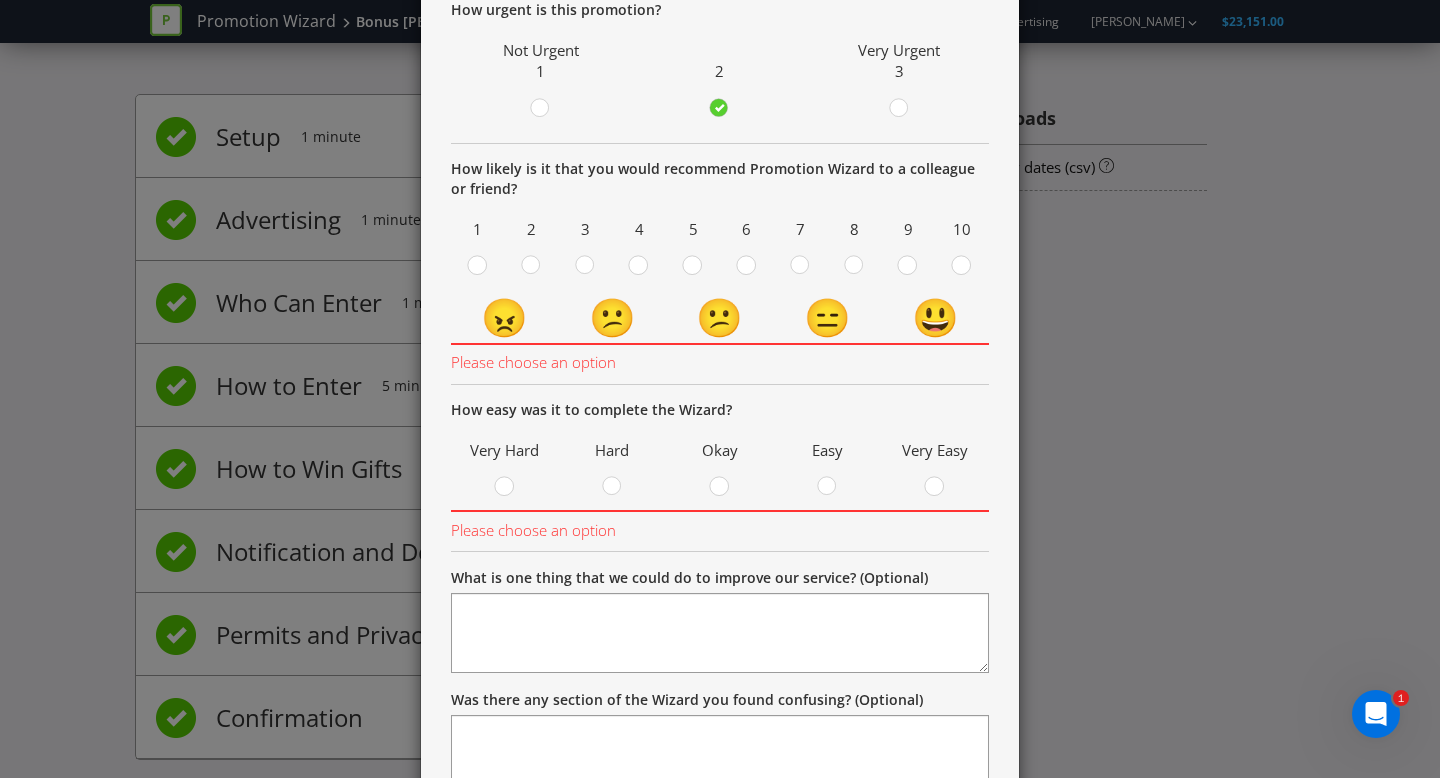drag, startPoint x: 690, startPoint y: 263, endPoint x: 680, endPoint y: 353, distance: 90.55385 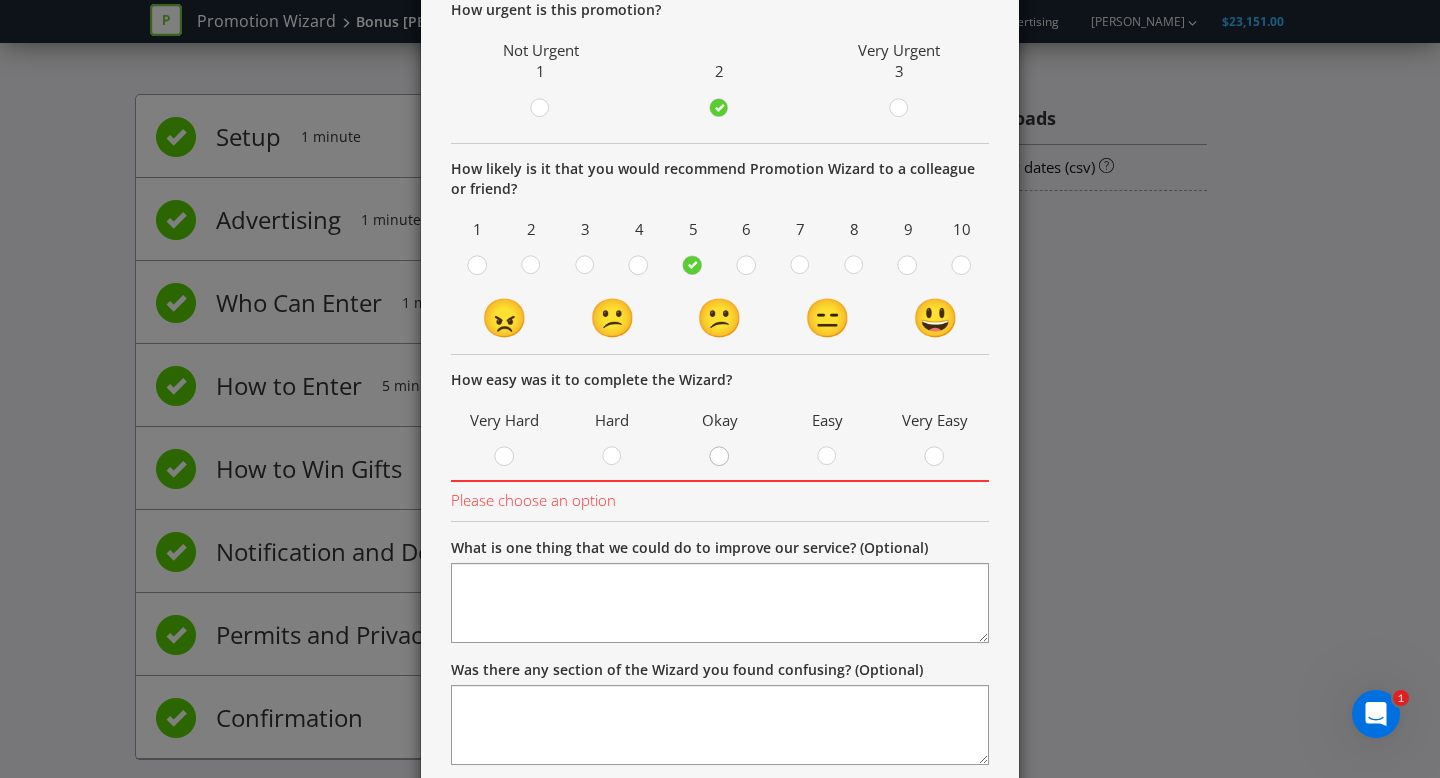 click 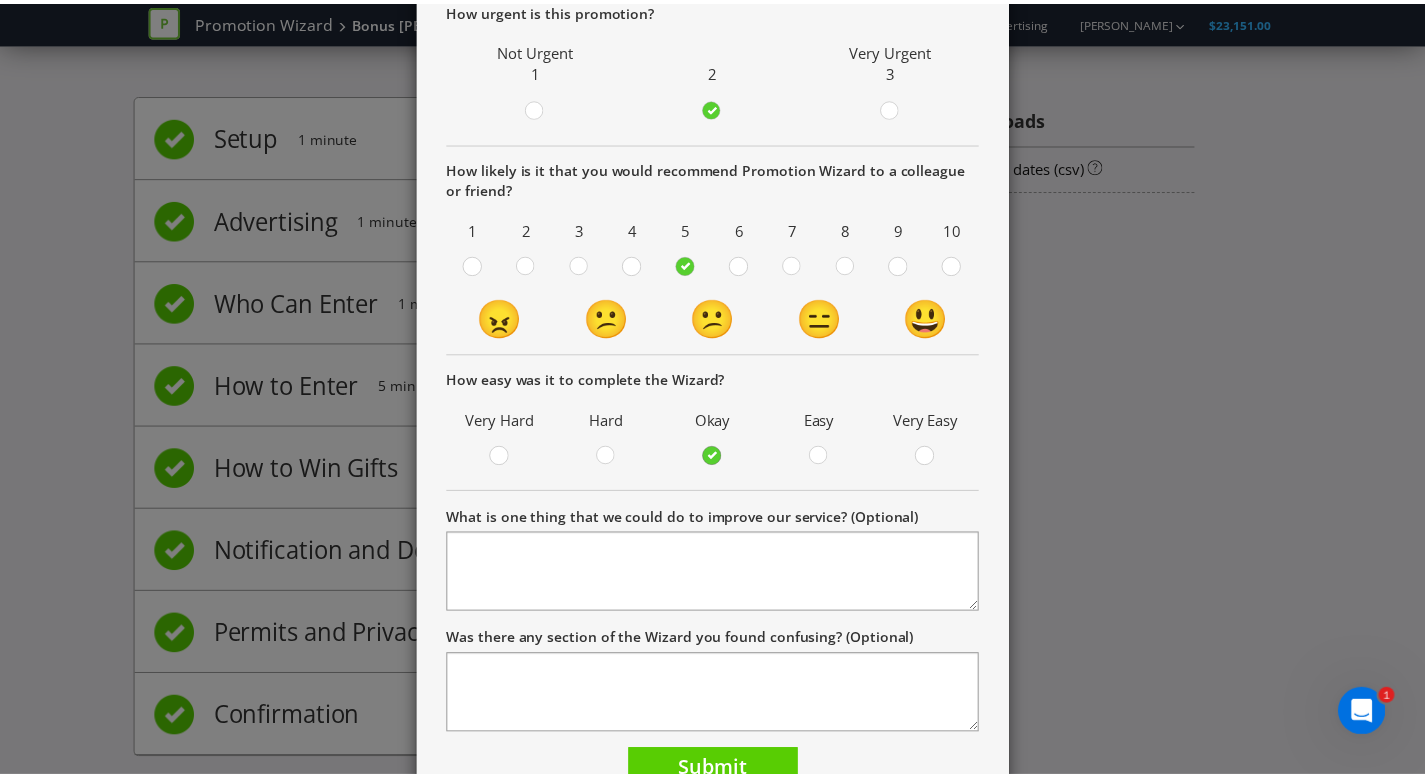 scroll, scrollTop: 291, scrollLeft: 0, axis: vertical 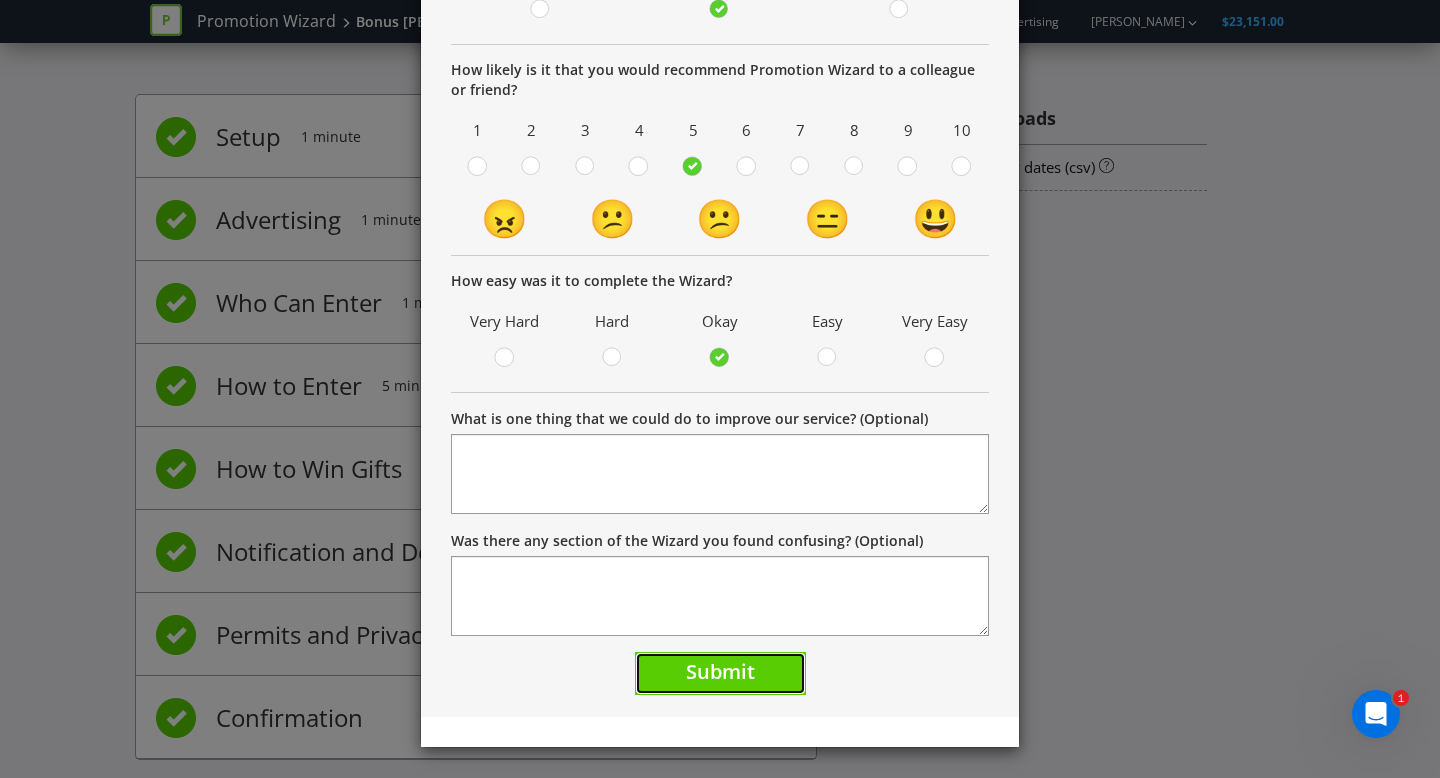 click on "Submit" at bounding box center (720, 671) 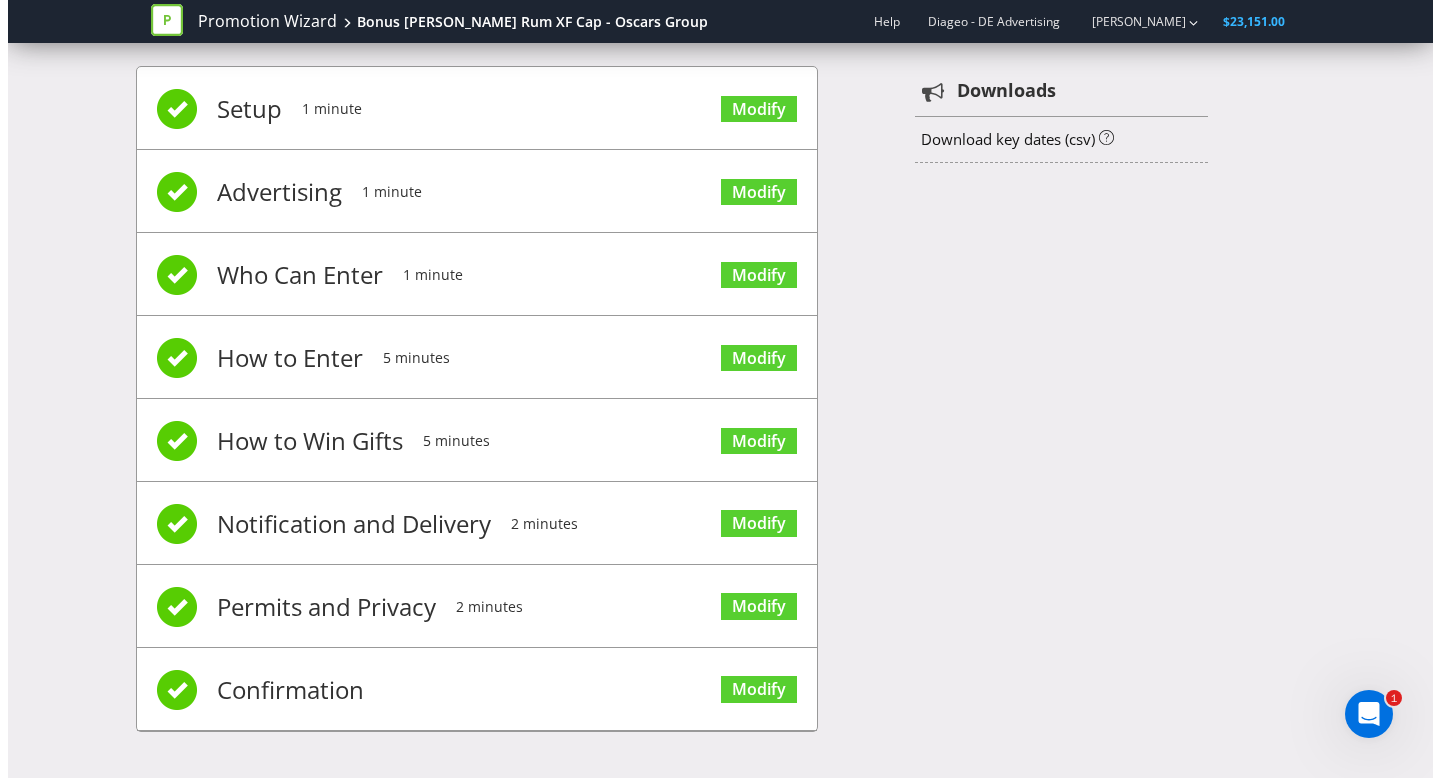 scroll, scrollTop: 0, scrollLeft: 0, axis: both 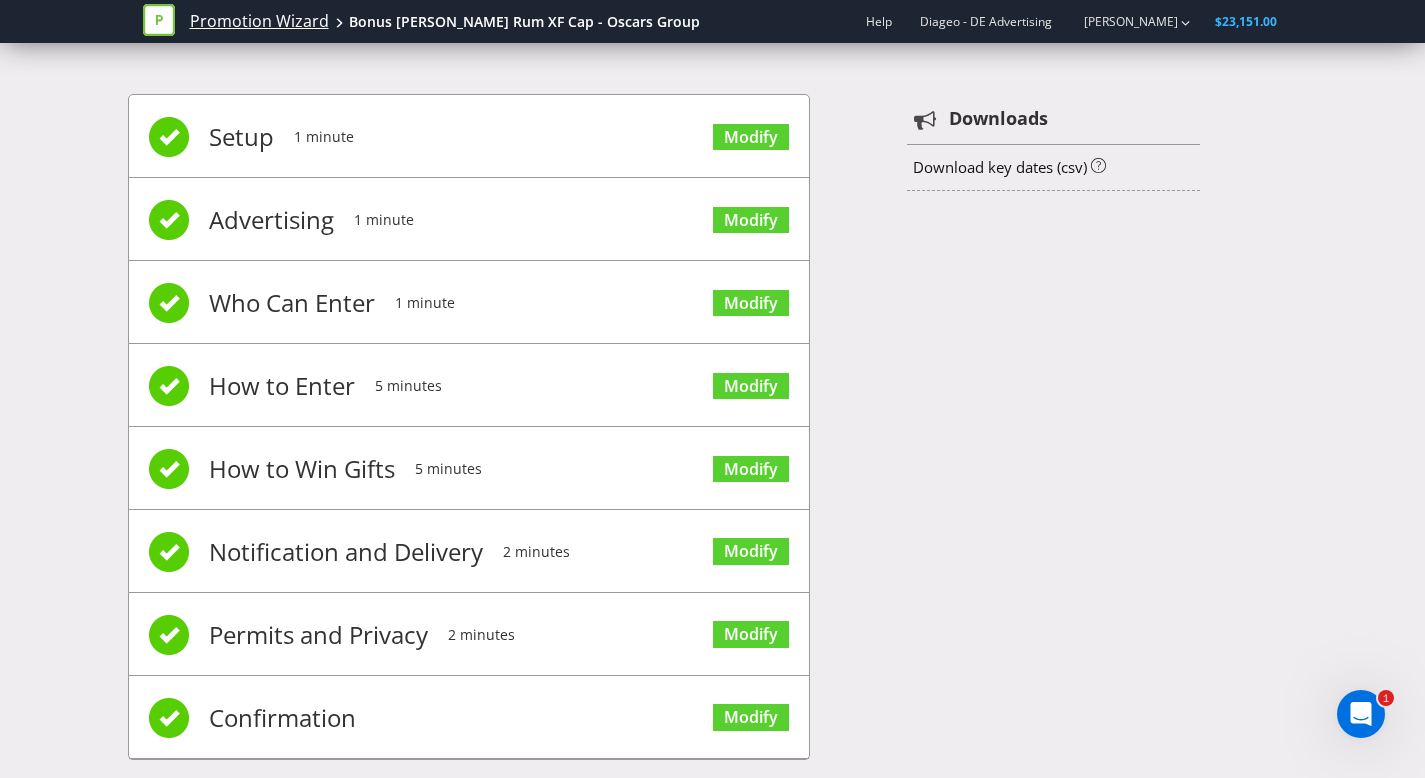 click on "Promotion Wizard" at bounding box center [259, 21] 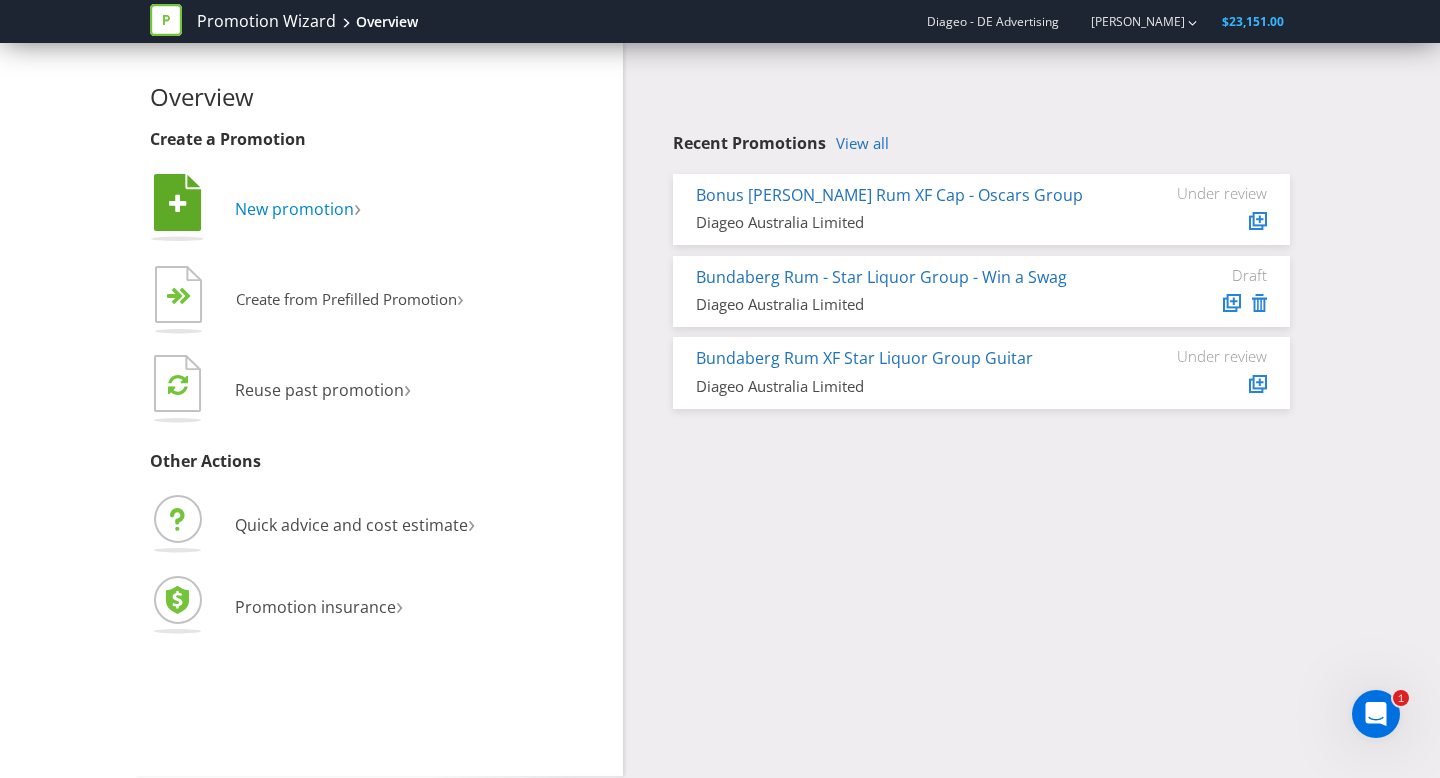 click on "New promotion" at bounding box center [294, 209] 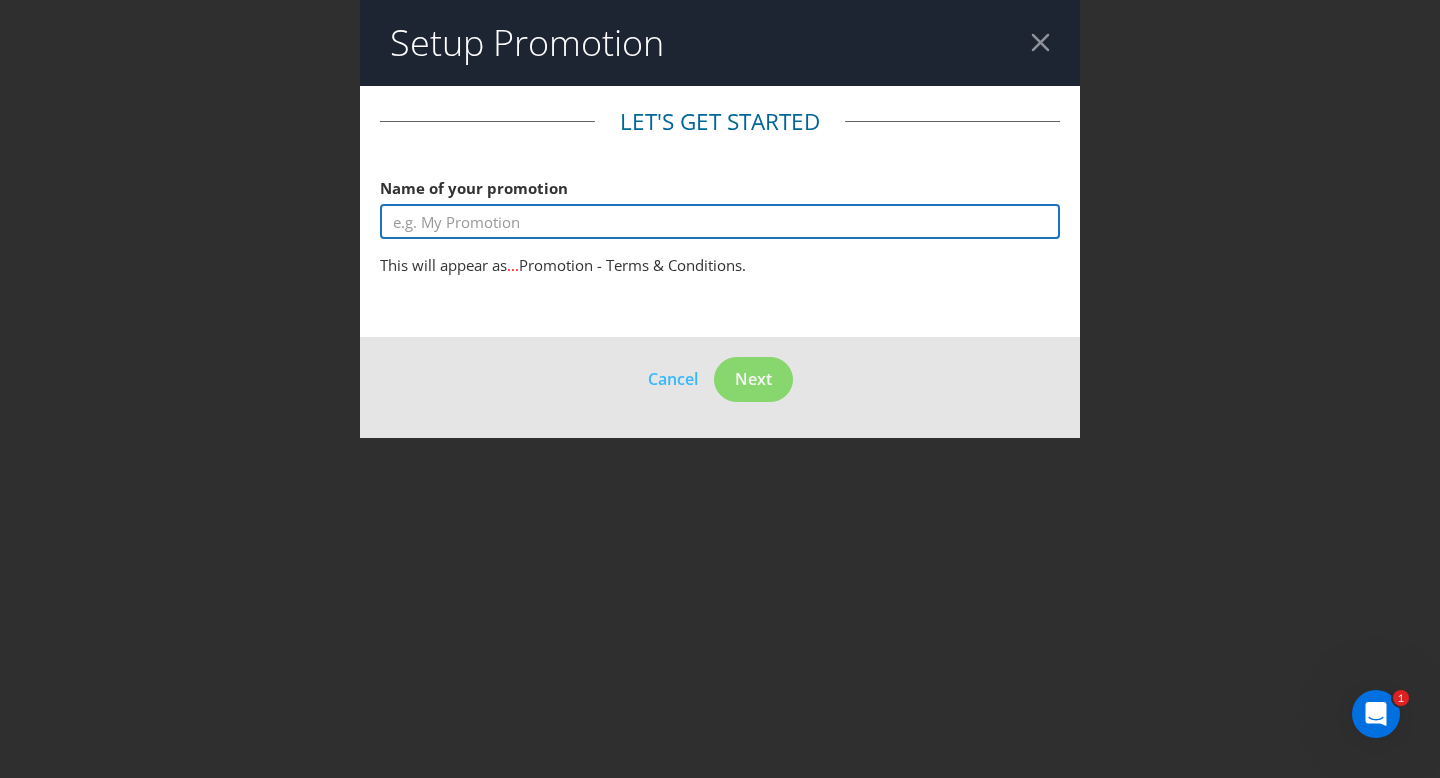 click at bounding box center (720, 221) 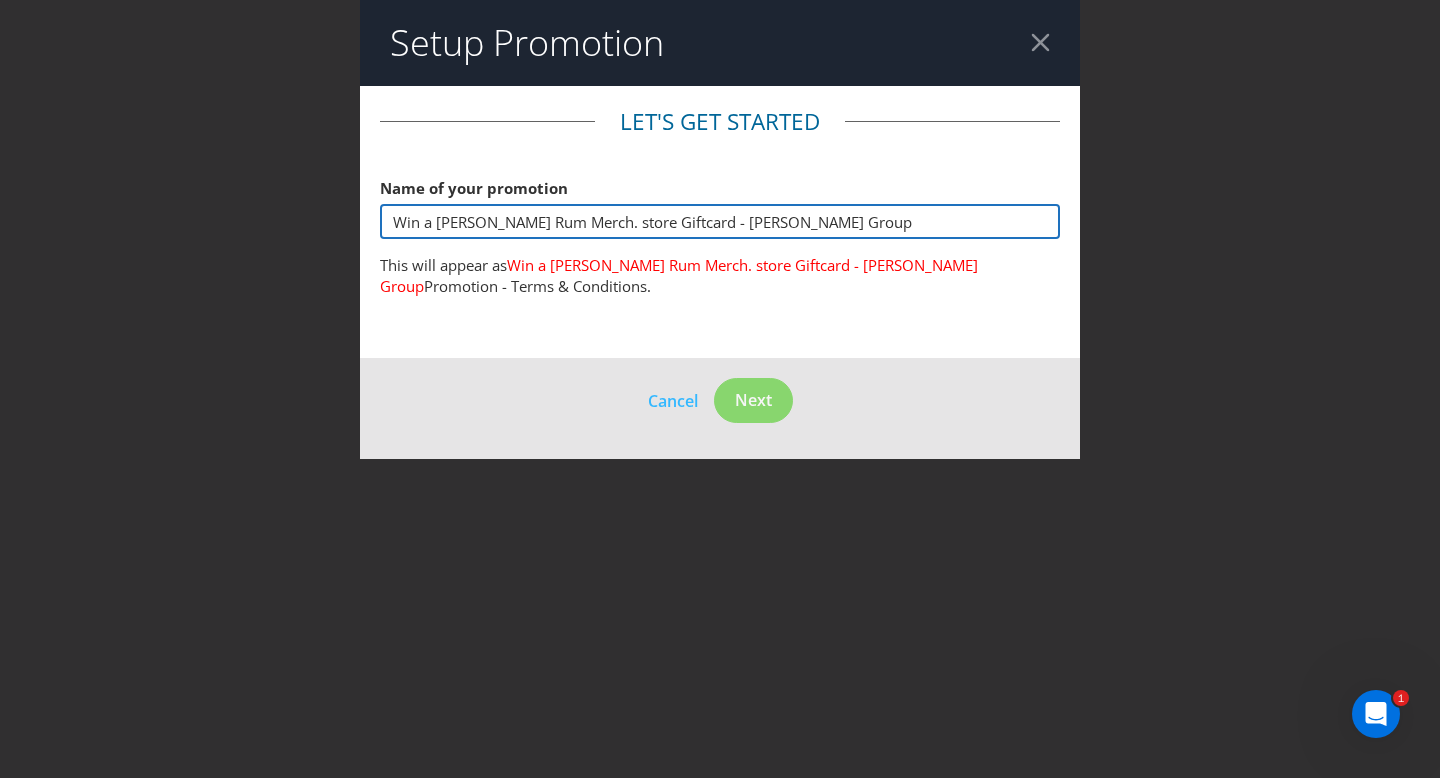 click on "Win a [PERSON_NAME] Rum Merch. store Giftcard - [PERSON_NAME] Group" at bounding box center [720, 221] 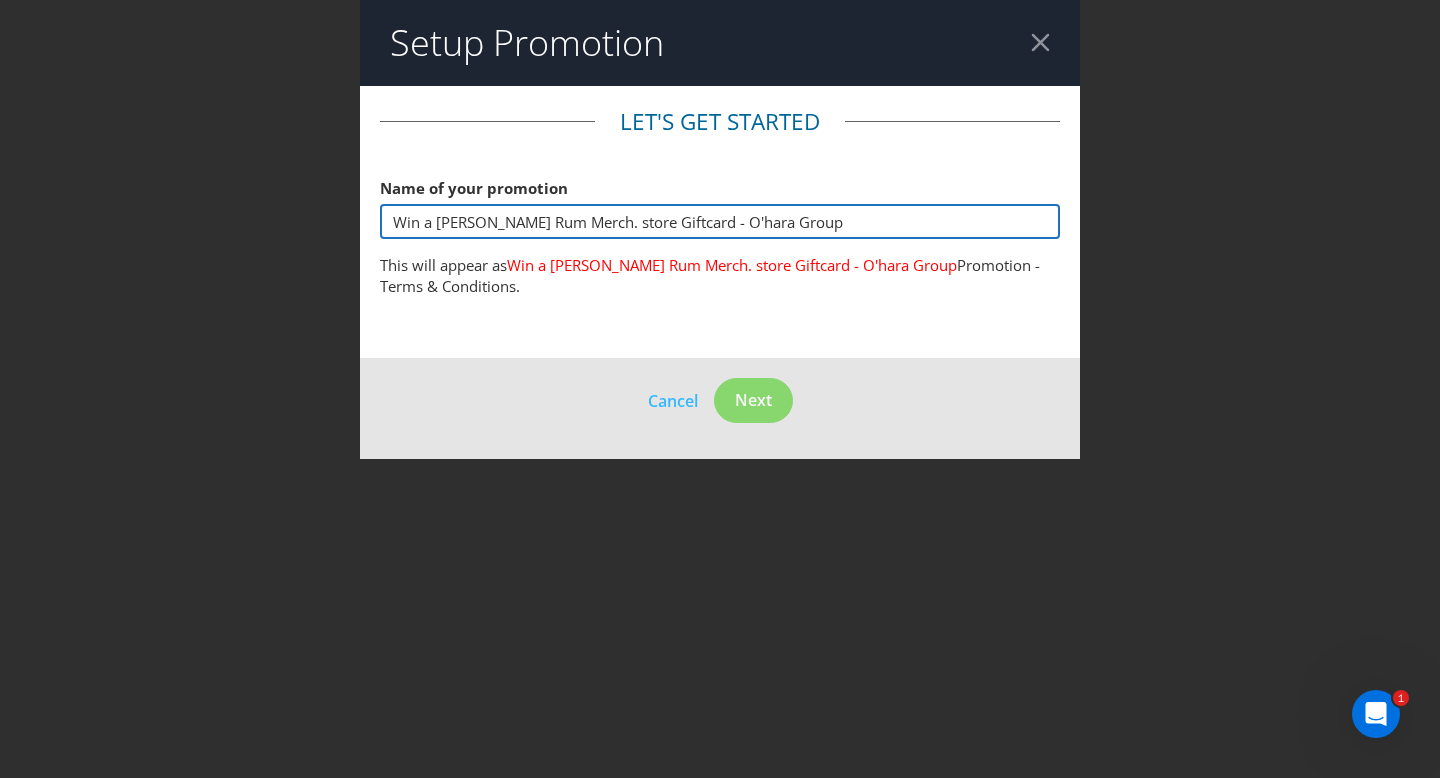 click on "Win a [PERSON_NAME] Rum Merch. store Giftcard - O'hara Group" at bounding box center (720, 221) 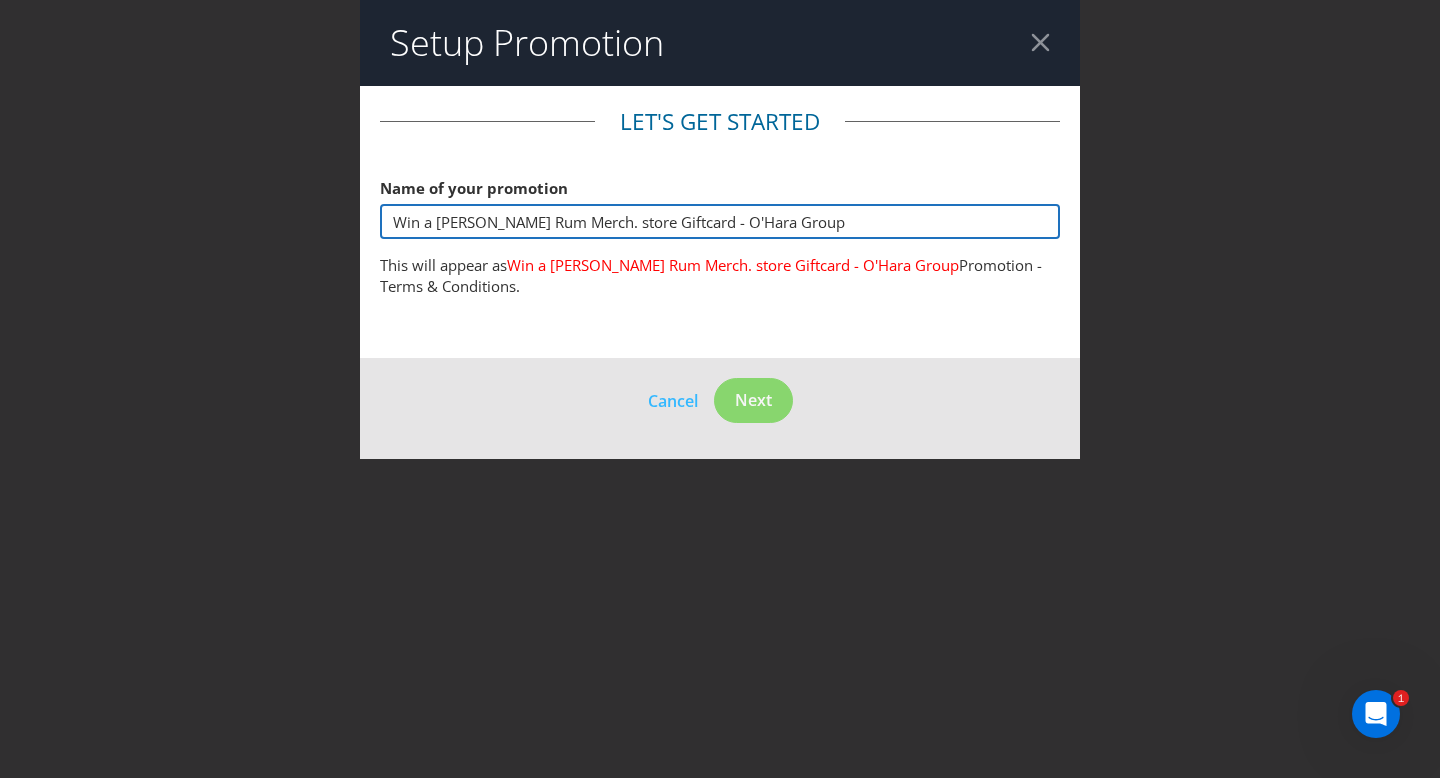 click on "Win a [PERSON_NAME] Rum Merch. store Giftcard - O'Hara Group" at bounding box center (720, 221) 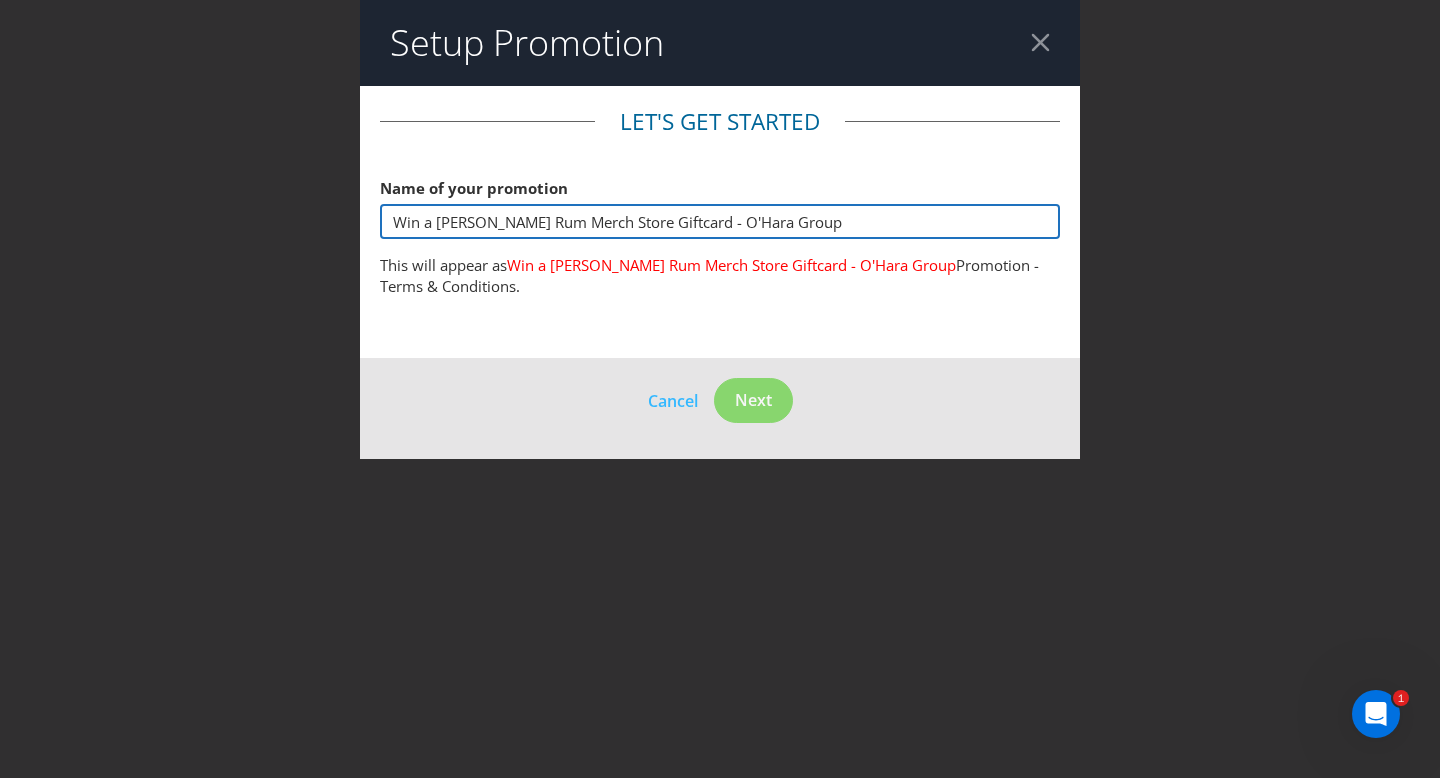 click on "Win a [PERSON_NAME] Rum Merch Store Giftcard - O'Hara Group" at bounding box center [720, 221] 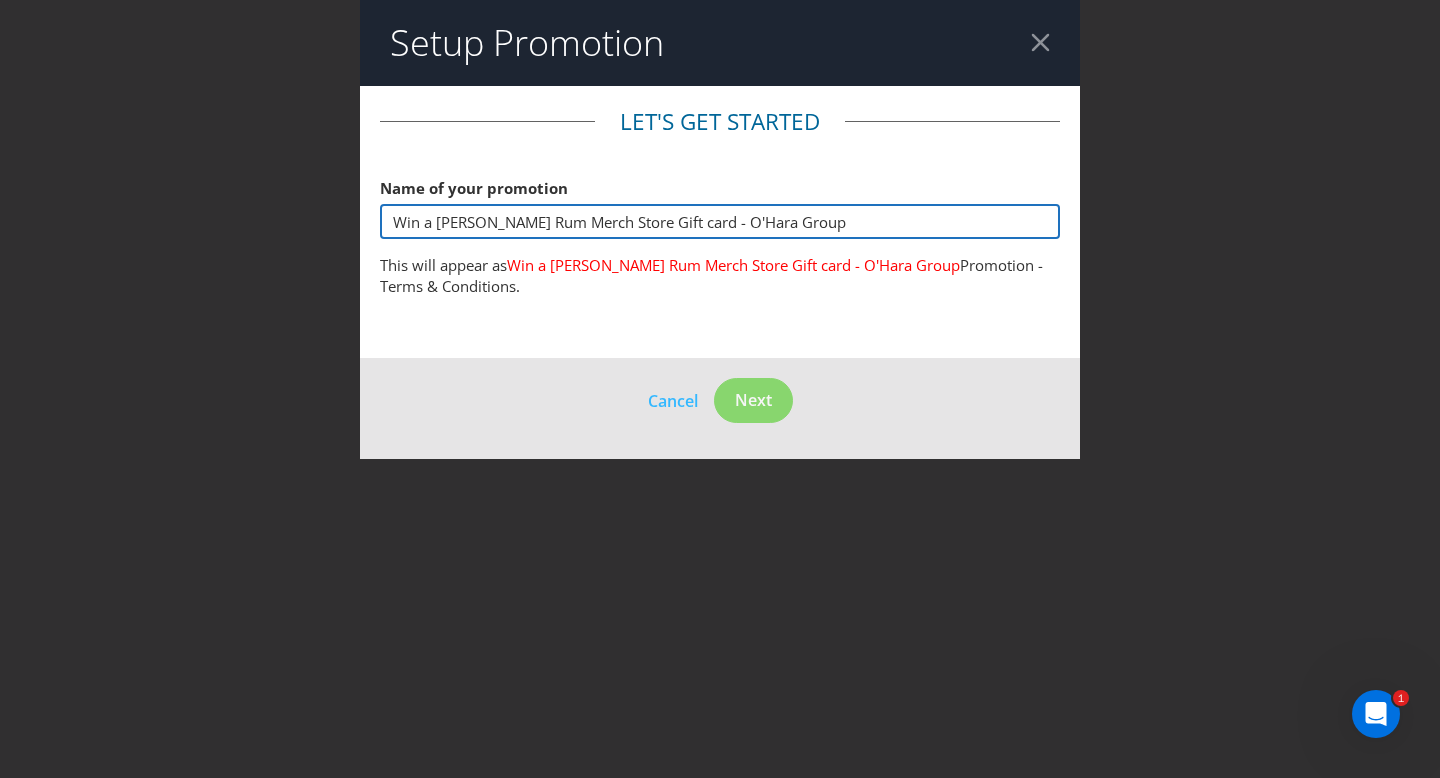 click on "Win a [PERSON_NAME] Rum Merch Store Gift card - O'Hara Group" at bounding box center (720, 221) 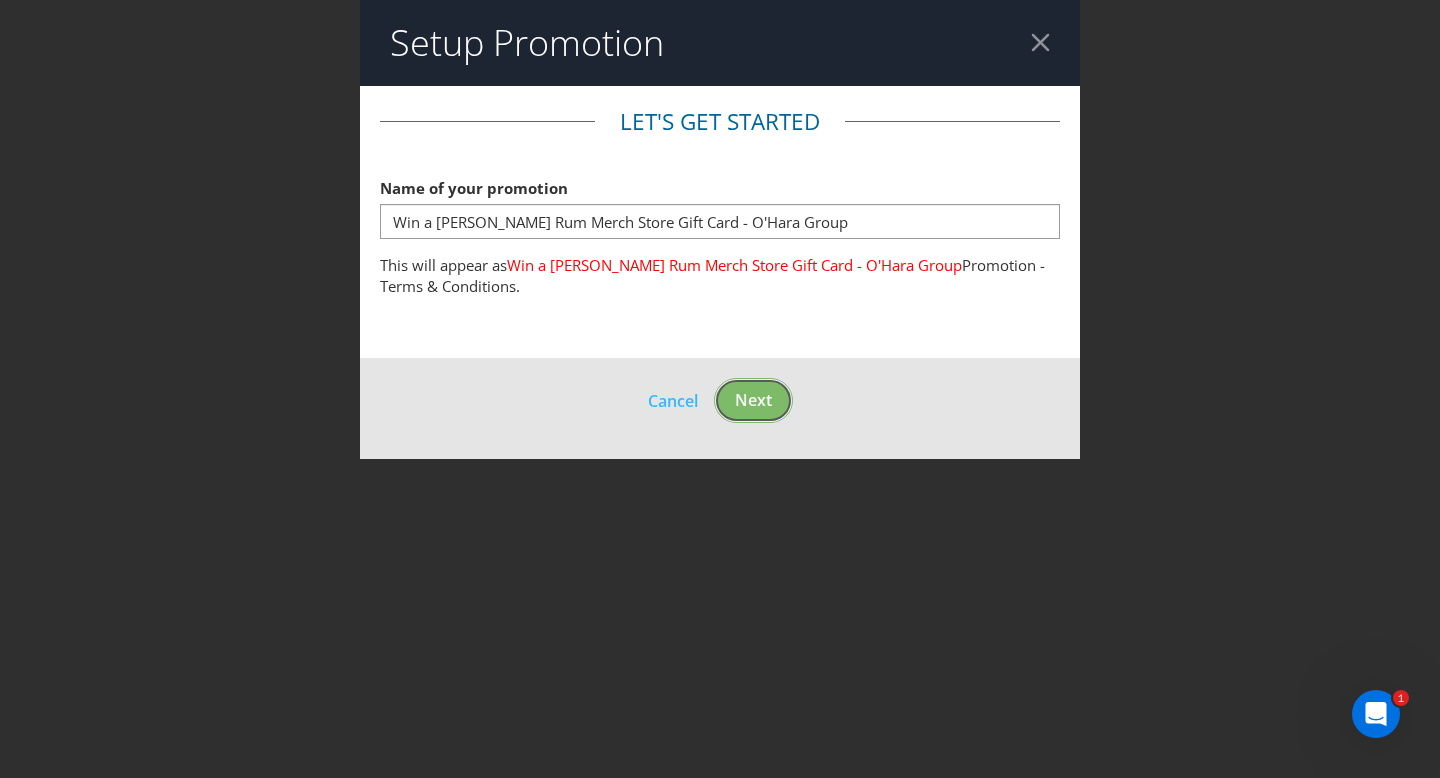 click on "Next" at bounding box center (753, 400) 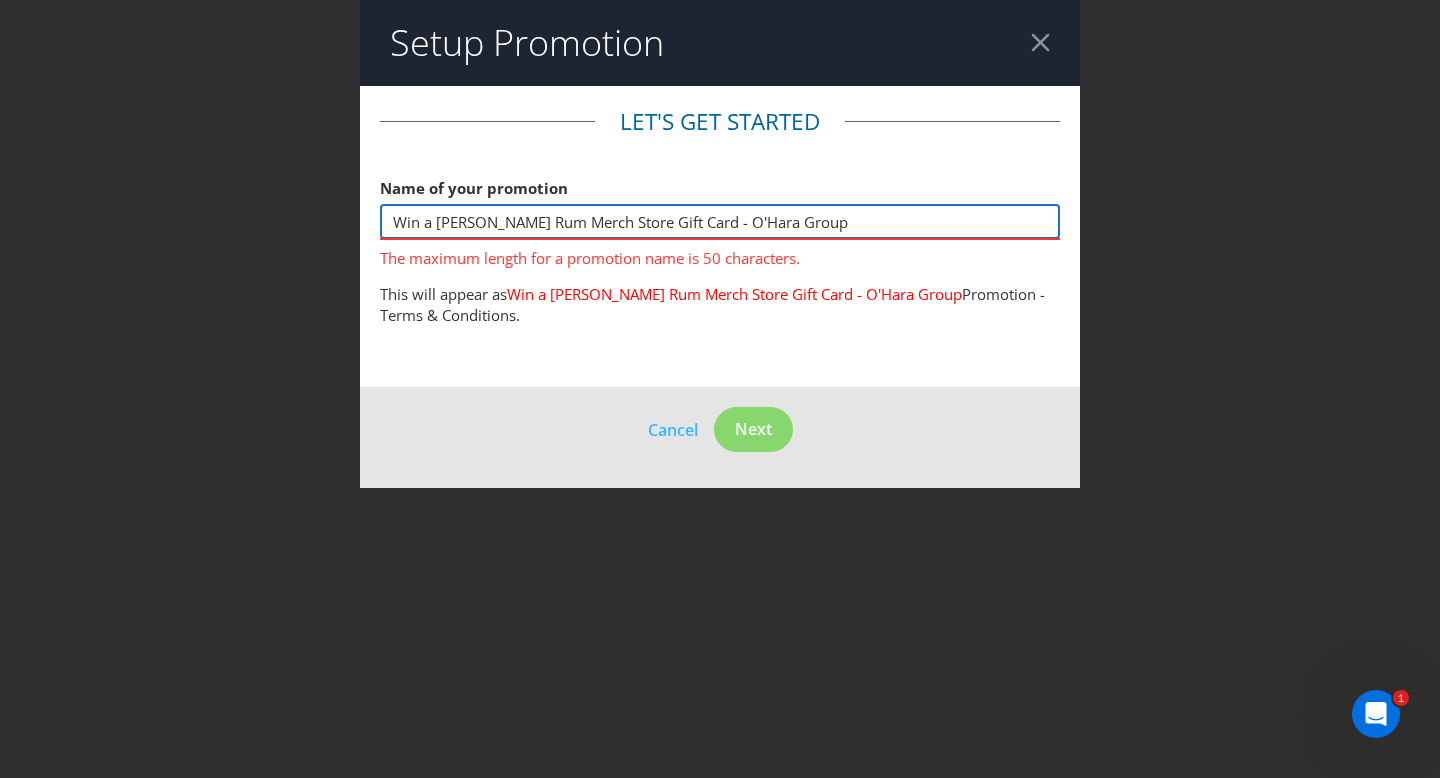 drag, startPoint x: 793, startPoint y: 226, endPoint x: 791, endPoint y: 250, distance: 24.083189 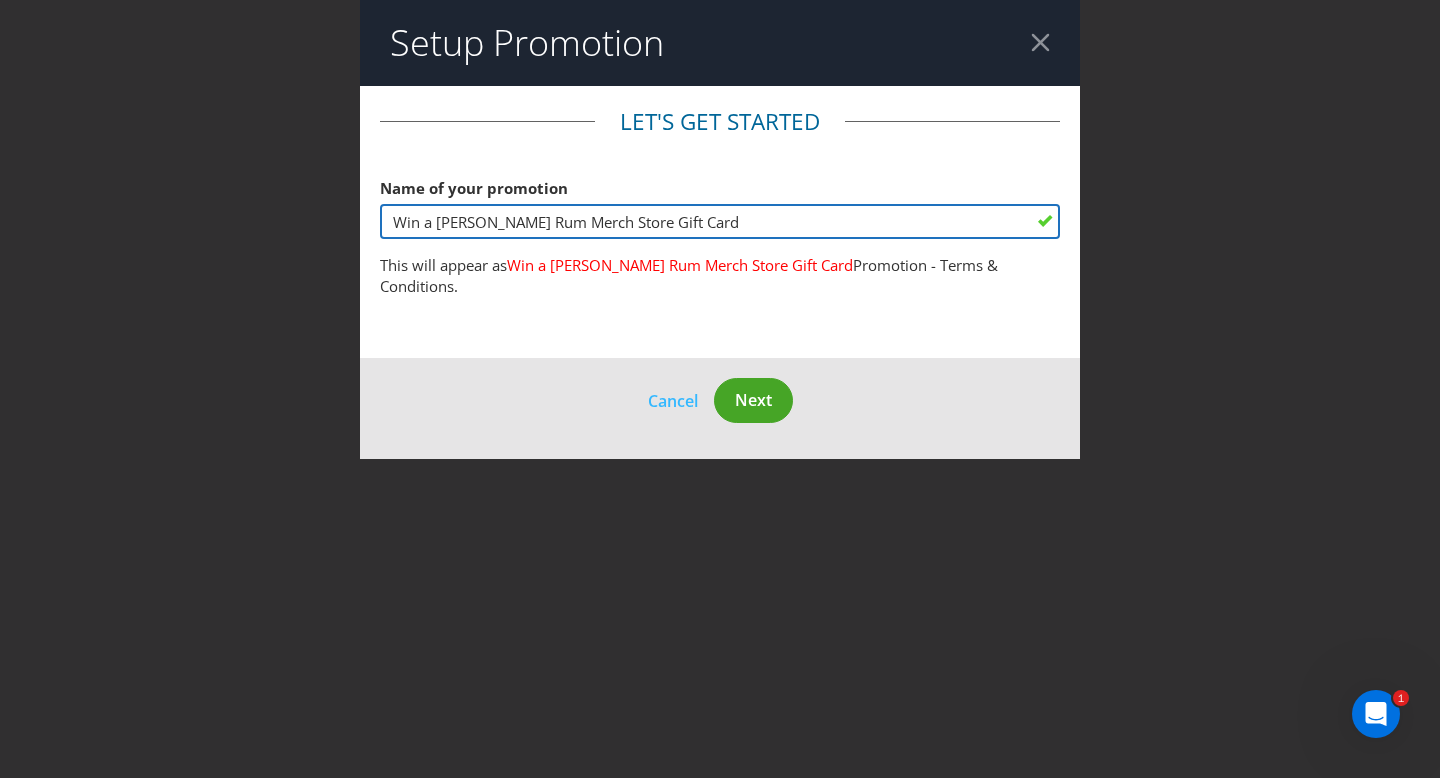 type on "Win a [PERSON_NAME] Rum Merch Store Gift Card" 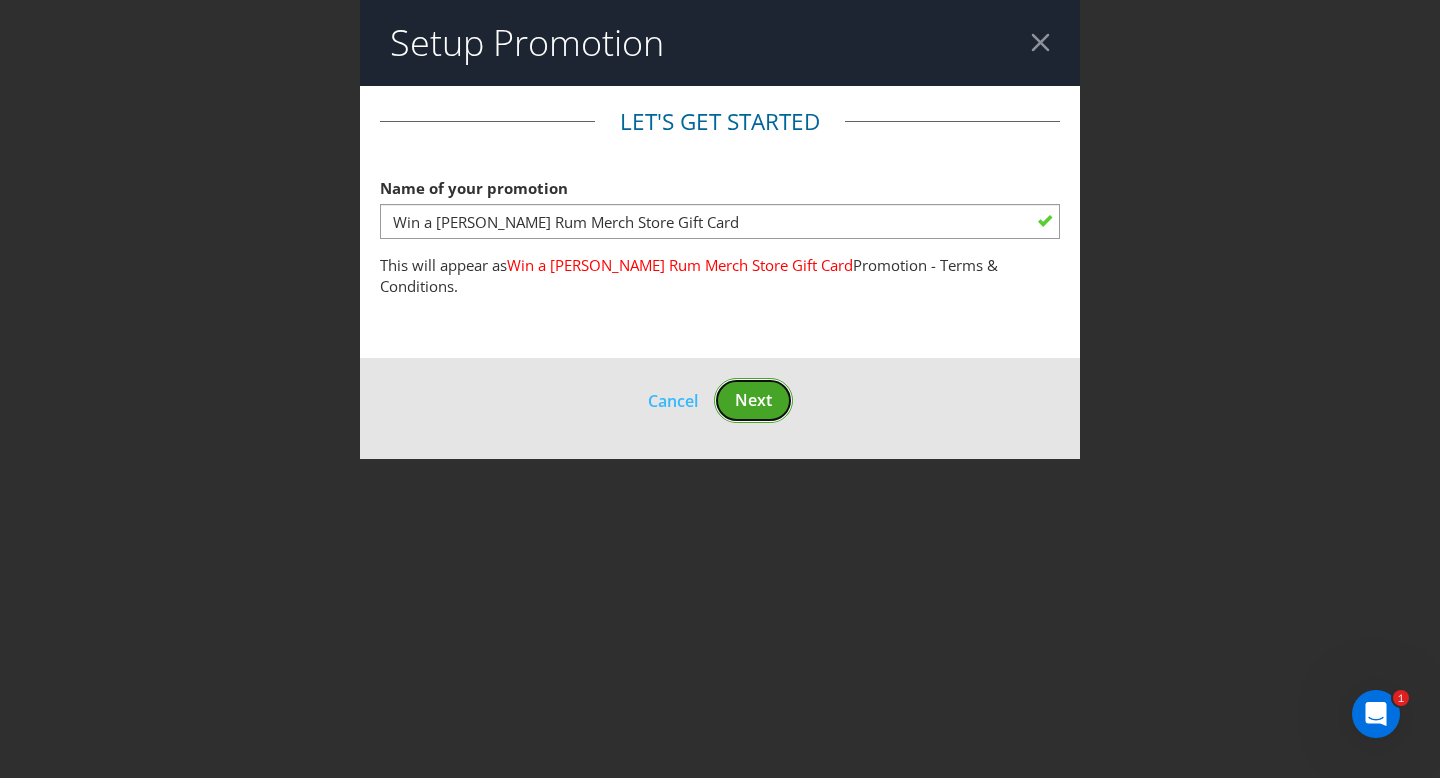 click on "Next" at bounding box center (753, 400) 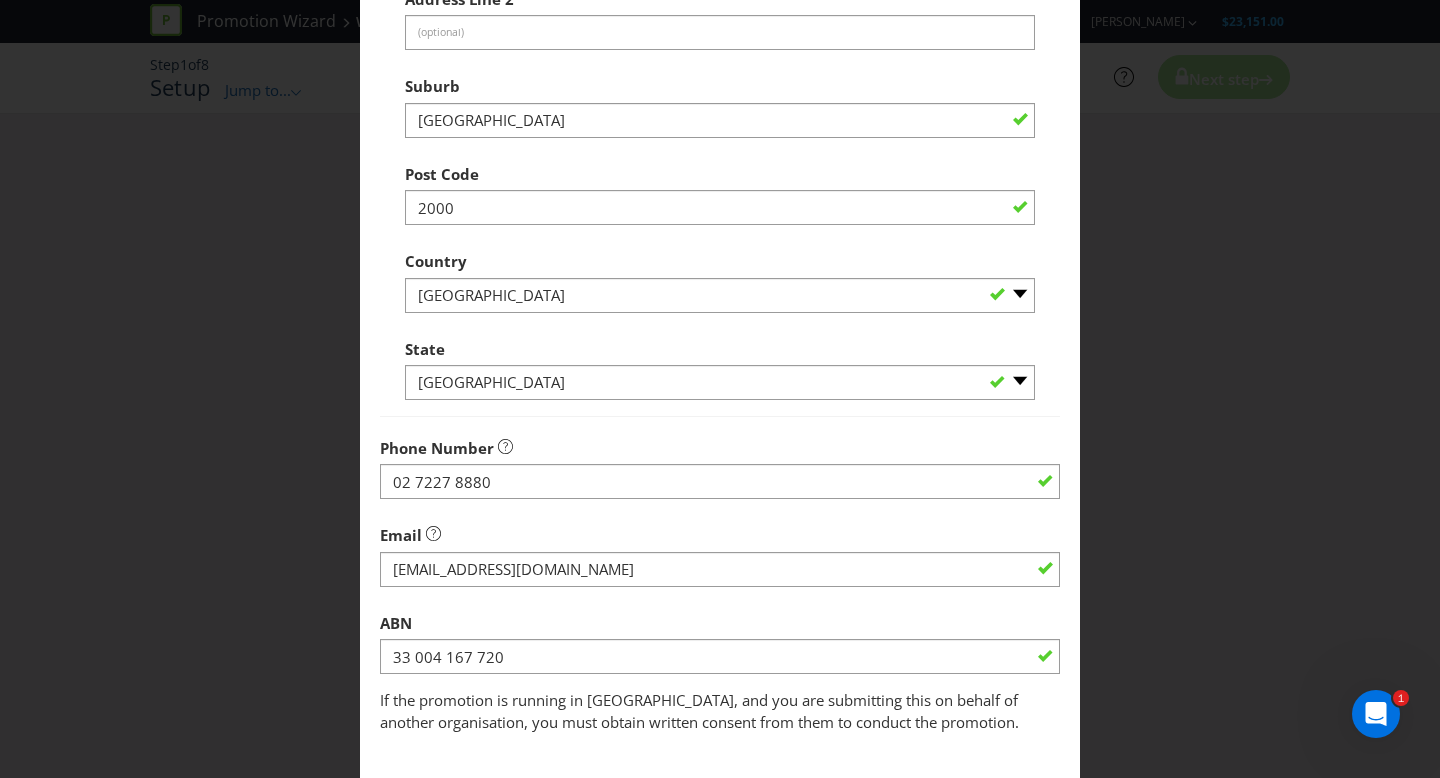 scroll, scrollTop: 527, scrollLeft: 0, axis: vertical 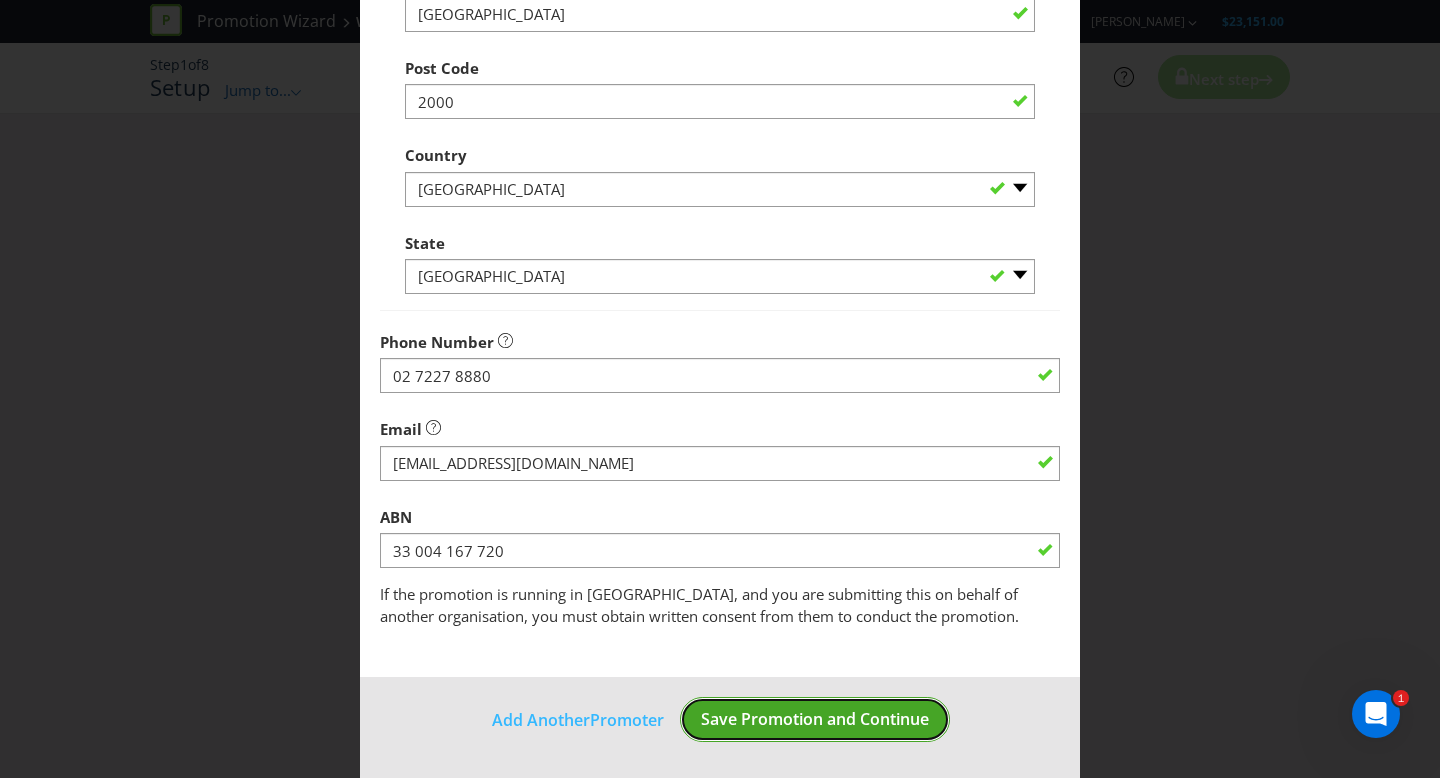 click on "Save Promotion and Continue" at bounding box center (815, 719) 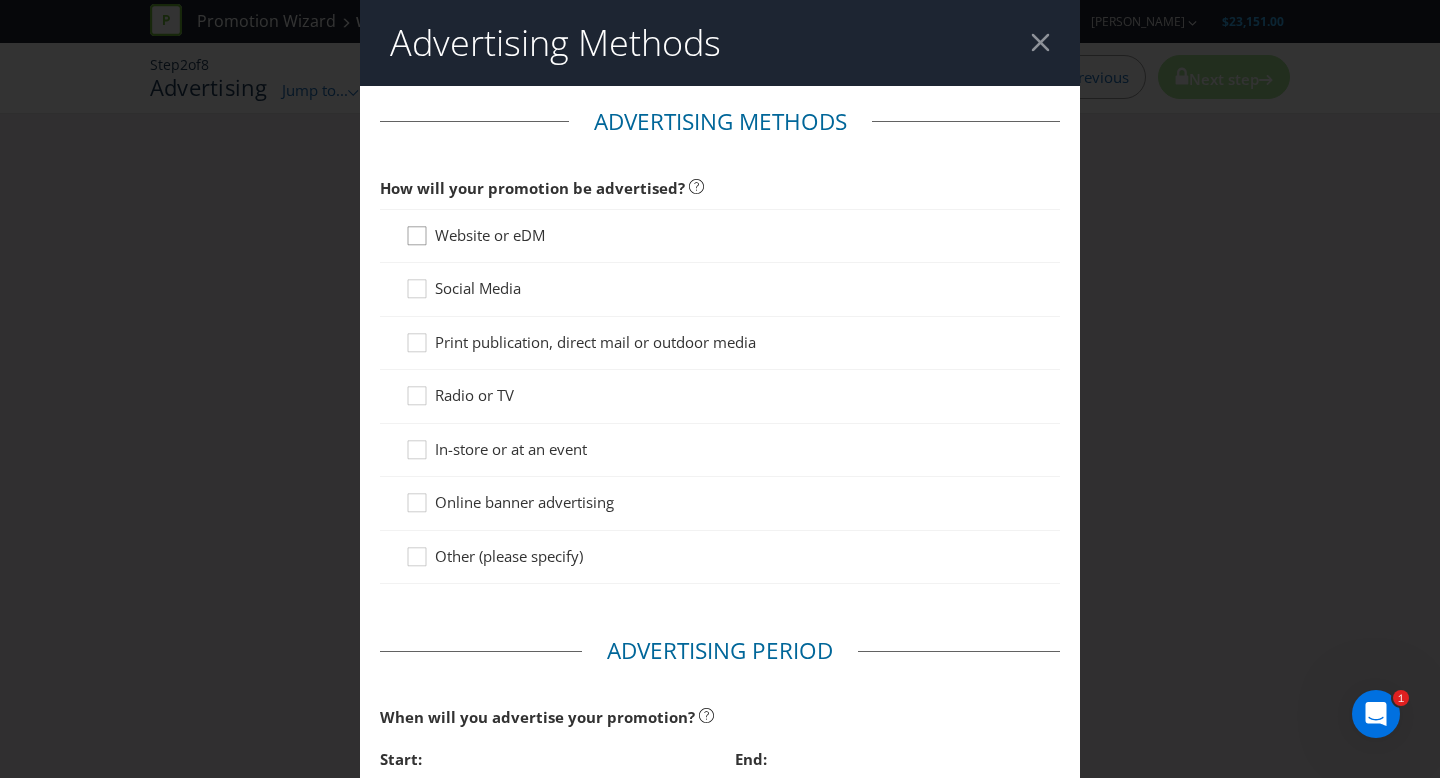 click 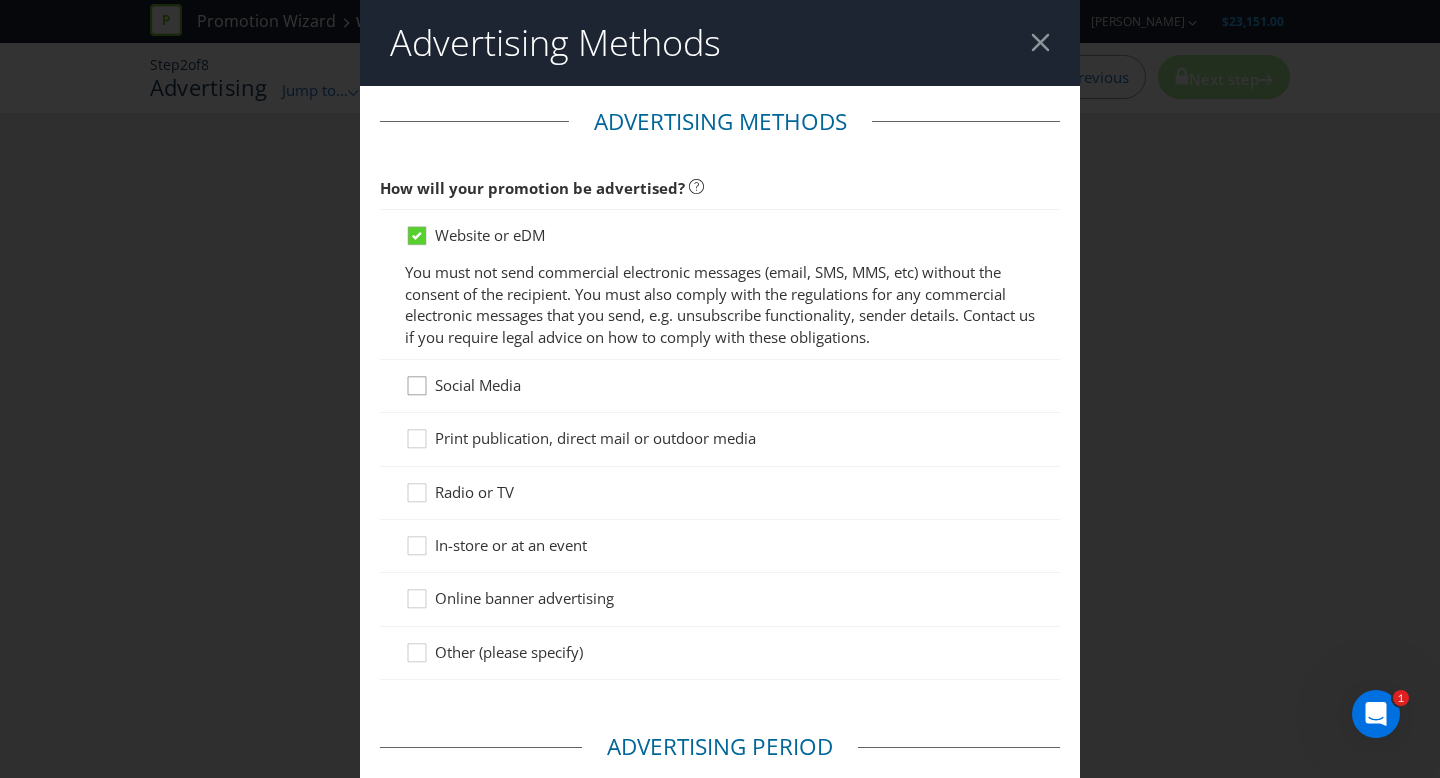 click 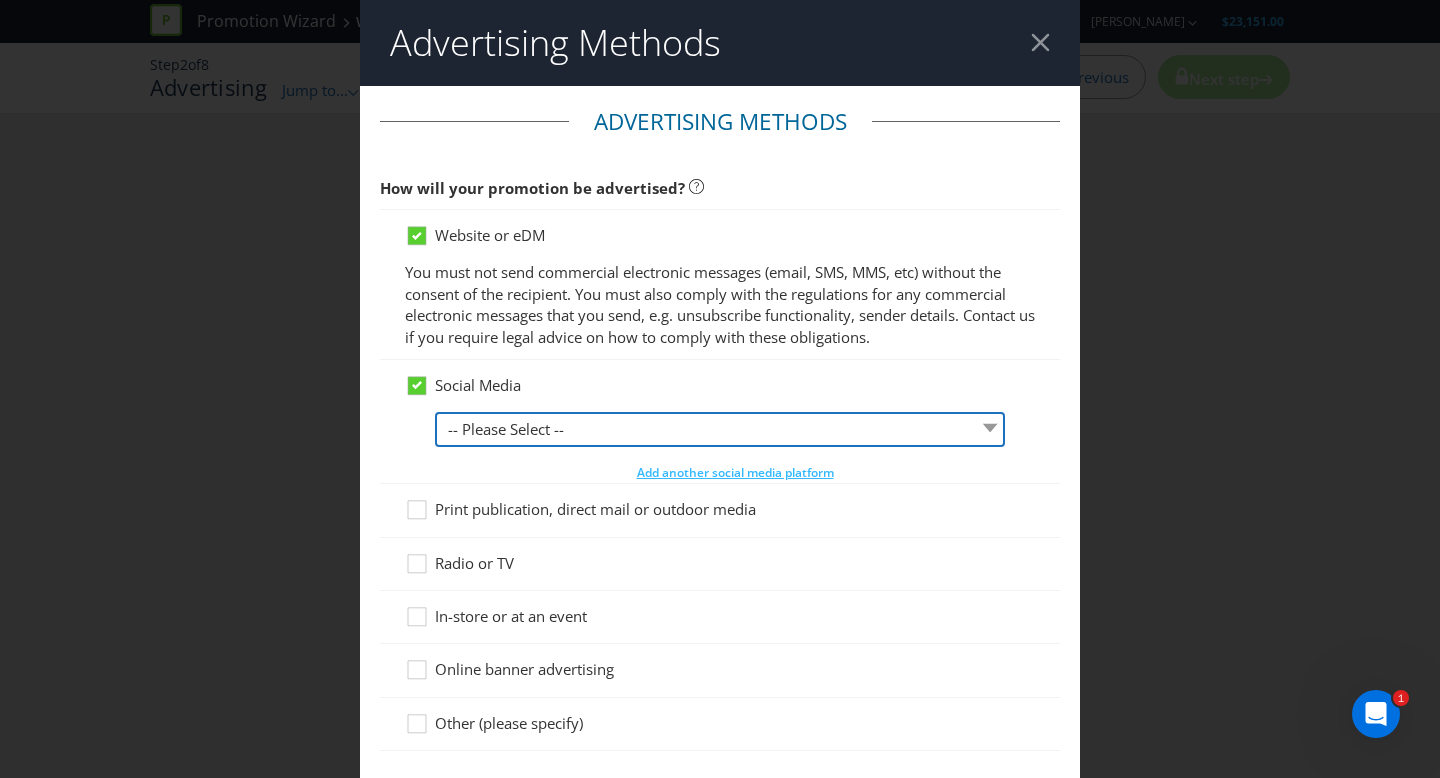 click on "-- Please Select -- Facebook X Instagram Snapchat LinkedIn Pinterest Tumblr Youtube Other" at bounding box center [720, 429] 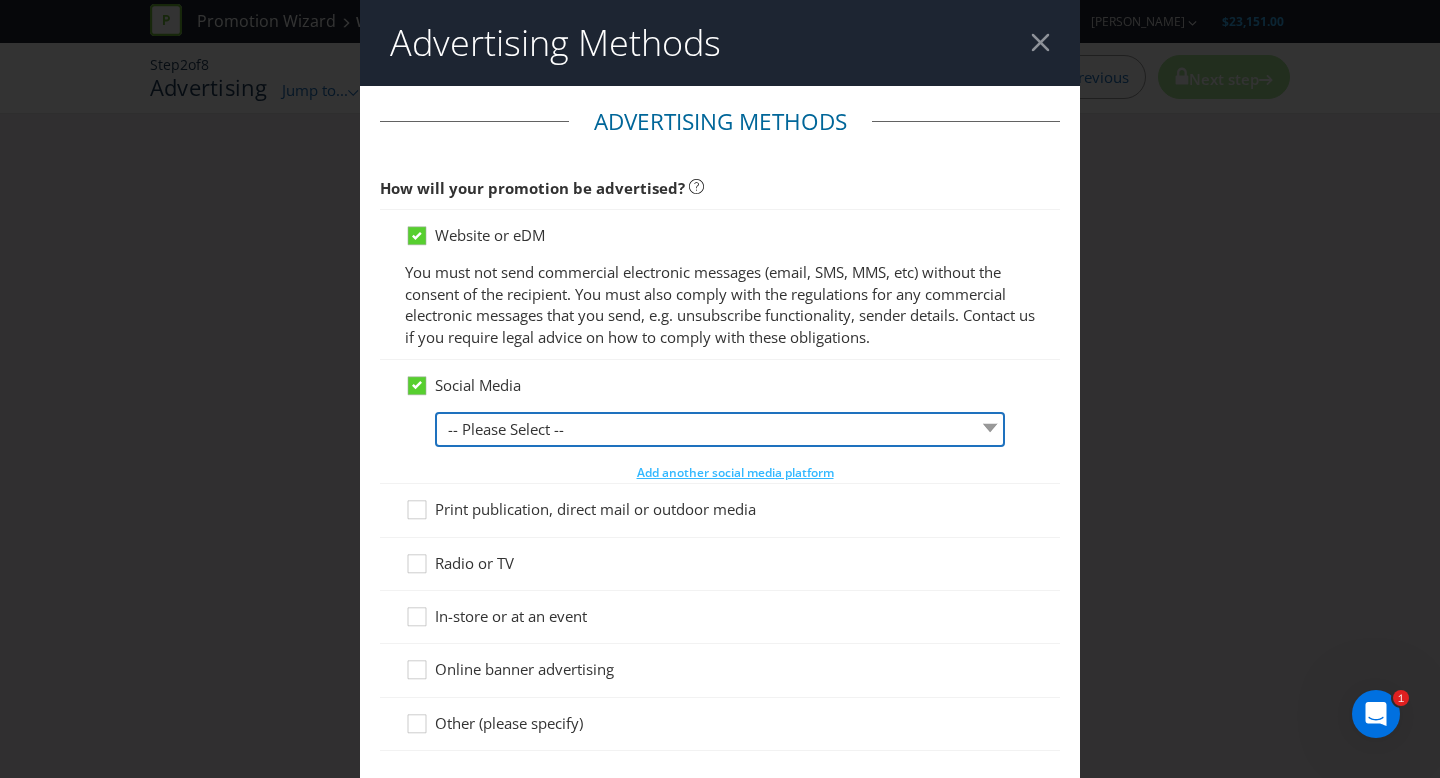 select on "INSTAGRAM" 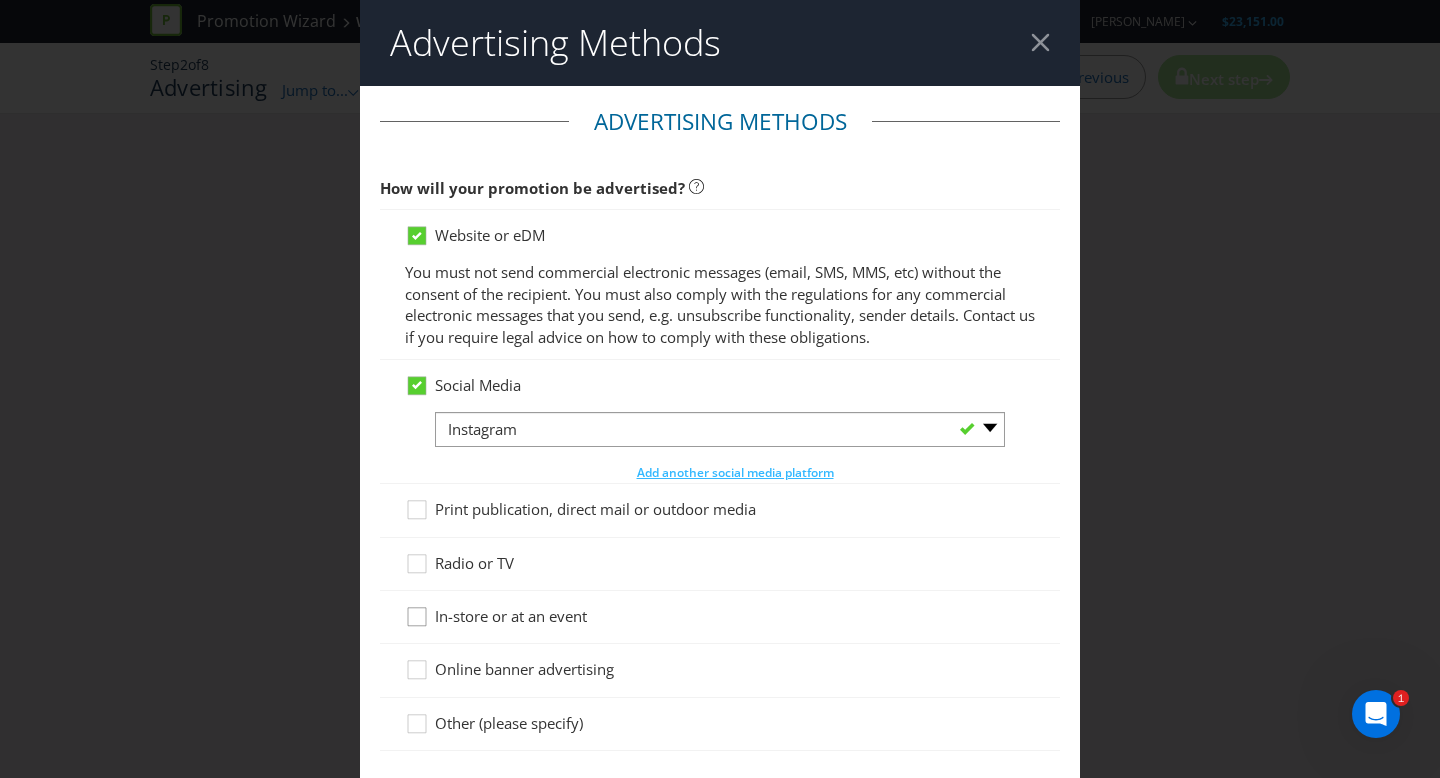 click 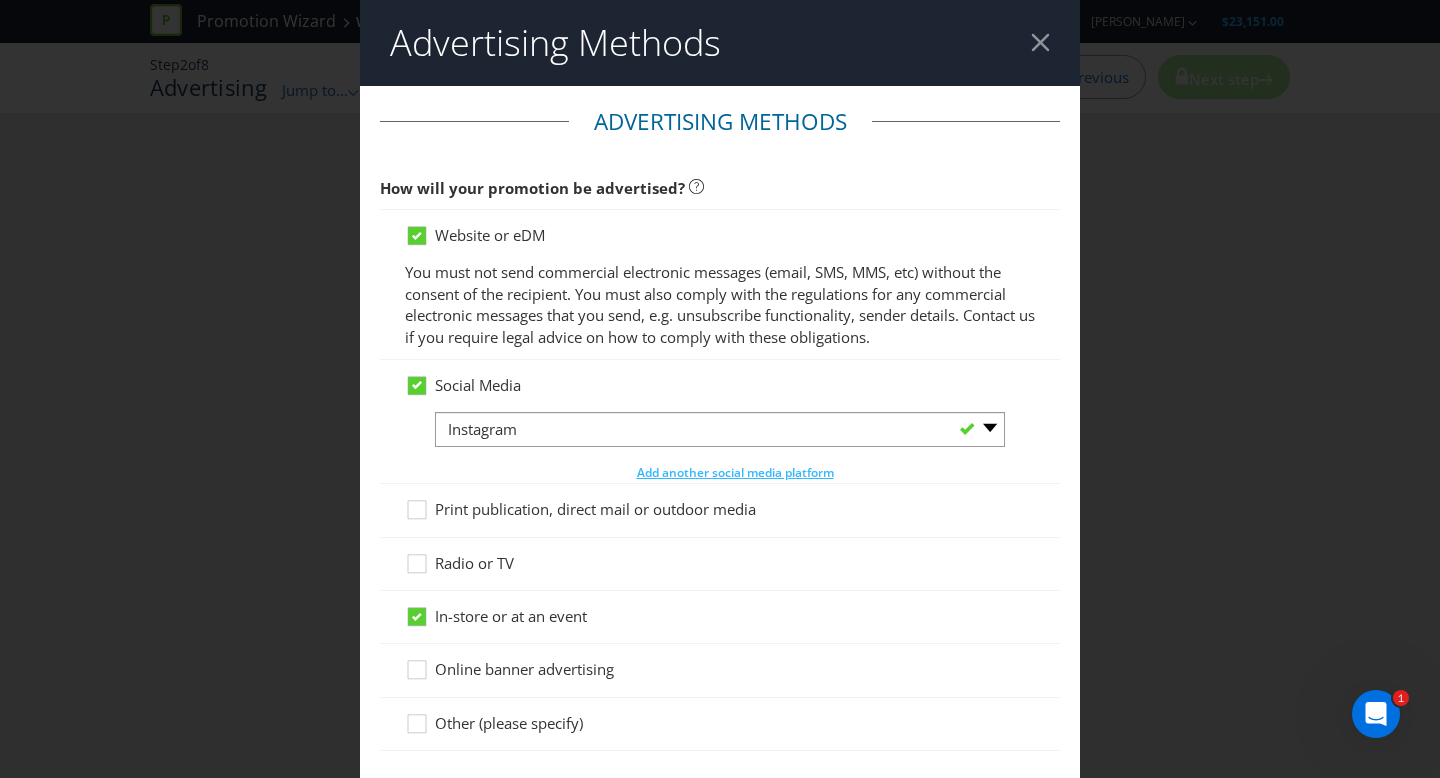 drag, startPoint x: 411, startPoint y: 668, endPoint x: 451, endPoint y: 660, distance: 40.792156 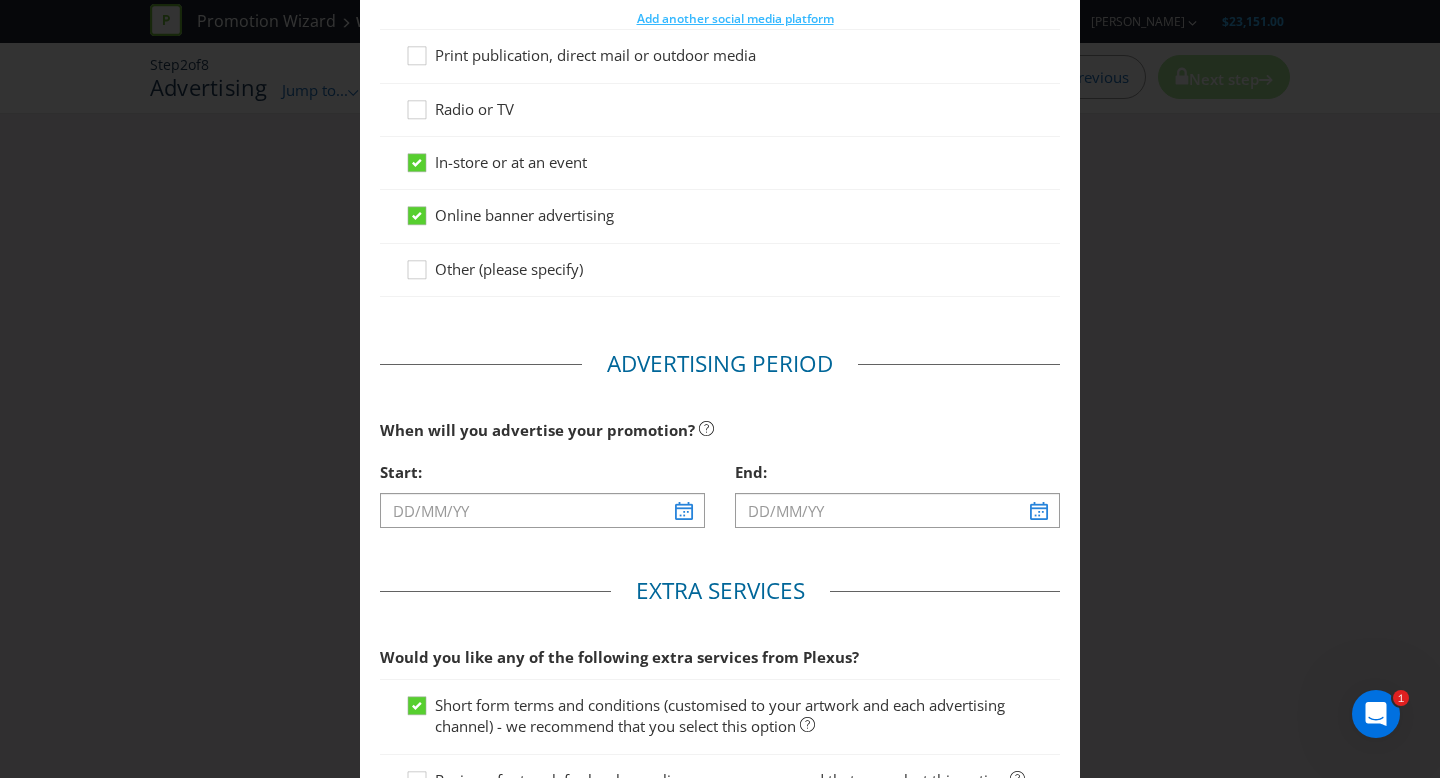 scroll, scrollTop: 456, scrollLeft: 0, axis: vertical 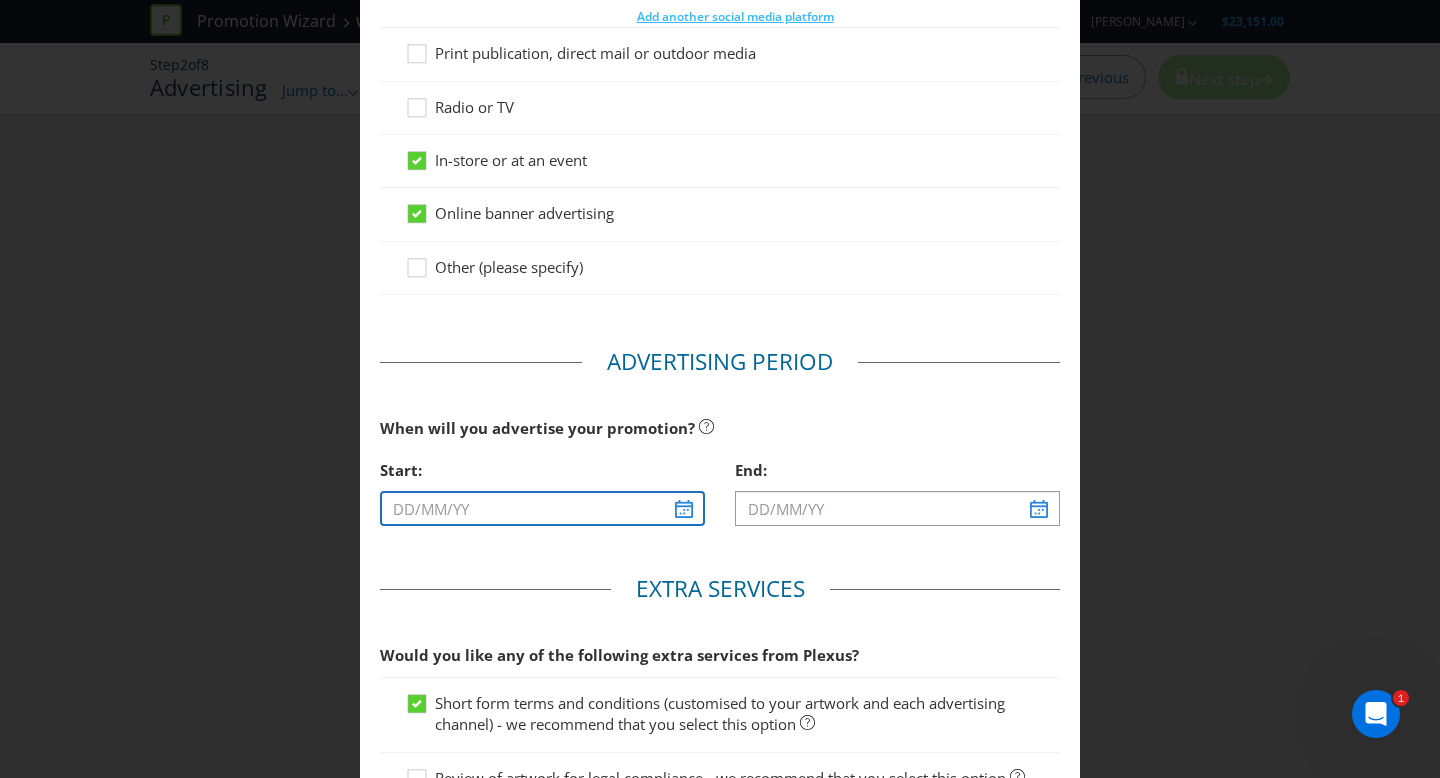 click at bounding box center (542, 508) 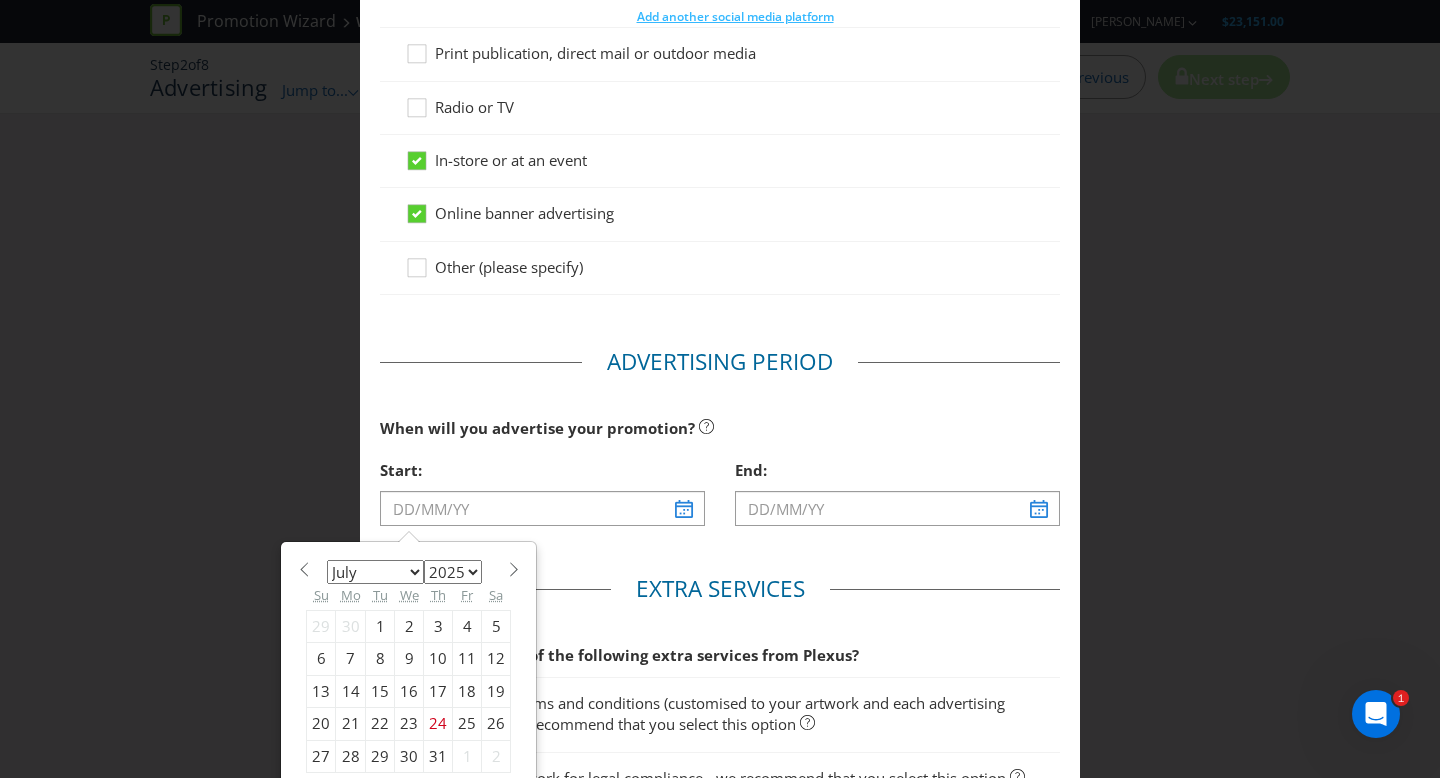 click on "January February March April May June July August September October November December" at bounding box center (375, 572) 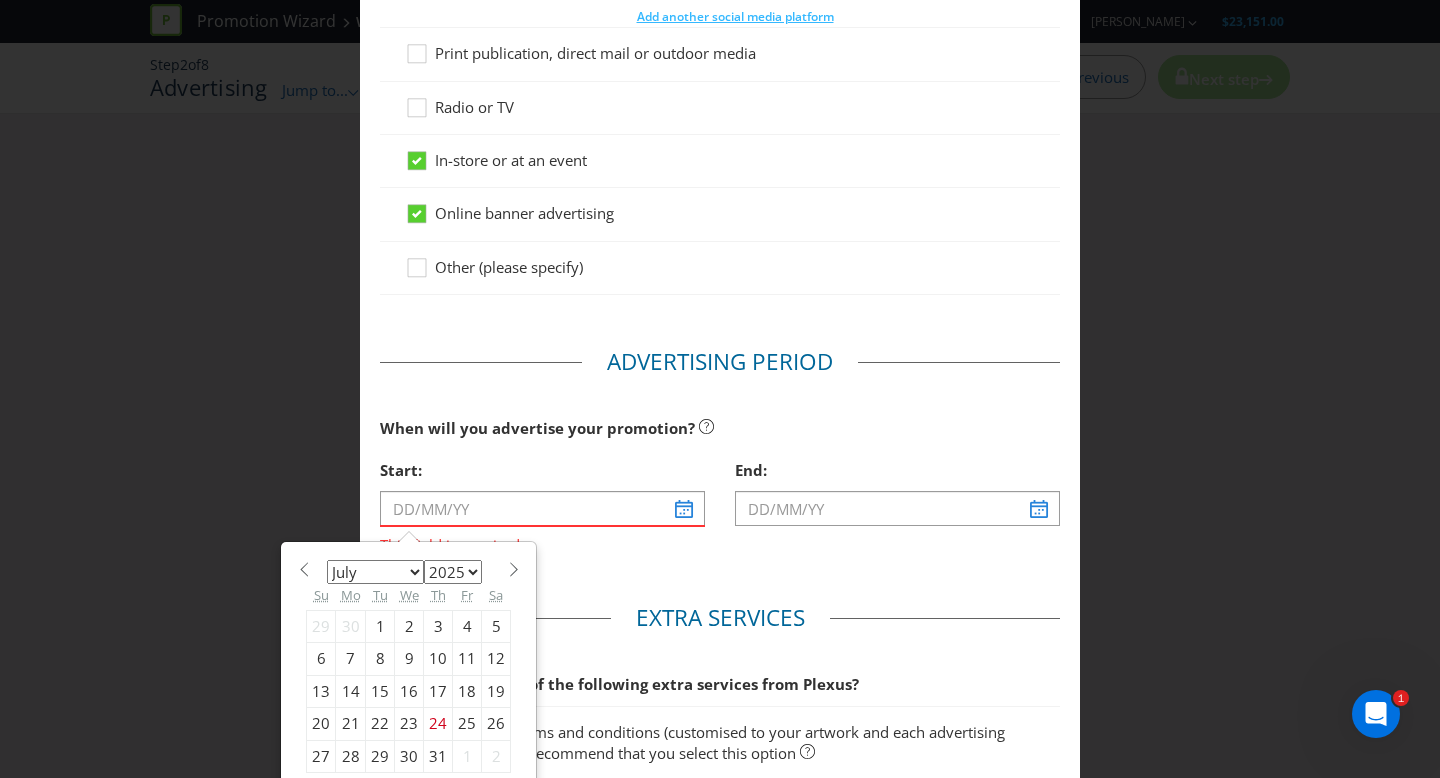 select on "8" 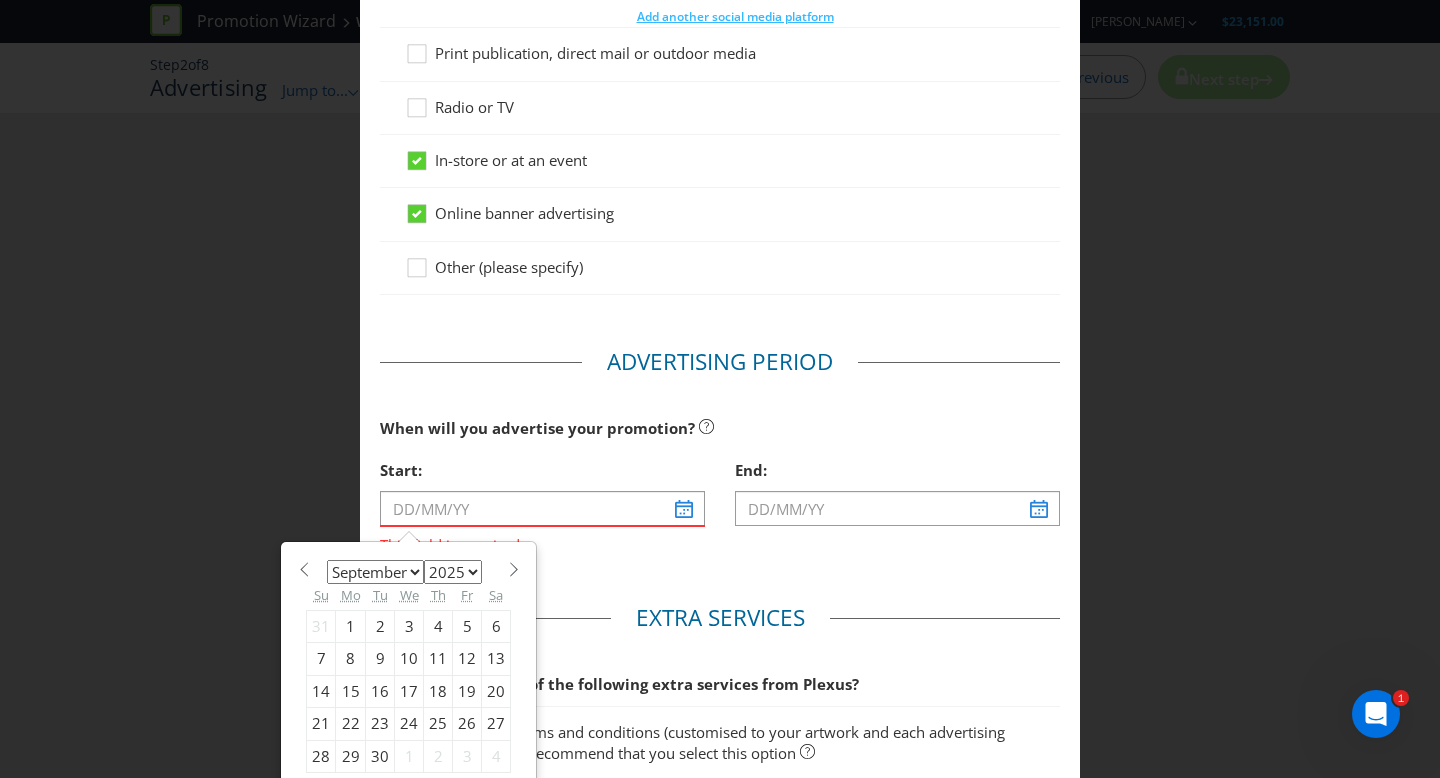 drag, startPoint x: 341, startPoint y: 690, endPoint x: 369, endPoint y: 683, distance: 28.86174 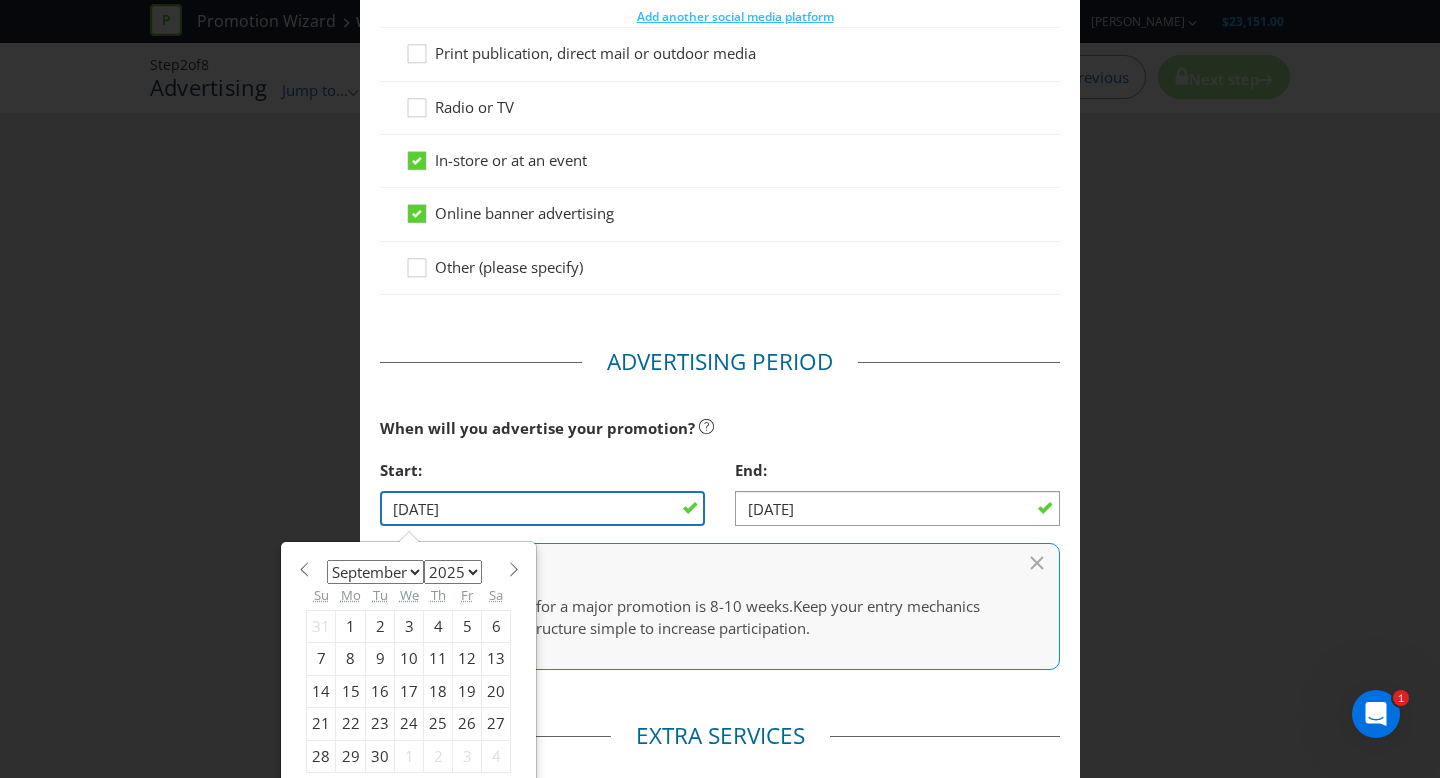 click on "[DATE]" at bounding box center (542, 508) 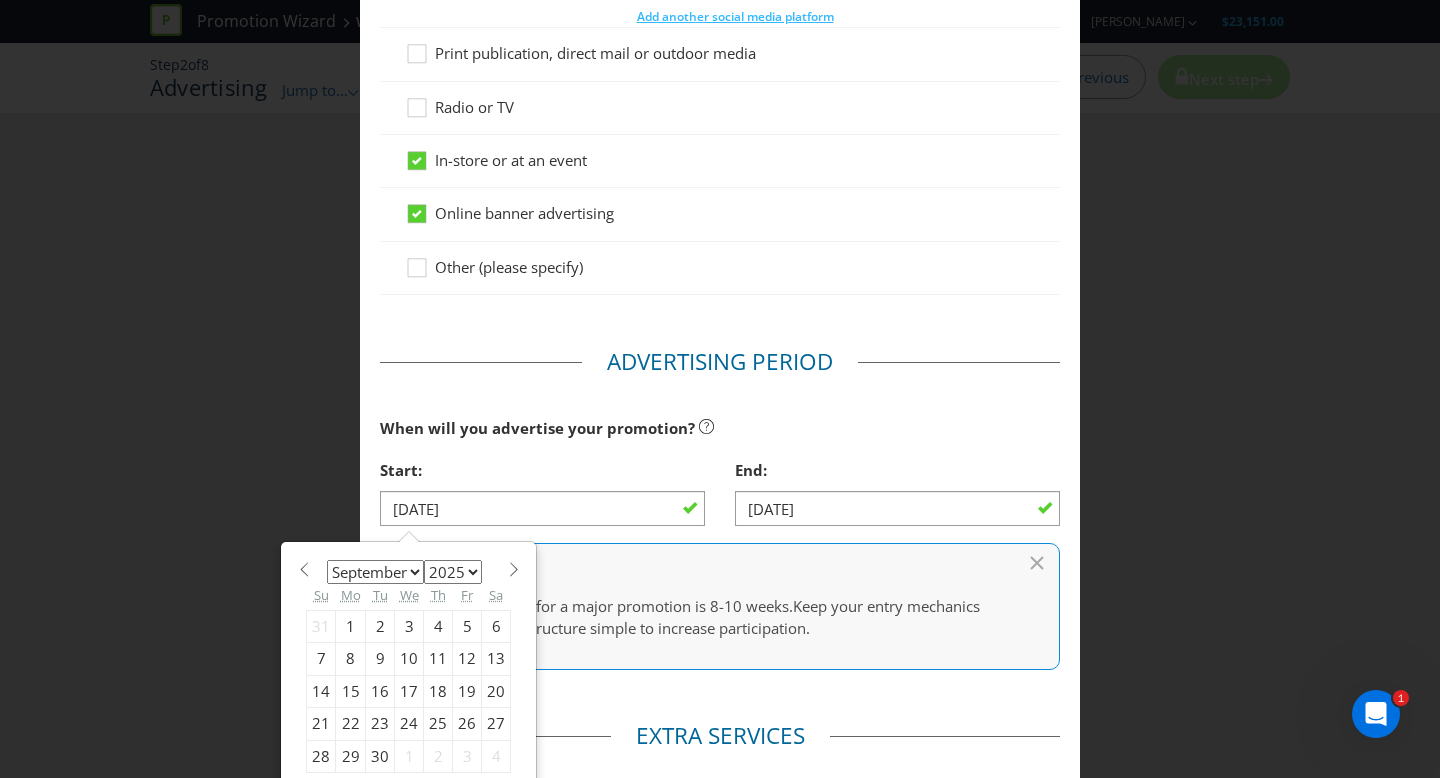 click on "January February March April May June July August September October November December" at bounding box center (375, 572) 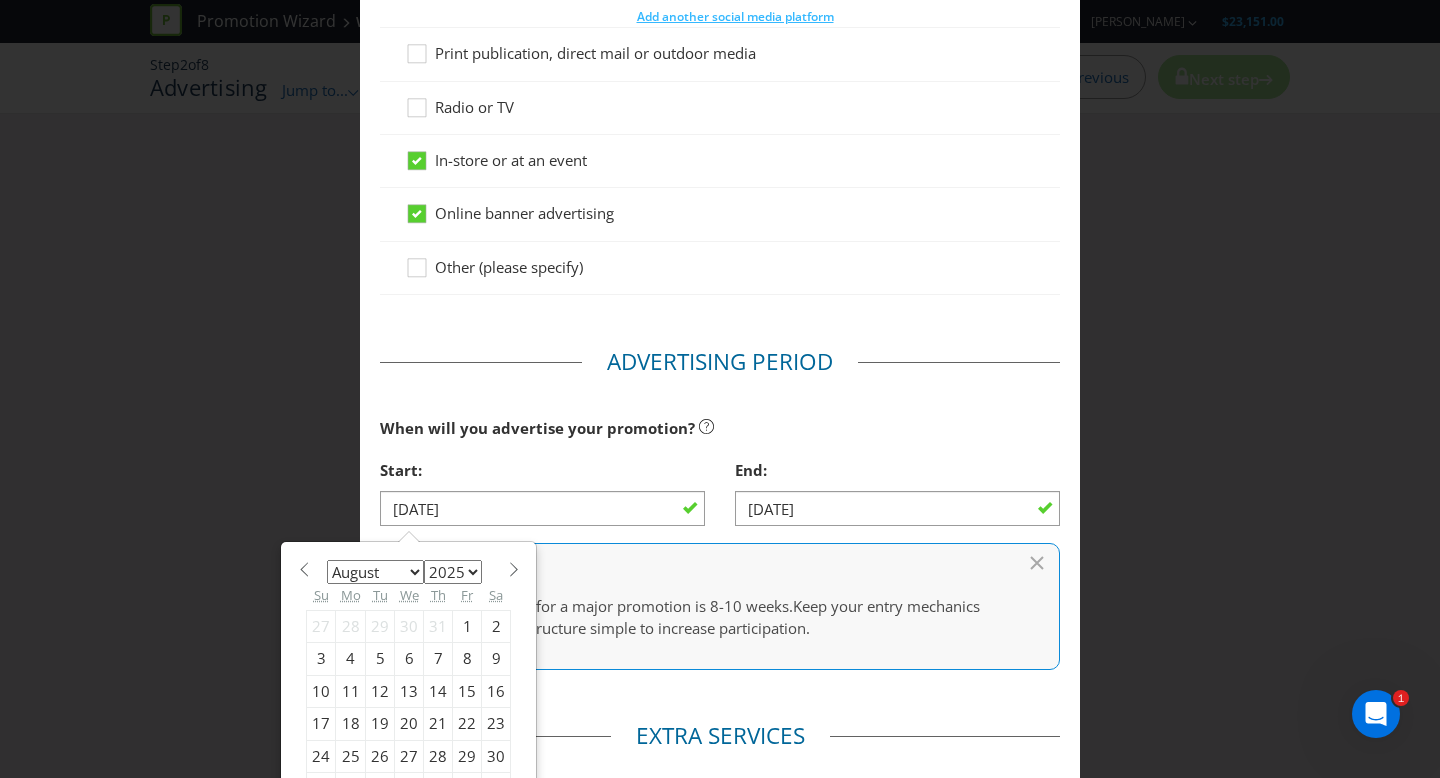click on "15" at bounding box center [467, 691] 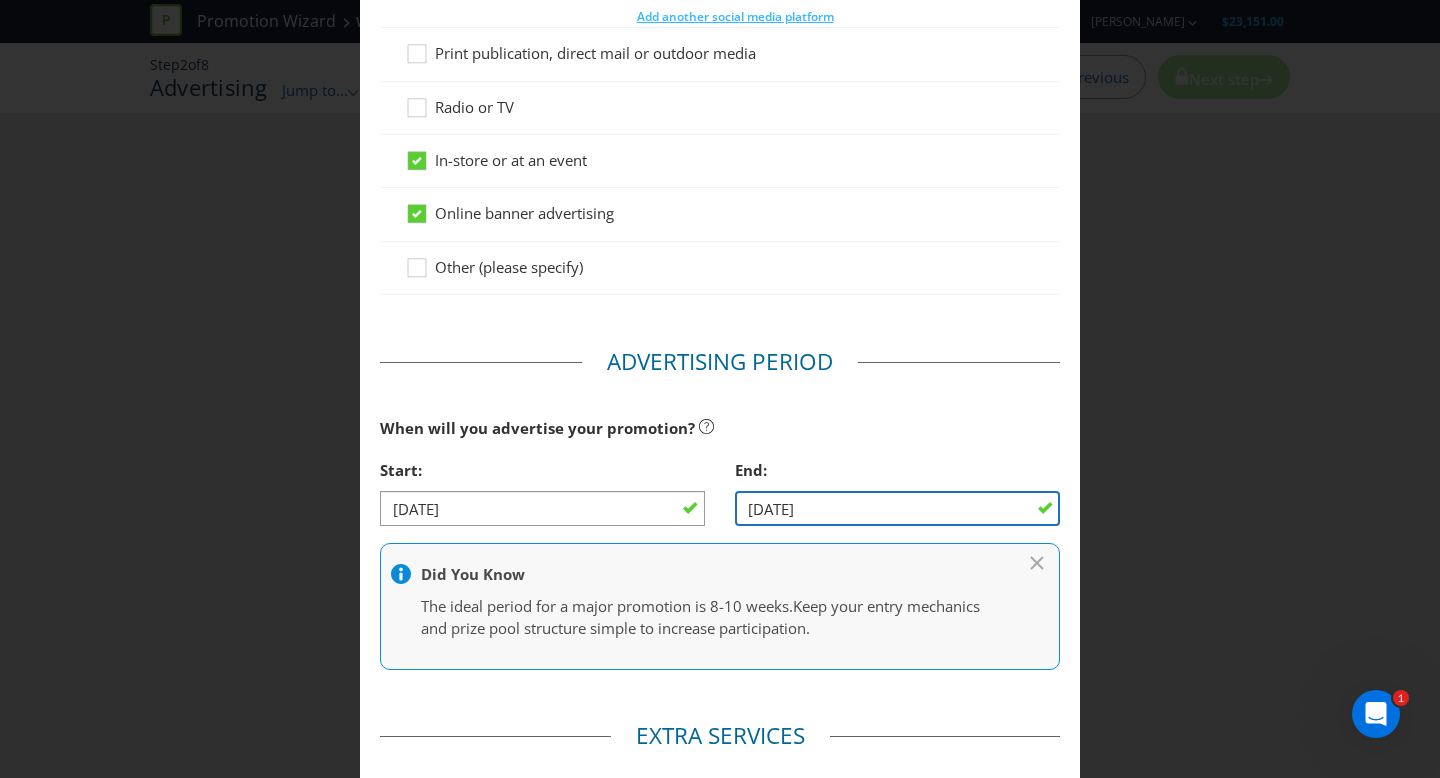 click on "[DATE]" at bounding box center (897, 508) 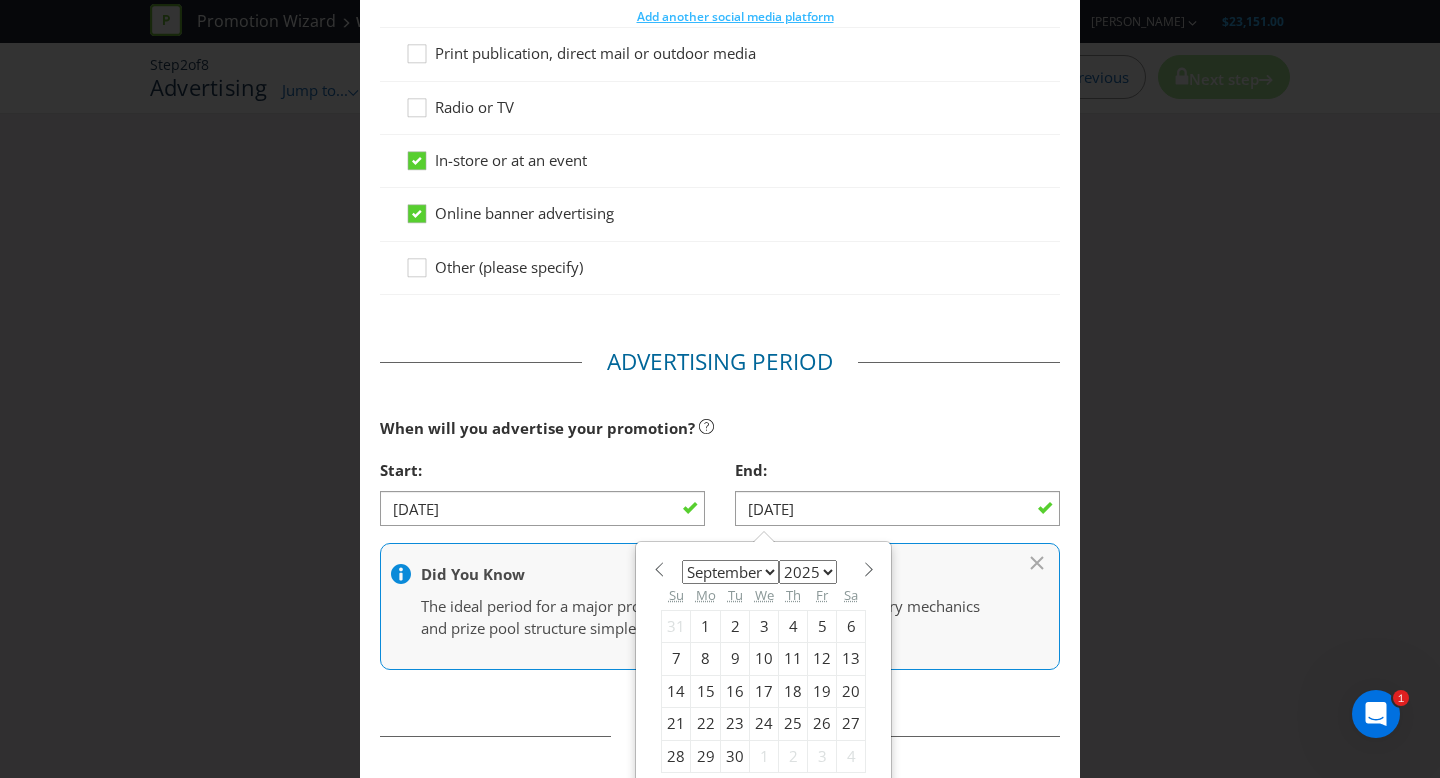 click on "January February March April May June July August September October November December" at bounding box center [730, 572] 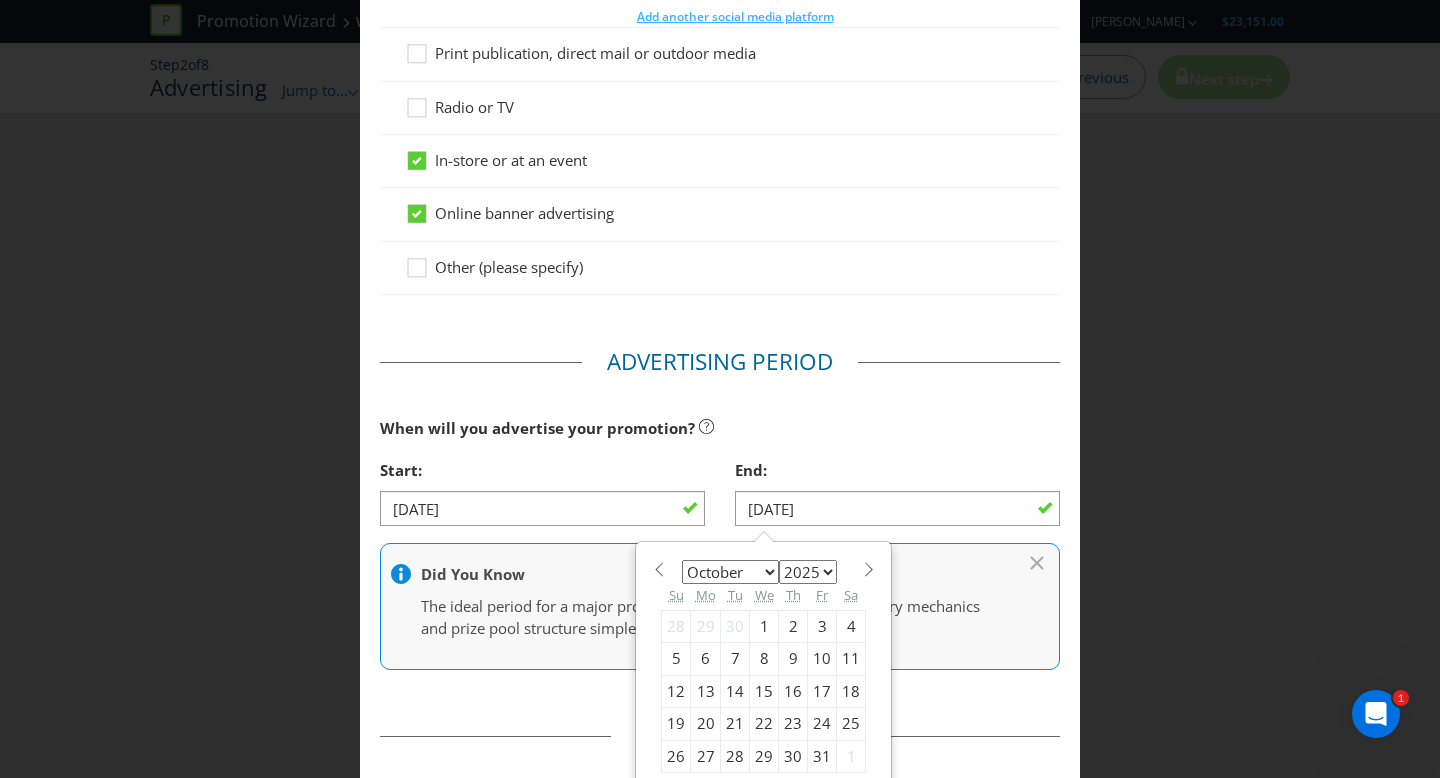 click on "8" at bounding box center (764, 659) 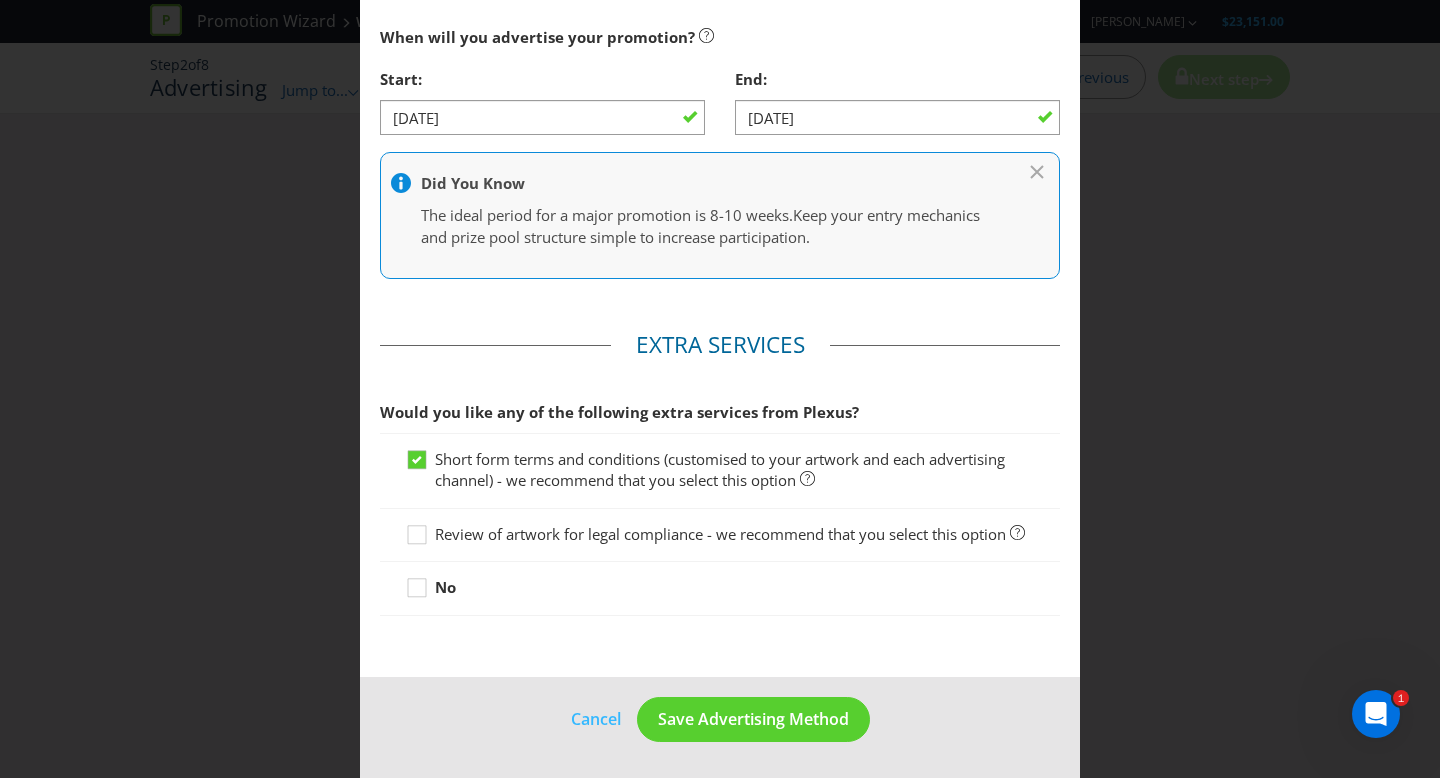 scroll, scrollTop: 860, scrollLeft: 0, axis: vertical 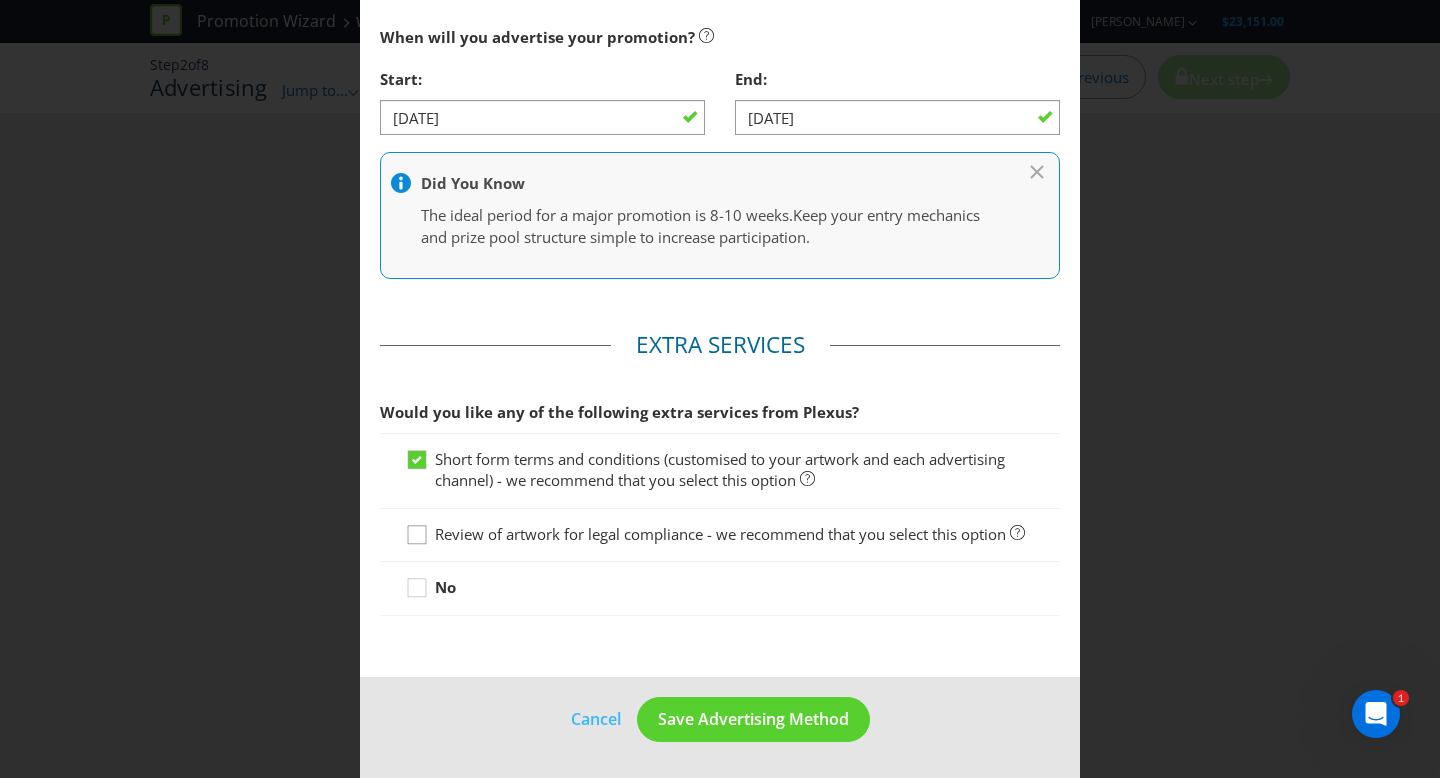 click 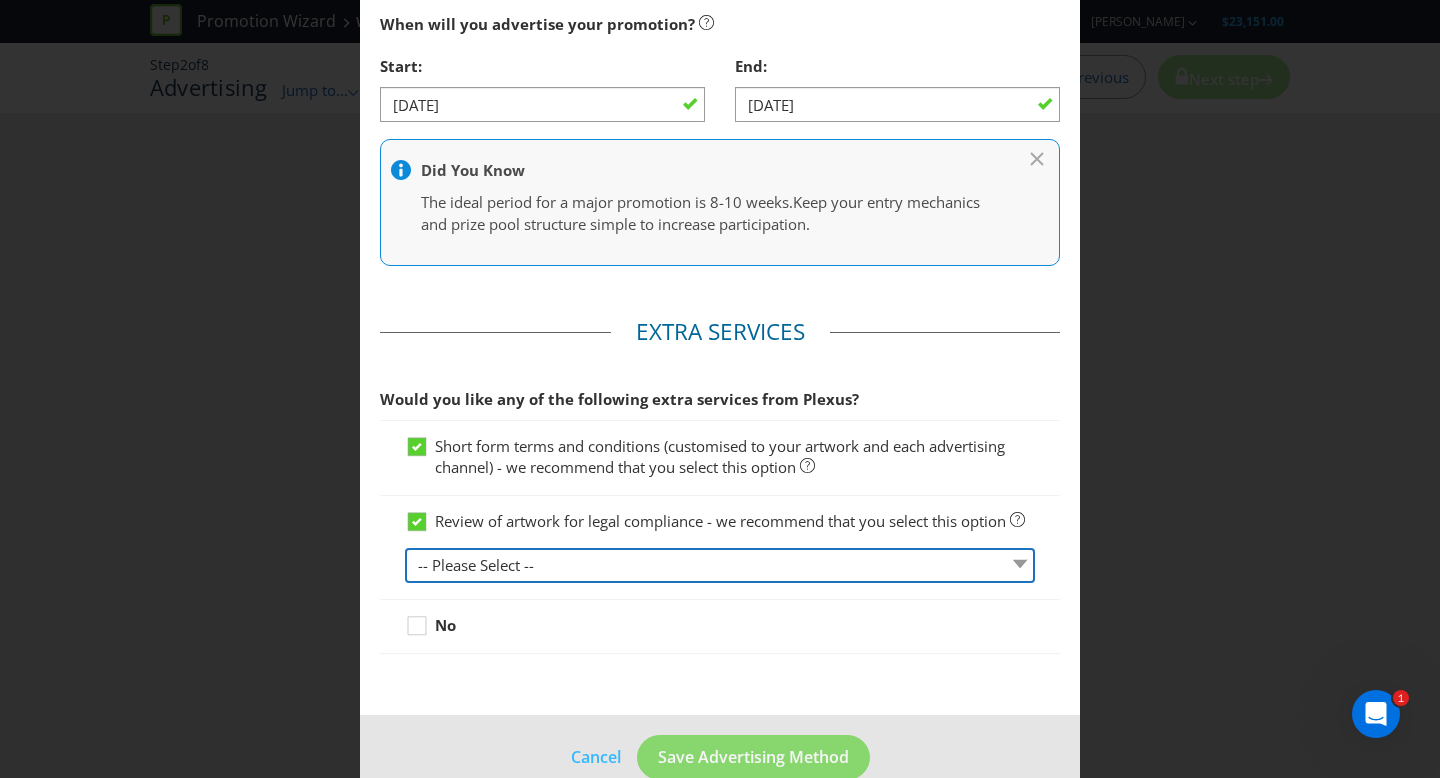 click on "-- Please Select -- 1 piece 2-4 pieces (provided at same time) 5-7 pieces (provided at same time) For more than 7 pieces, please contact us for a quote" at bounding box center [720, 565] 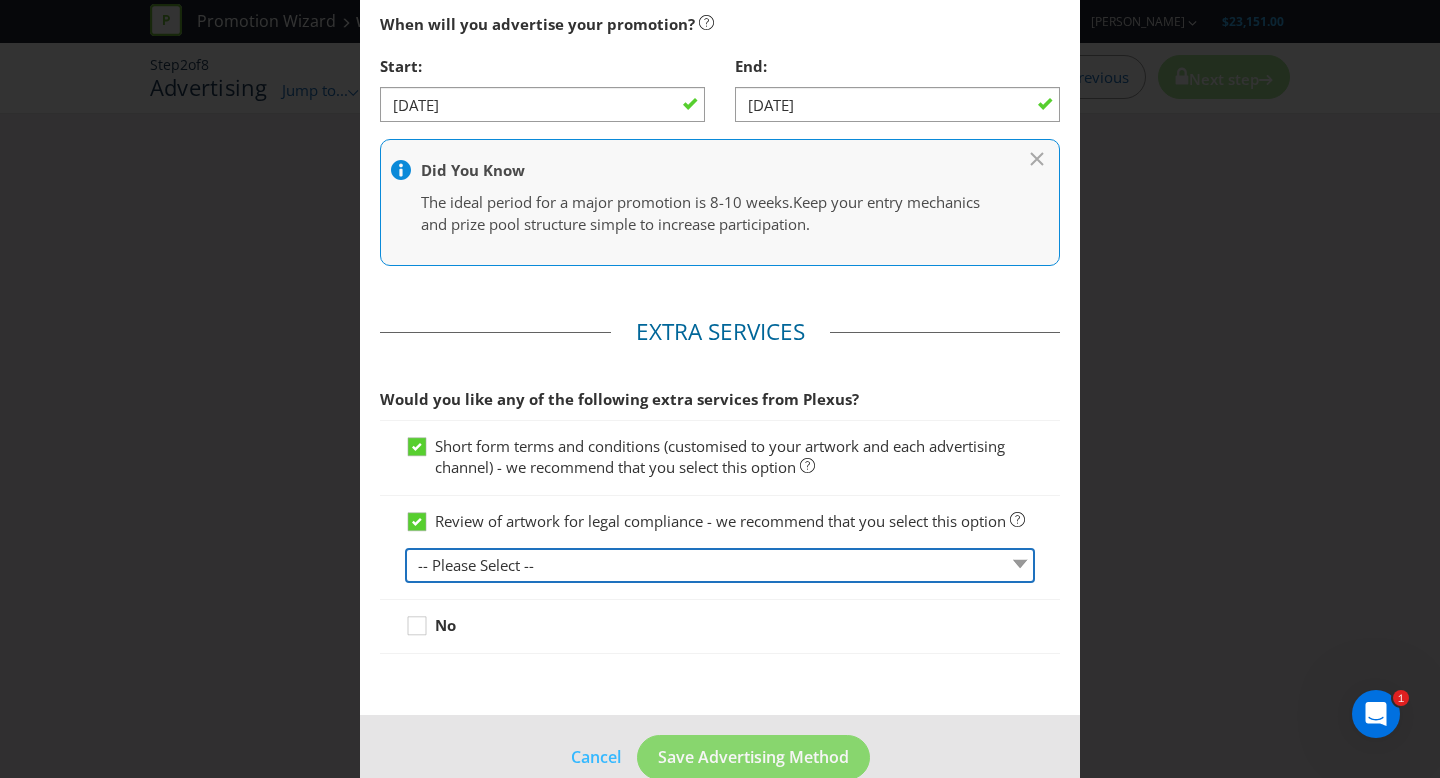 select on "MARKETING_REVIEW_1" 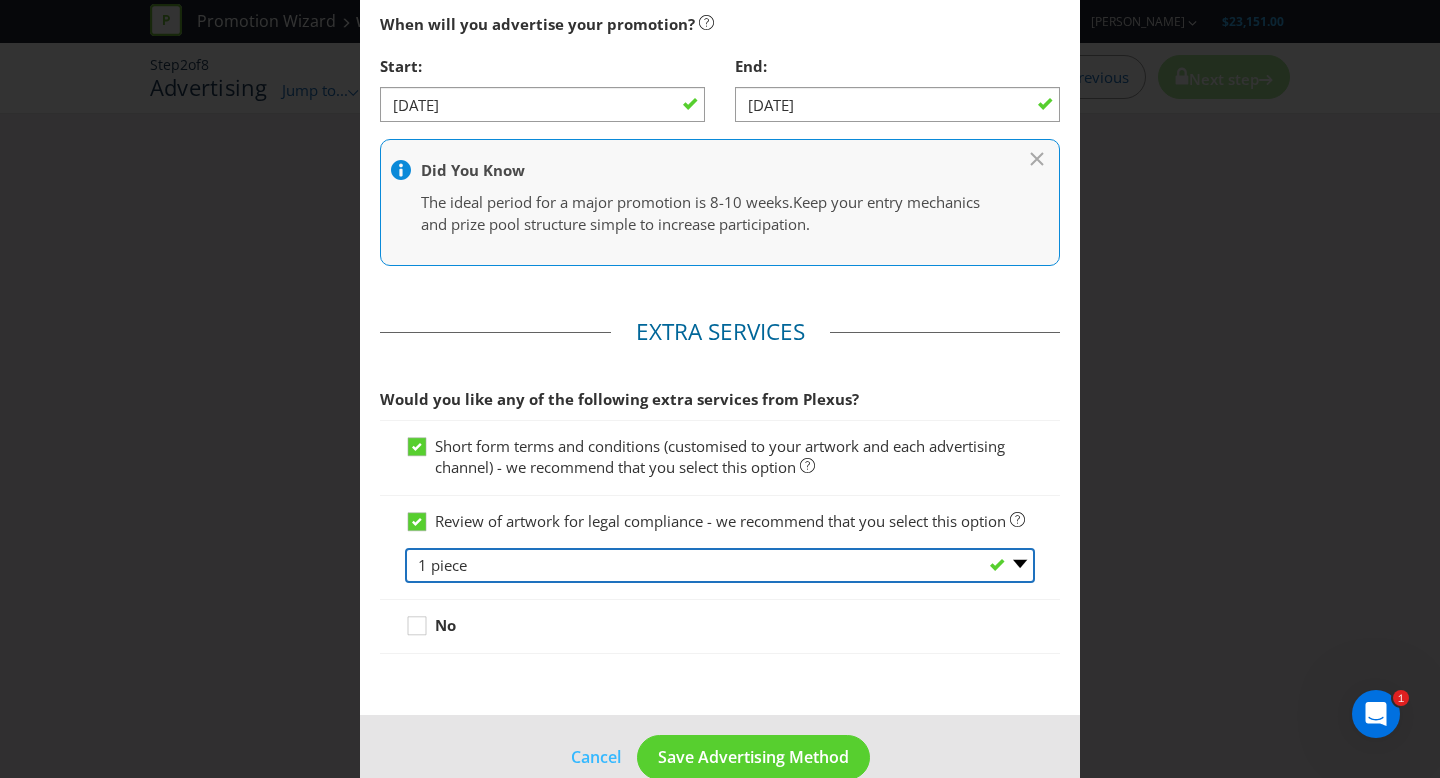 scroll, scrollTop: 919, scrollLeft: 0, axis: vertical 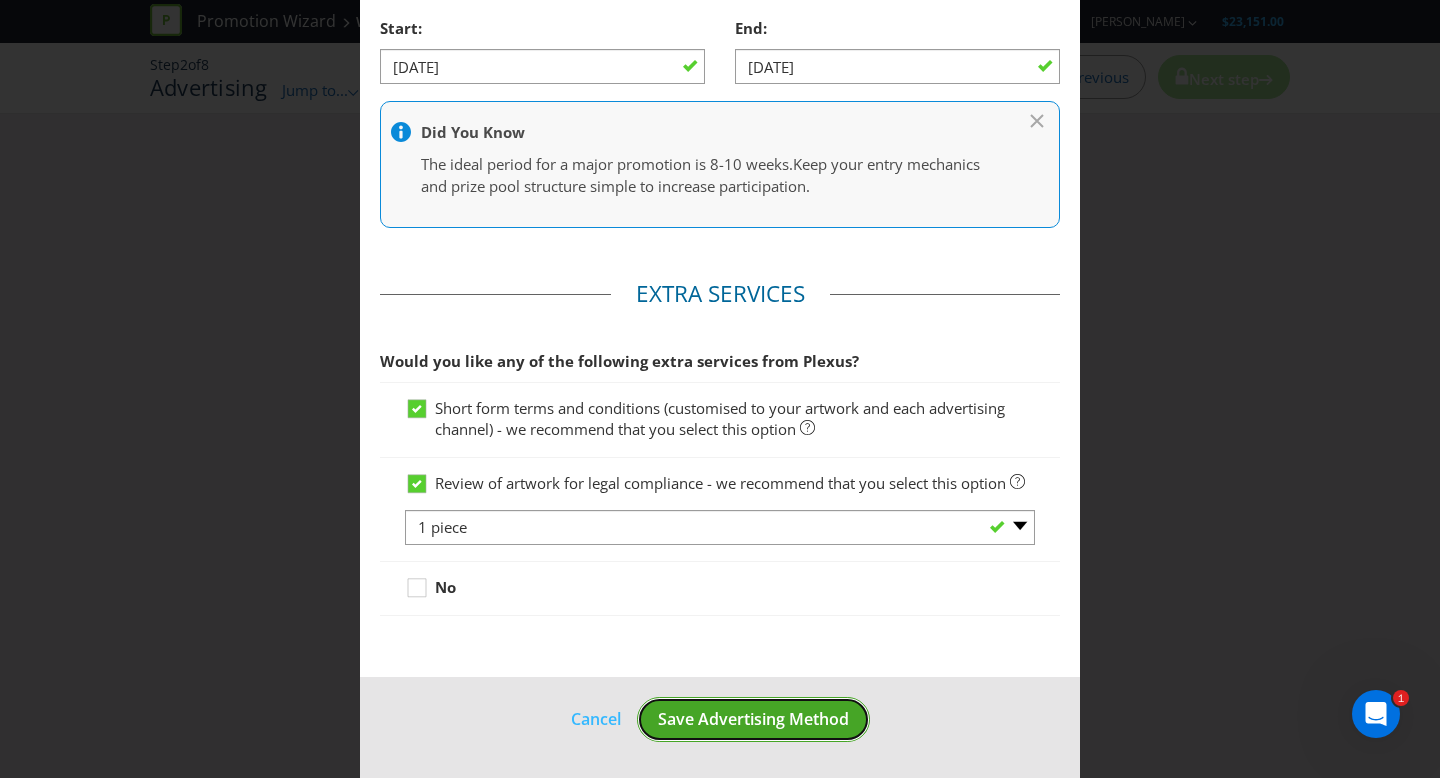 click on "Save Advertising Method" at bounding box center (753, 719) 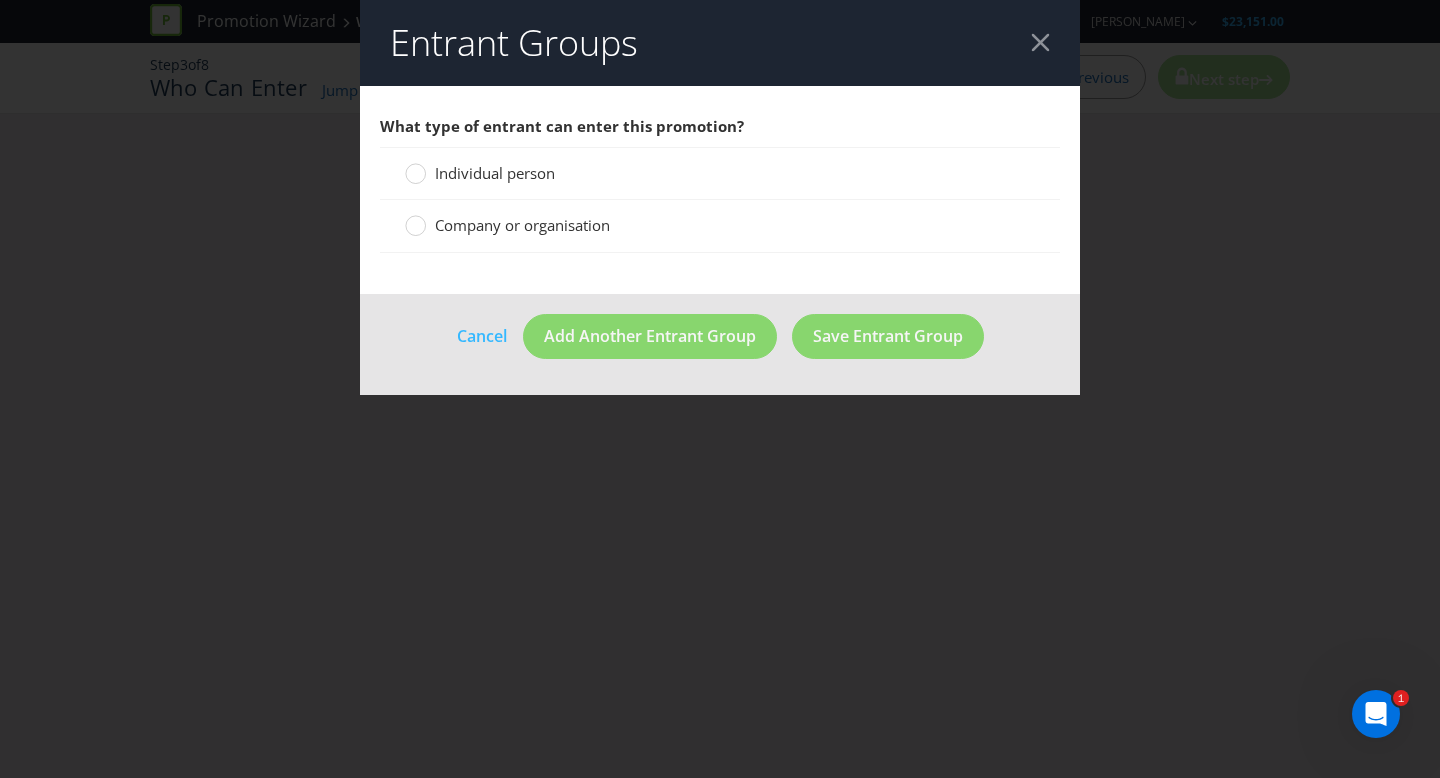 click on "Individual person" at bounding box center [495, 173] 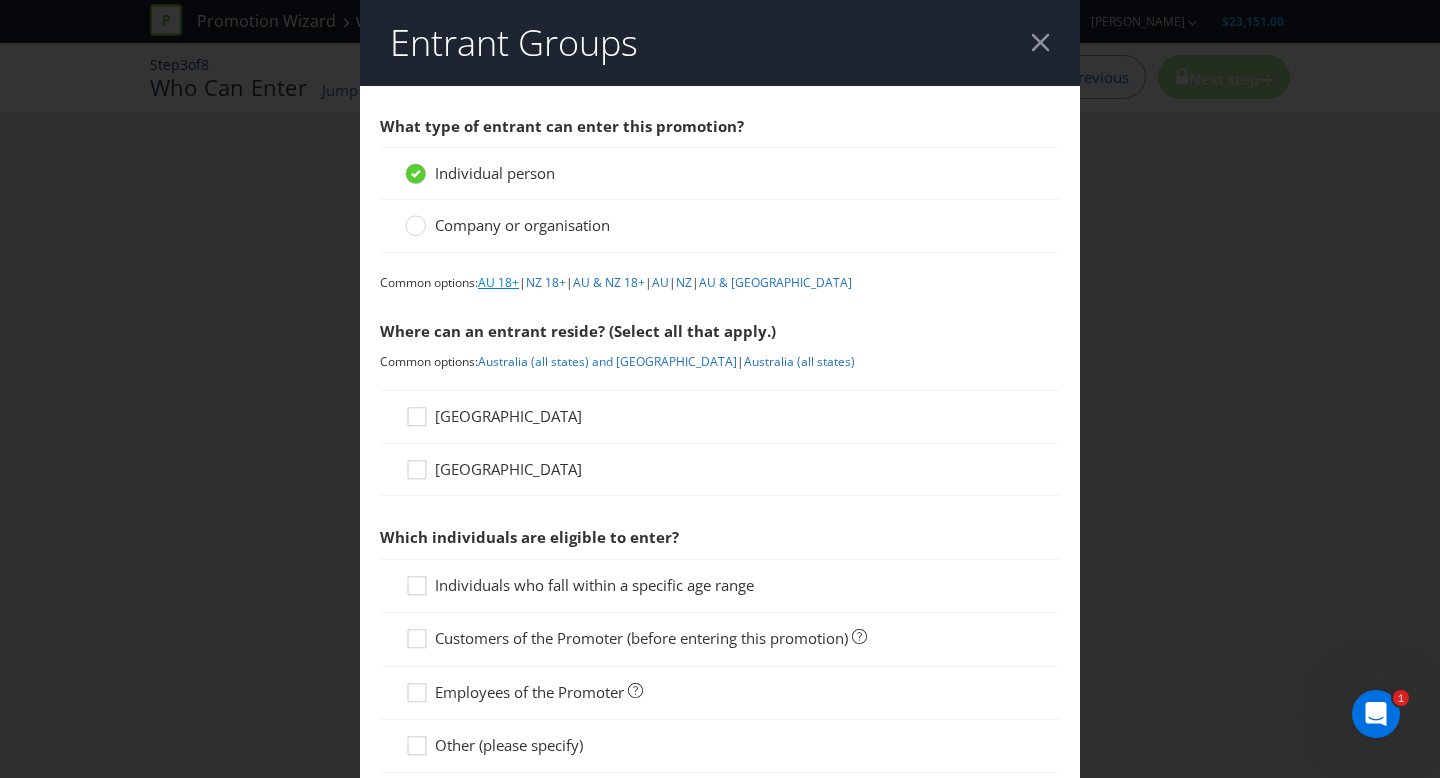 click on "AU 18+" at bounding box center [498, 282] 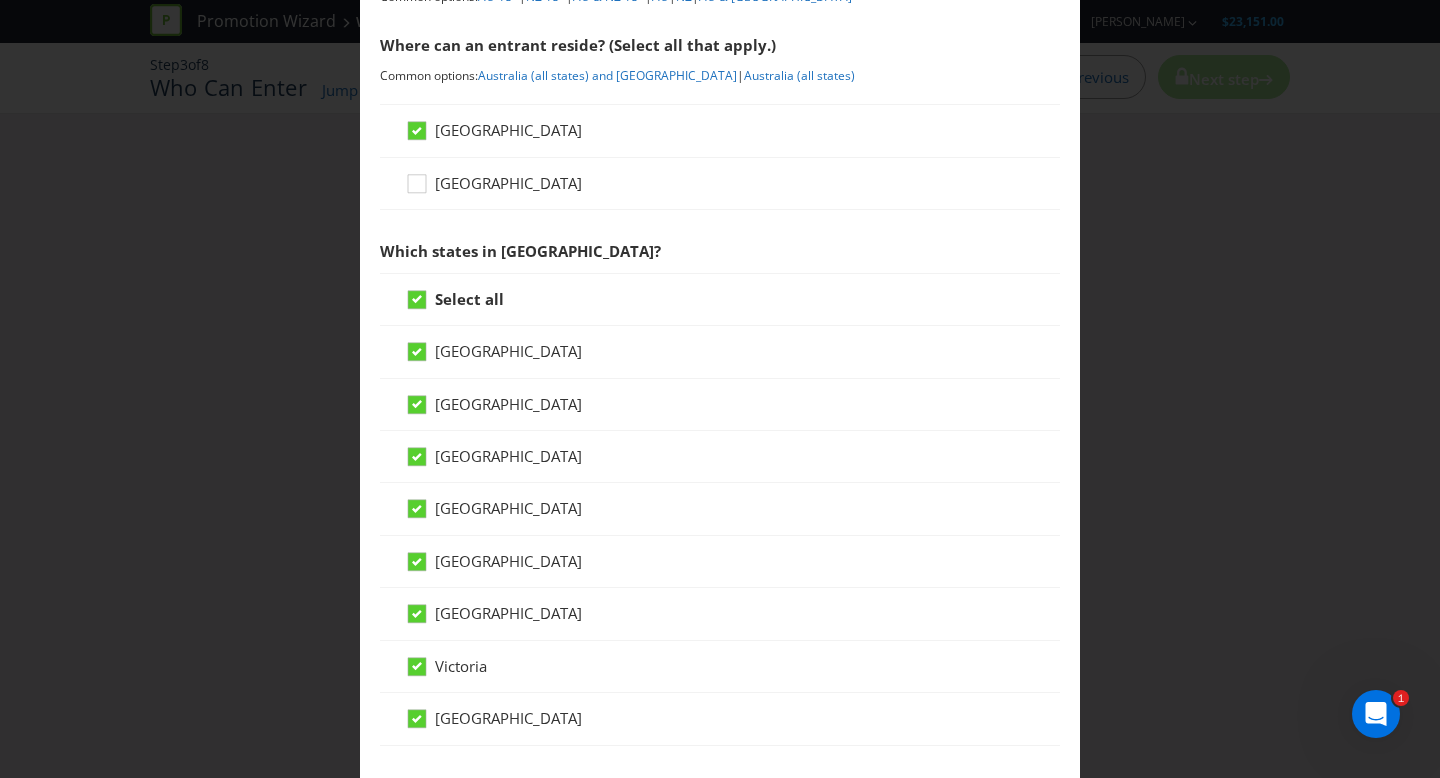 scroll, scrollTop: 281, scrollLeft: 0, axis: vertical 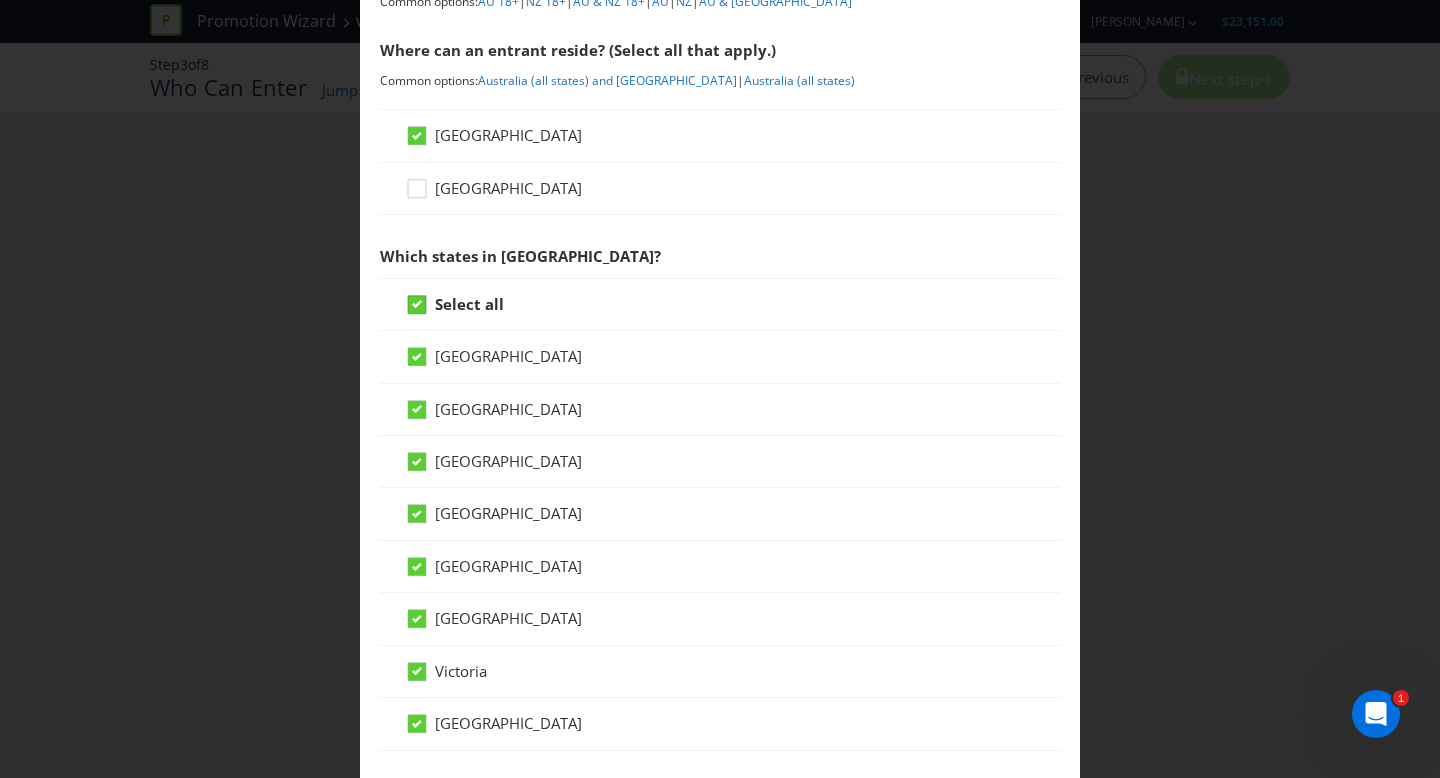 click 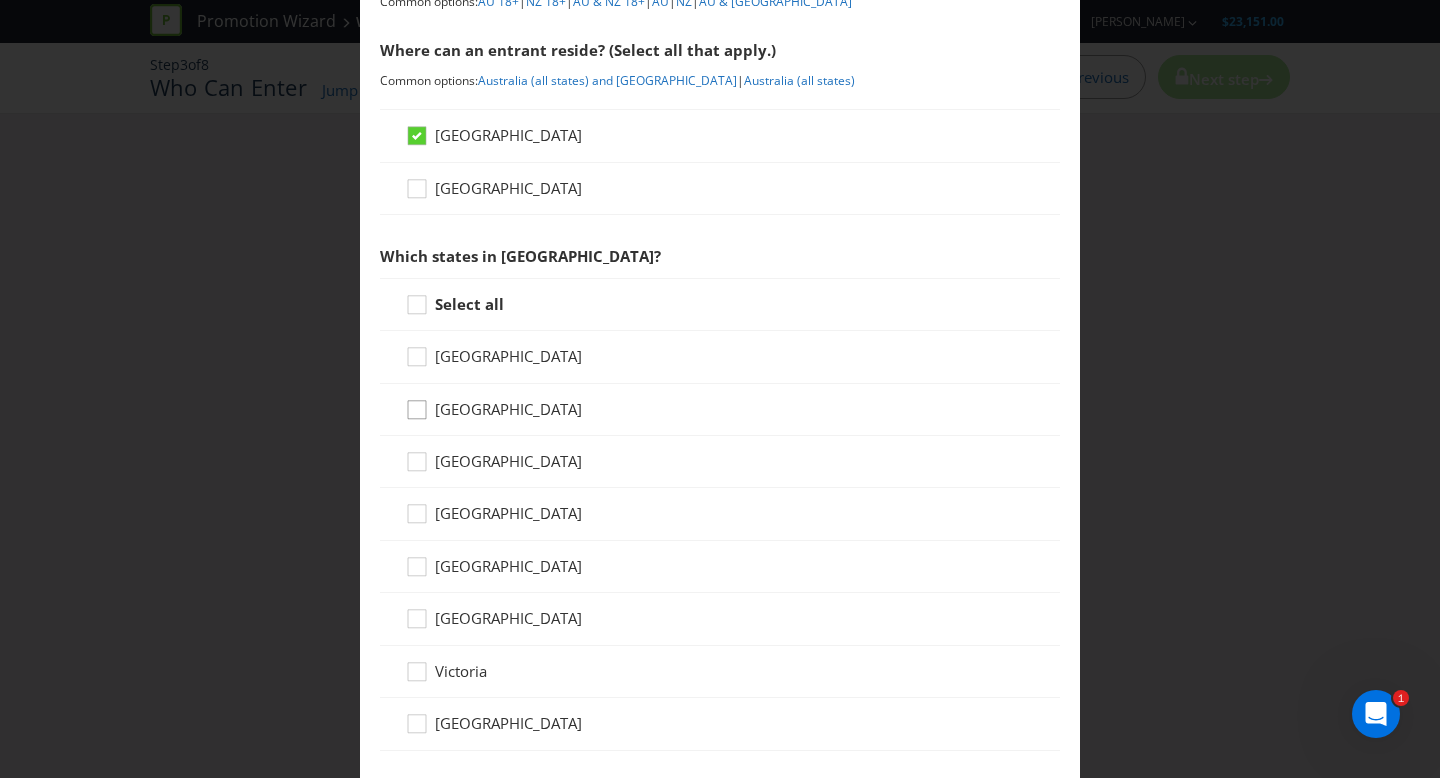 click at bounding box center (417, 403) 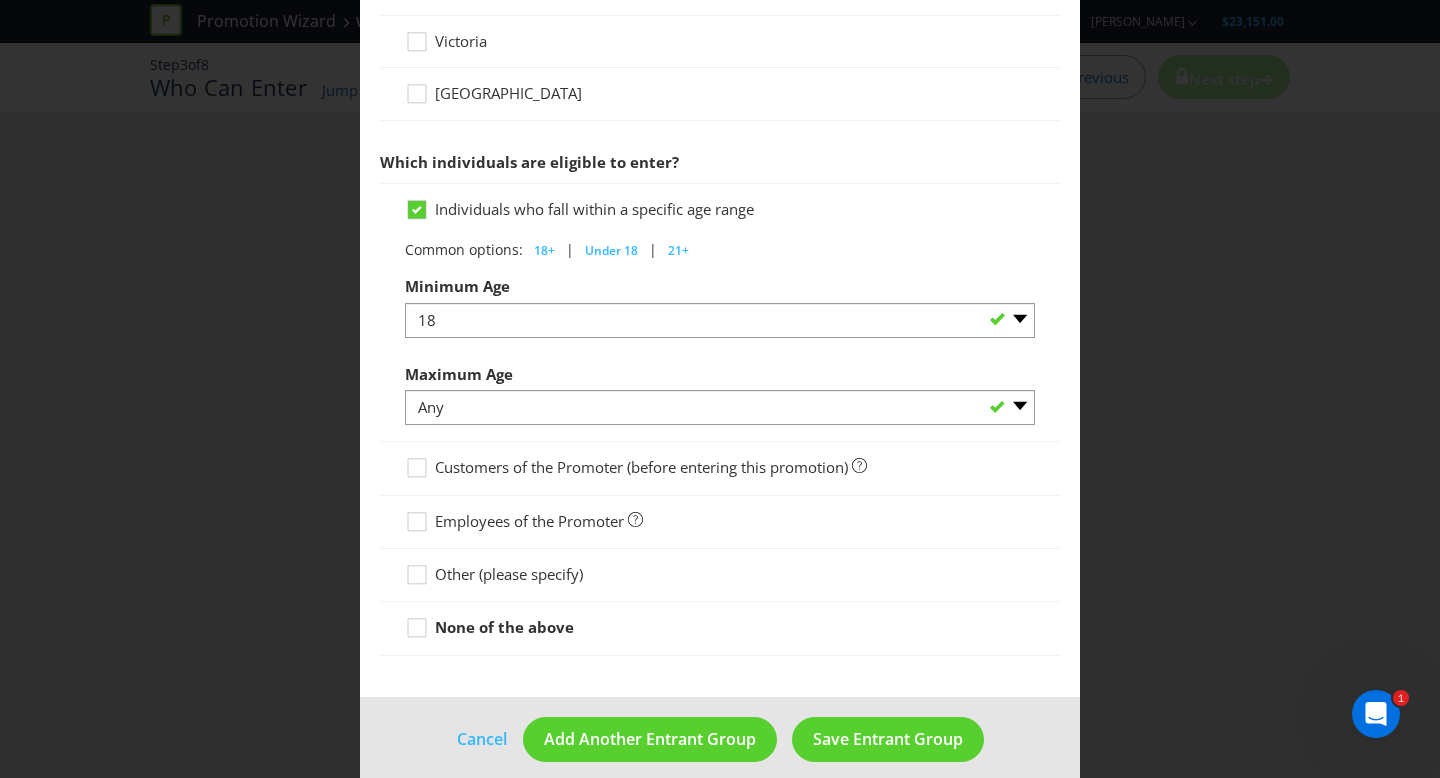 scroll, scrollTop: 931, scrollLeft: 0, axis: vertical 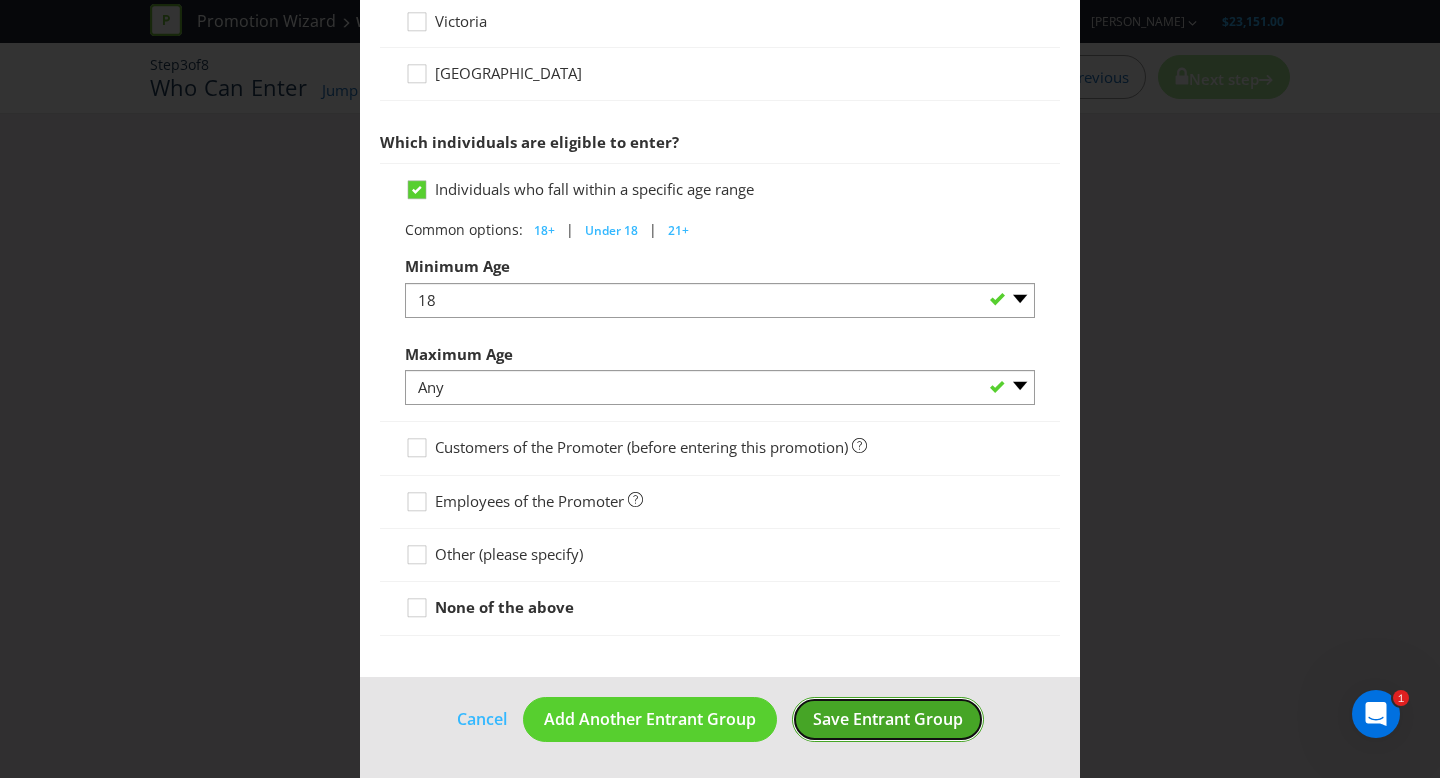click on "Save Entrant Group" at bounding box center (888, 719) 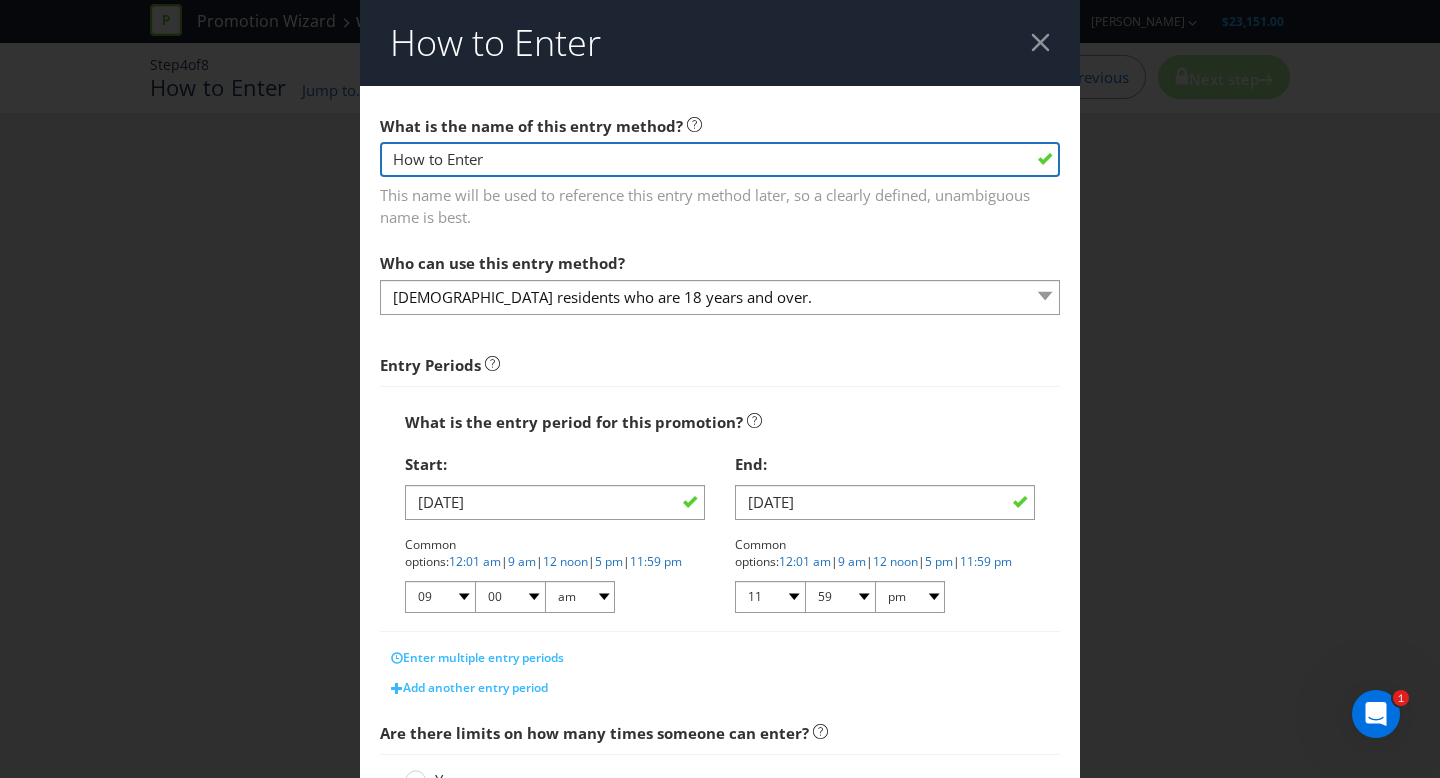 click on "How to Enter" at bounding box center [720, 159] 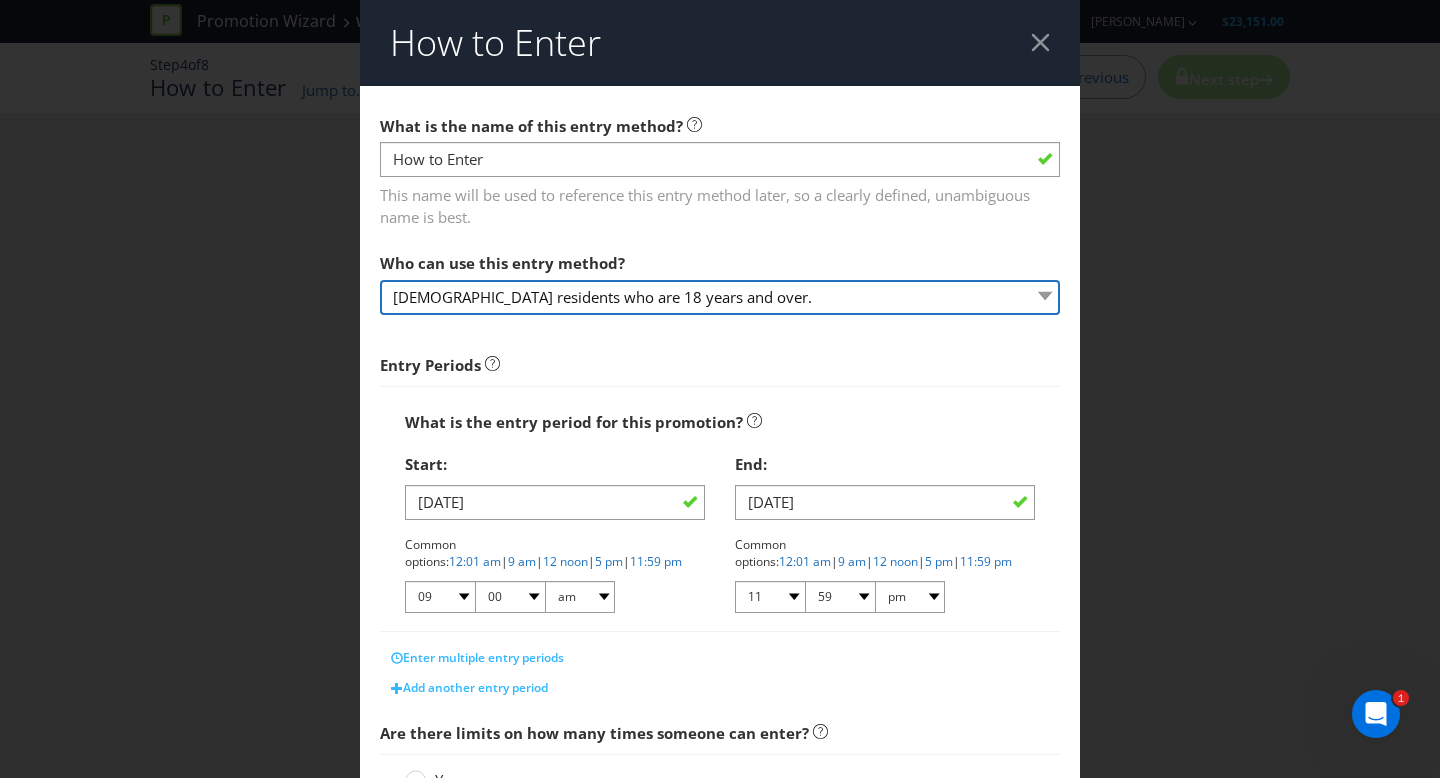 click on "[DEMOGRAPHIC_DATA] residents who are 18 years and over." at bounding box center [720, 297] 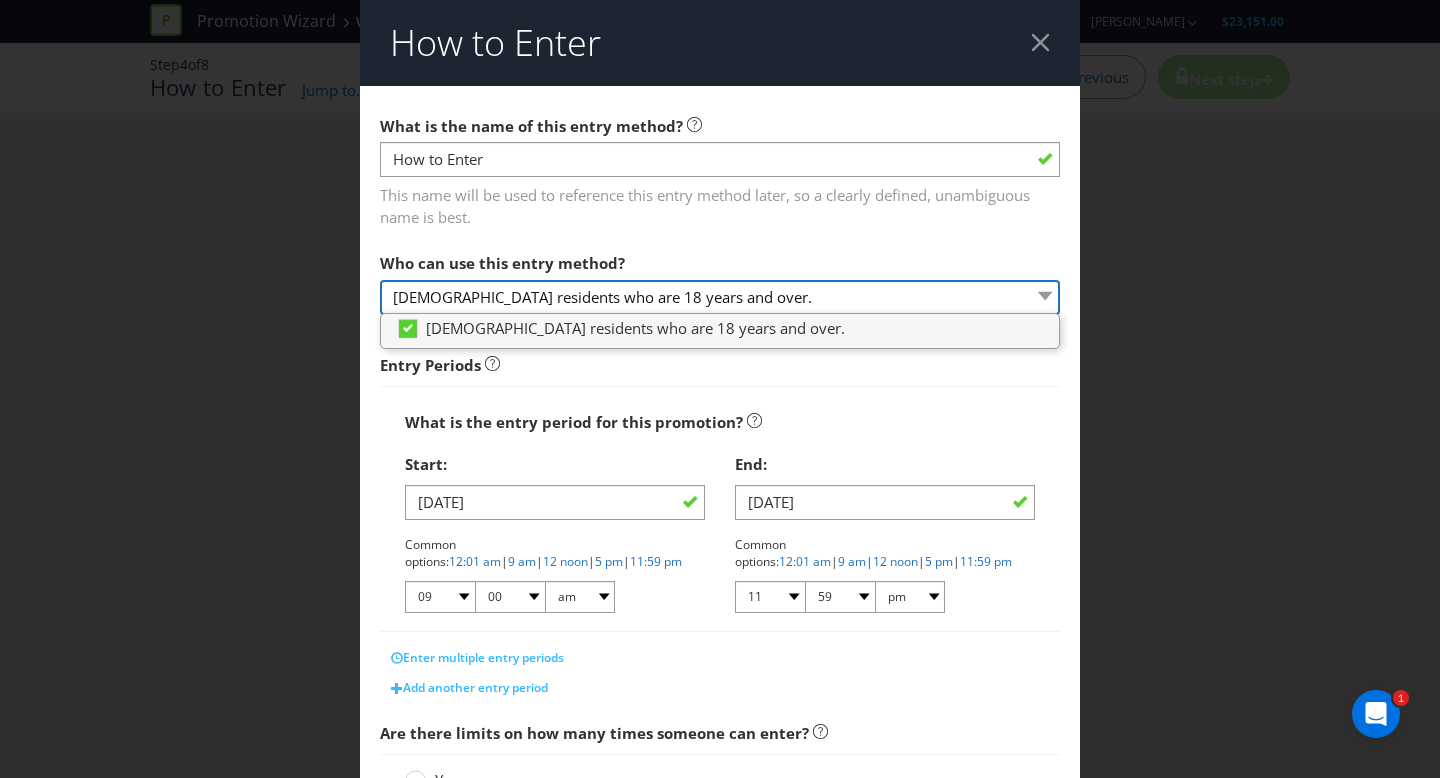 click on "[DEMOGRAPHIC_DATA] residents who are 18 years and over." at bounding box center (720, 297) 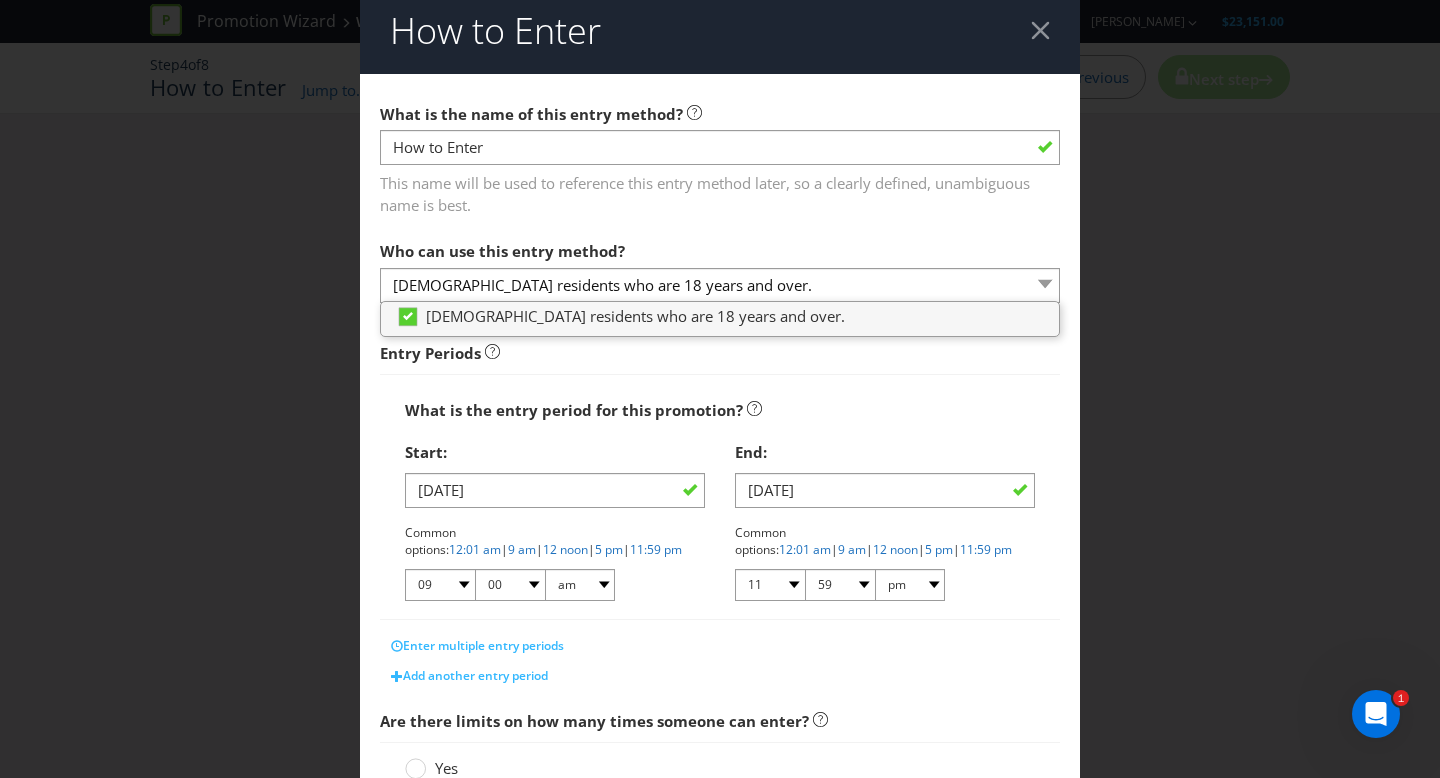 click on "What is the entry period for this promotion?   Start: [DATE] Common options:  12:01 am   |  9 am   |  12 noon   |  5 pm   |  11:59 pm   01 02 03 04 05 06 07 08 09 10 11 12 00 01 05 10 15 20 25 29 30 35 40 45 50 55 59 am pm   End: [DATE] Common options:  12:01 am   |  9 am   |  12 noon   |  5 pm   |  11:59 pm   01 02 03 04 05 06 07 08 09 10 11 12 00 01 05 10 15 20 25 29 30 35 40 45 50 55 59 am pm" at bounding box center (720, 497) 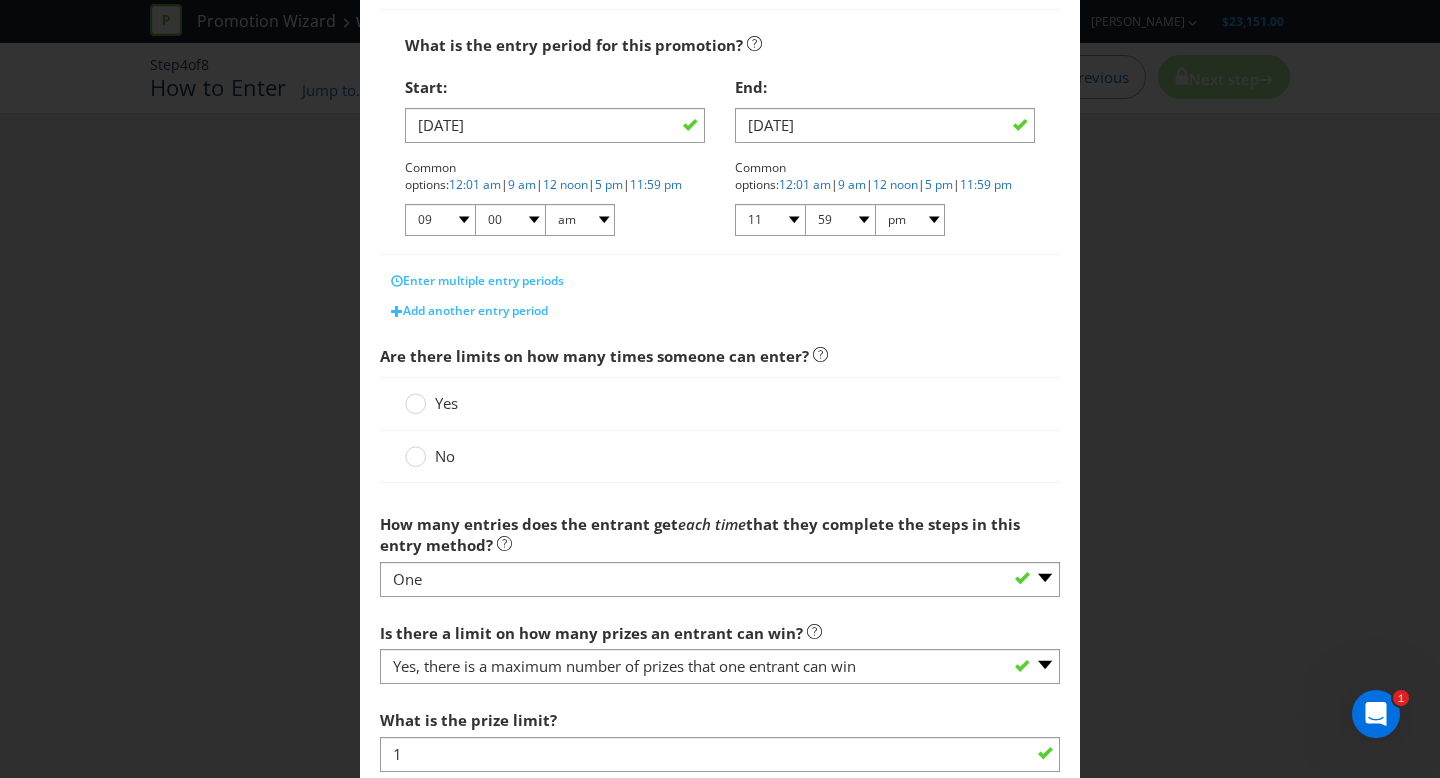 scroll, scrollTop: 396, scrollLeft: 0, axis: vertical 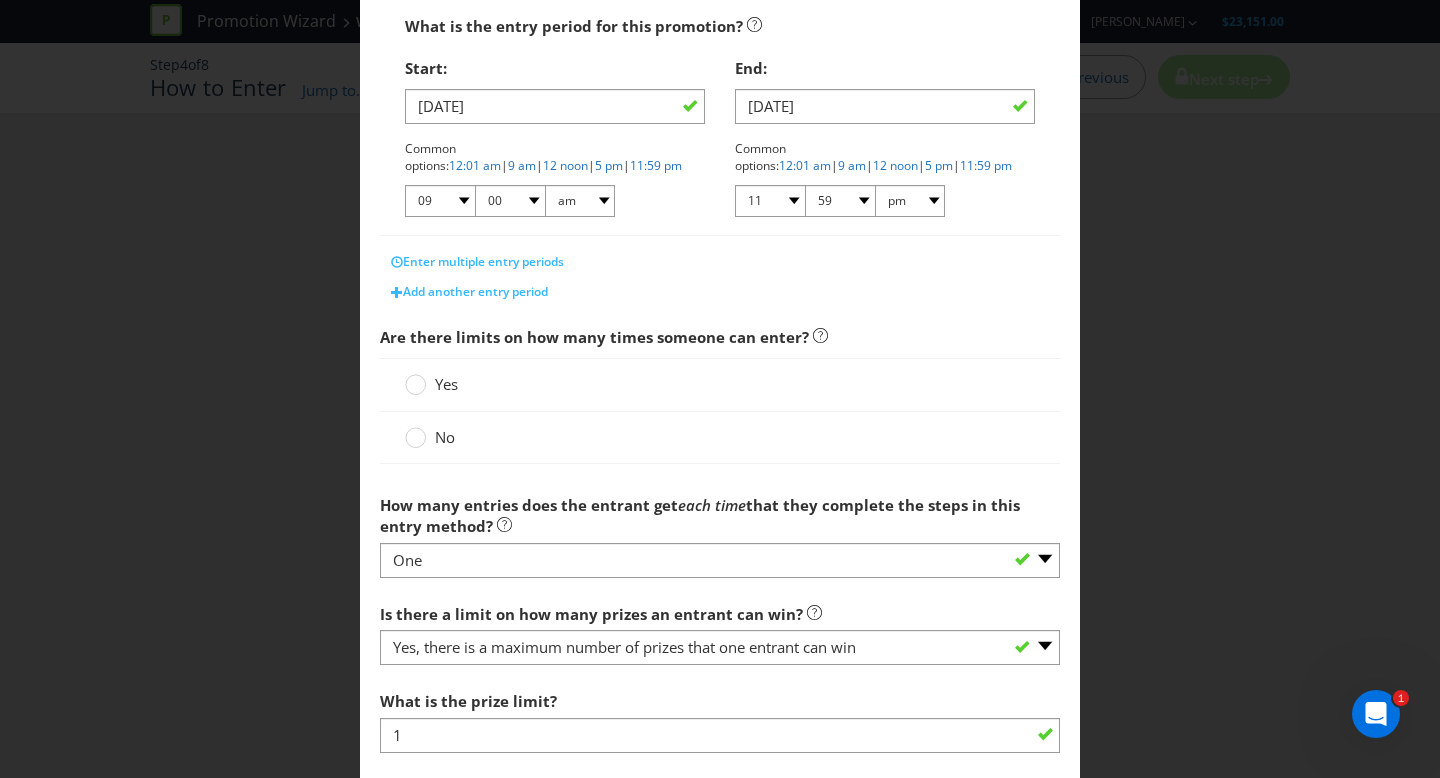 click on "Yes" at bounding box center [446, 384] 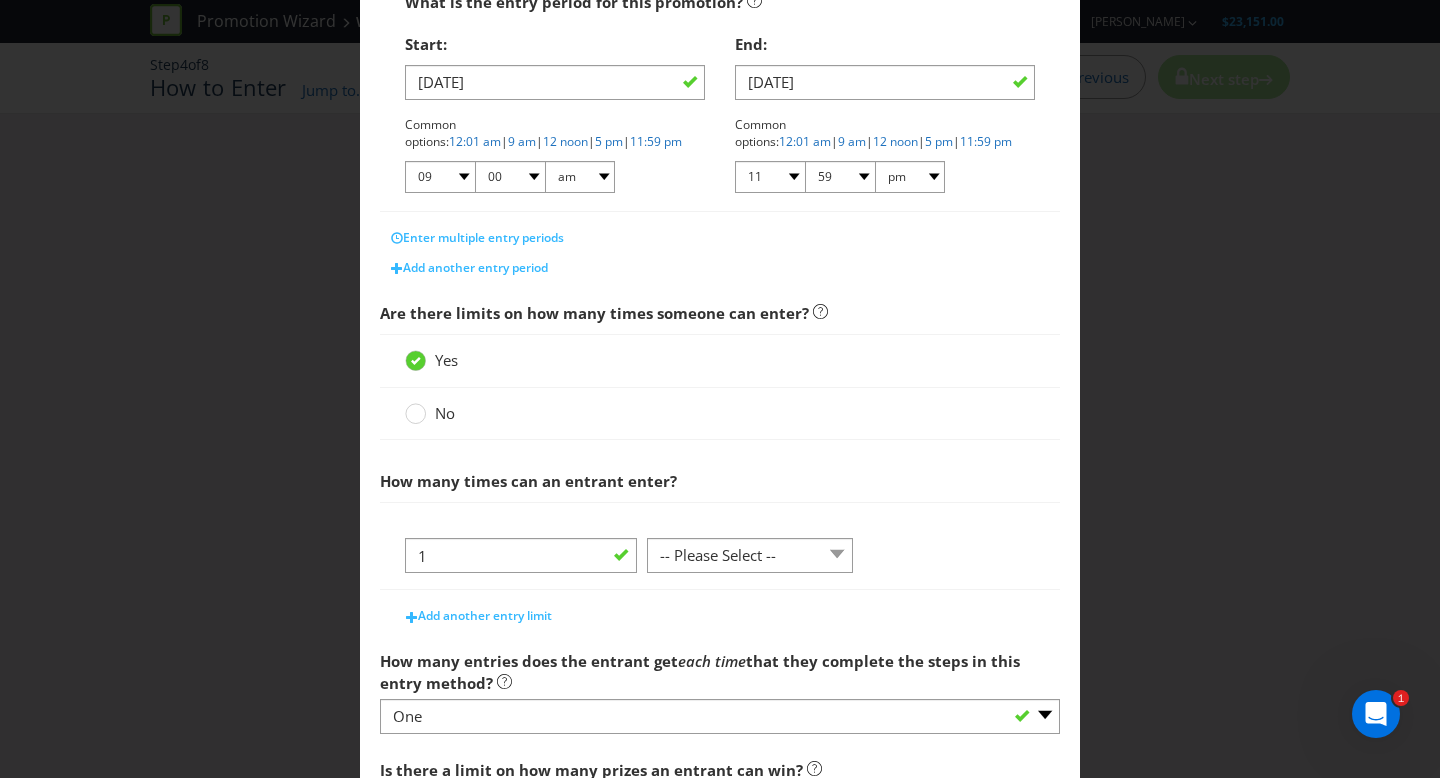 scroll, scrollTop: 421, scrollLeft: 0, axis: vertical 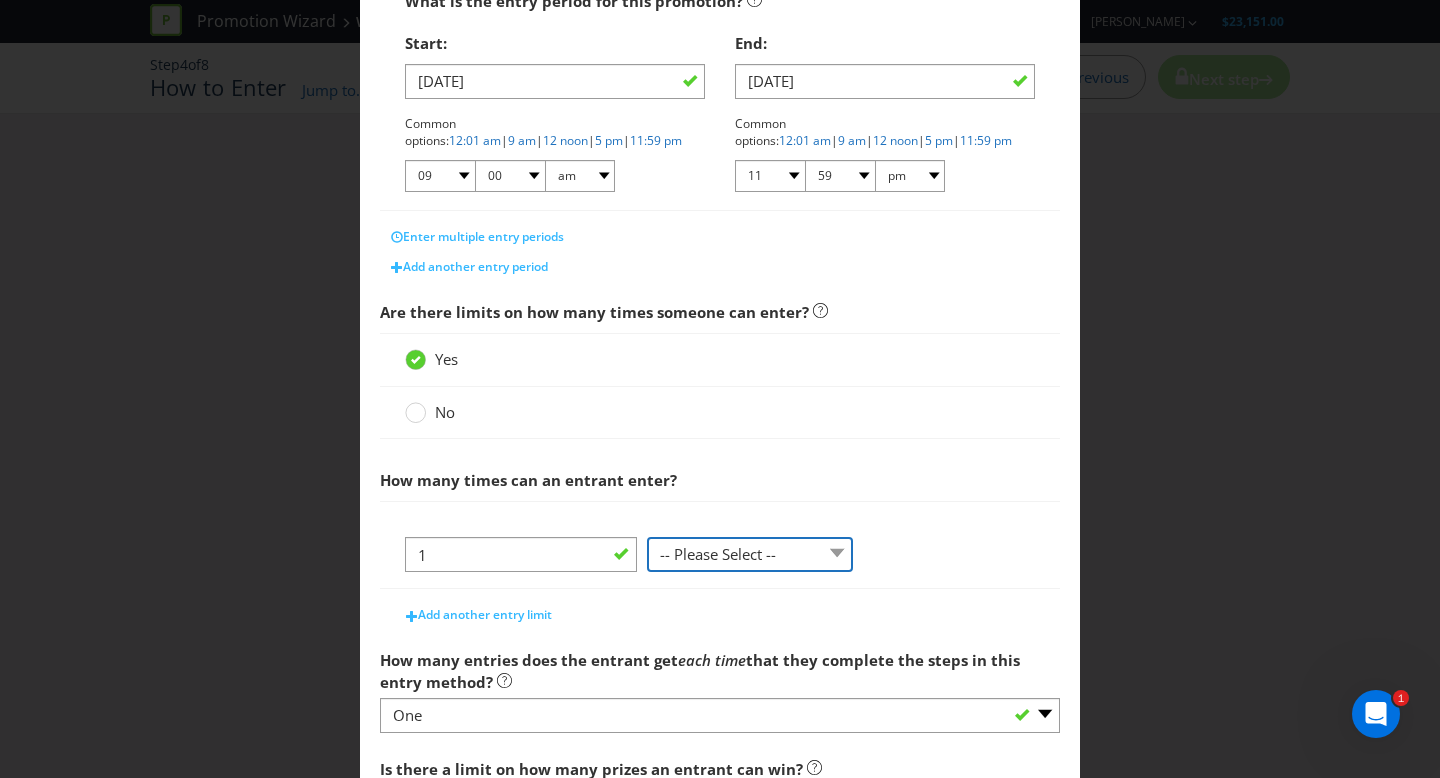 click on "-- Please Select -- per person per day per purchase per transaction Other (please specify)" at bounding box center [750, 554] 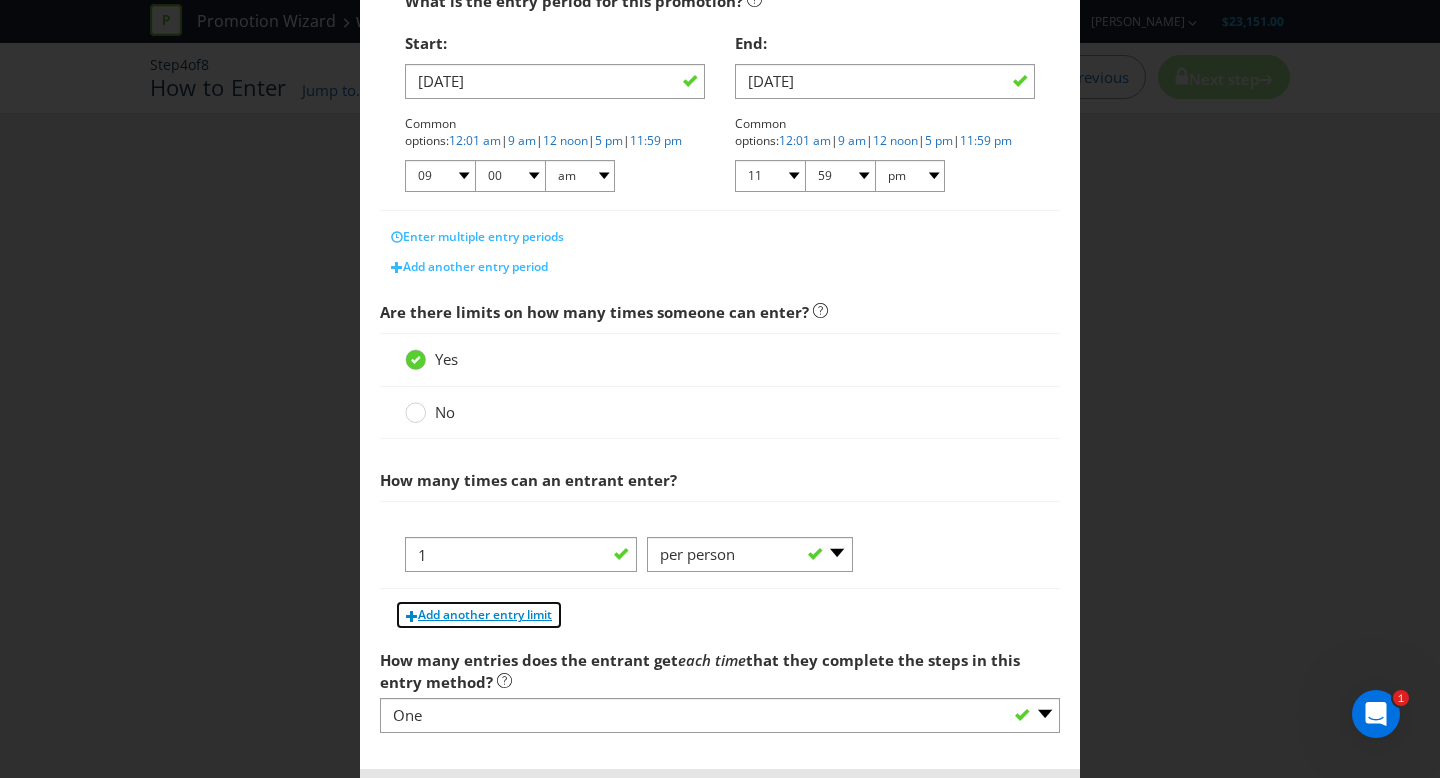 click on "Add another entry limit" at bounding box center [485, 614] 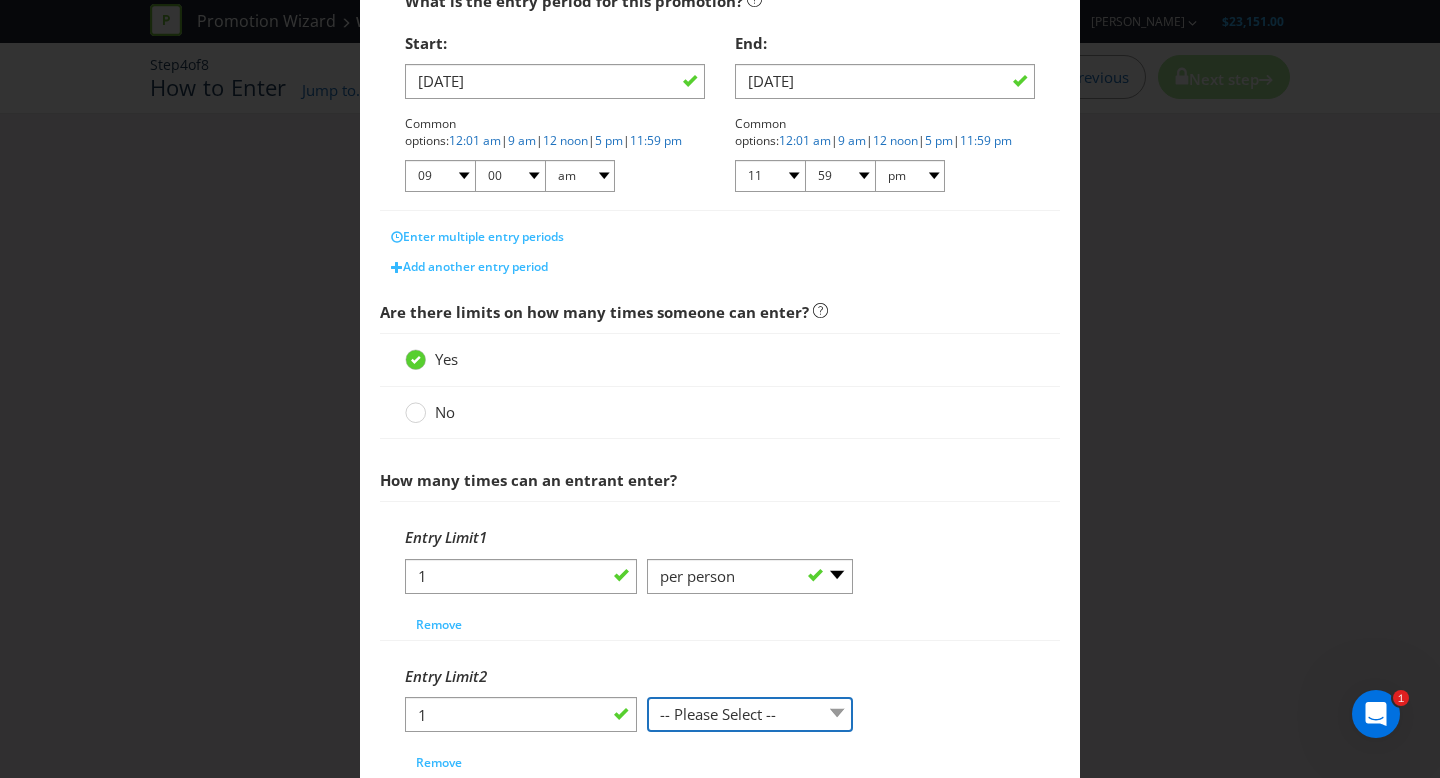 click on "-- Please Select -- per person per day per purchase per transaction Other (please specify)" at bounding box center [750, 714] 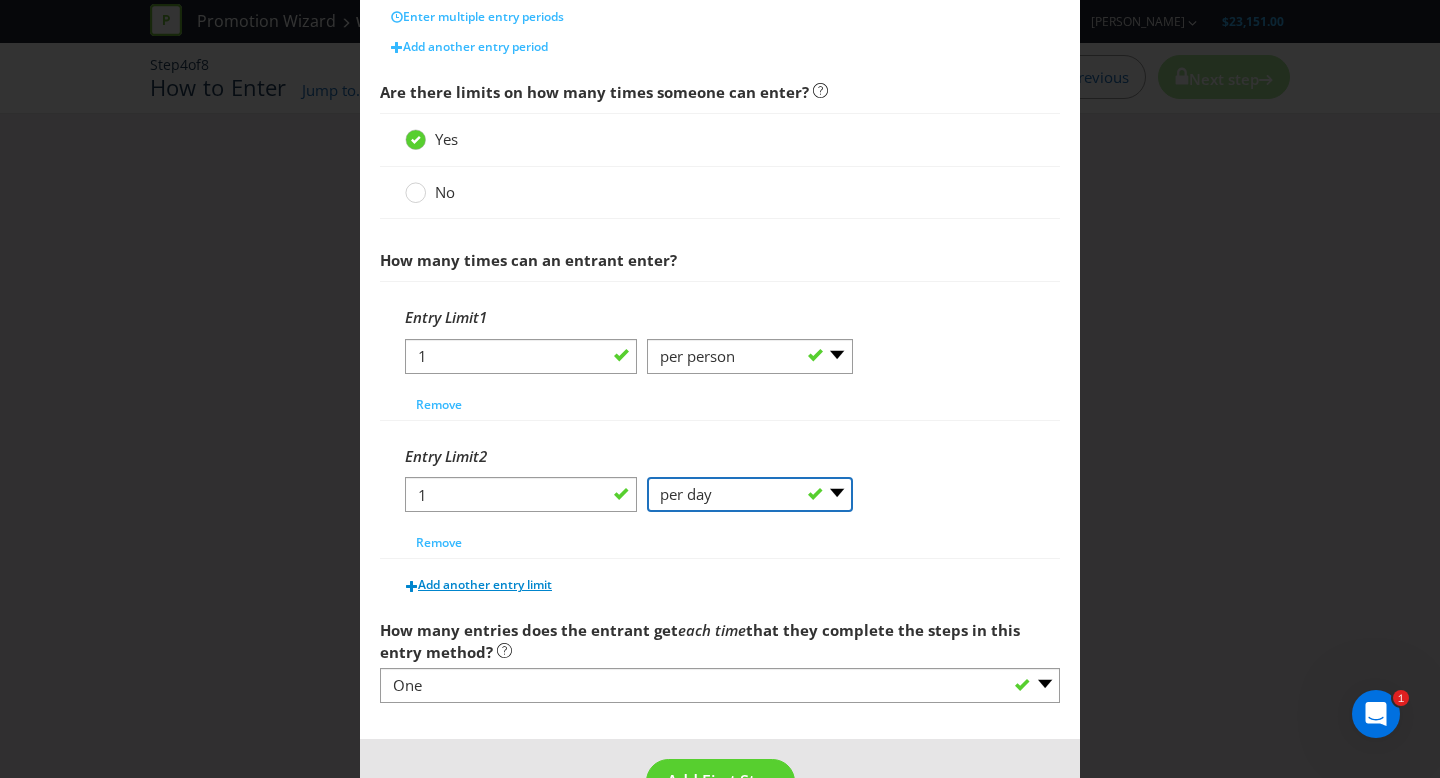 scroll, scrollTop: 642, scrollLeft: 0, axis: vertical 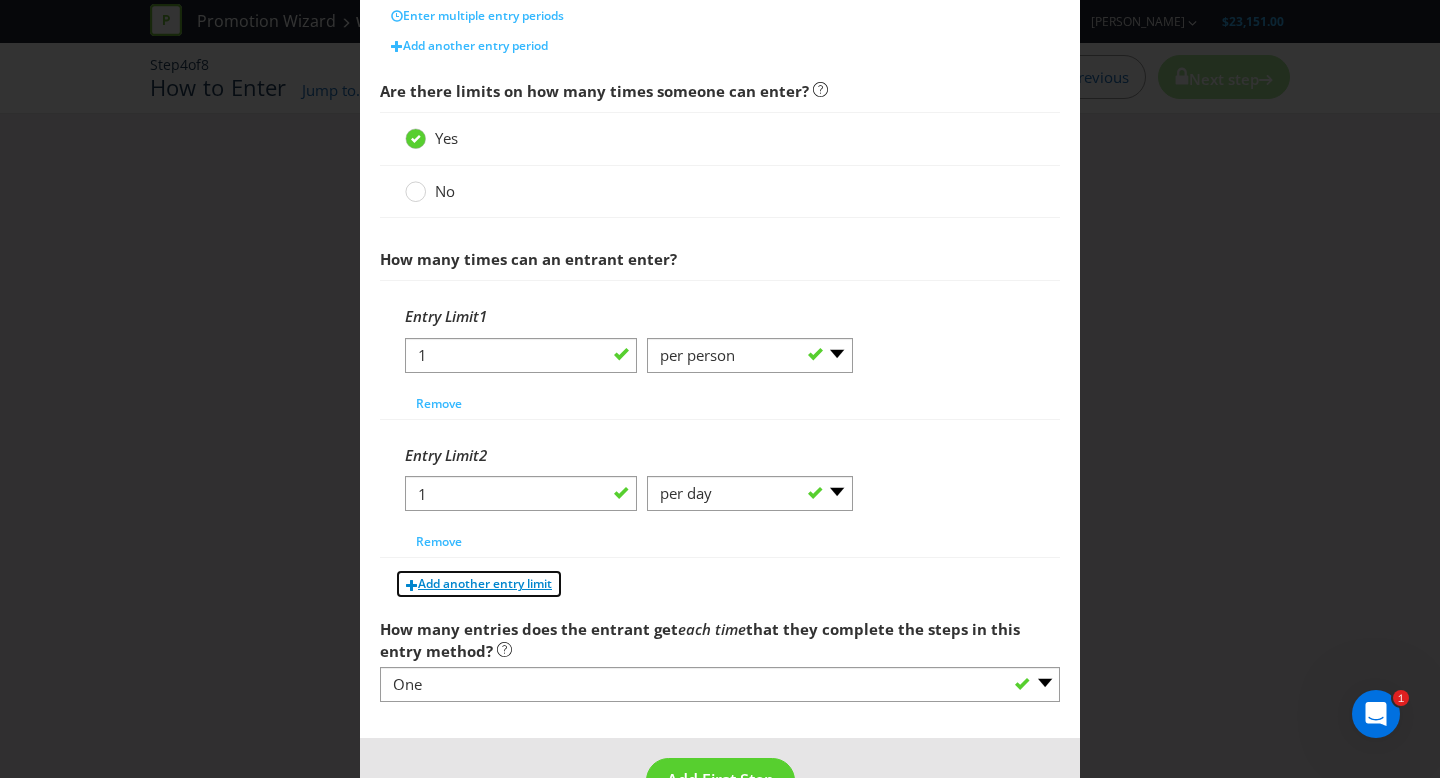 click on "Add another entry limit" at bounding box center [485, 583] 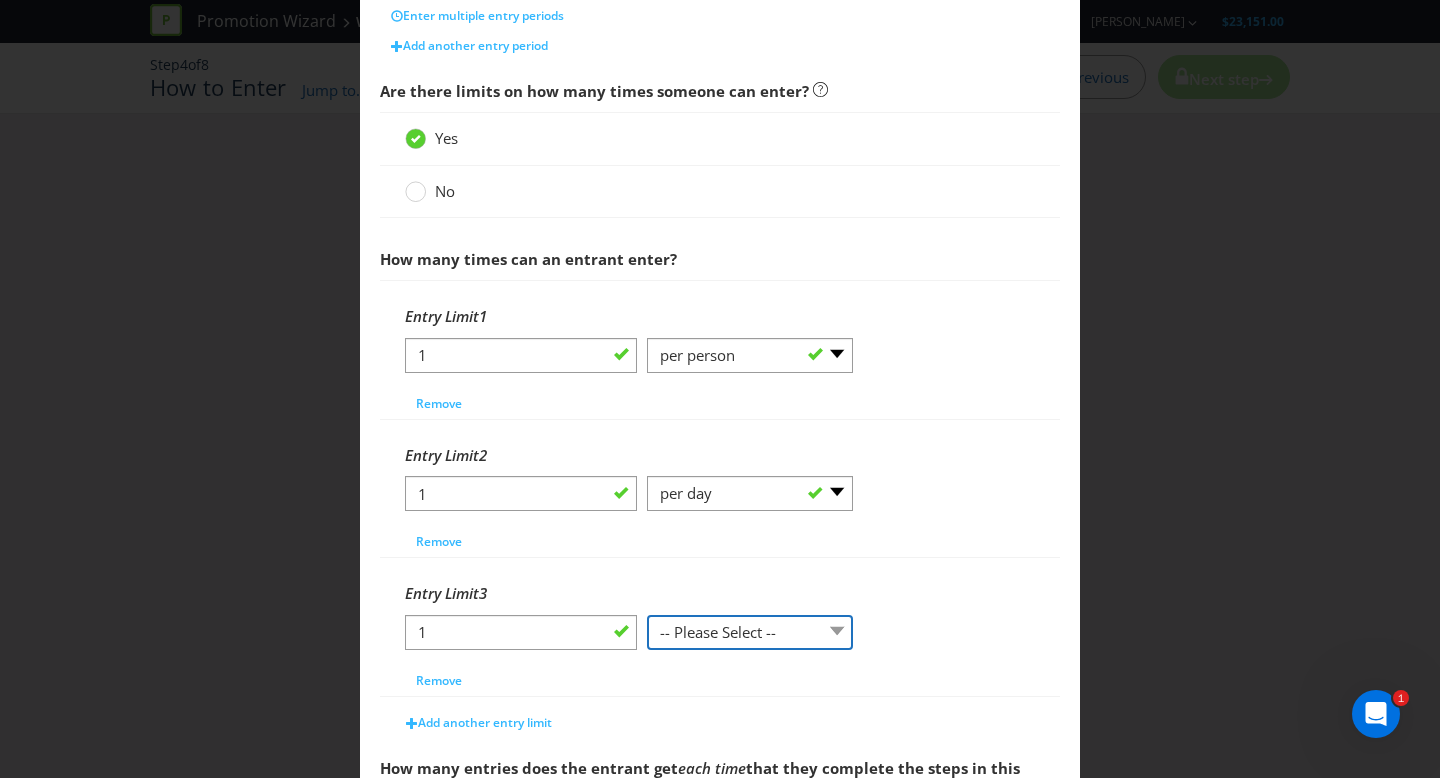 click on "-- Please Select -- per person per day per purchase per transaction Other (please specify)" at bounding box center (750, 632) 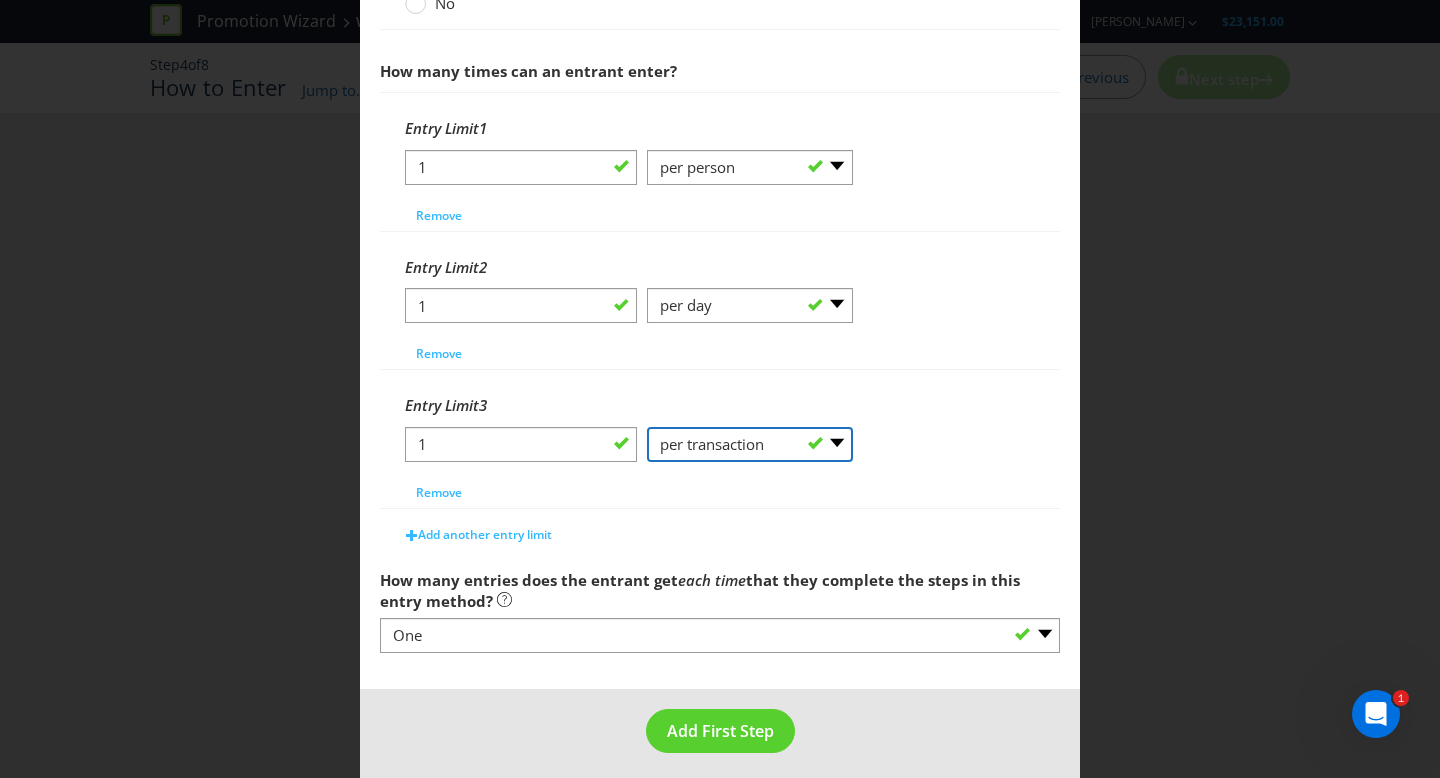 scroll, scrollTop: 841, scrollLeft: 0, axis: vertical 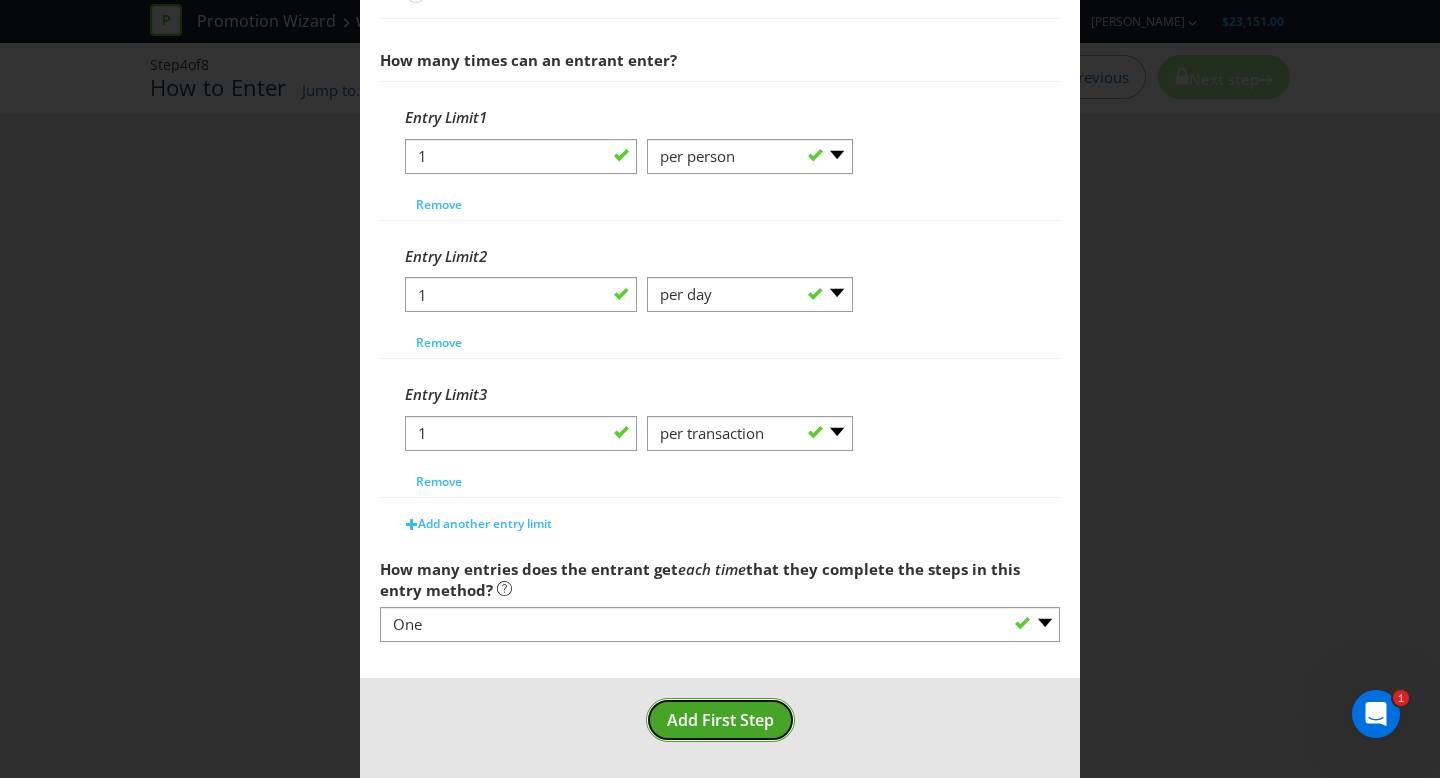 click on "Add First Step" at bounding box center (720, 720) 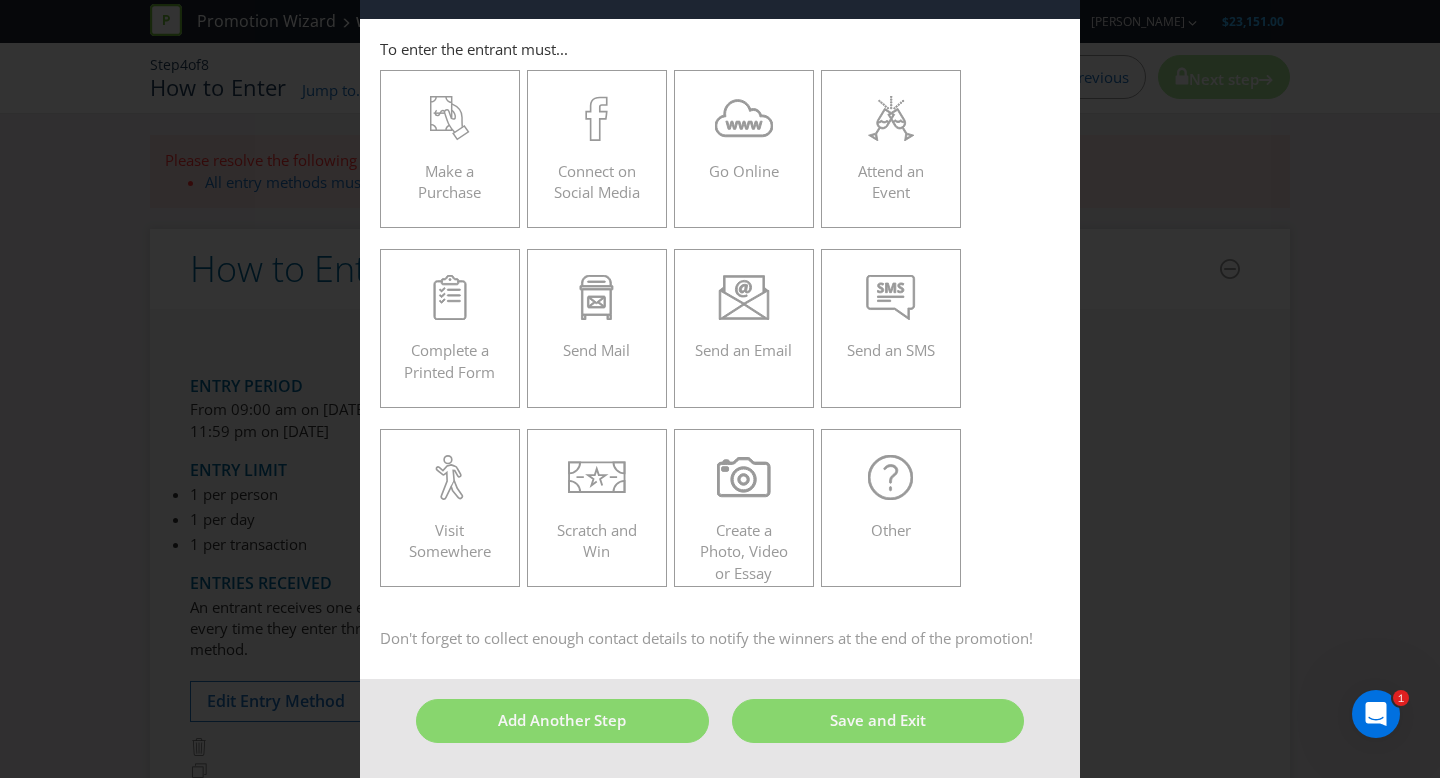 scroll, scrollTop: 66, scrollLeft: 0, axis: vertical 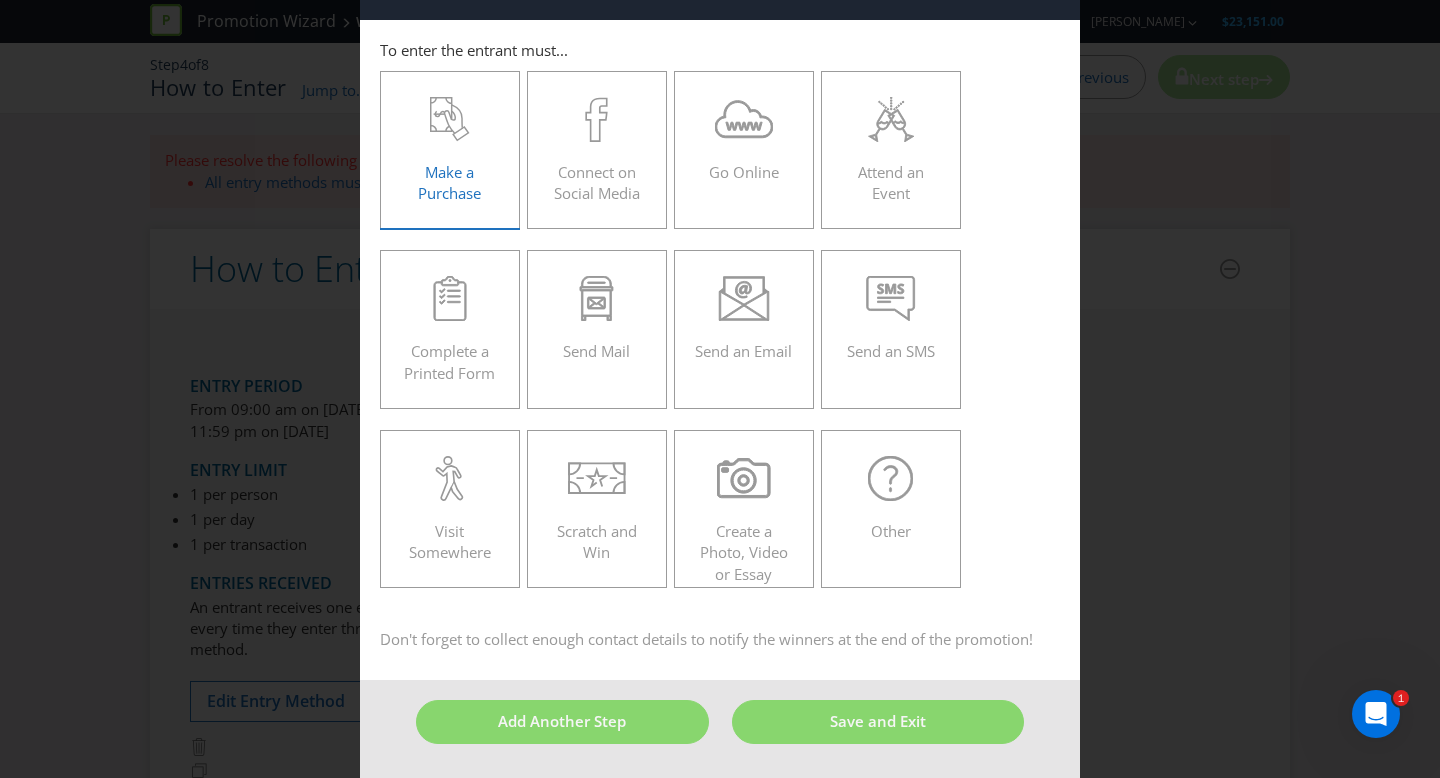click on "Make a Purchase" at bounding box center [449, 182] 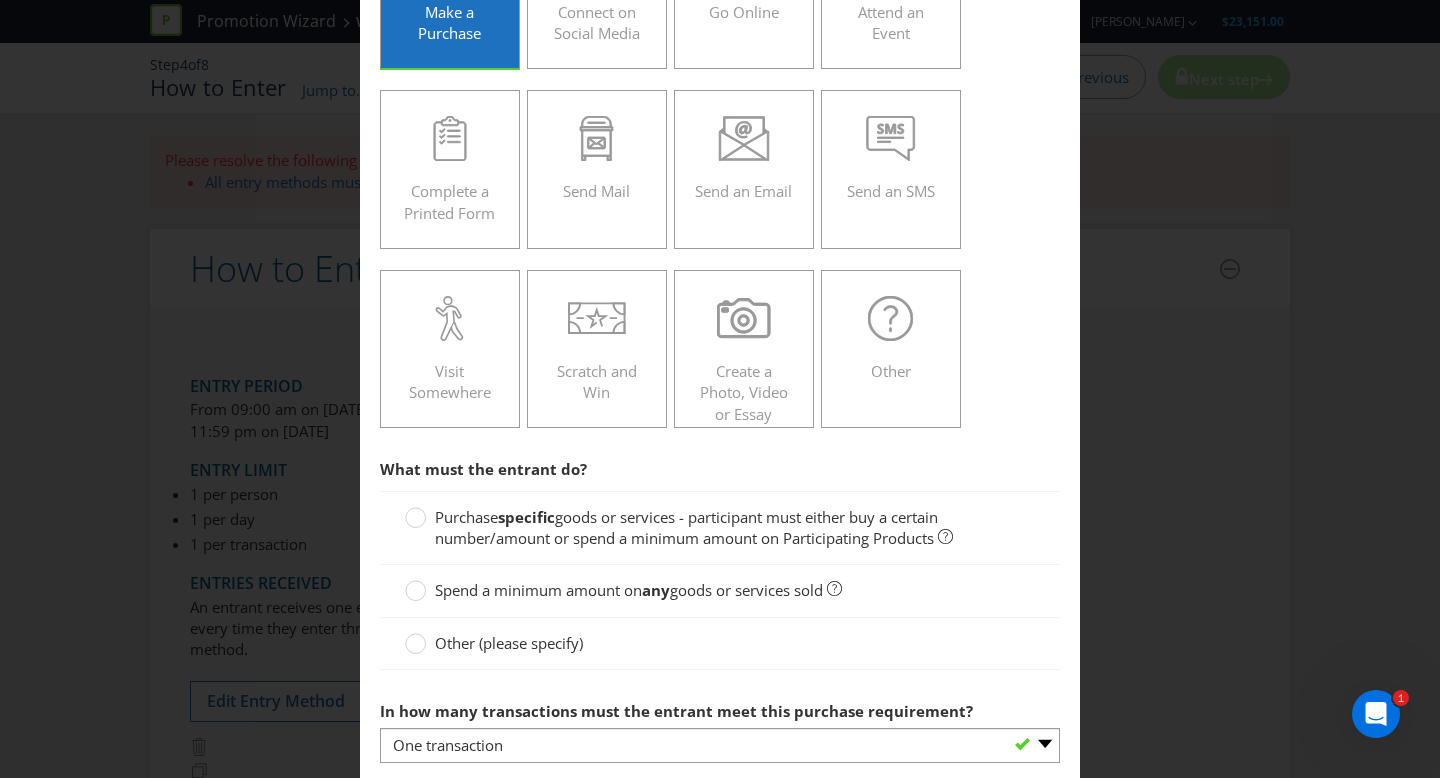 scroll, scrollTop: 244, scrollLeft: 0, axis: vertical 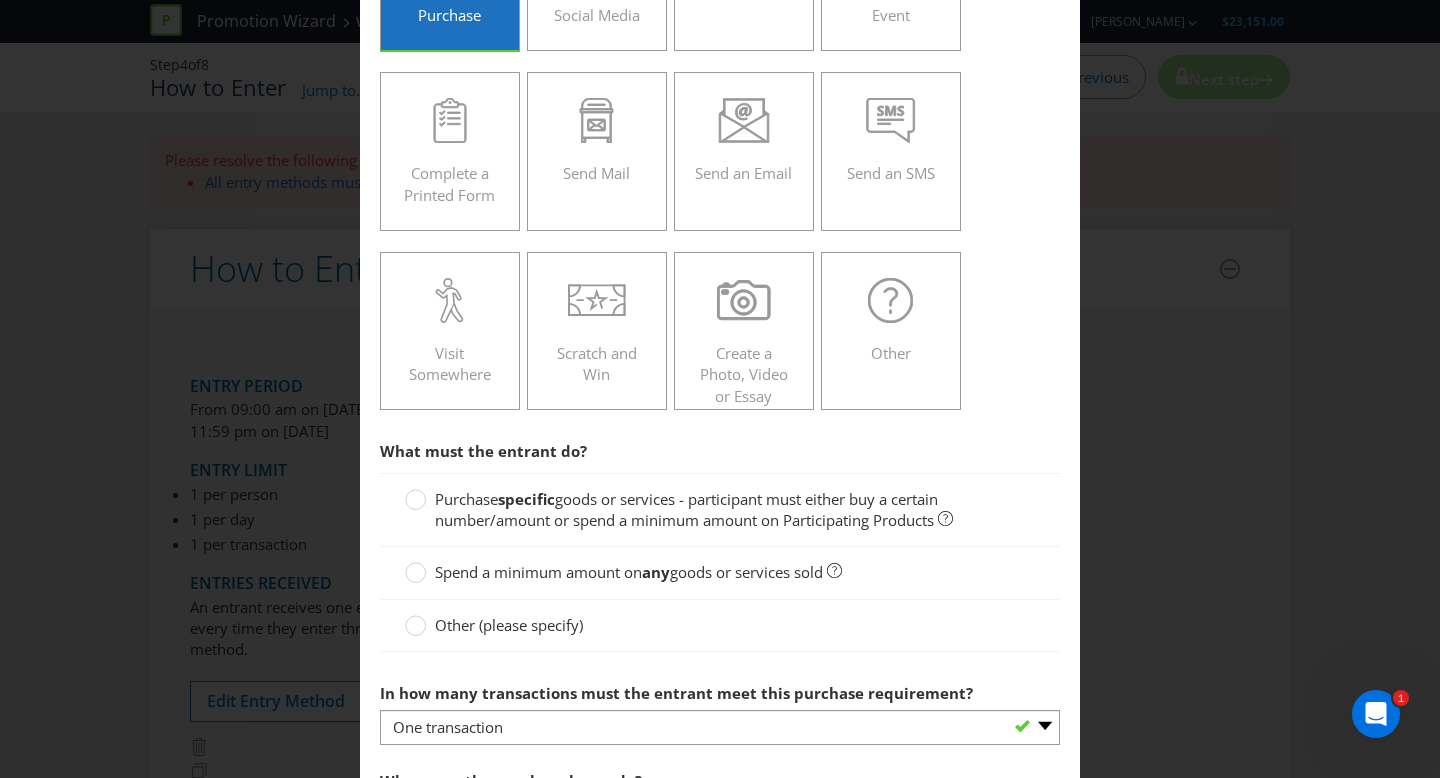 click on "goods or services - participant must either buy a certain number/amount or spend a minimum amount on Participating Products" at bounding box center (686, 509) 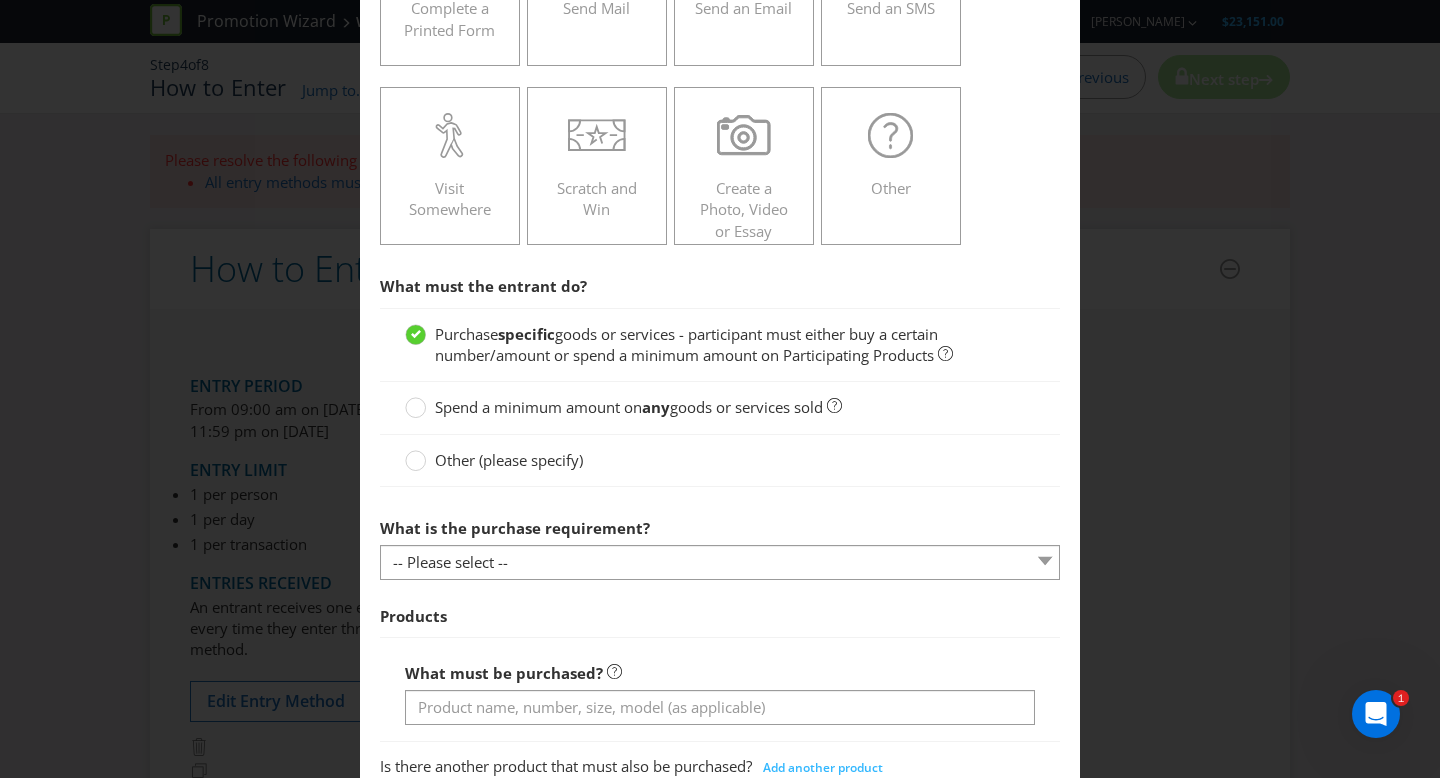 scroll, scrollTop: 419, scrollLeft: 0, axis: vertical 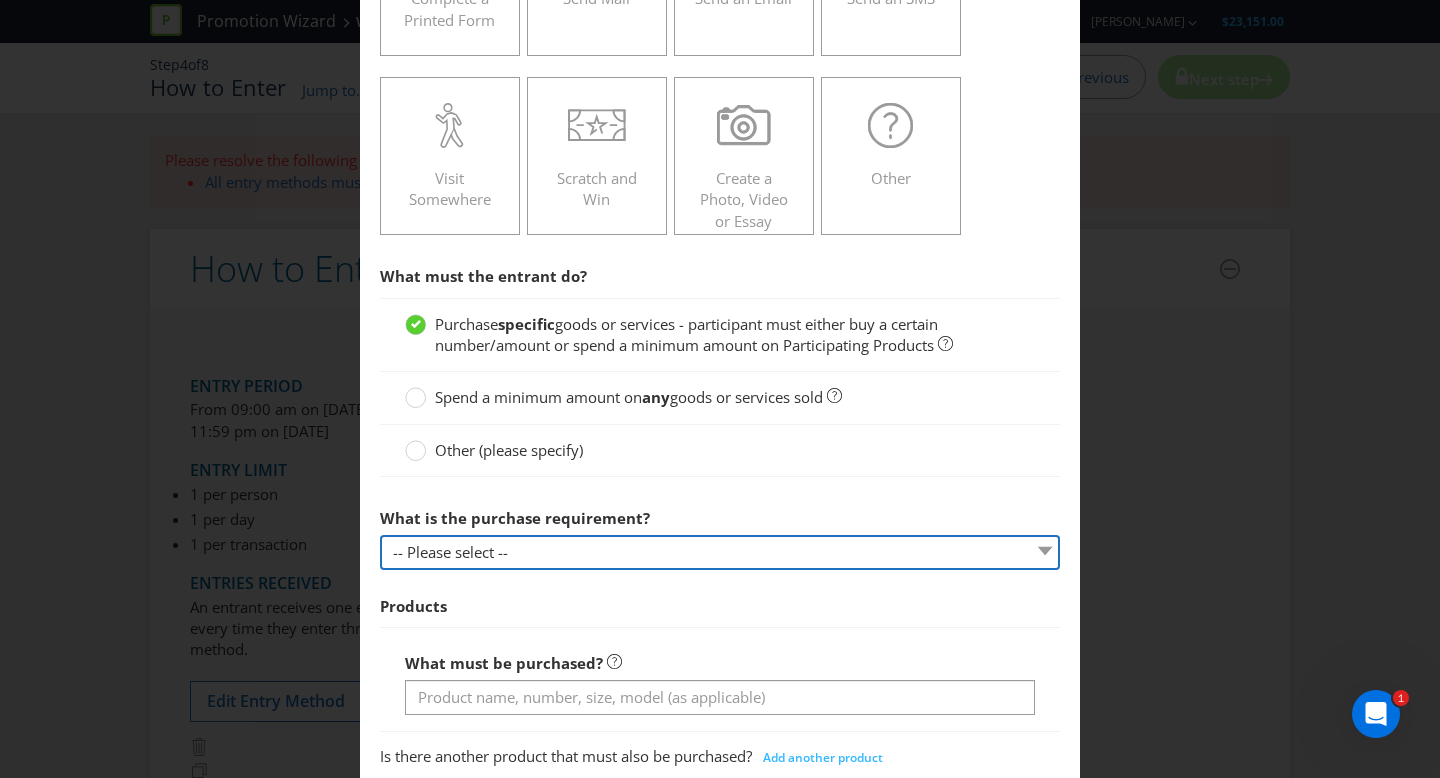 click on "-- Please select -- Buy a certain number of these products or services Spend a minimum amount on these products or services" at bounding box center (720, 552) 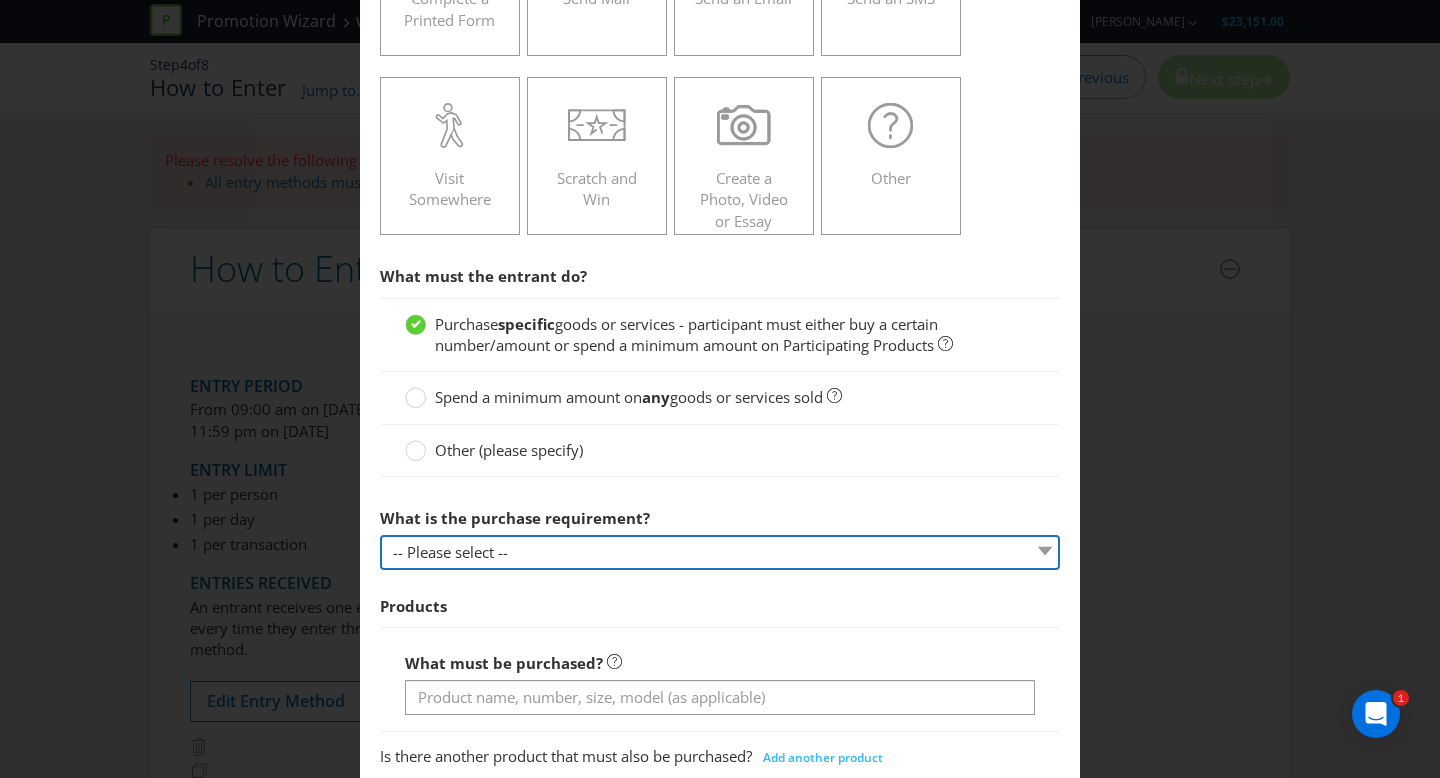 select on "MINIMUM_QUANTITY" 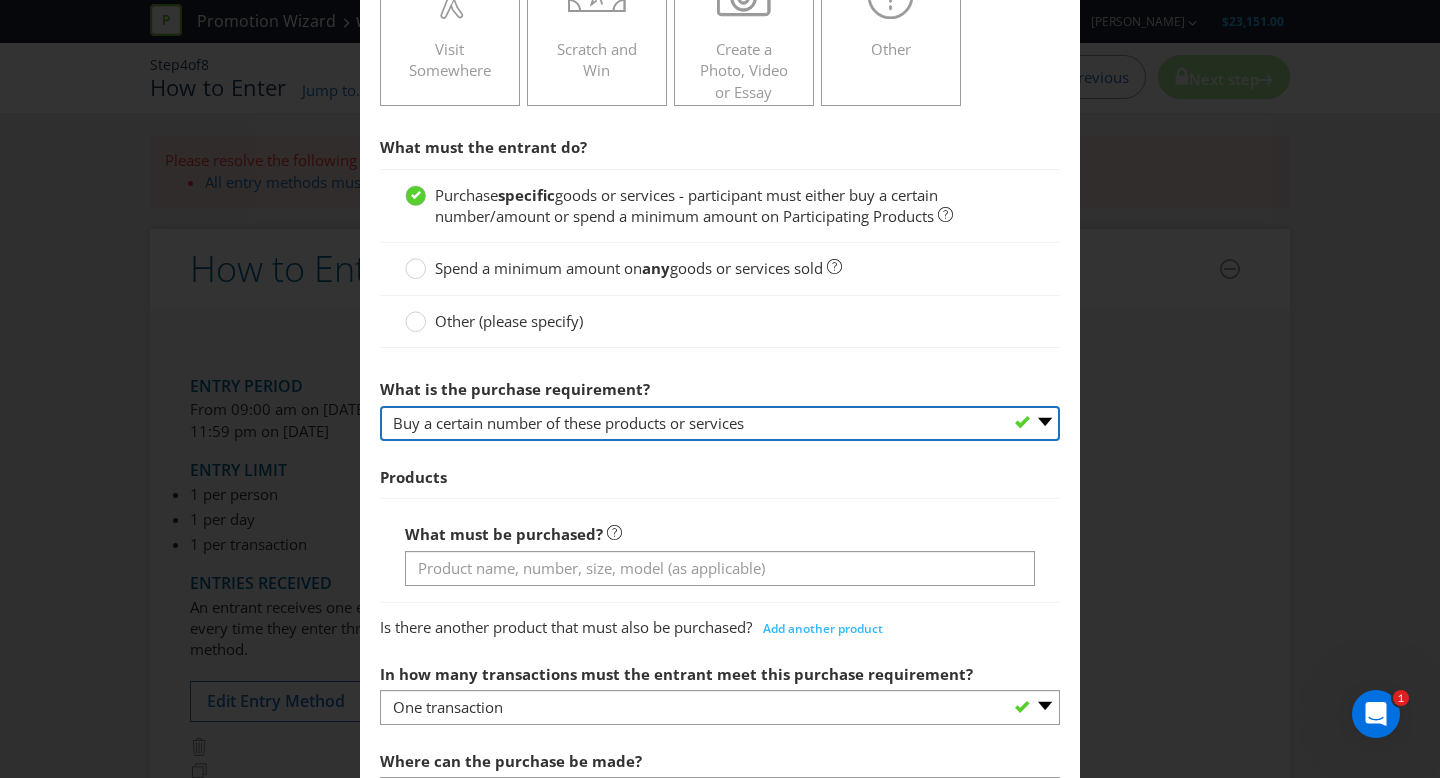 scroll, scrollTop: 549, scrollLeft: 0, axis: vertical 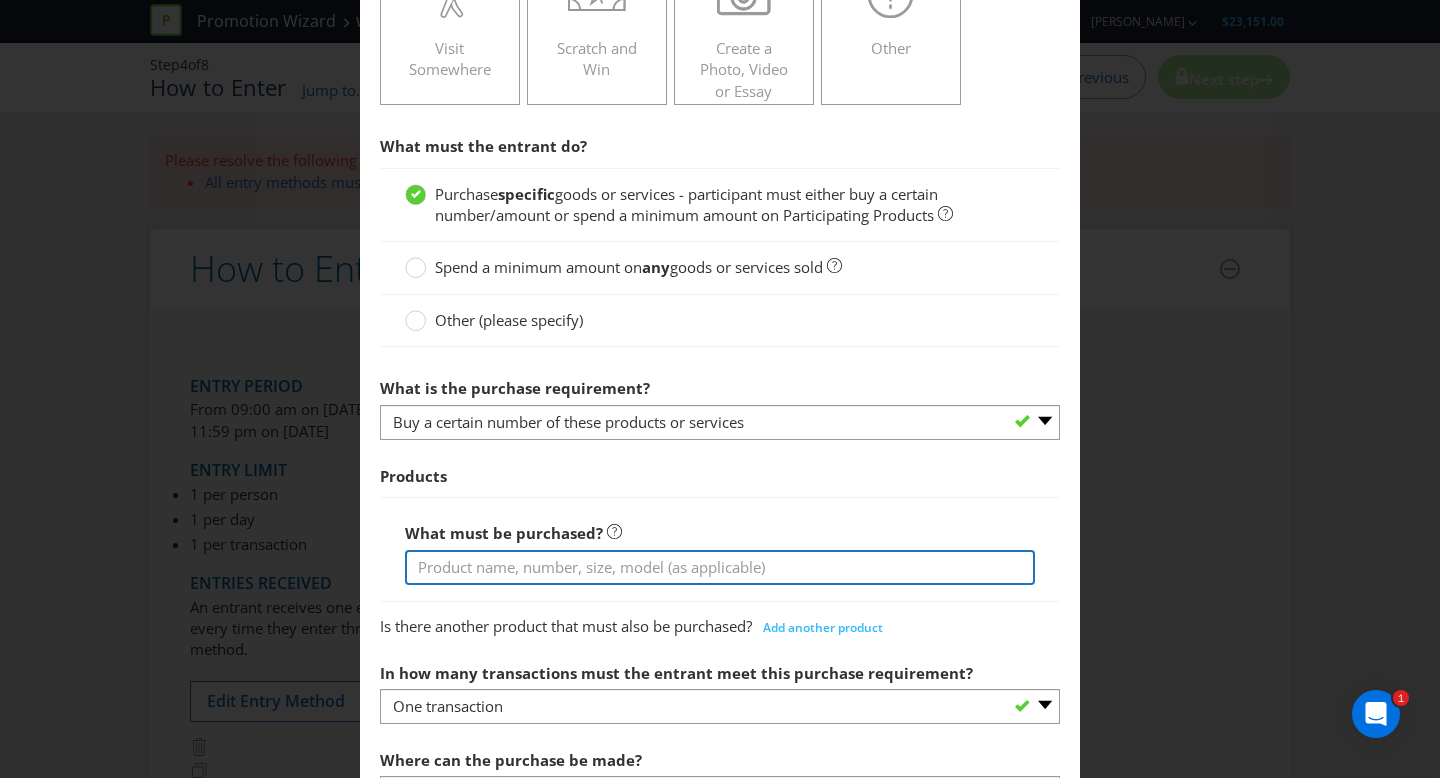 click at bounding box center (720, 567) 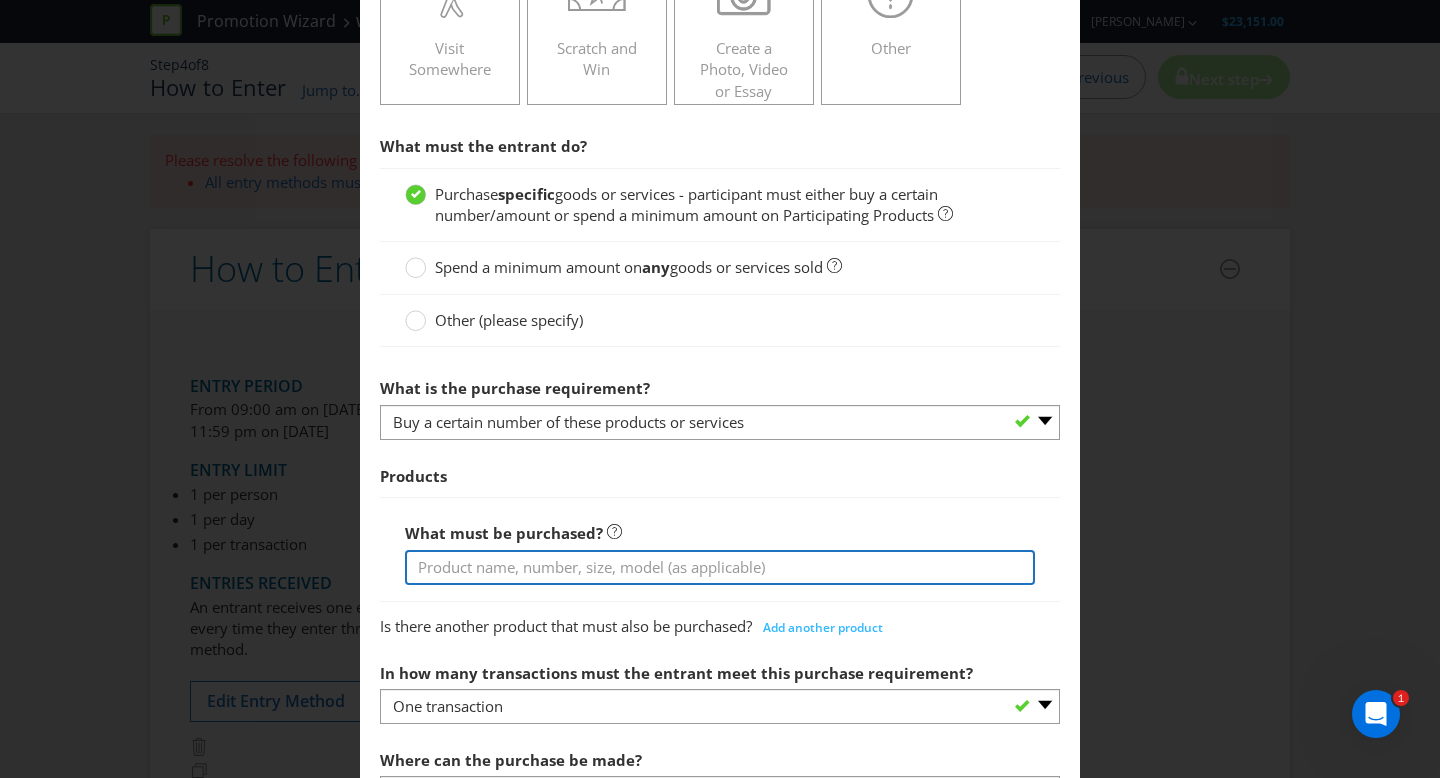 type on "Buy a Bundaberg Rum Extra Finish Bourbon Barrel Product" 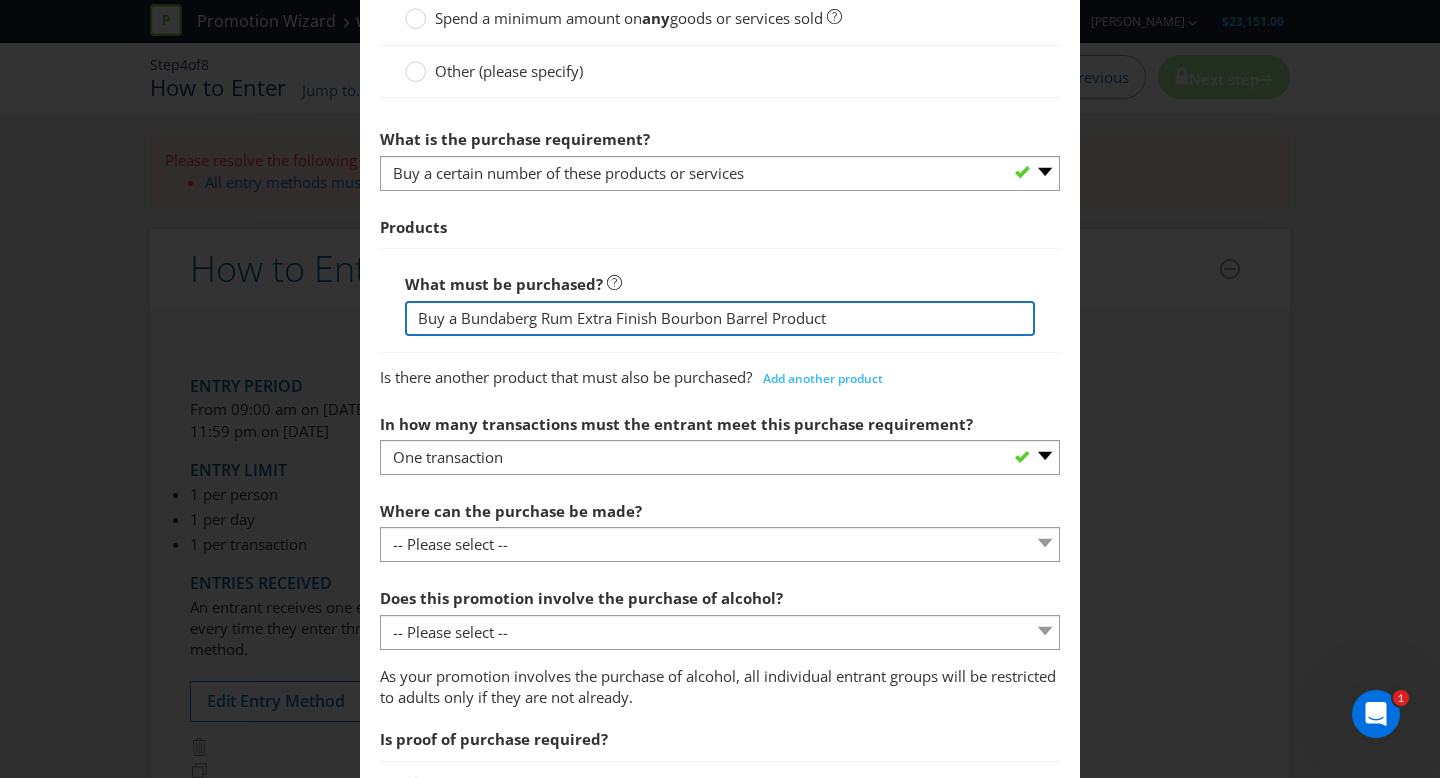 scroll, scrollTop: 802, scrollLeft: 0, axis: vertical 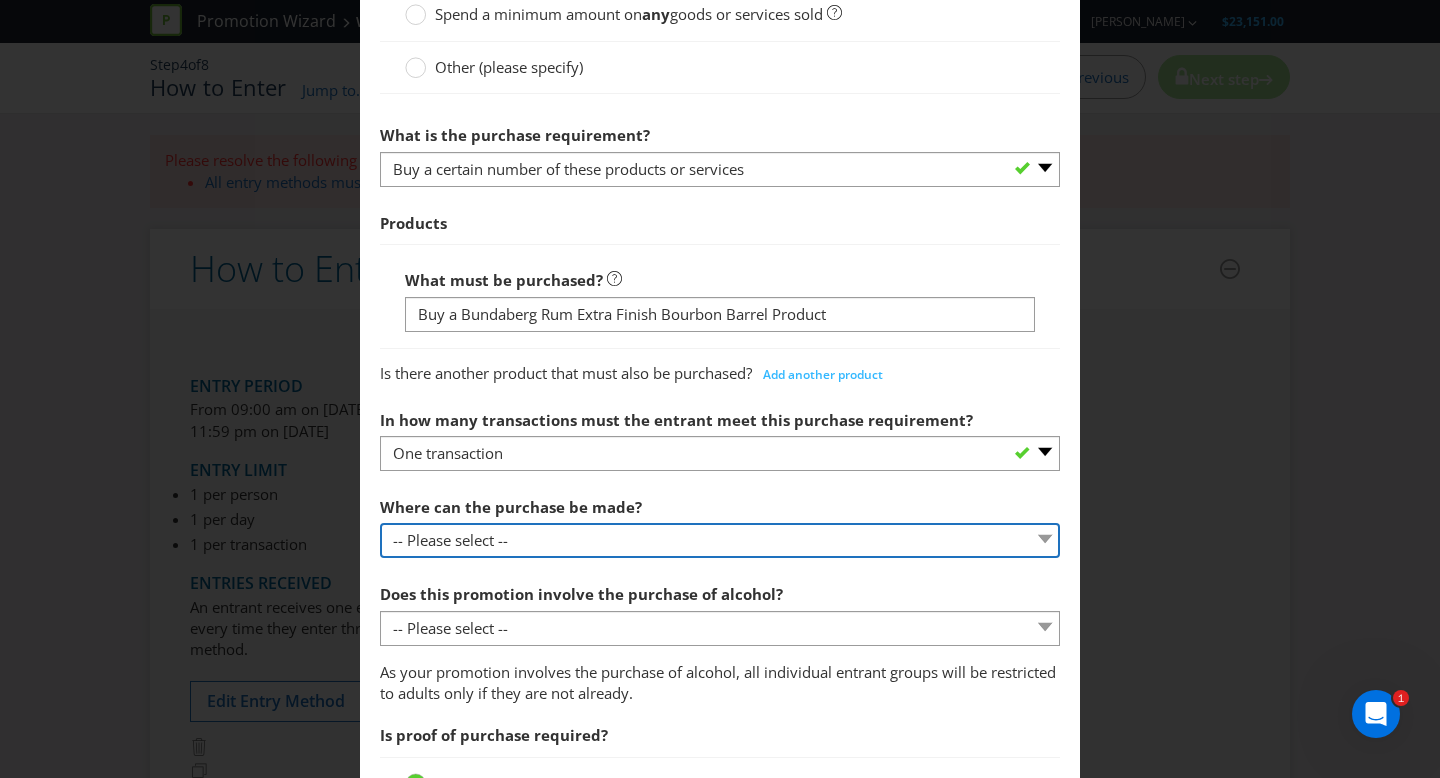 click on "-- Please select -- Any stores displaying promotional material (including online) Any stores displaying promotional material (excluding online) Any stores that sell the product or service Specific stores or a specific area (please specify) Other (please specify)" at bounding box center [720, 540] 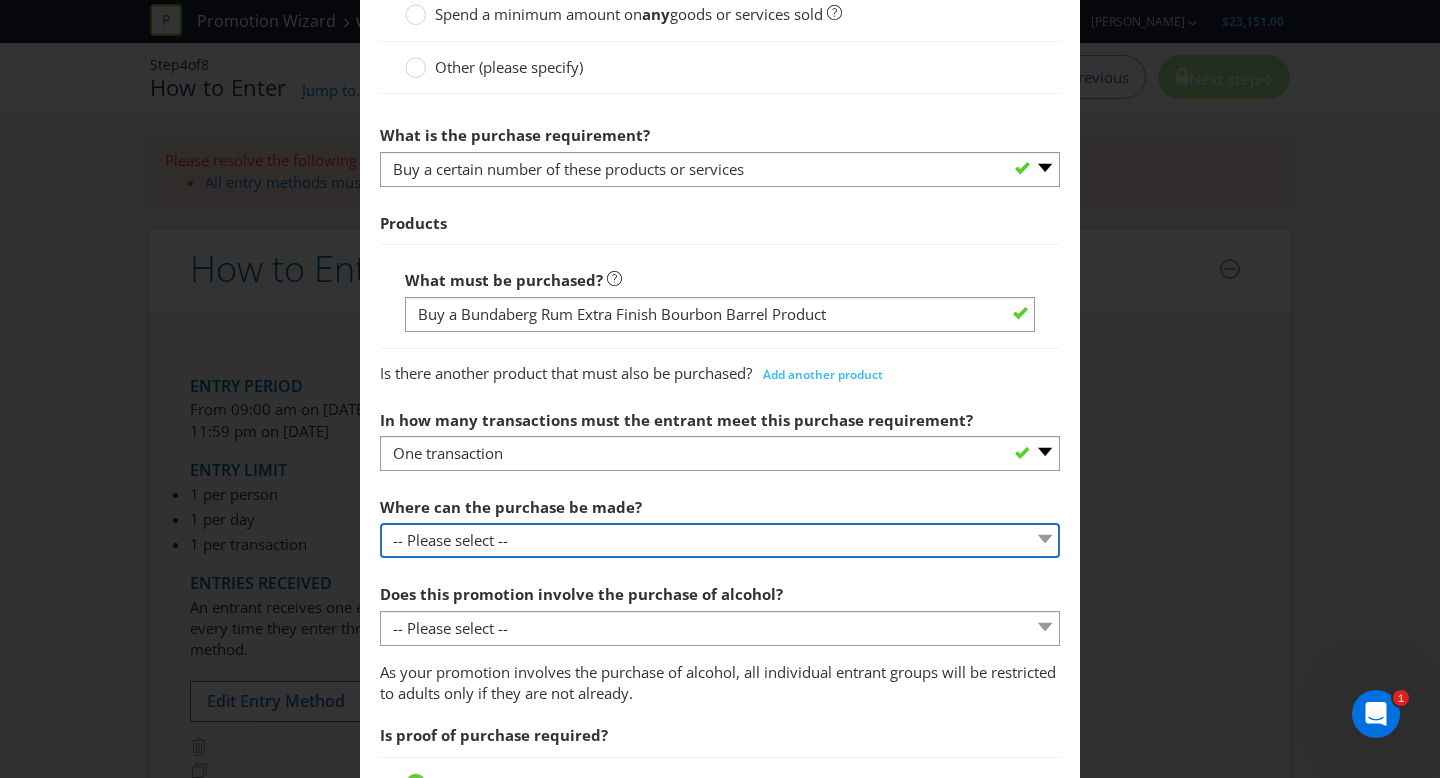 select on "ANY_DISPLAYING_NOT_ONLINE" 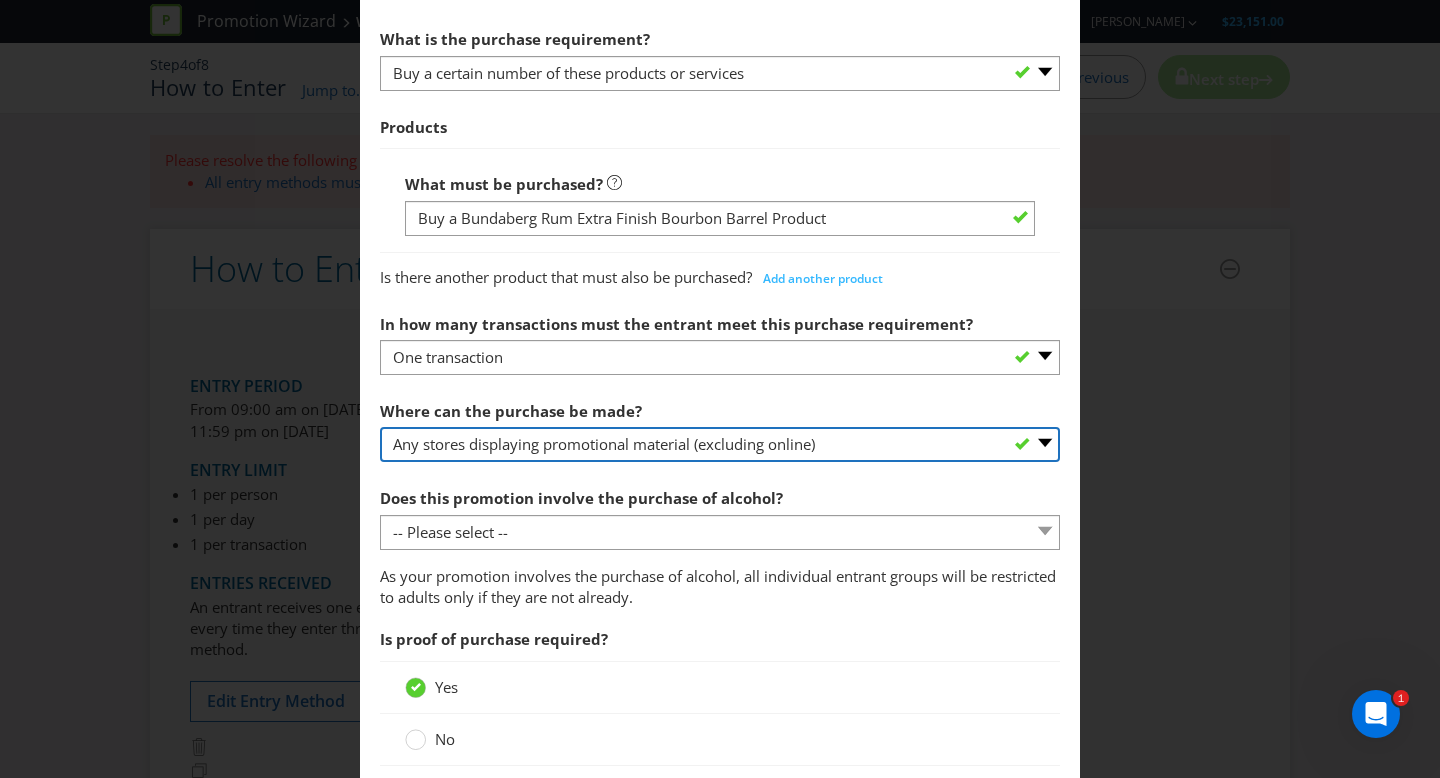 scroll, scrollTop: 904, scrollLeft: 0, axis: vertical 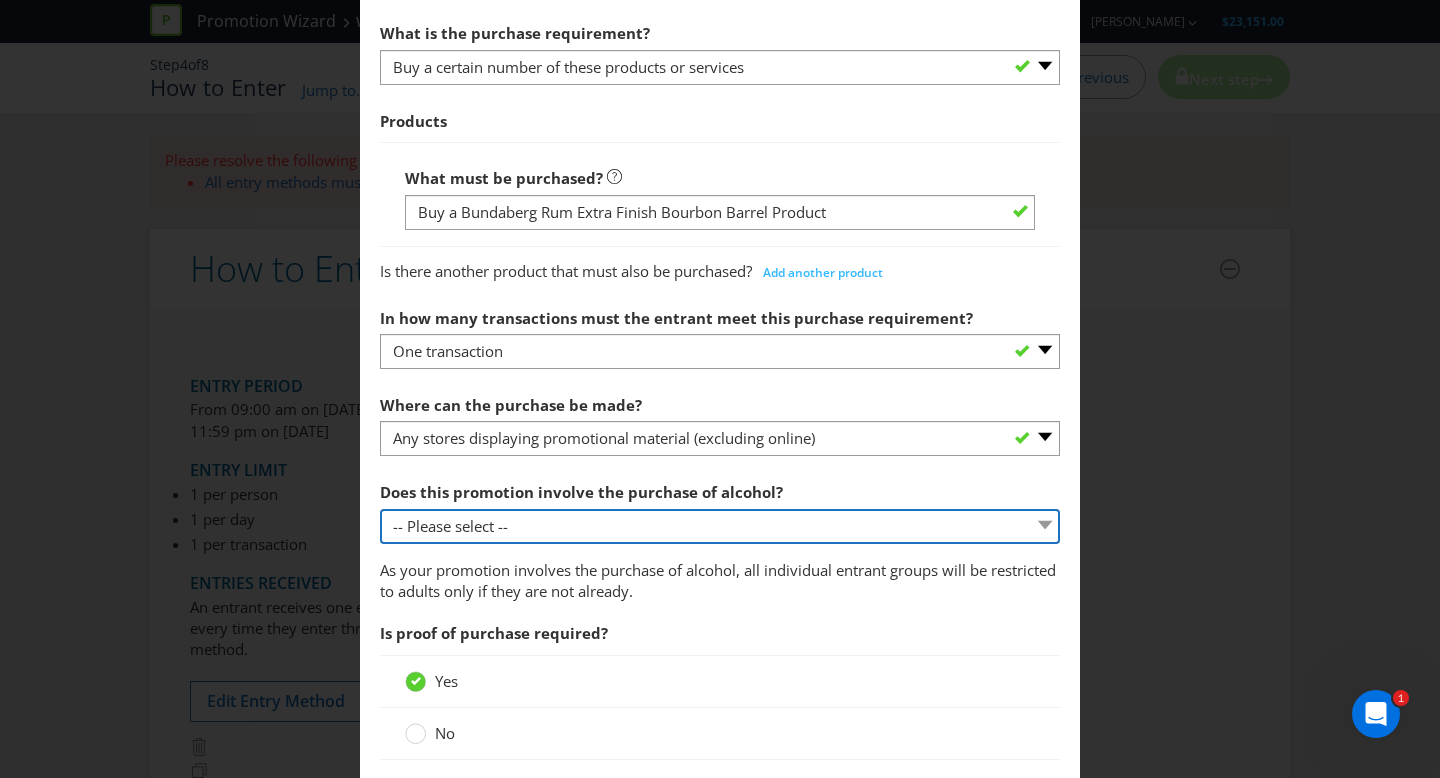 click on "-- Please select -- Yes, for on-premises consumption Yes, for off-premises consumption No, it does not involve the purchase of alcohol" at bounding box center [720, 526] 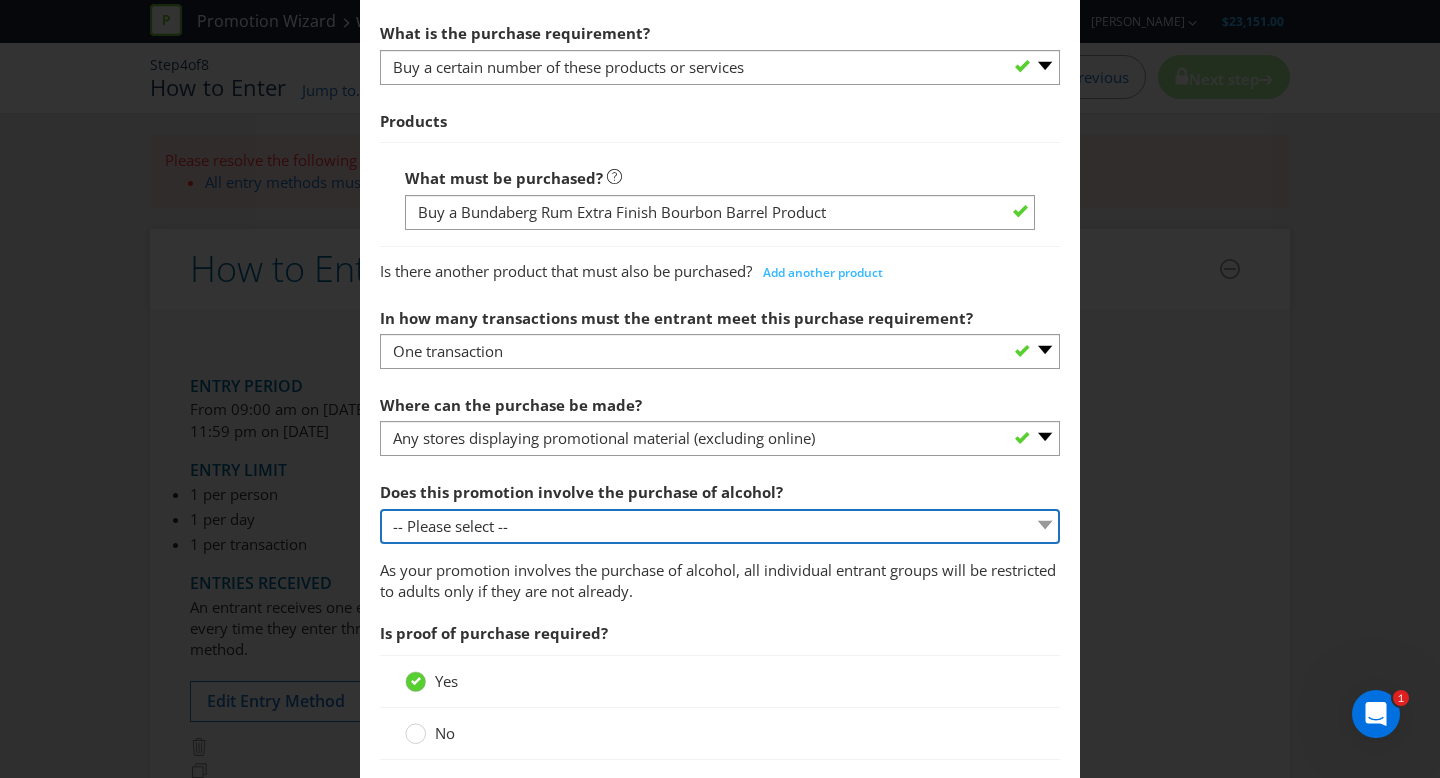 select on "YES_ON_PREMISES" 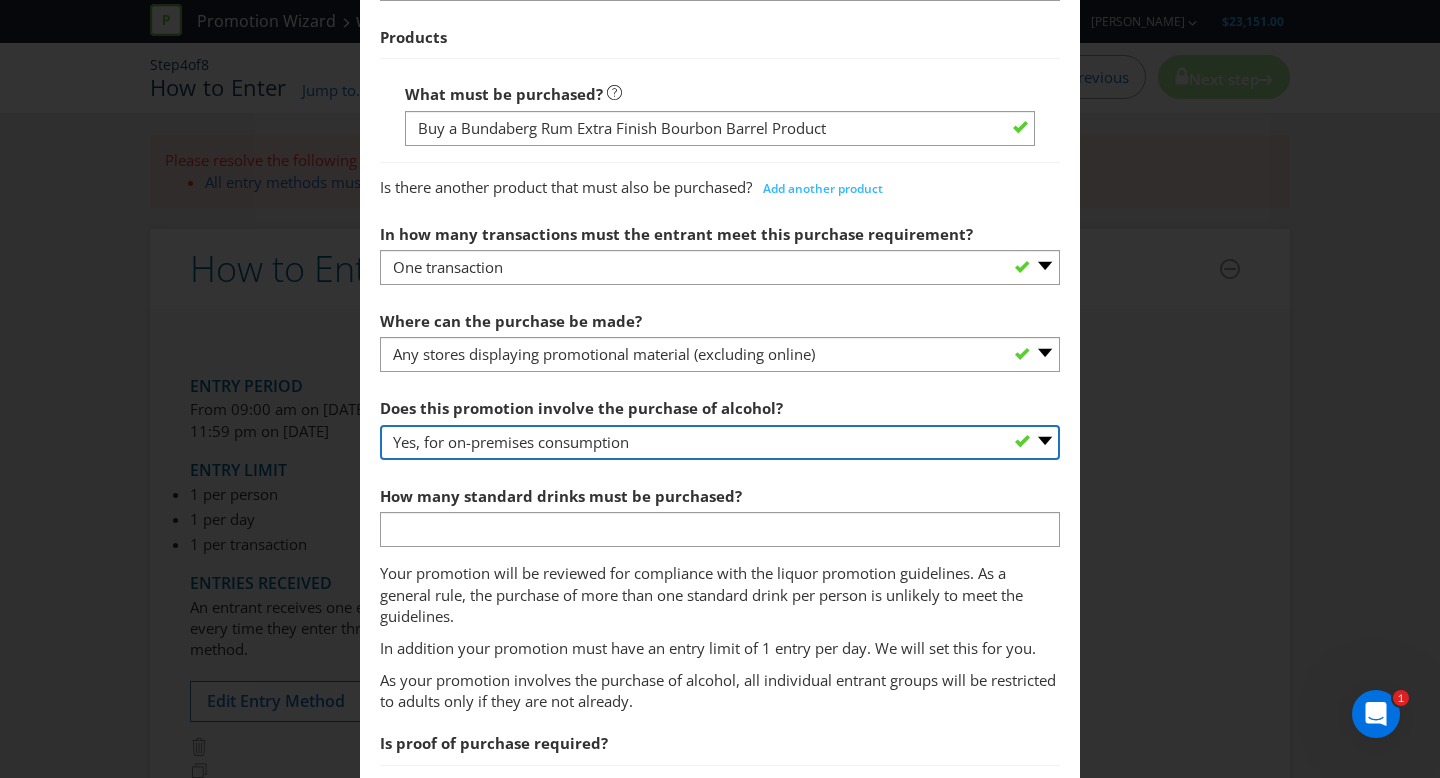 scroll, scrollTop: 1022, scrollLeft: 0, axis: vertical 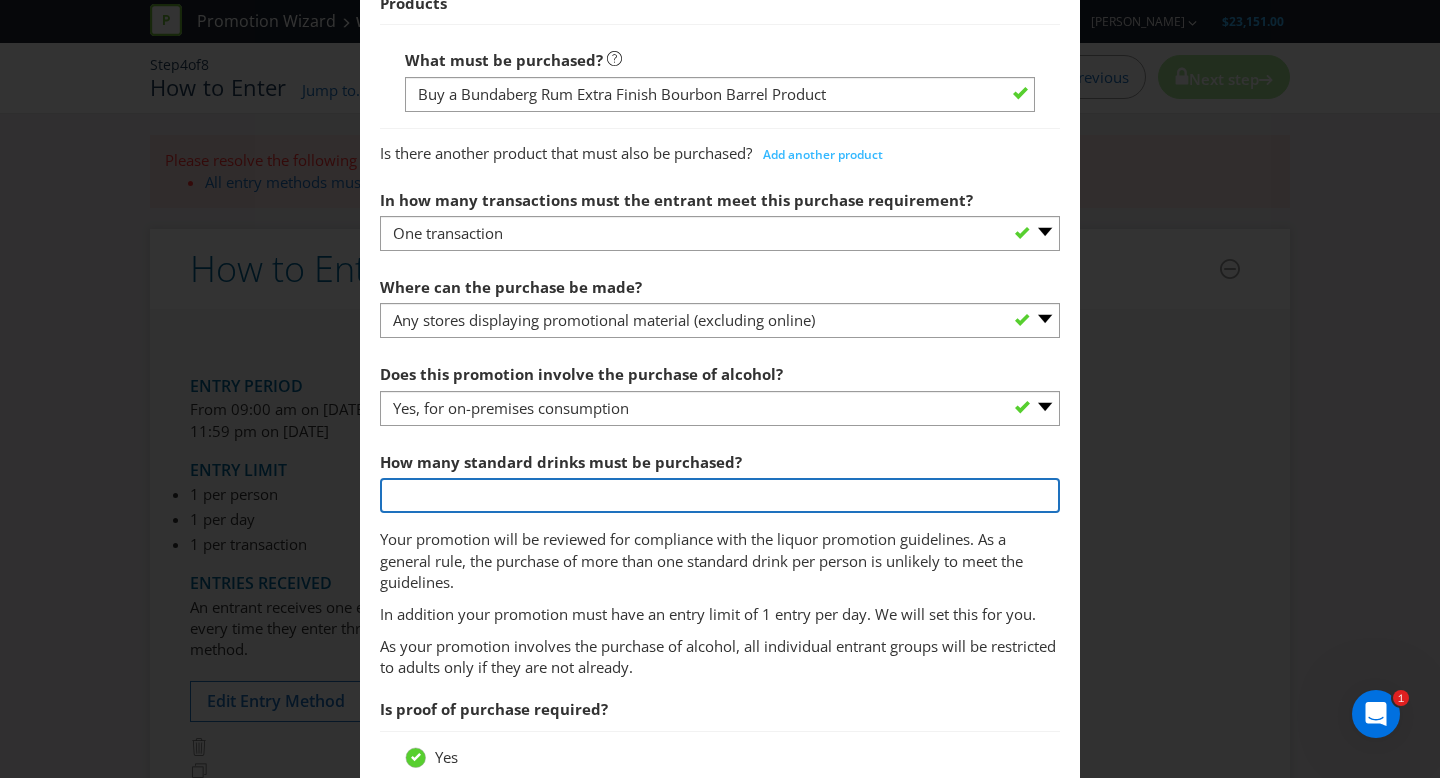 click at bounding box center [720, 495] 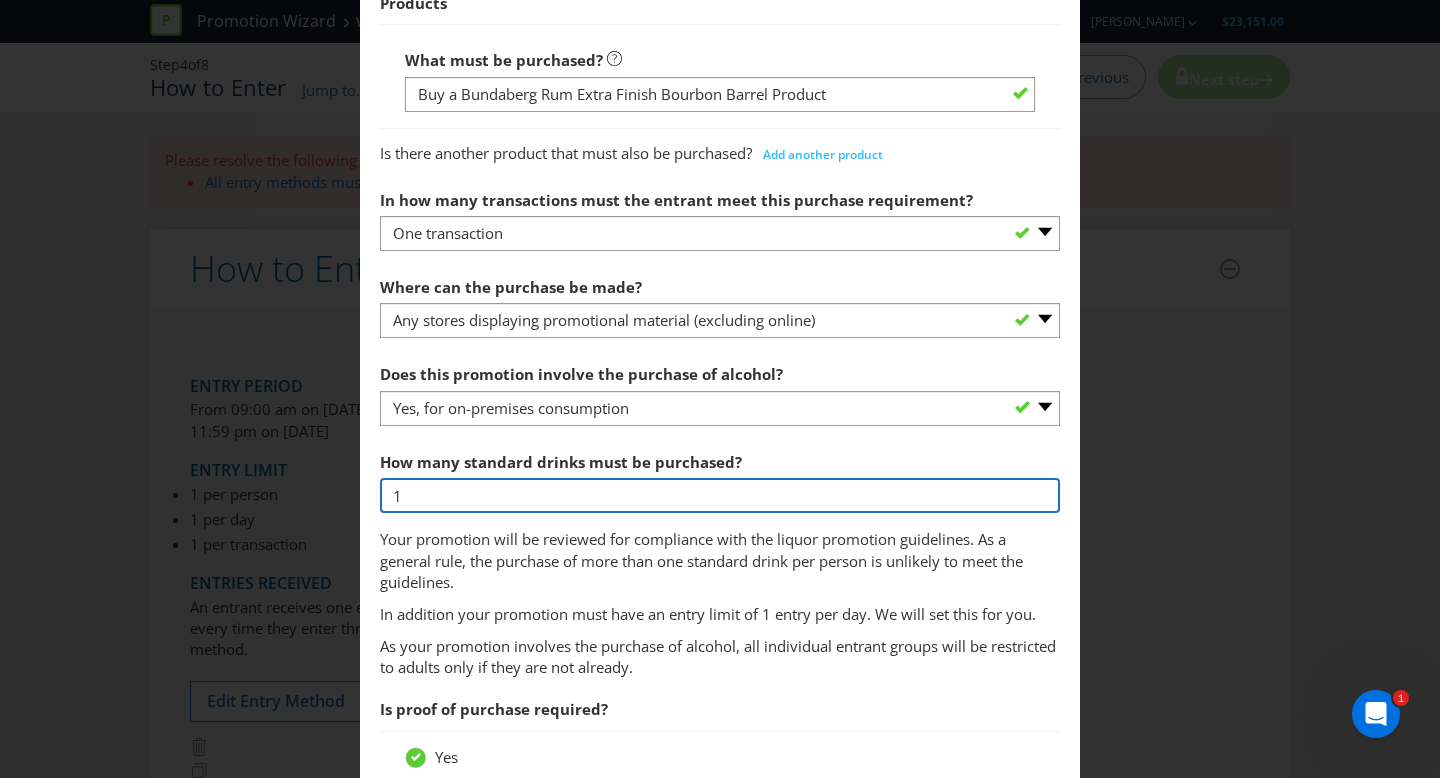 type on "1" 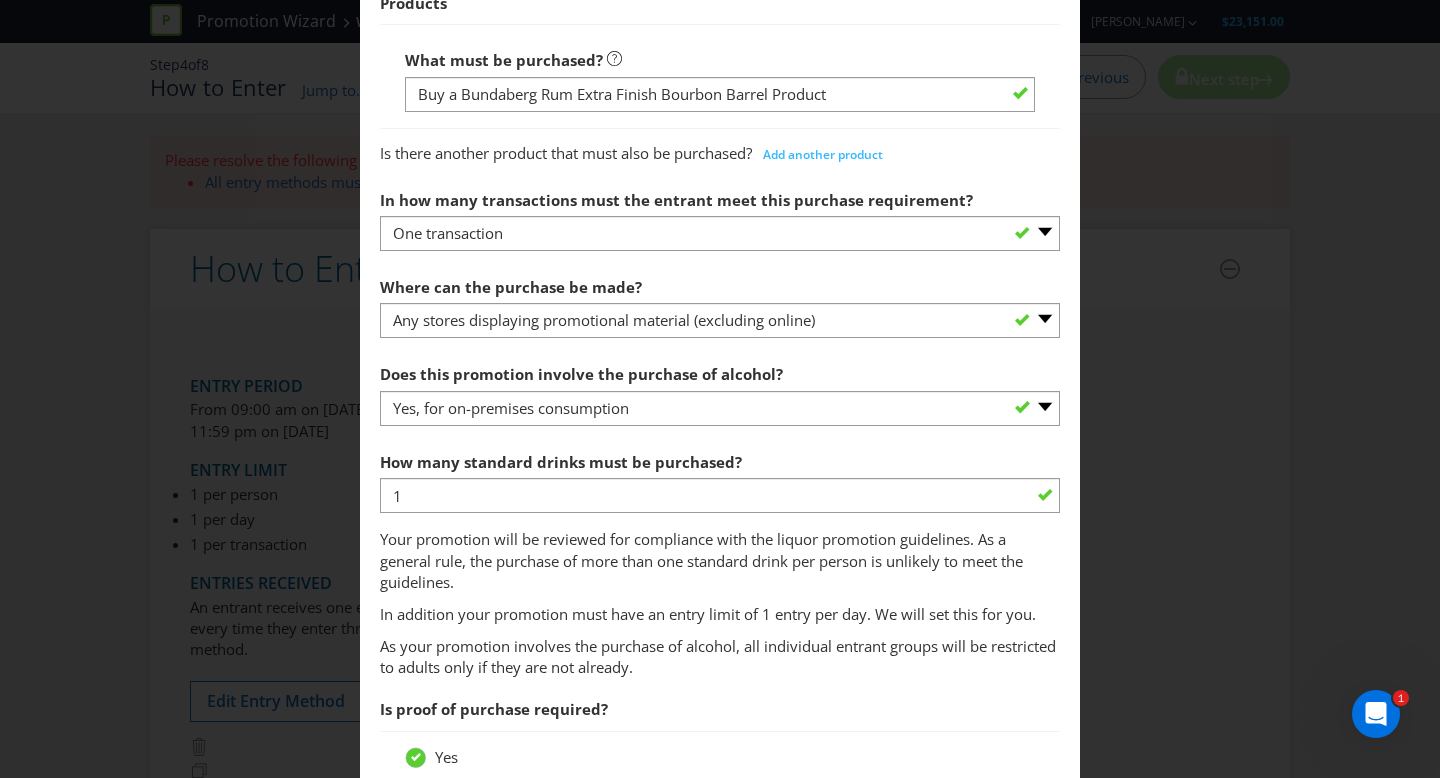 click on "How many standard drinks must be purchased?   1 Your promotion will be reviewed for compliance with the liquor promotion guidelines. As a general rule, the purchase of more than one standard drink per person is unlikely to meet the guidelines. In addition your promotion must have an entry limit of 1 entry per day. We will set this for you." at bounding box center [720, 534] 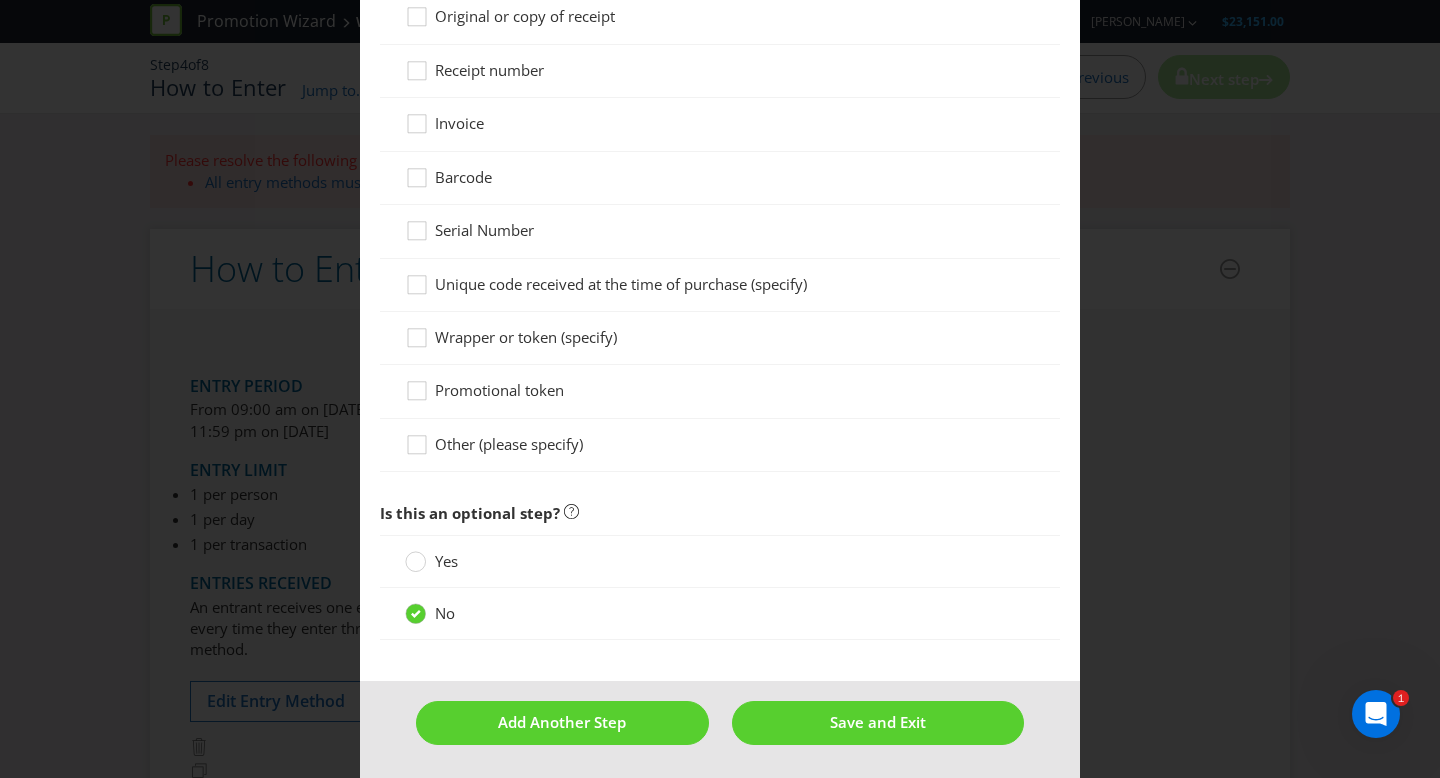scroll, scrollTop: 1986, scrollLeft: 0, axis: vertical 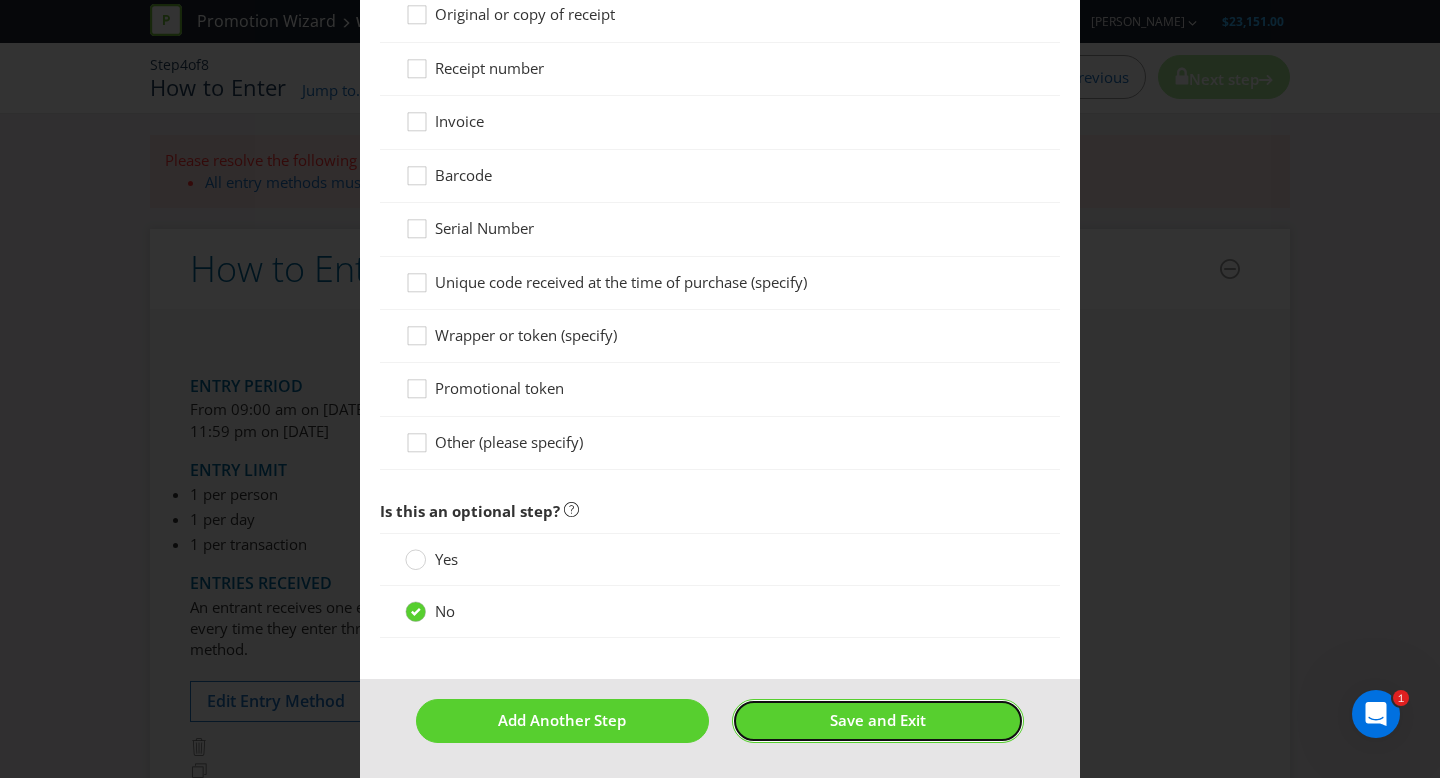 click on "Save and Exit" at bounding box center (878, 720) 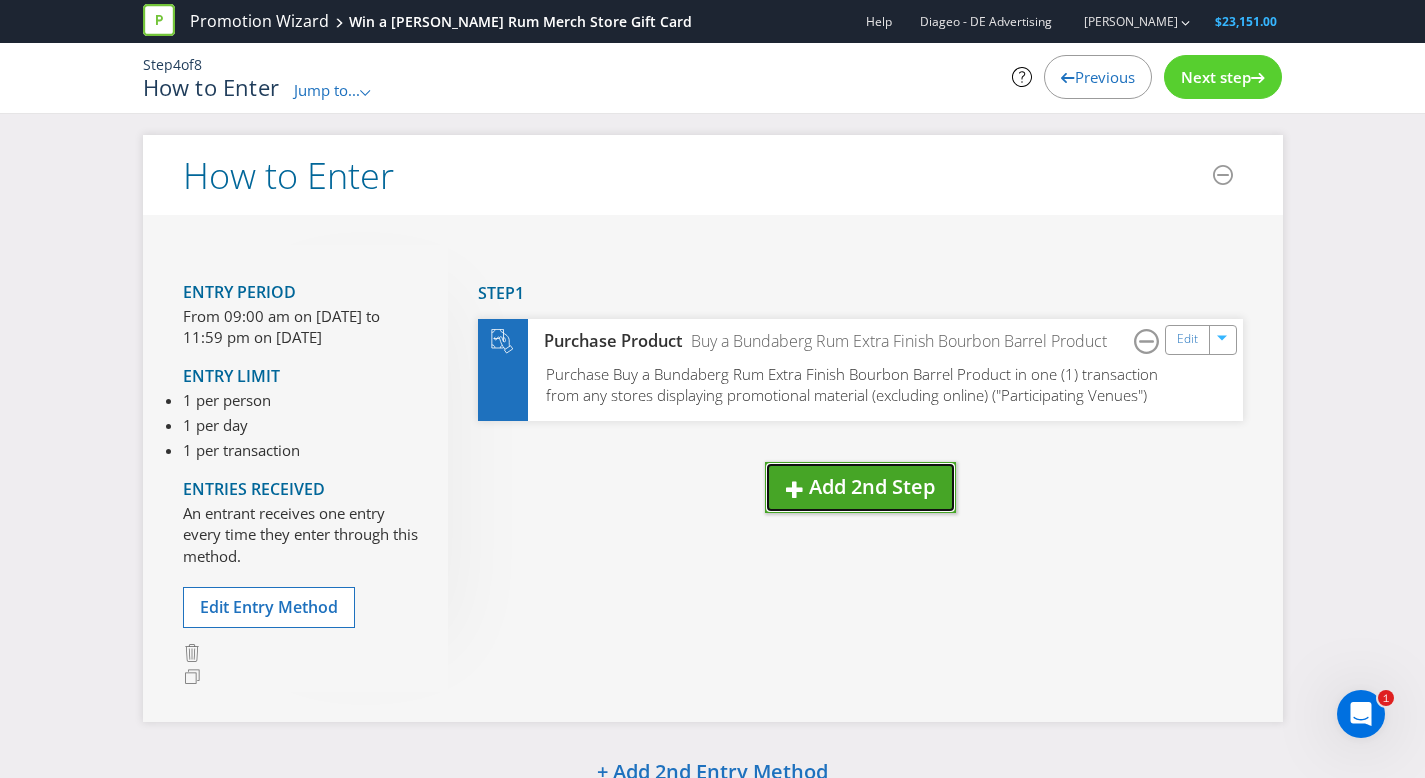 click on "Add 2nd Step" at bounding box center [872, 486] 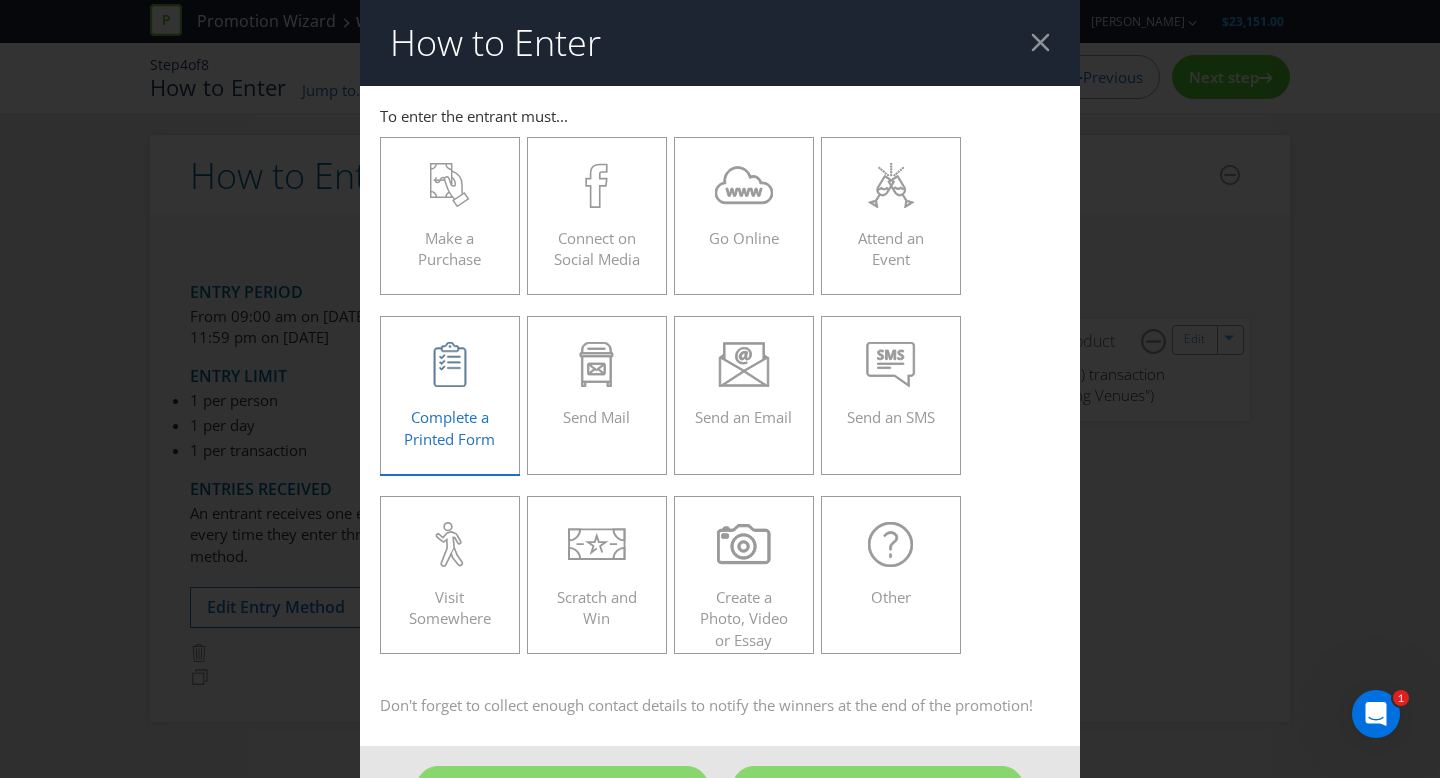 click at bounding box center (450, 364) 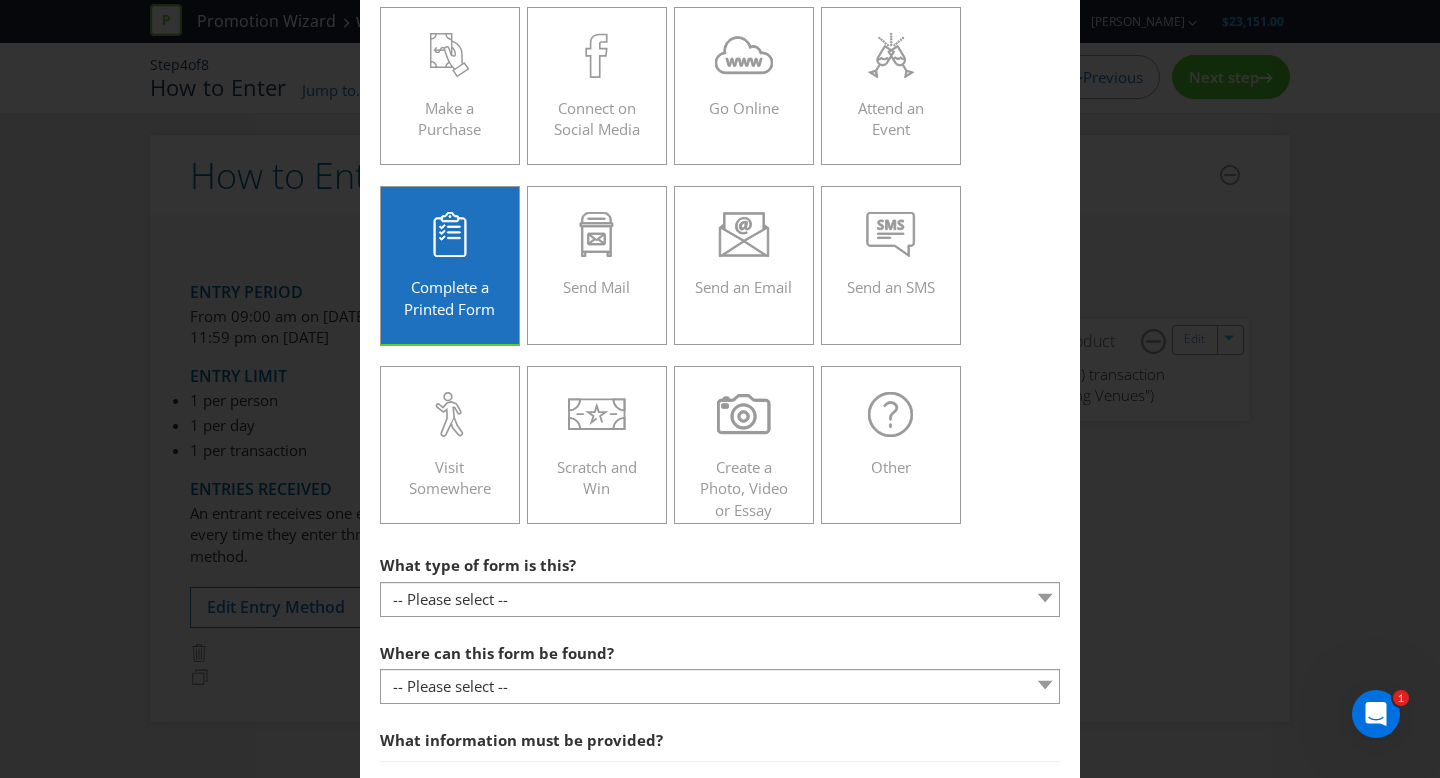 scroll, scrollTop: 133, scrollLeft: 0, axis: vertical 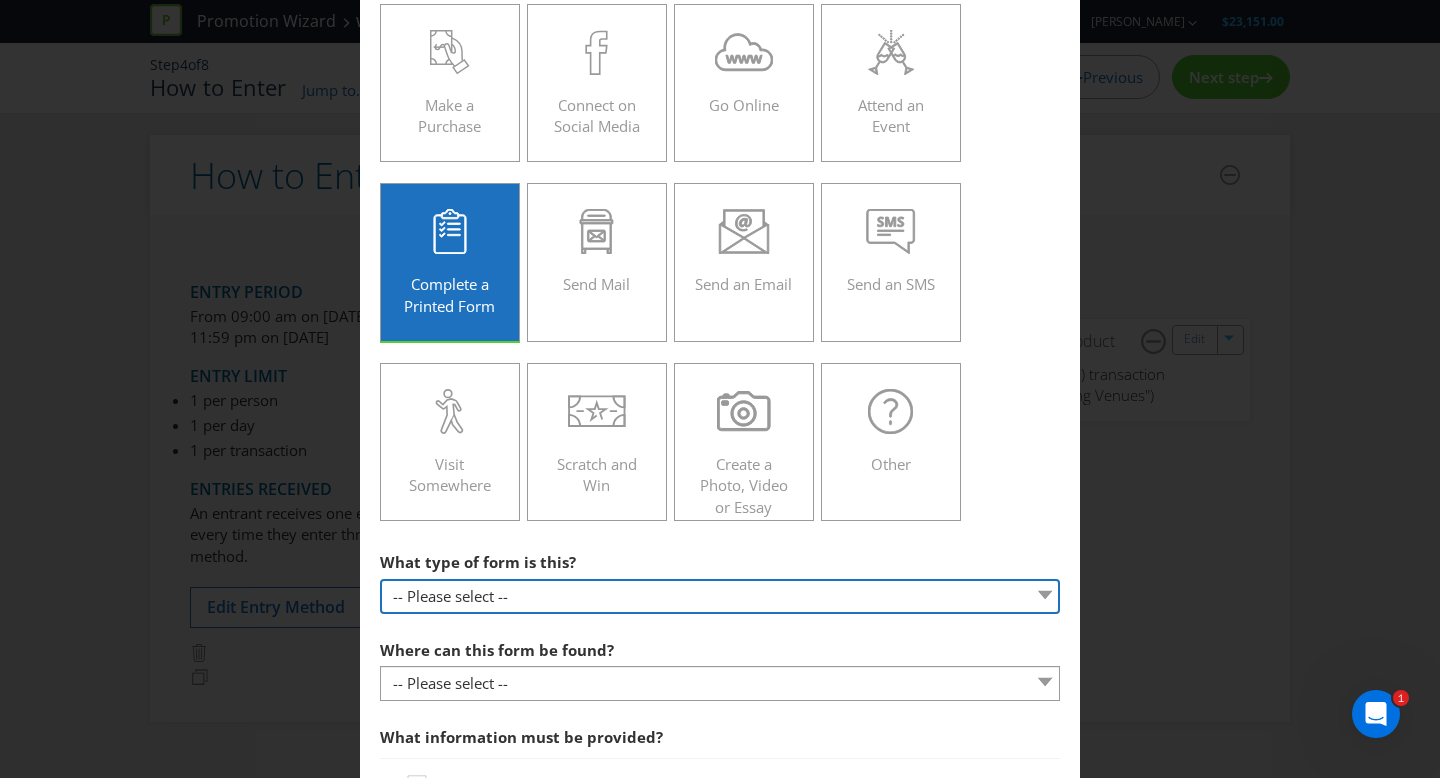 click on "-- Please select -- Entry form for a competition Claim form for a gift with purchase Claim form for an offer Other (please specify)" at bounding box center (720, 596) 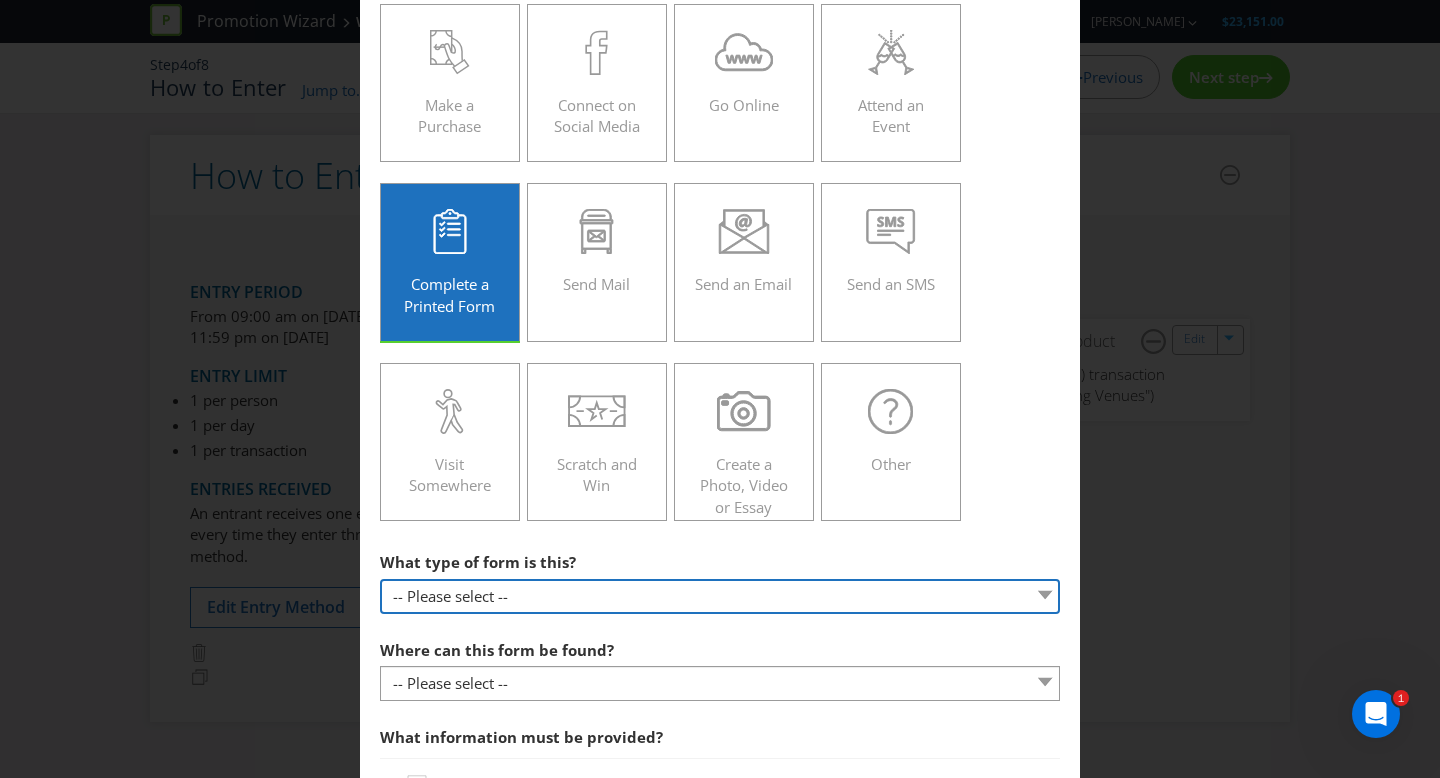 select on "FORM_FOR_COMPETITION" 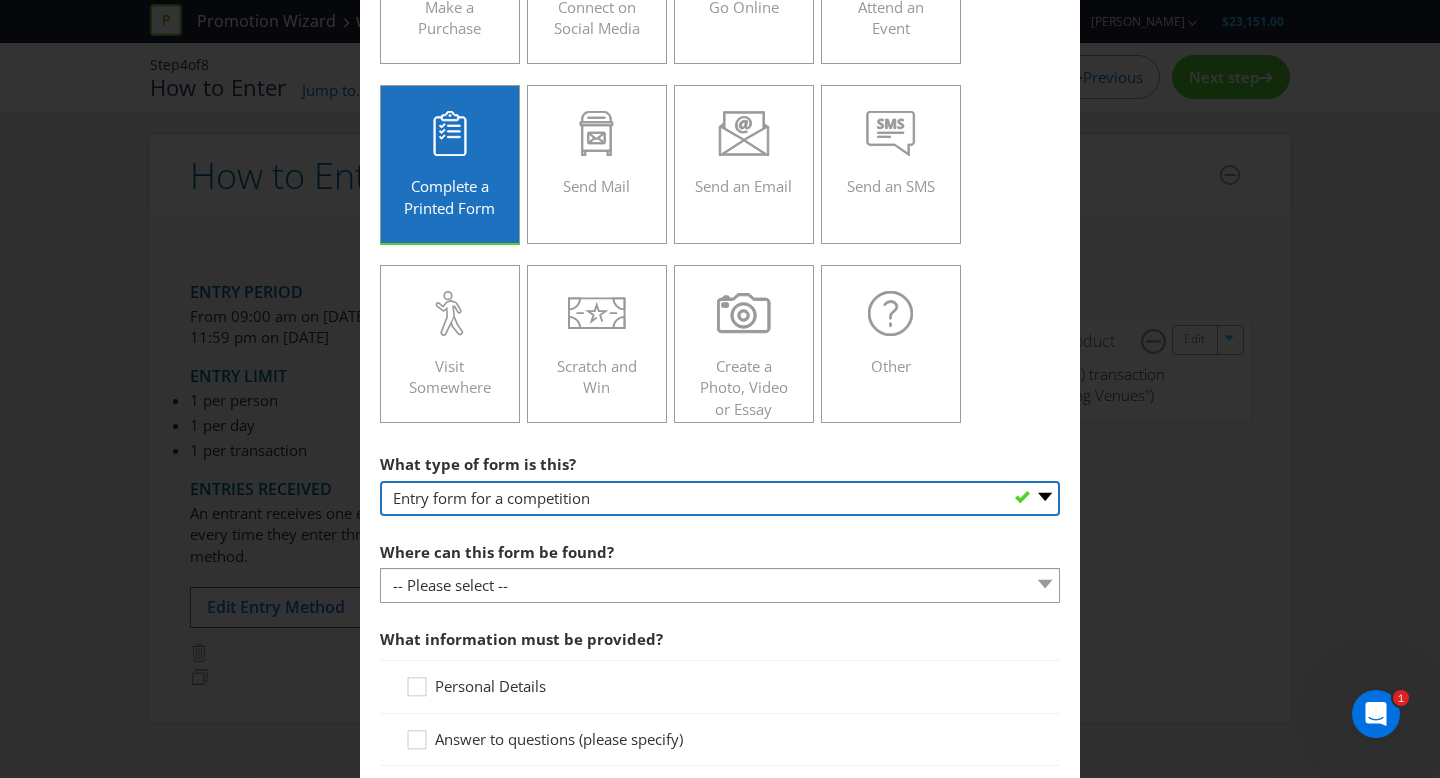 scroll, scrollTop: 247, scrollLeft: 0, axis: vertical 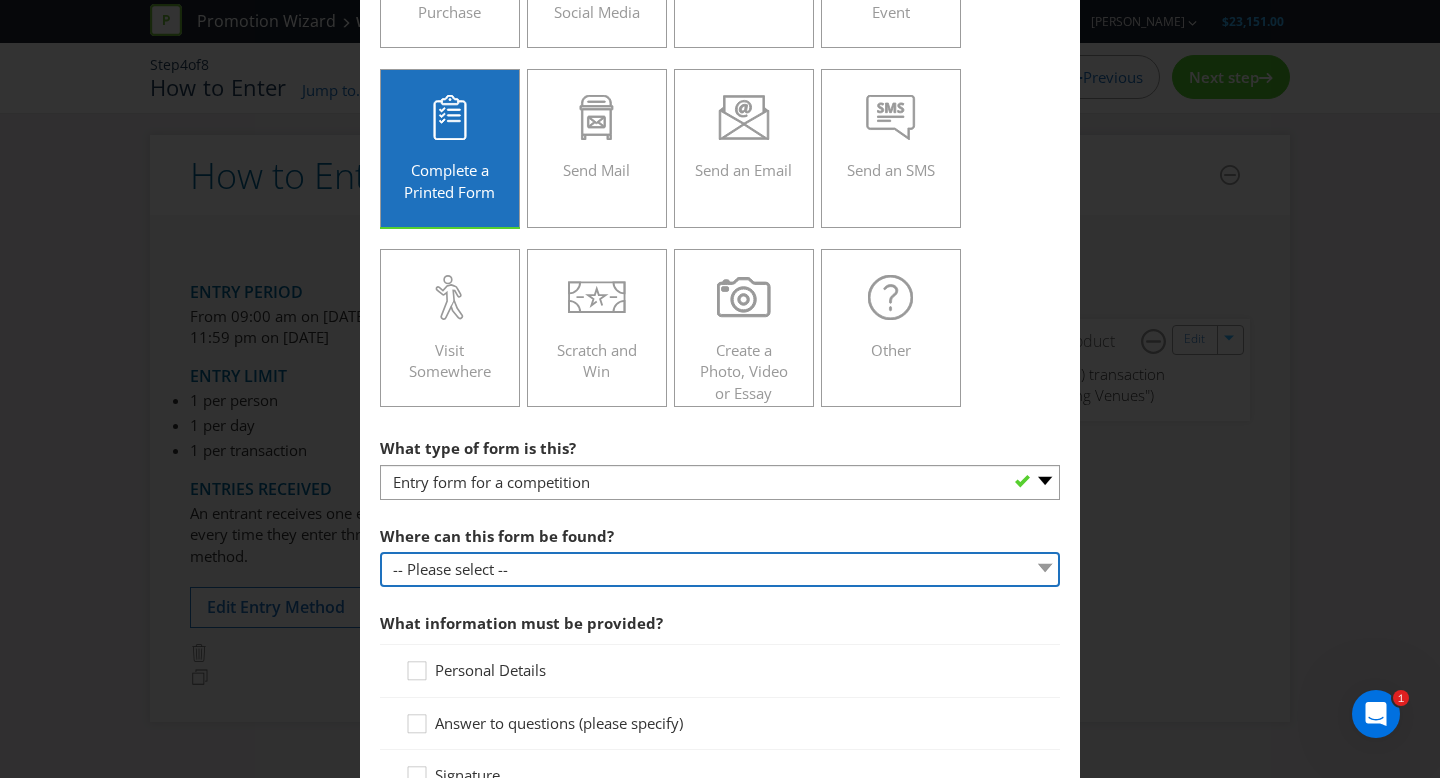 click on "-- Please select -- In-store Online (download and print) On back of game card Other (please specify)" at bounding box center (720, 569) 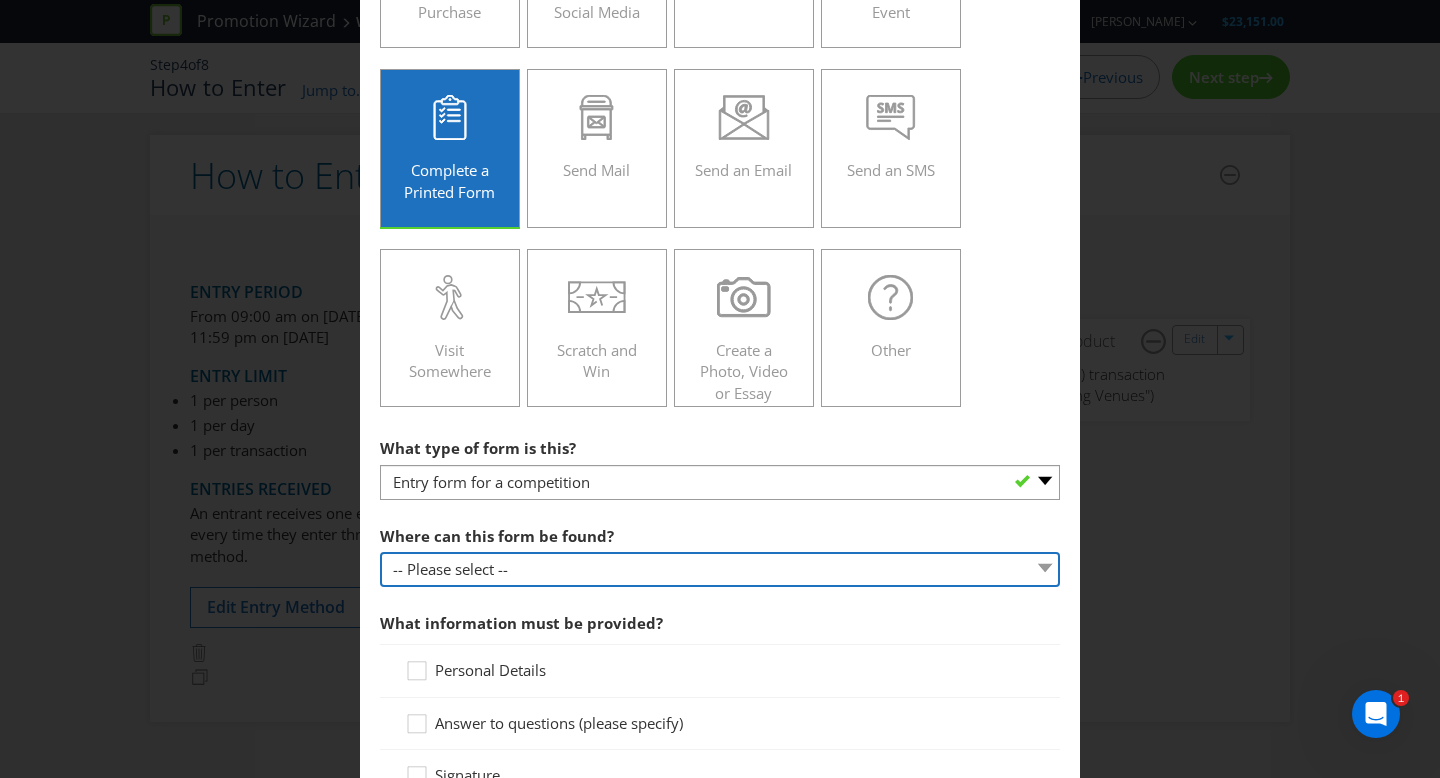 select on "IN_STORE" 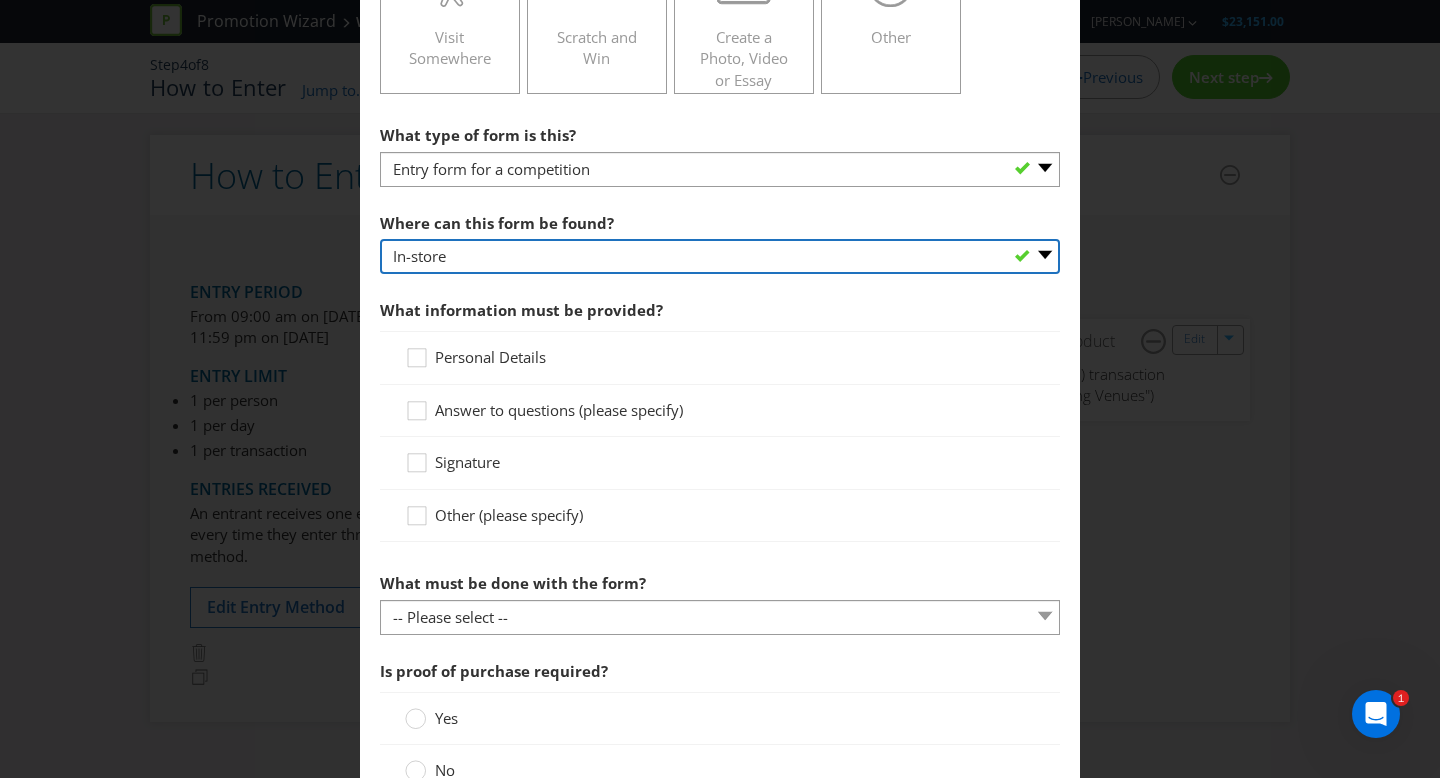 scroll, scrollTop: 563, scrollLeft: 0, axis: vertical 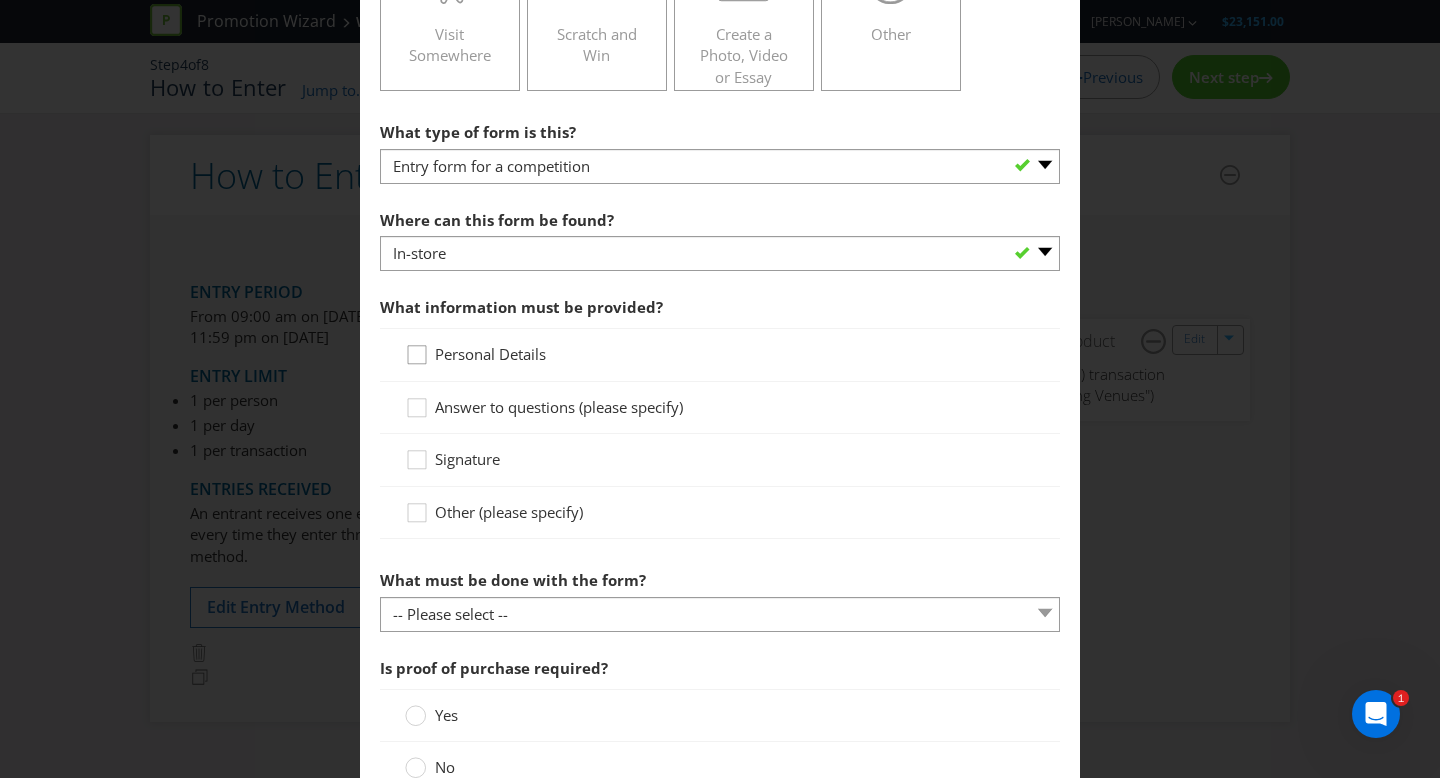 click 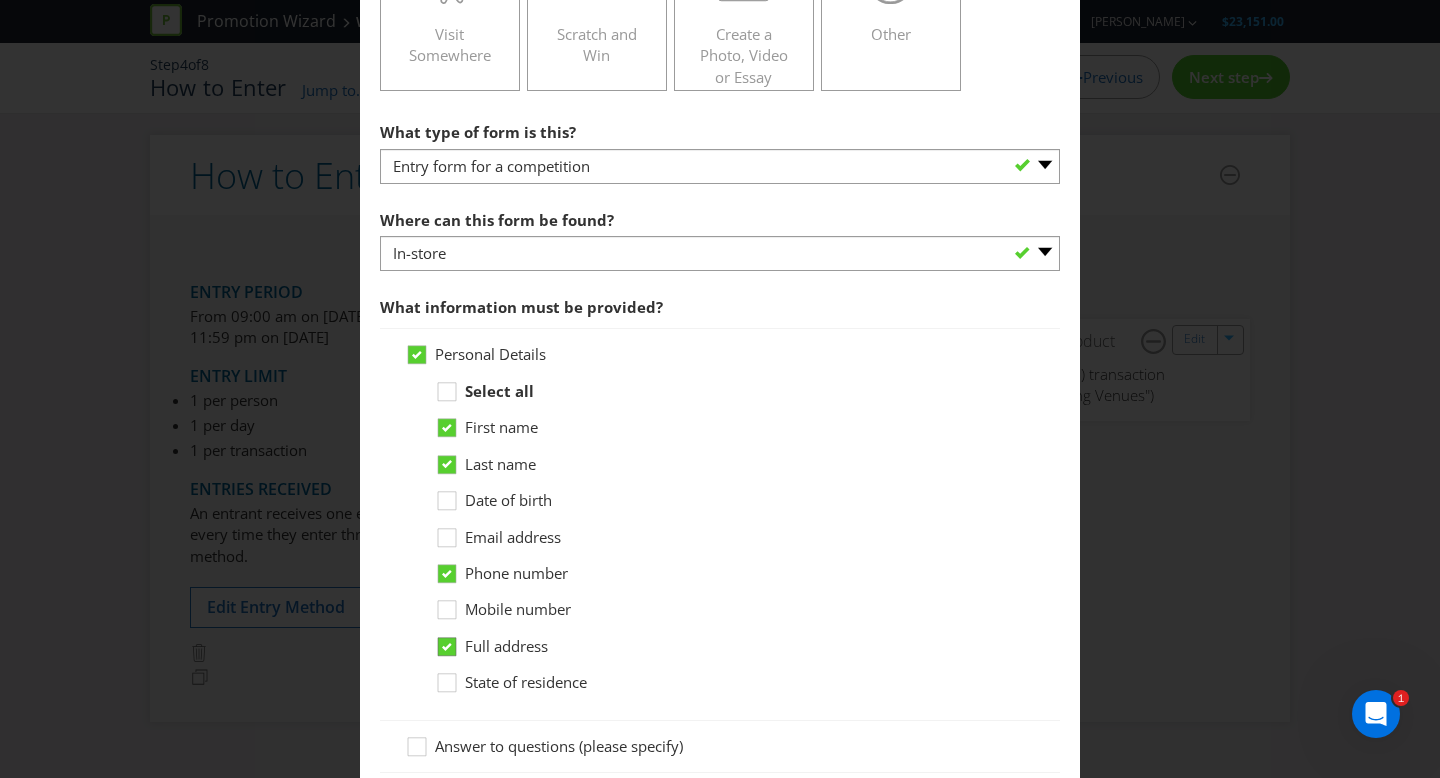 click 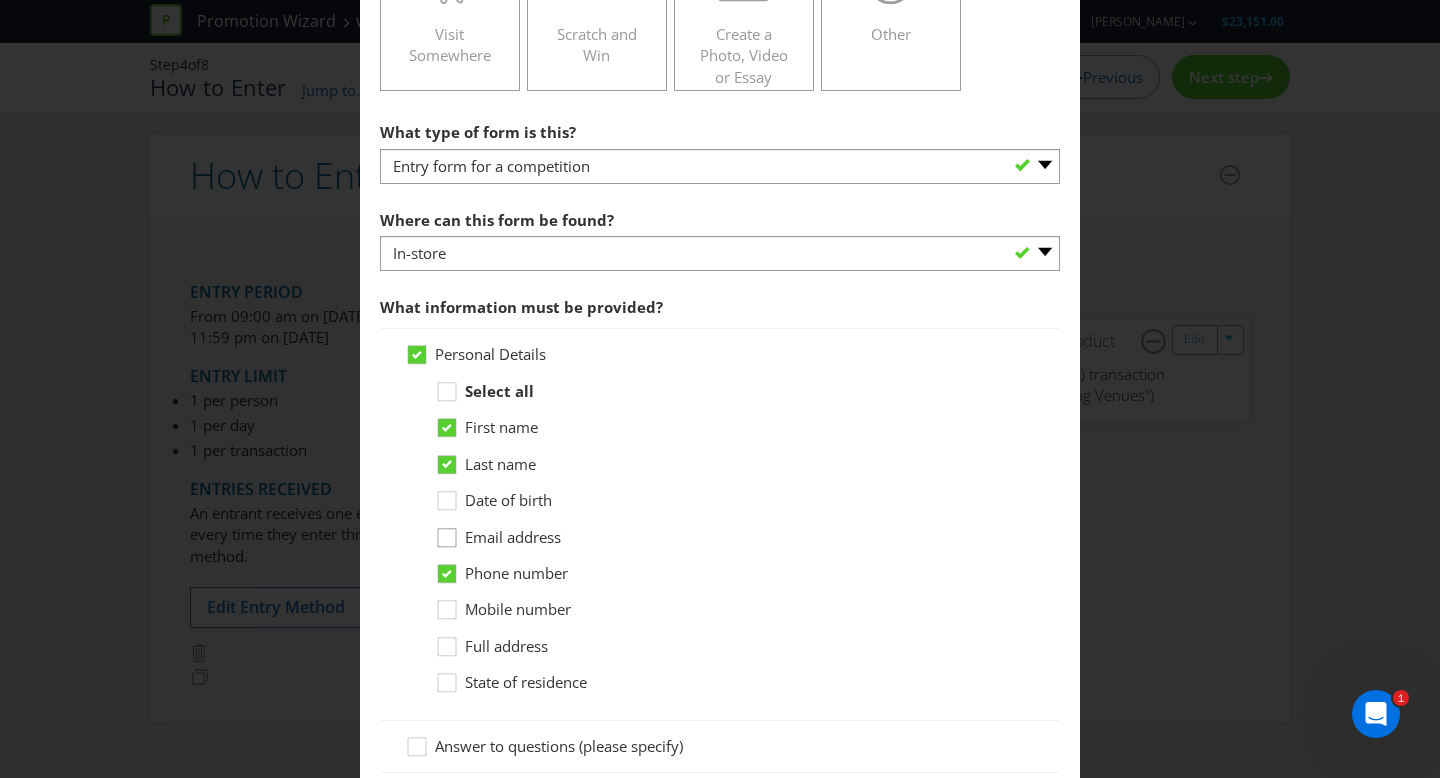 click at bounding box center (447, 531) 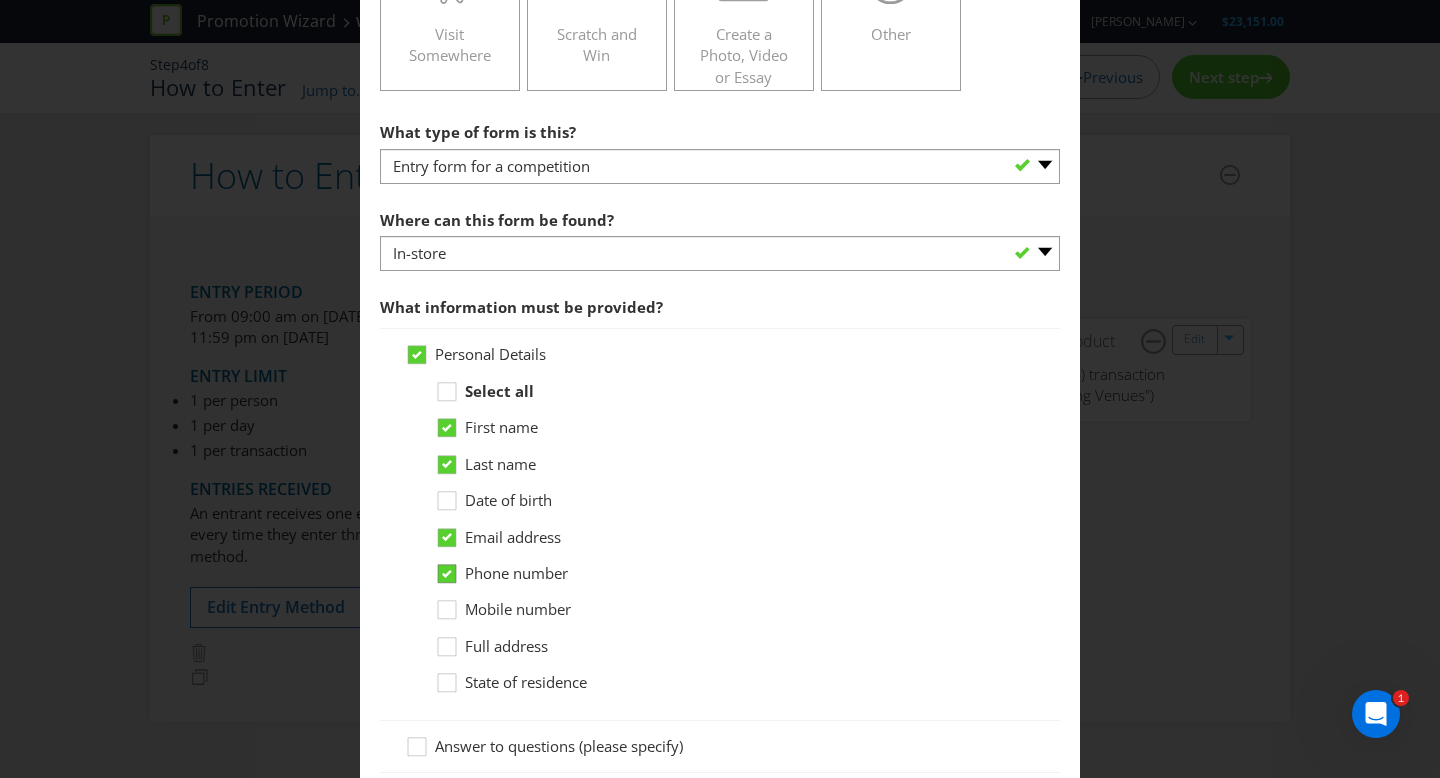 drag, startPoint x: 447, startPoint y: 612, endPoint x: 450, endPoint y: 570, distance: 42.107006 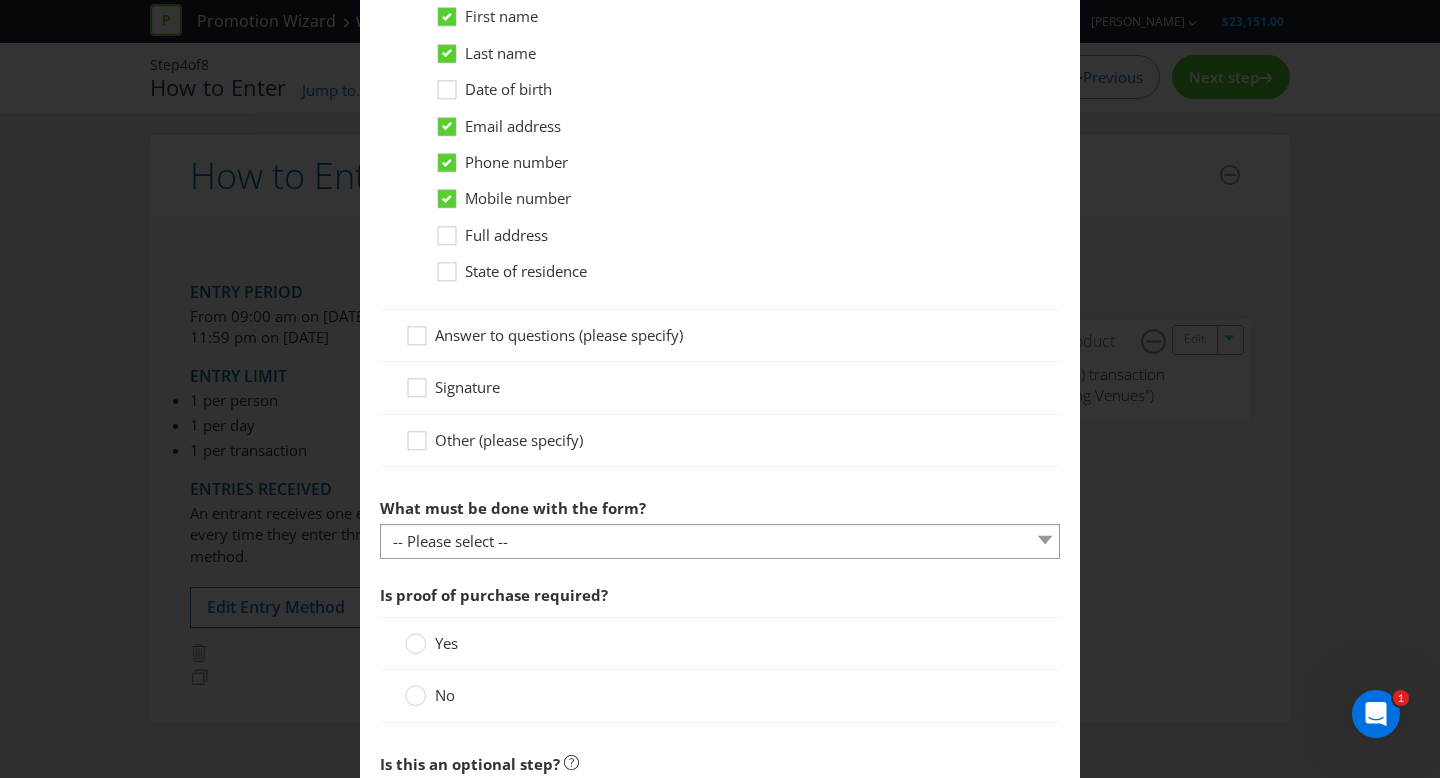 scroll, scrollTop: 982, scrollLeft: 0, axis: vertical 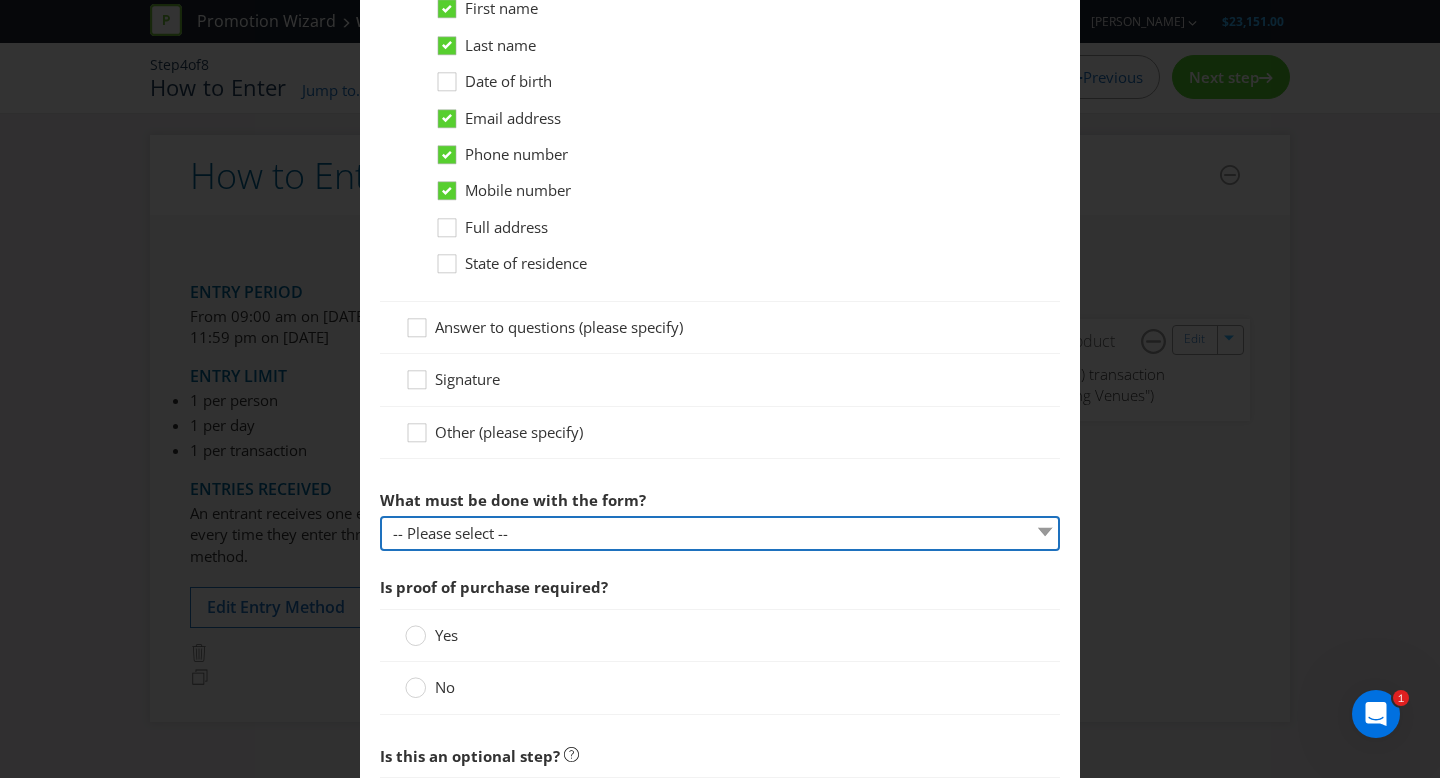 click on "-- Please select -- Send it by mail Submit it in person Scan it and send by email Scan it and upload Other (please specify)" at bounding box center [720, 533] 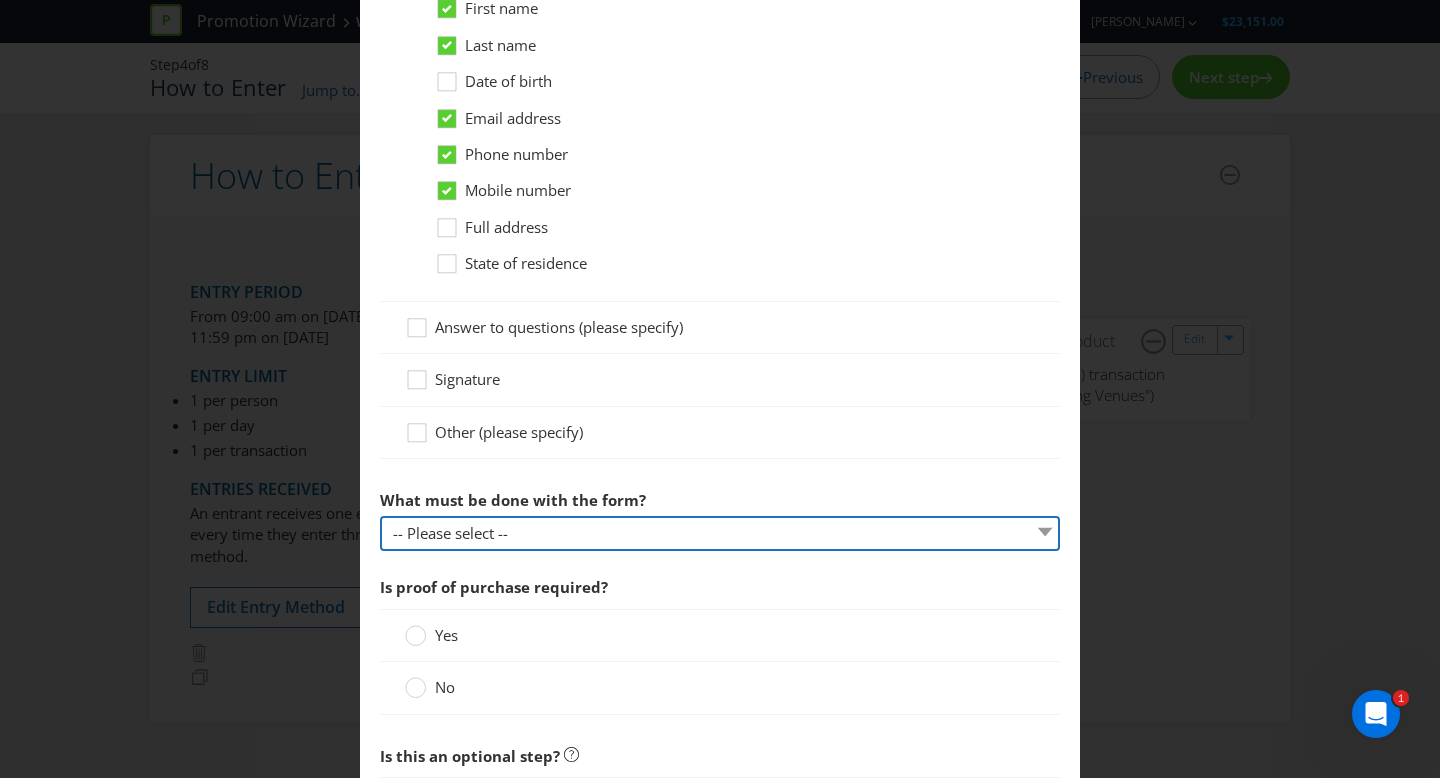 select on "IN_PERSON" 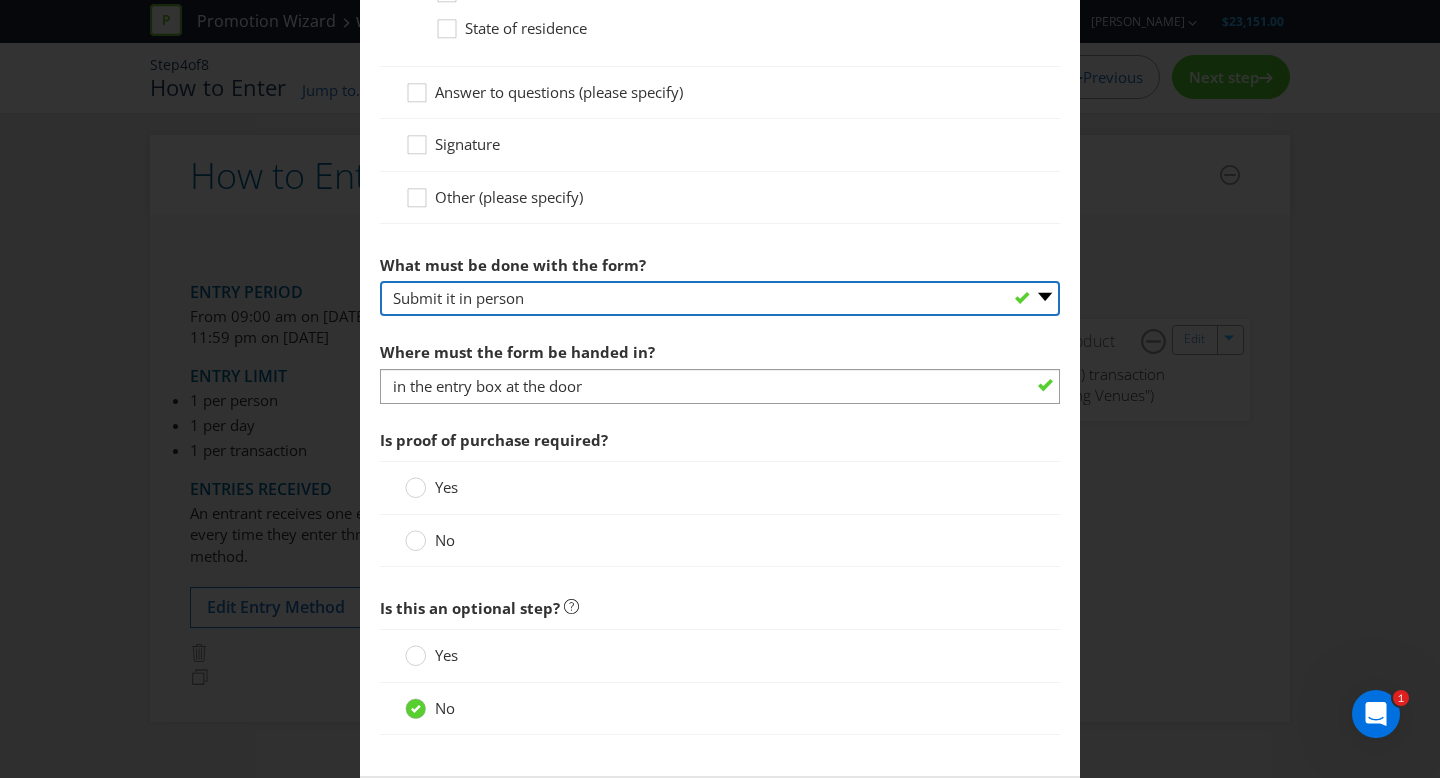 scroll, scrollTop: 1218, scrollLeft: 0, axis: vertical 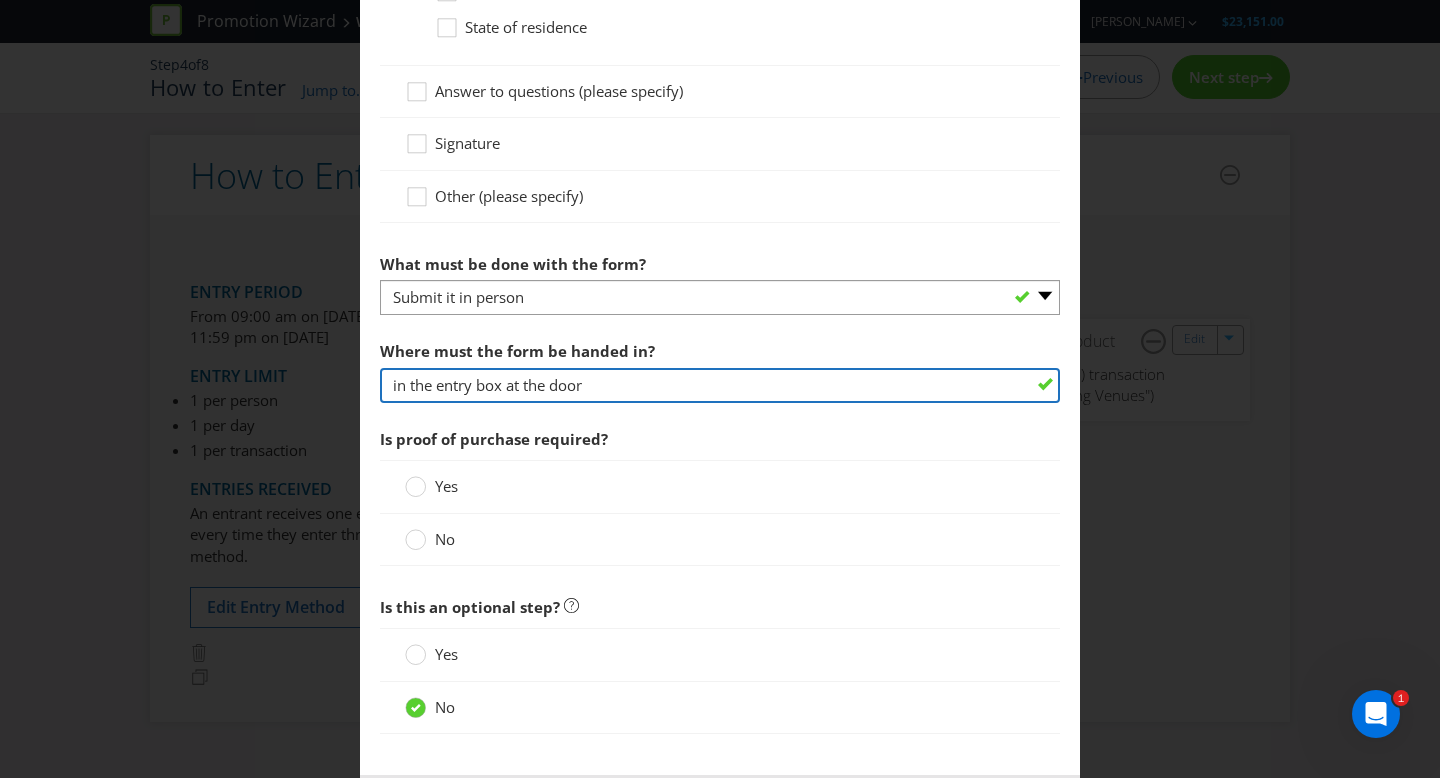 click on "in the entry box at the door" at bounding box center (720, 385) 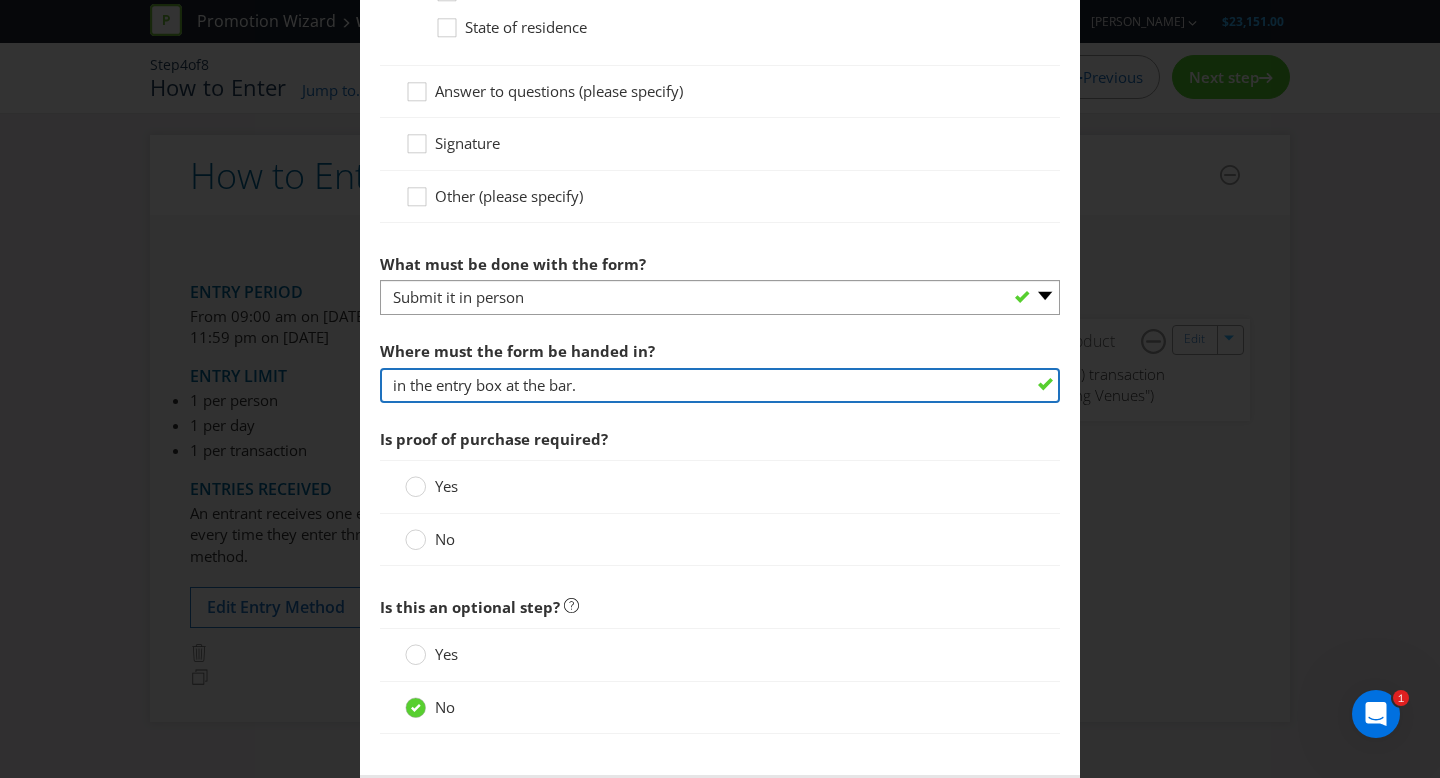type on "in the entry box at the bar." 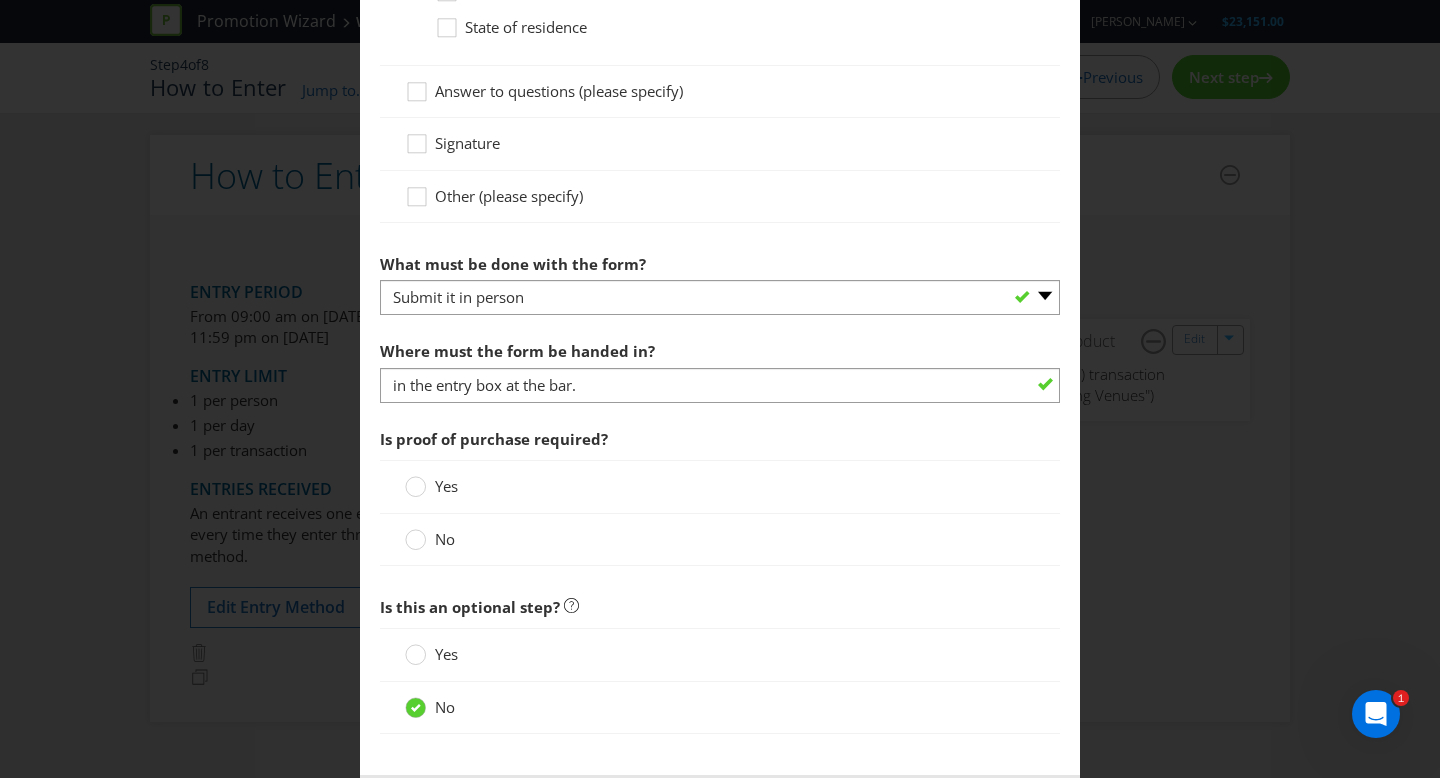 click on "Yes" at bounding box center (720, 486) 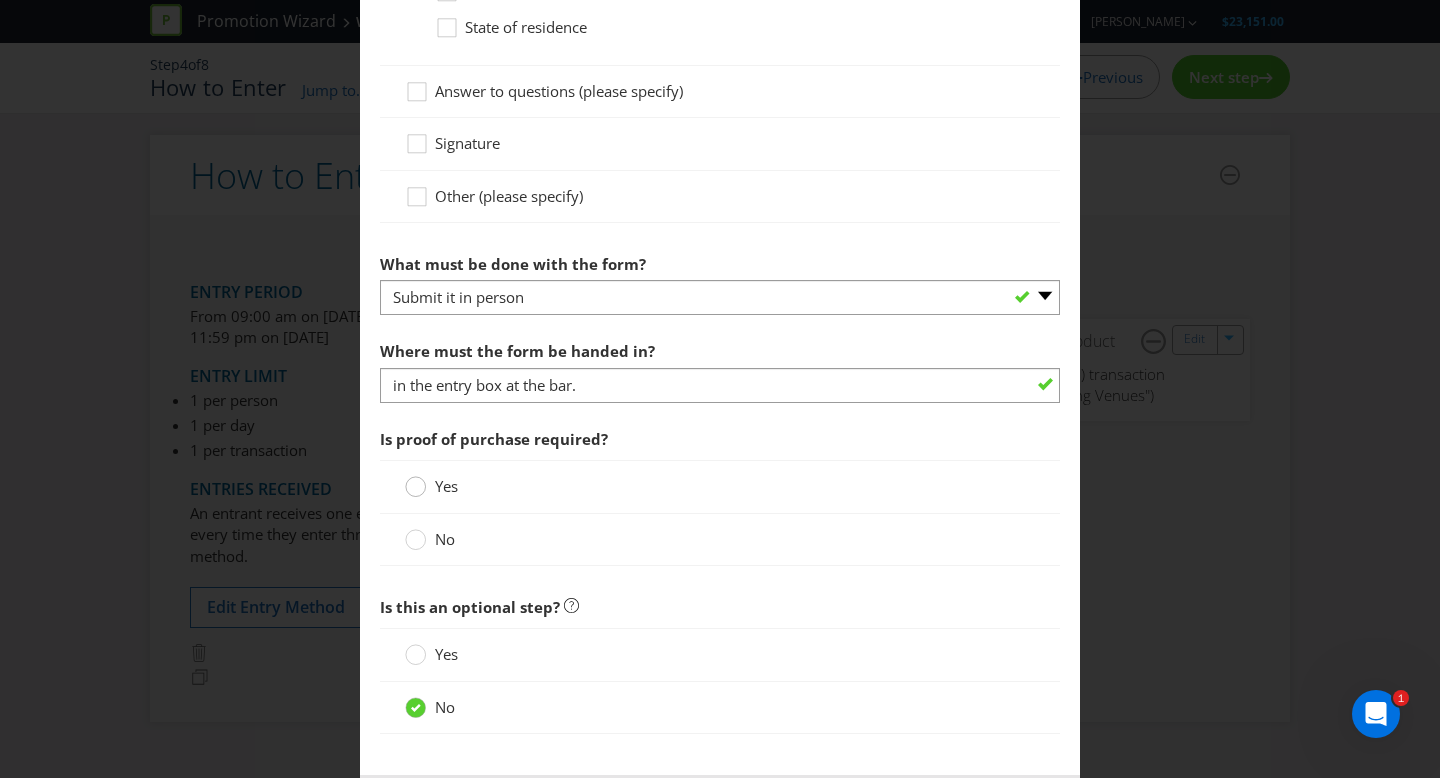 click 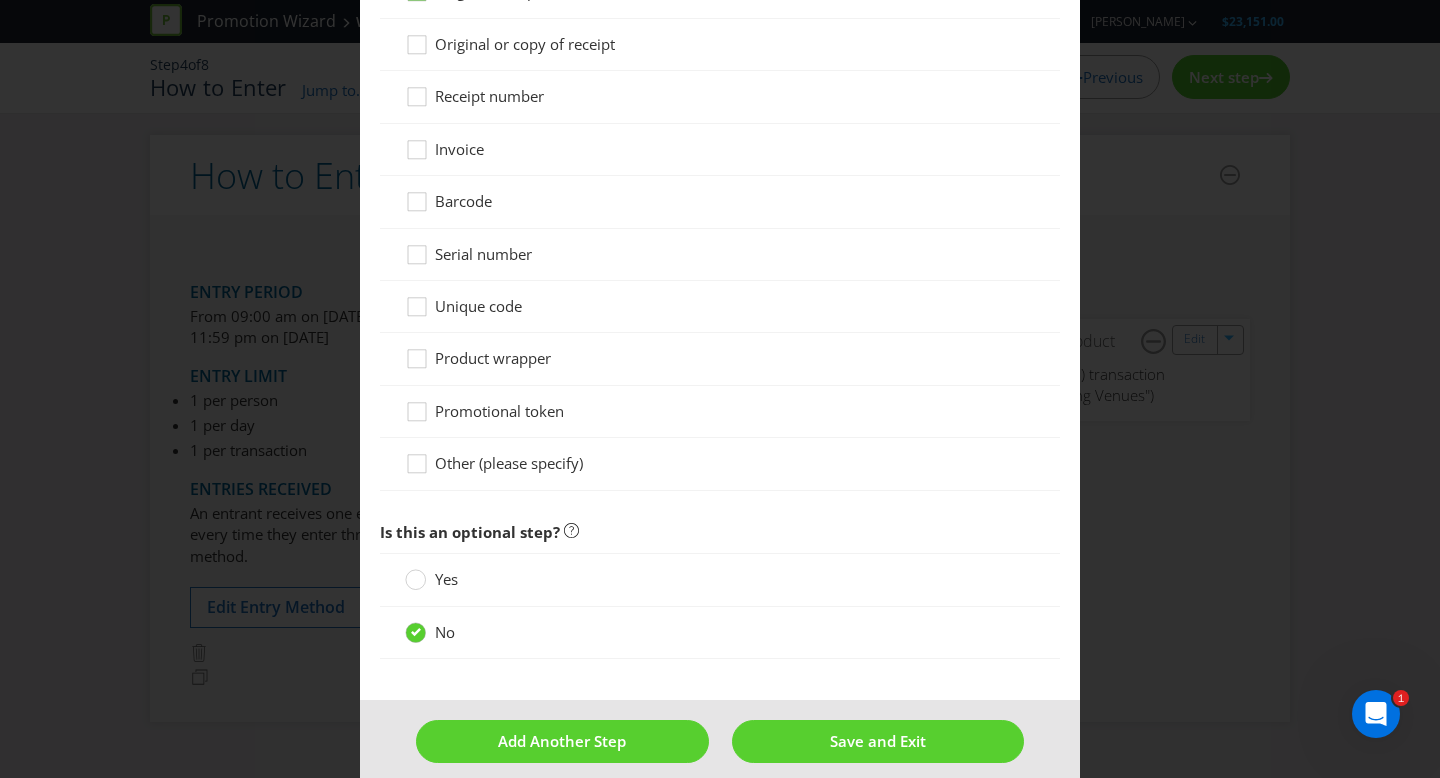 scroll, scrollTop: 1901, scrollLeft: 0, axis: vertical 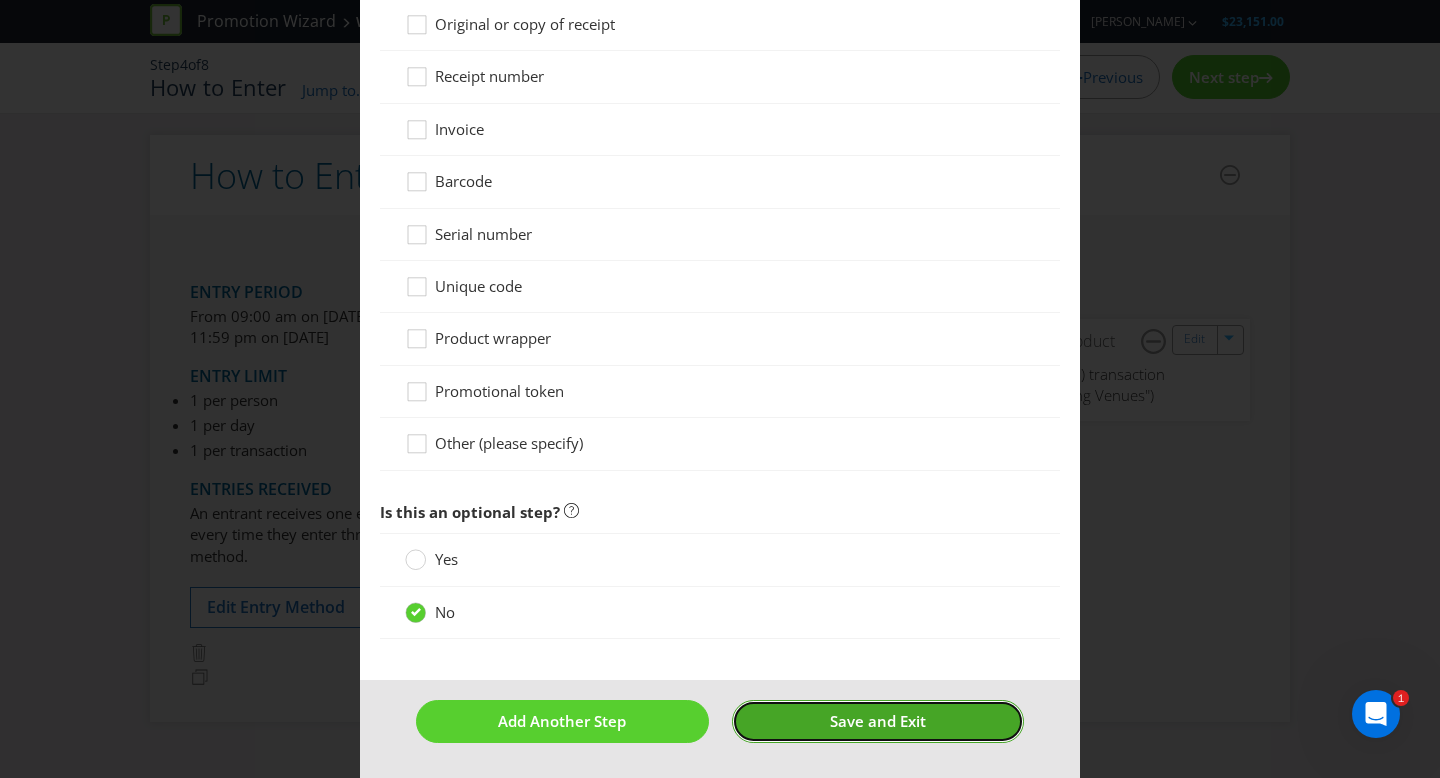 click on "Save and Exit" at bounding box center (878, 721) 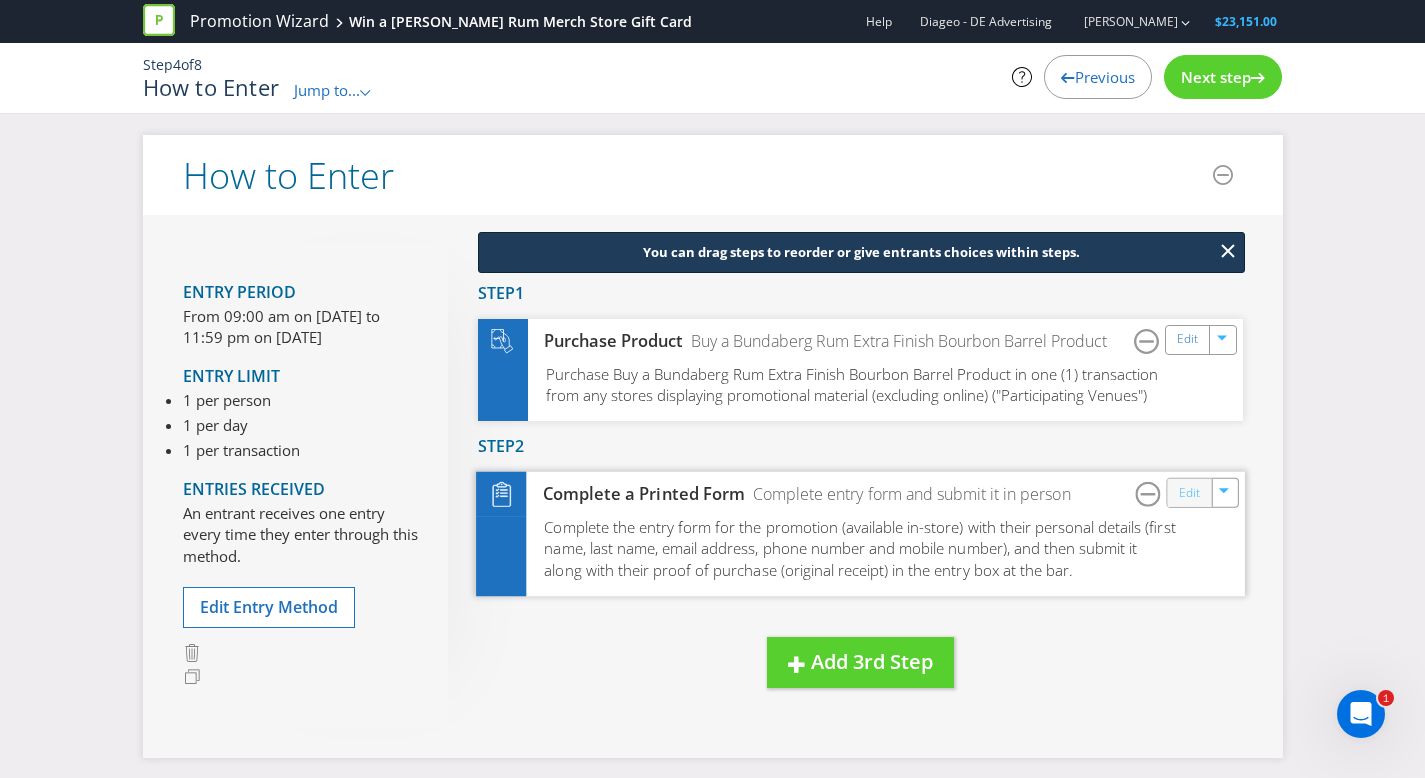 click on "Edit" at bounding box center (1188, 492) 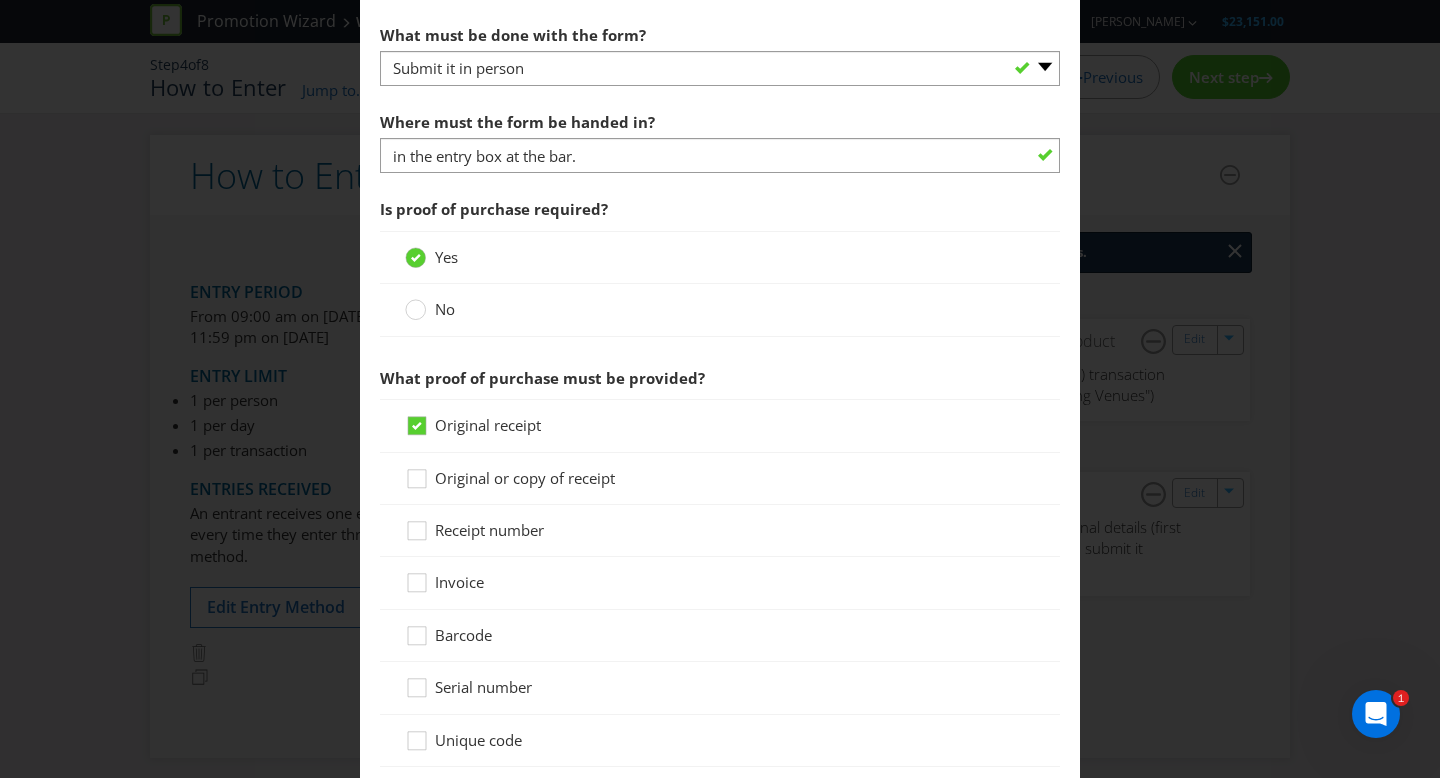 scroll, scrollTop: 1591, scrollLeft: 0, axis: vertical 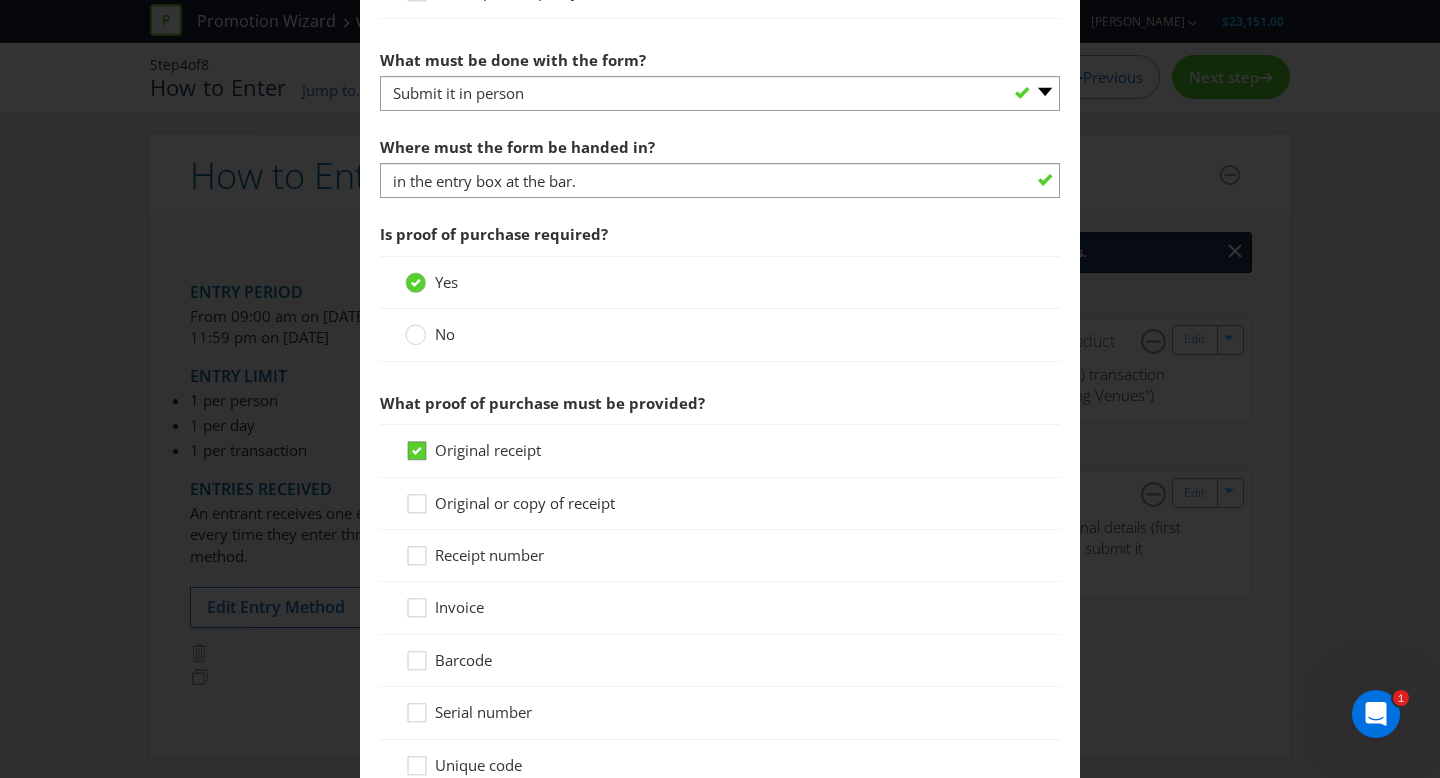 click 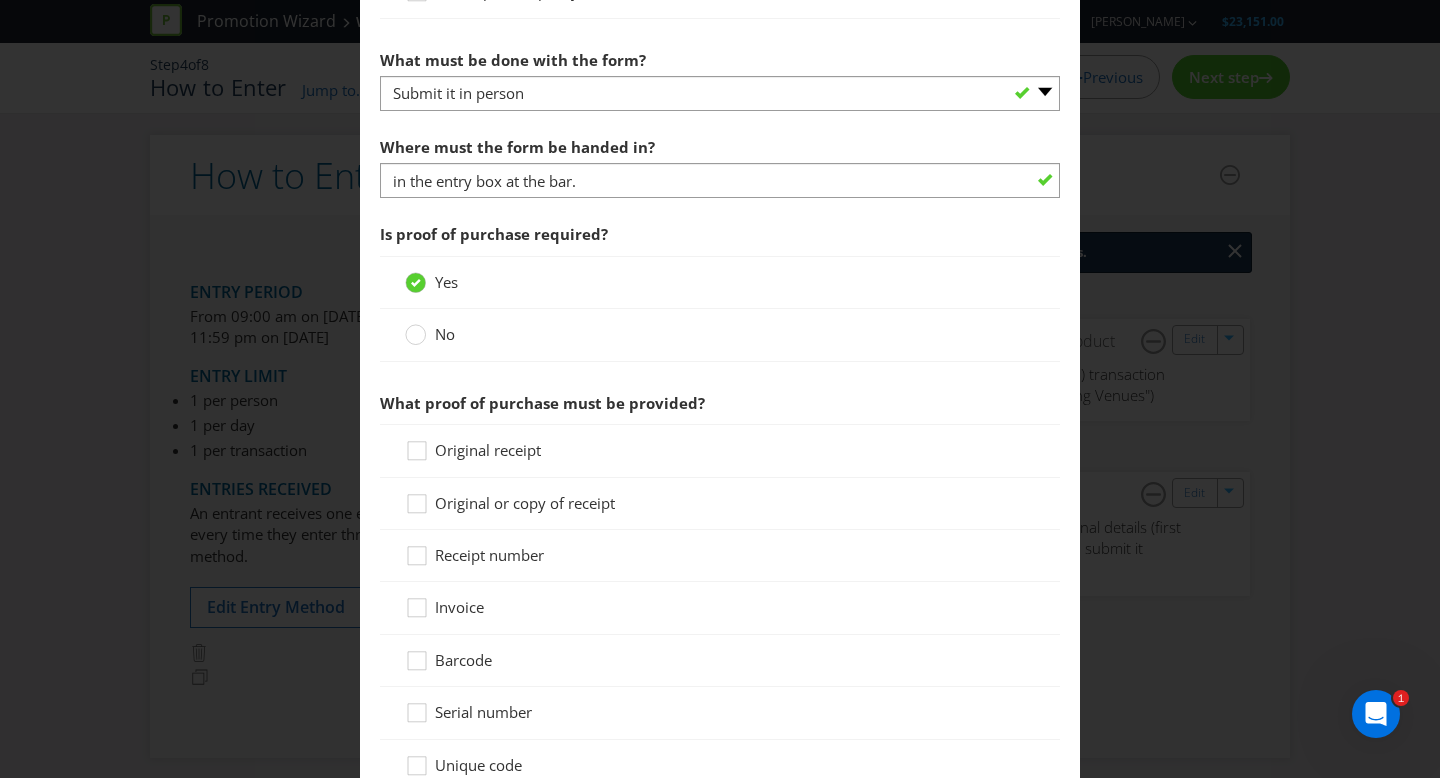 click 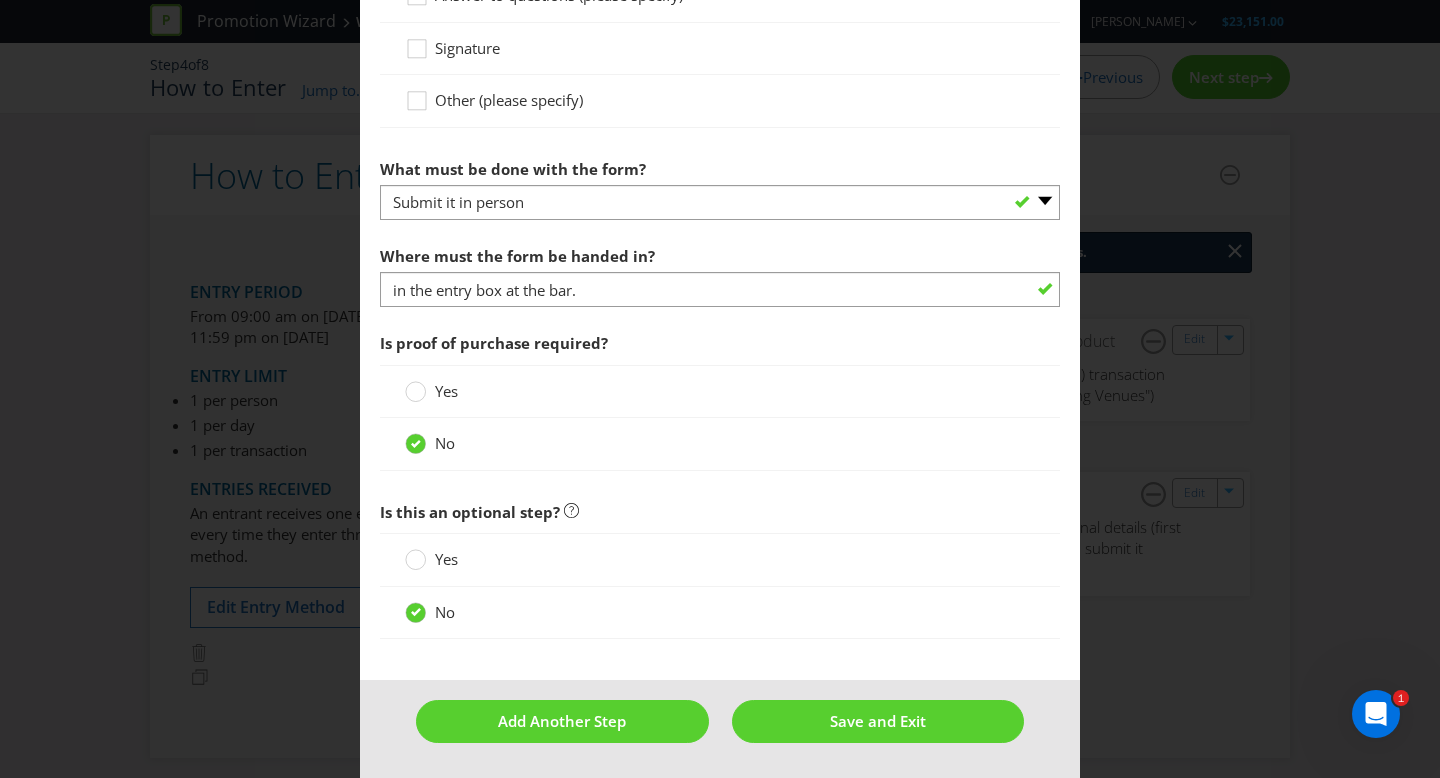 scroll, scrollTop: 1468, scrollLeft: 0, axis: vertical 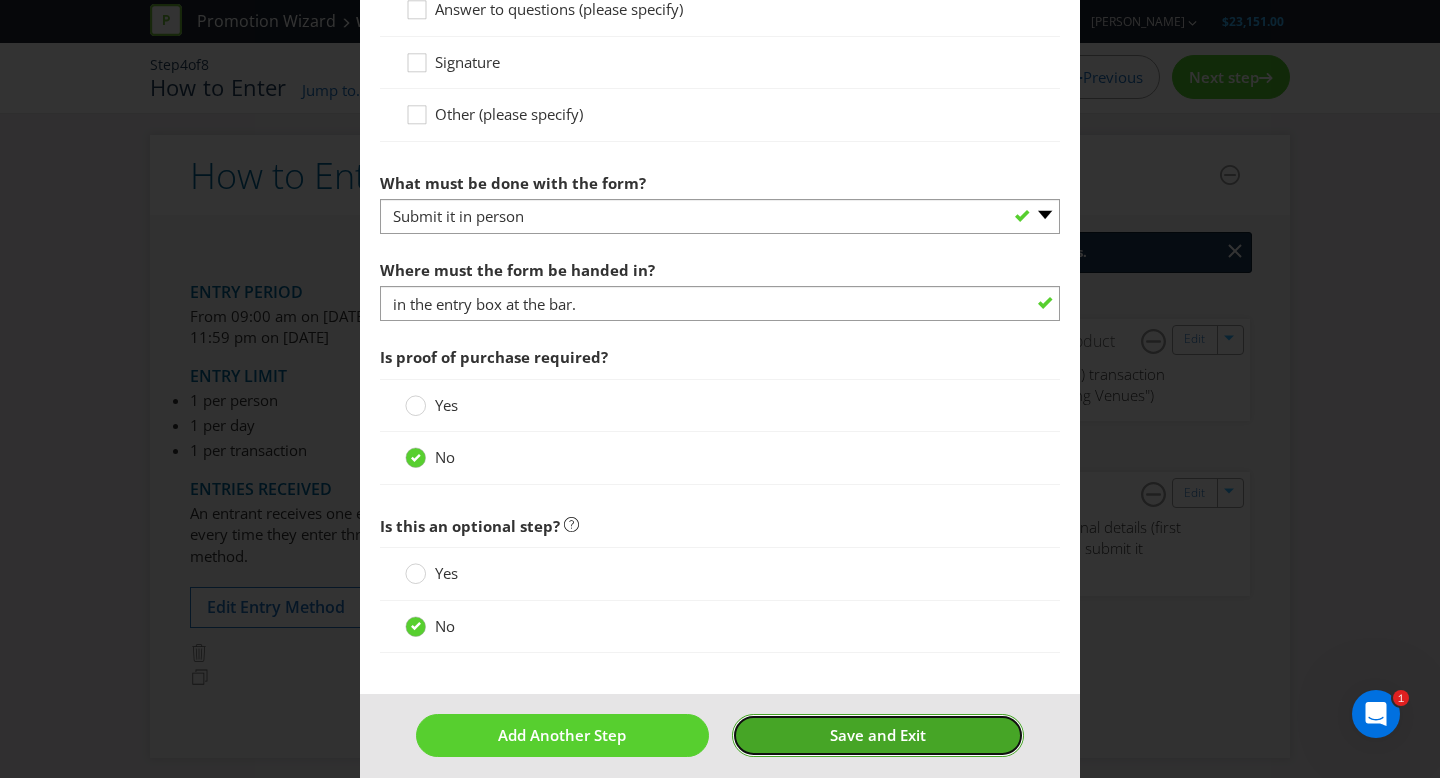 click on "Save and Exit" at bounding box center [878, 735] 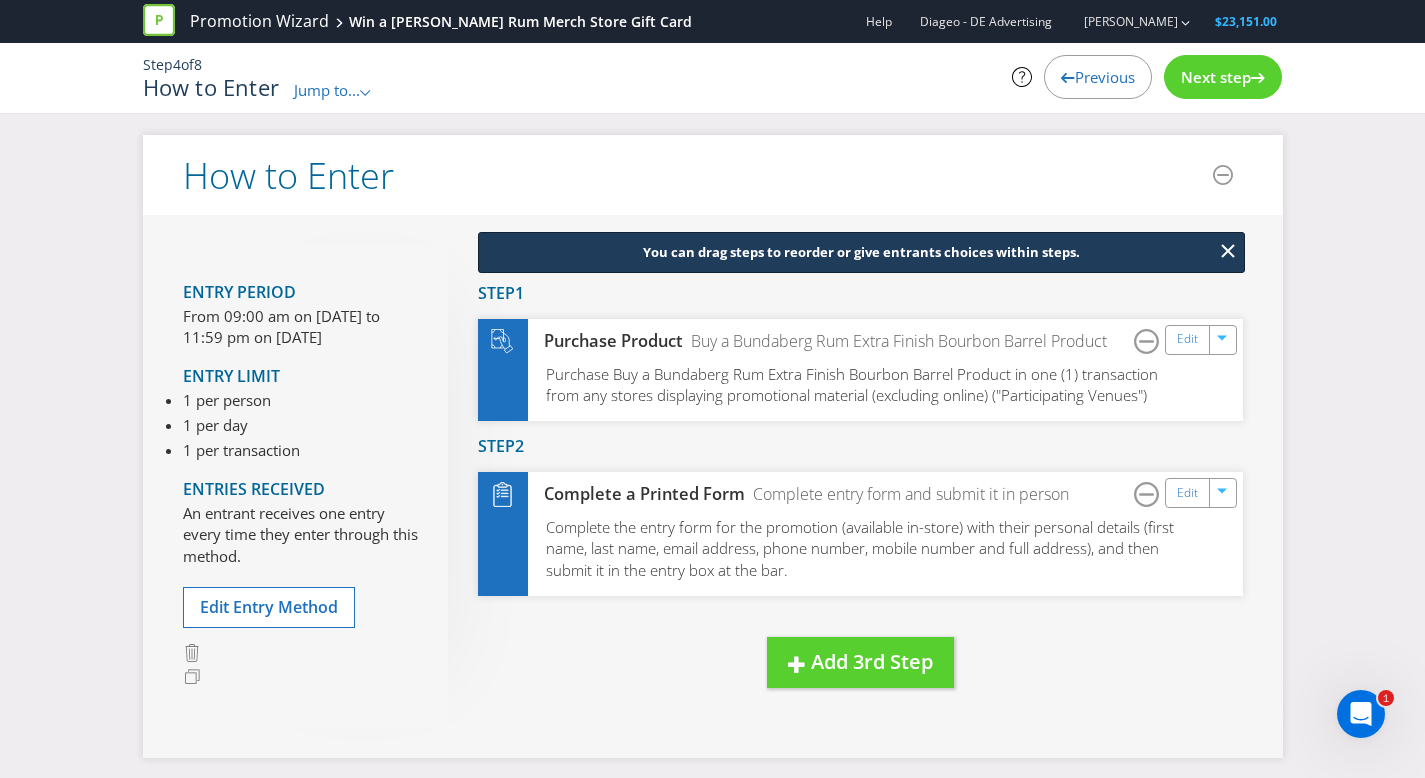 click on "Next step" at bounding box center (1216, 77) 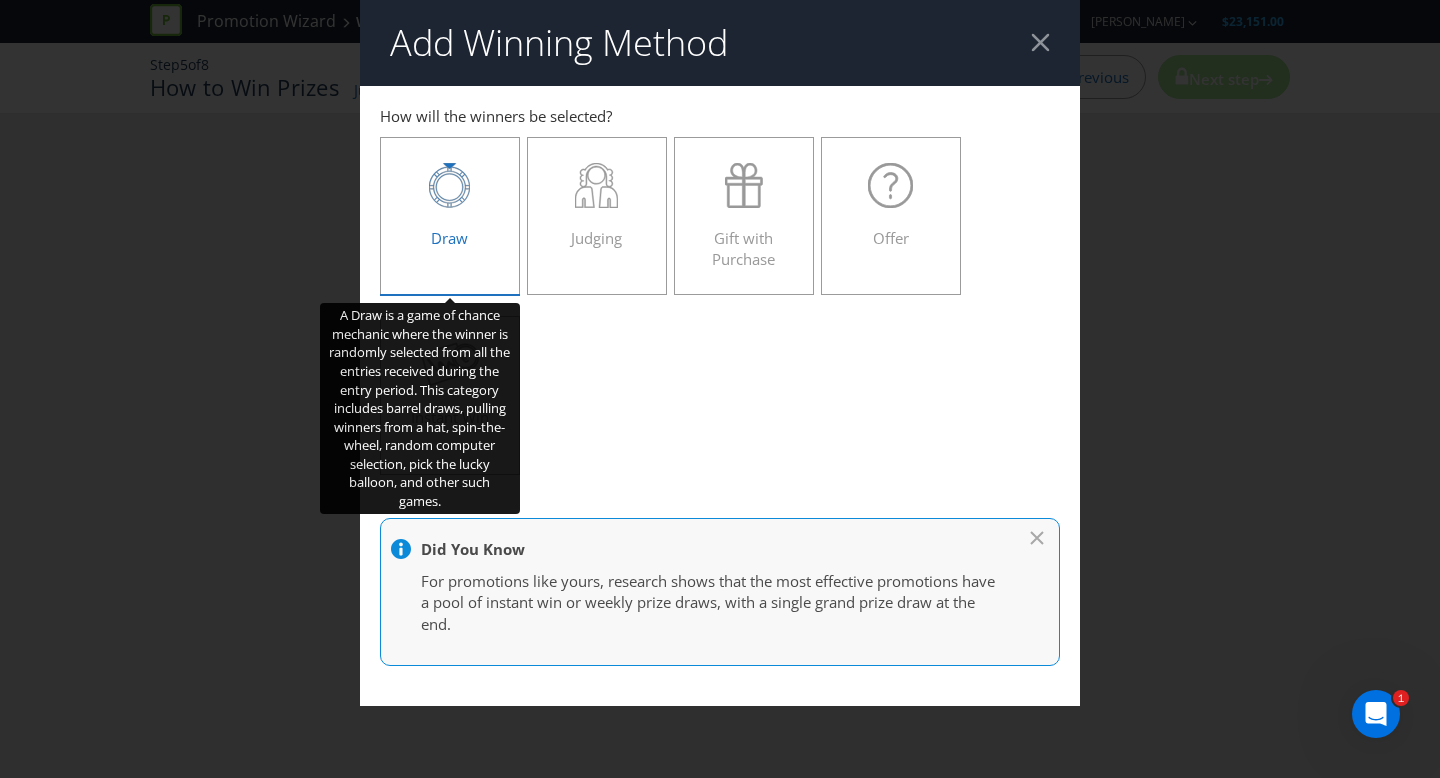 click on "Draw" at bounding box center (450, 208) 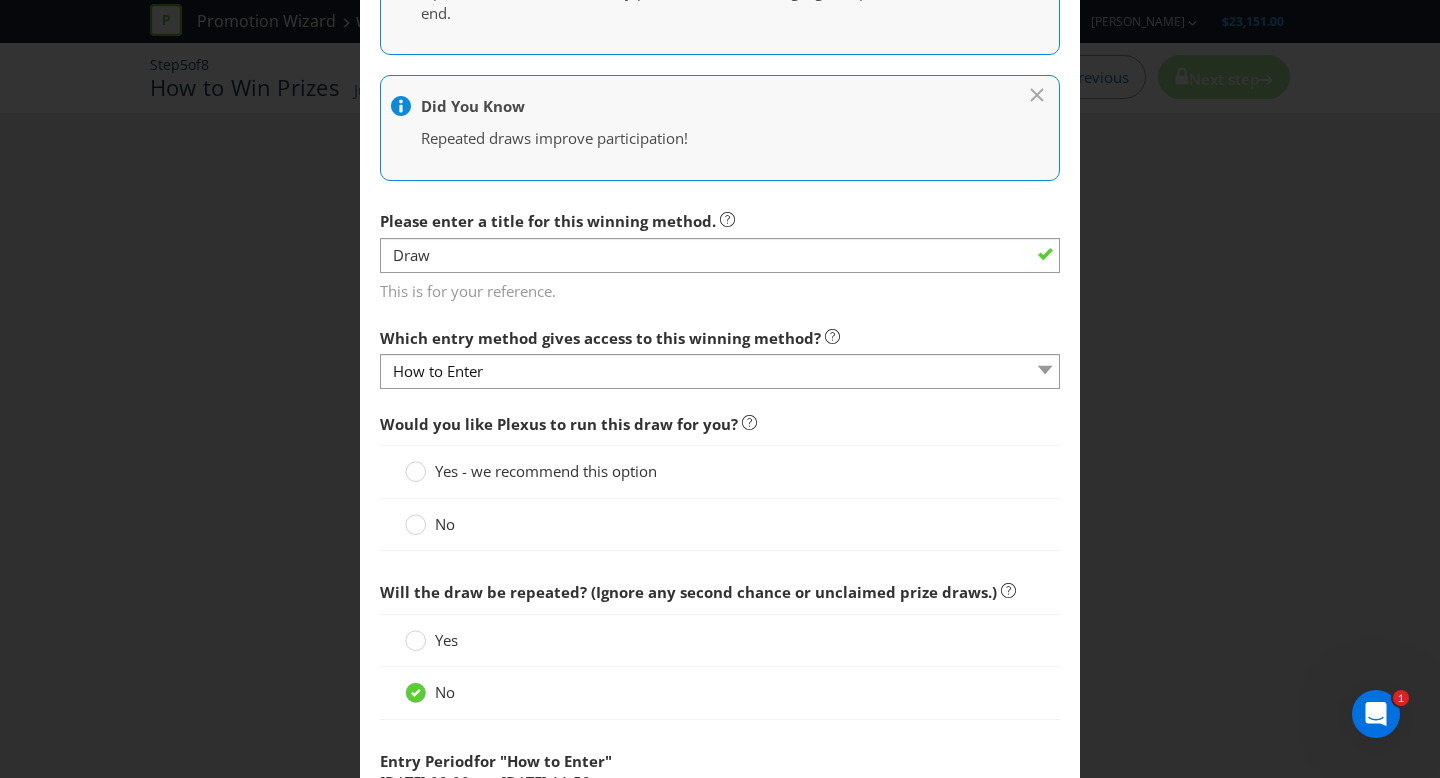scroll, scrollTop: 590, scrollLeft: 0, axis: vertical 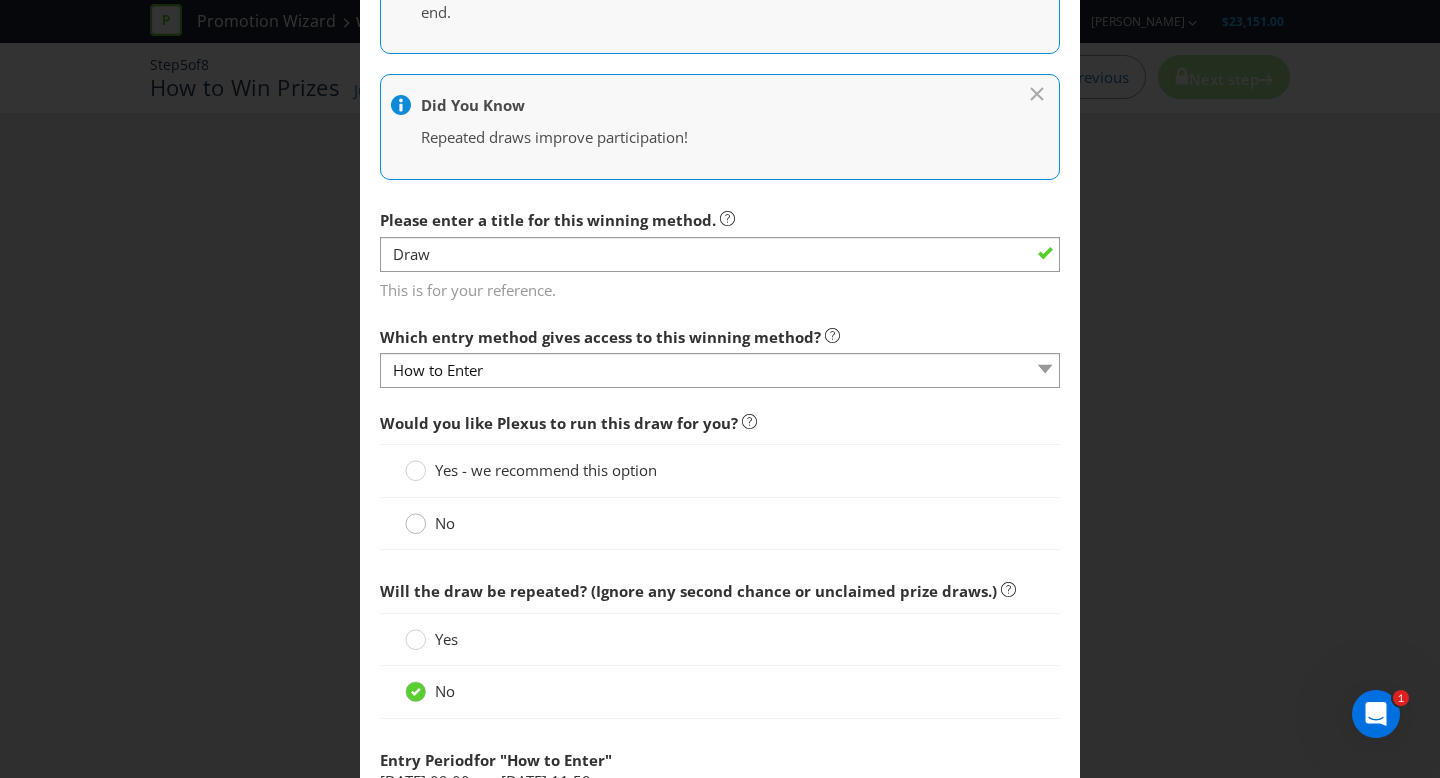 click 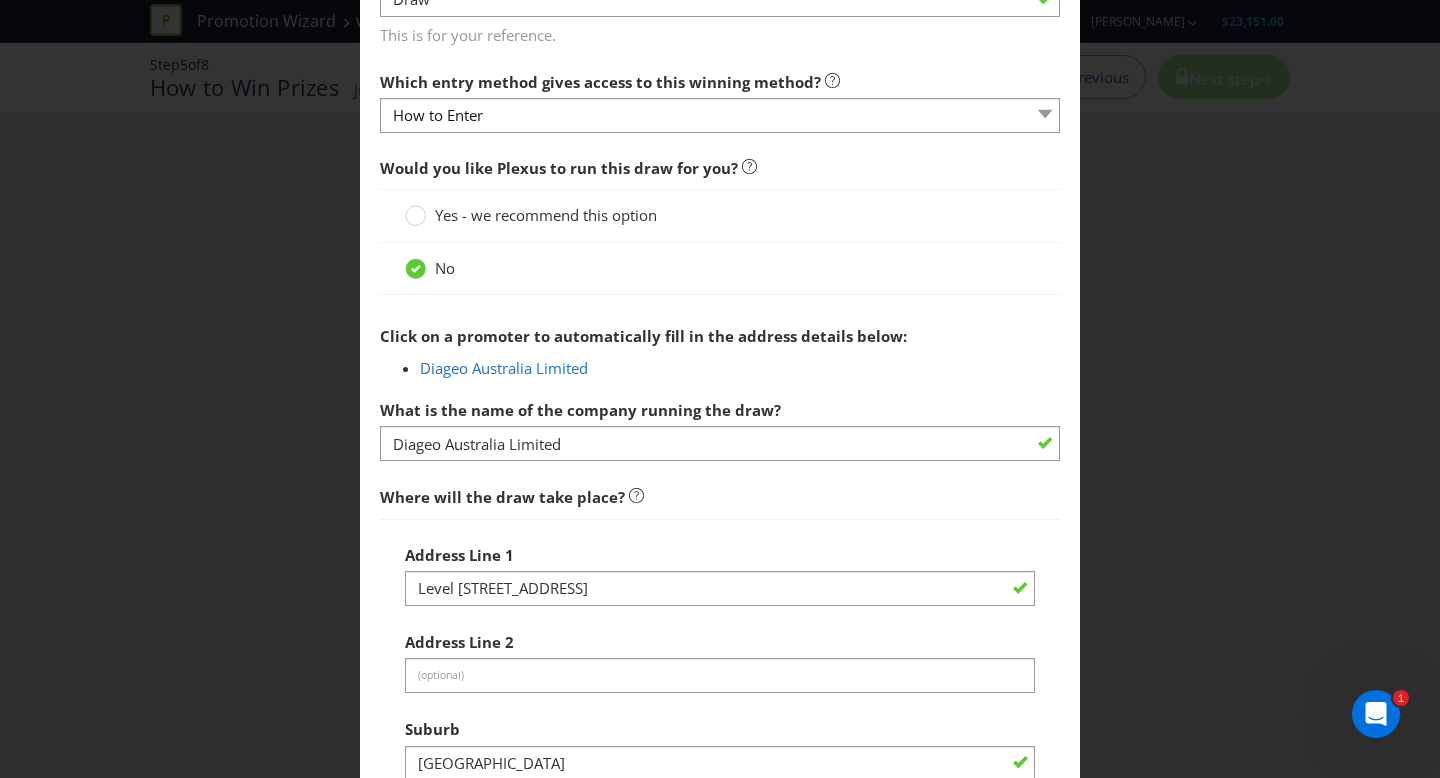 scroll, scrollTop: 847, scrollLeft: 0, axis: vertical 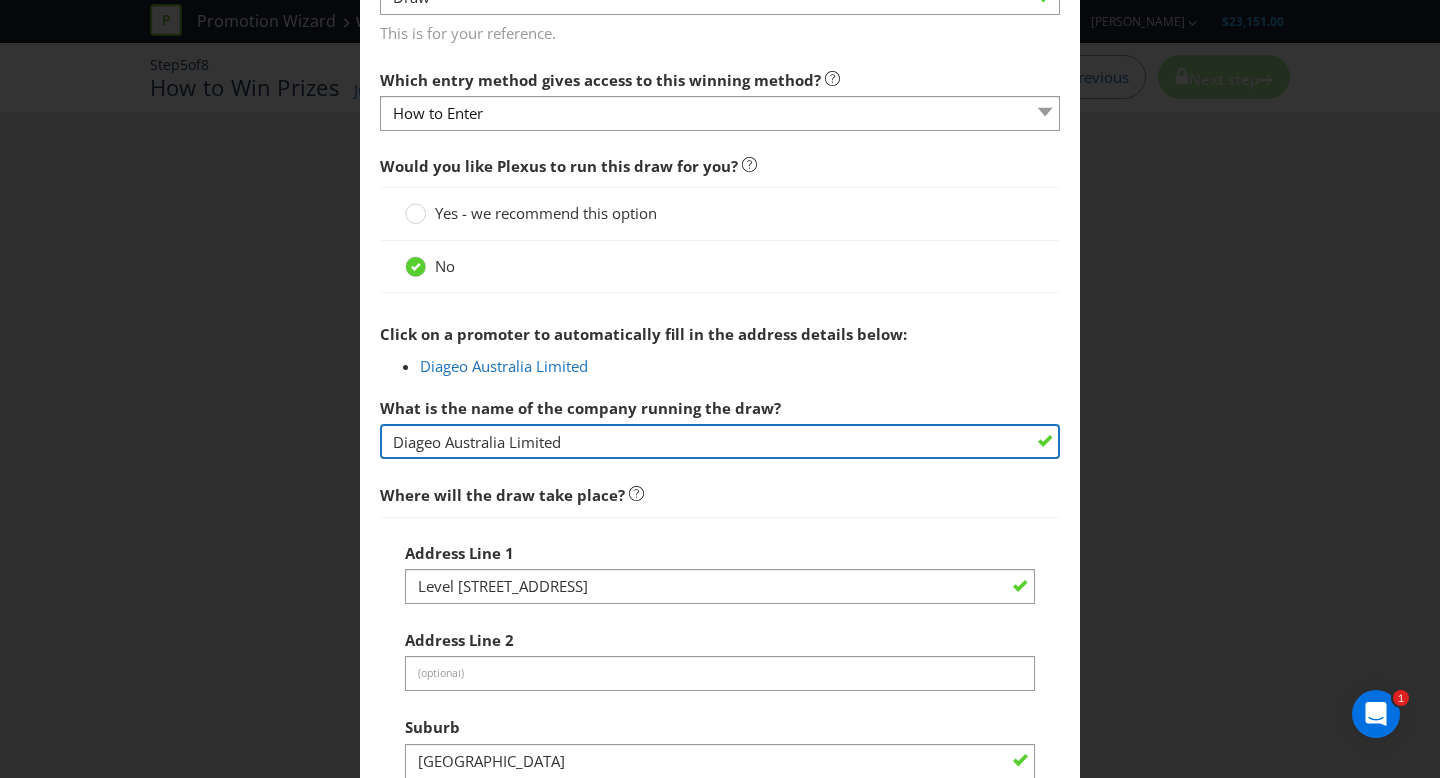 click on "Diageo Australia Limited" at bounding box center (720, 441) 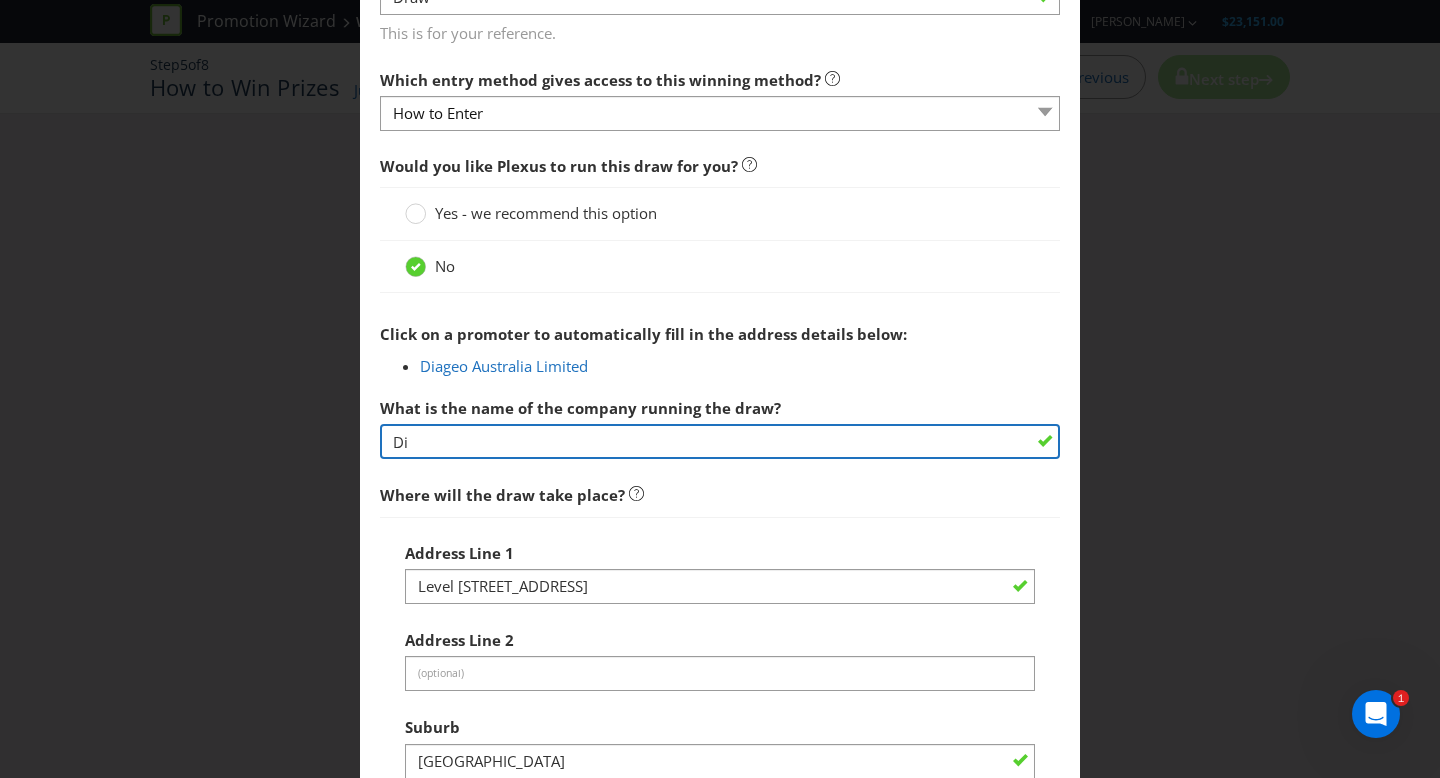 type on "D" 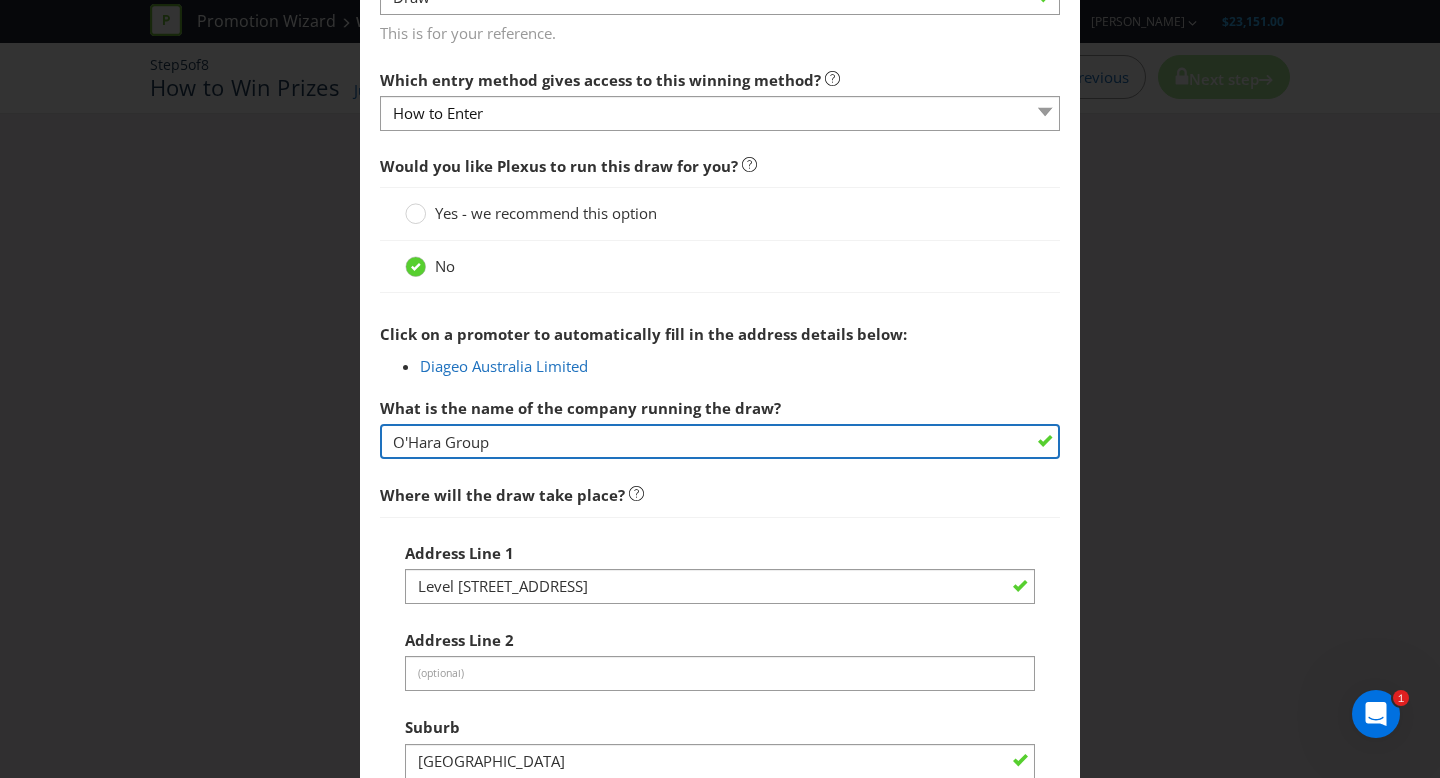 type on "O'Hara Group" 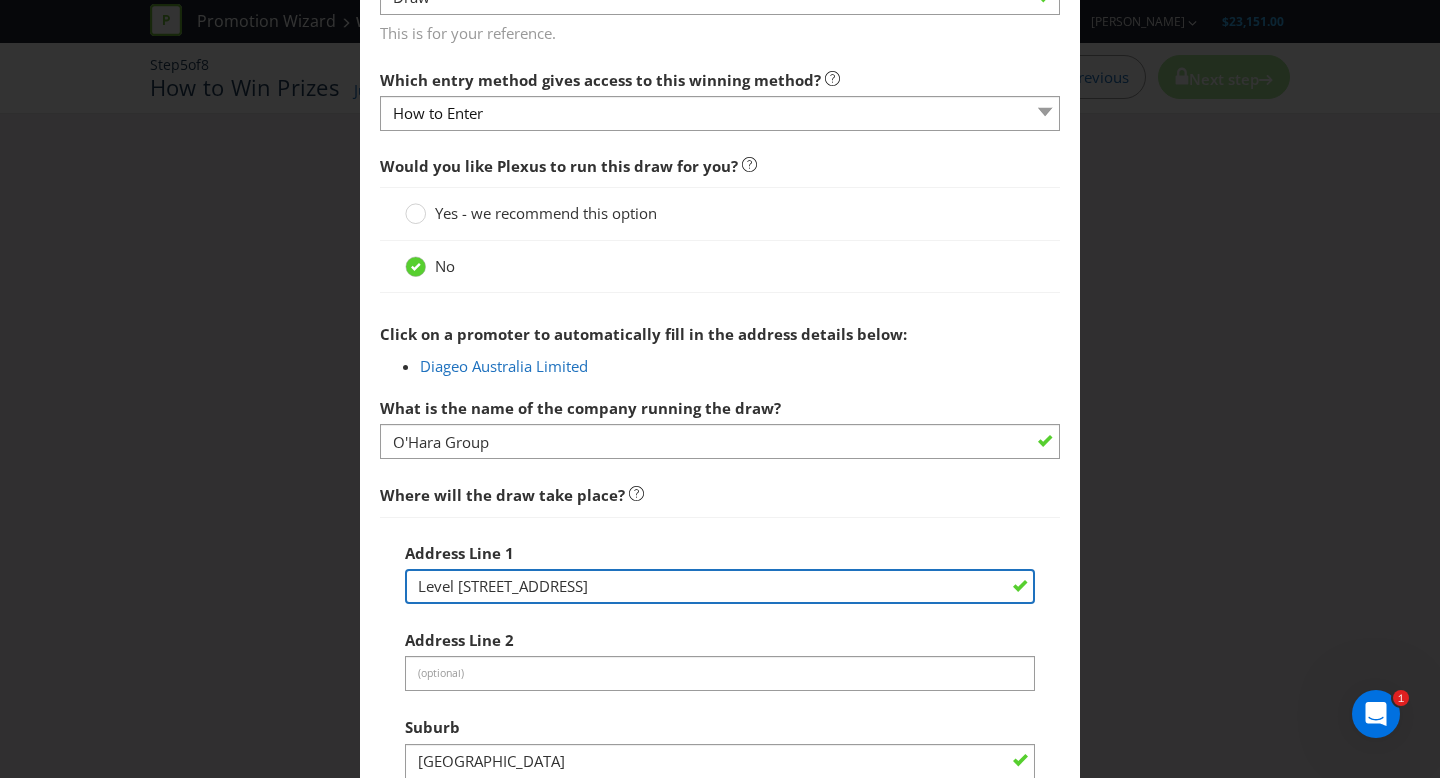drag, startPoint x: 672, startPoint y: 592, endPoint x: 364, endPoint y: 583, distance: 308.13147 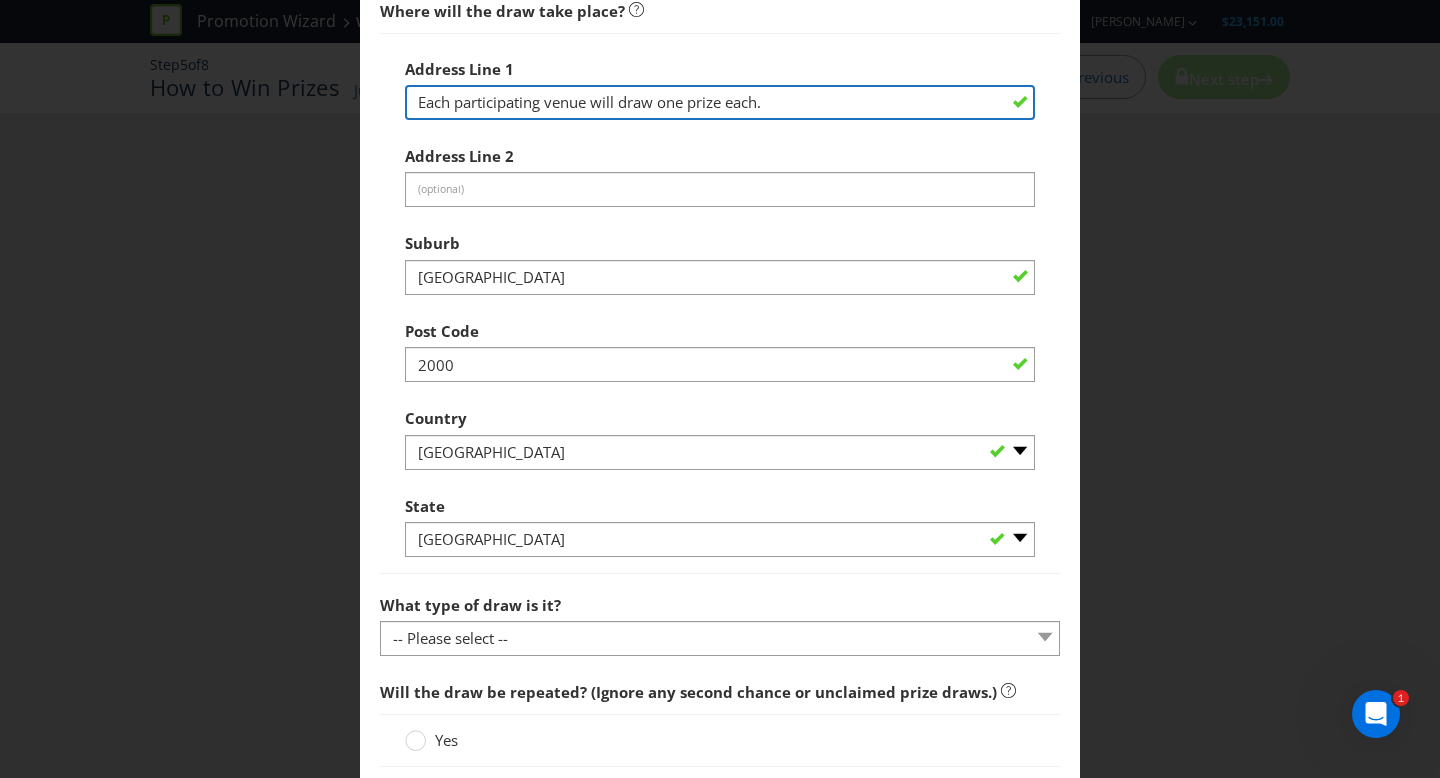 scroll, scrollTop: 1356, scrollLeft: 0, axis: vertical 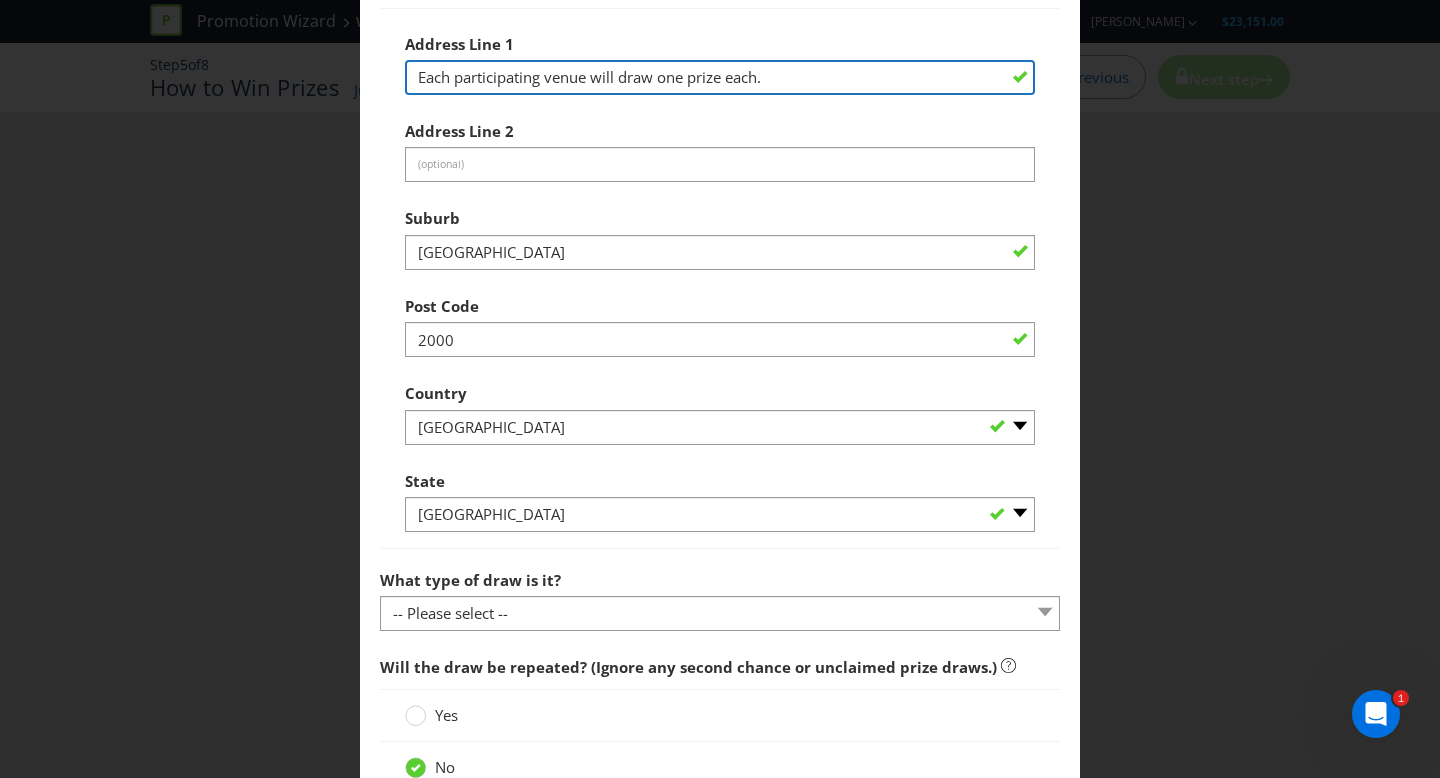 type on "Each participating venue will draw one prize each." 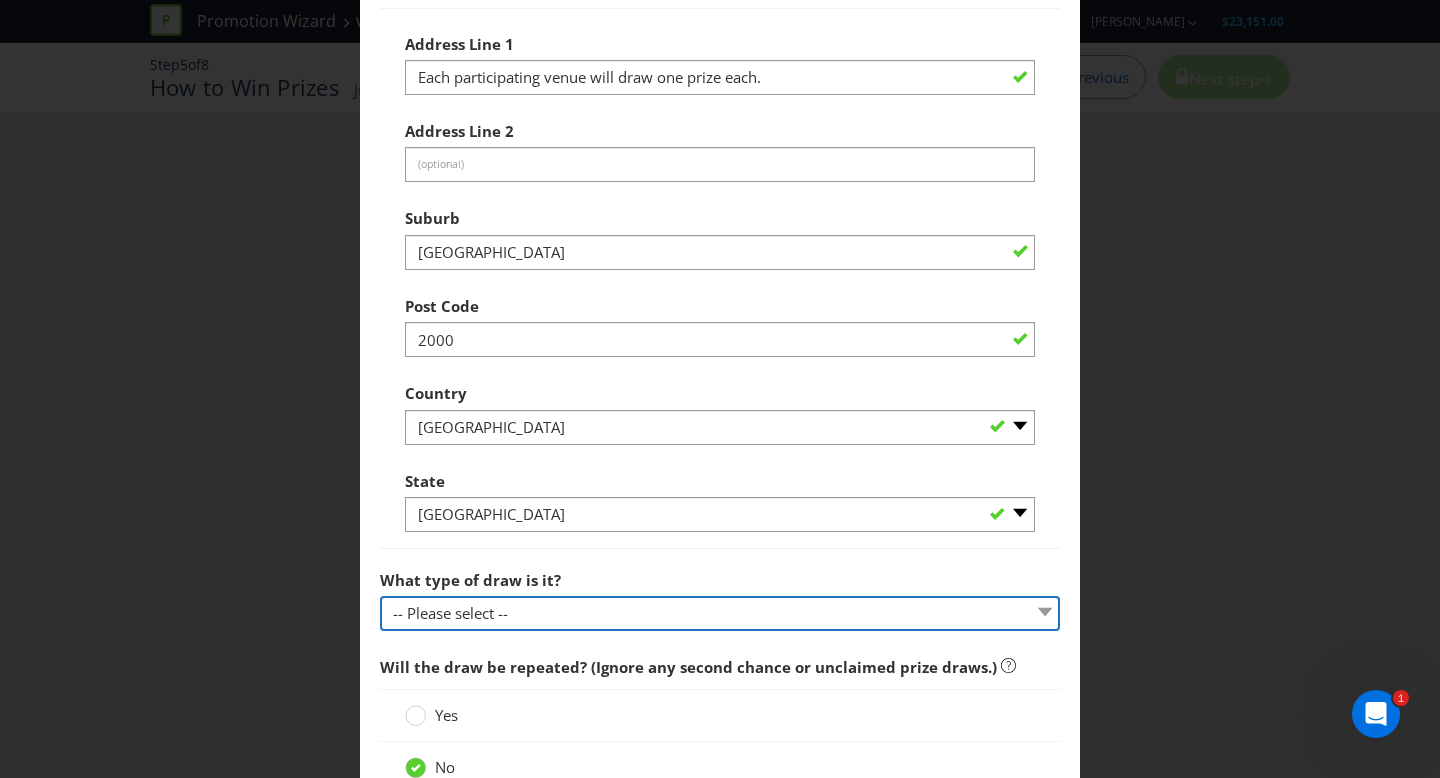 click on "-- Please select -- Computerised random selection Barrel draw Don't specify Other (please specify)" at bounding box center [720, 613] 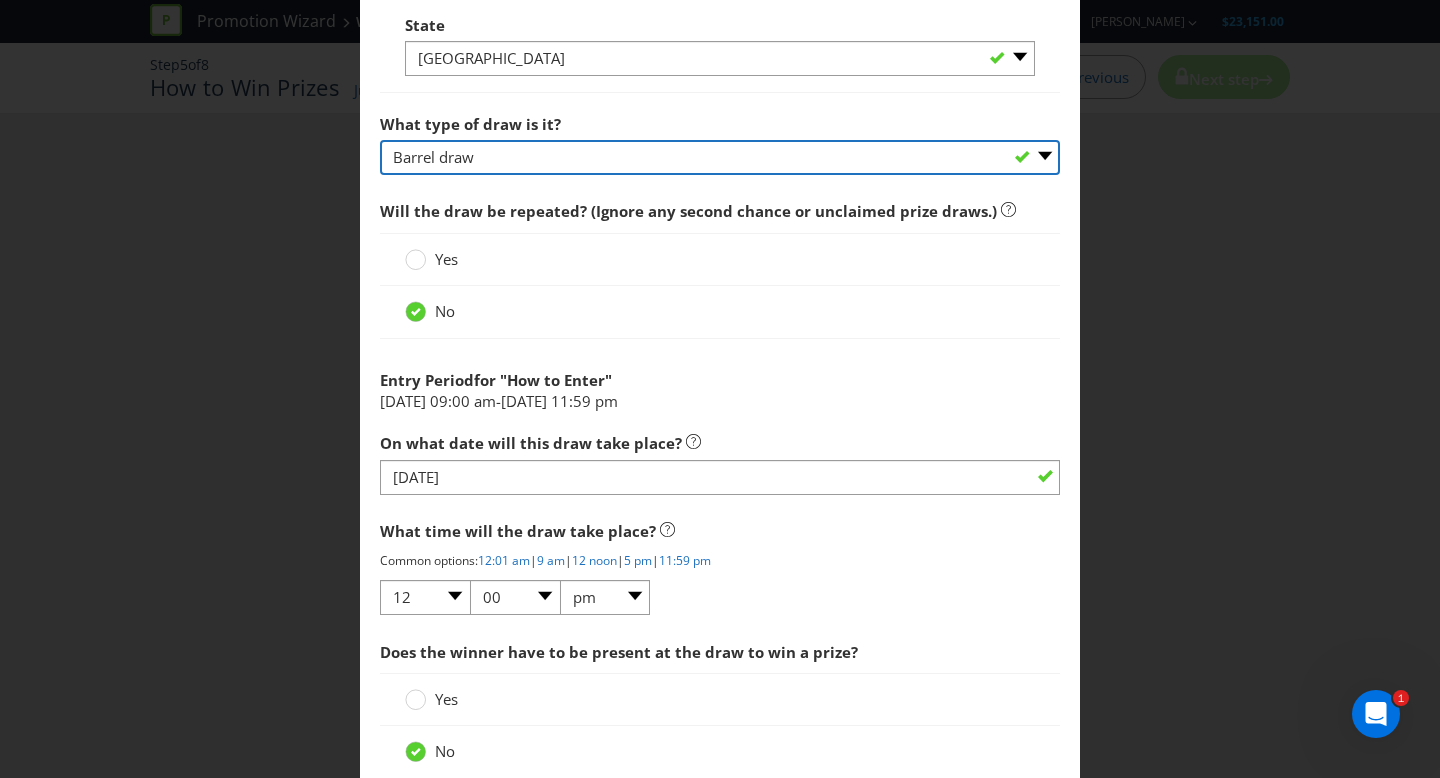 scroll, scrollTop: 1822, scrollLeft: 0, axis: vertical 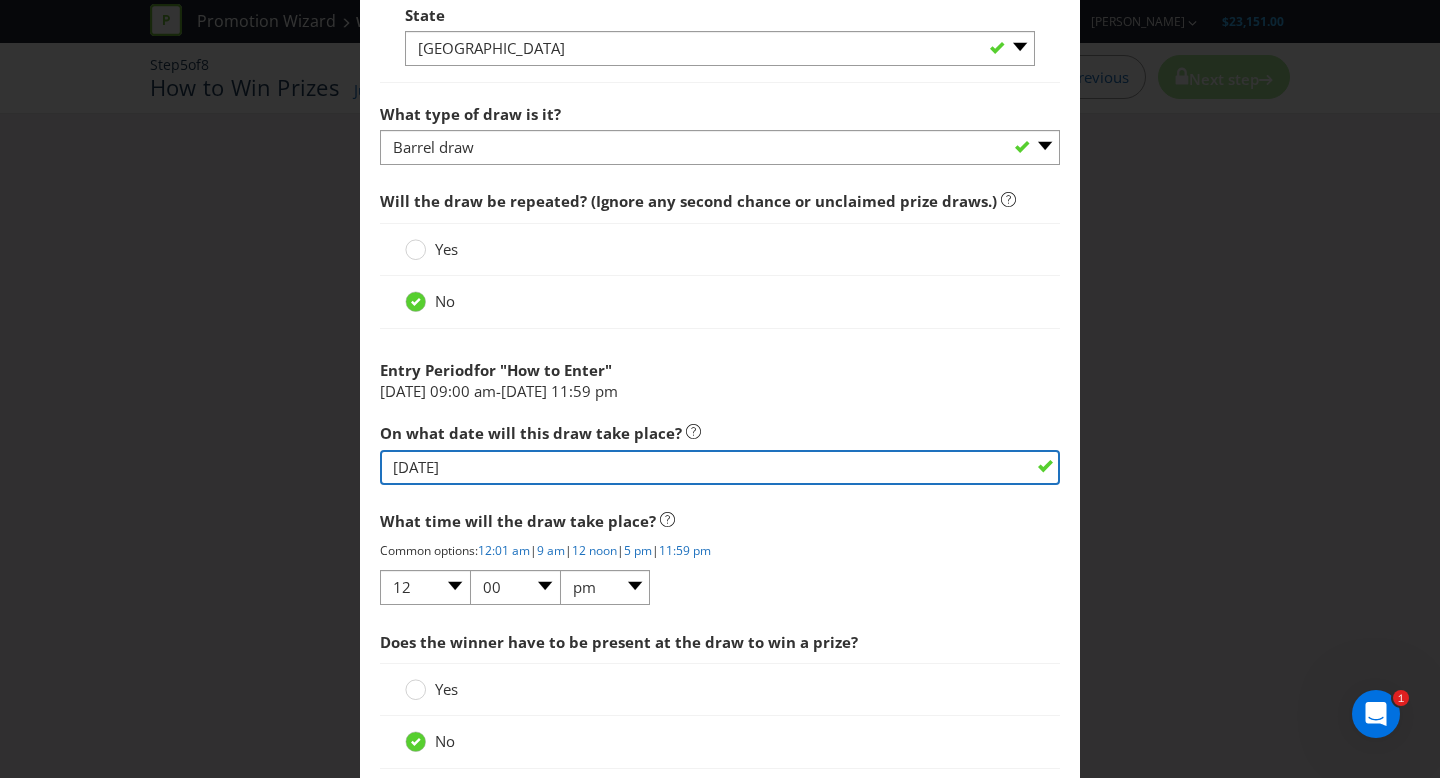 click on "[DATE]" at bounding box center [720, 467] 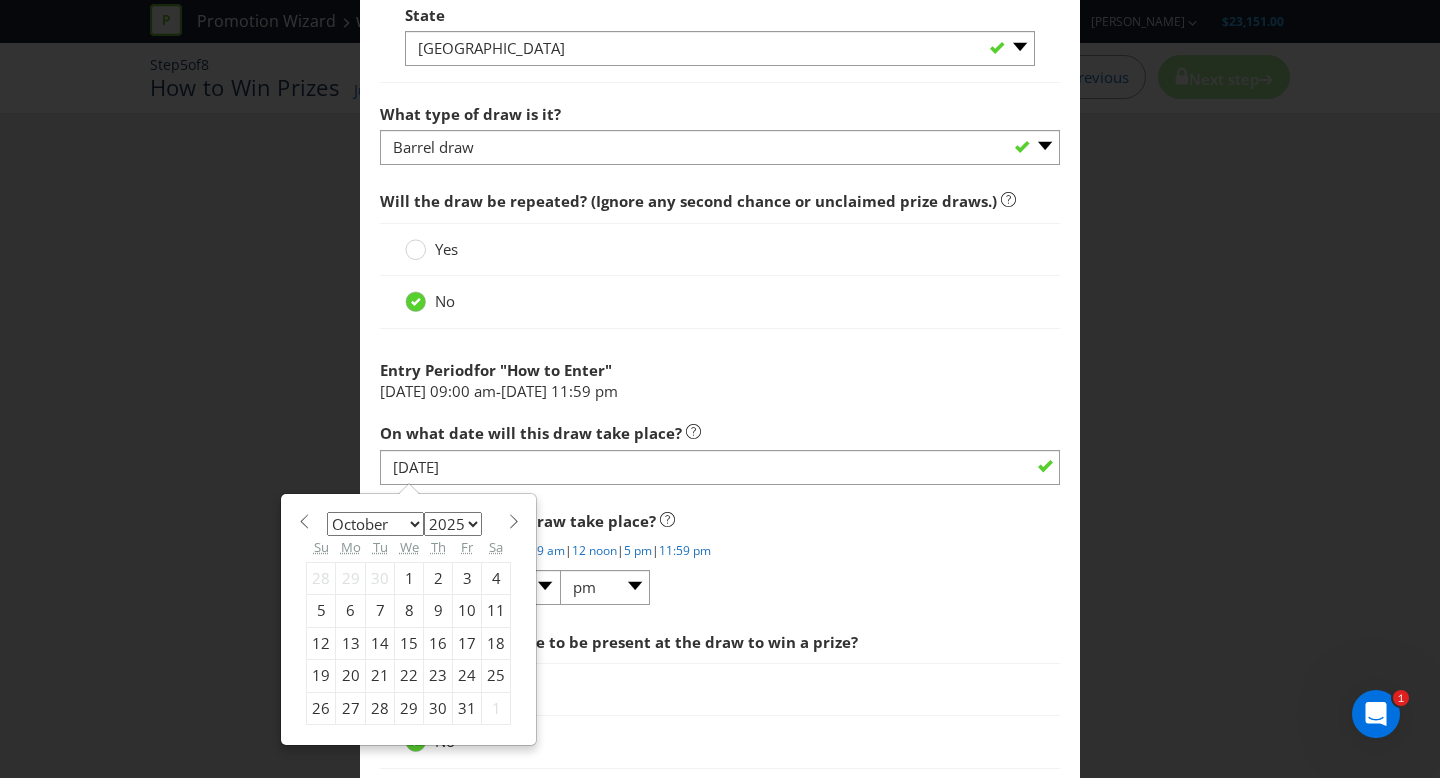 click on "13" at bounding box center [351, 643] 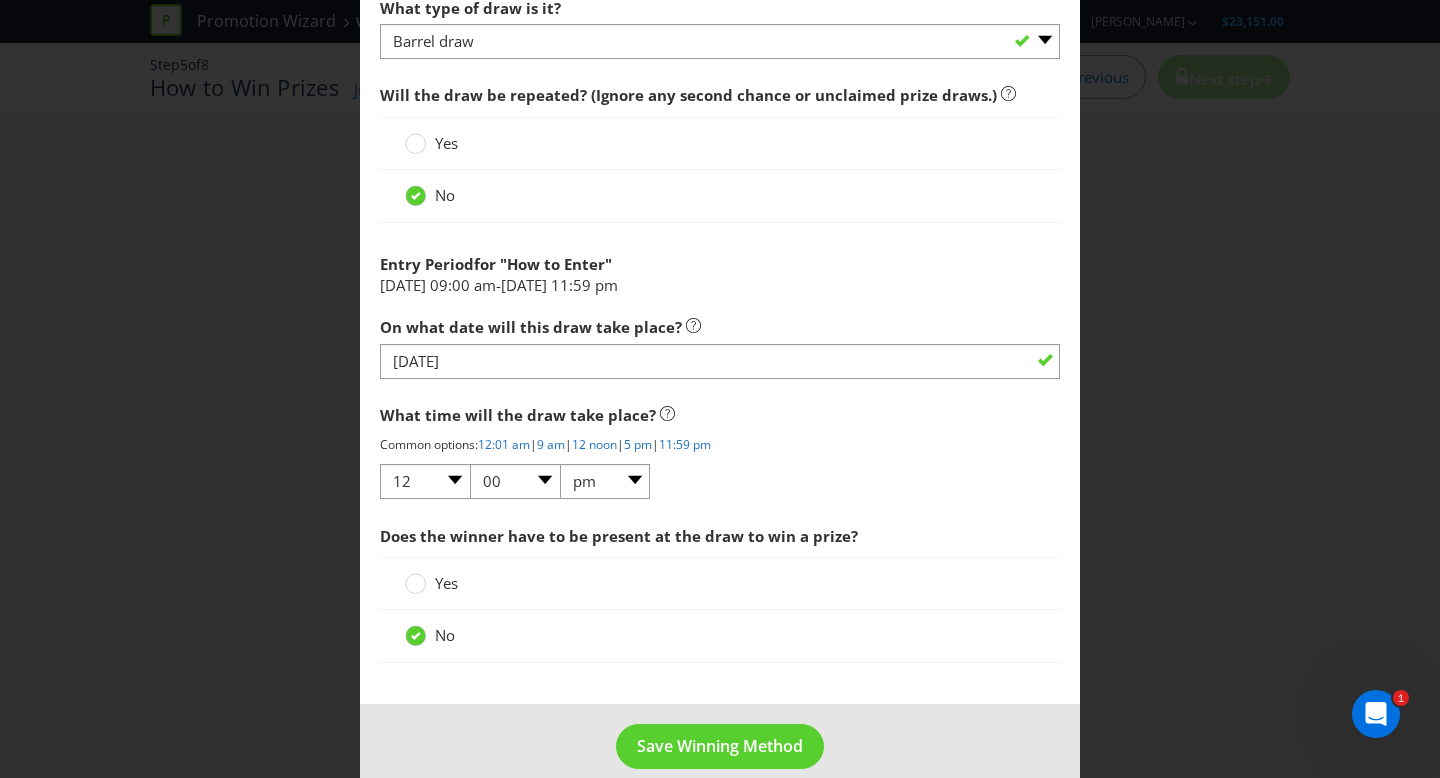 scroll, scrollTop: 1940, scrollLeft: 0, axis: vertical 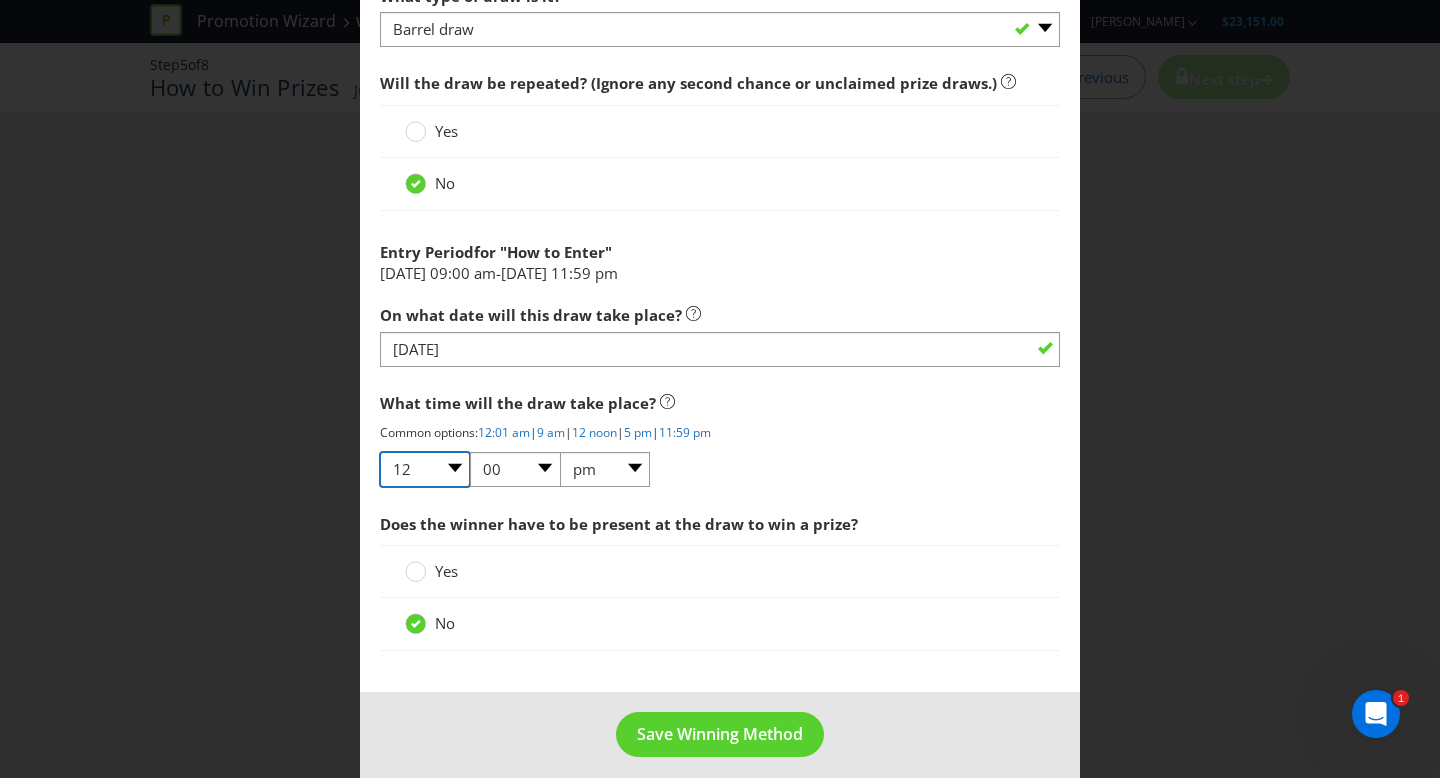 click on "01 02 03 04 05 06 07 08 09 10 11 12" at bounding box center (425, 469) 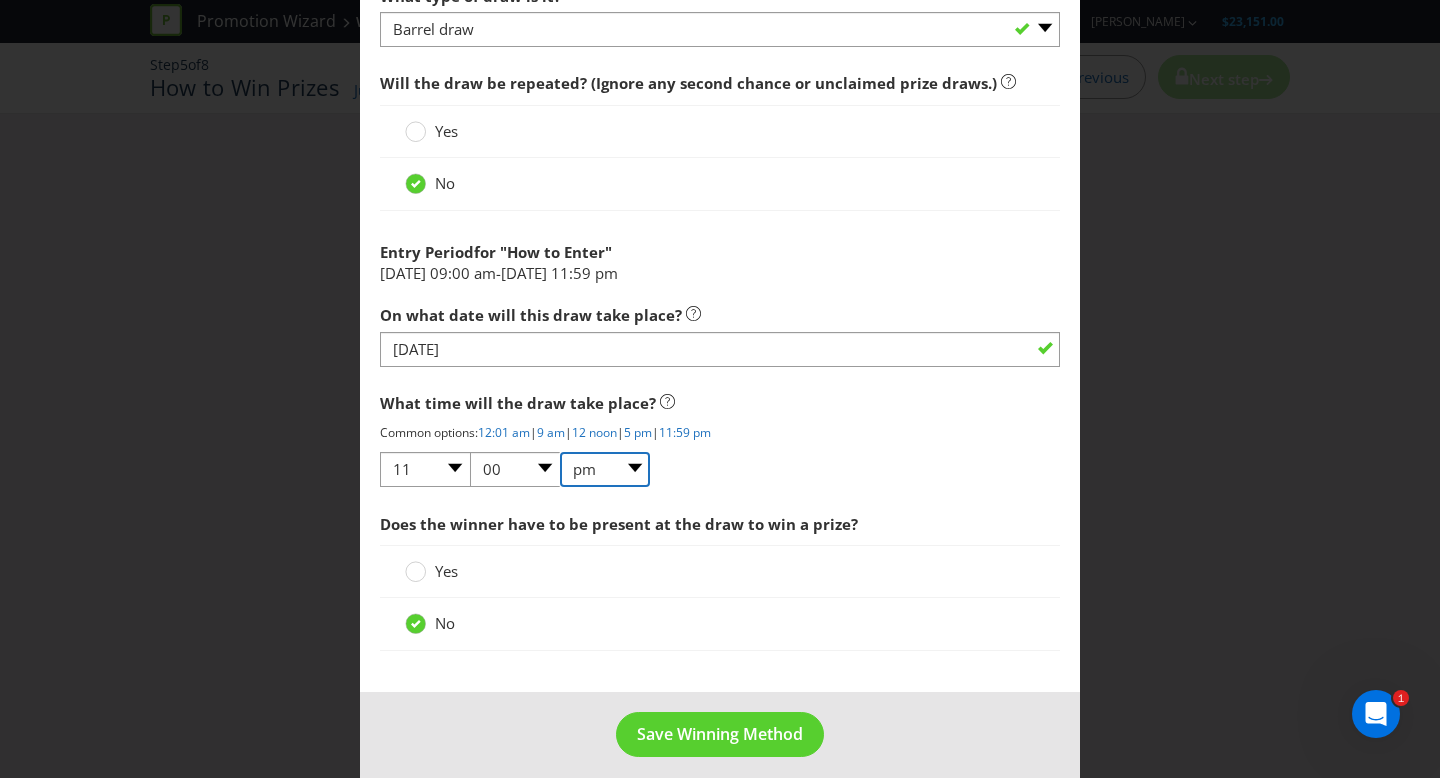click on "am pm" at bounding box center [605, 469] 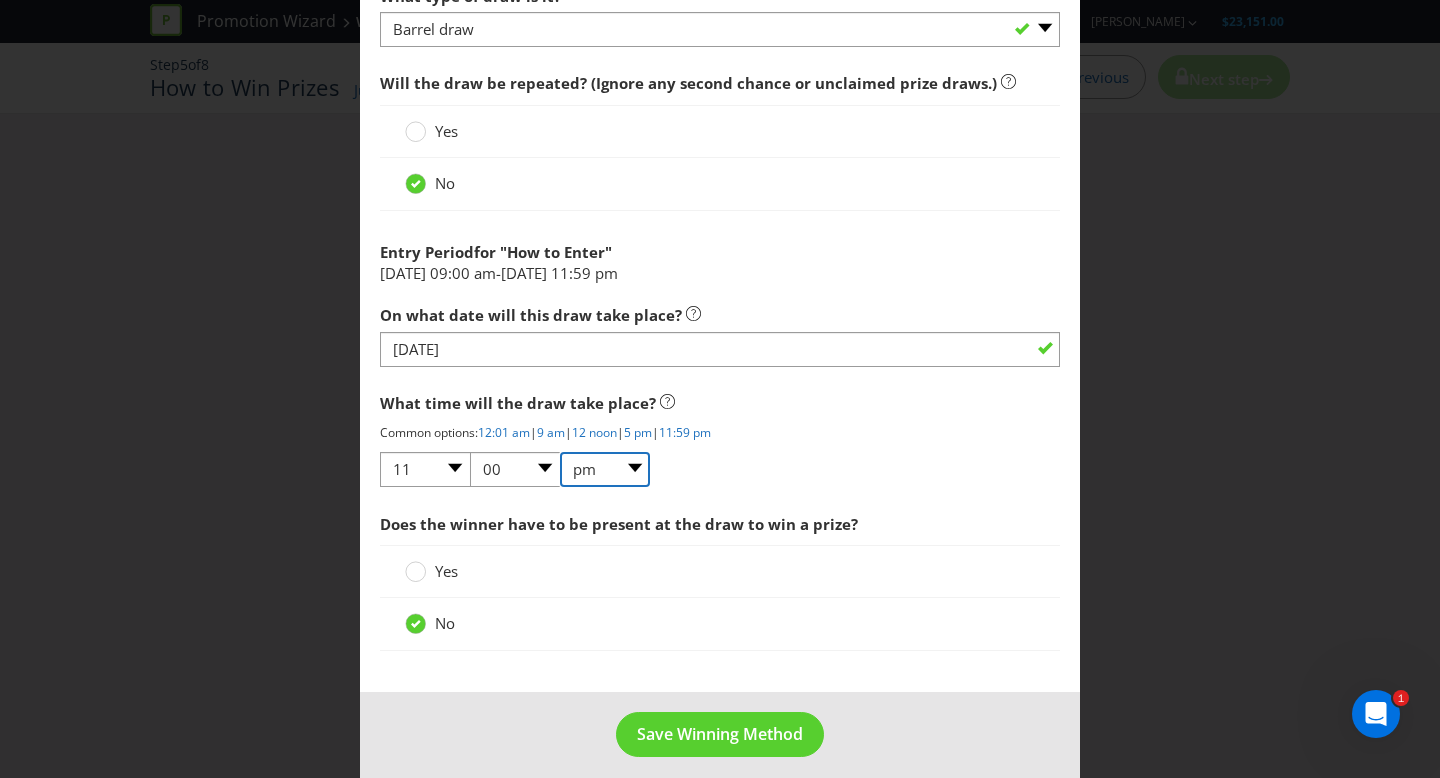 select on "am" 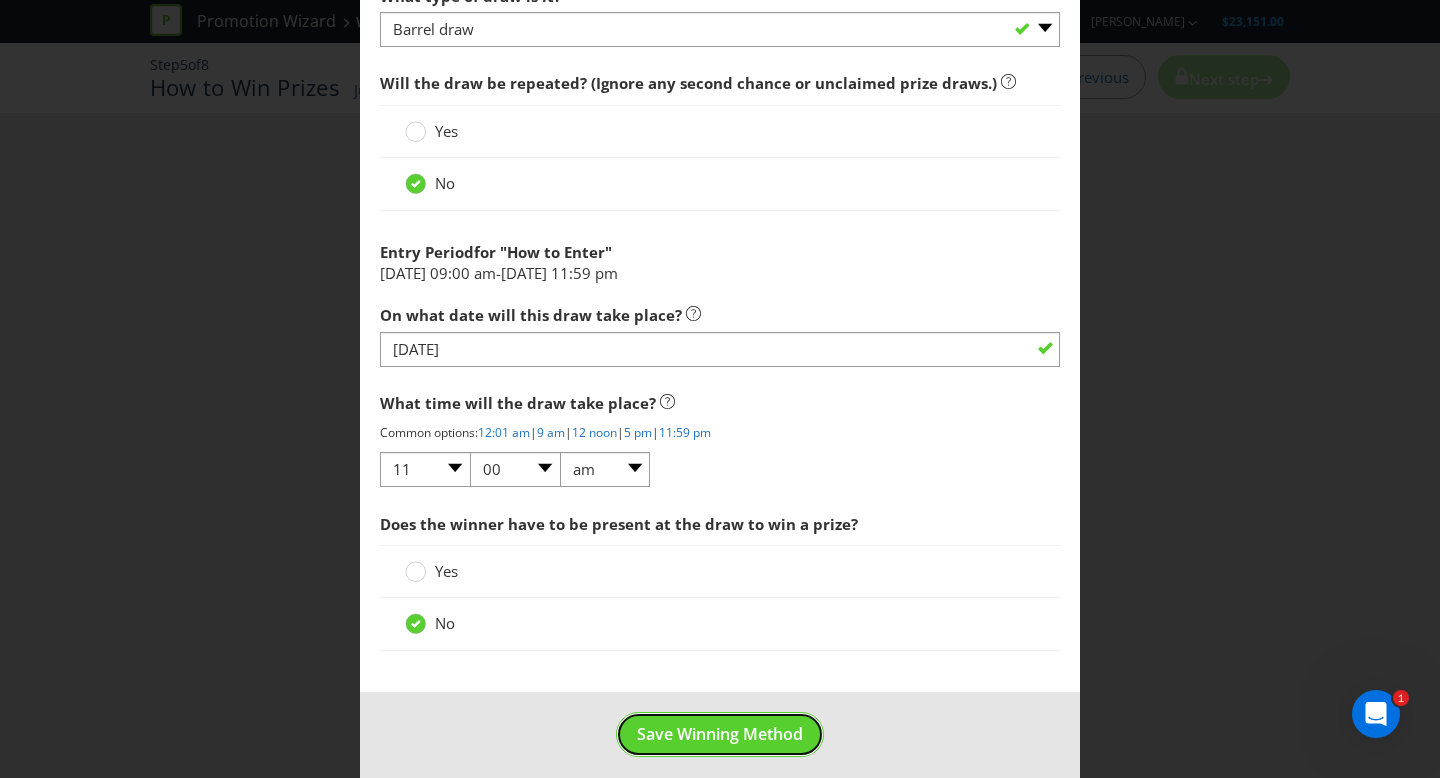 click on "Save Winning Method" at bounding box center [720, 734] 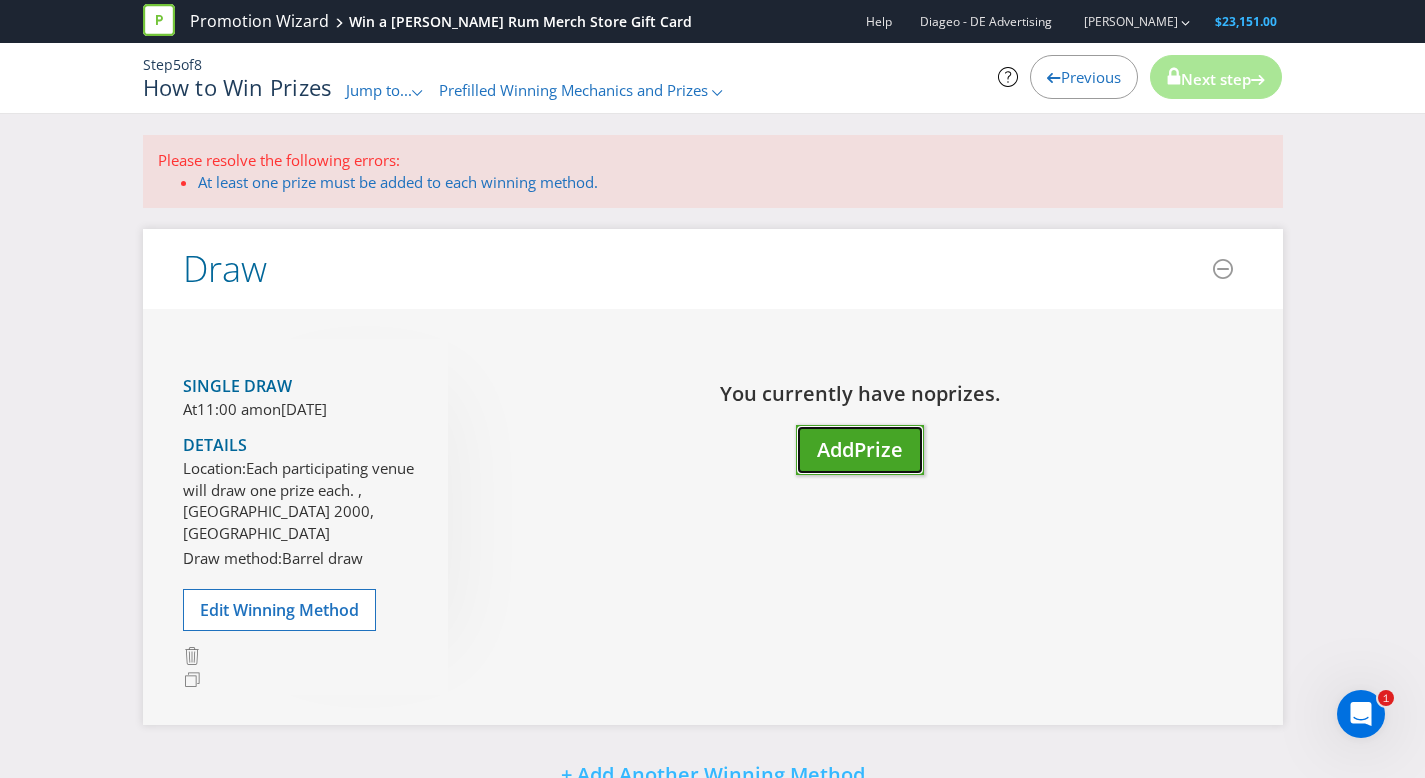 click on "Prize" at bounding box center (878, 449) 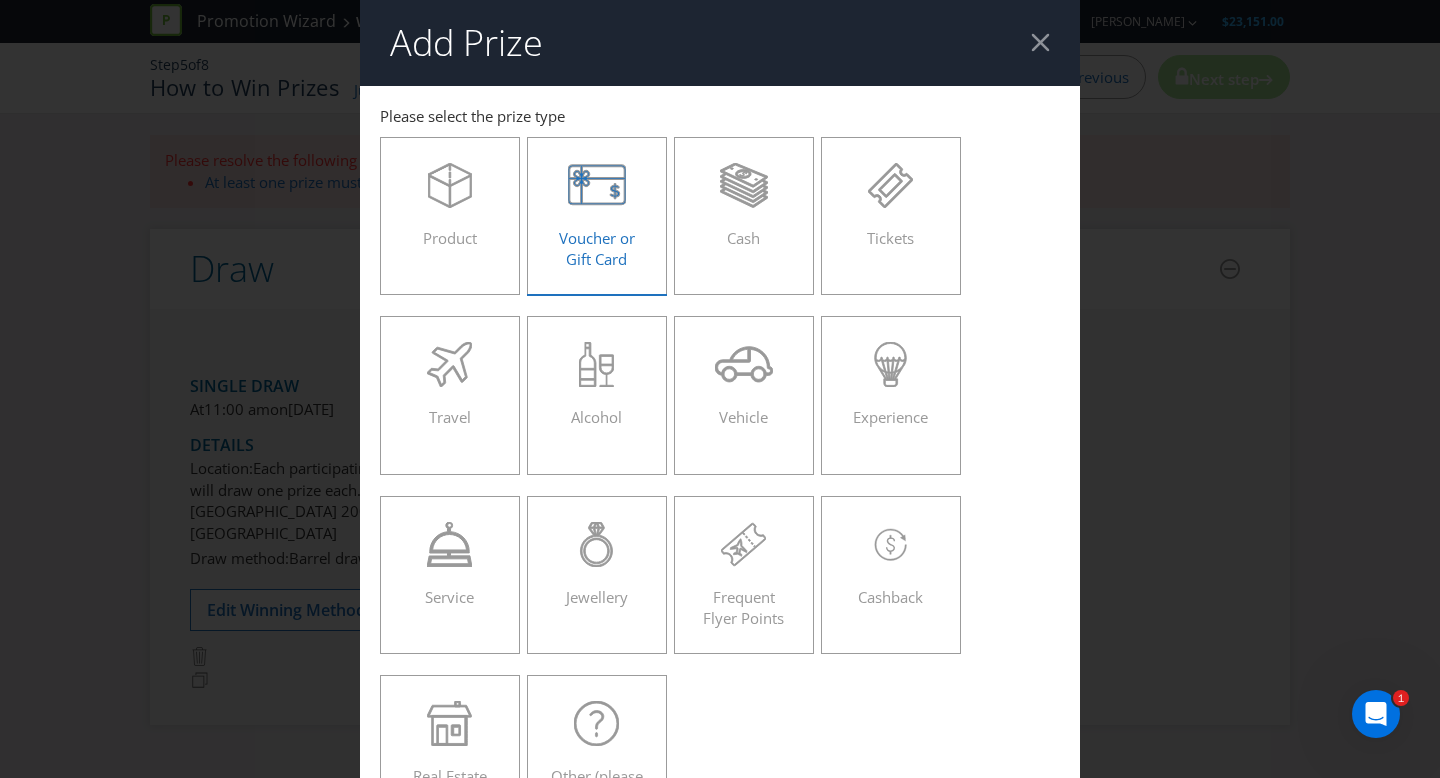 click 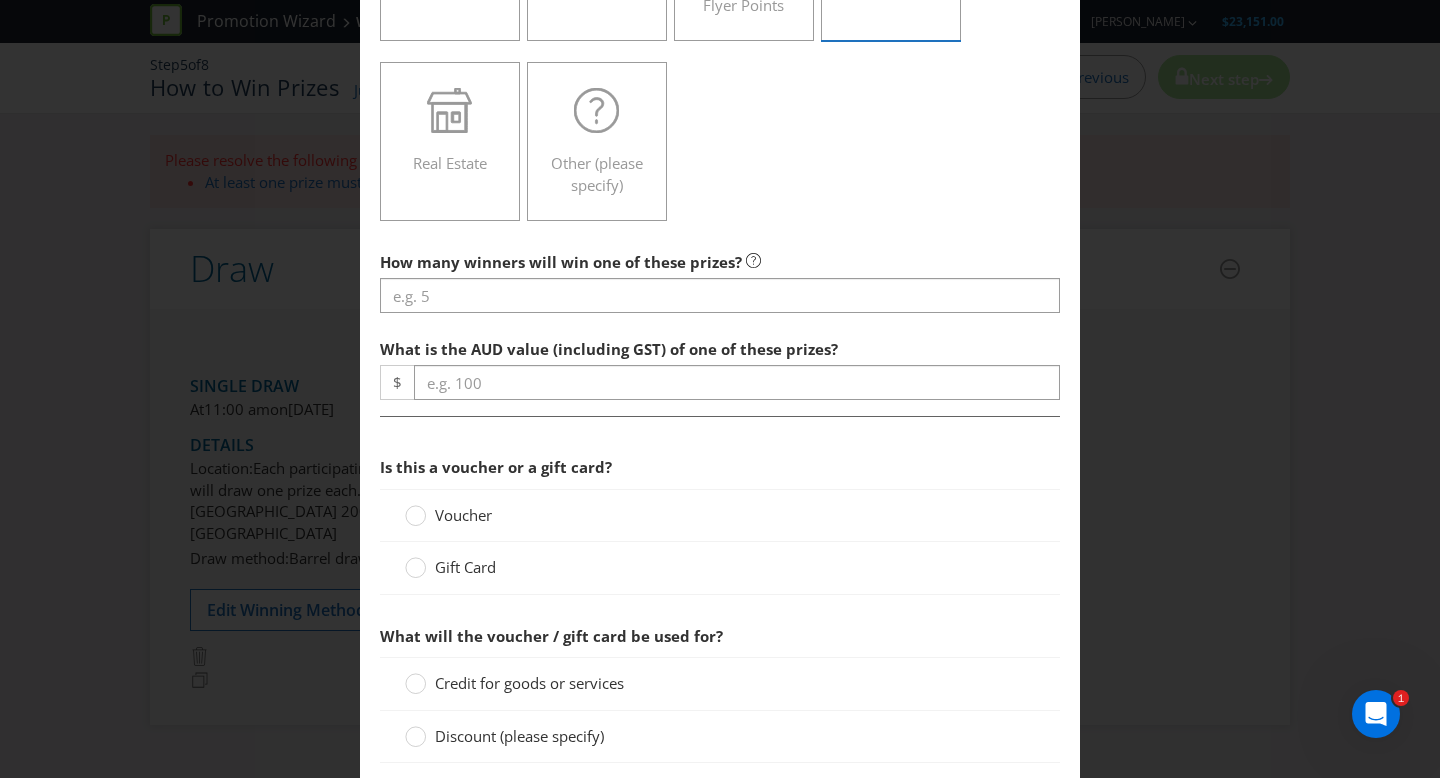 scroll, scrollTop: 615, scrollLeft: 0, axis: vertical 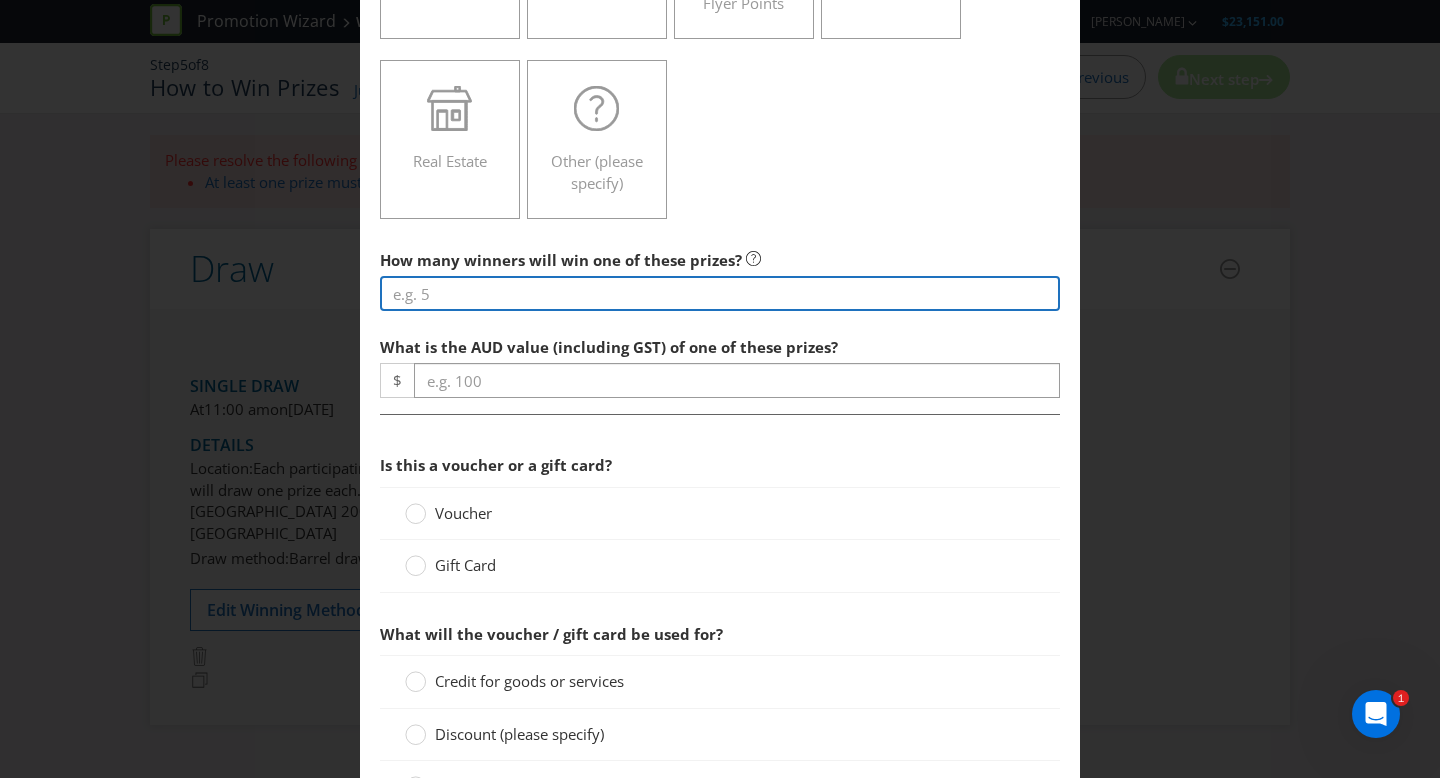 click at bounding box center (720, 293) 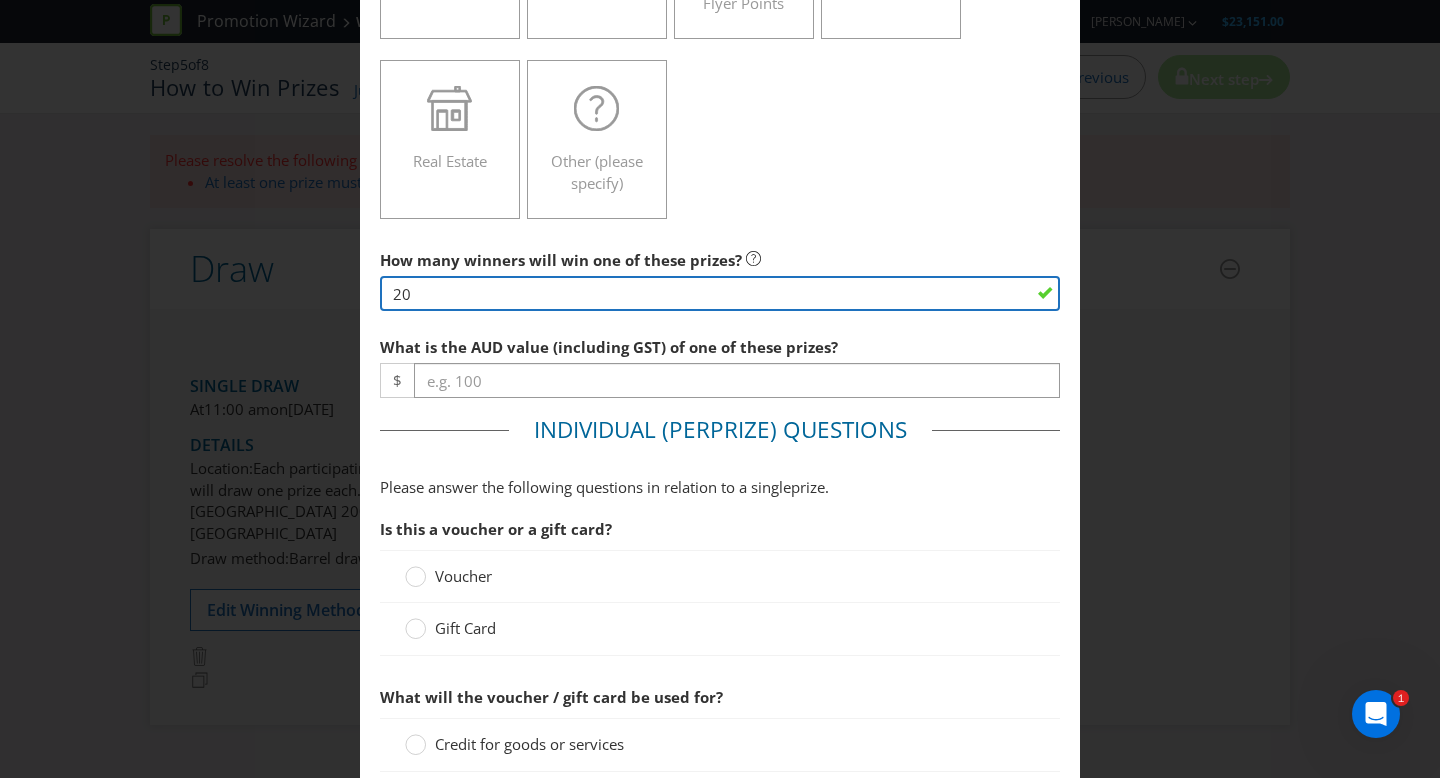 type on "20" 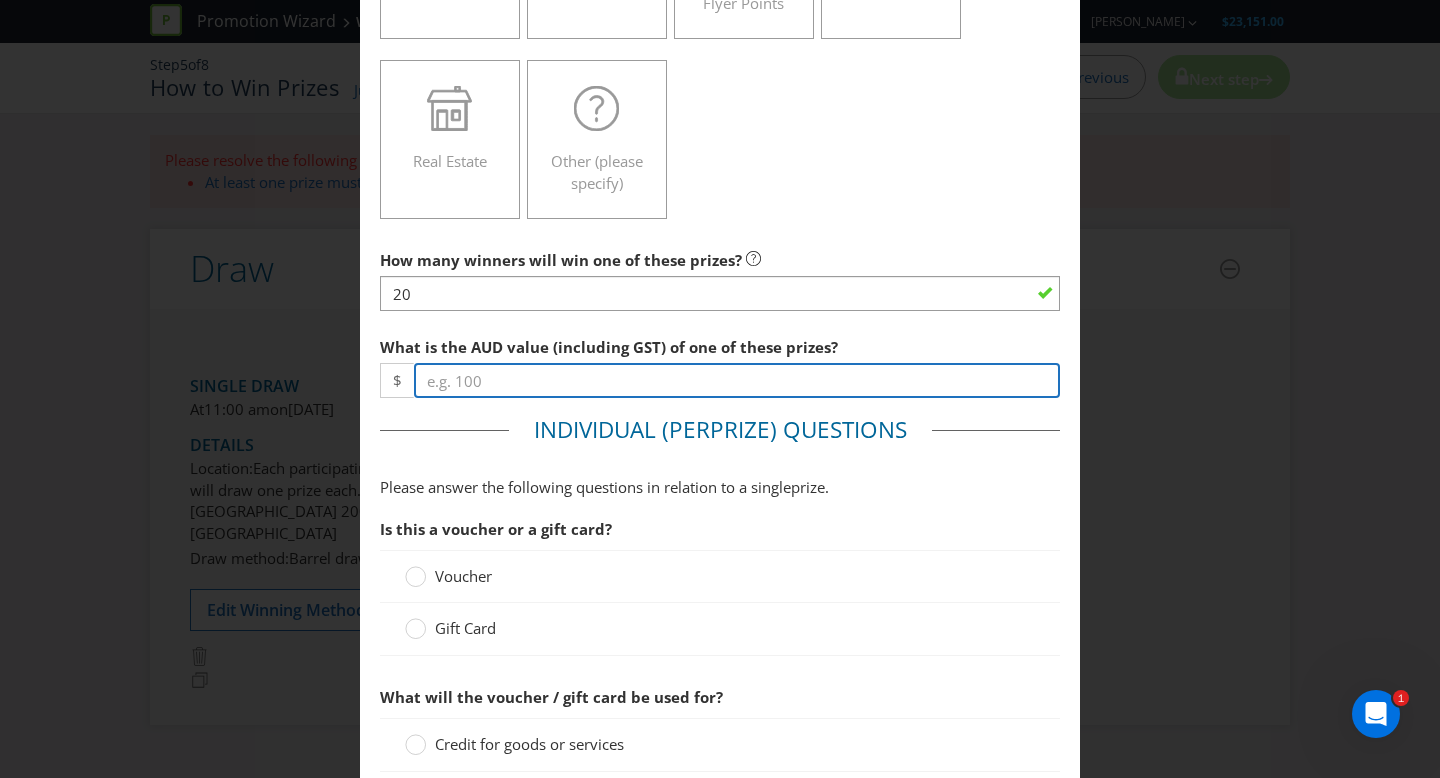 click at bounding box center (737, 380) 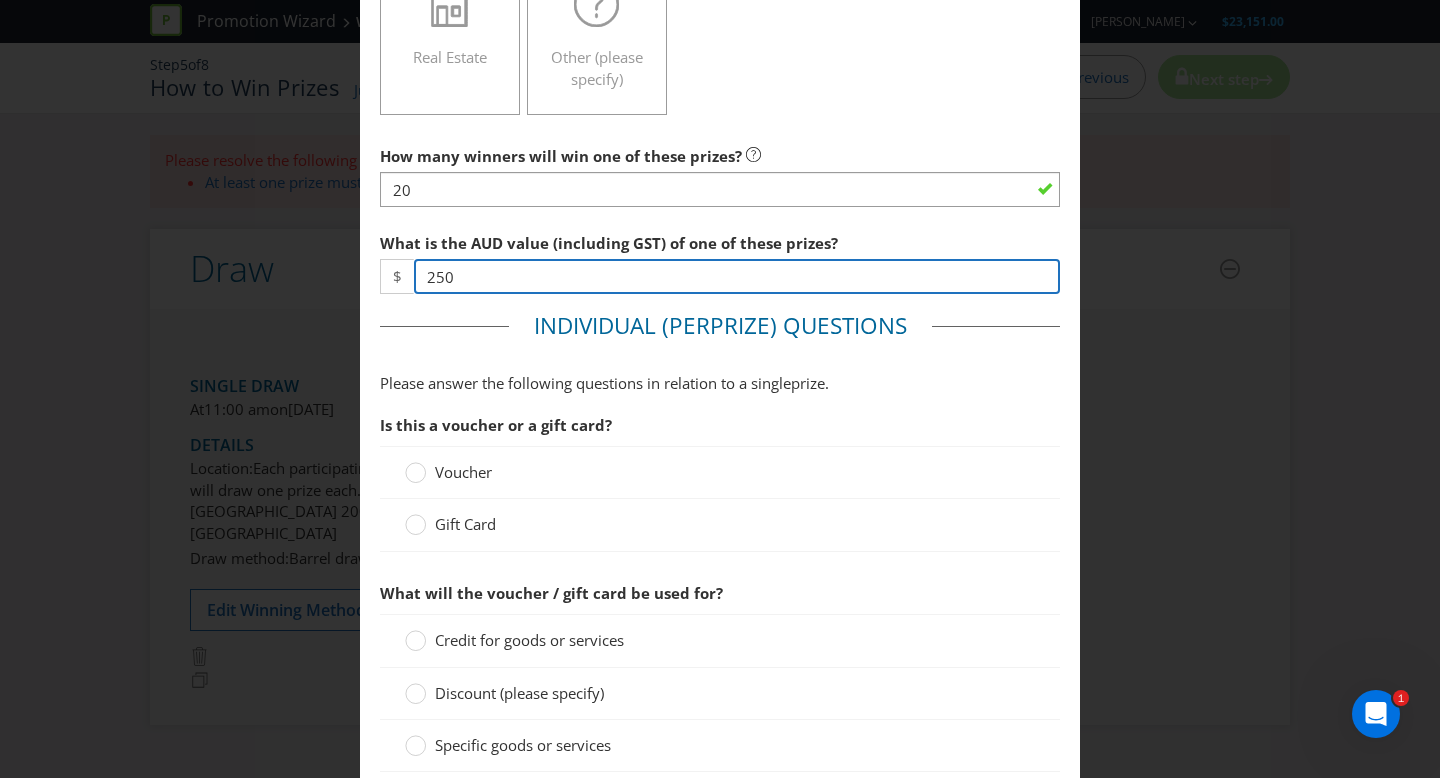 scroll, scrollTop: 752, scrollLeft: 0, axis: vertical 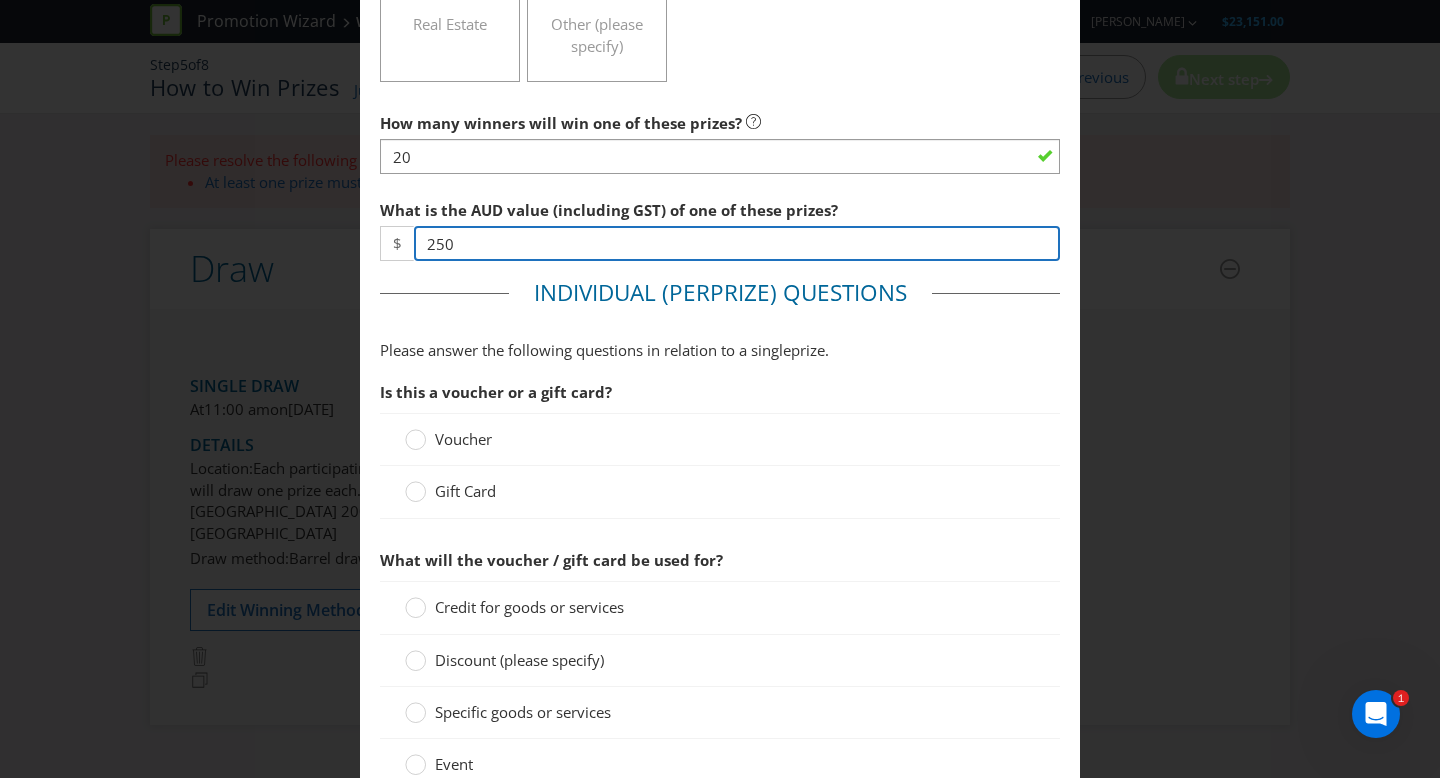 type on "250" 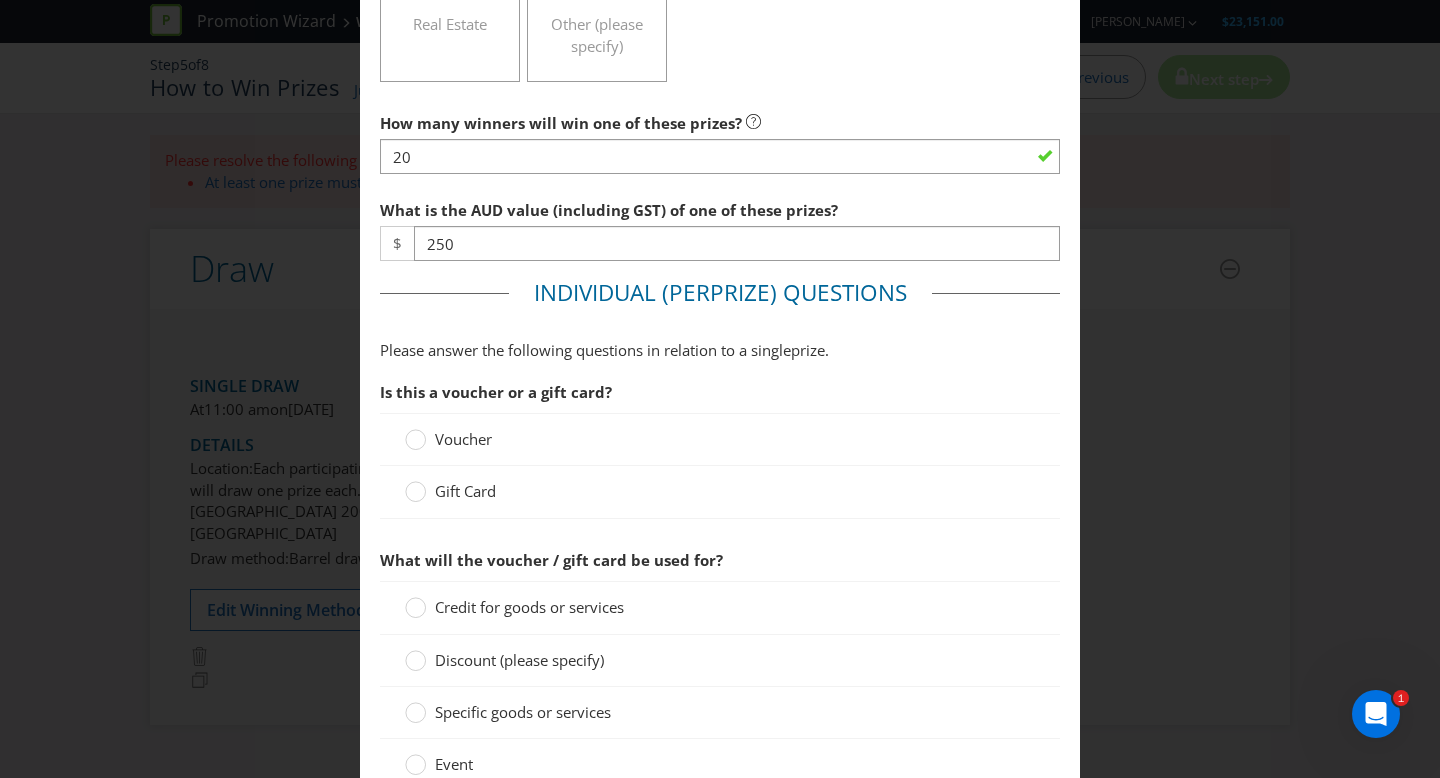 click on "Gift Card" at bounding box center (465, 491) 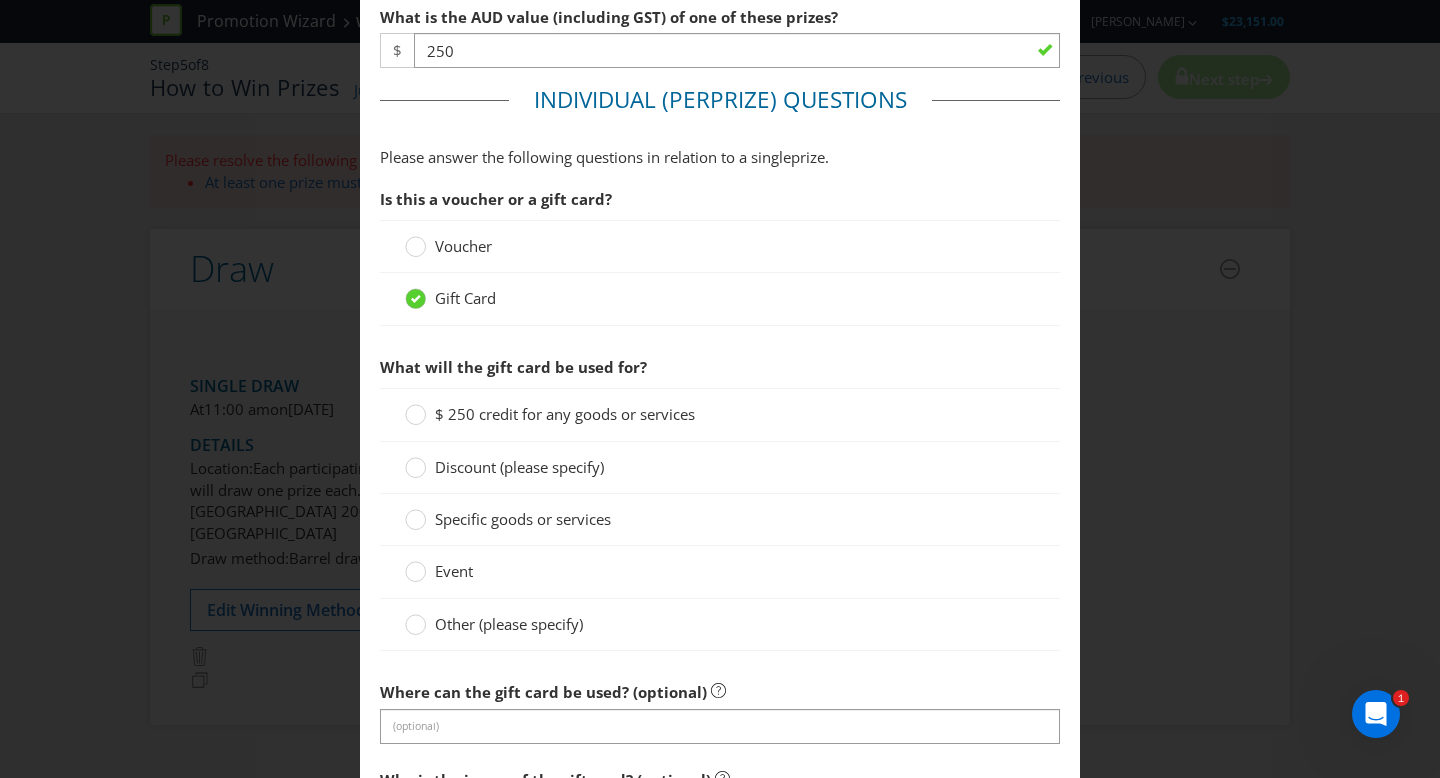 scroll, scrollTop: 950, scrollLeft: 0, axis: vertical 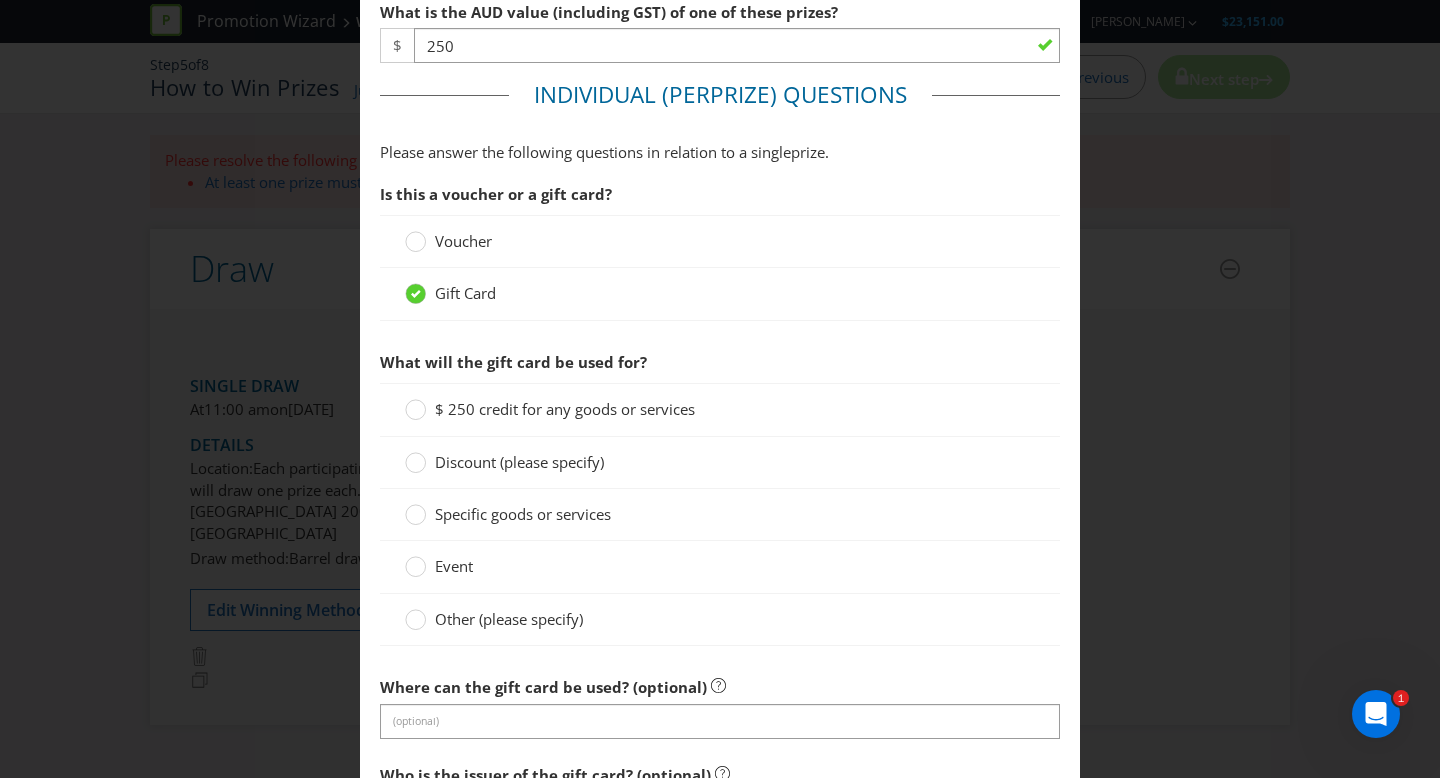 click on "$ 250 credit for any goods or services" at bounding box center (565, 409) 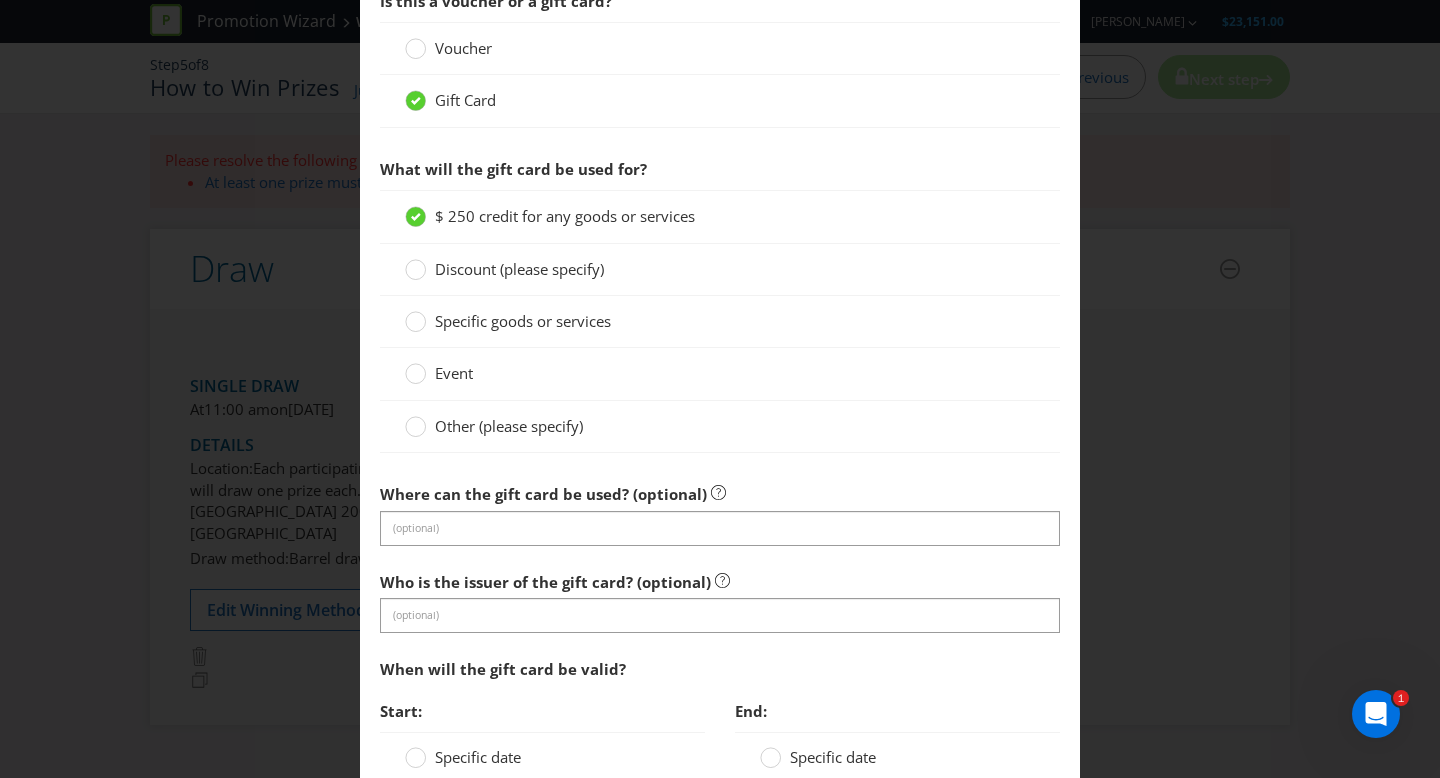 scroll, scrollTop: 1145, scrollLeft: 0, axis: vertical 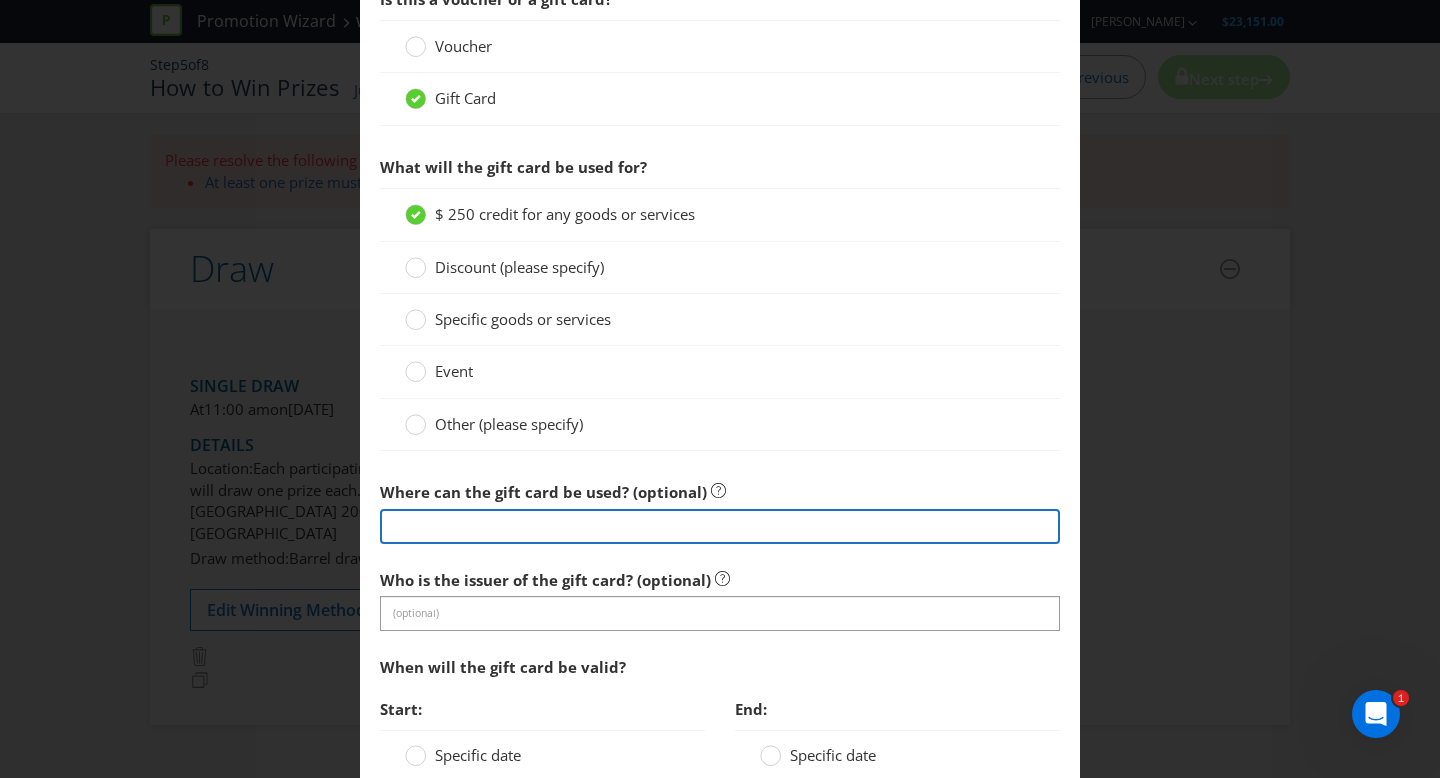 click at bounding box center [720, 526] 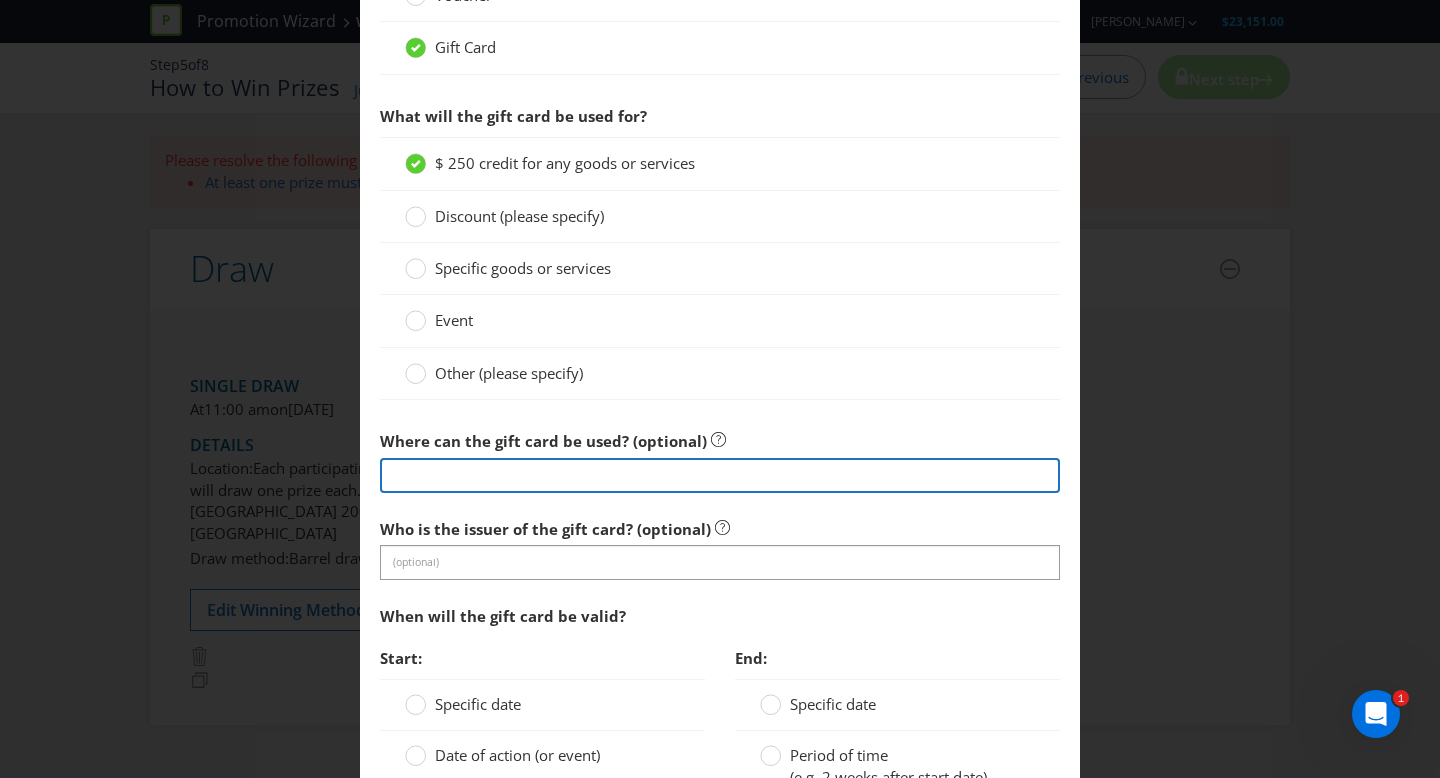 scroll, scrollTop: 1203, scrollLeft: 0, axis: vertical 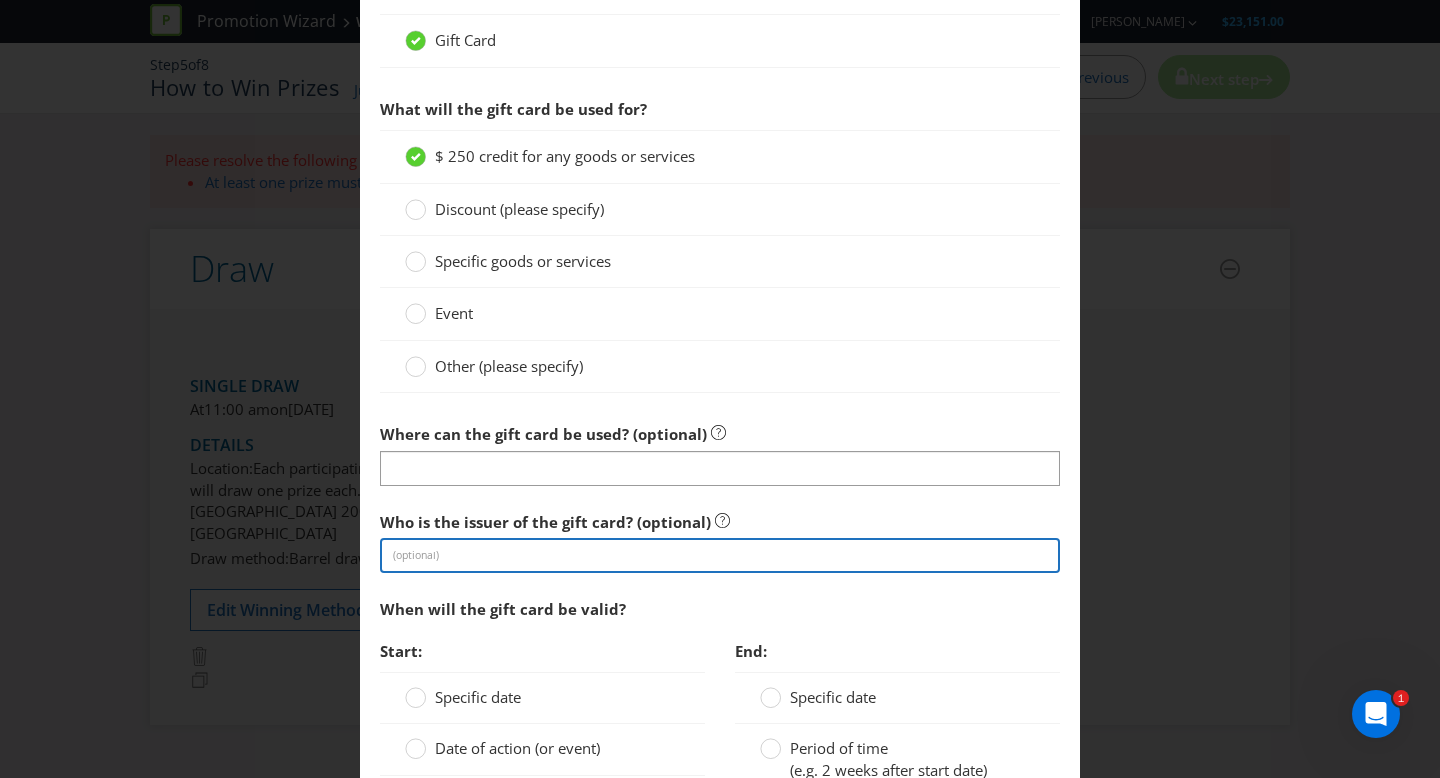 click at bounding box center (720, 555) 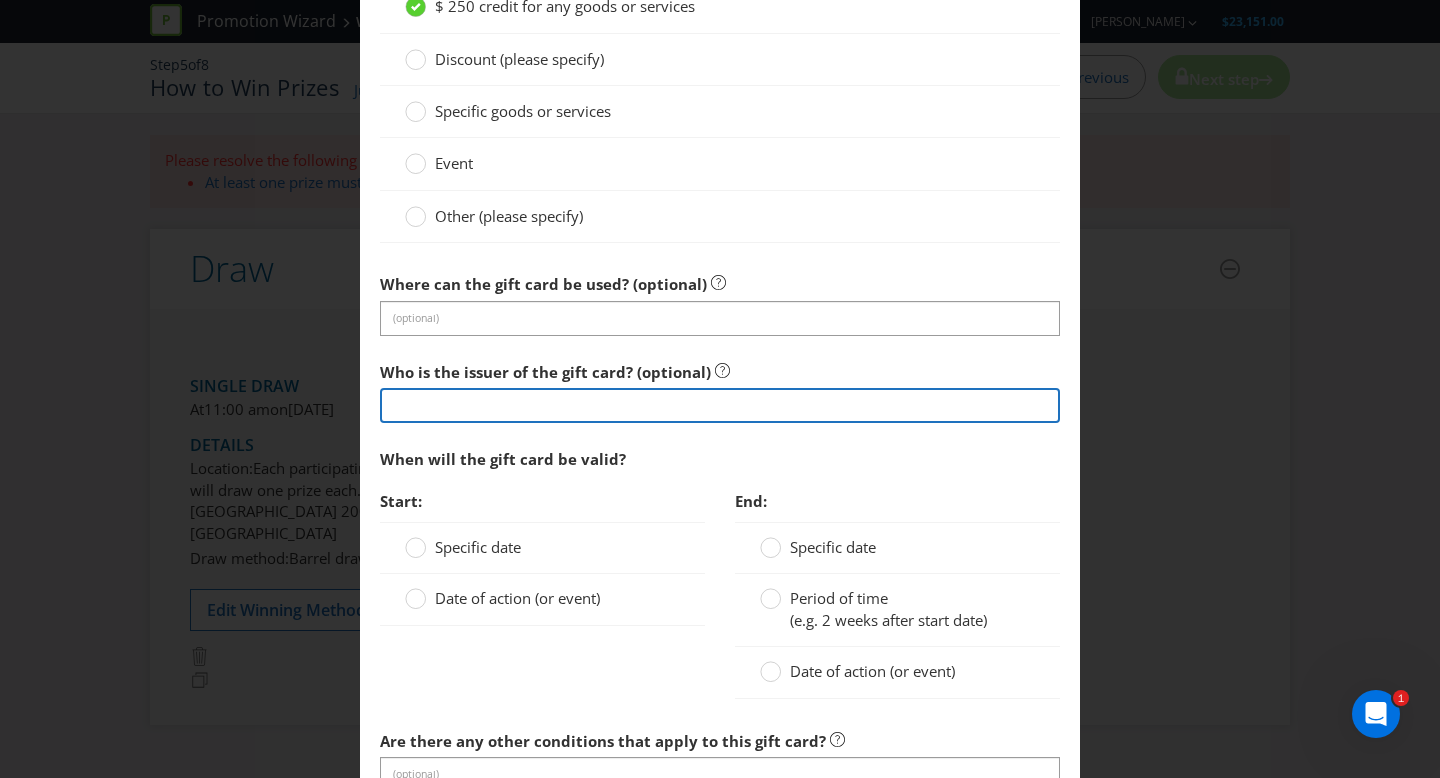 scroll, scrollTop: 1365, scrollLeft: 0, axis: vertical 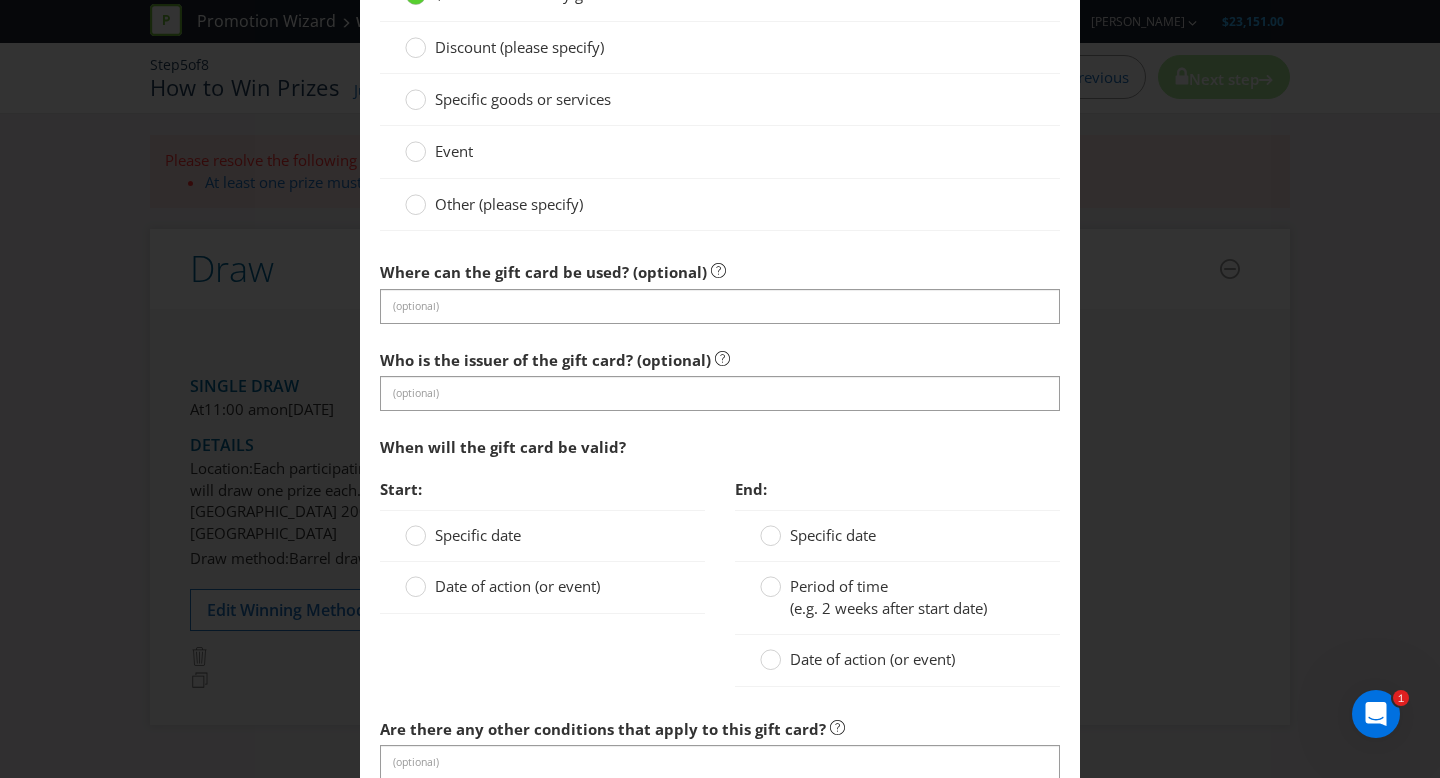 click on "Start:" at bounding box center [542, 489] 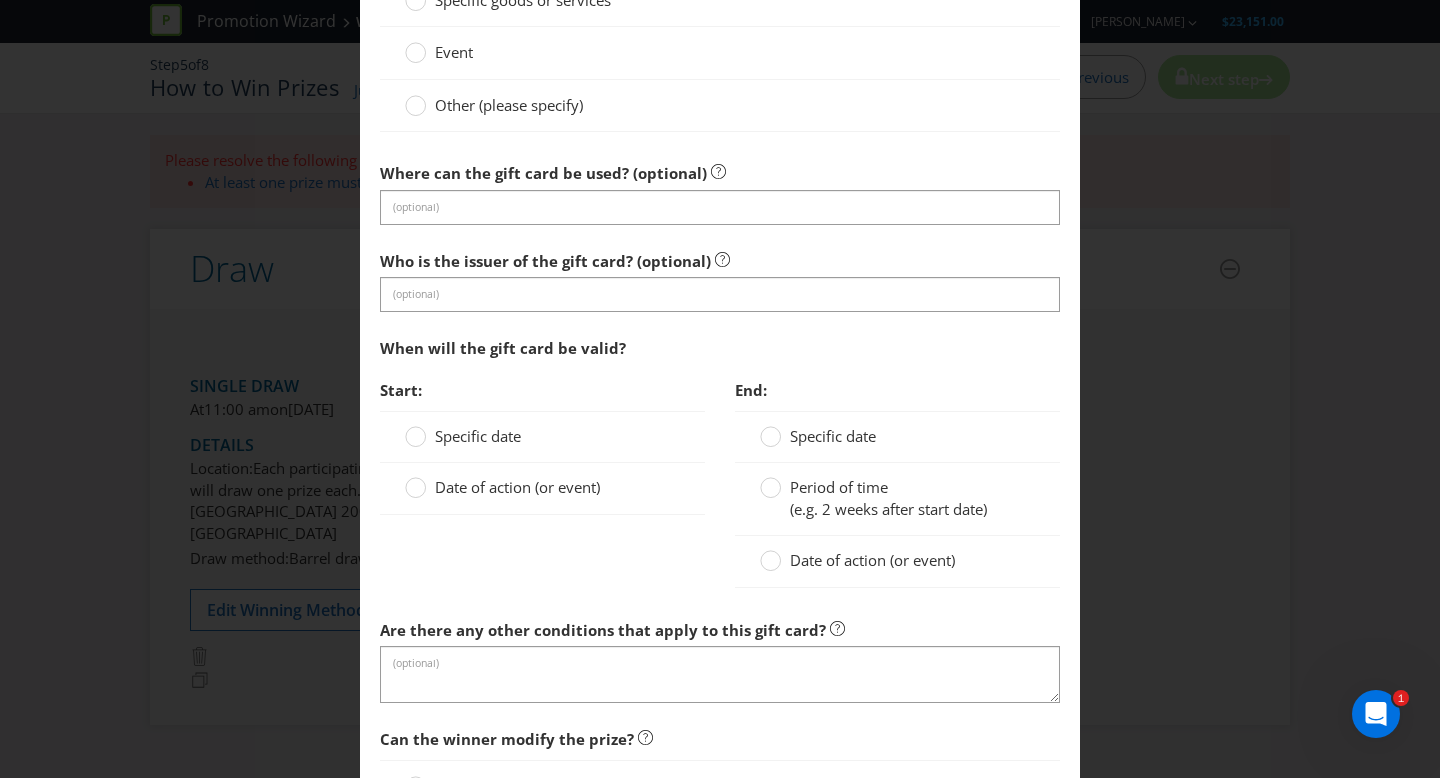 scroll, scrollTop: 1498, scrollLeft: 0, axis: vertical 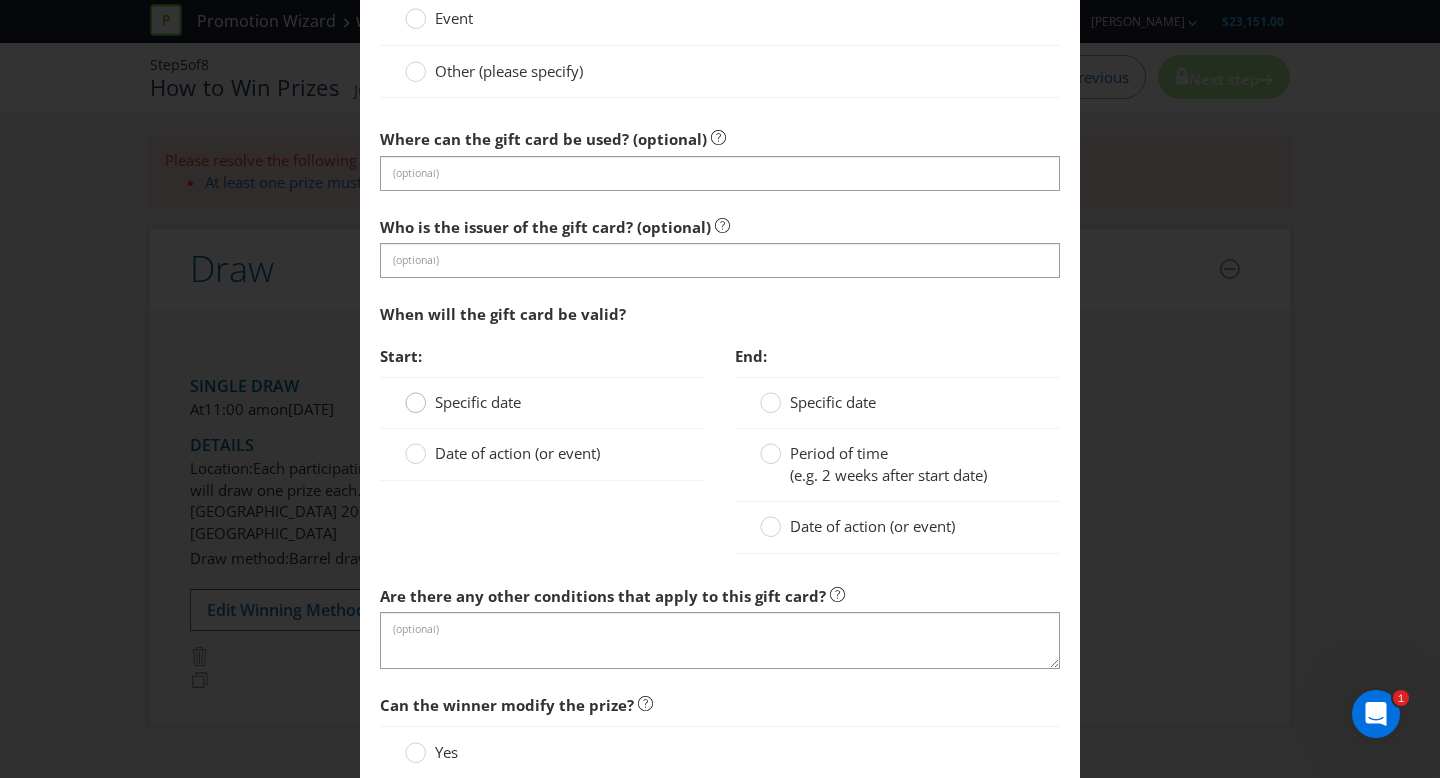 click 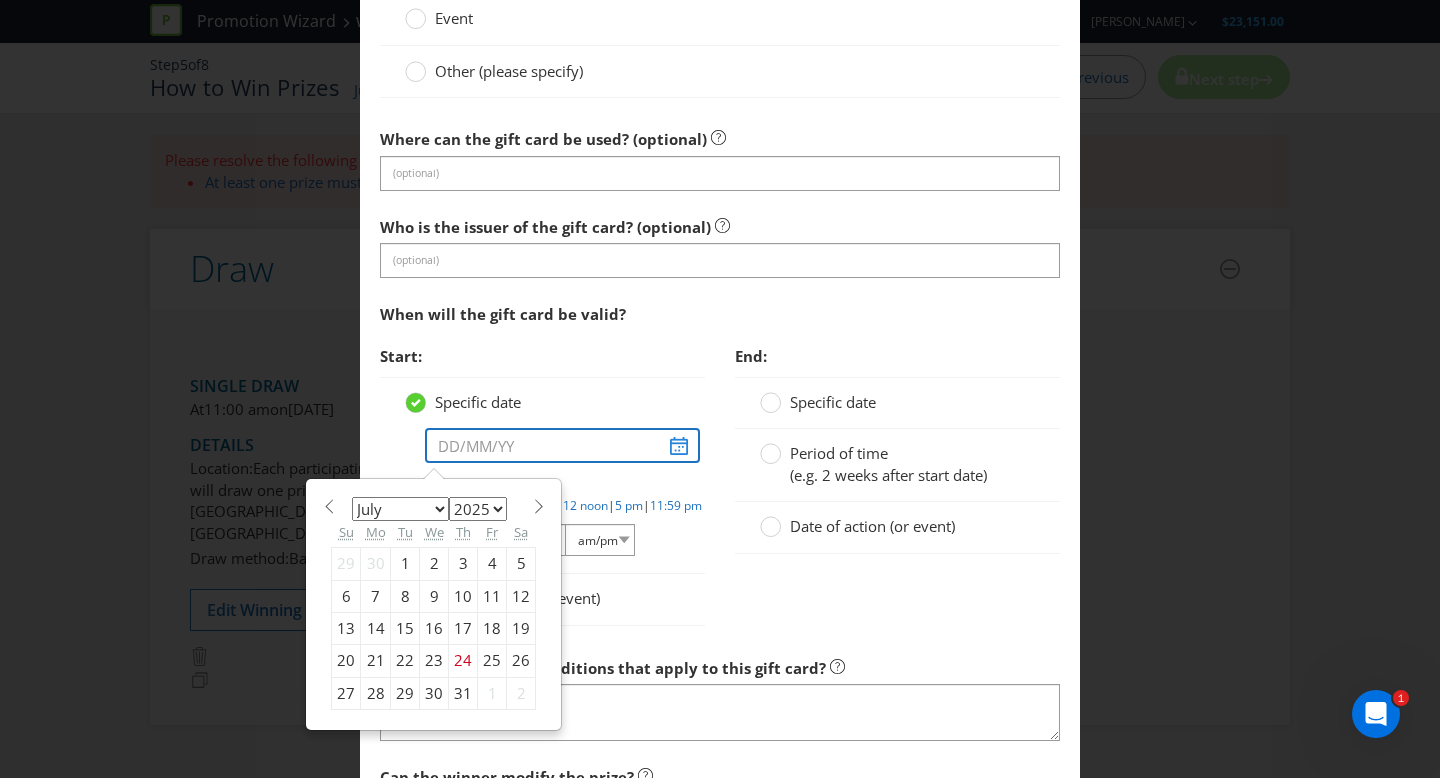 click at bounding box center [562, 445] 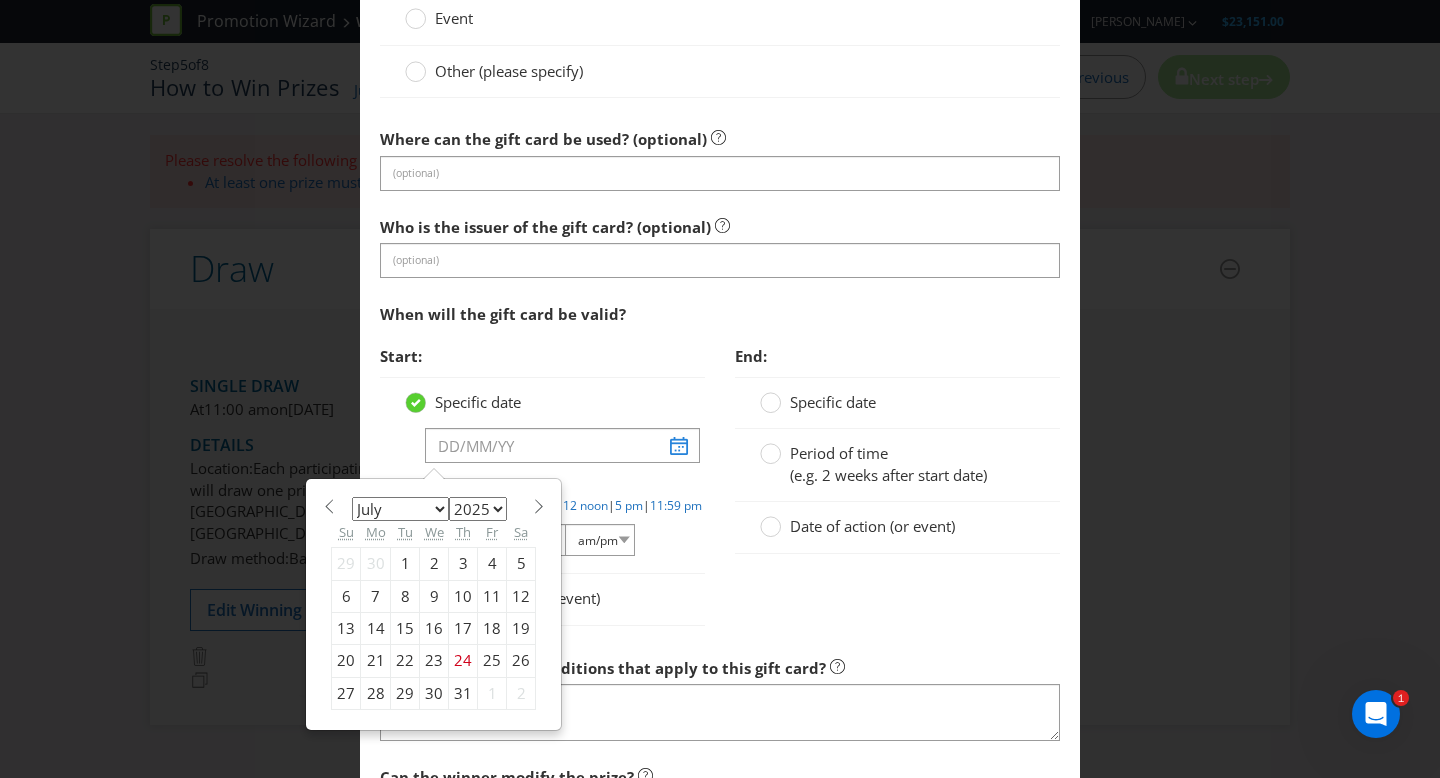 click on "January February March April May June July August September October November December" at bounding box center (400, 509) 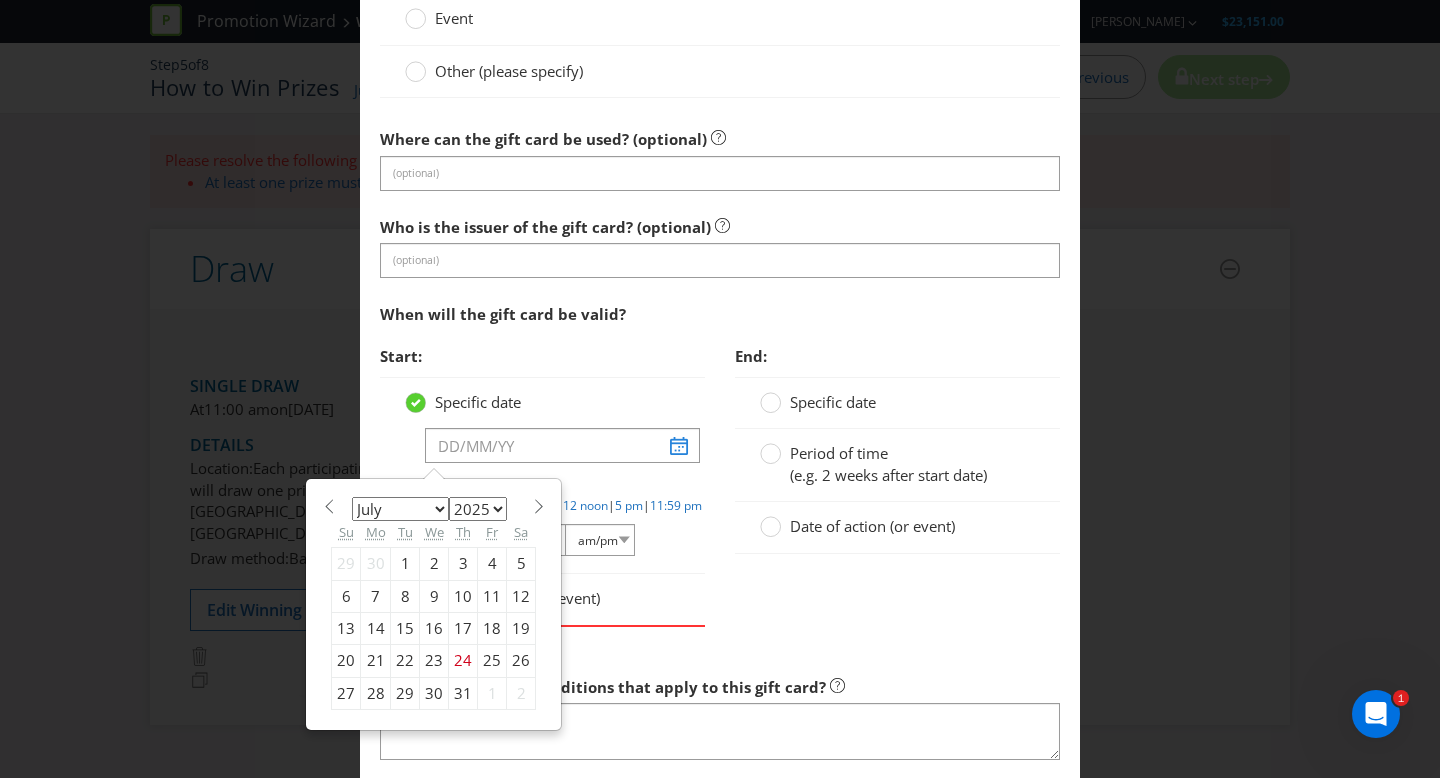 select on "7" 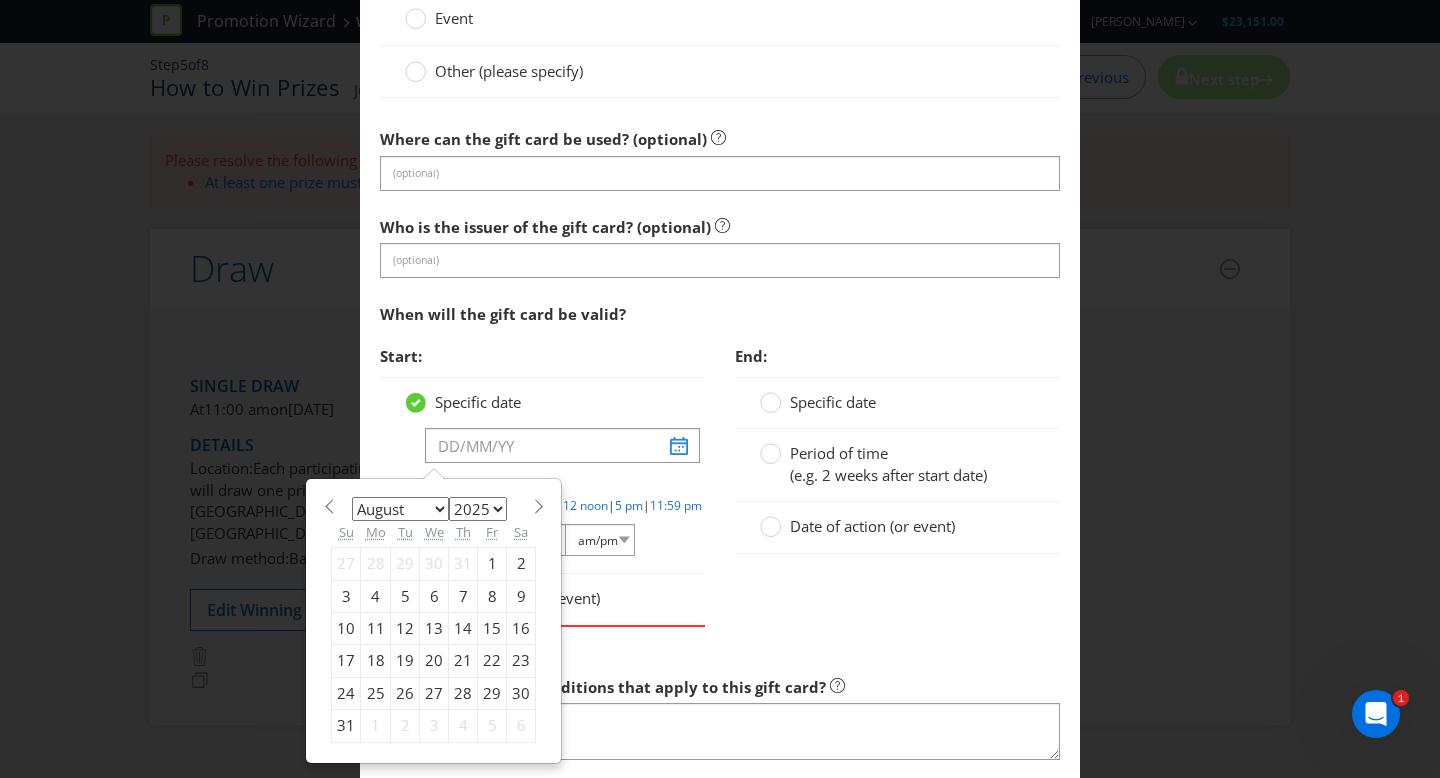 click on "1" at bounding box center (492, 564) 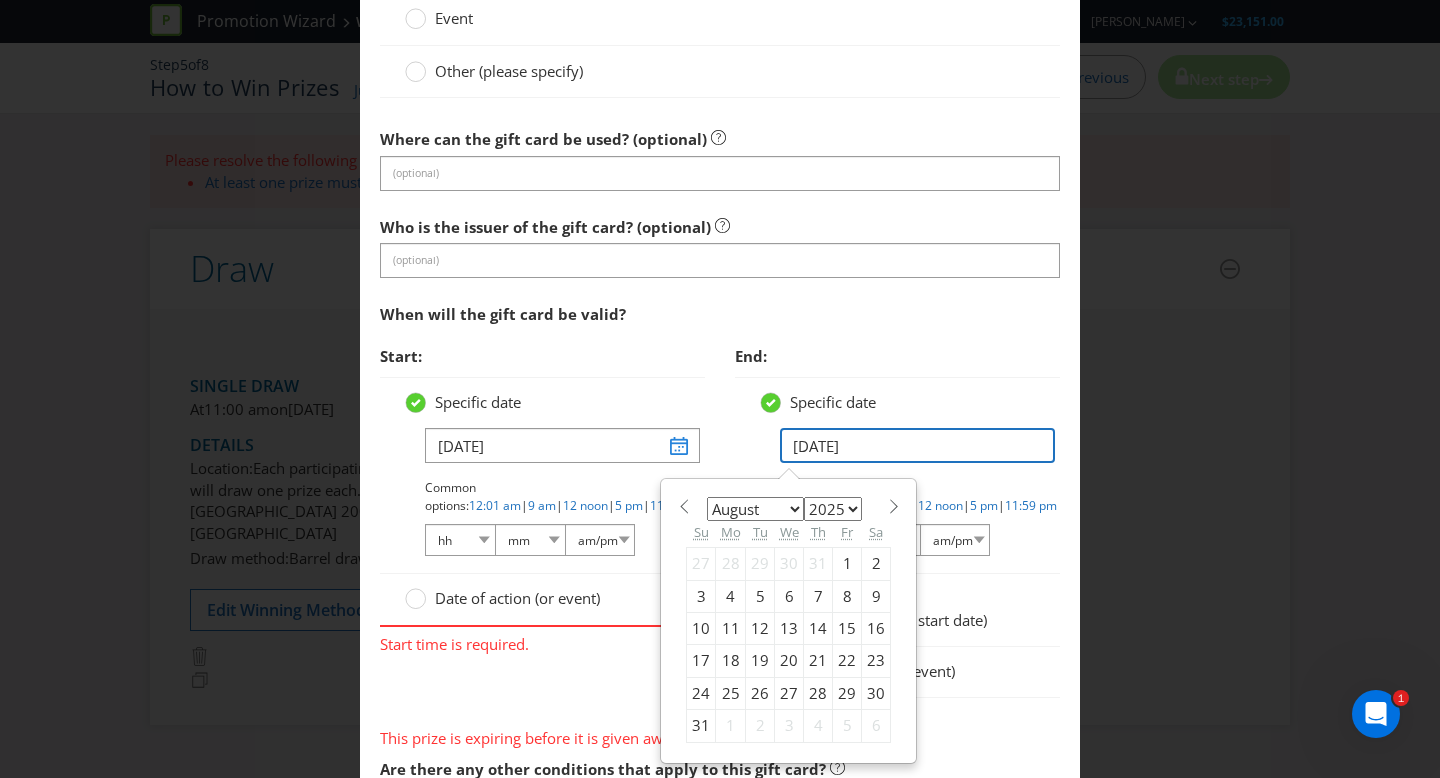 click on "[DATE]" at bounding box center [917, 445] 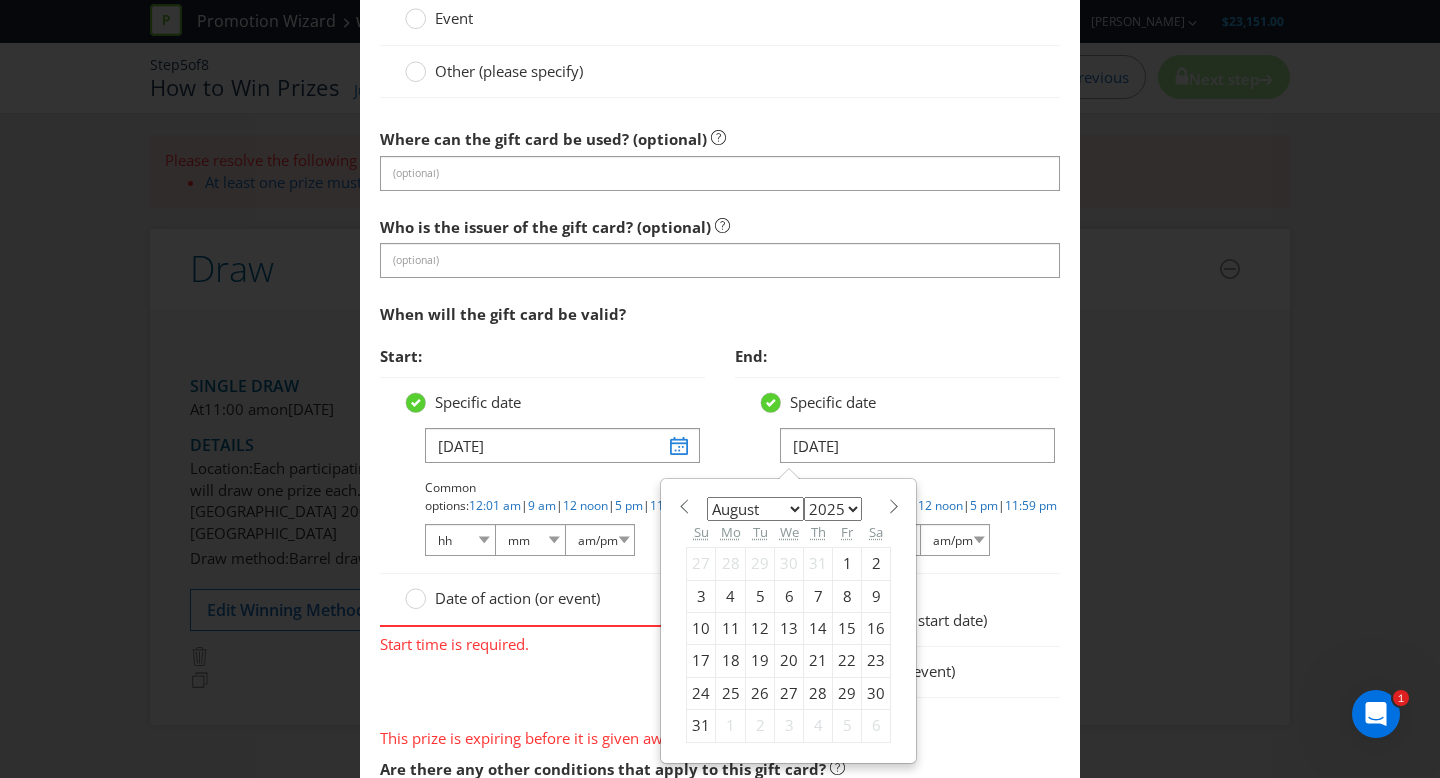 click on "2025 2026 2027 2028 2029 2030 2031 2032 2033 2034 2035" at bounding box center [833, 509] 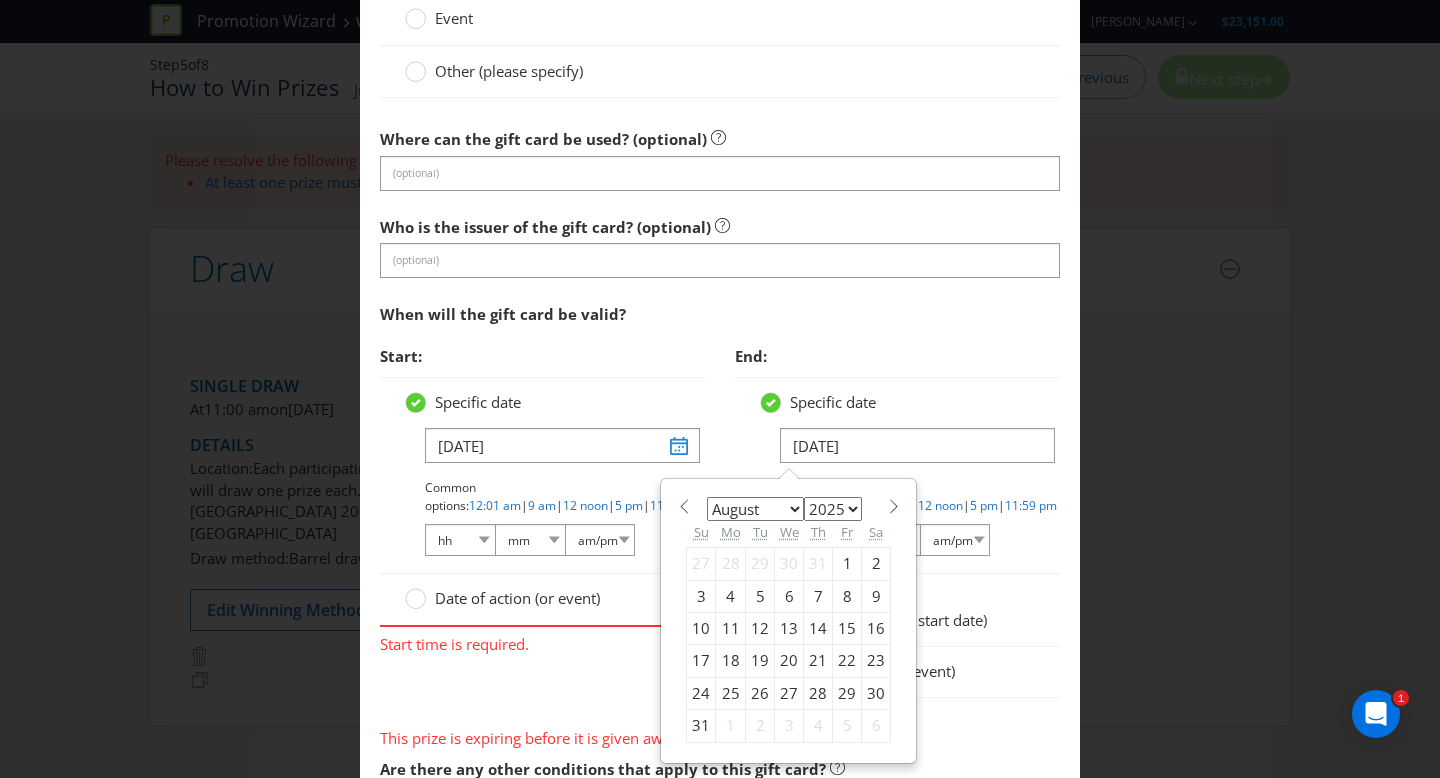 select on "2026" 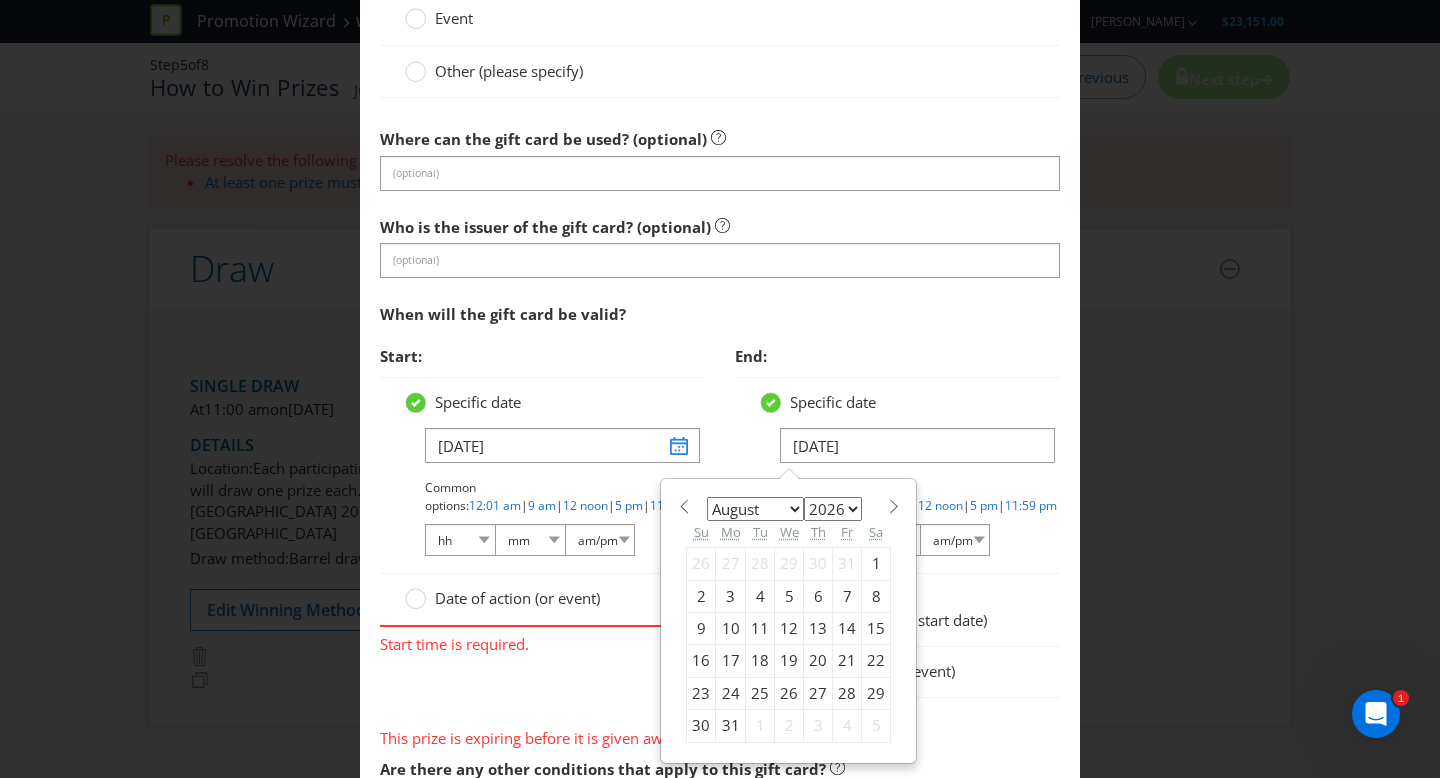 click on "January February March April May June July August September October November December" at bounding box center [755, 509] 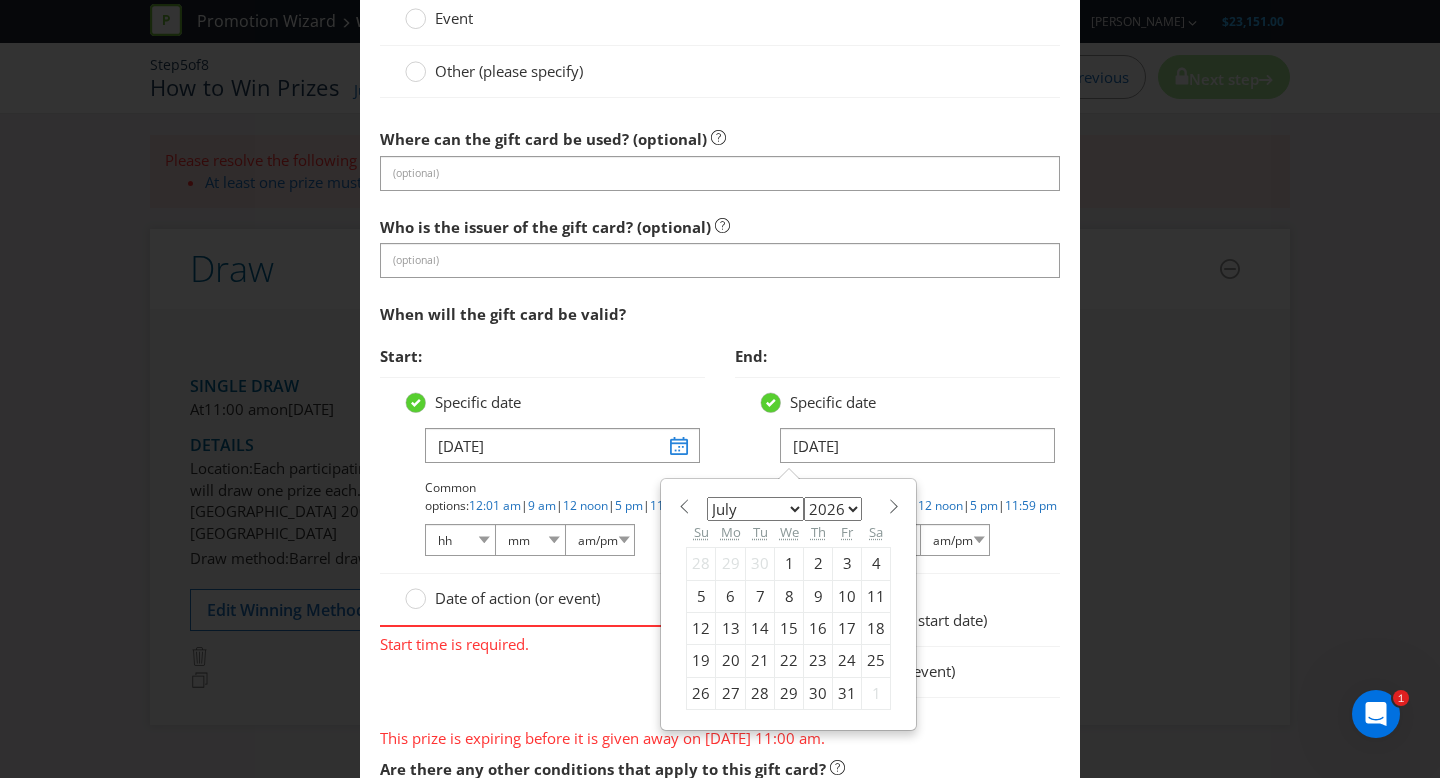 click on "31" at bounding box center (847, 693) 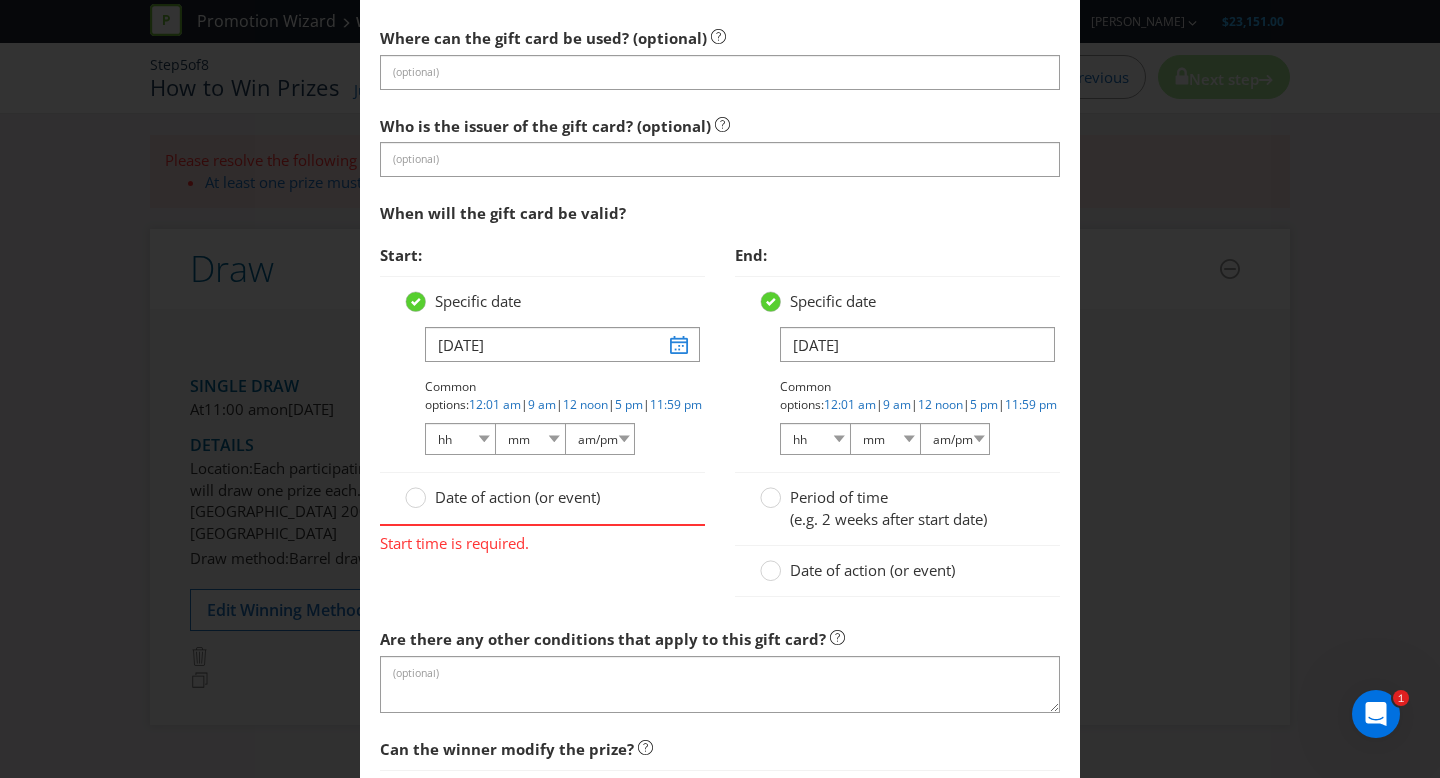 scroll, scrollTop: 1602, scrollLeft: 0, axis: vertical 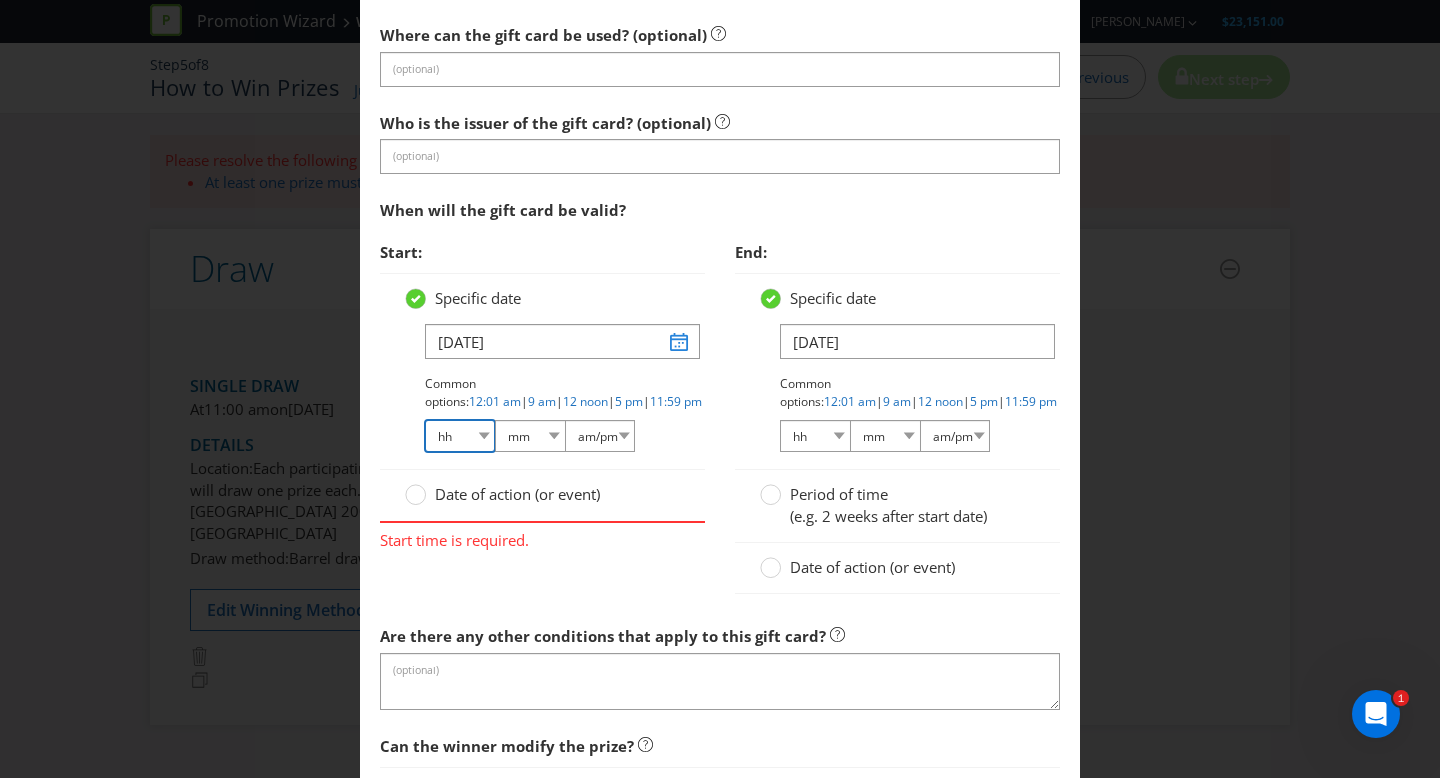 click on "hh 01 02 03 04 05 06 07 08 09 10 11 12" at bounding box center [460, 436] 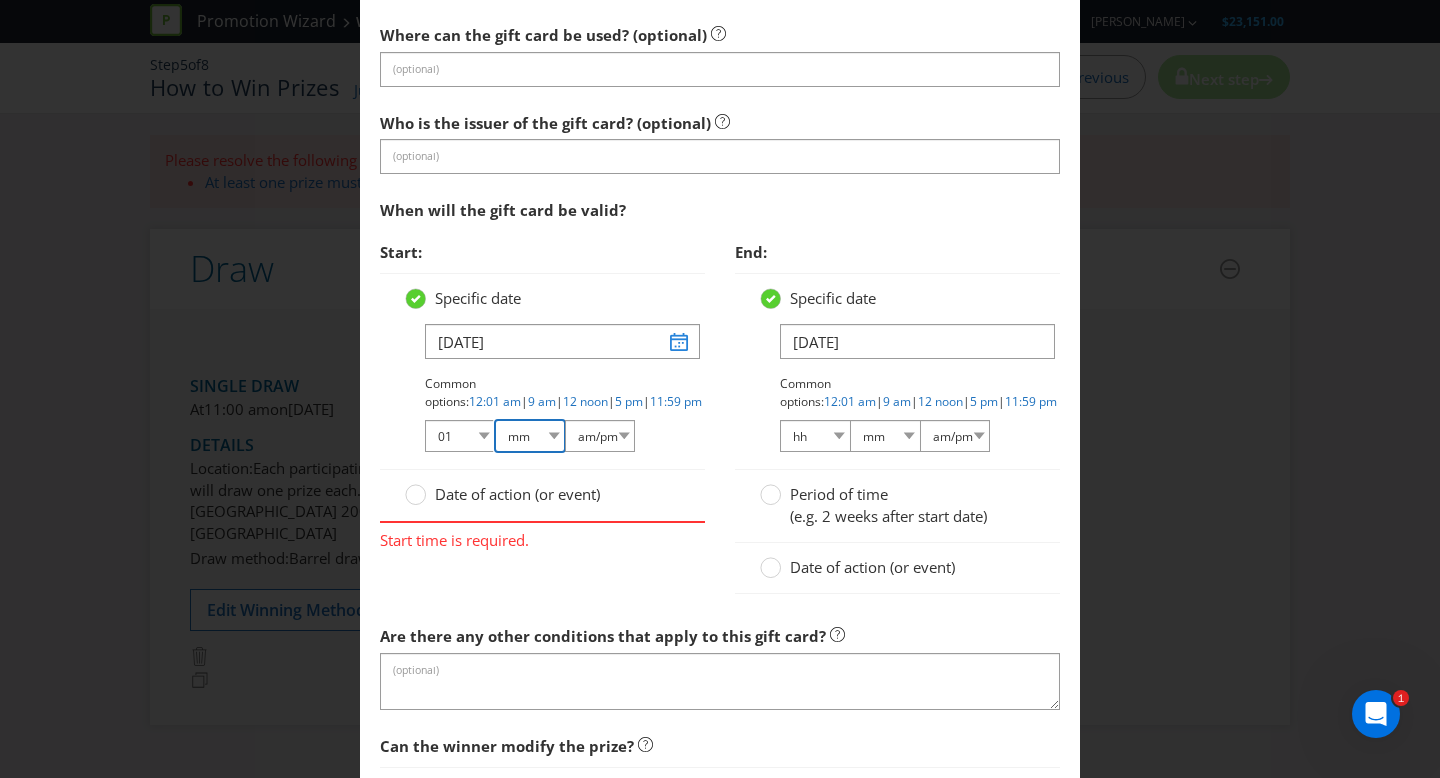 click on "mm 00 01 05 10 15 20 25 29 30 35 40 45 50 55 59" at bounding box center (530, 436) 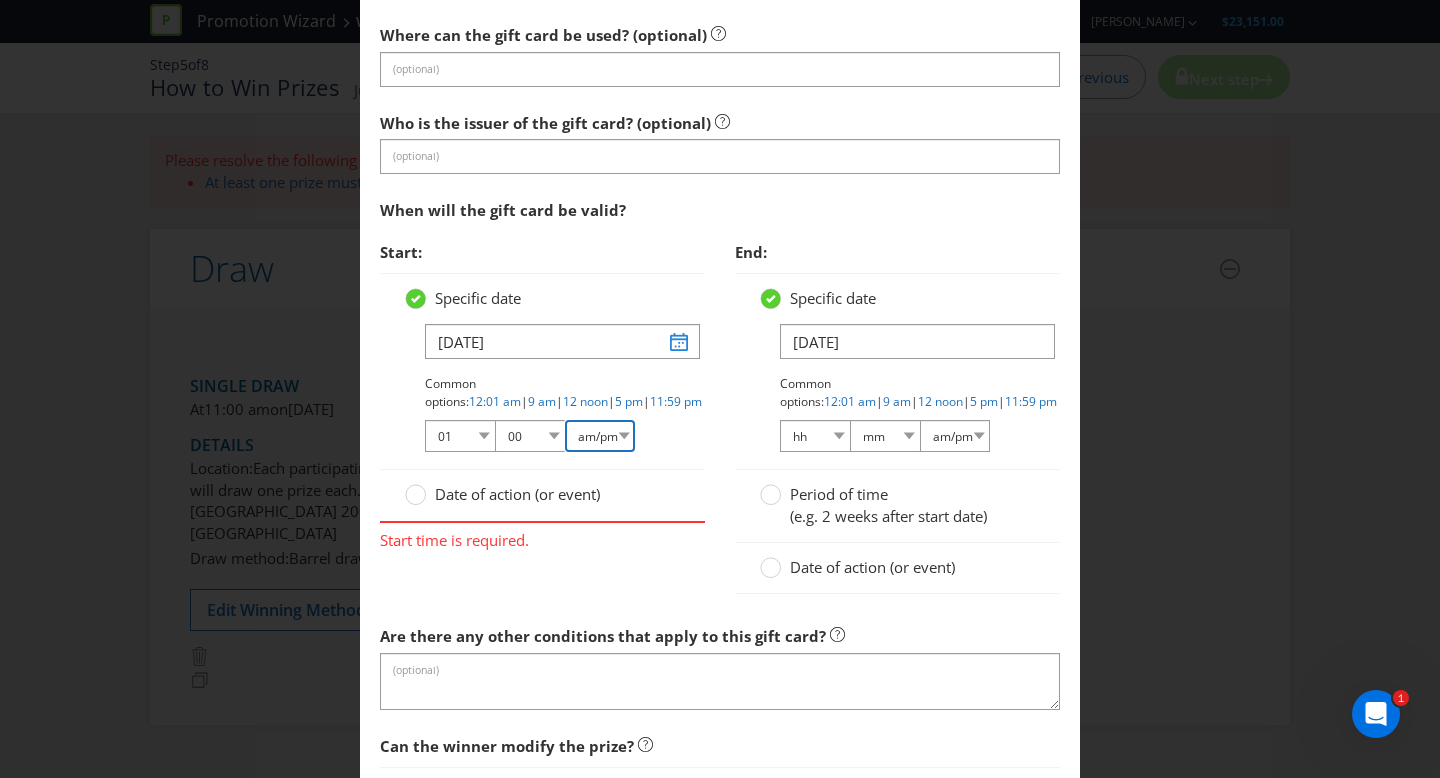click on "am/pm am pm" at bounding box center (600, 436) 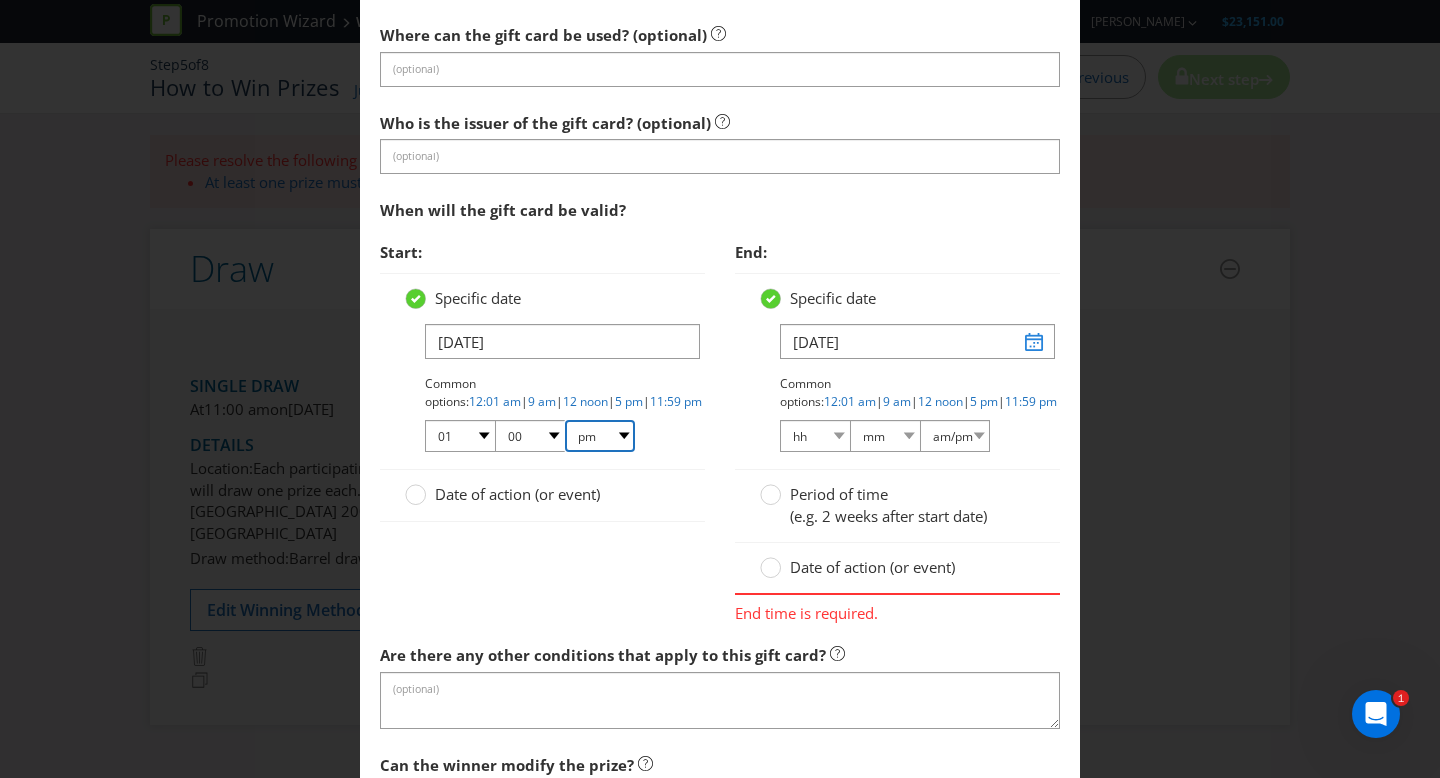 click on "am pm" at bounding box center [600, 436] 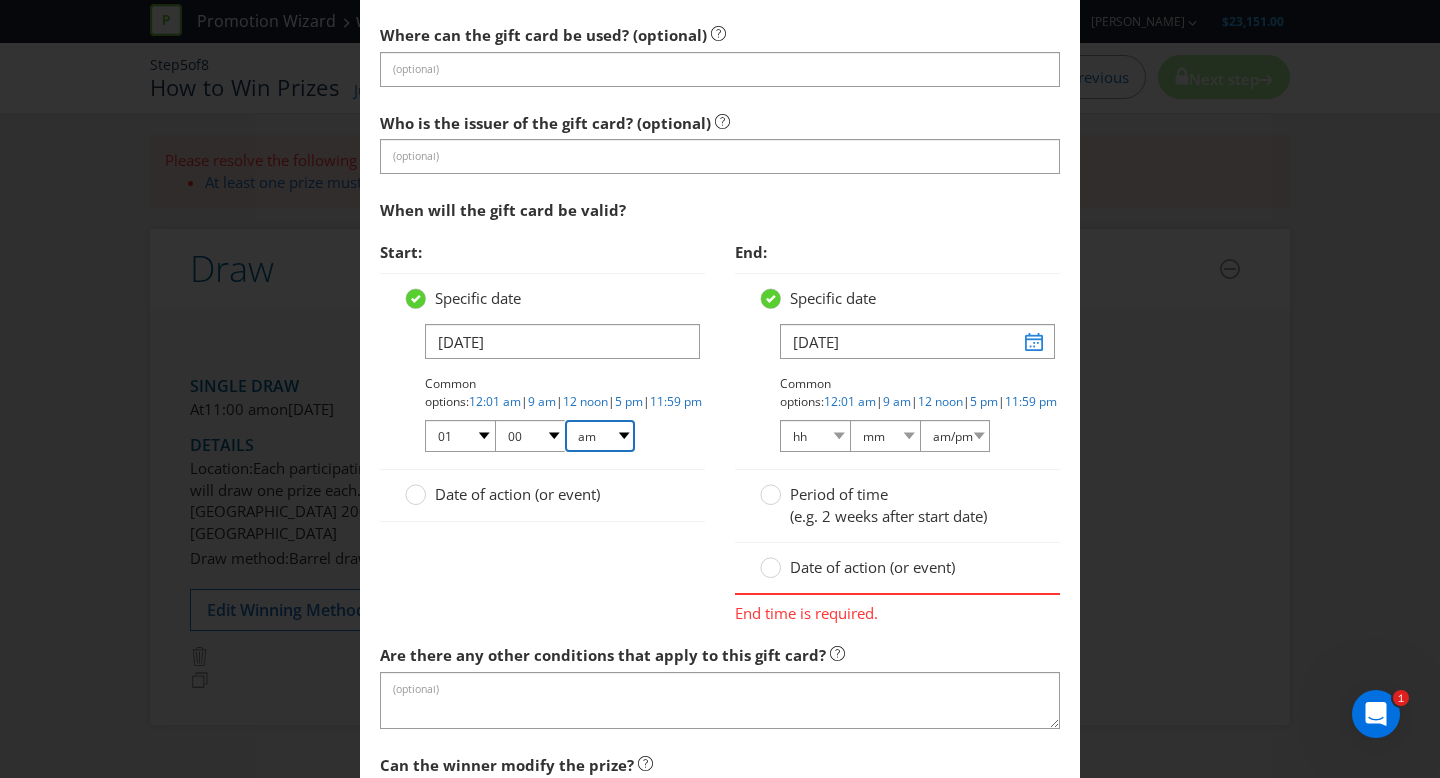 scroll, scrollTop: 1596, scrollLeft: 0, axis: vertical 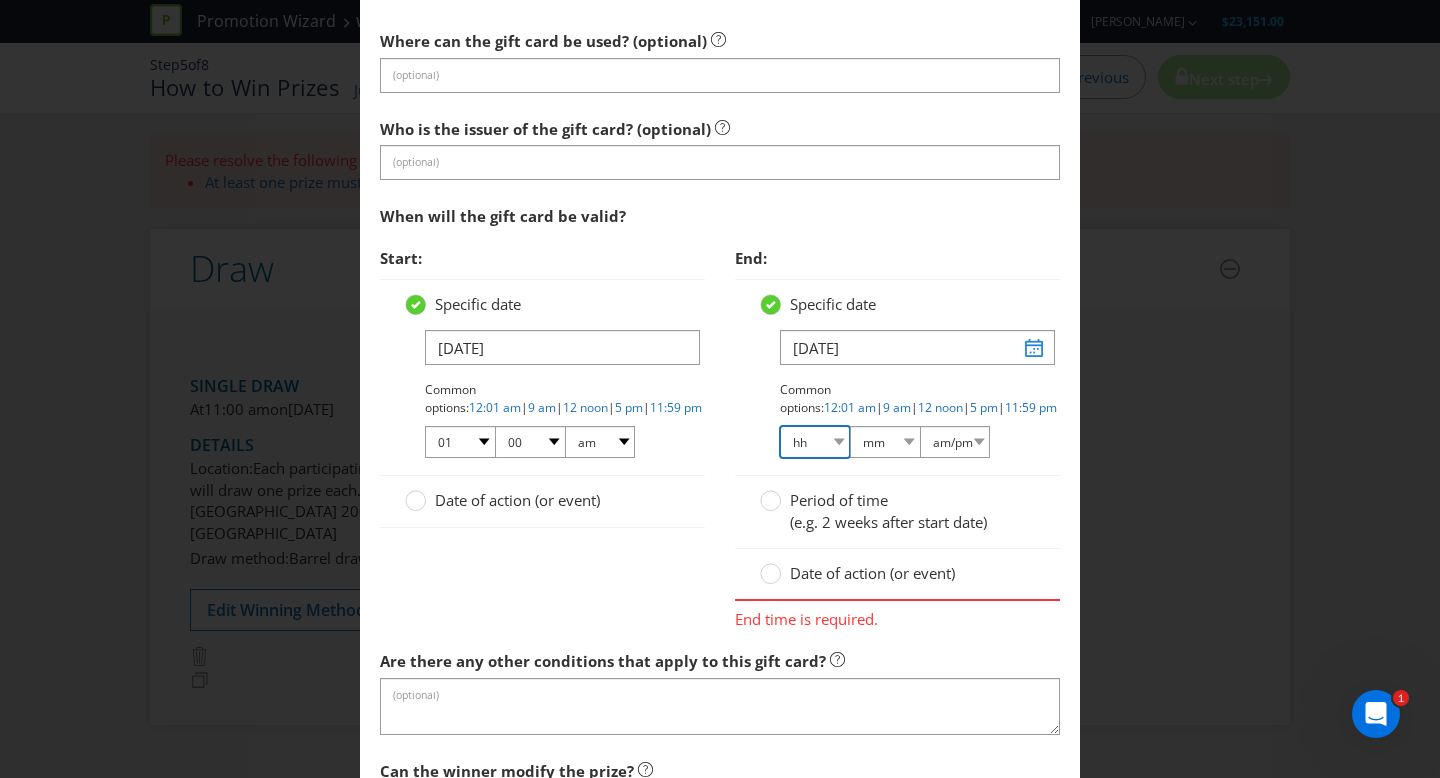 click on "hh 01 02 03 04 05 06 07 08 09 10 11 12" at bounding box center (815, 442) 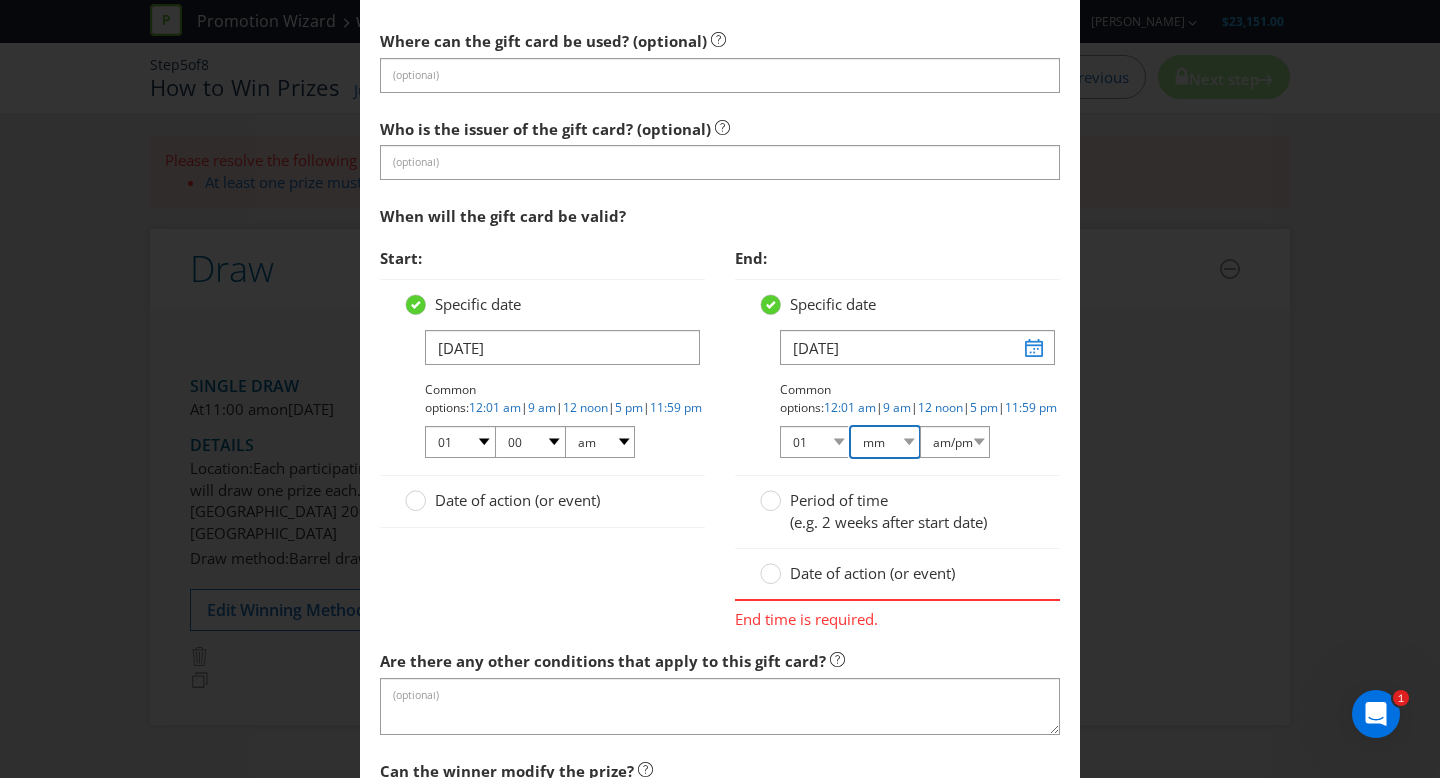 click on "mm 00 01 05 10 15 20 25 29 30 35 40 45 50 55 59" at bounding box center [885, 442] 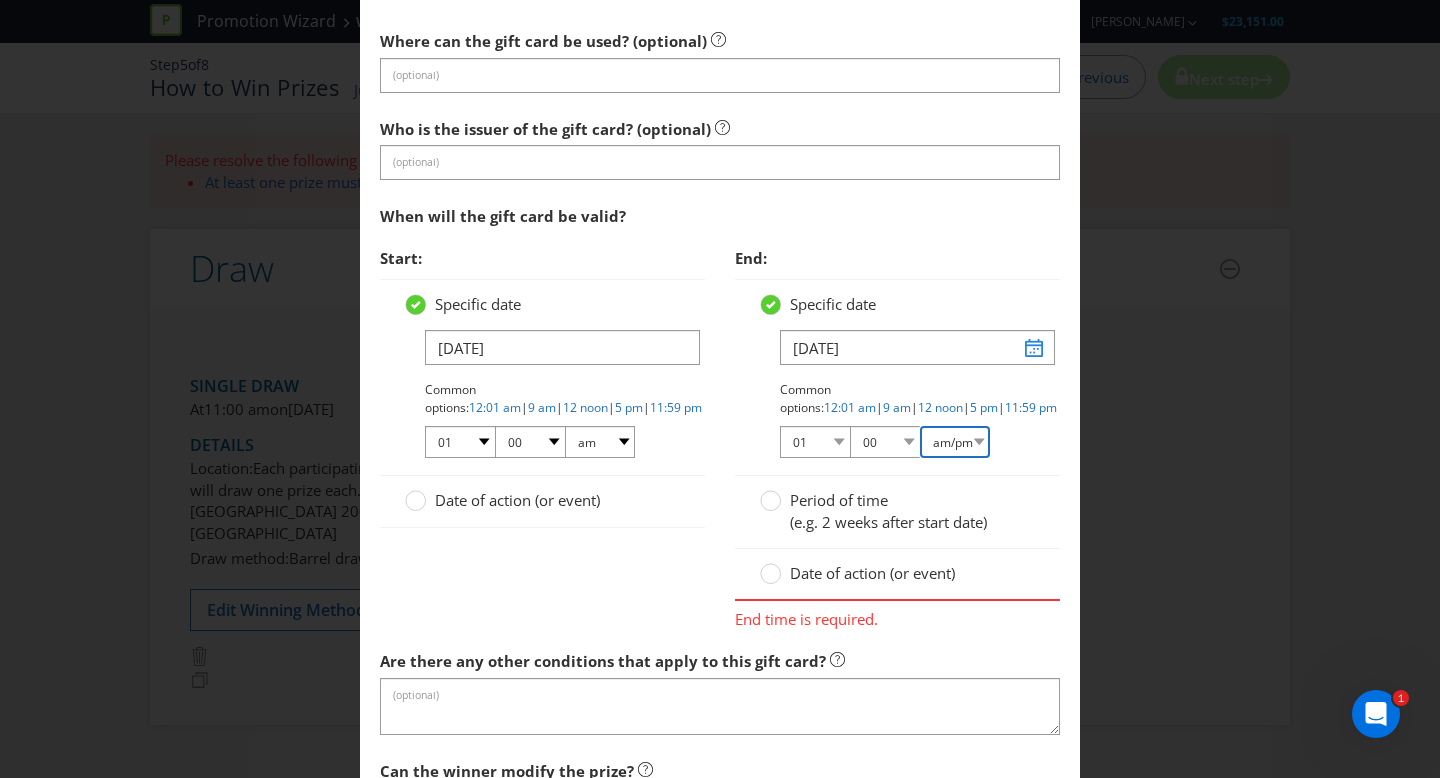 click on "am/pm am pm" at bounding box center (955, 442) 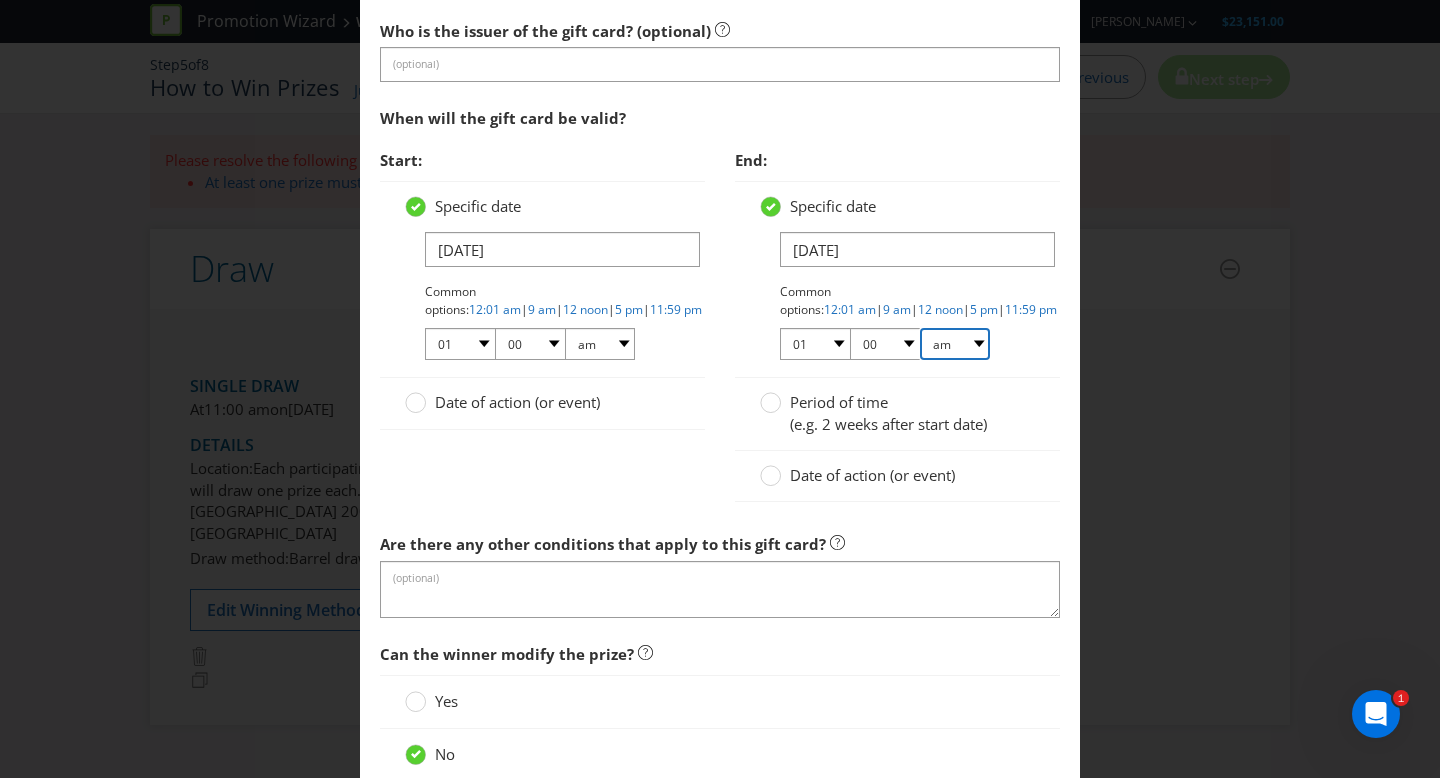 scroll, scrollTop: 1736, scrollLeft: 0, axis: vertical 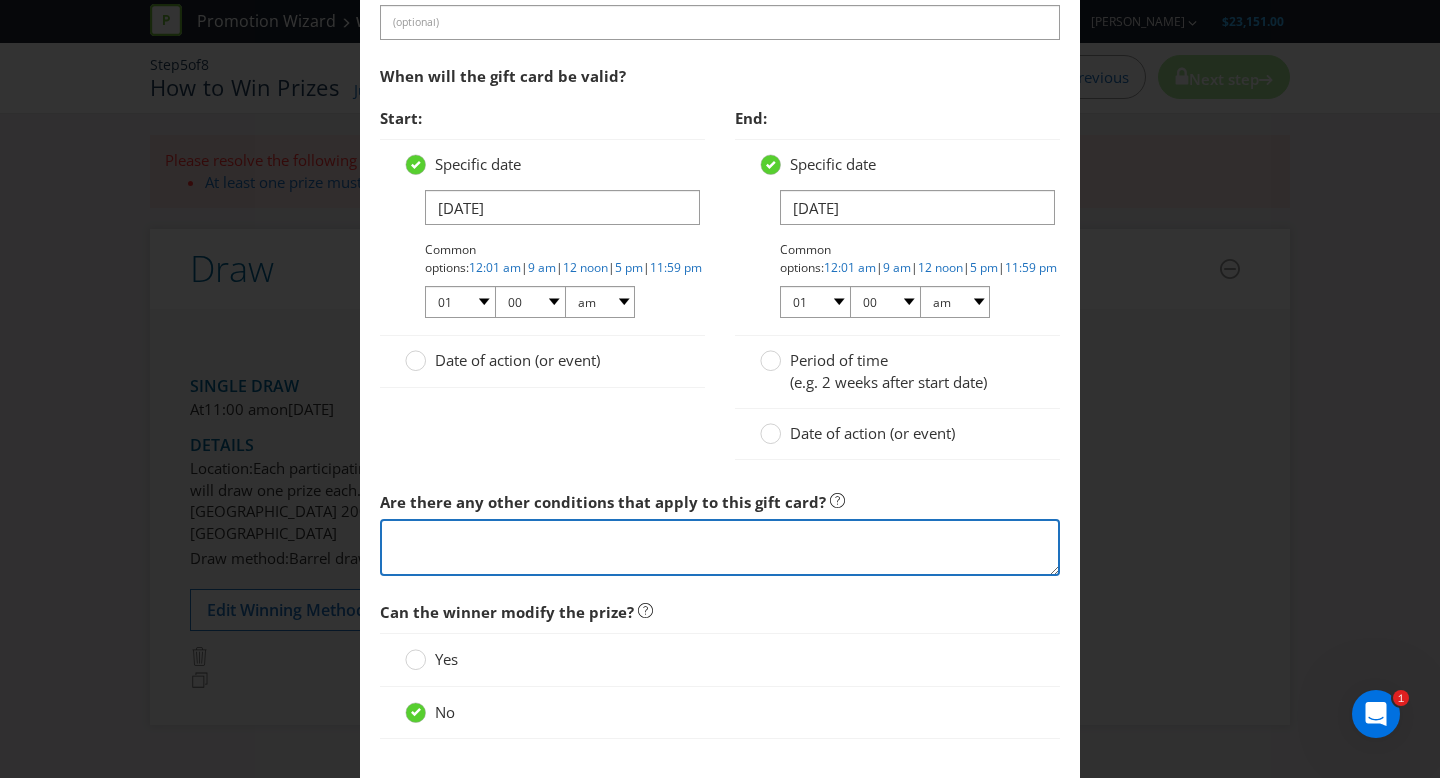 click at bounding box center (720, 547) 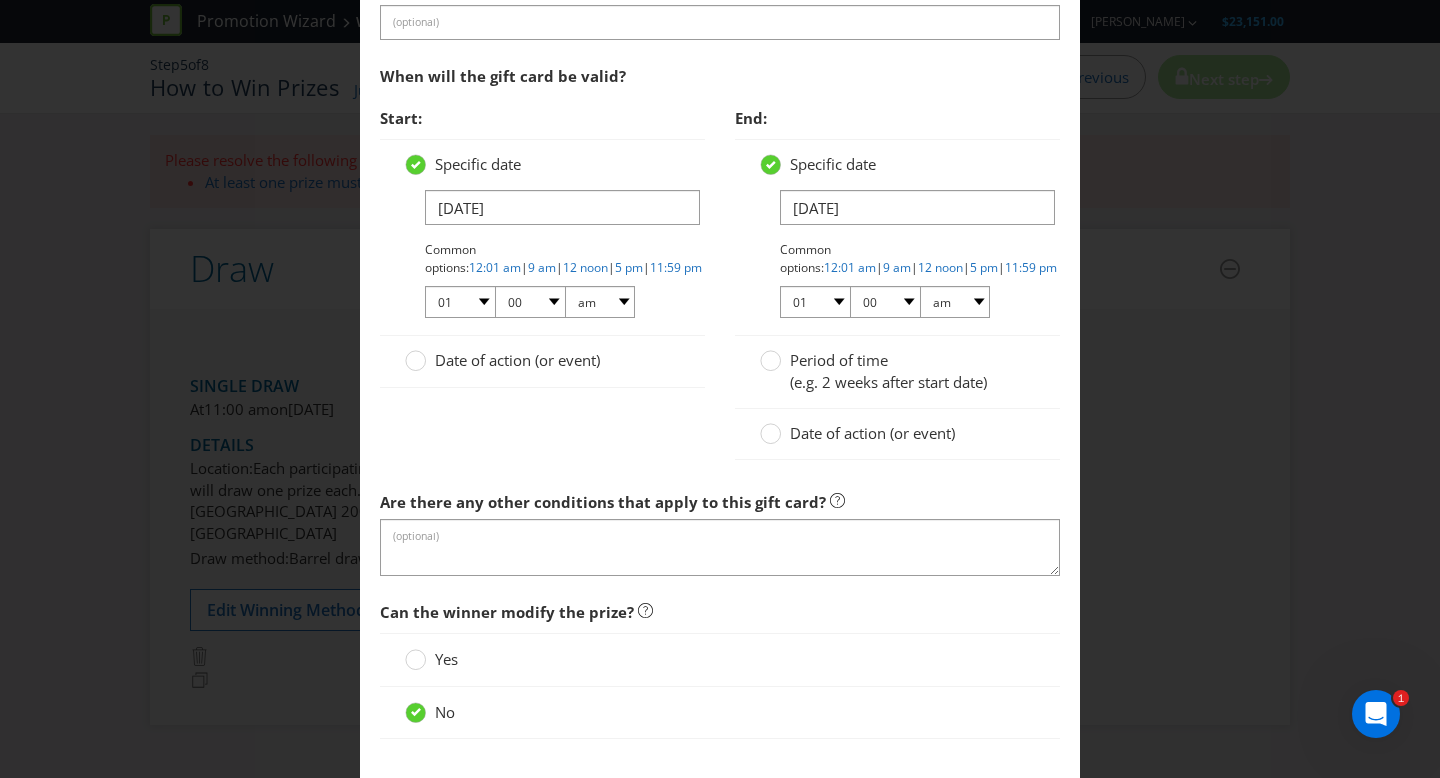 click on "Period of time" at bounding box center (839, 360) 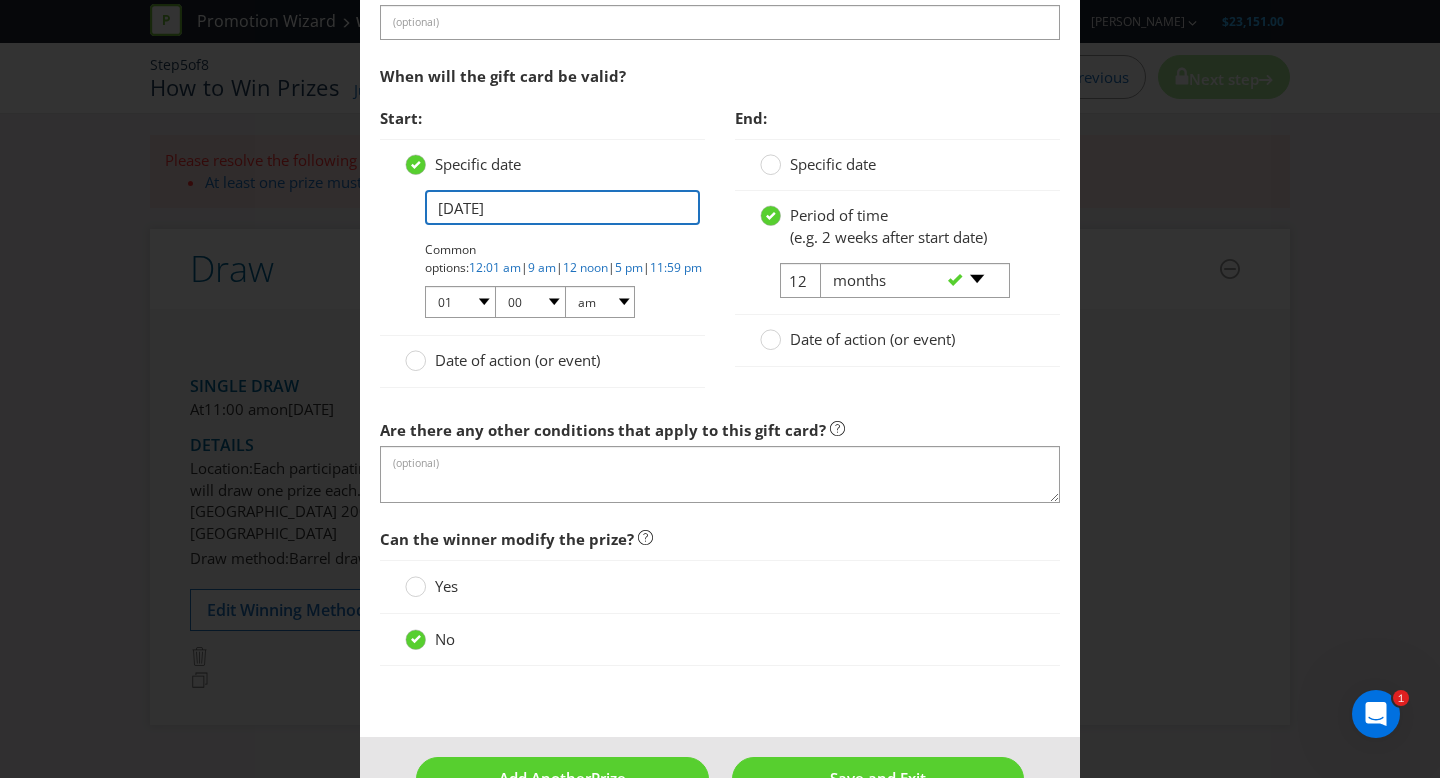 click on "[DATE]" at bounding box center (562, 207) 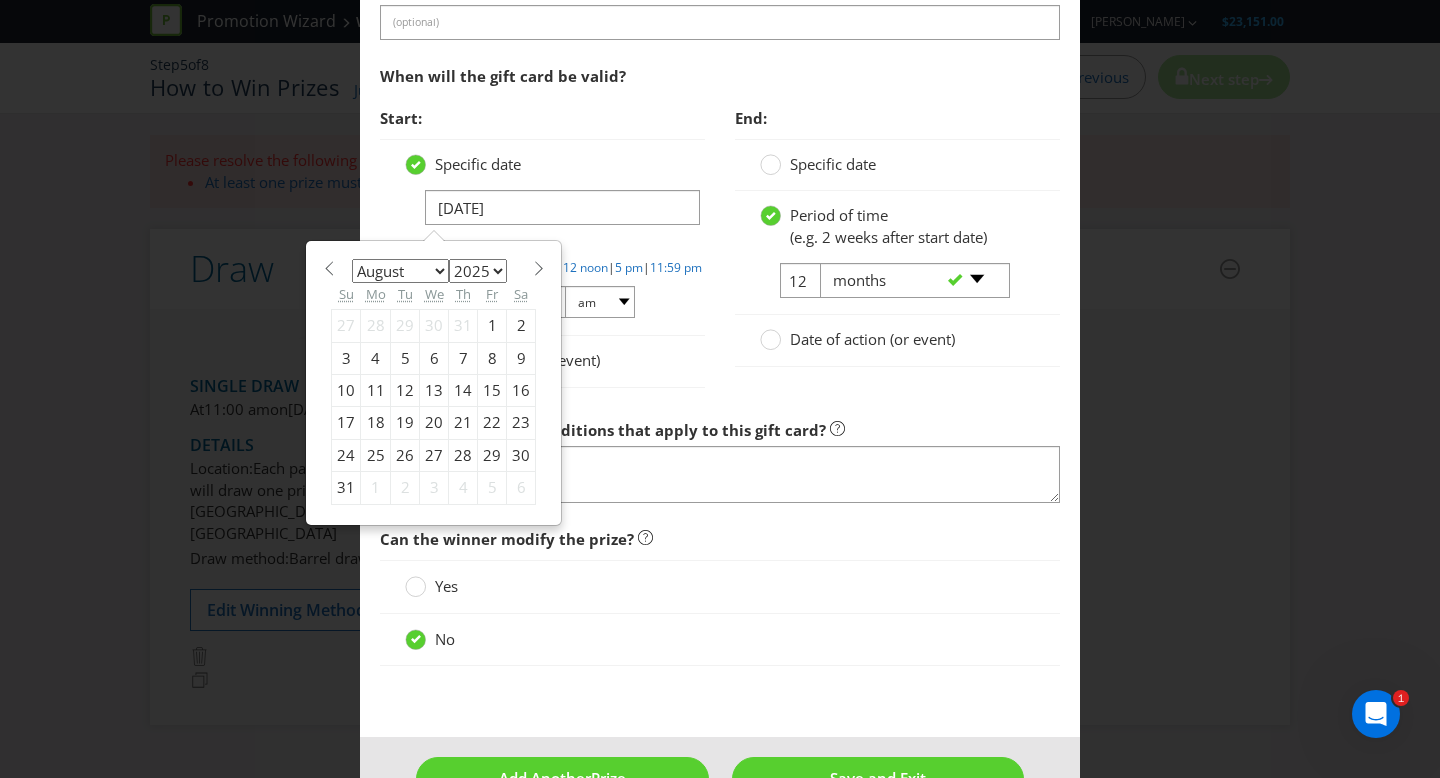 click on "Start:   Specific date   [DATE] January February March April May June July August September October November [DATE] 2026 2027 2028 2029 2030 2031 2032 2033 2034 2035 Su Mo Tu We Th Fr Sa 27 28 29 30 31 1 2 3 4 5 6 7 8 9 10 11 12 13 14 15 16 17 18 19 20 21 22 23 24 25 26 27 28 29 30 31 1 2 3 4 5 6 Common options:  12:01 am   |  9 am   |  12 noon   |  5 pm   |  11:59 pm   01 02 03 04 05 06 07 08 09 10 11 12 00 01 05 10 15 20 25 29 30 35 40 45 50 55 59 am pm   Date of action (or event)" at bounding box center (542, 253) 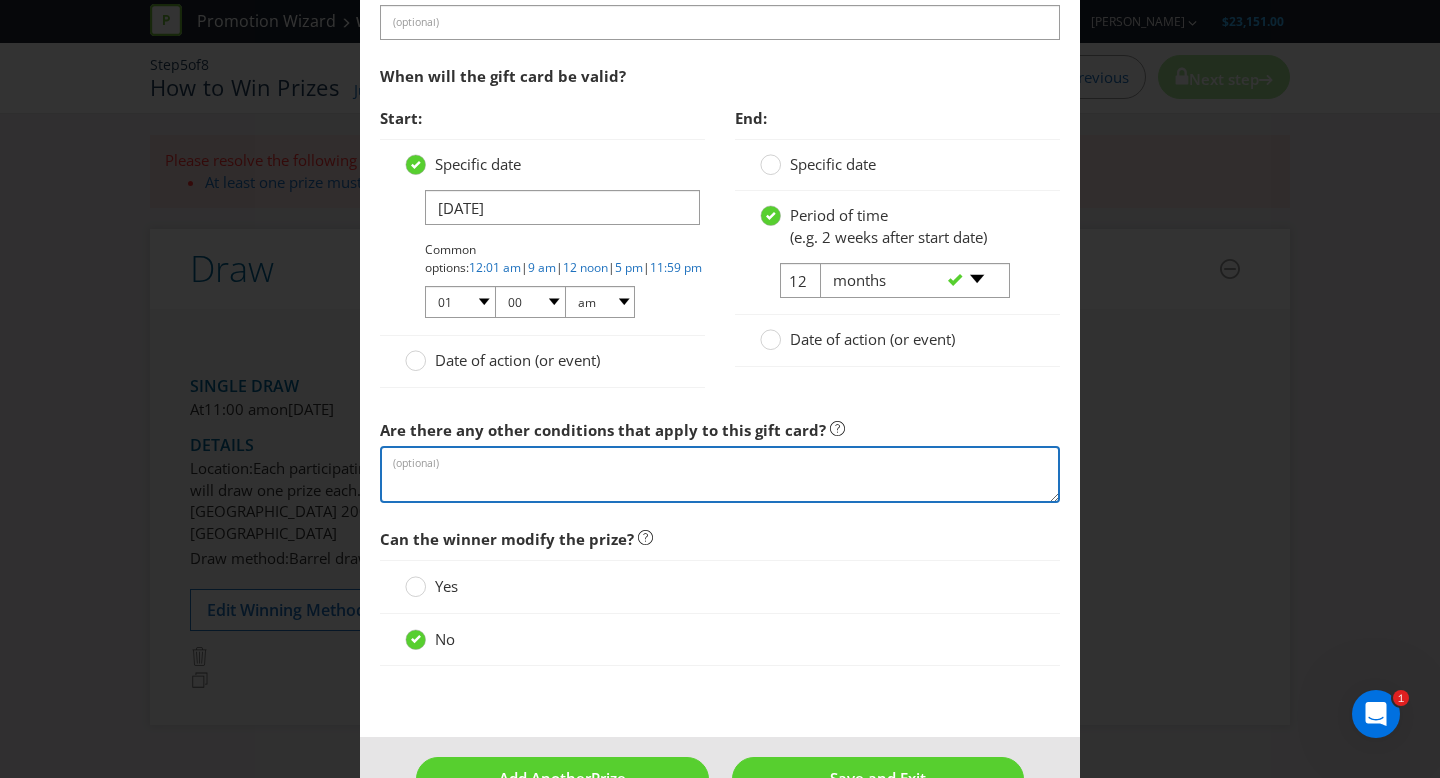 click at bounding box center (720, 474) 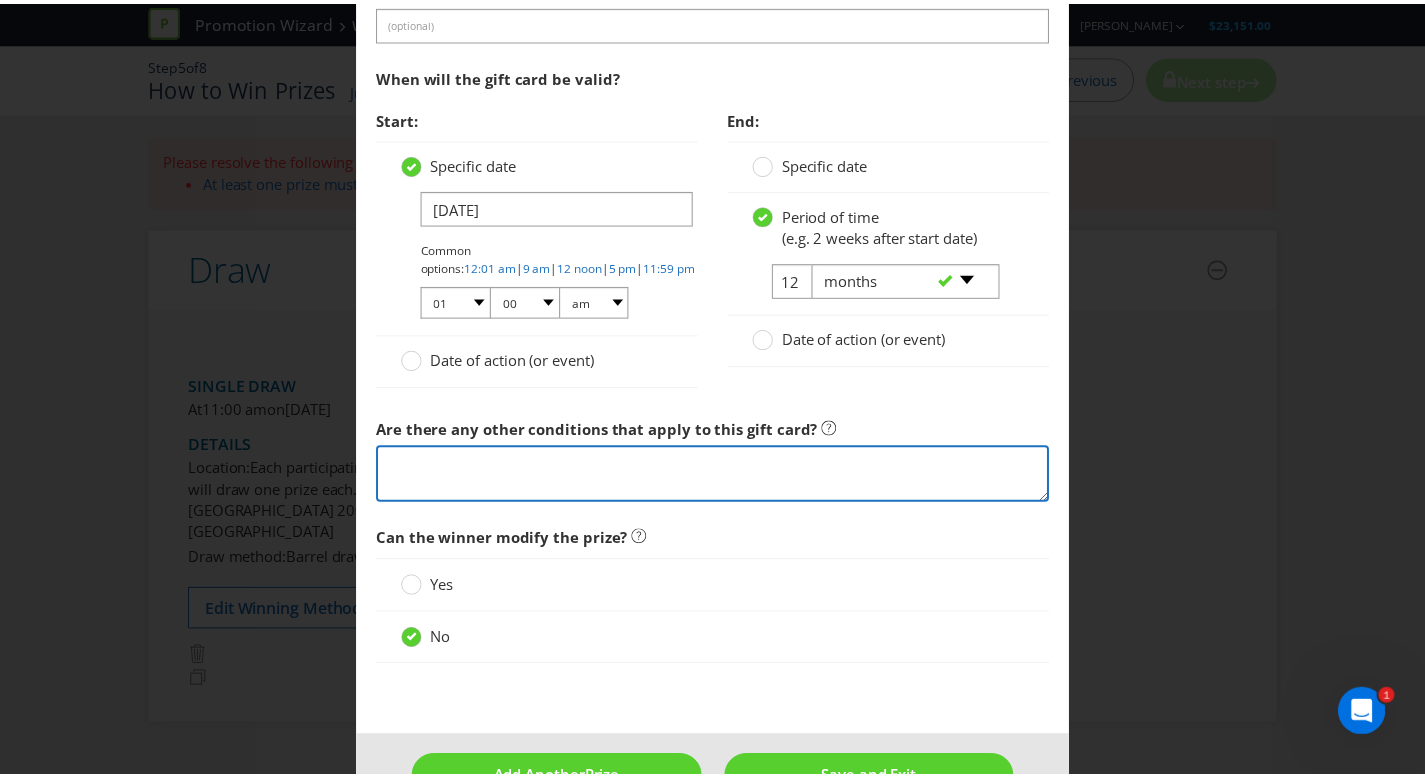 scroll, scrollTop: 1793, scrollLeft: 0, axis: vertical 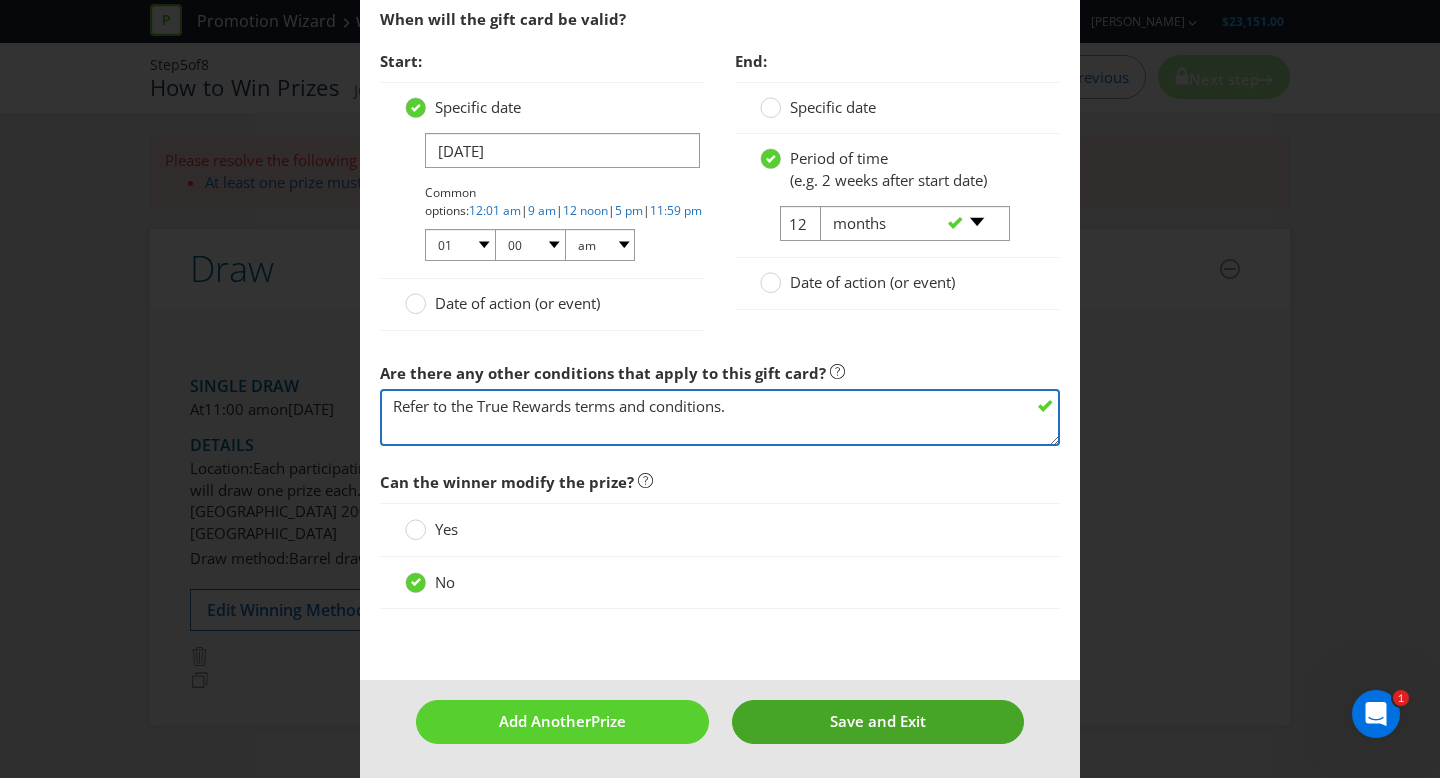 type on "Refer to the True Rewards terms and conditions." 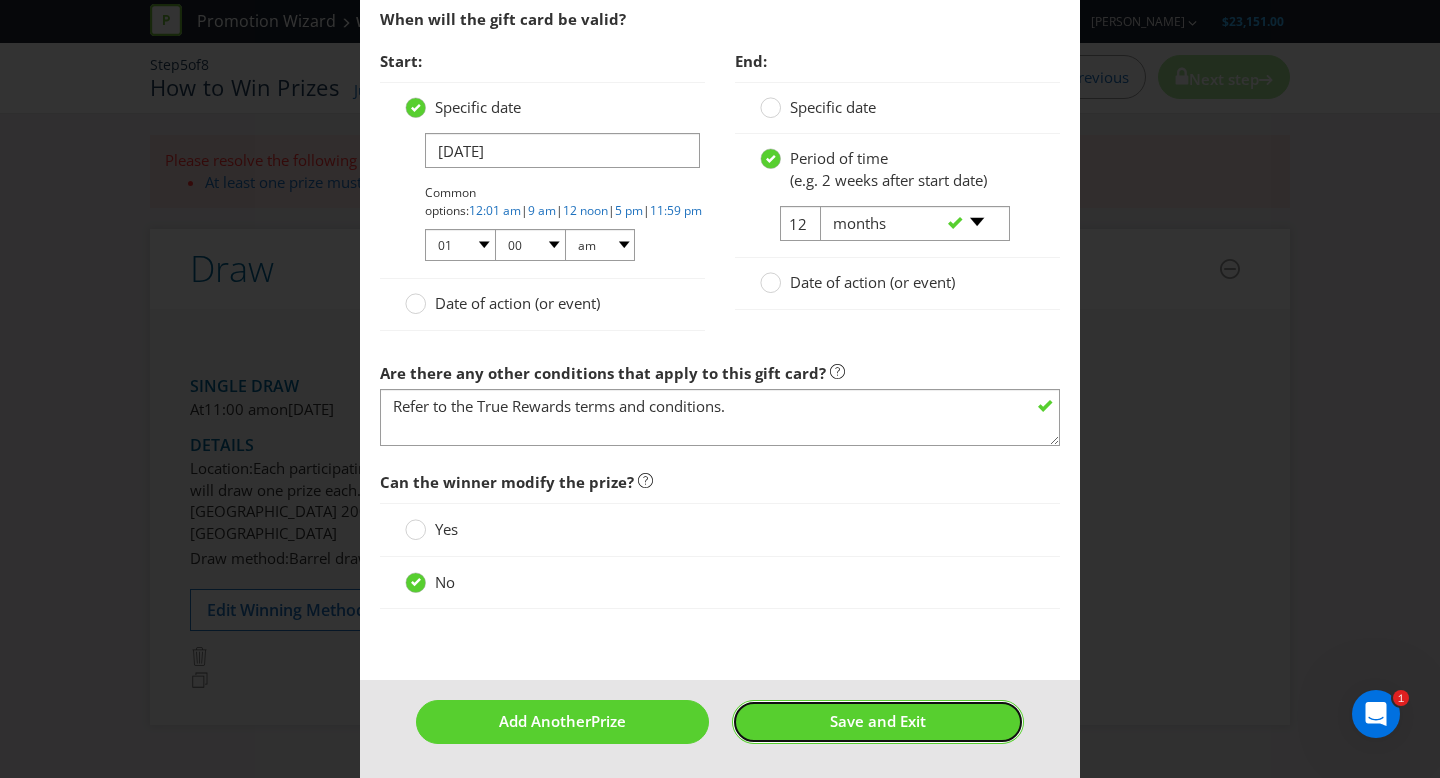 drag, startPoint x: 881, startPoint y: 715, endPoint x: 936, endPoint y: 707, distance: 55.578773 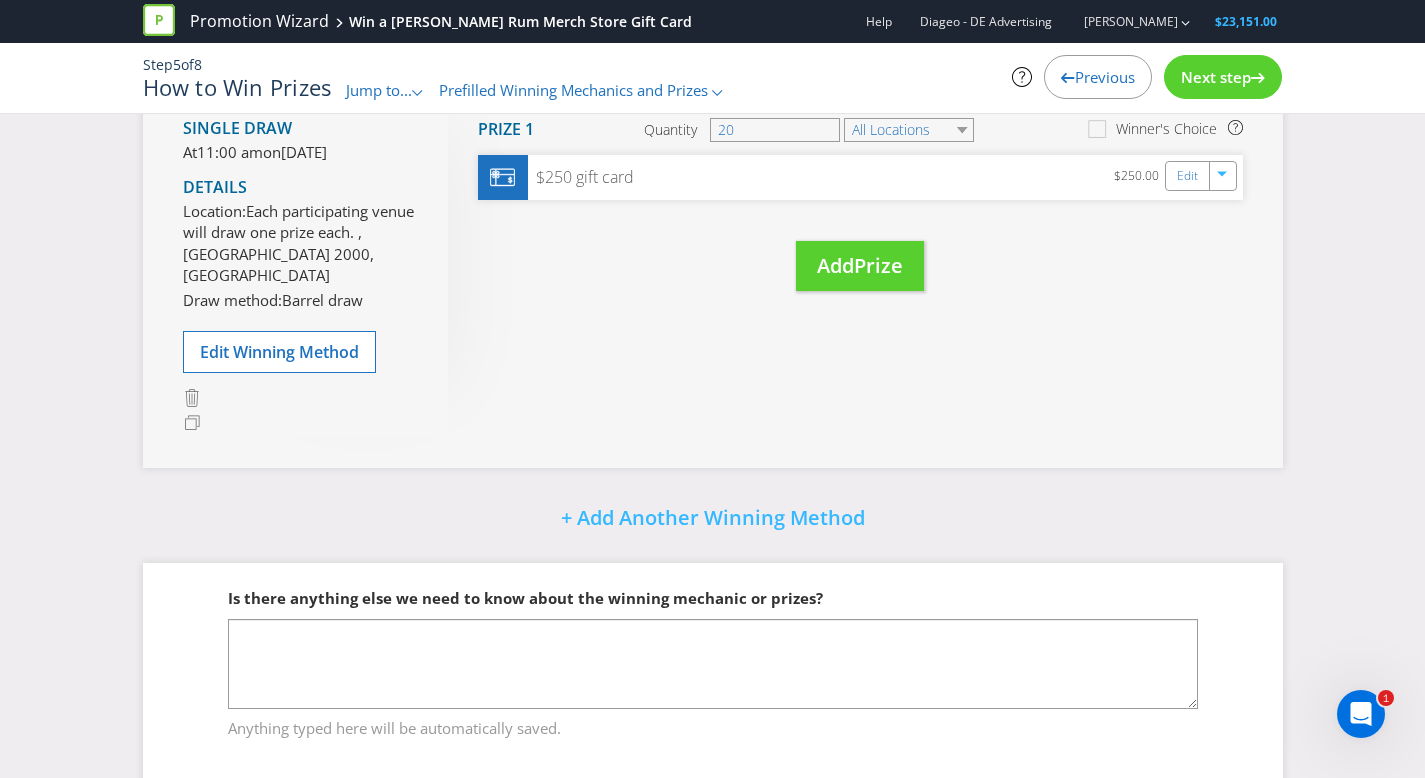 scroll, scrollTop: 310, scrollLeft: 0, axis: vertical 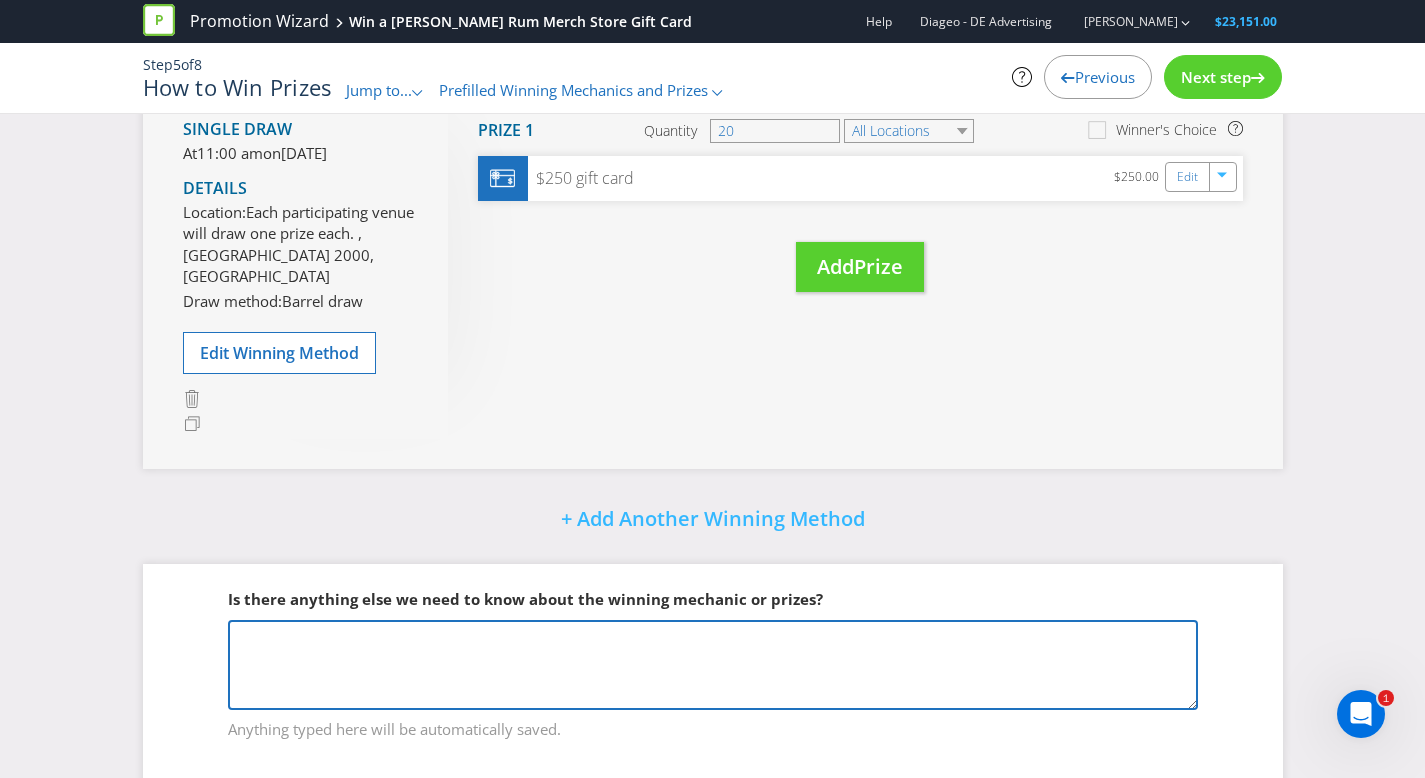 click at bounding box center (713, 665) 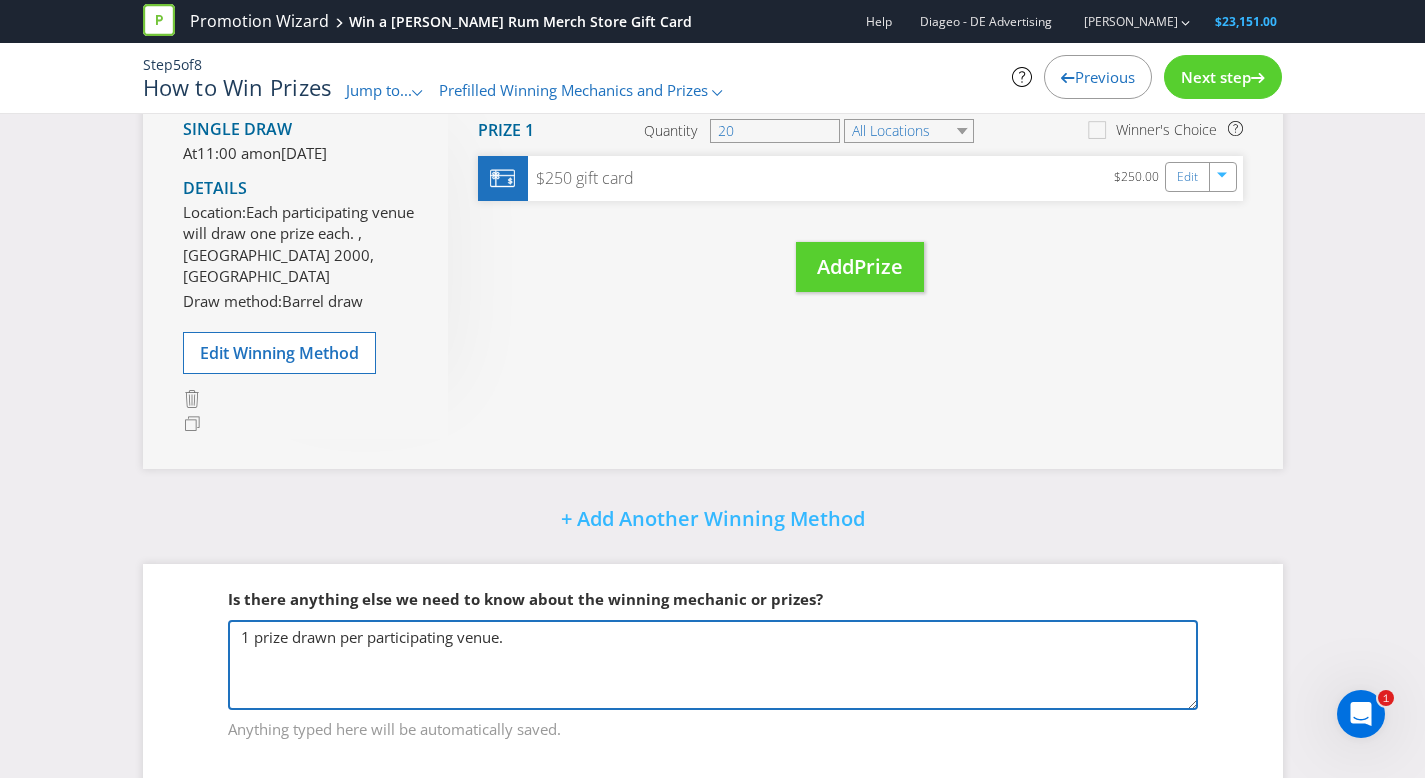 scroll, scrollTop: 346, scrollLeft: 0, axis: vertical 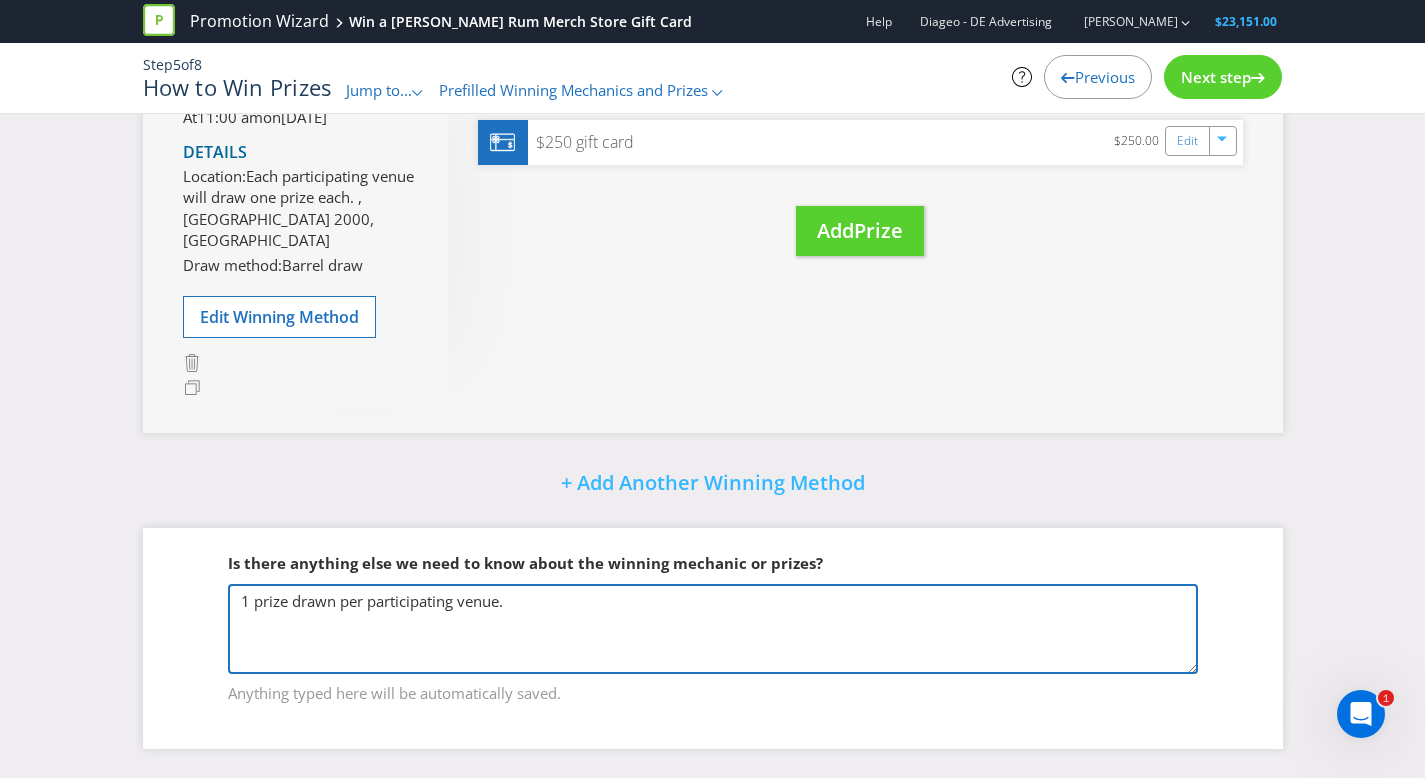 type on "1 prize drawn per participating venue." 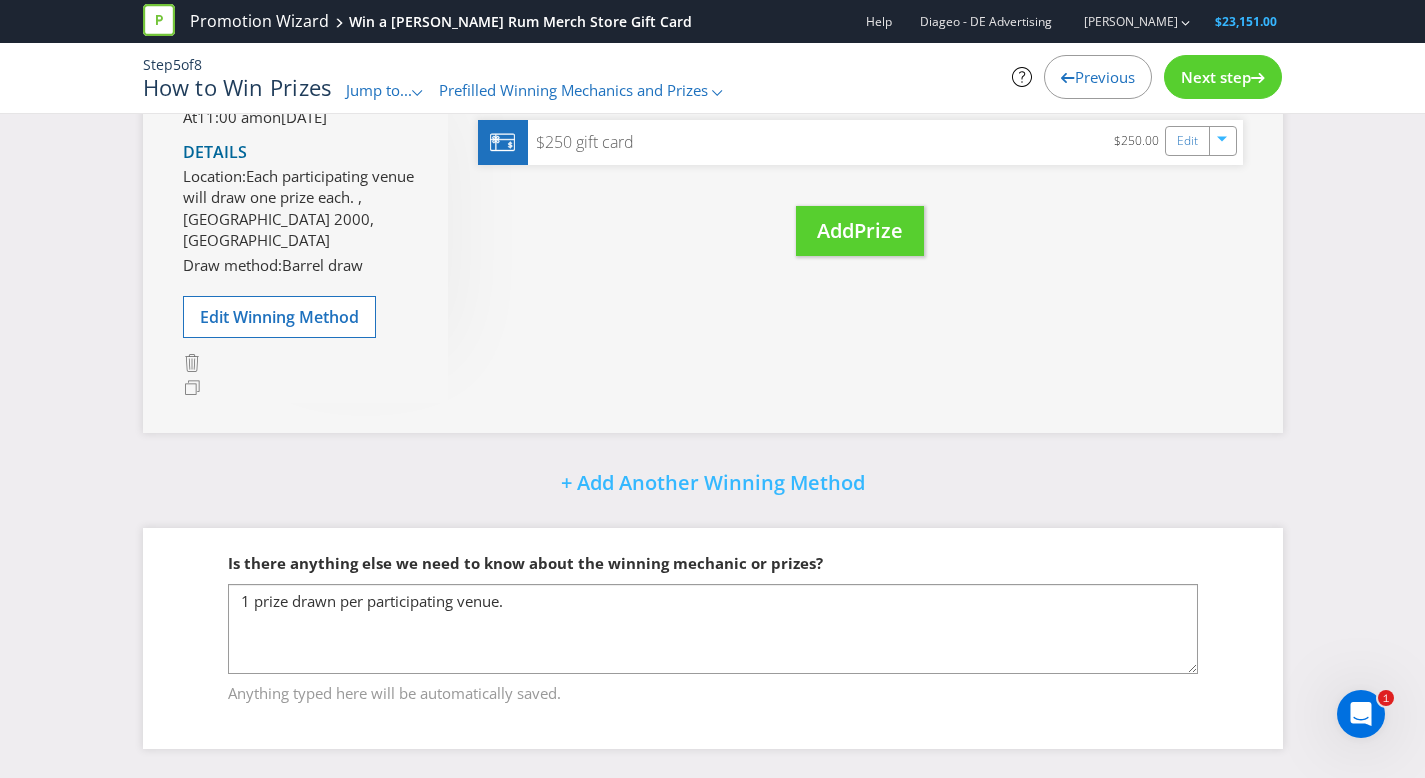 click on "Next step" at bounding box center (1223, 77) 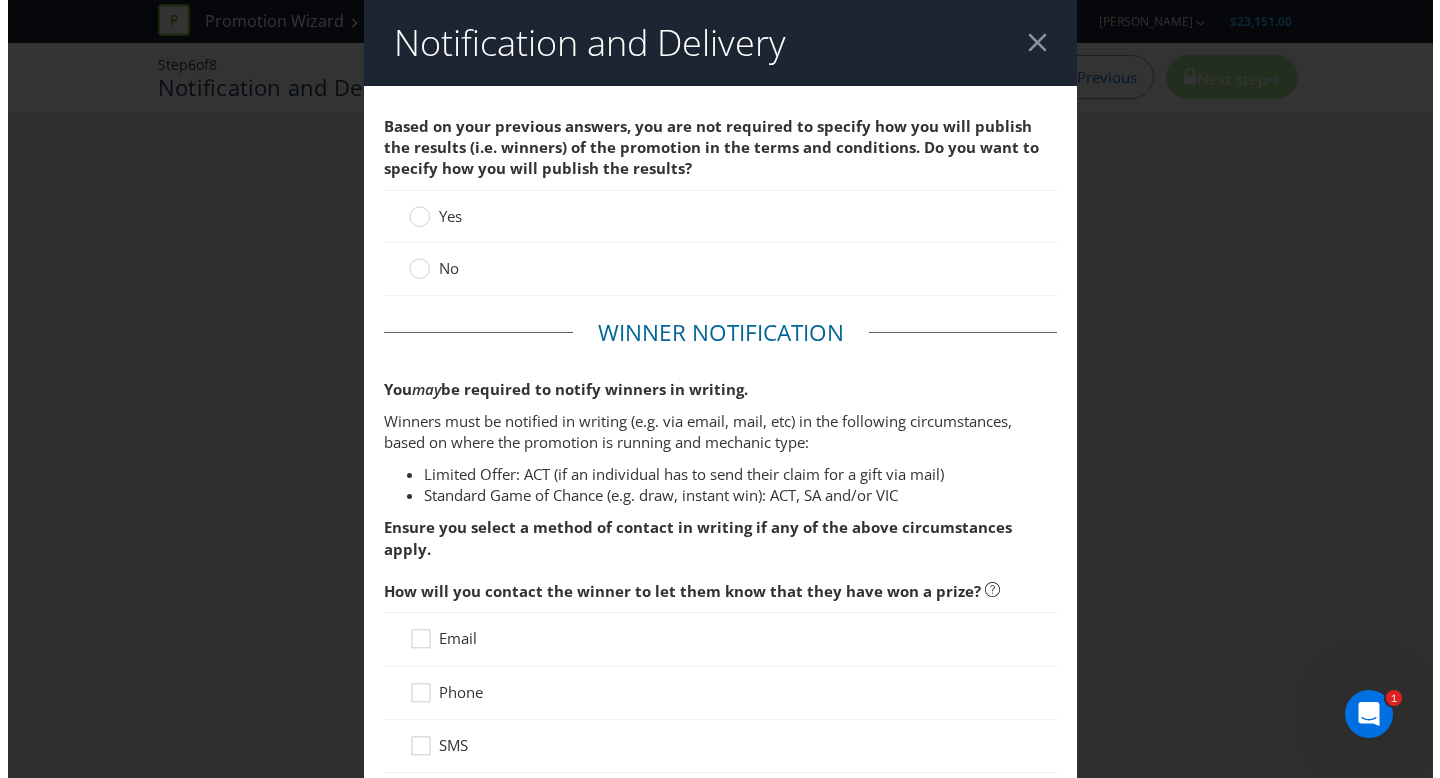 scroll, scrollTop: 0, scrollLeft: 0, axis: both 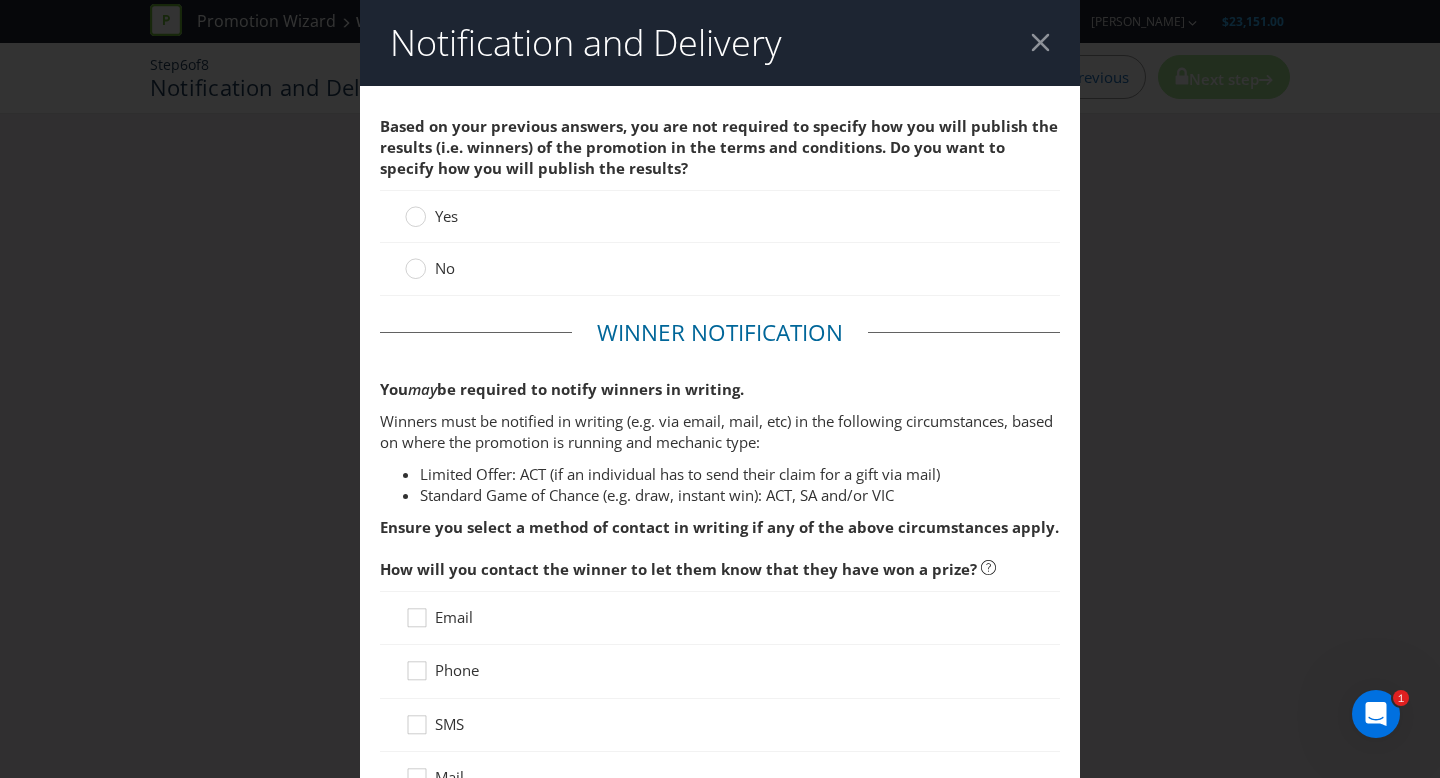 click on "No" at bounding box center (720, 269) 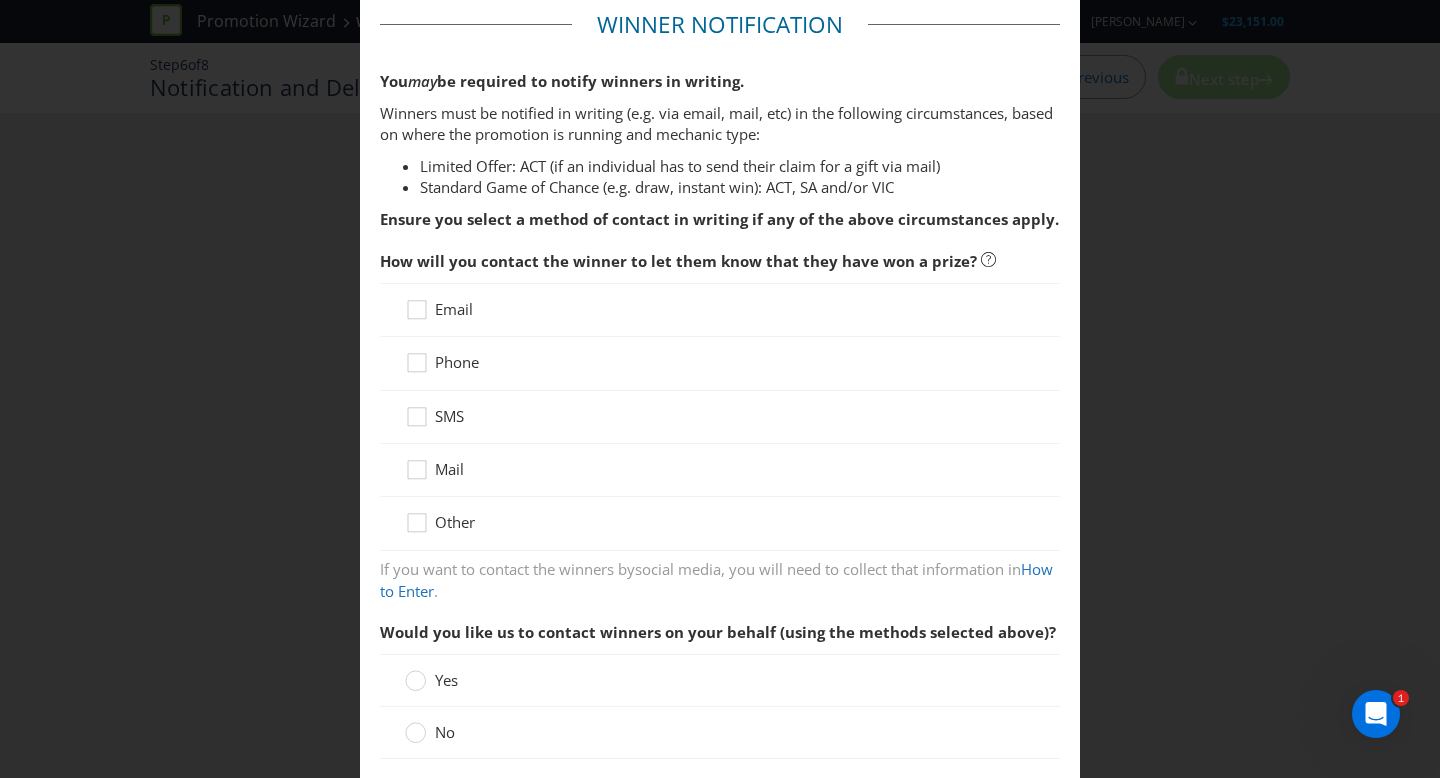 scroll, scrollTop: 304, scrollLeft: 0, axis: vertical 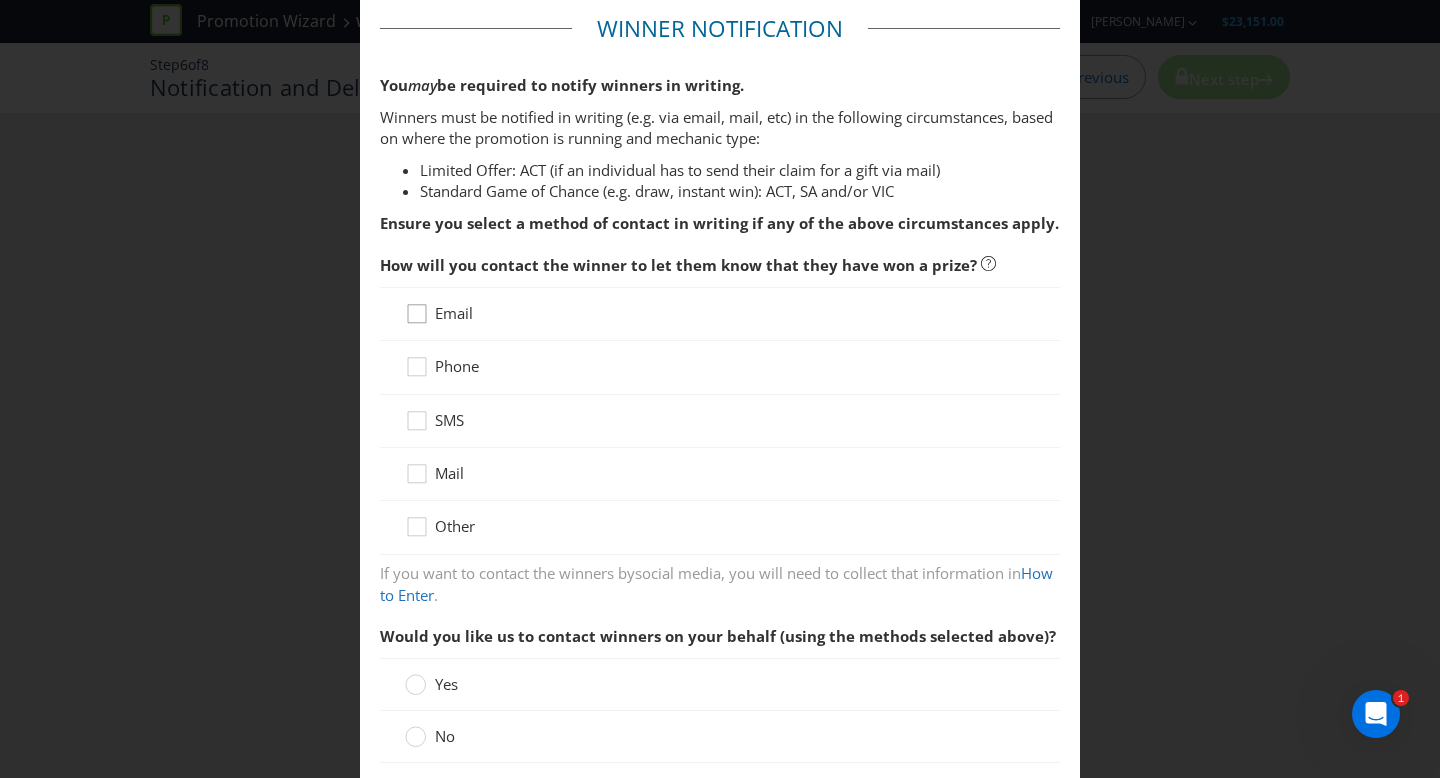 click 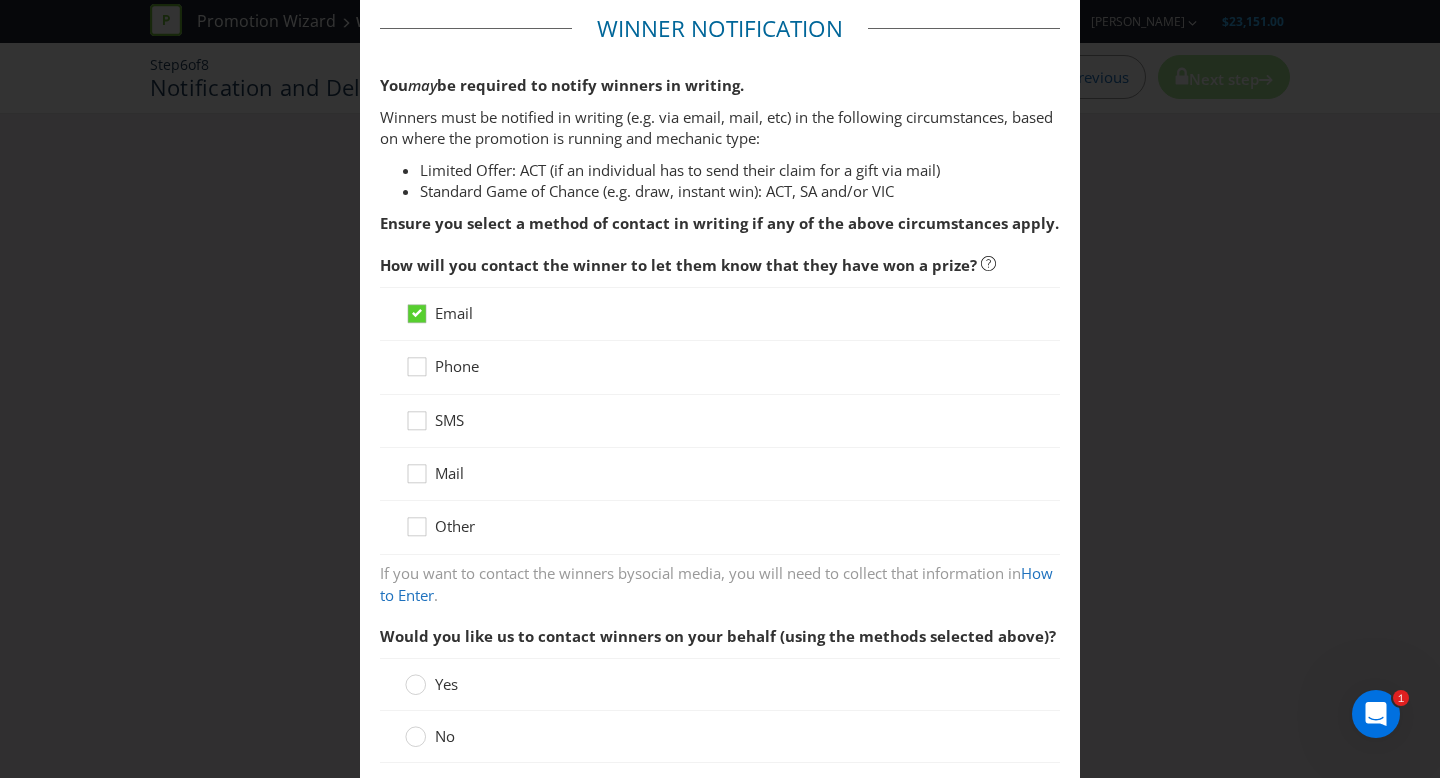 drag, startPoint x: 414, startPoint y: 363, endPoint x: 456, endPoint y: 366, distance: 42.107006 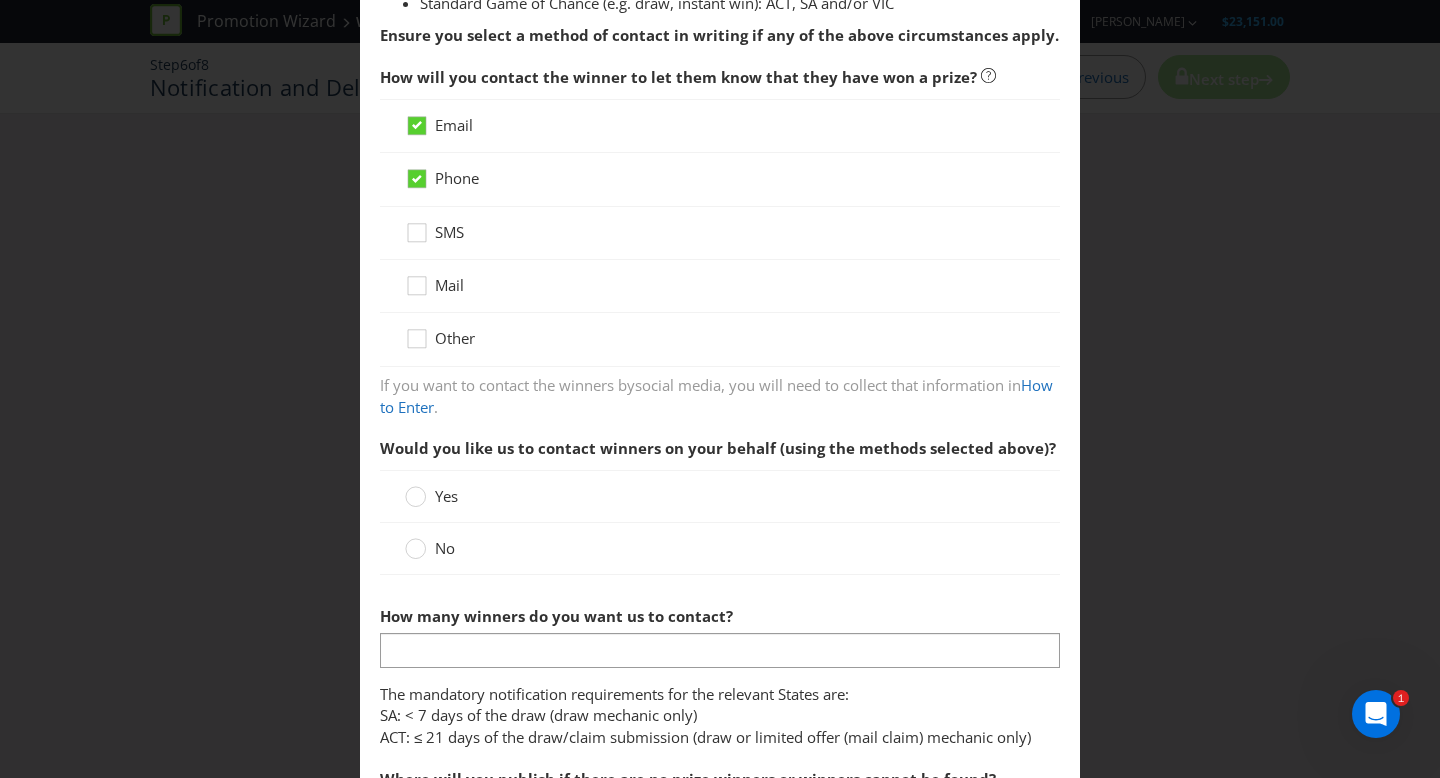 scroll, scrollTop: 495, scrollLeft: 0, axis: vertical 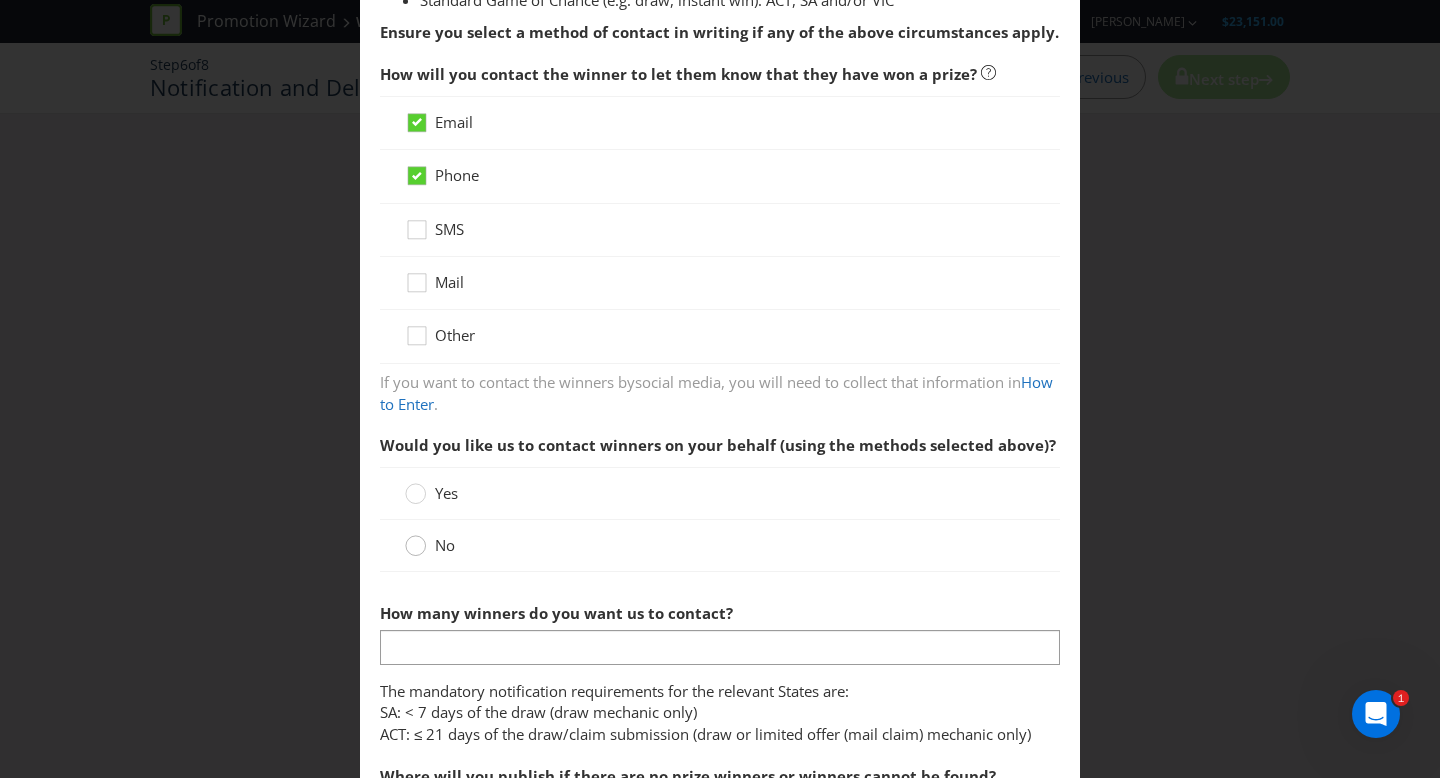 click 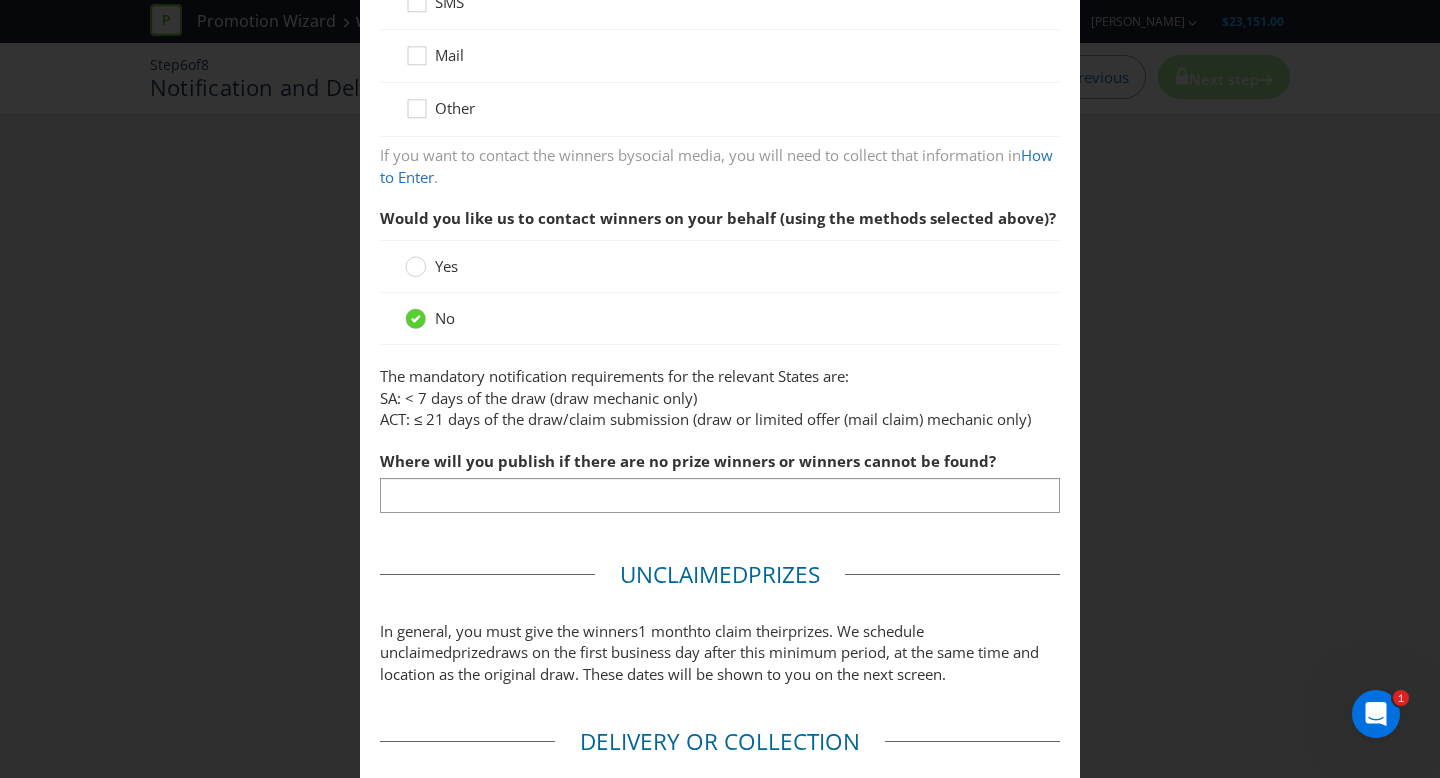 scroll, scrollTop: 739, scrollLeft: 0, axis: vertical 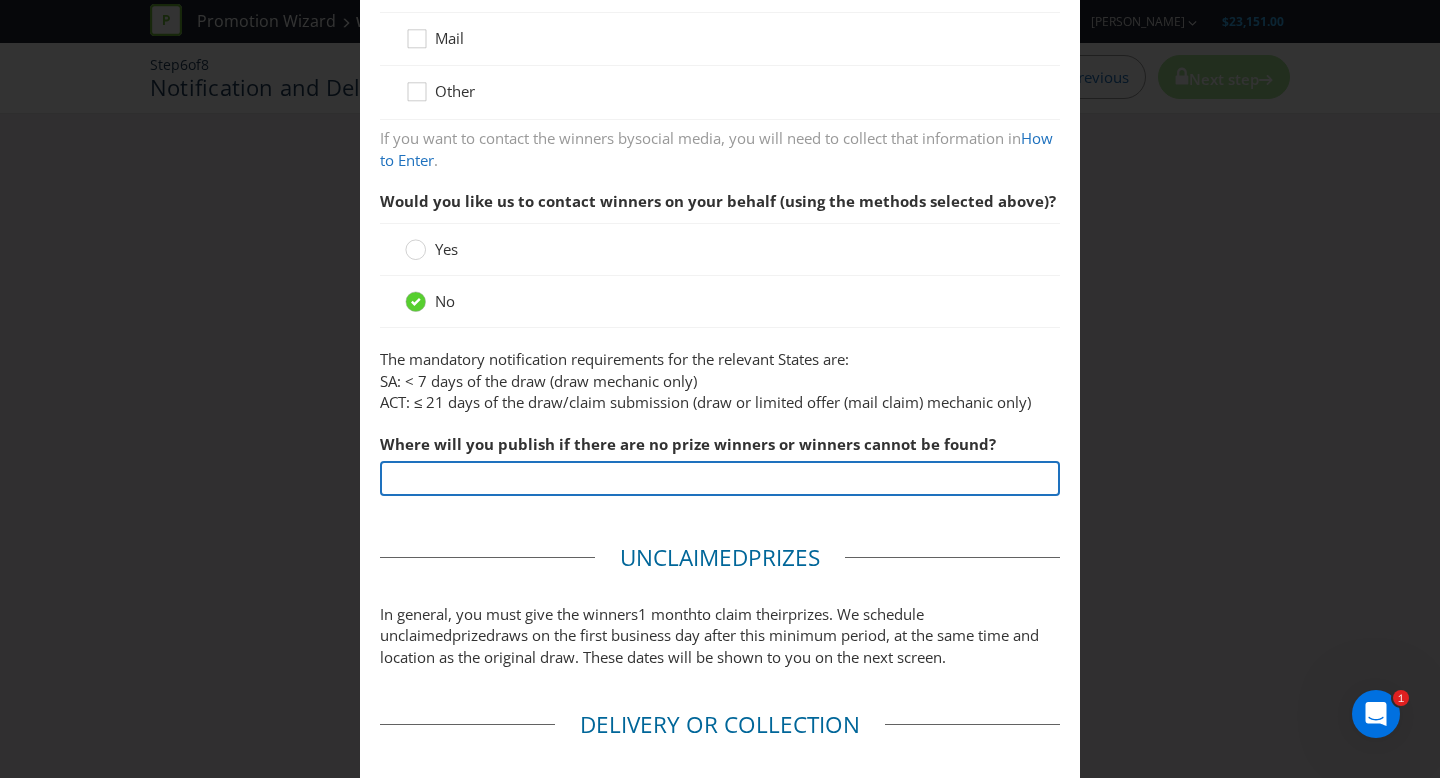 click at bounding box center [720, 478] 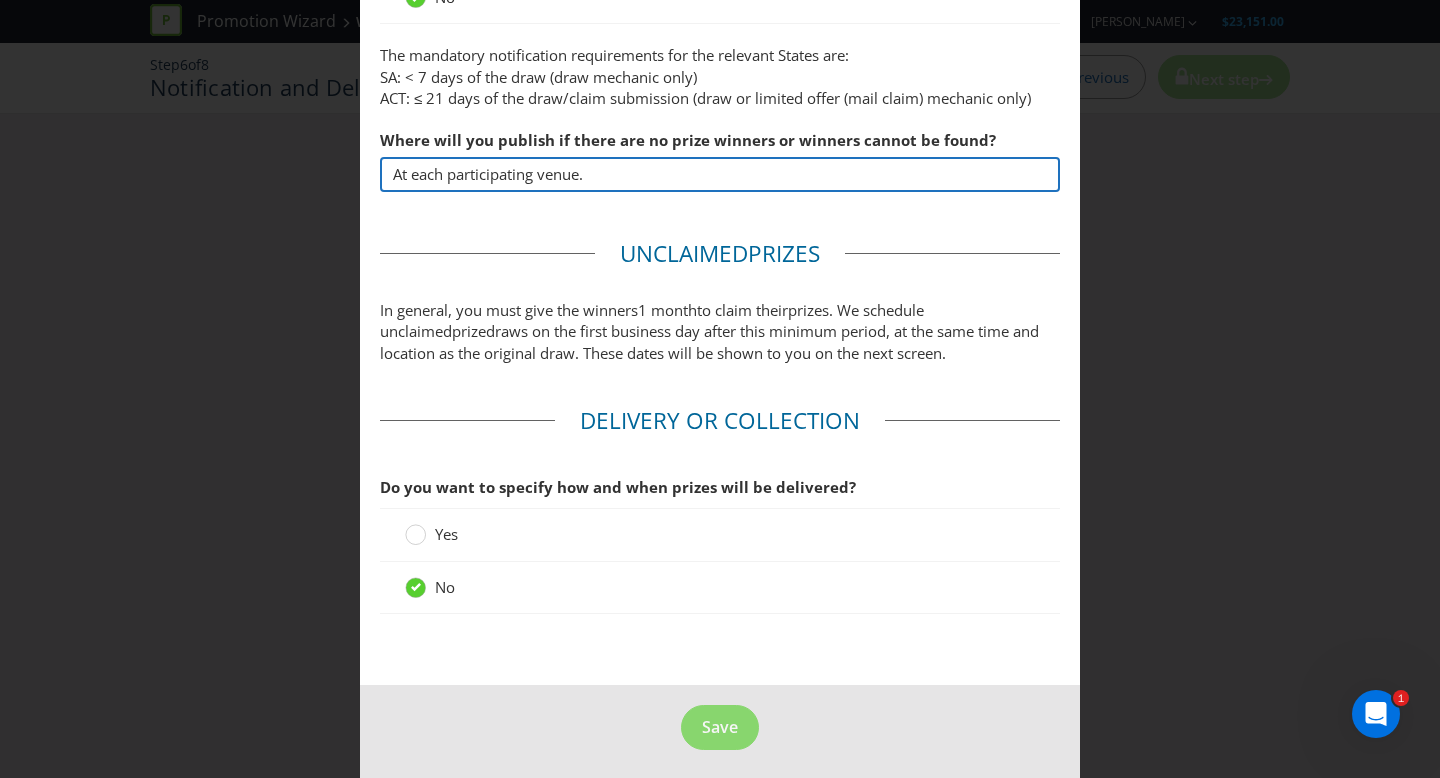 scroll, scrollTop: 1051, scrollLeft: 0, axis: vertical 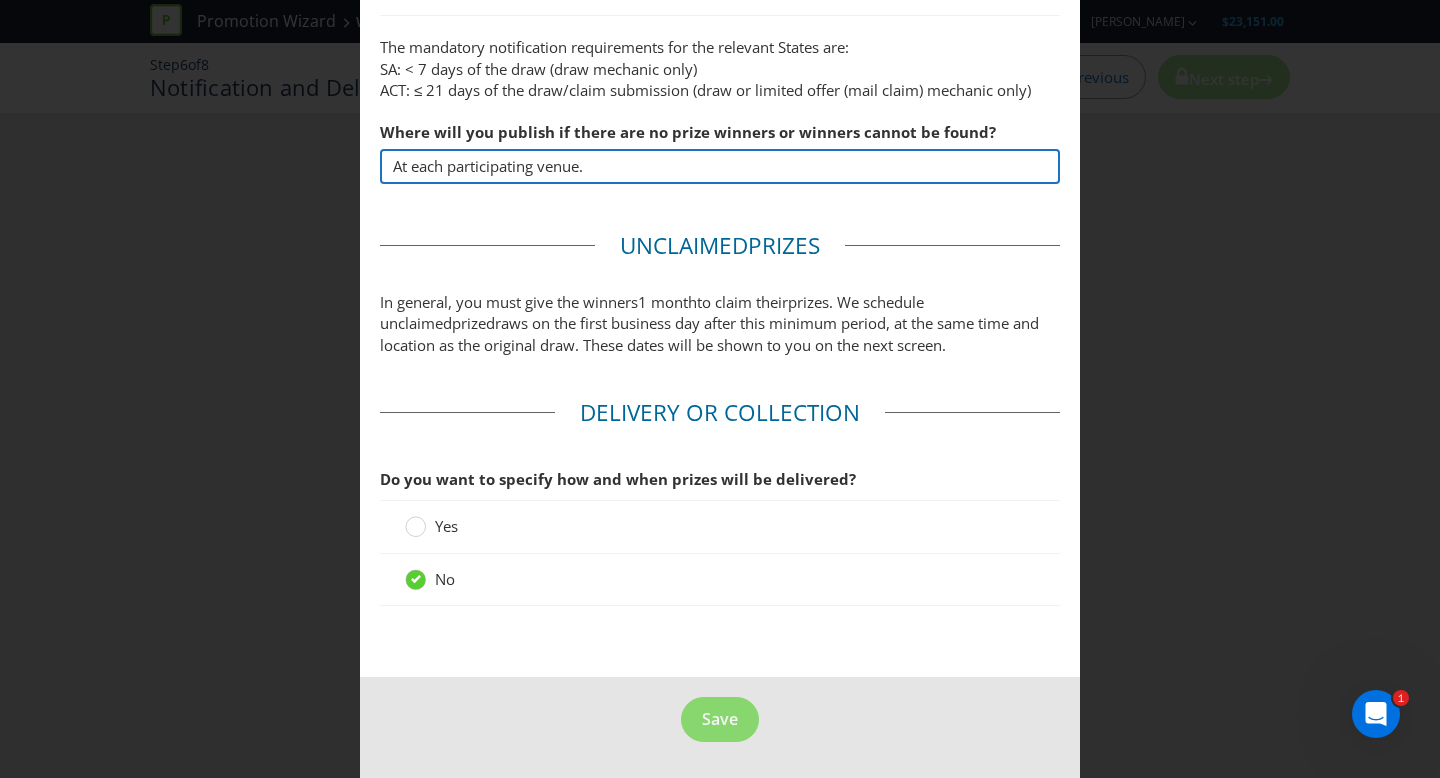 type on "At each participating venue." 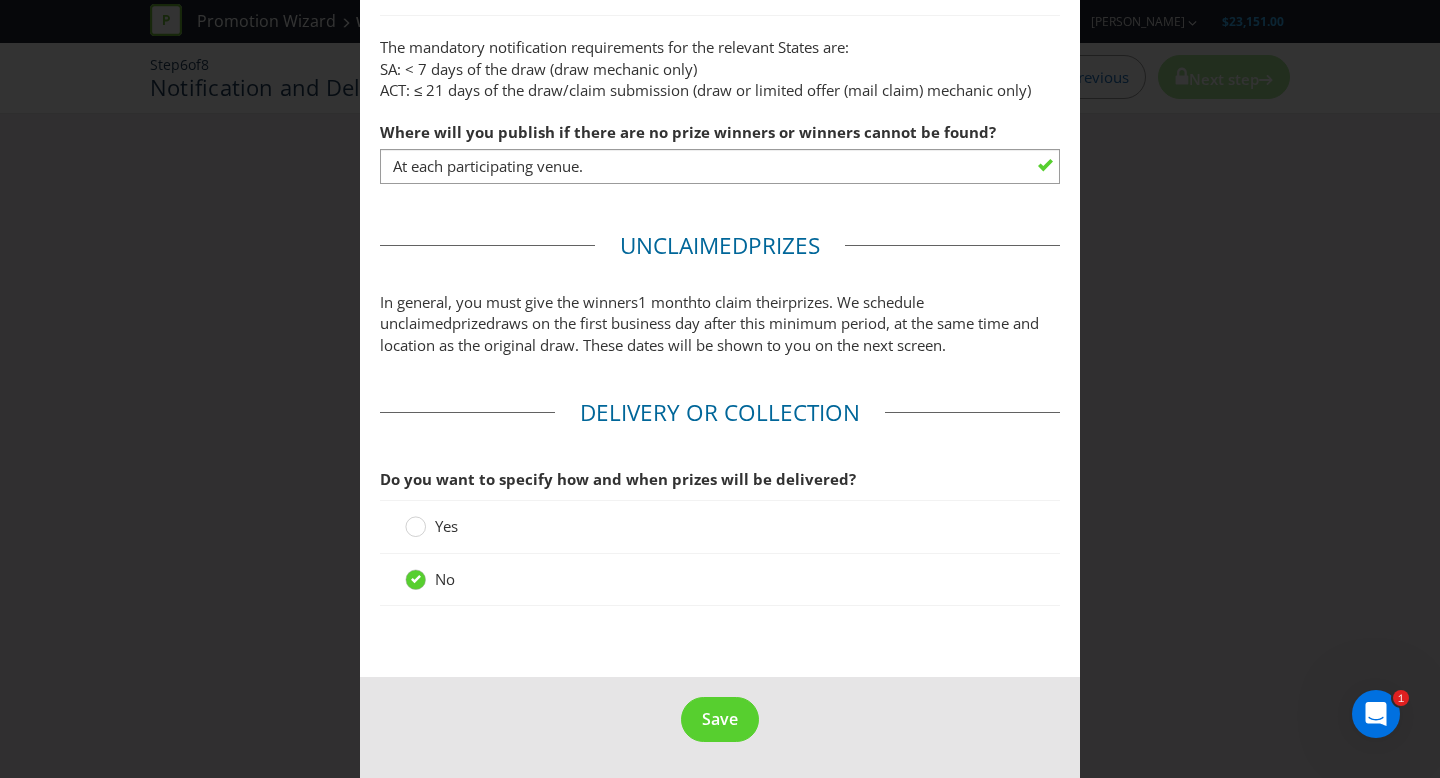 click on "Yes" at bounding box center (433, 526) 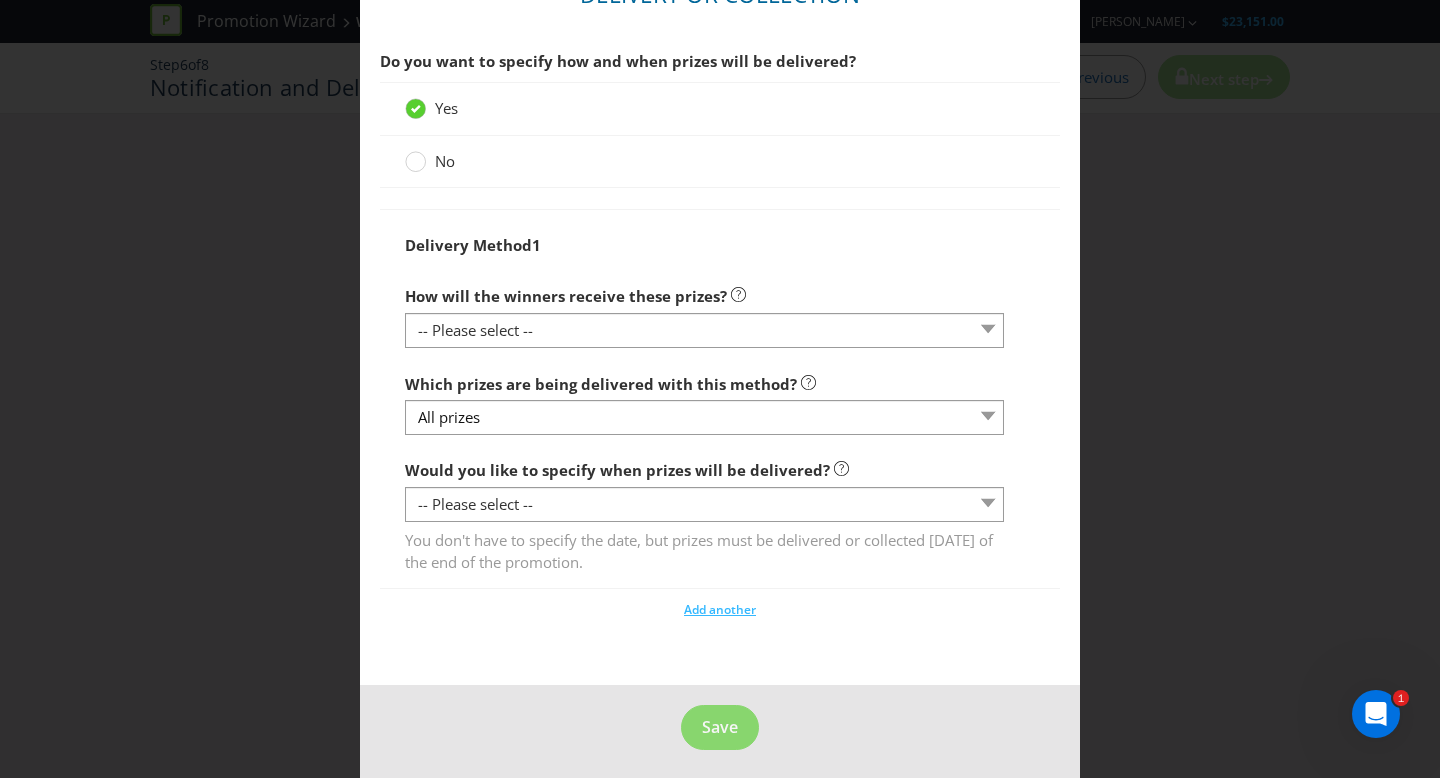 scroll, scrollTop: 1477, scrollLeft: 0, axis: vertical 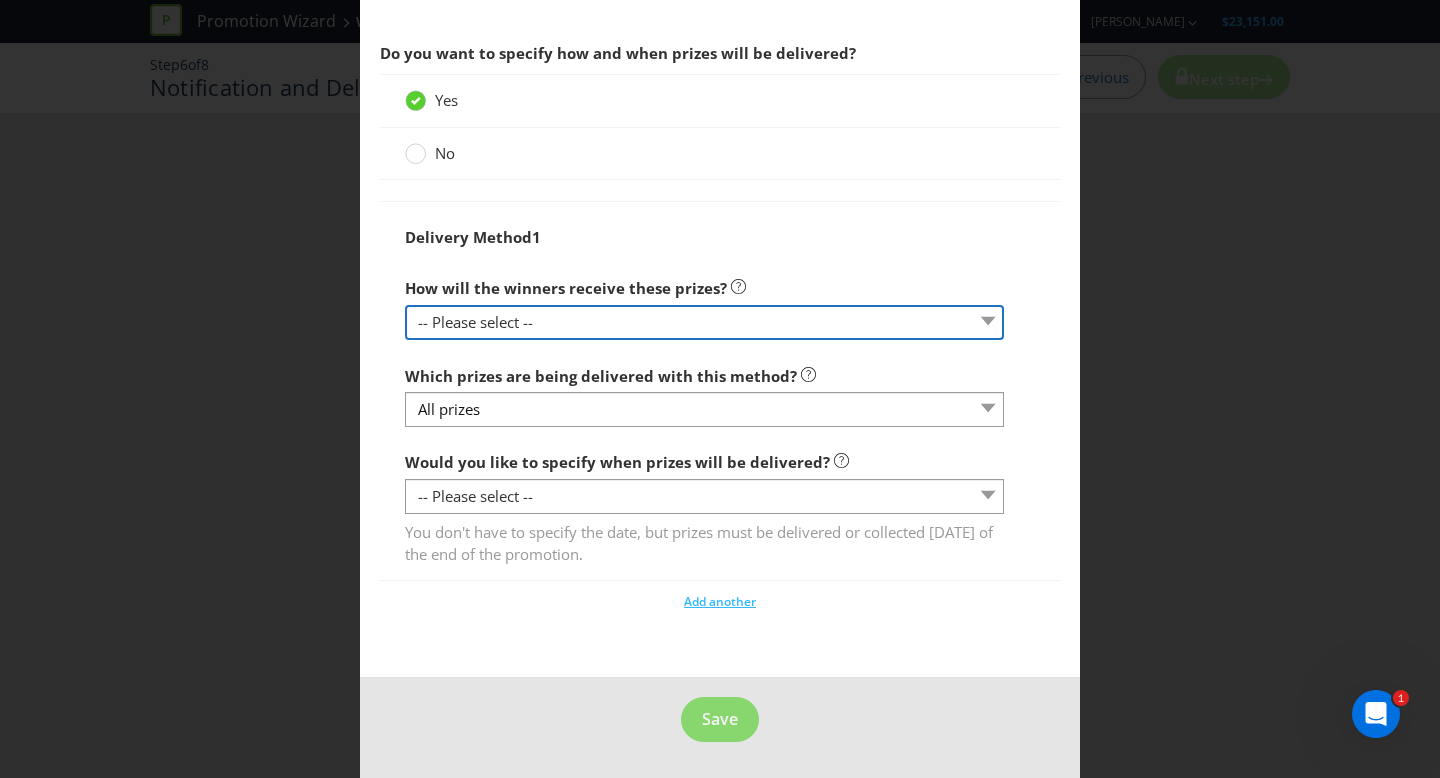 click on "-- Please select -- Delivered by mail Delivered by email Delivered in-person Collected from specific address Collected from participating venues Collected from event venue Contact Promoter to organise delivery Collect from participating venue where purchase was made Other (please specify)" at bounding box center (704, 322) 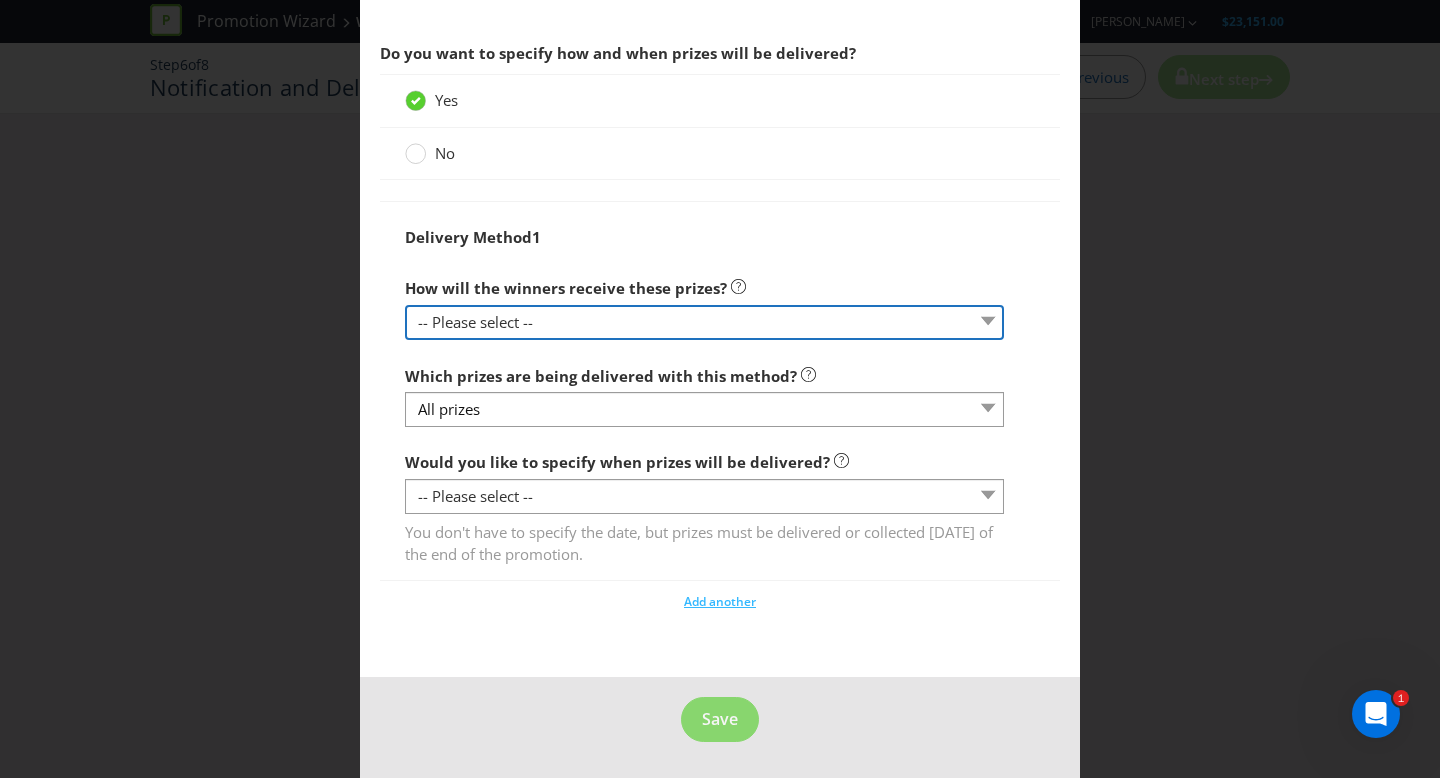 select on "COLLECT_FROM_PURCHASE_VENUE" 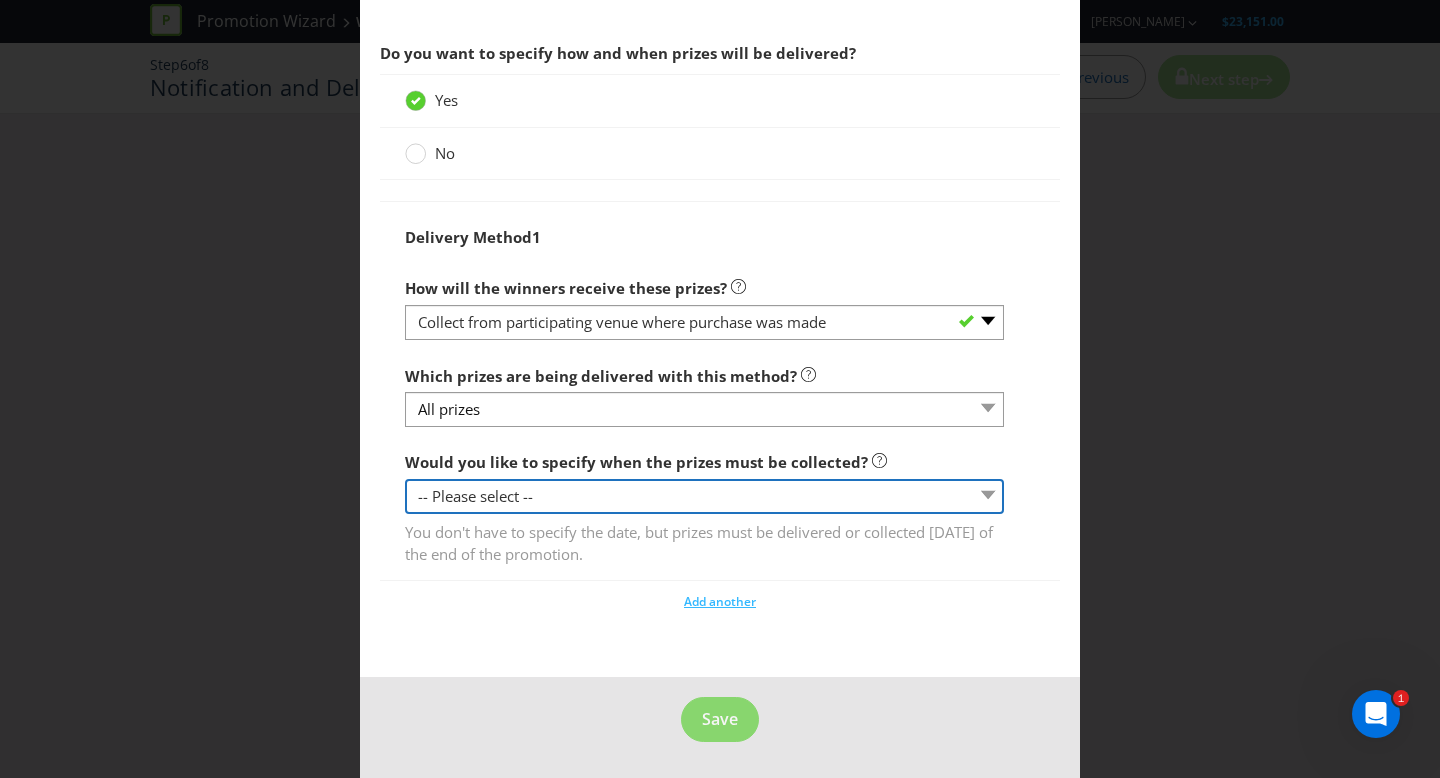click on "-- Please select -- Yes, specific date (please specify) Yes, within a certain period No" at bounding box center (704, 496) 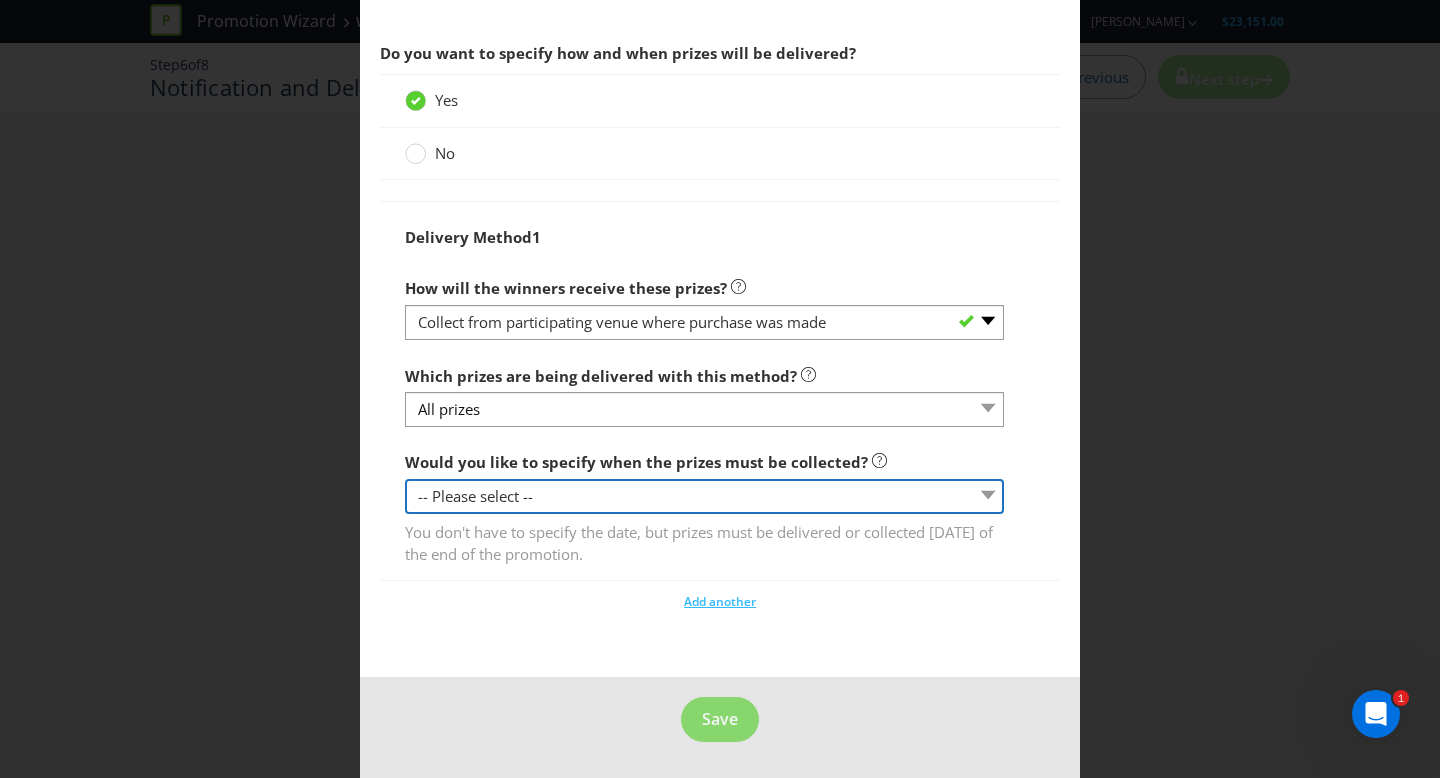 select on "YES_PERIOD" 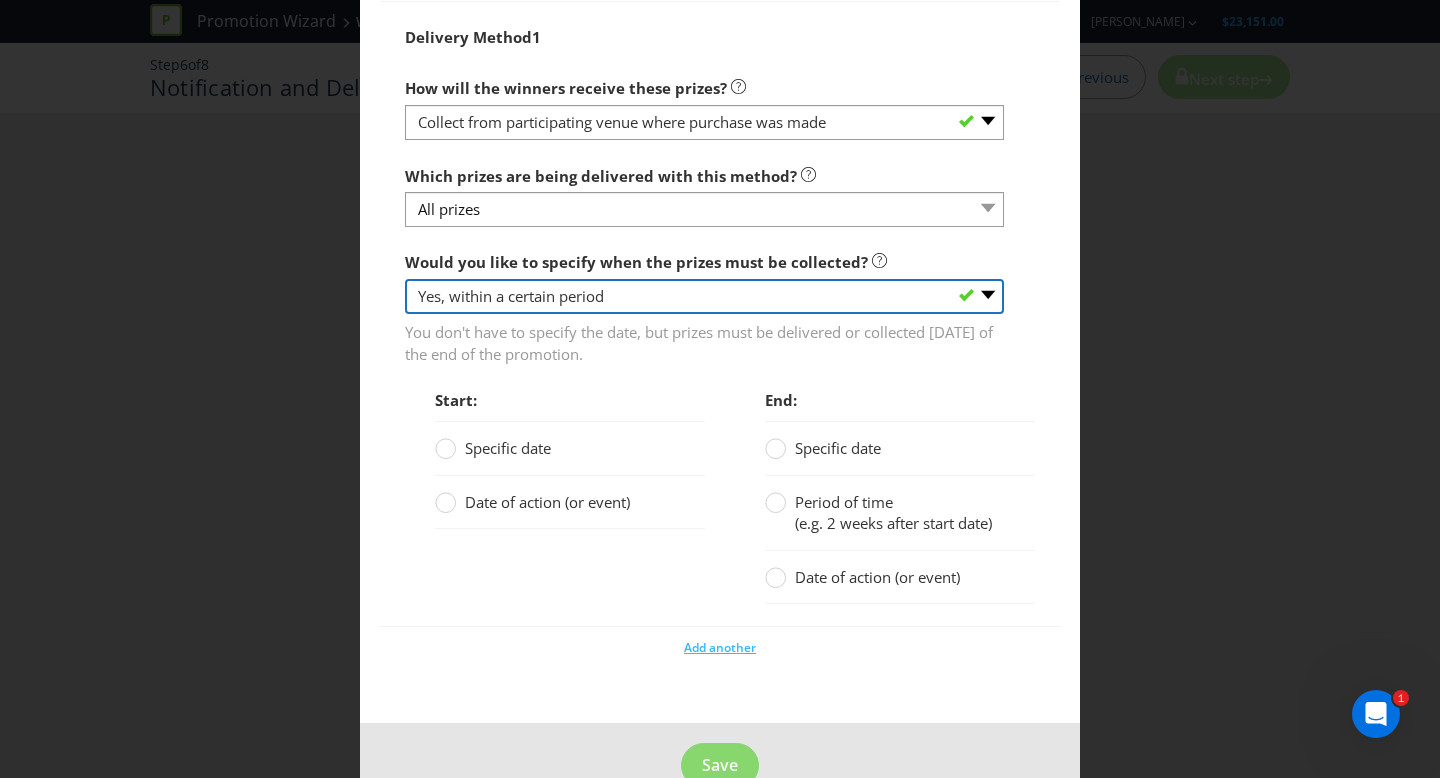 scroll, scrollTop: 1731, scrollLeft: 0, axis: vertical 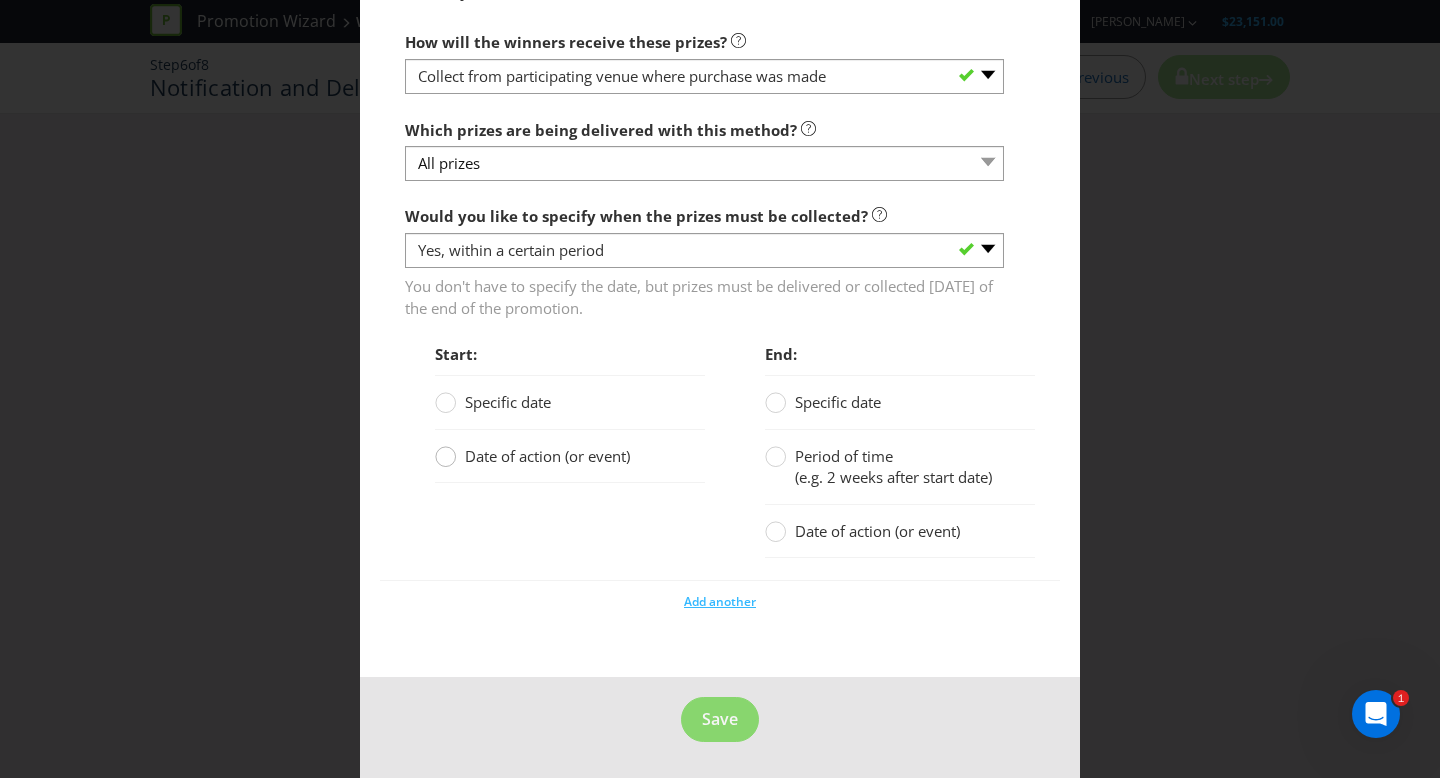 click 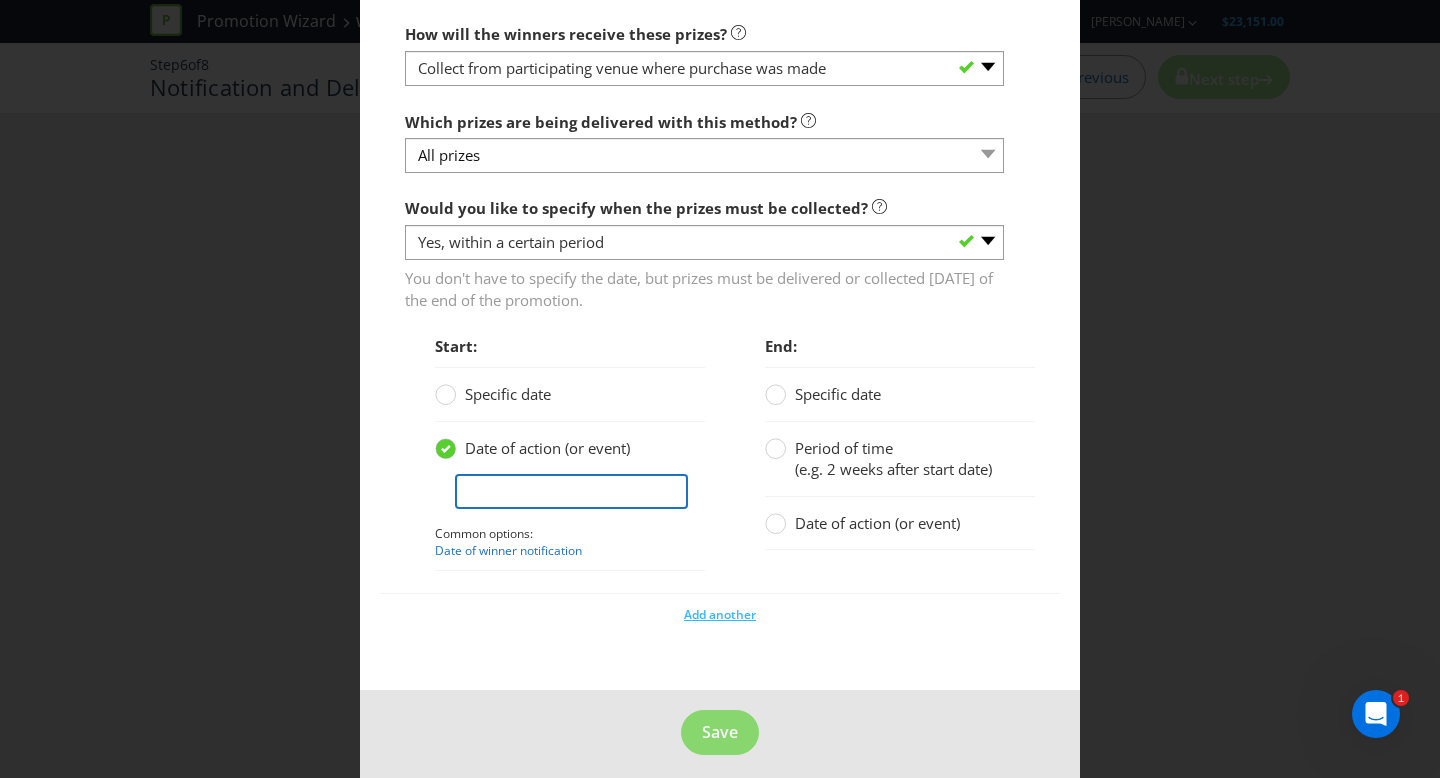 click at bounding box center [571, 491] 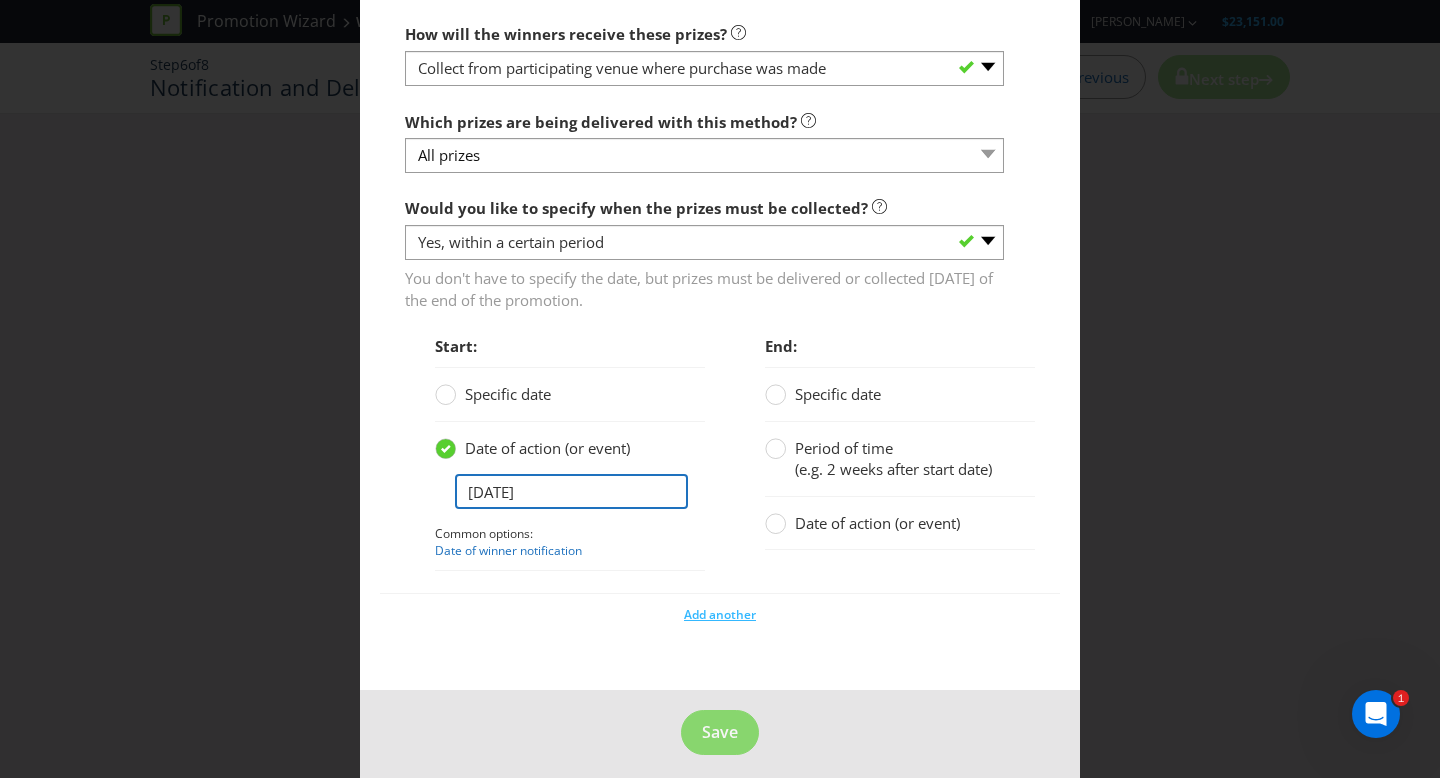 scroll, scrollTop: 1732, scrollLeft: 0, axis: vertical 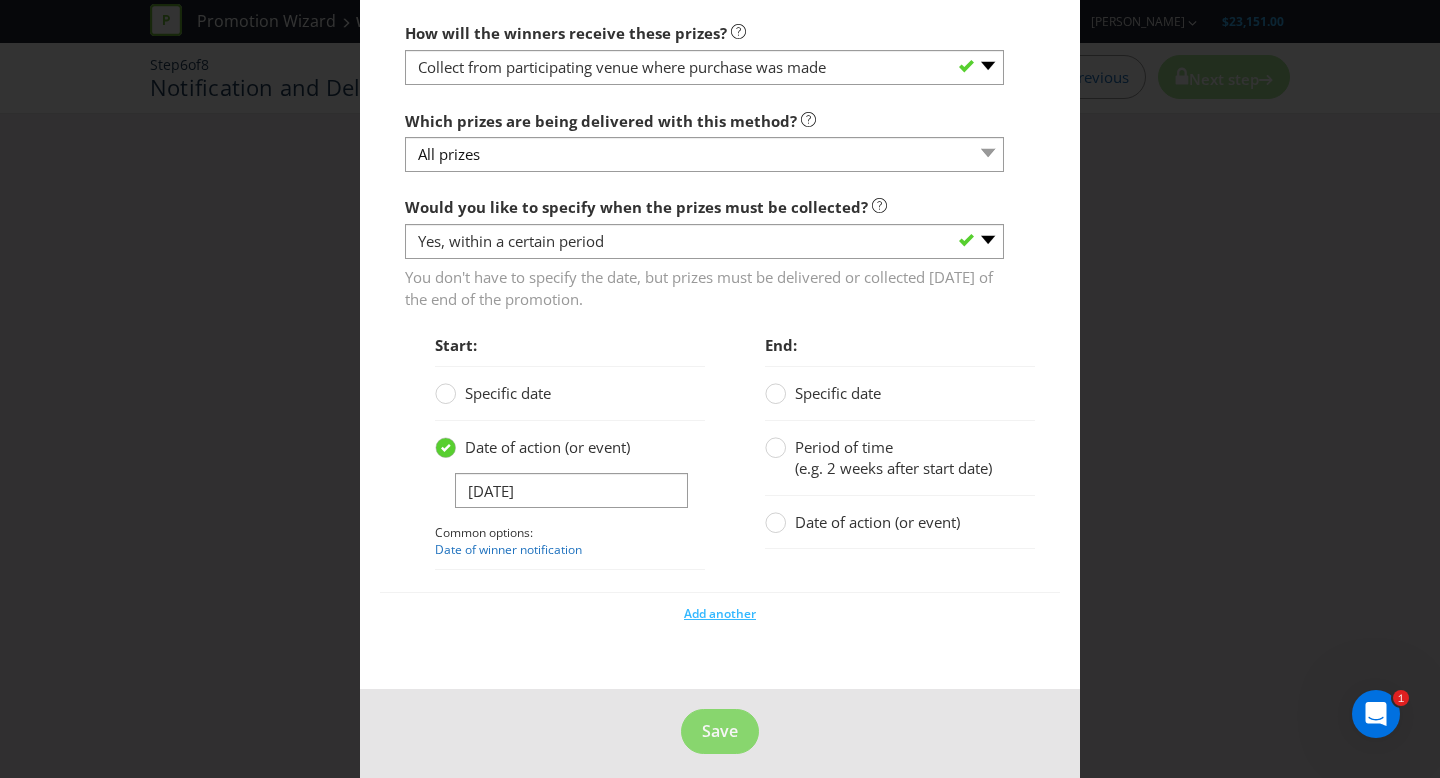 click on "Add another" at bounding box center (720, 609) 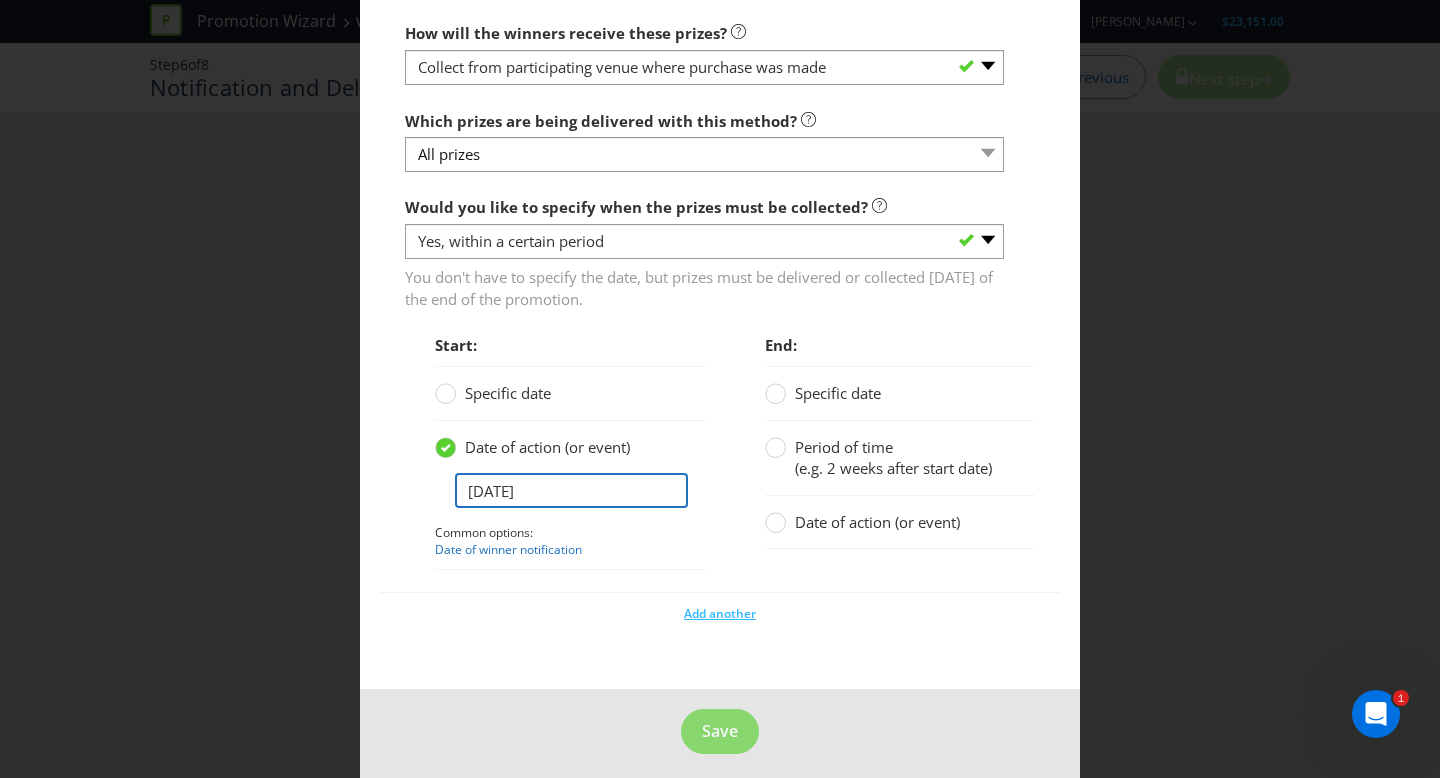drag, startPoint x: 582, startPoint y: 490, endPoint x: 526, endPoint y: 490, distance: 56 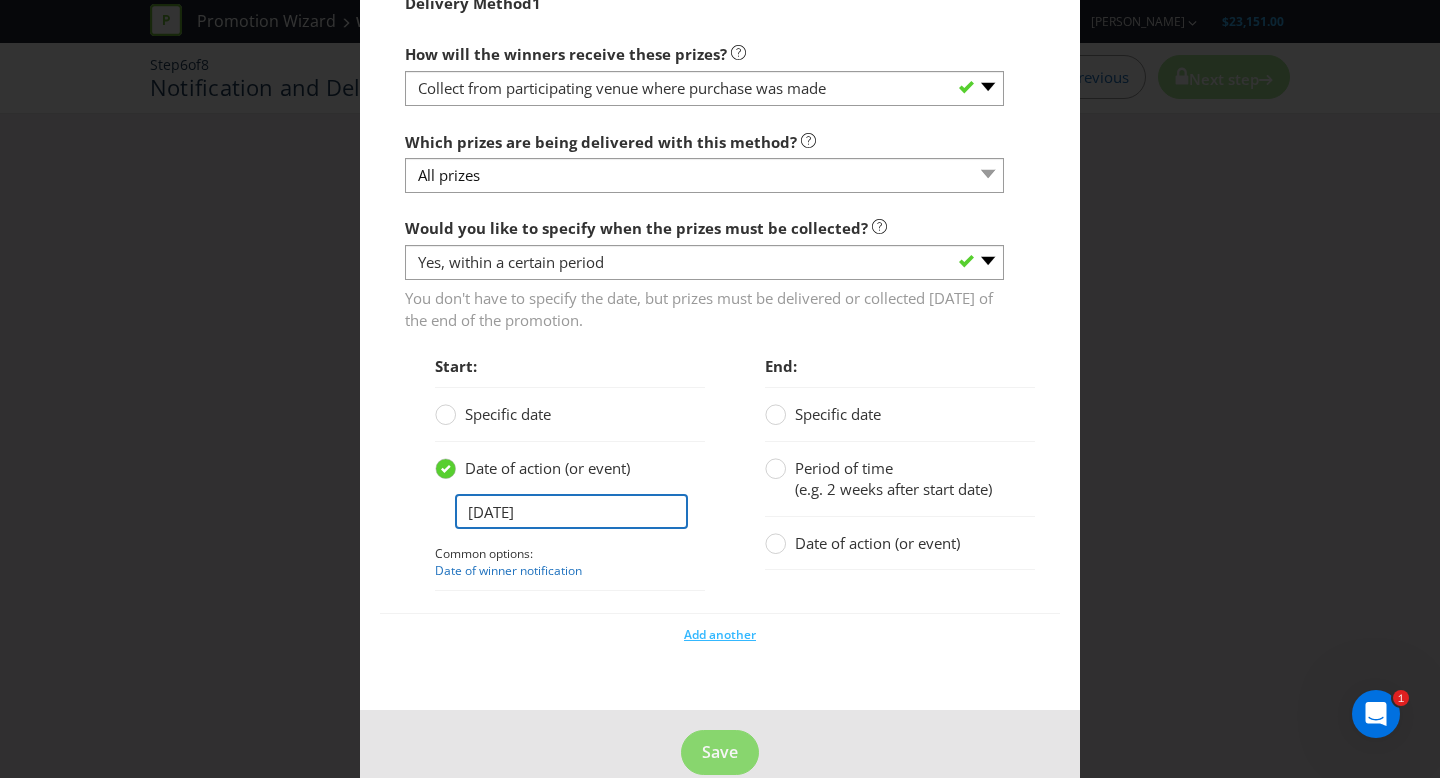 scroll, scrollTop: 1744, scrollLeft: 0, axis: vertical 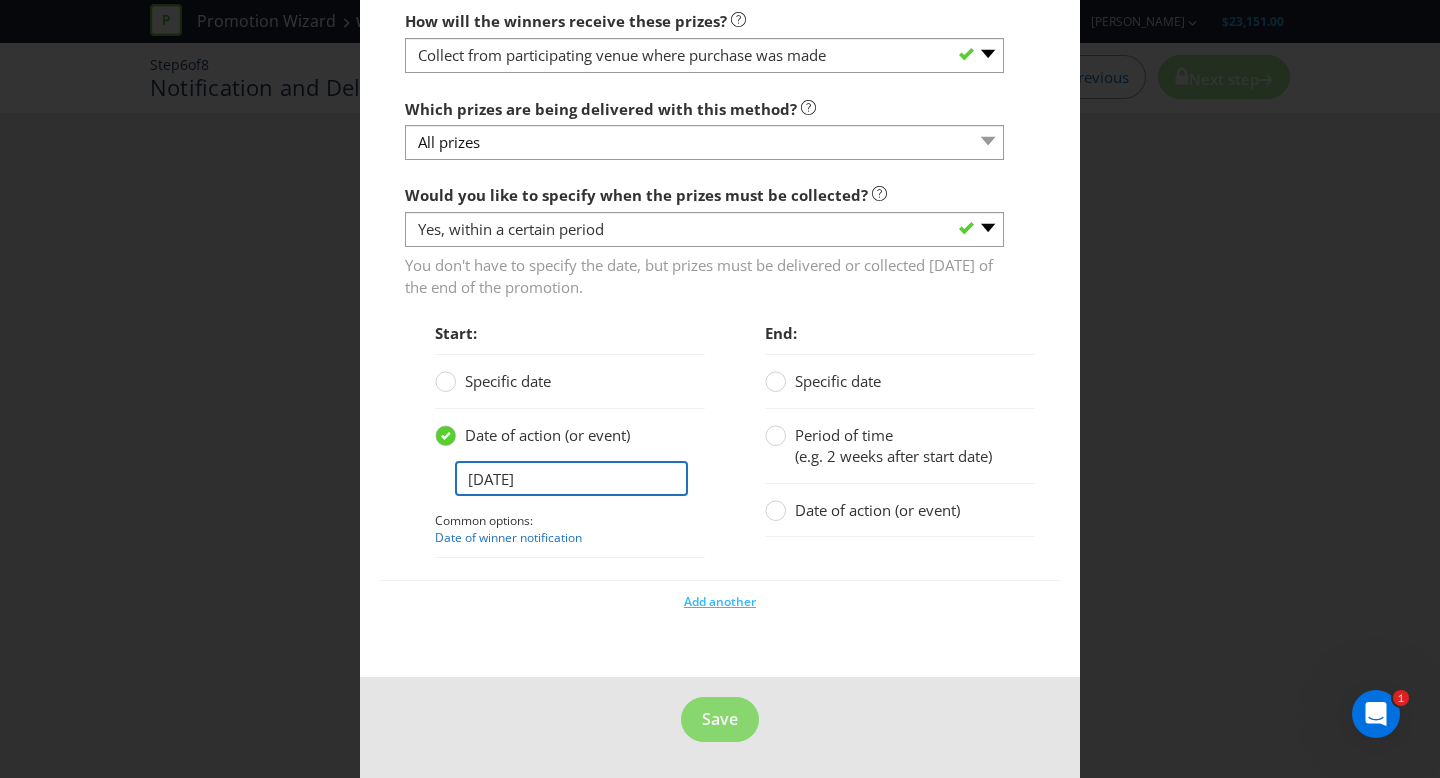 click on "[DATE]" at bounding box center (571, 478) 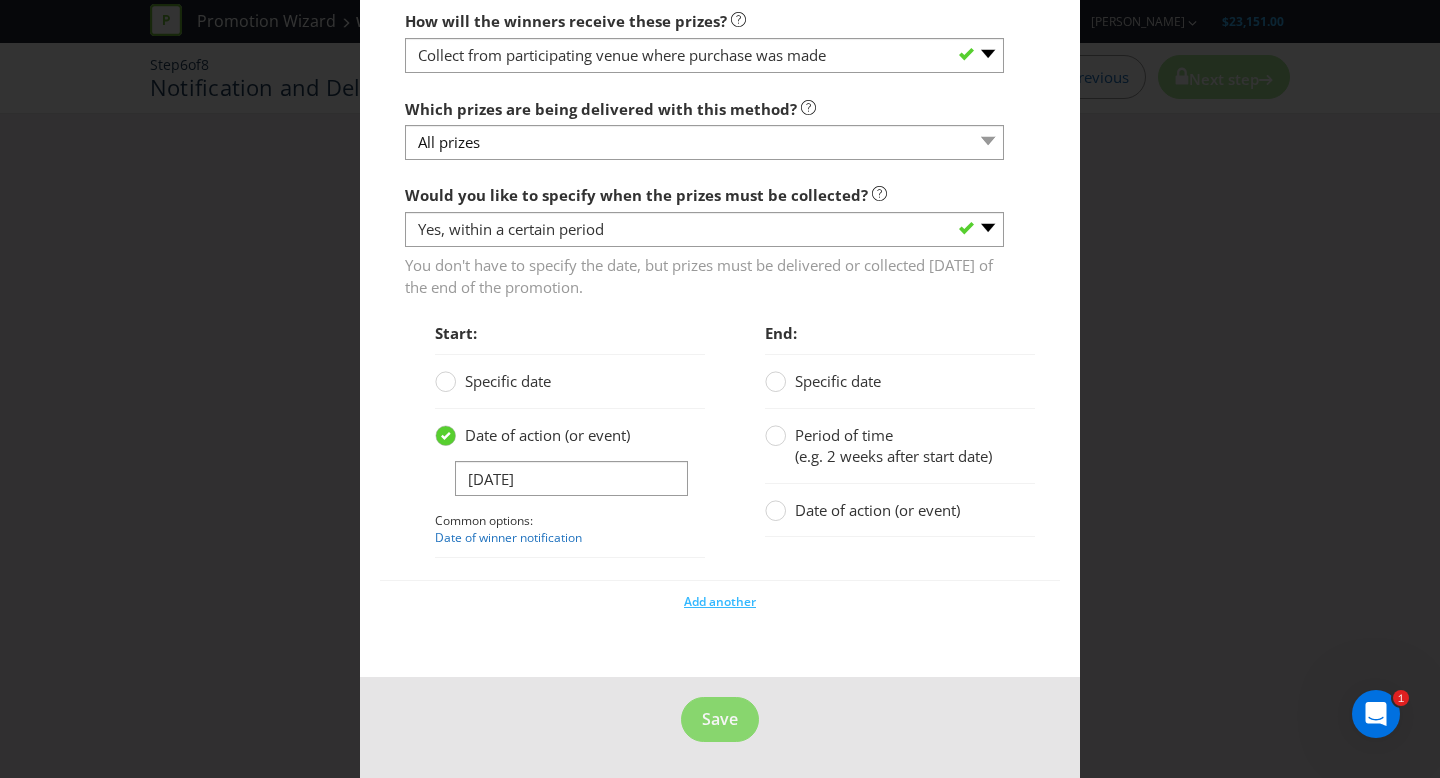 click on "Start:   Specific date   Date of action (or event)   [DATE] Common options: Date of winner notification" at bounding box center [555, 446] 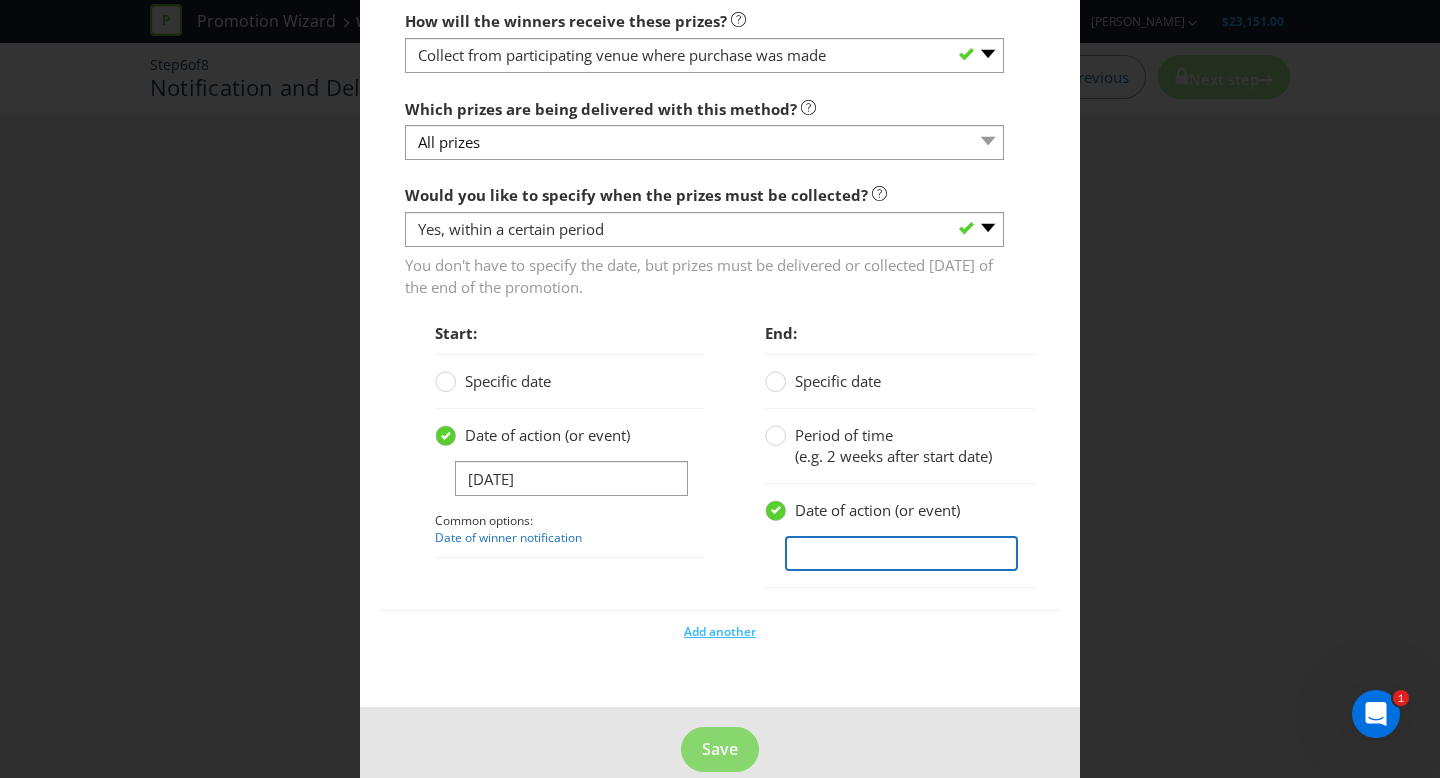 click at bounding box center (901, 553) 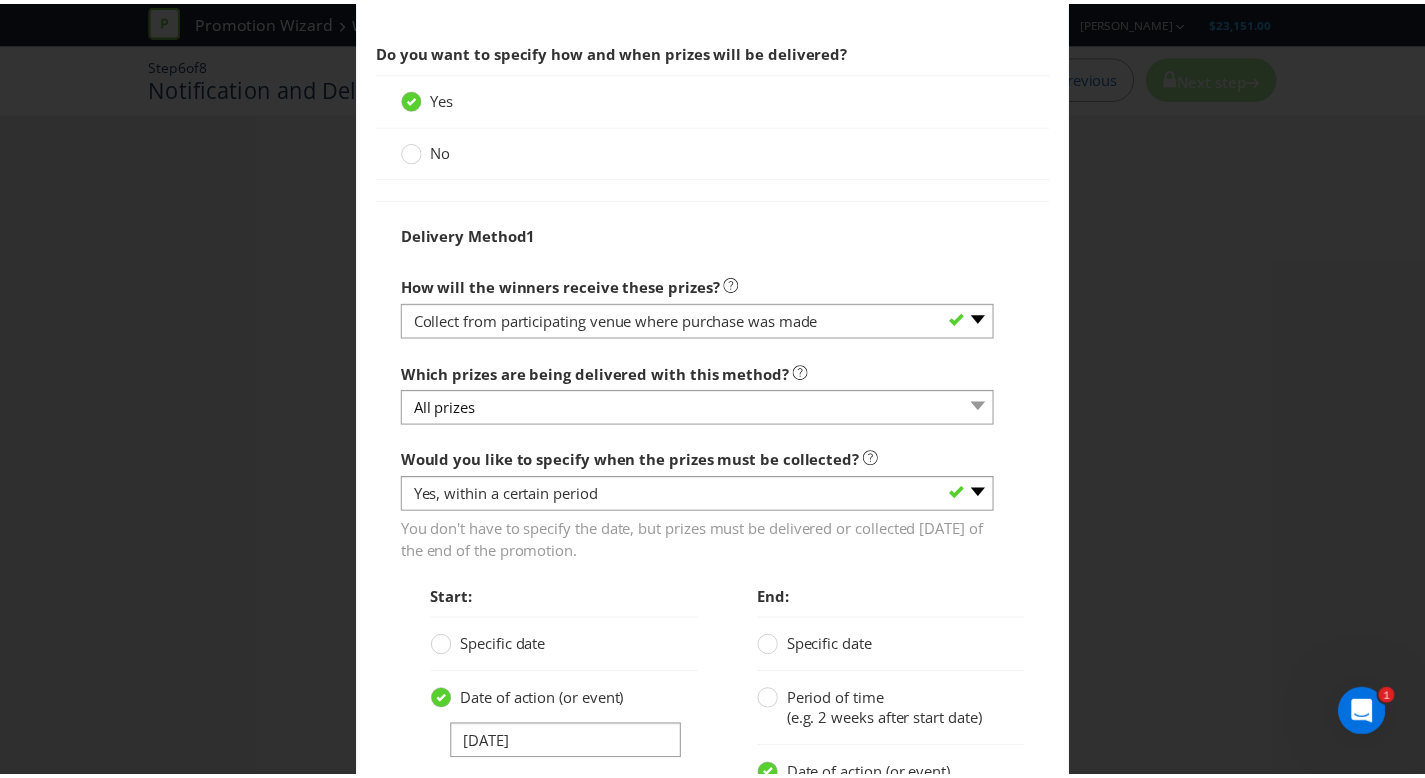 scroll, scrollTop: 1795, scrollLeft: 0, axis: vertical 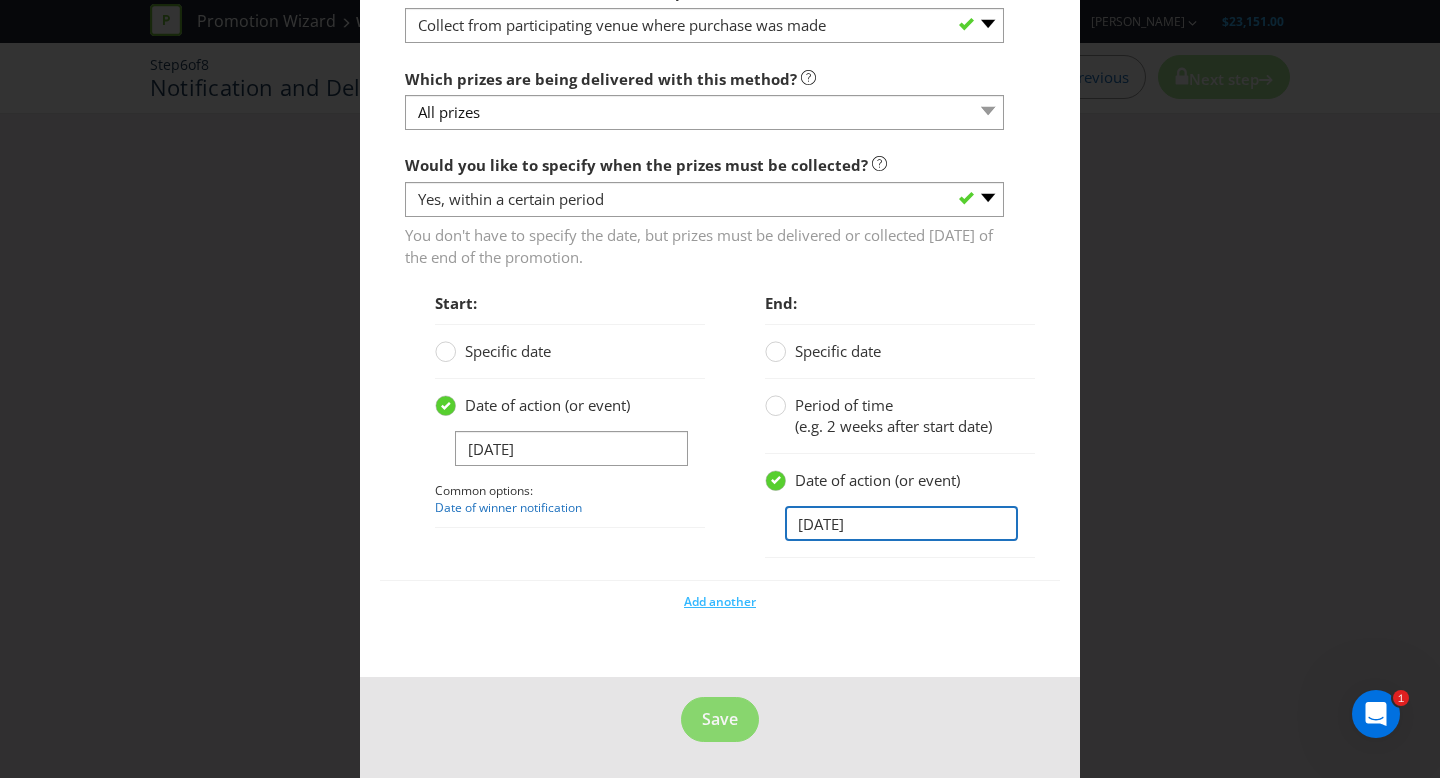 type on "[DATE]" 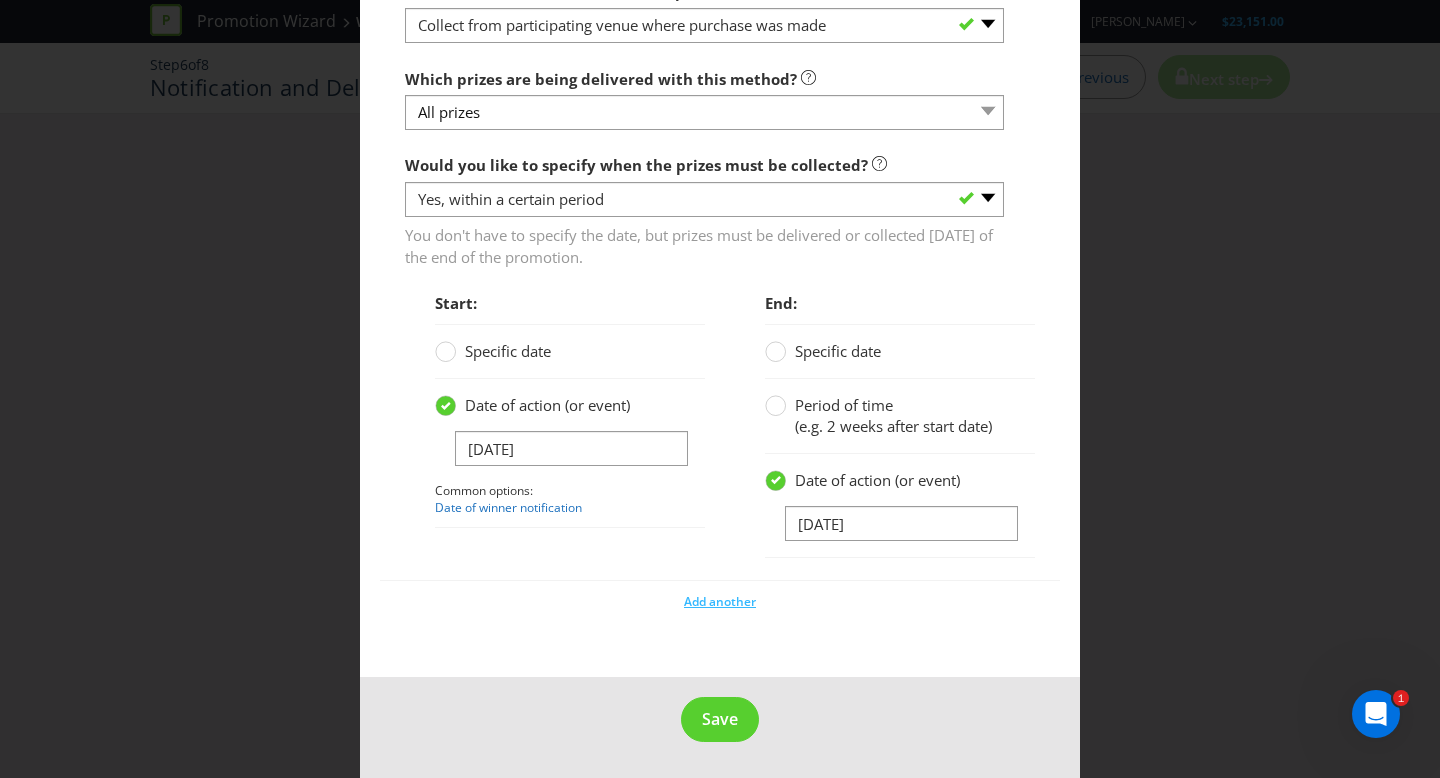 click on "Based on your previous answers, you are not required to specify how you will publish the results (i.e. winners) of the promotion in the terms and conditions. Do you want to specify how you will publish the results?   Yes   No       Winner Notification You  may  be required to notify winners in writing. Winners must be notified in writing (e.g. via email, mail, etc) in the following circumstances, based on where the promotion is running and mechanic type: Limited Offer: ACT (if an individual has to send their claim for a gift via mail) Standard Game of Chance (e.g. draw, instant win): ACT, SA and/or VIC Ensure you select a method of contact in writing if any of the above circumstances apply. How will you contact the winner to let them know that they have won a prize?   Email   Phone   SMS   Mail   Other     If you want to contact the winners by  social media , you will need to collect that information in  How to Enter .     Yes   No       SA: < 7 days of the draw (draw mechanic only)   Unclaimed  s" at bounding box center (720, -505) 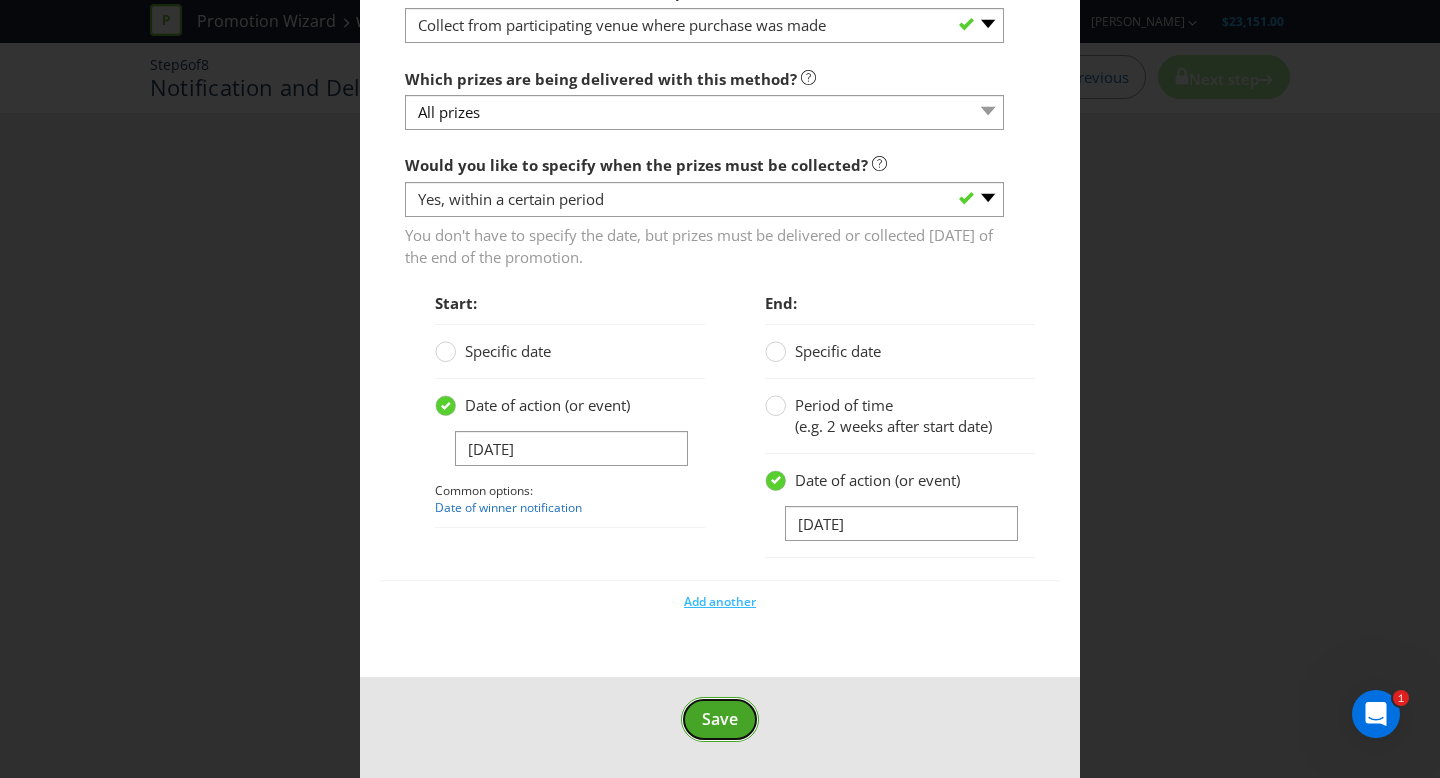 click on "Save" at bounding box center [720, 719] 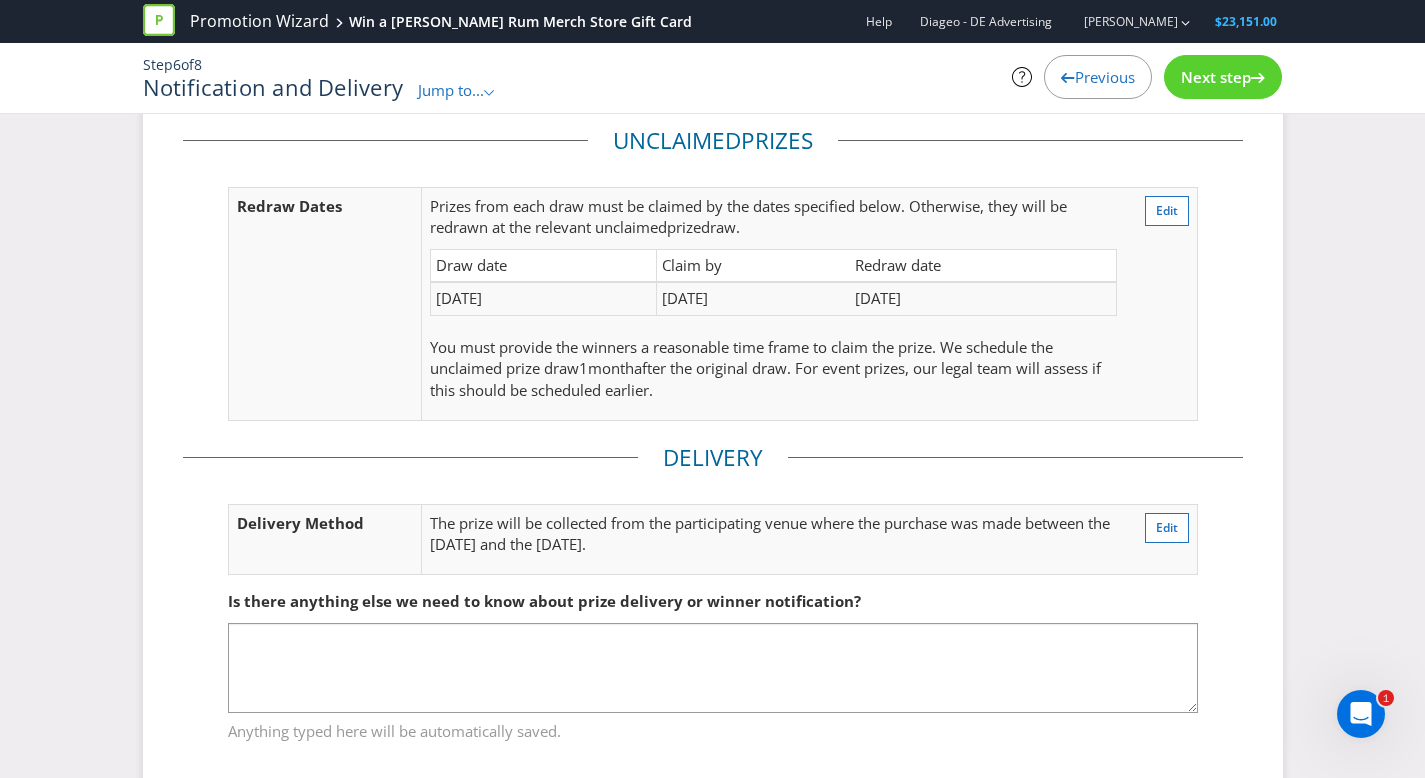scroll, scrollTop: 312, scrollLeft: 0, axis: vertical 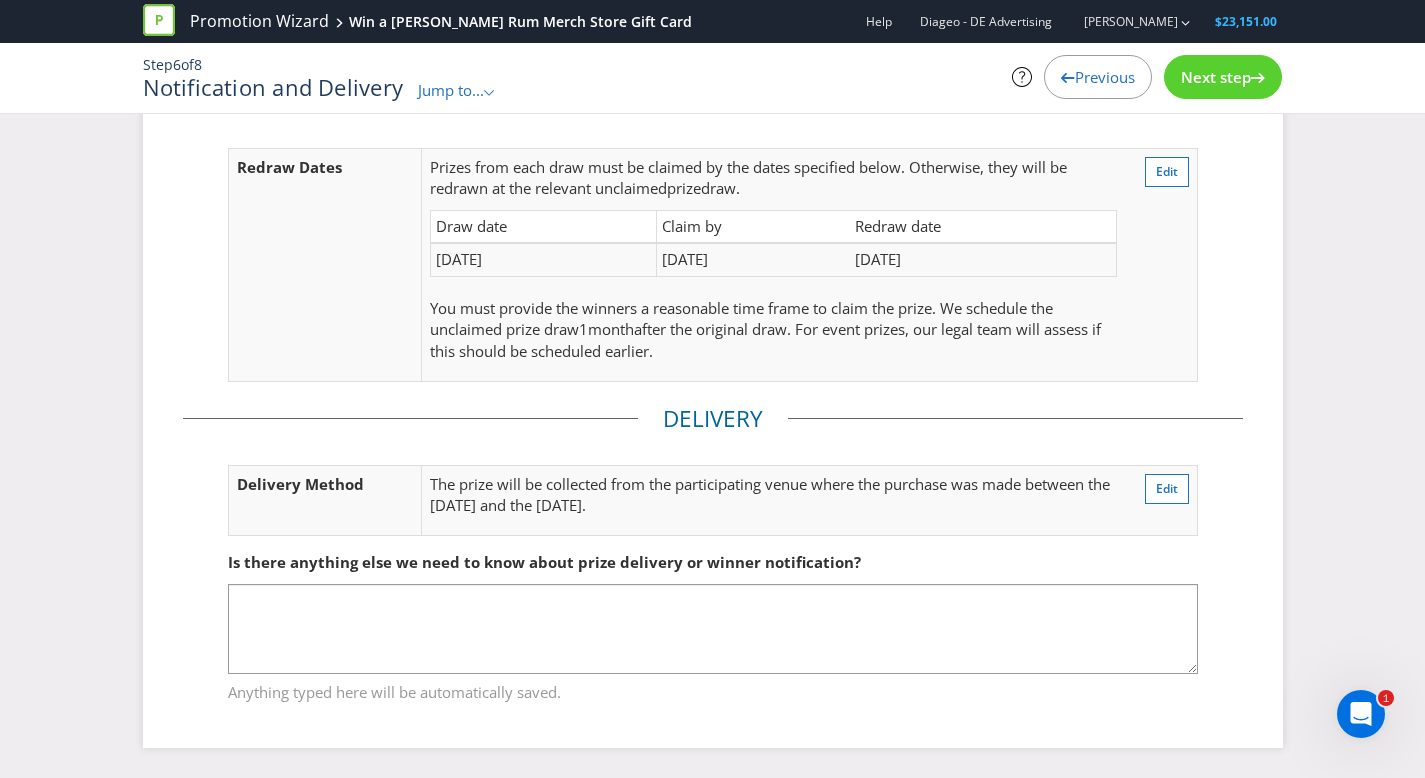 click on "Next step" at bounding box center (1216, 77) 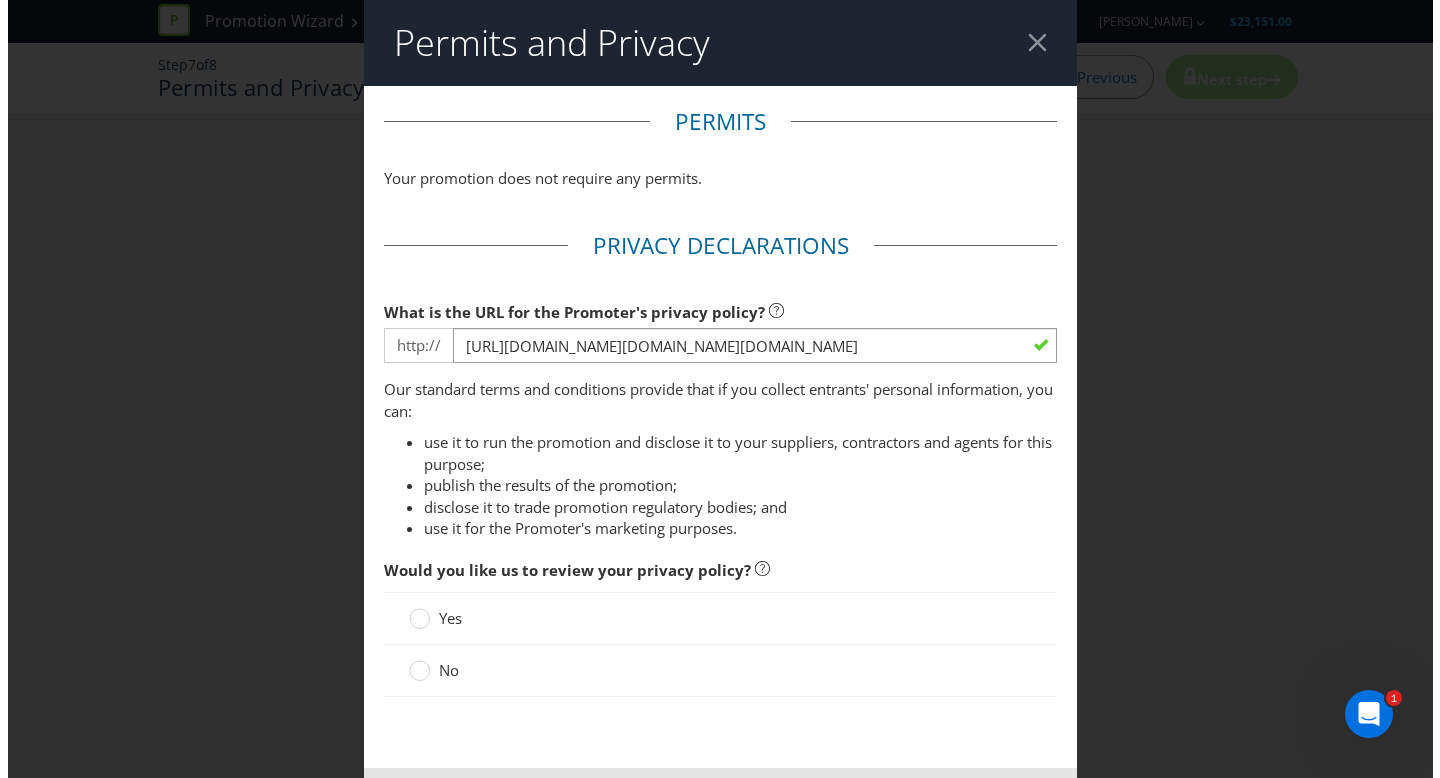 scroll, scrollTop: 0, scrollLeft: 0, axis: both 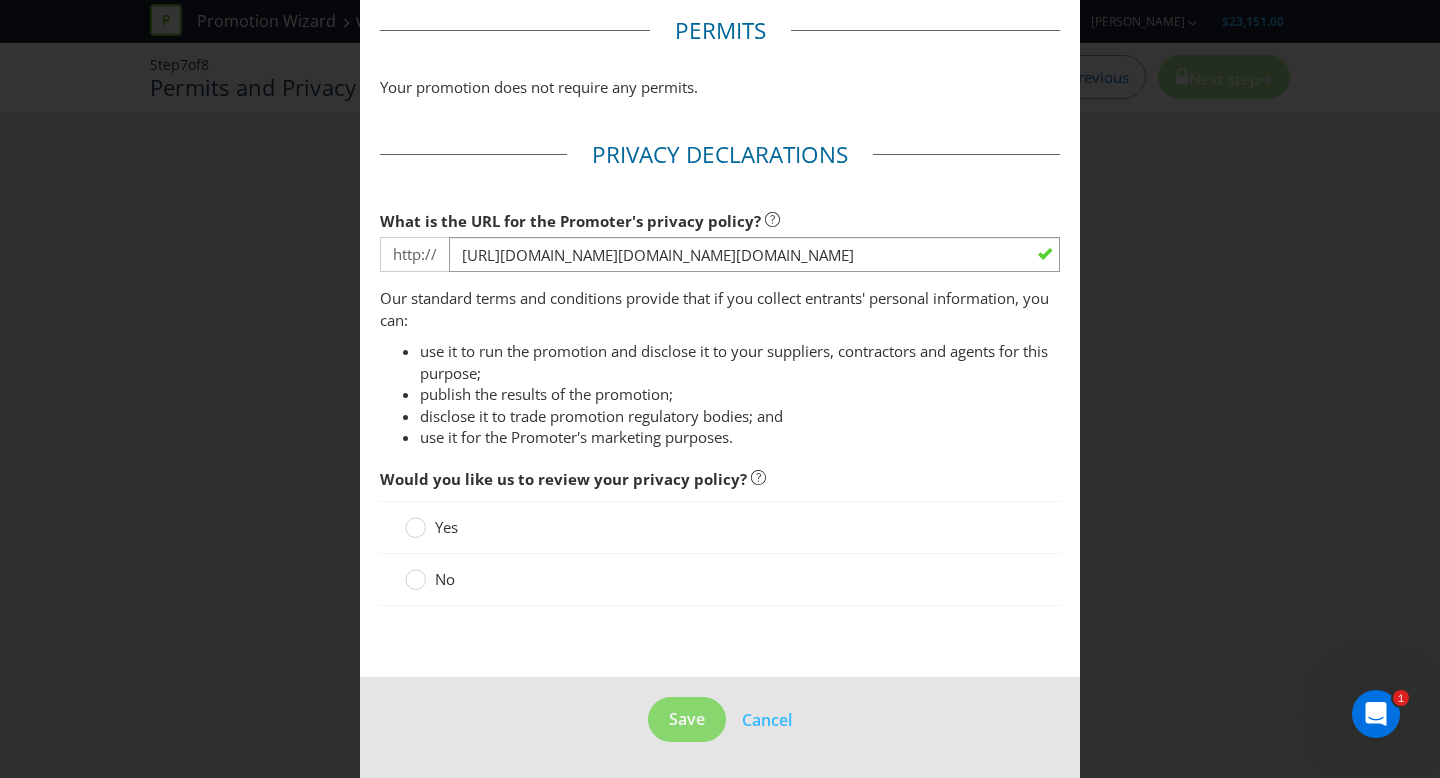 drag, startPoint x: 414, startPoint y: 584, endPoint x: 447, endPoint y: 595, distance: 34.785053 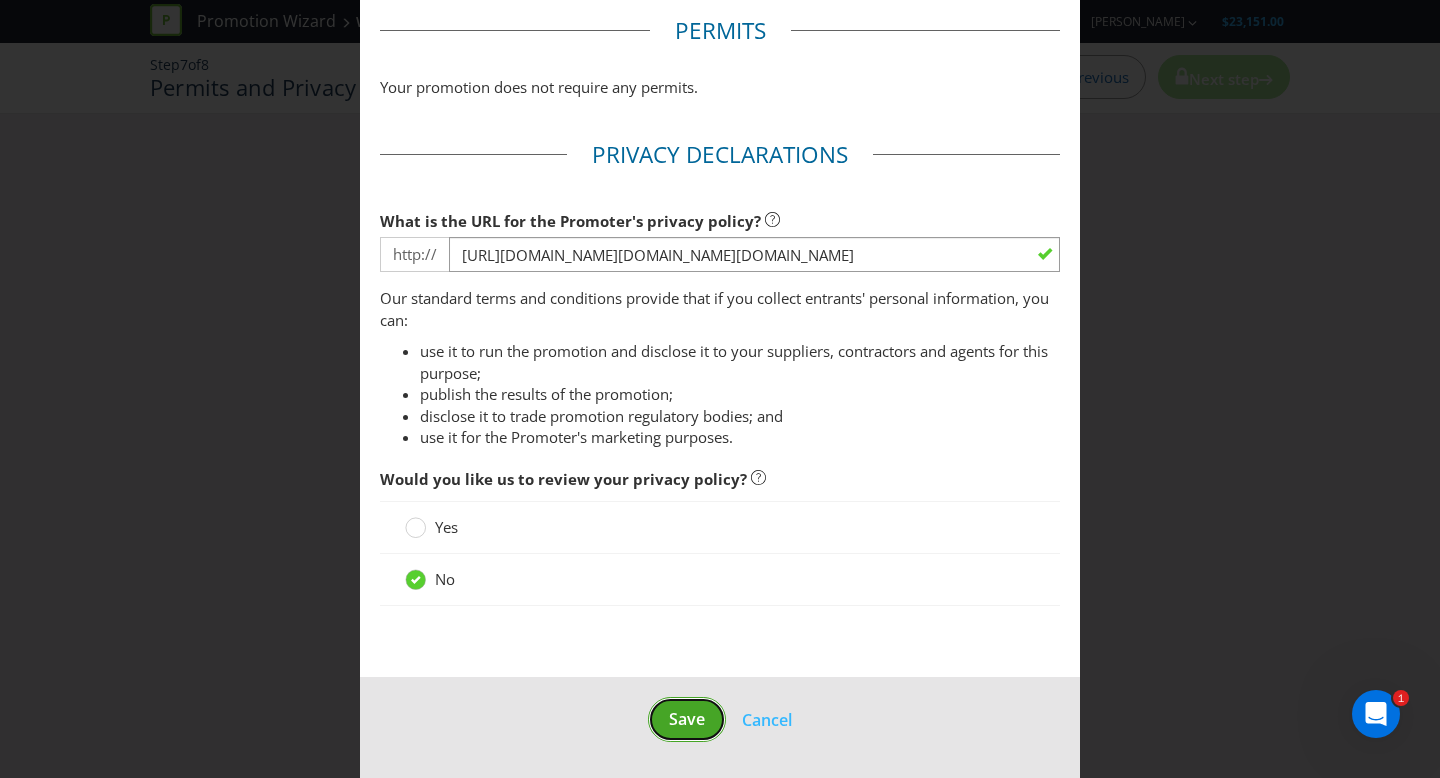 click on "Save" at bounding box center [687, 719] 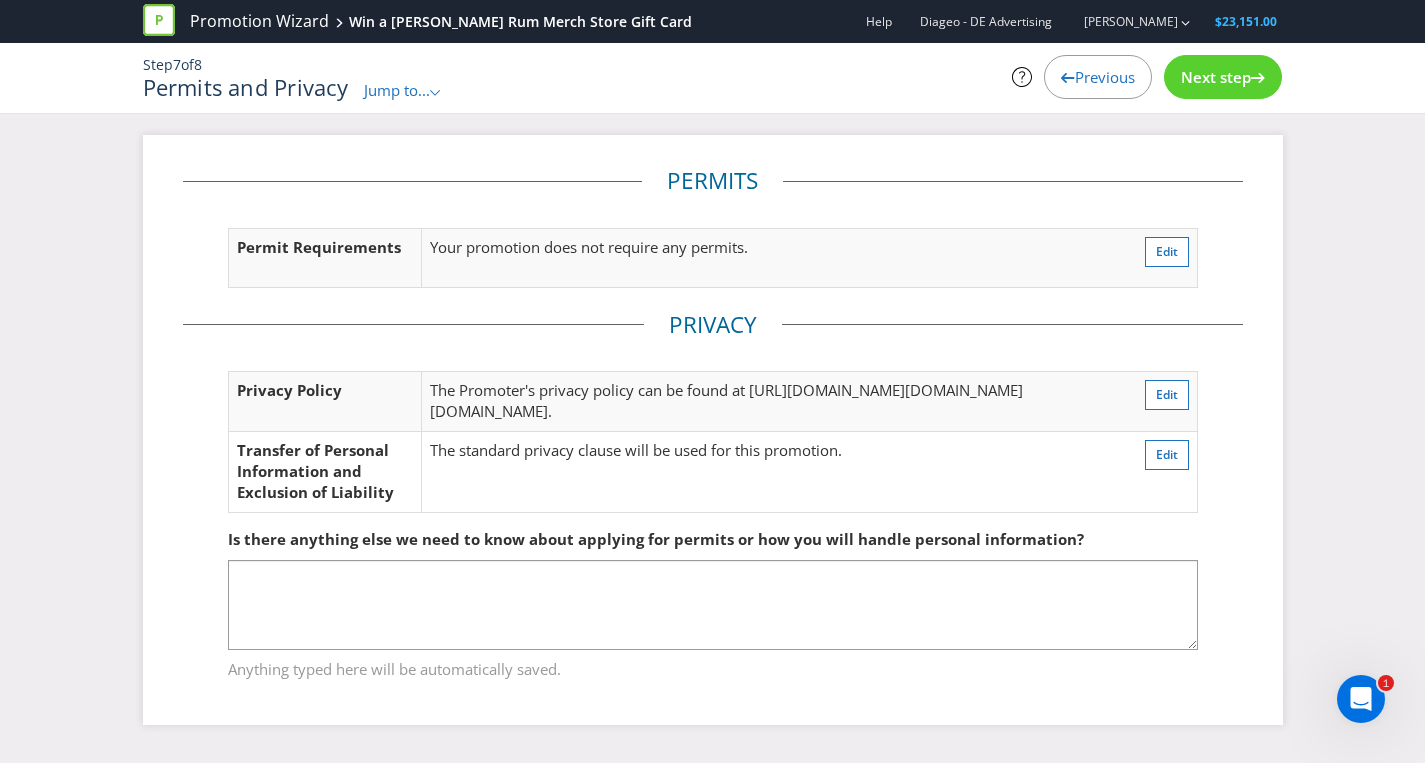 scroll, scrollTop: 77, scrollLeft: 0, axis: vertical 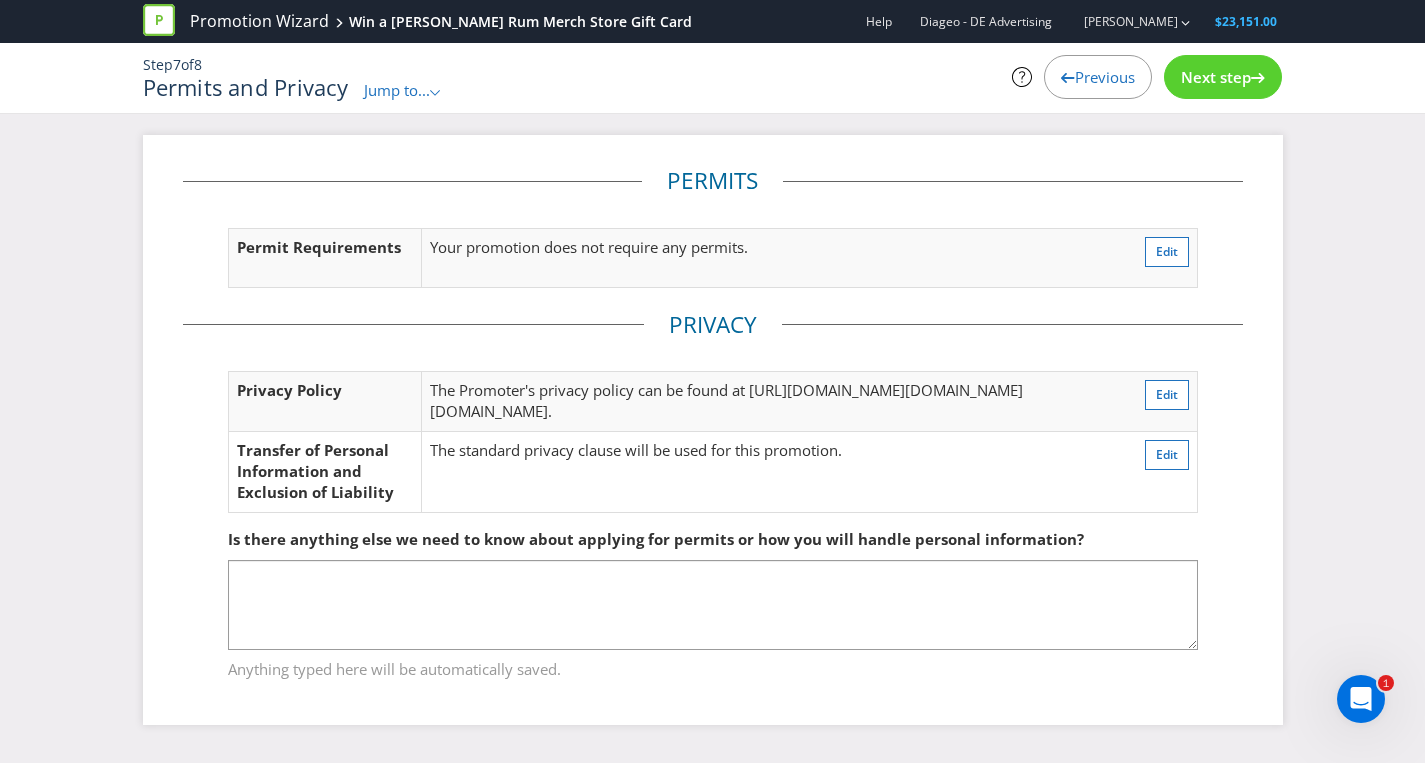 drag, startPoint x: 1210, startPoint y: 71, endPoint x: 1204, endPoint y: 81, distance: 11.661903 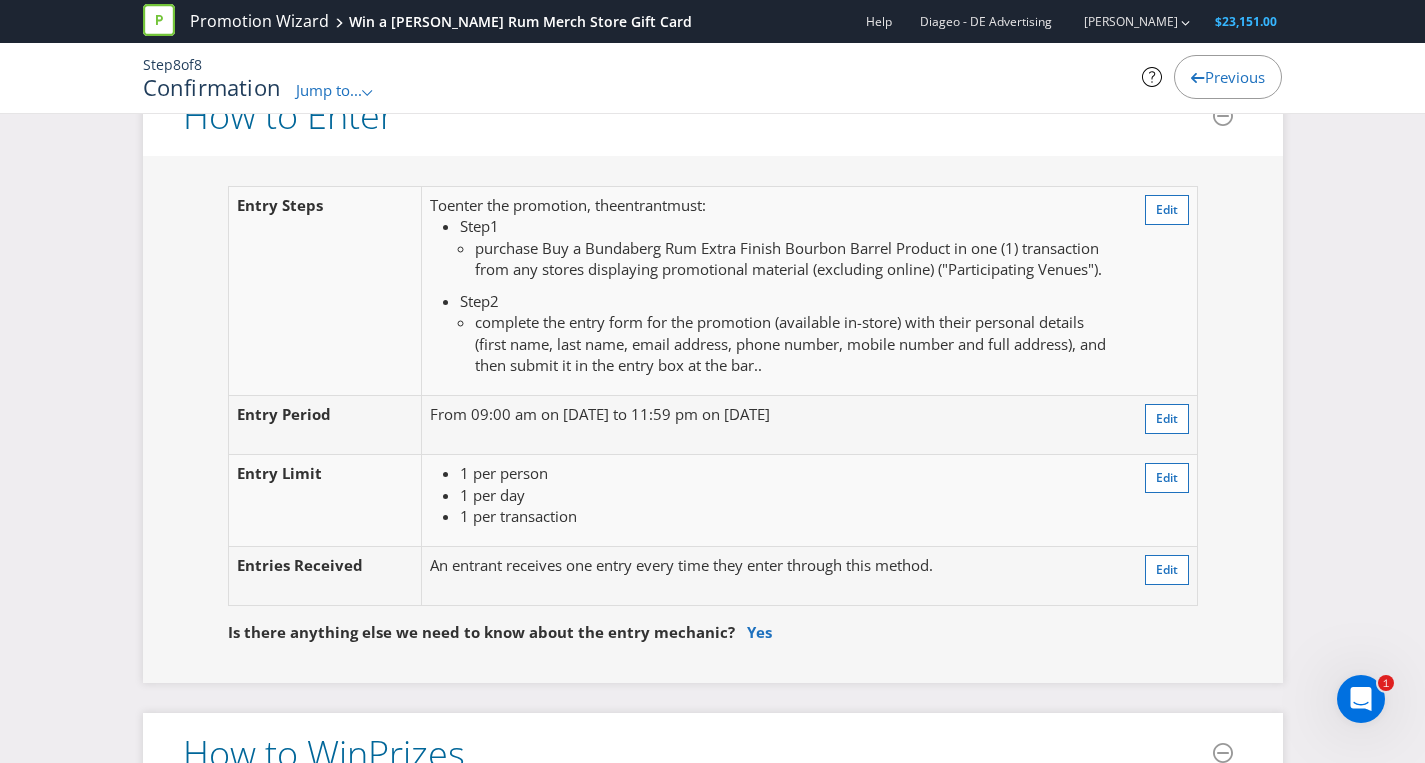 scroll, scrollTop: 1679, scrollLeft: 3, axis: both 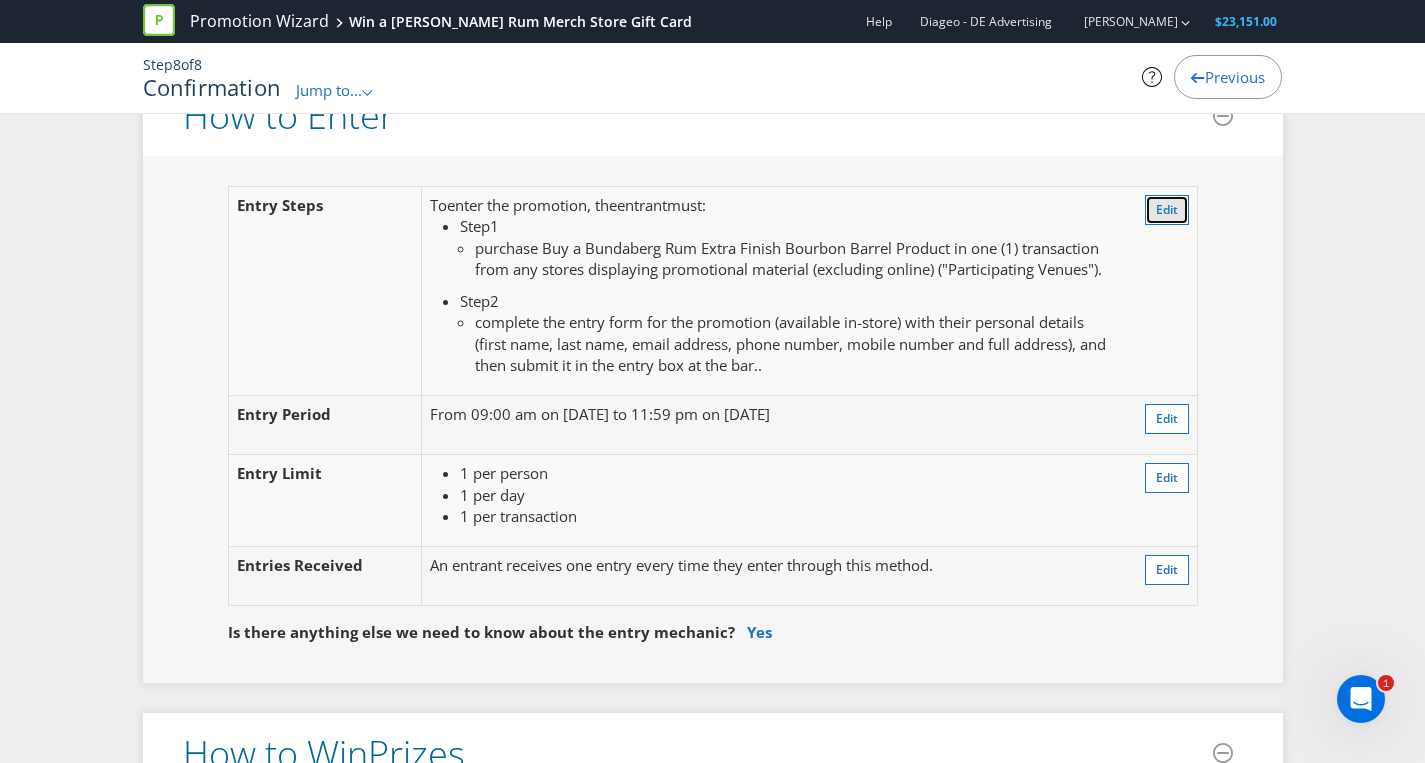 click on "Edit" at bounding box center (1167, 209) 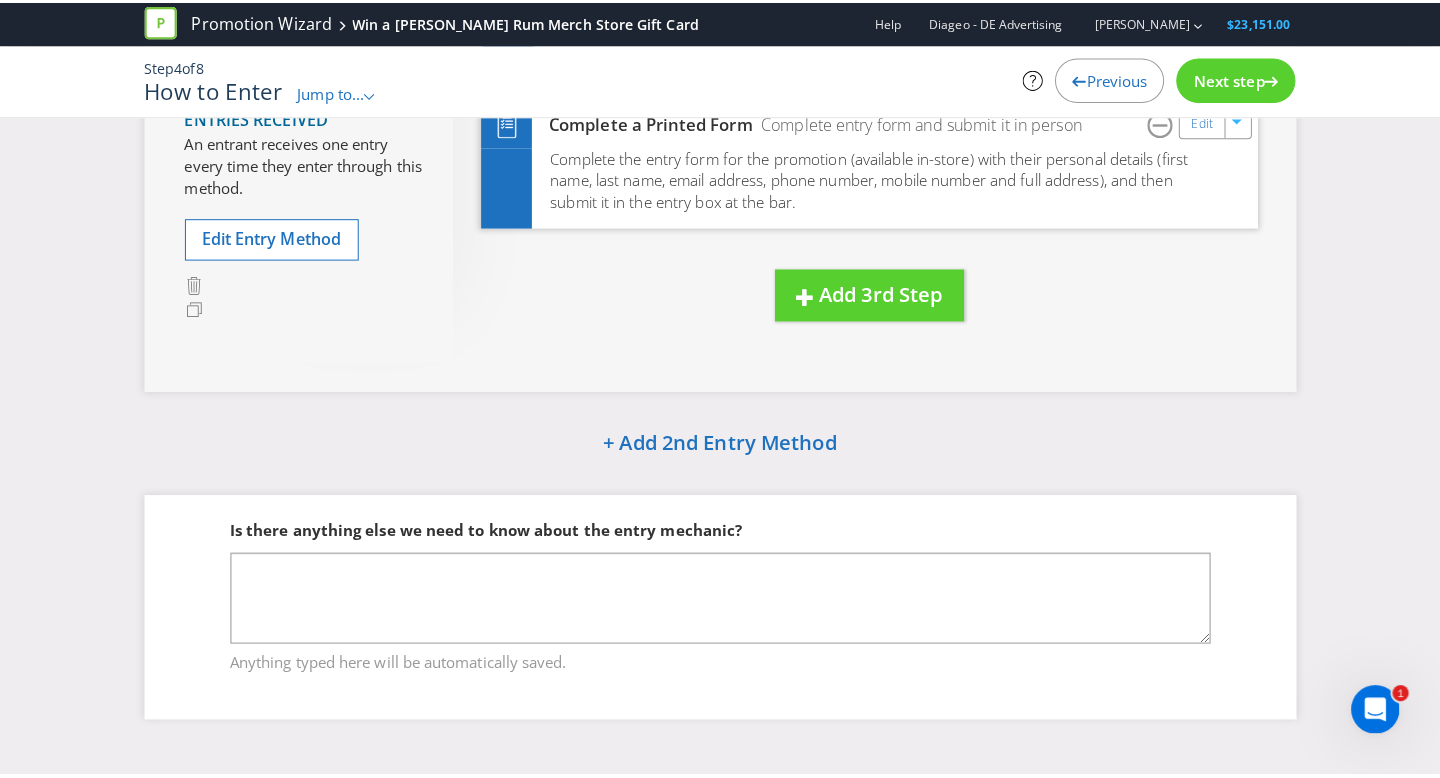 scroll, scrollTop: 357, scrollLeft: 0, axis: vertical 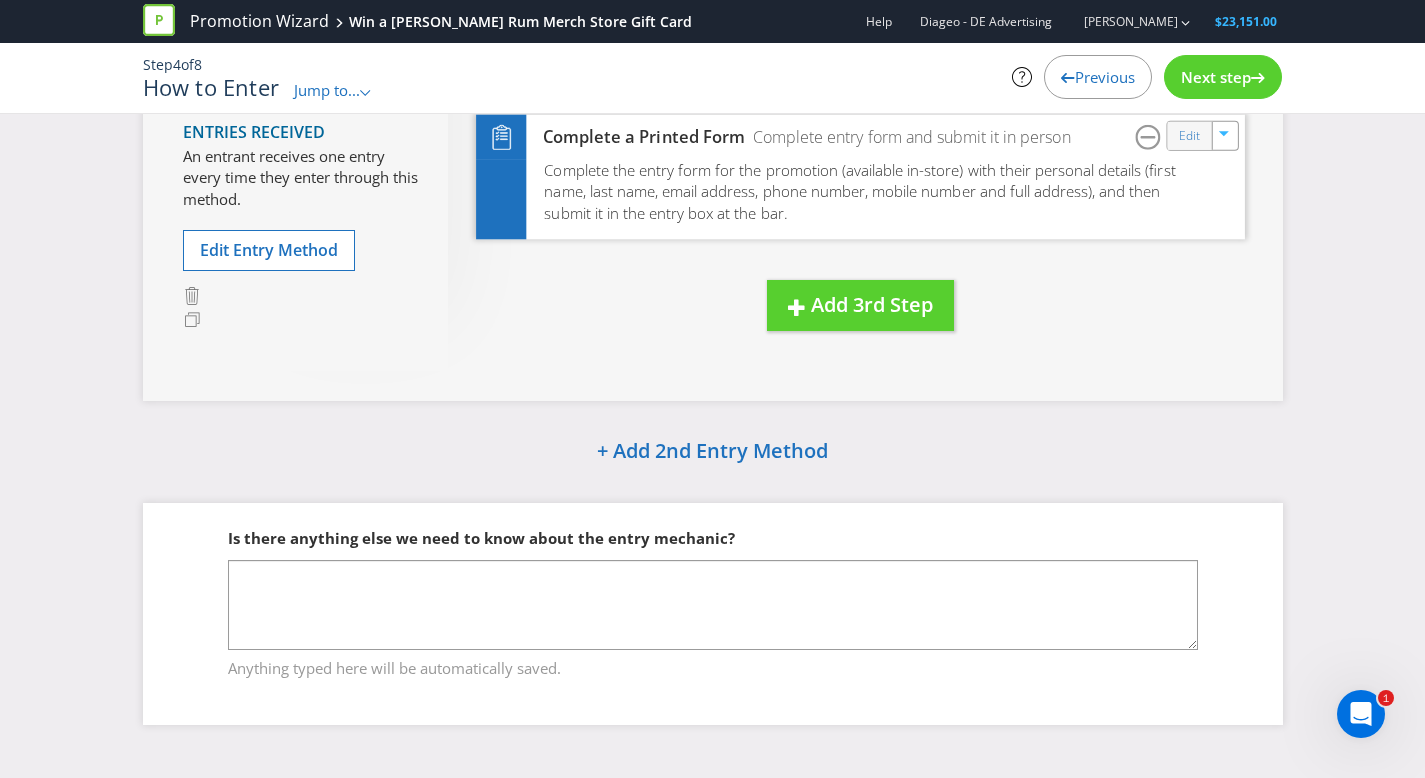 click on "Edit" at bounding box center (1189, 136) 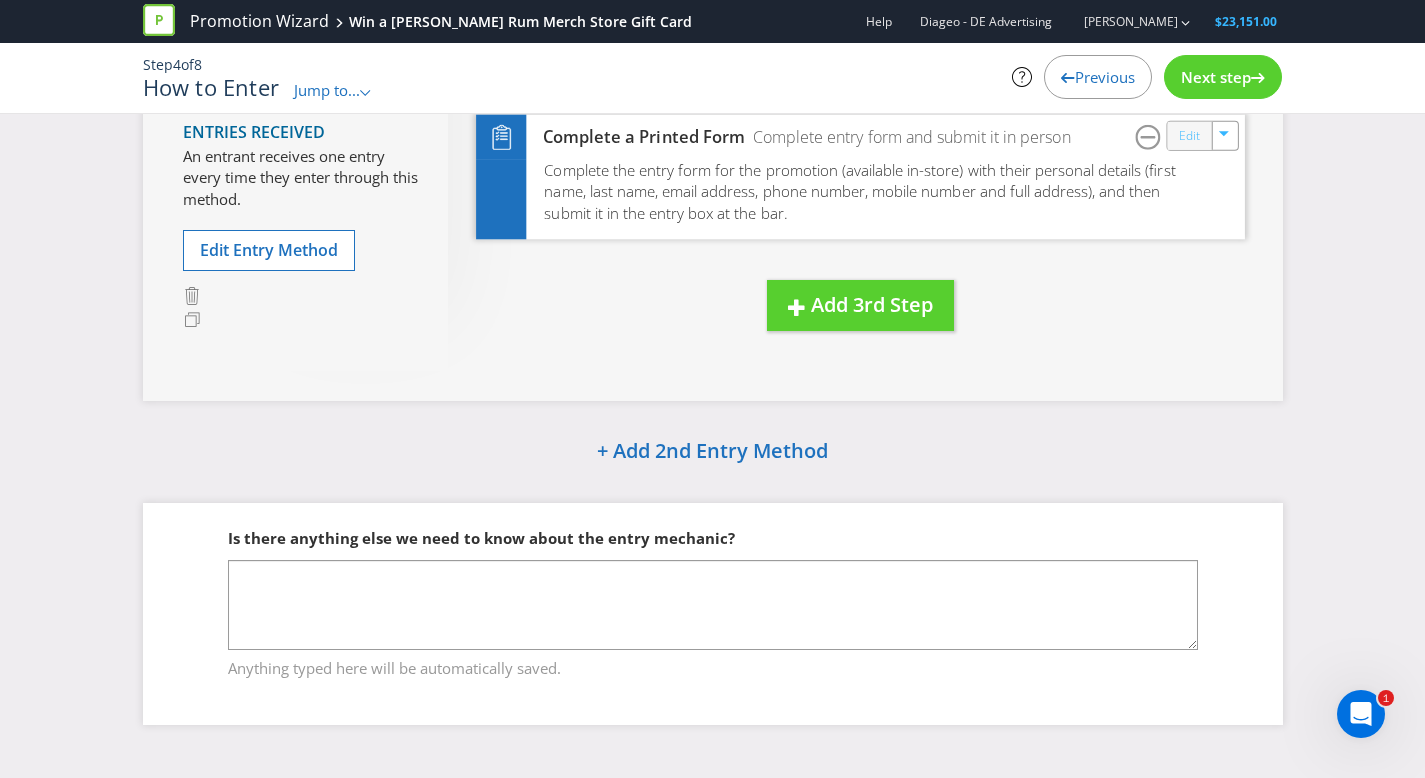 click on "Edit" at bounding box center [1188, 135] 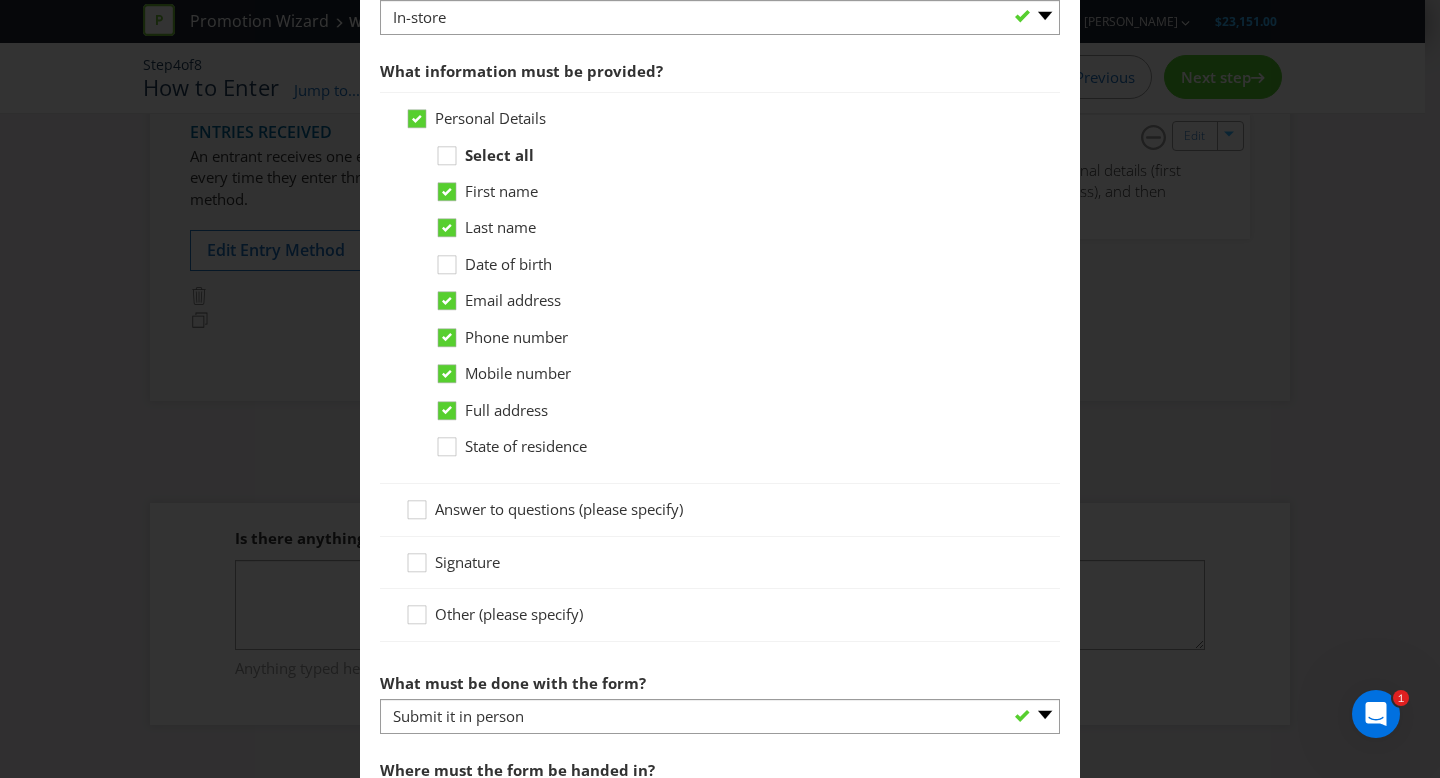 scroll, scrollTop: 937, scrollLeft: 0, axis: vertical 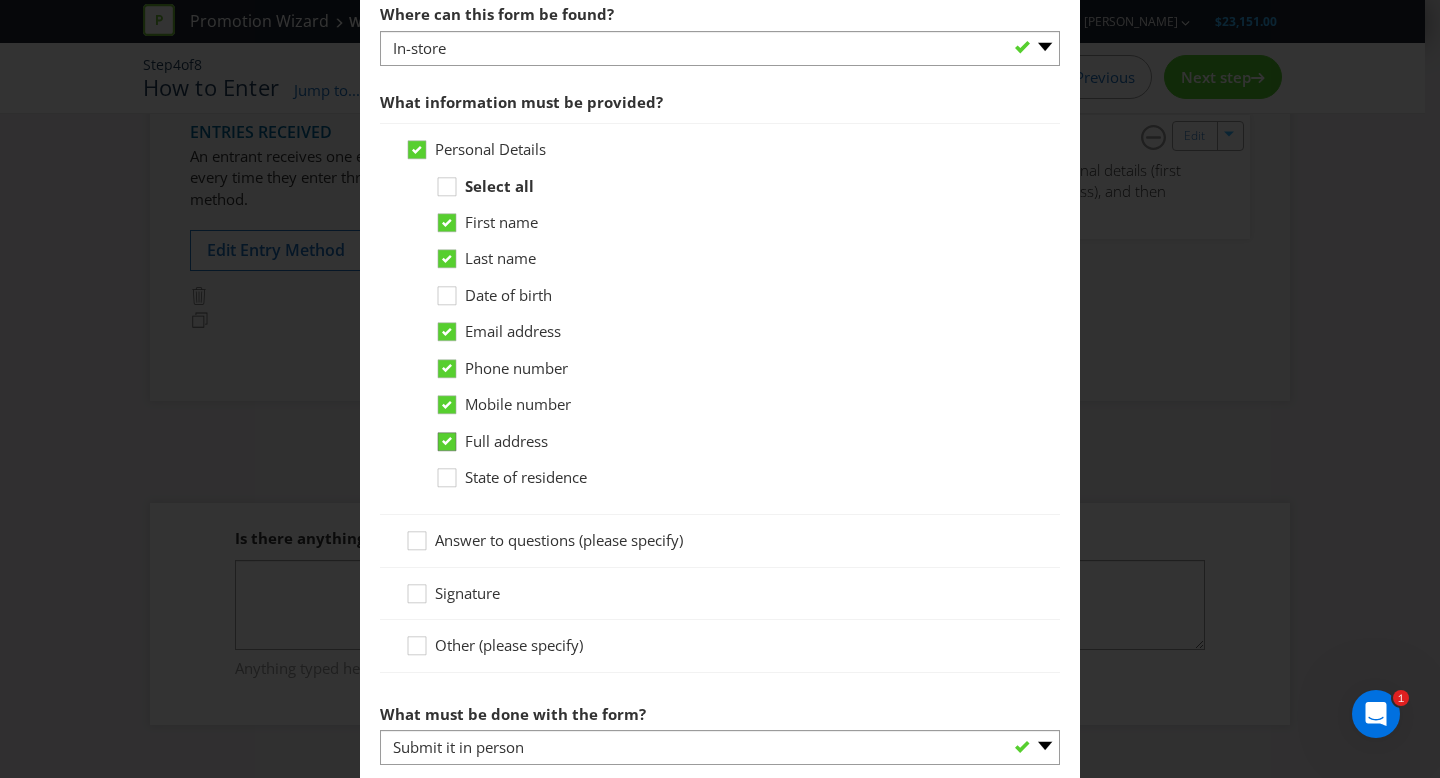 click 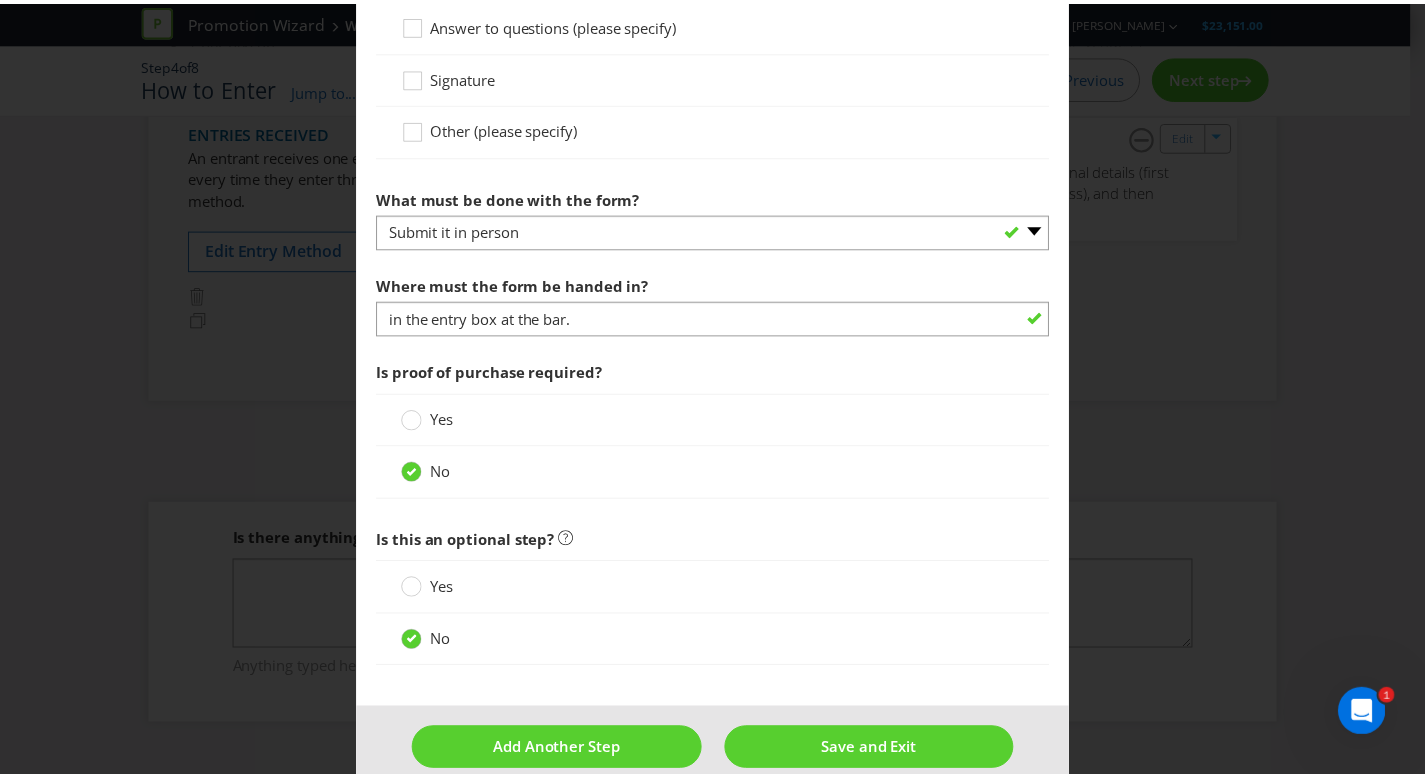 scroll, scrollTop: 1482, scrollLeft: 0, axis: vertical 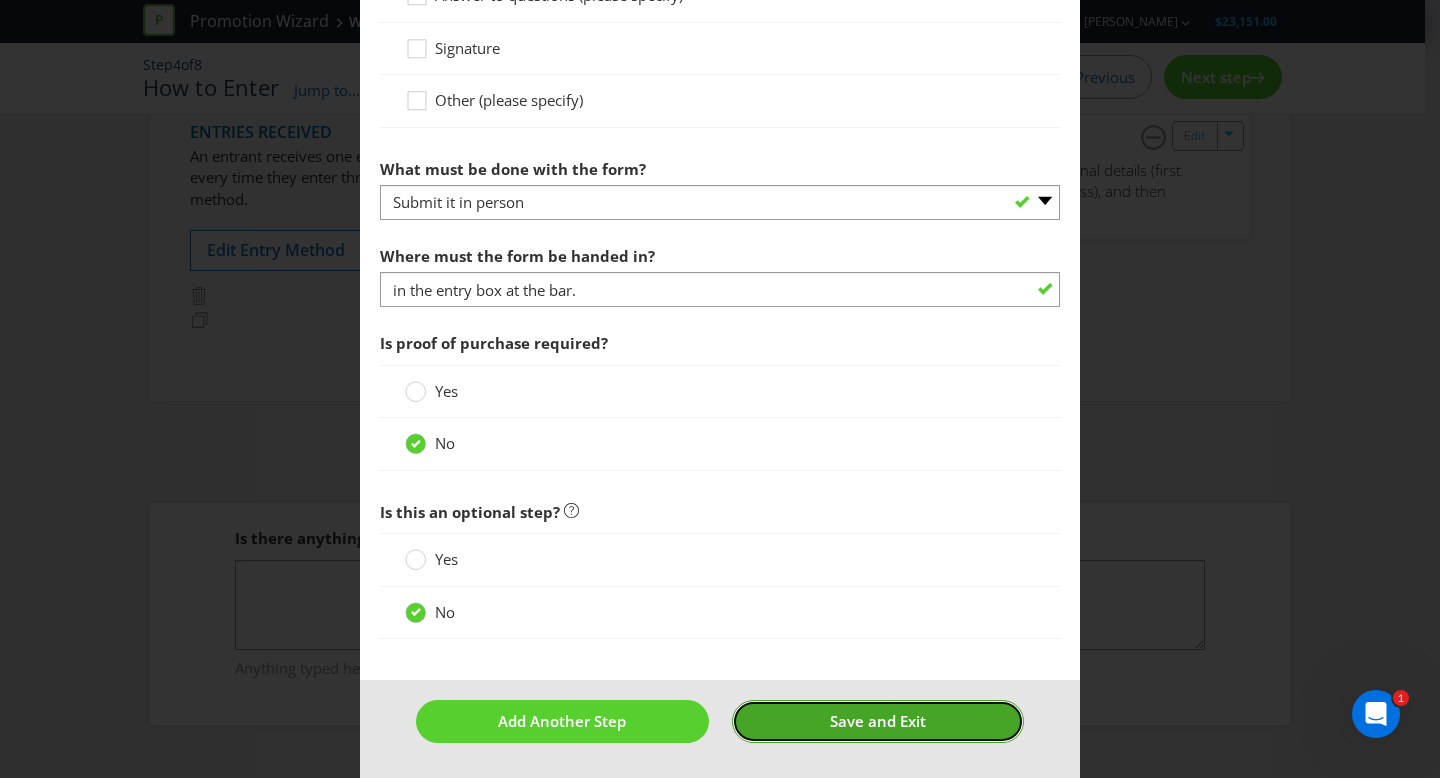 click on "Save and Exit" at bounding box center [878, 721] 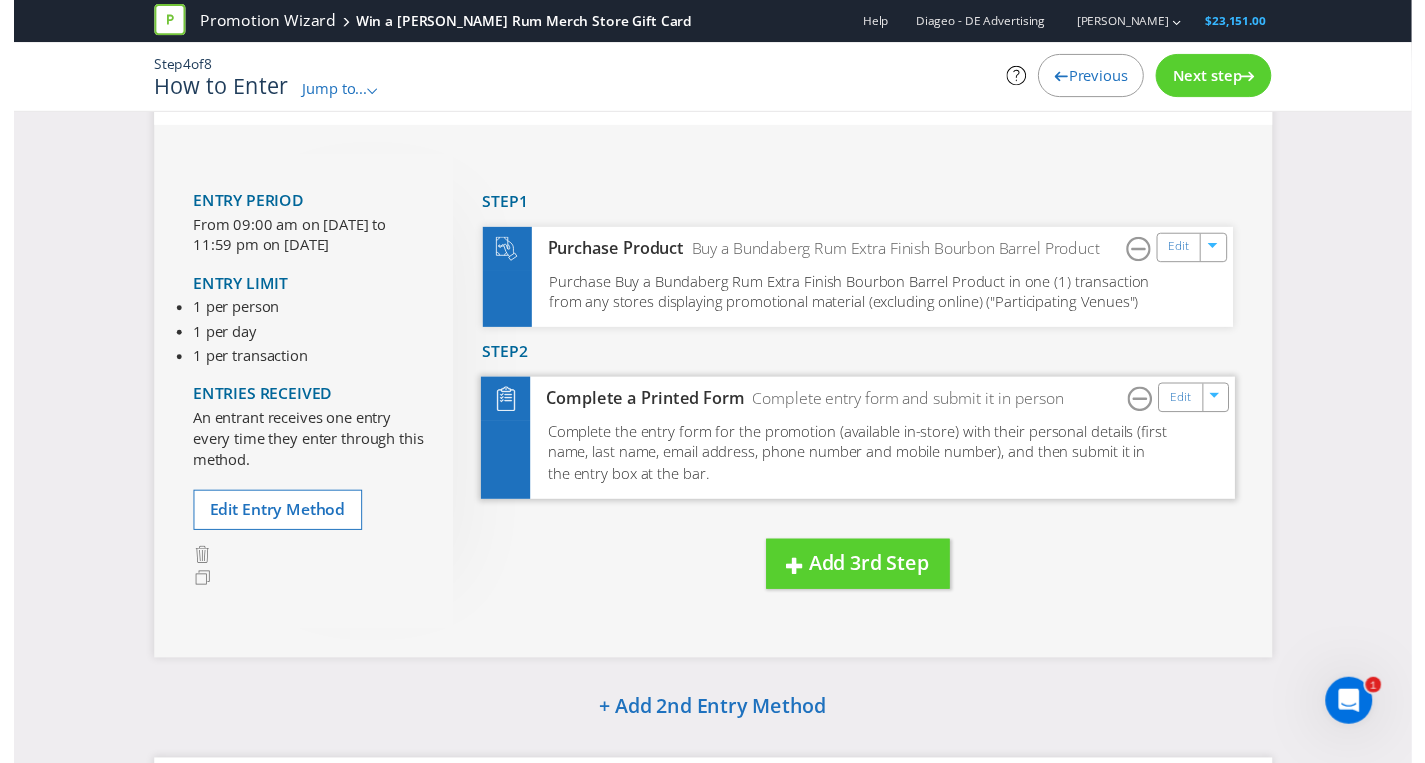 scroll, scrollTop: 0, scrollLeft: 0, axis: both 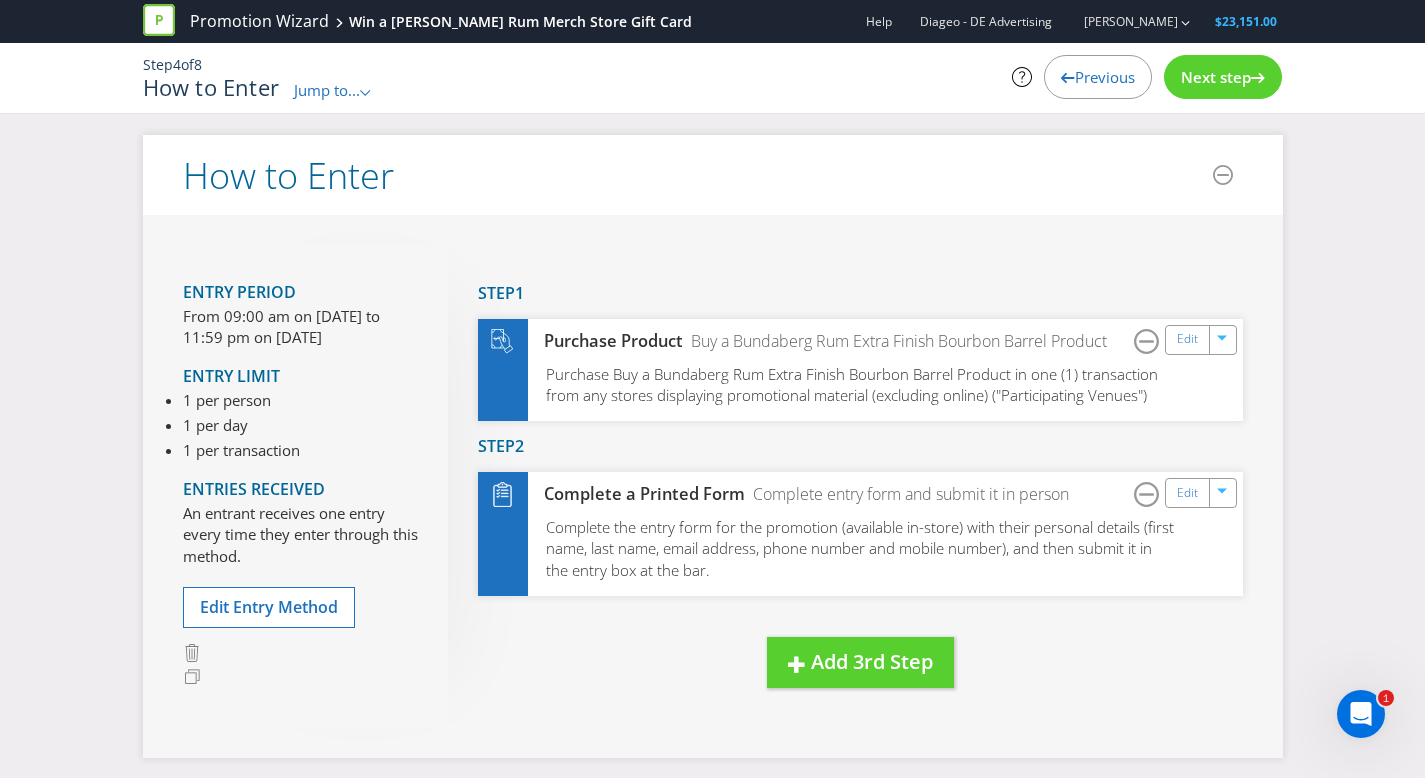 click on "Next step" at bounding box center [1216, 77] 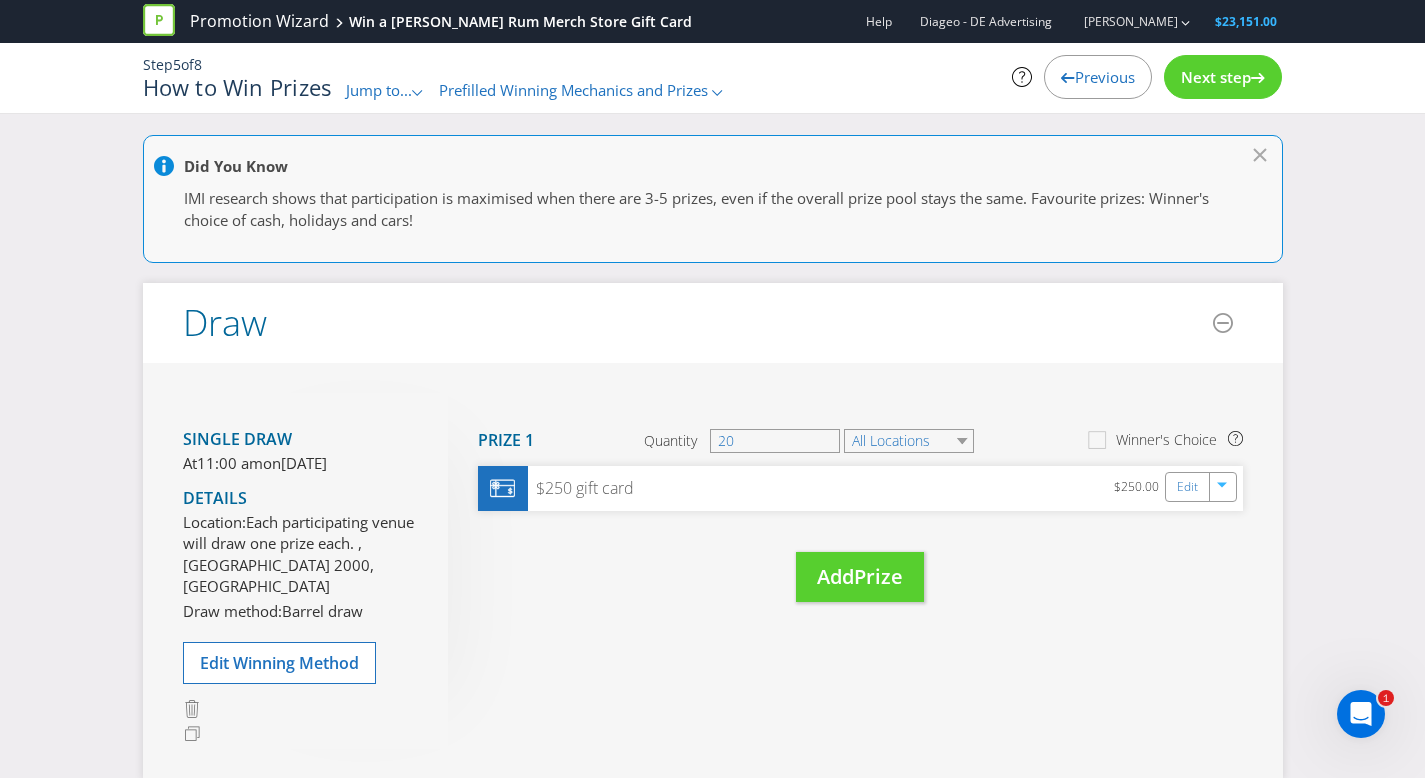 click on "Next step" at bounding box center (1216, 77) 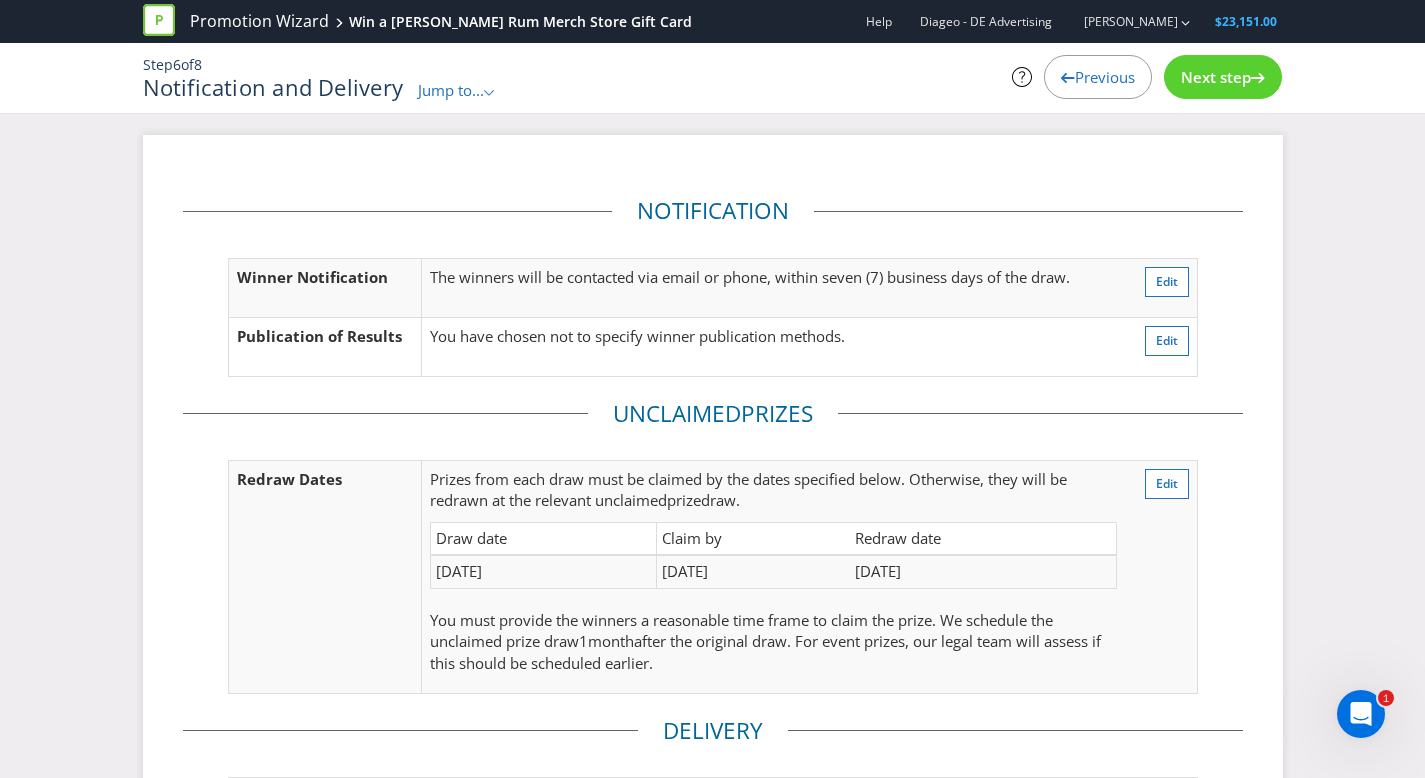 click on "Next step" at bounding box center [1216, 77] 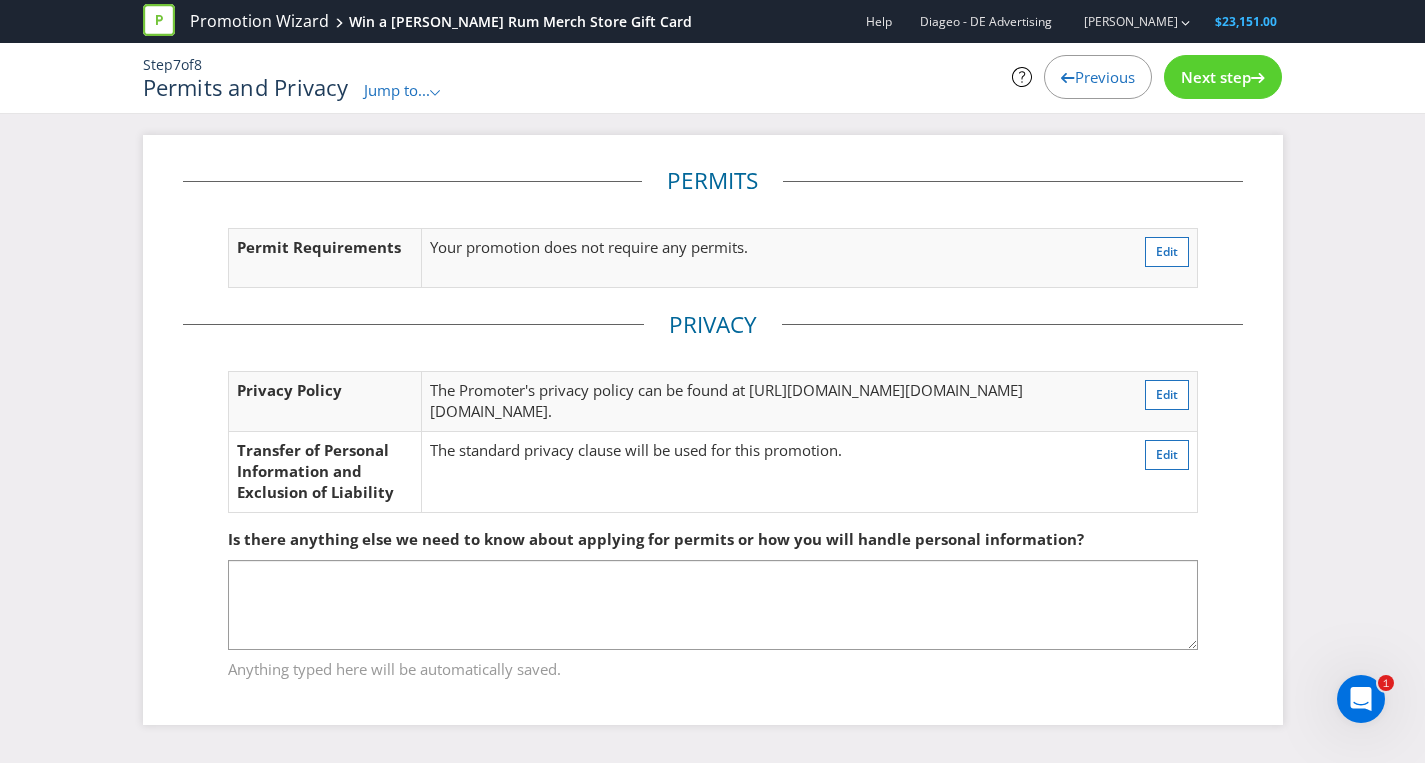 click on "Next step" at bounding box center [1216, 77] 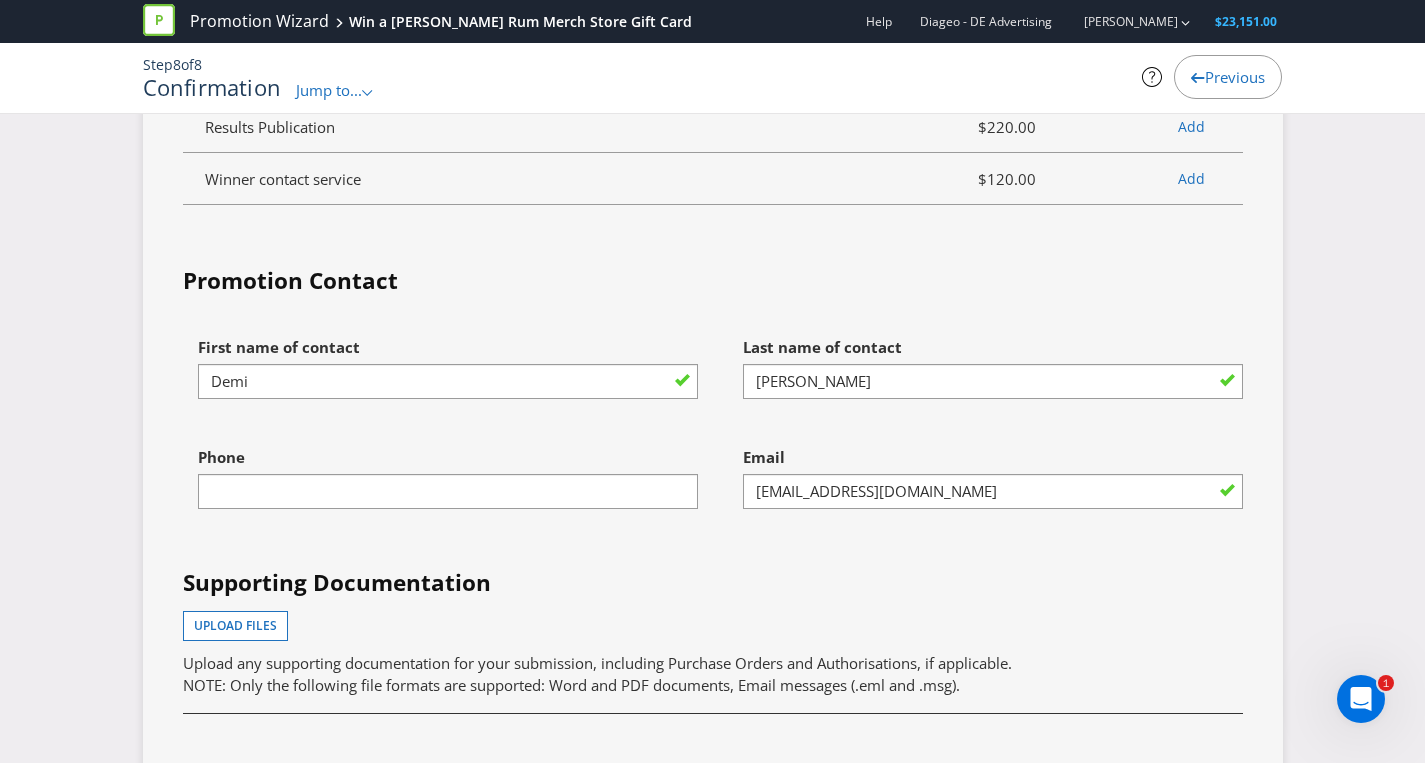 scroll, scrollTop: 5518, scrollLeft: 0, axis: vertical 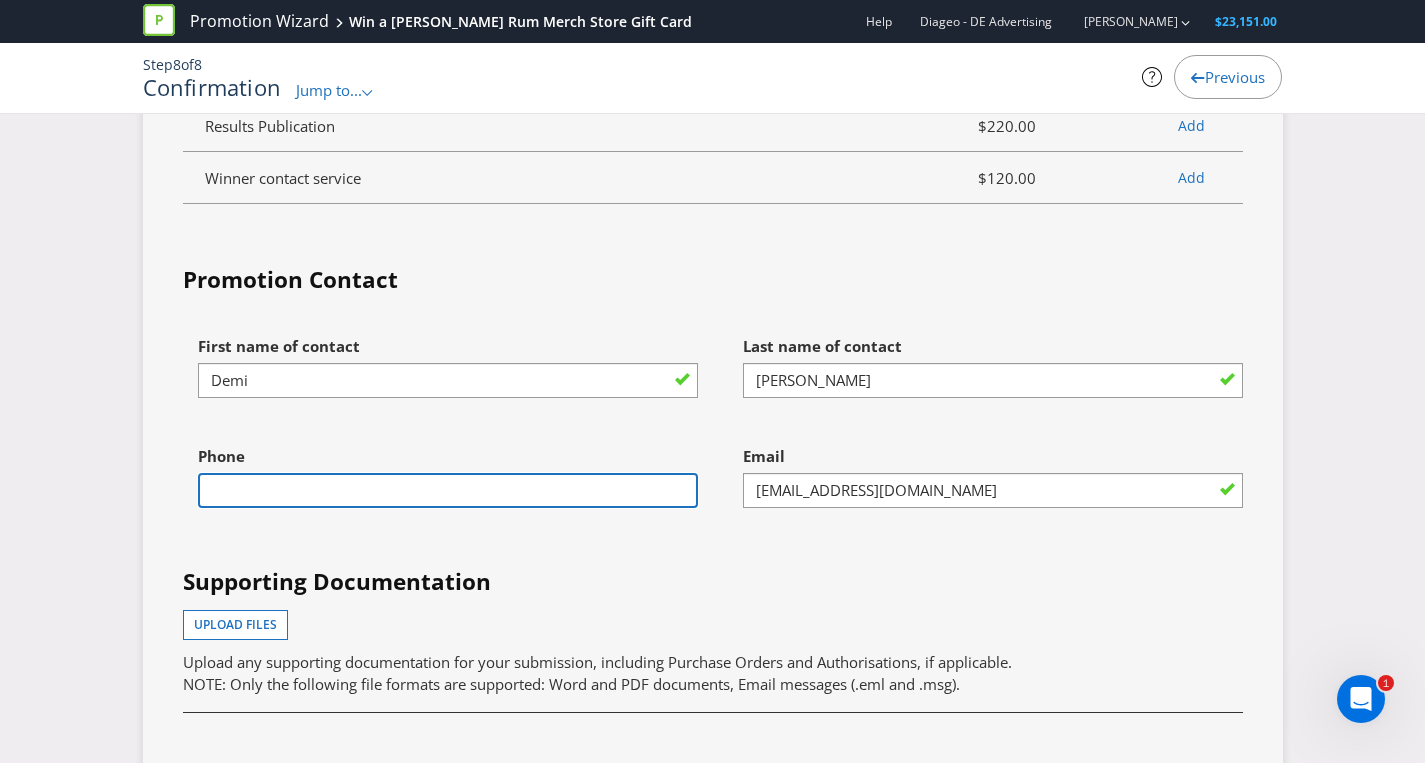 click at bounding box center [448, 490] 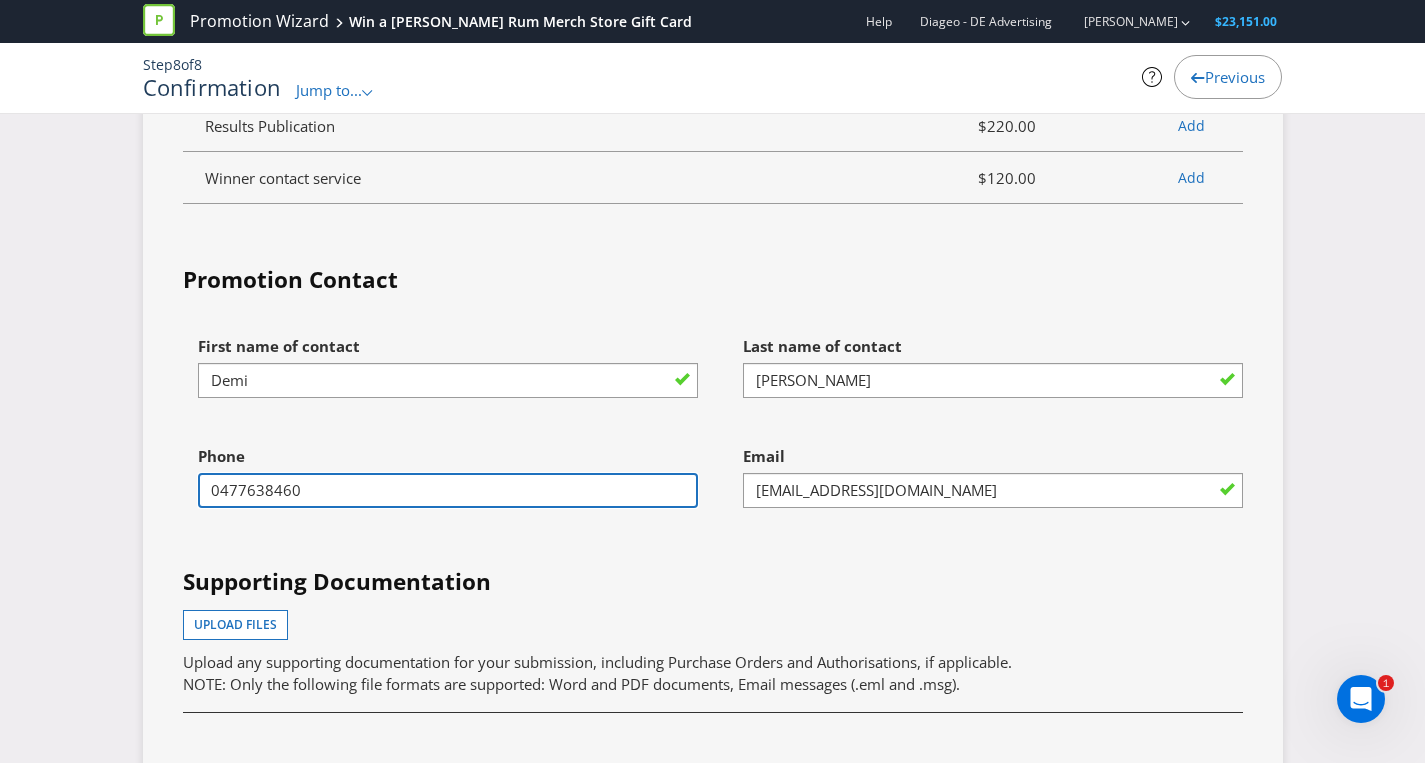 type on "0477638460" 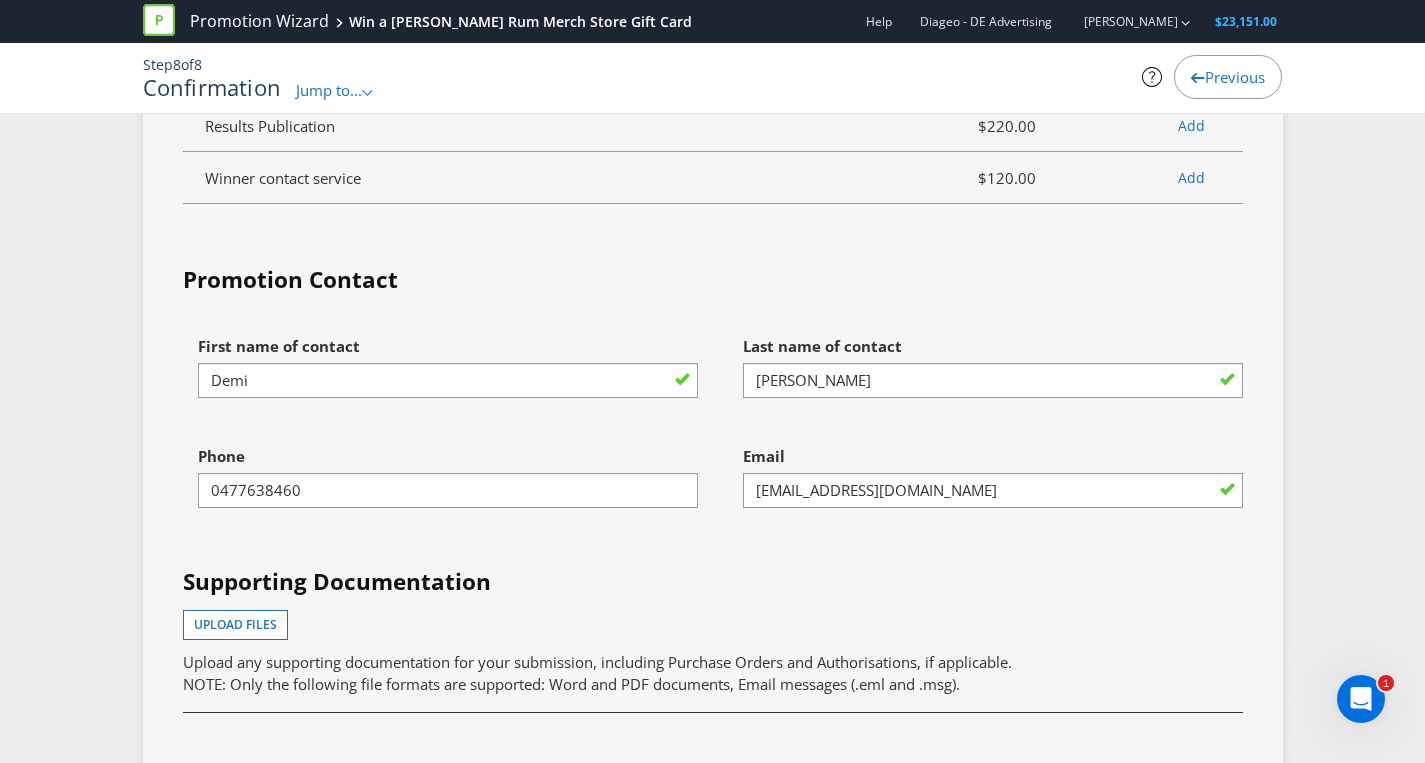 click on "Supporting Documentation Upload files Upload any supporting documentation for your submission, including Purchase Orders and Authorisations, if applicable. NOTE: Only the following file formats are supported: Word and PDF documents, Email messages (.eml and .msg)." at bounding box center [713, 635] 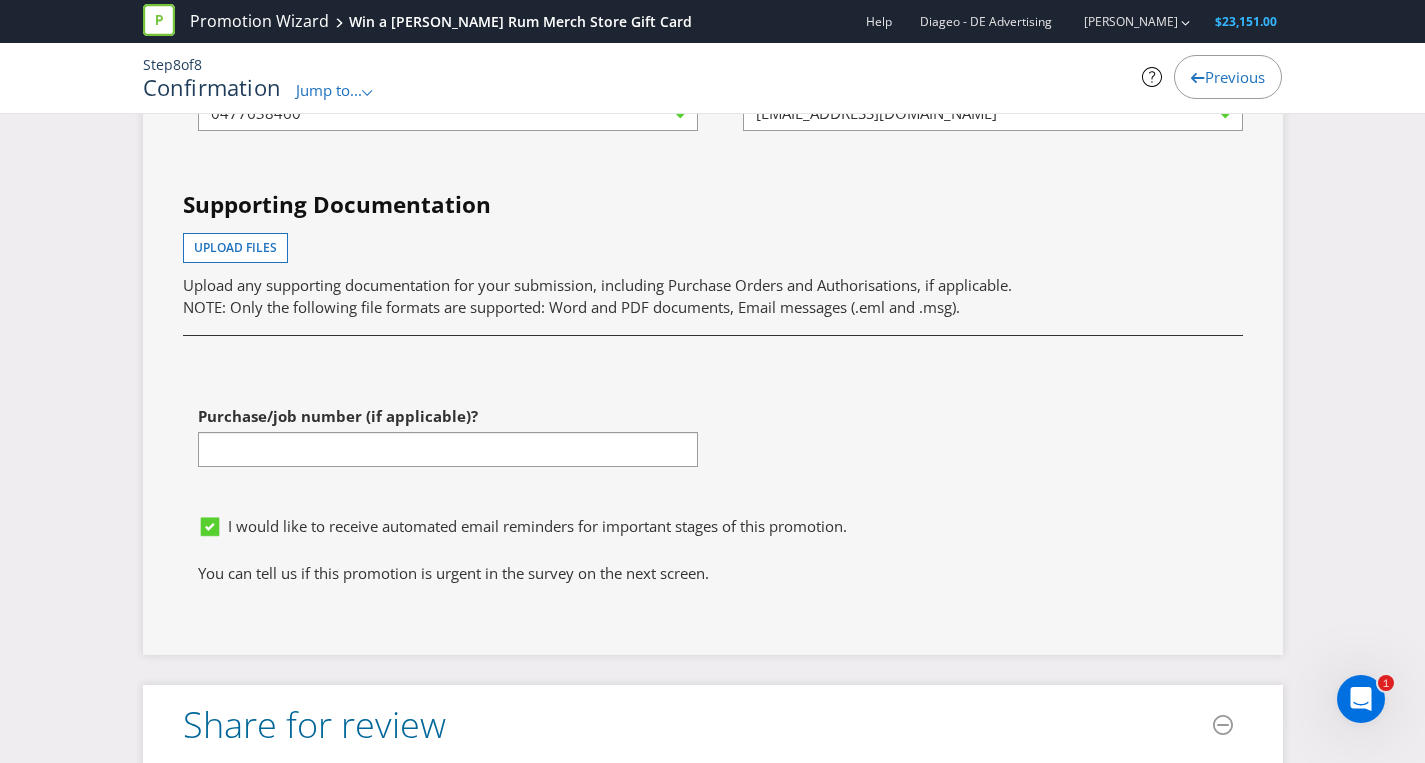 scroll, scrollTop: 5918, scrollLeft: 0, axis: vertical 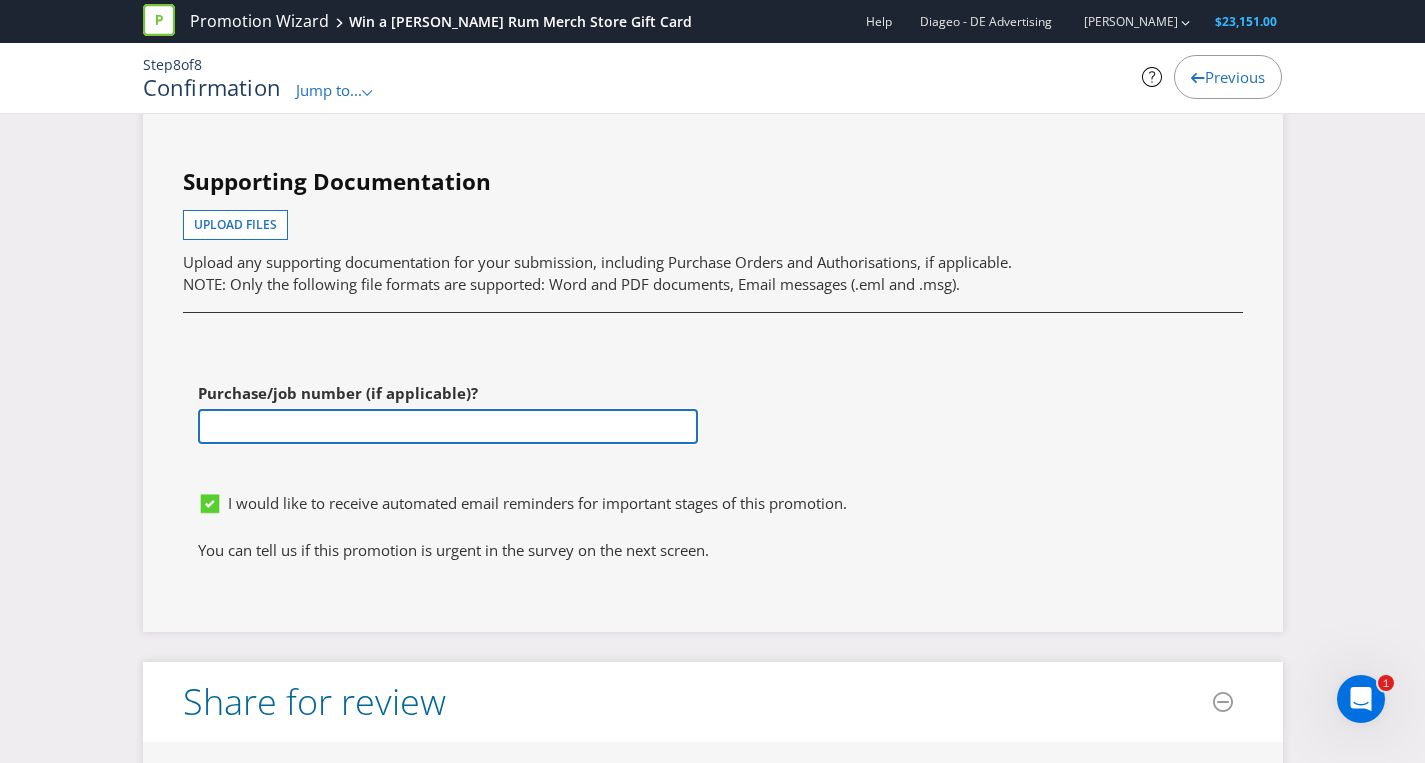 click at bounding box center [448, 426] 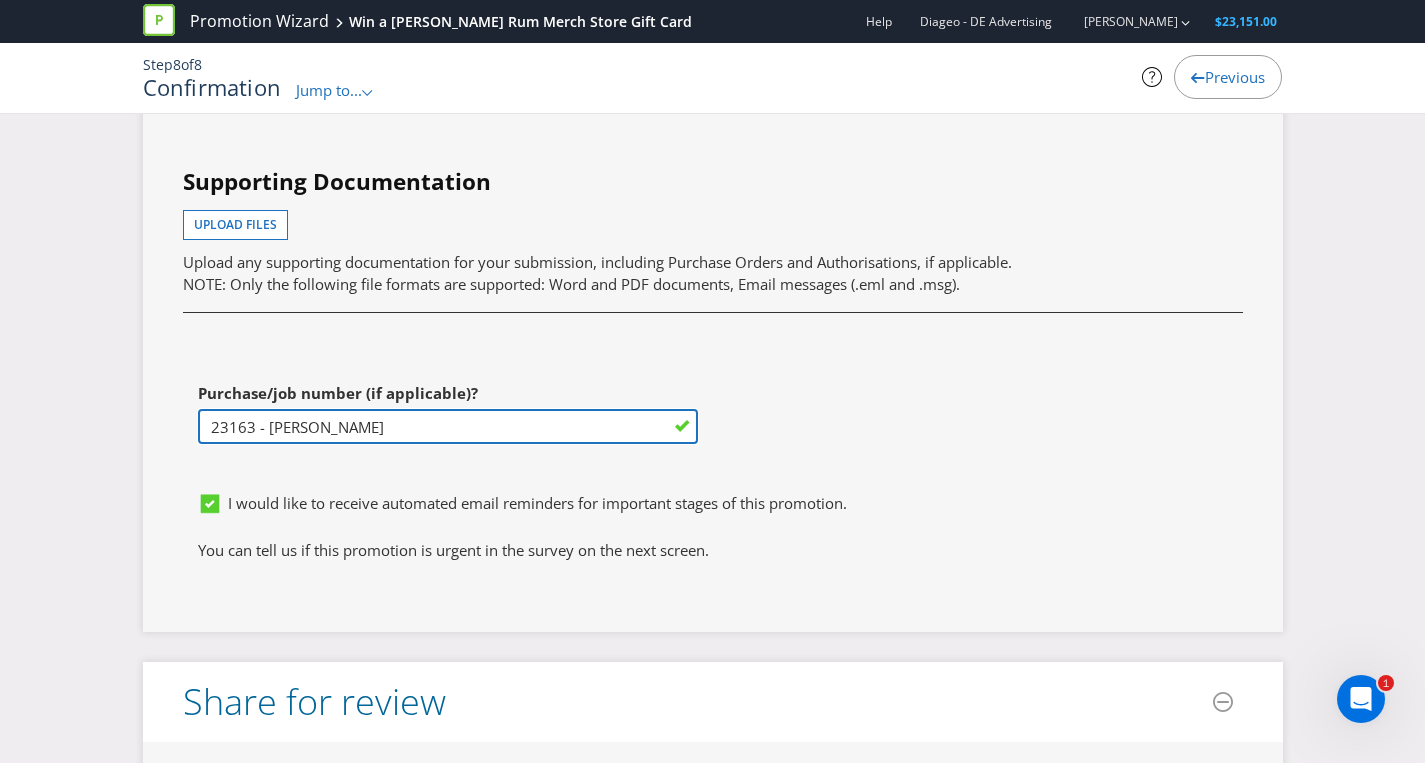type on "23163 - [PERSON_NAME]" 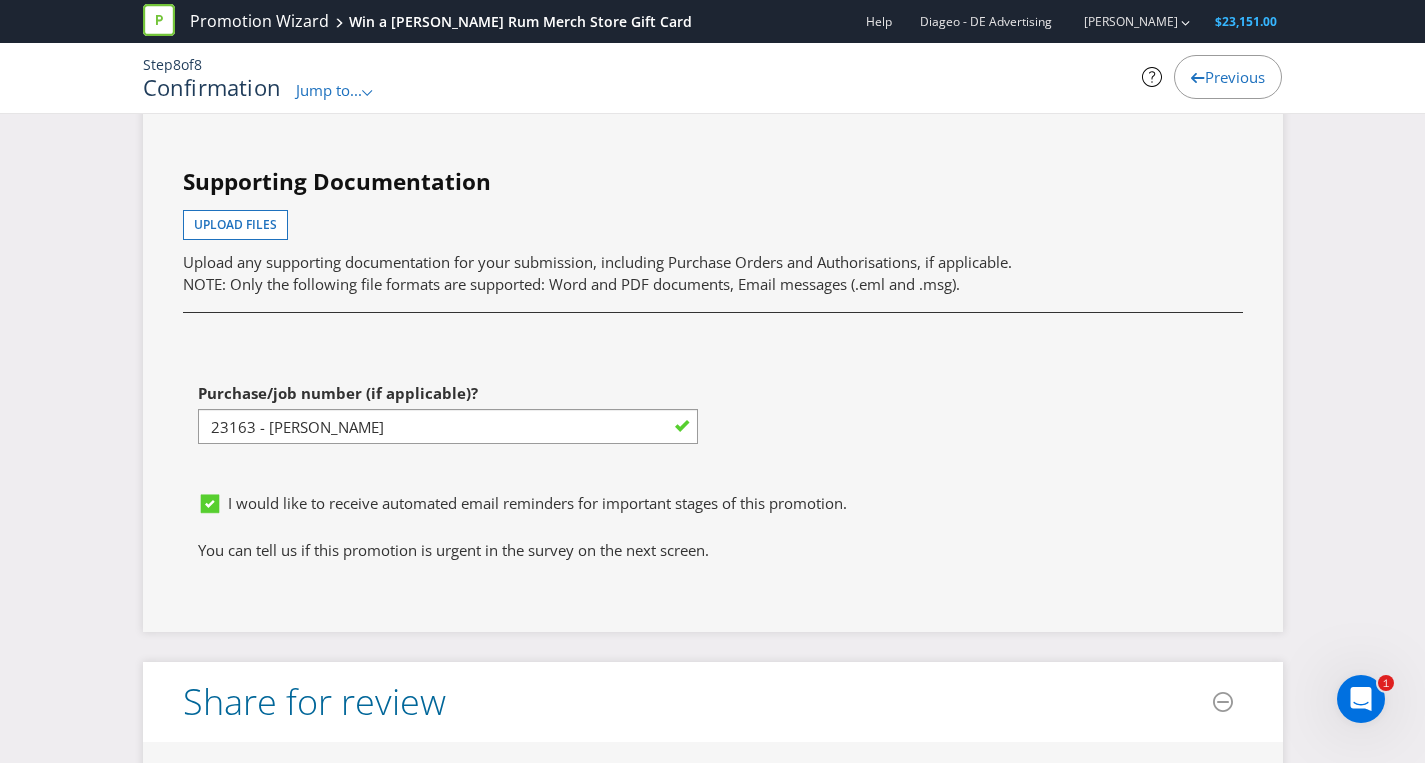 click on "First name of contact   [PERSON_NAME] Last name of contact   [PERSON_NAME] Phone   [PHONE_NUMBER] Email   [EMAIL_ADDRESS][DOMAIN_NAME] Supporting Documentation Upload files Upload any supporting documentation for your submission, including Purchase Orders and Authorisations, if applicable. NOTE: Only the following file formats are supported: Word and PDF documents, Email messages (.eml and .msg). Purchase/job number (if applicable)?   23163 - [PERSON_NAME]" at bounding box center [713, 204] 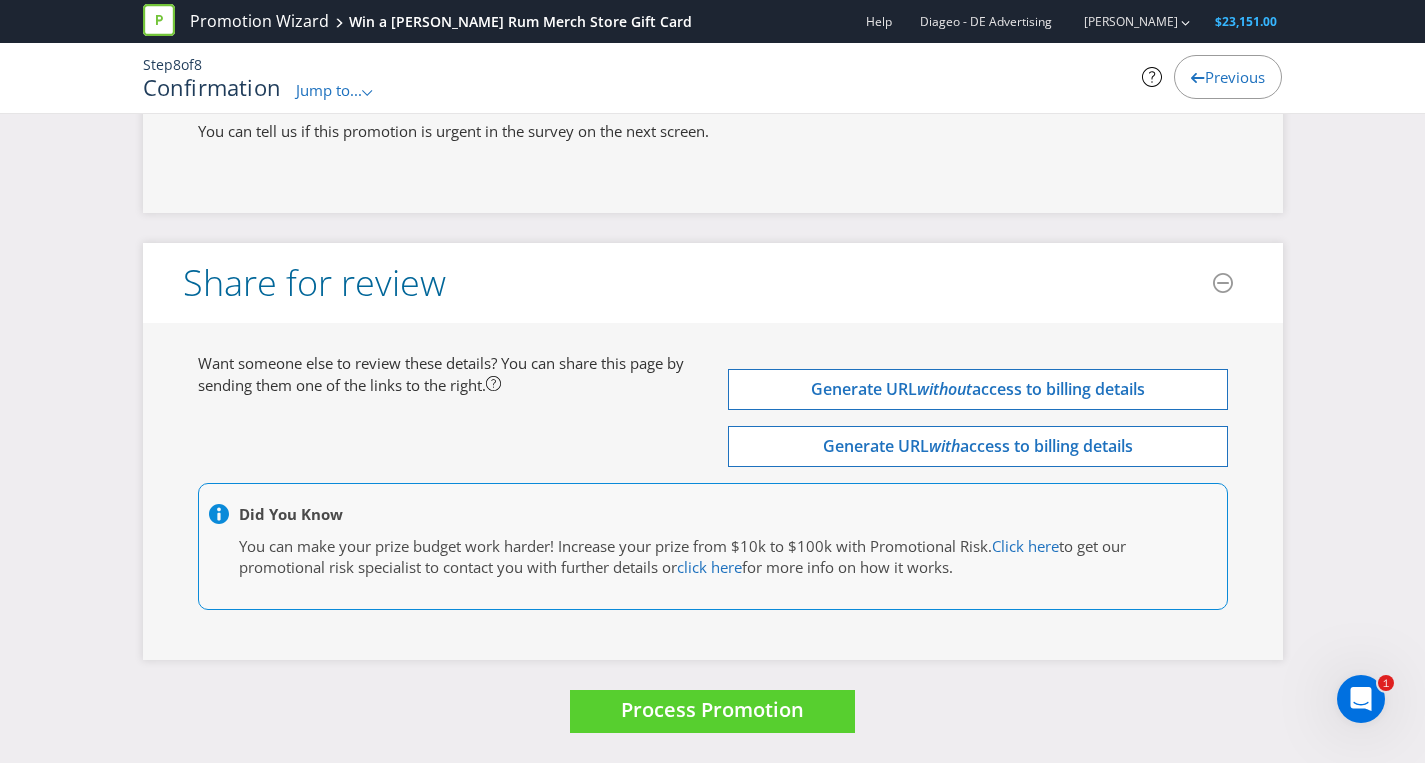 scroll, scrollTop: 6421, scrollLeft: 0, axis: vertical 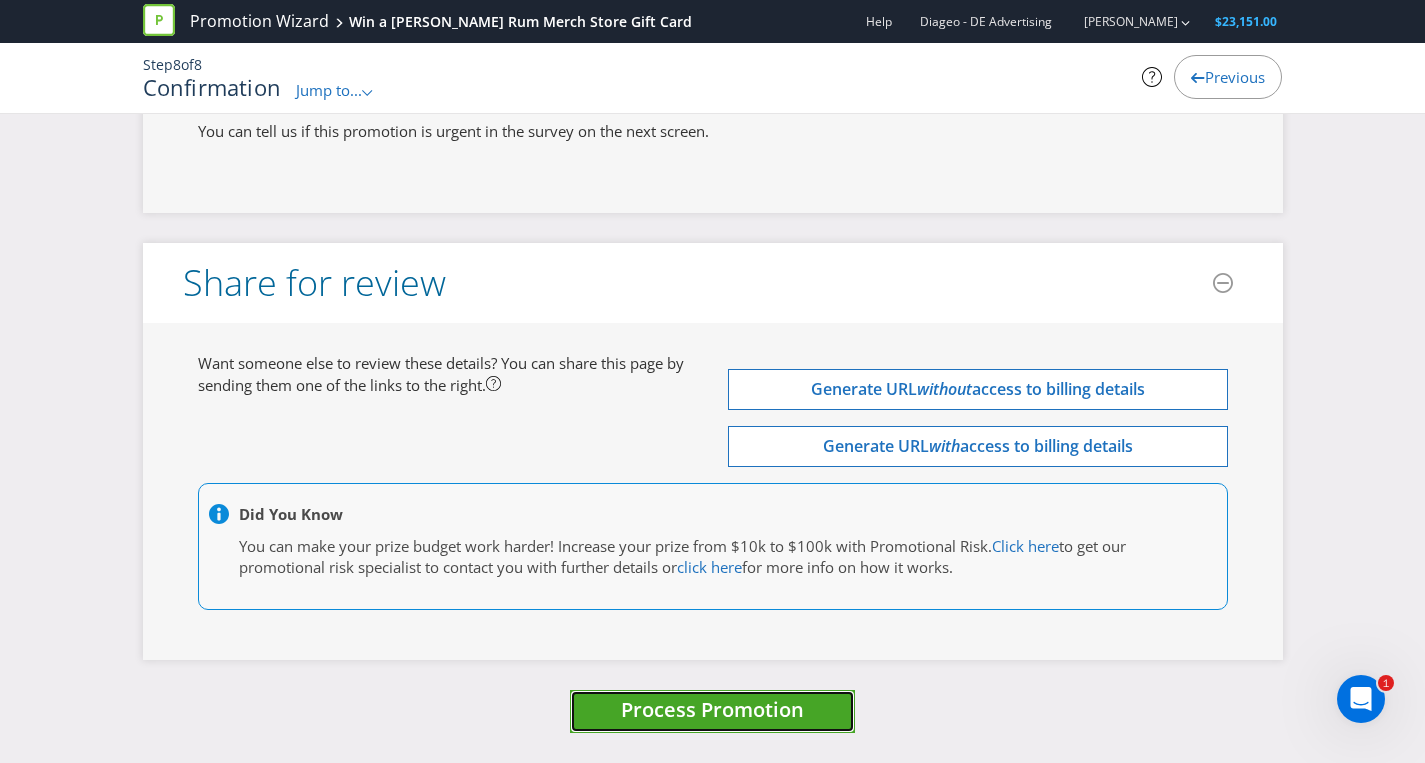 click on "Process Promotion" at bounding box center [712, 709] 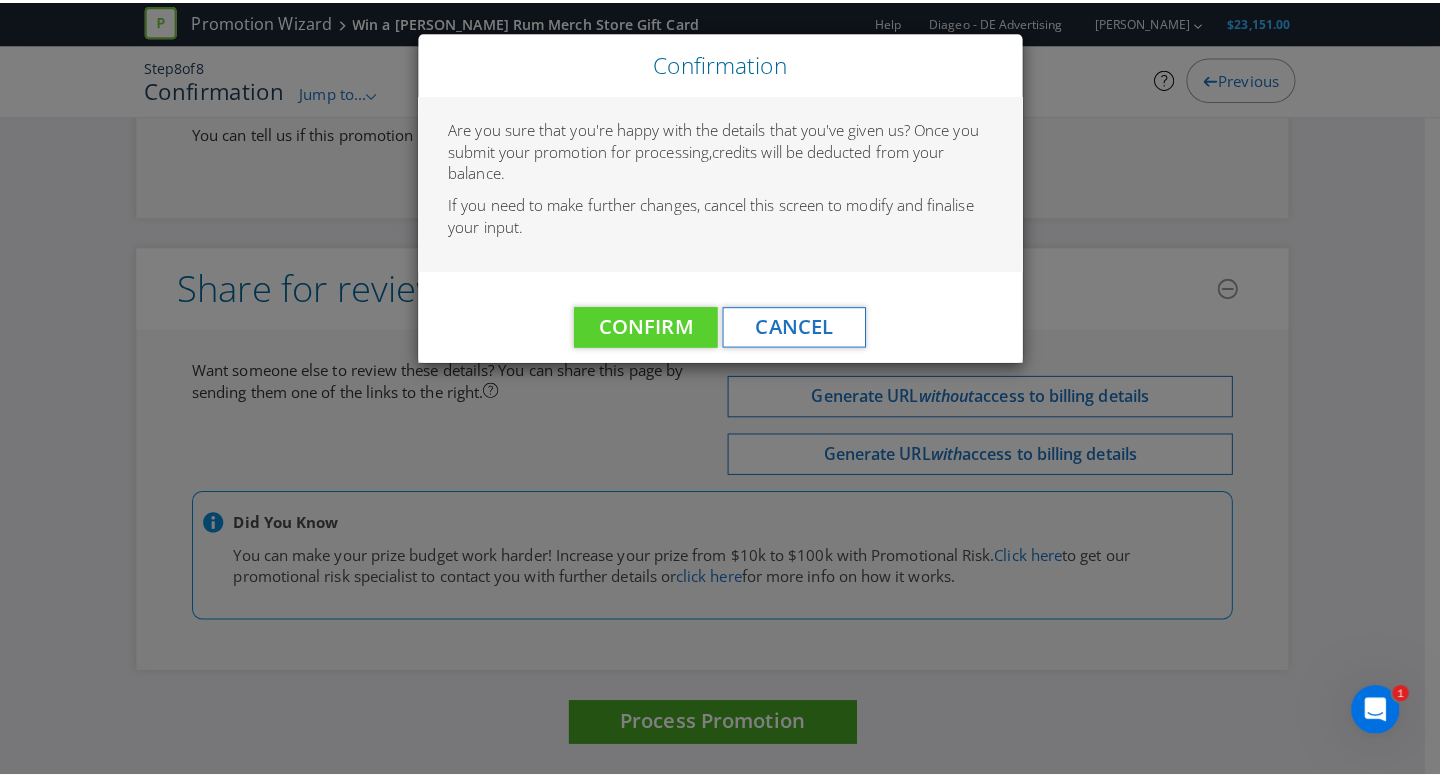 scroll, scrollTop: 6406, scrollLeft: 0, axis: vertical 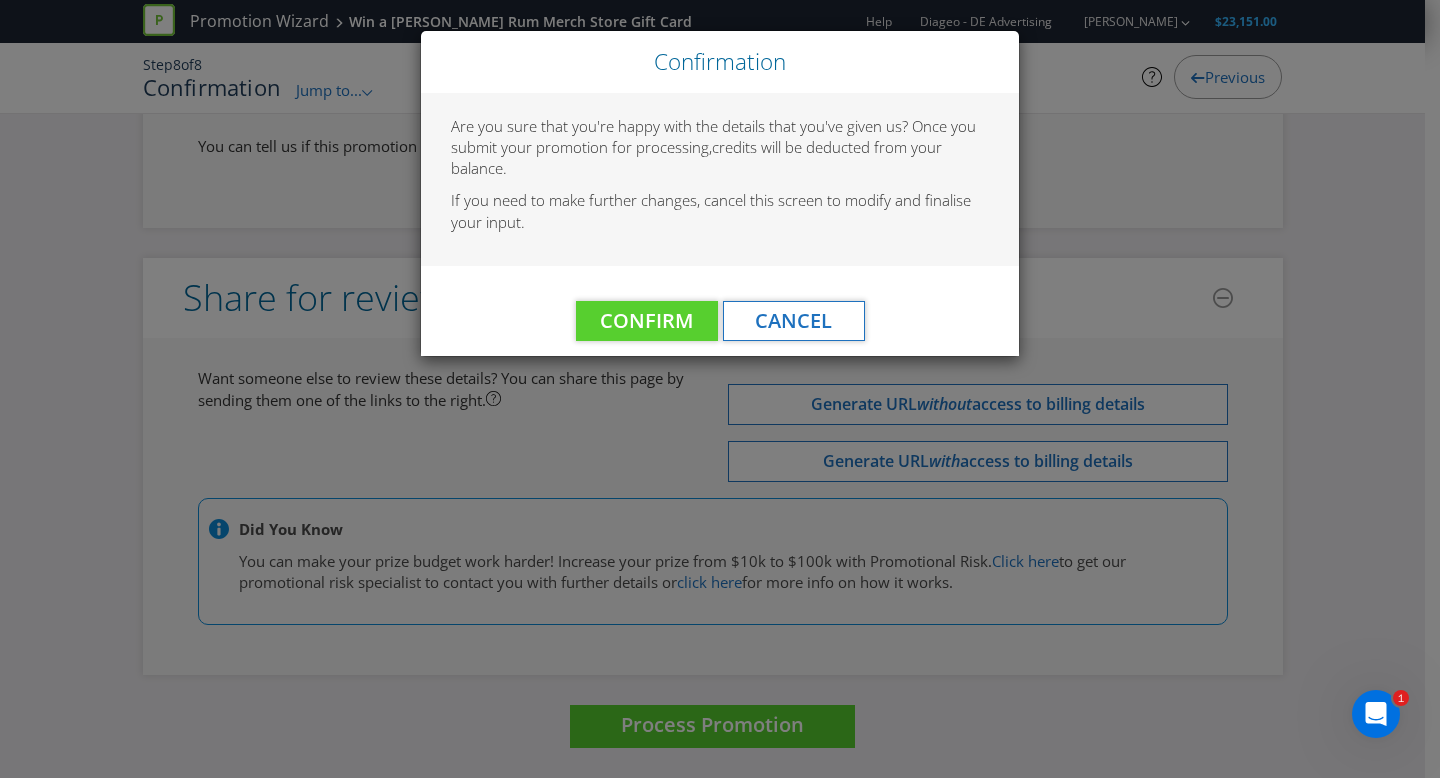 click on "Confirm Cancel" at bounding box center (720, 311) 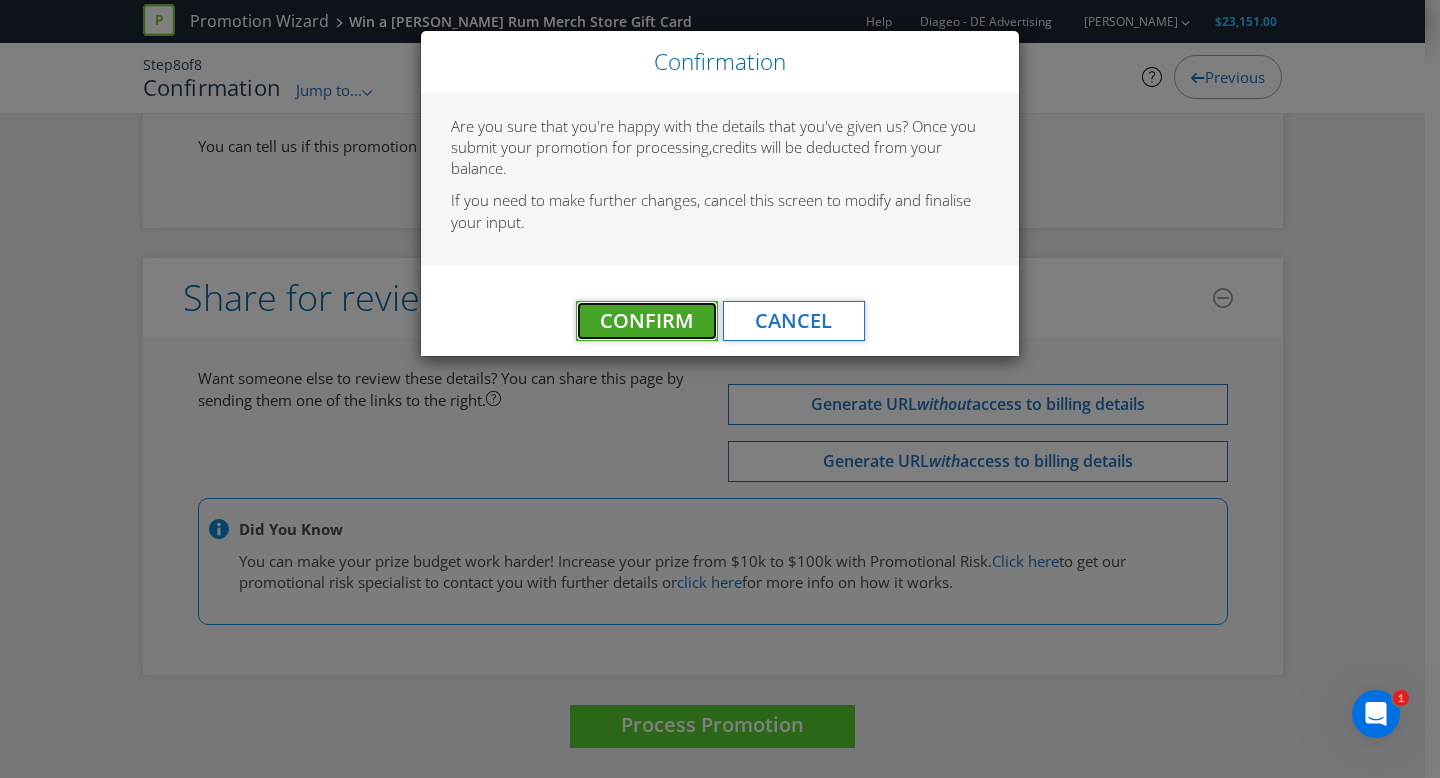 click on "Confirm" at bounding box center [646, 320] 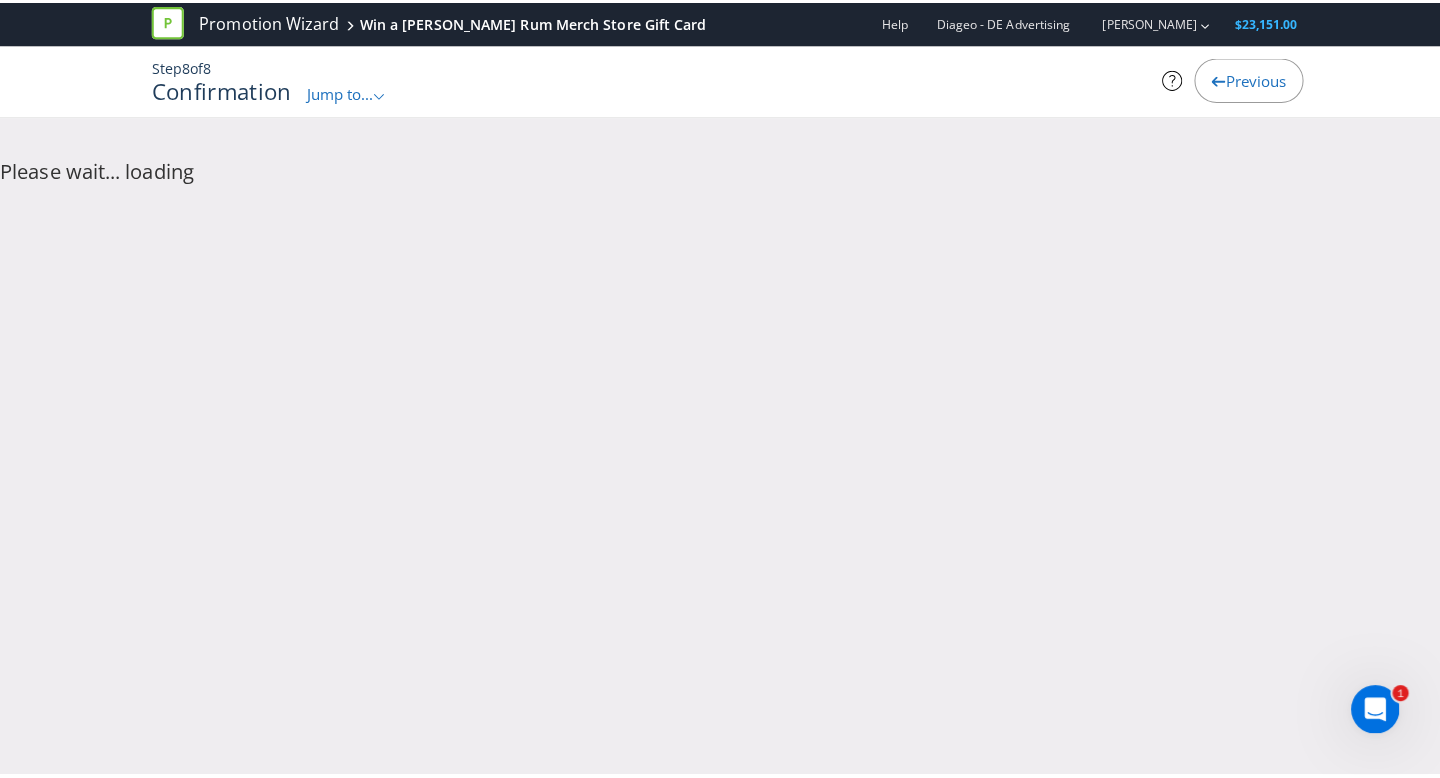scroll, scrollTop: 0, scrollLeft: 0, axis: both 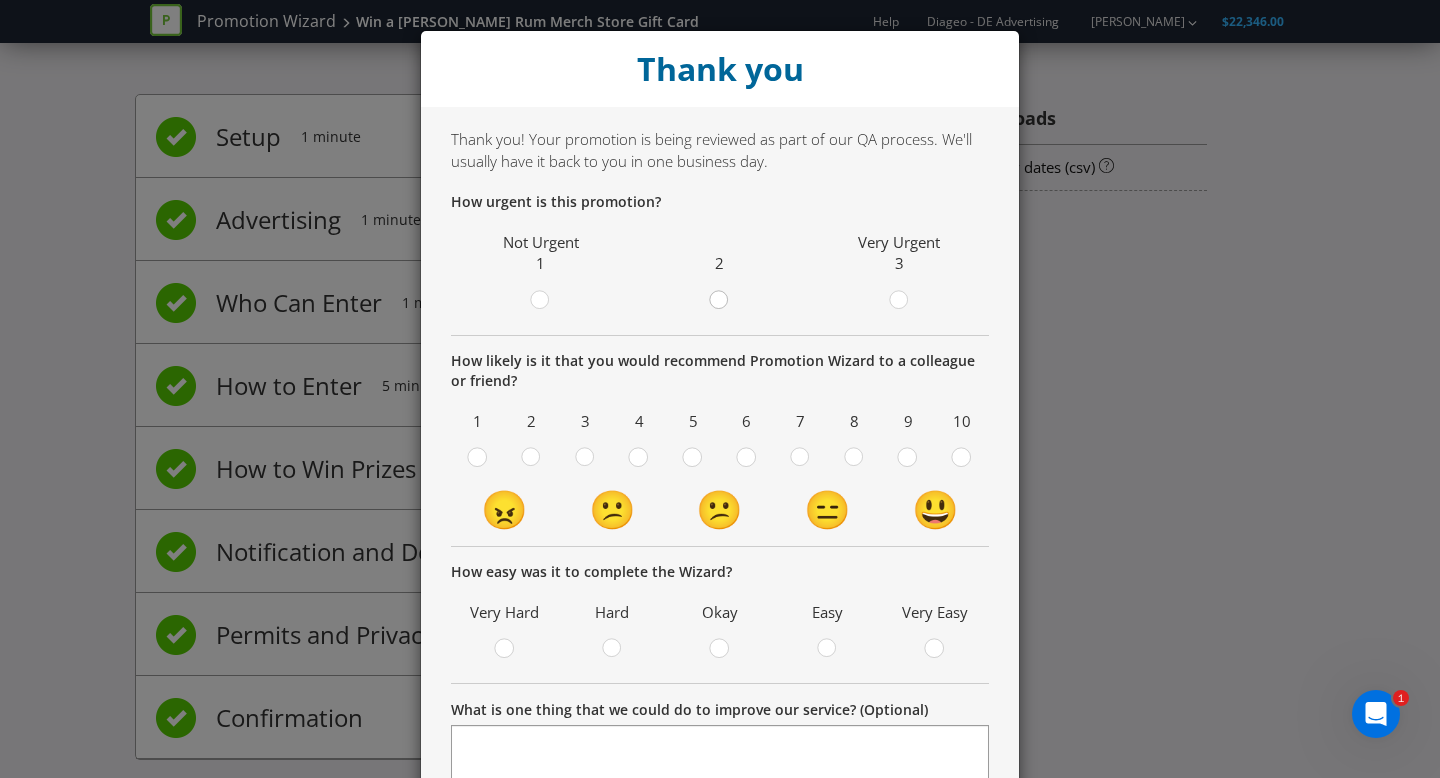 click at bounding box center (720, 302) 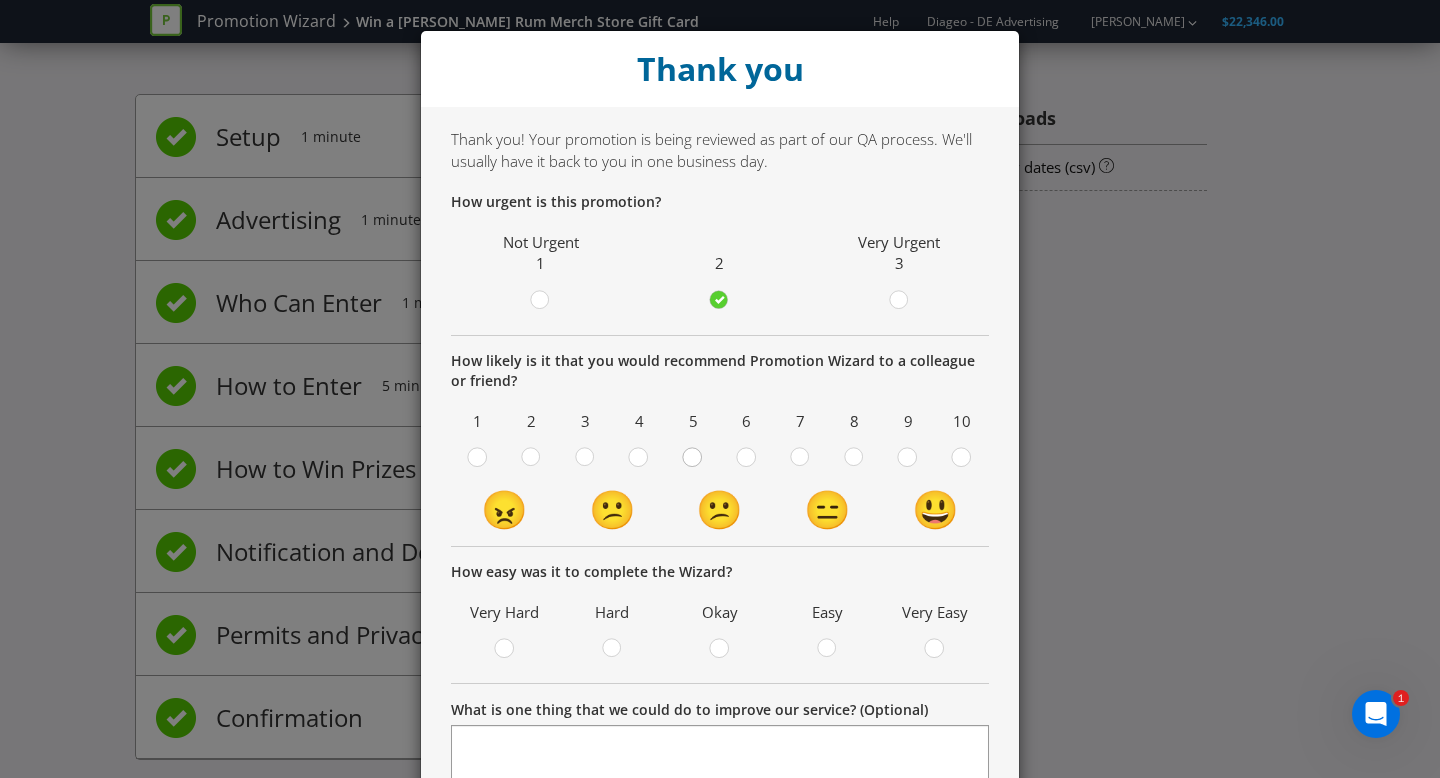 click 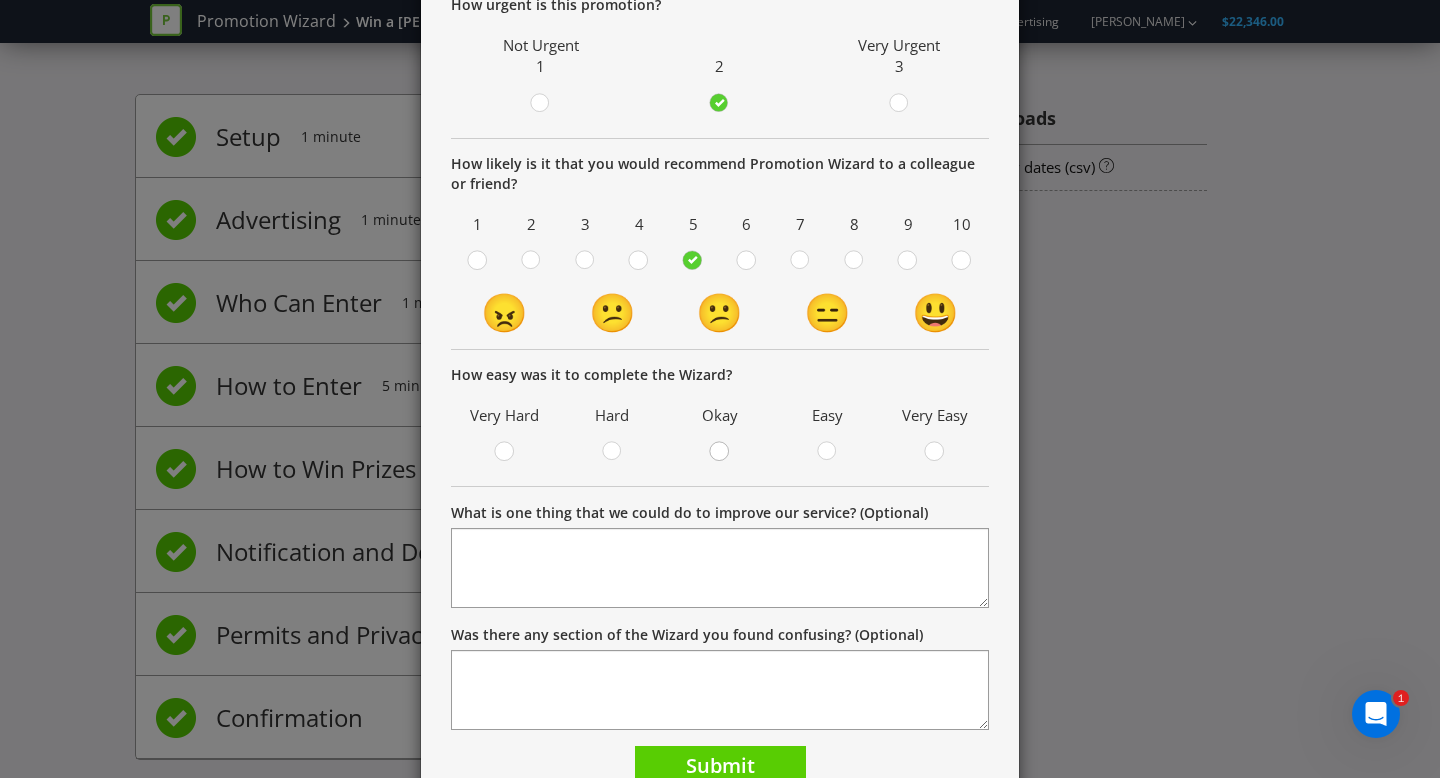 click at bounding box center (720, 445) 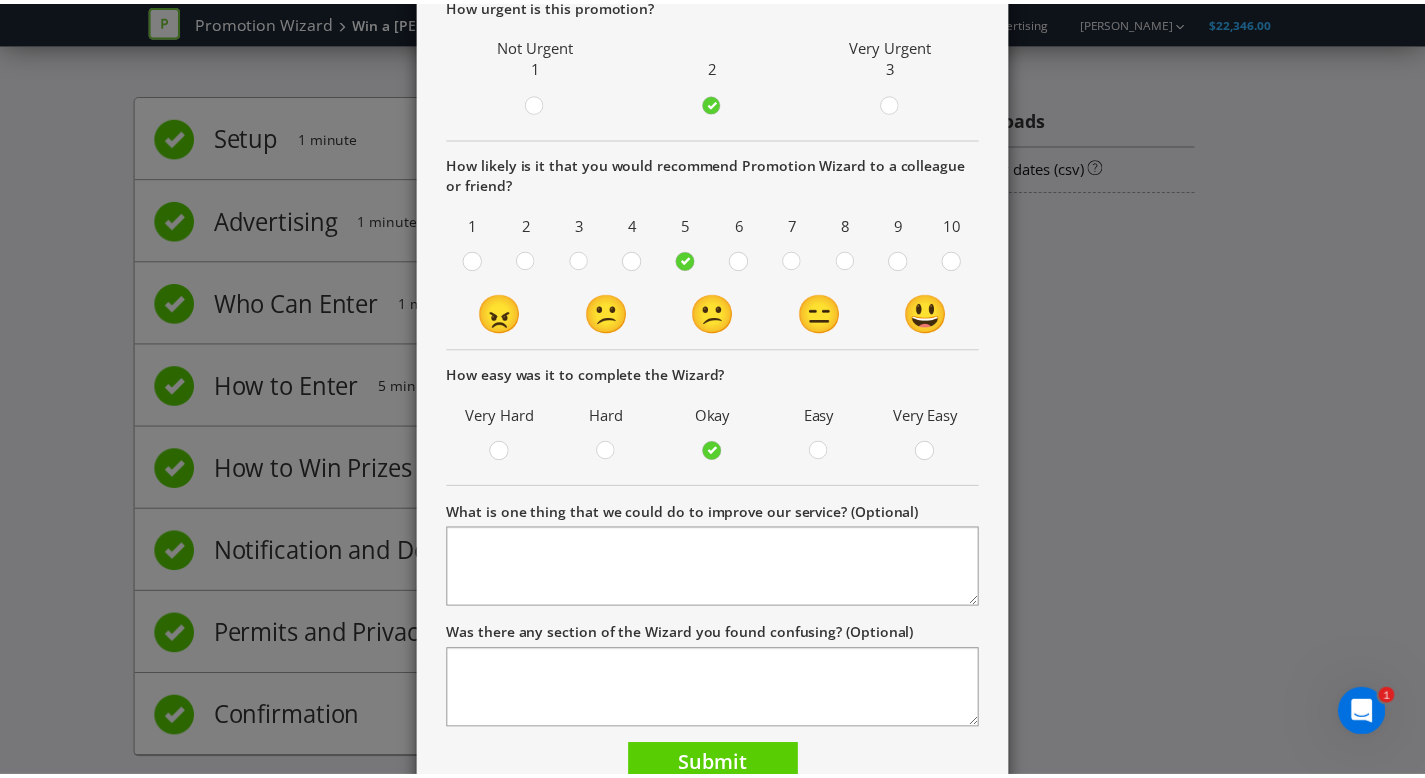 scroll, scrollTop: 291, scrollLeft: 0, axis: vertical 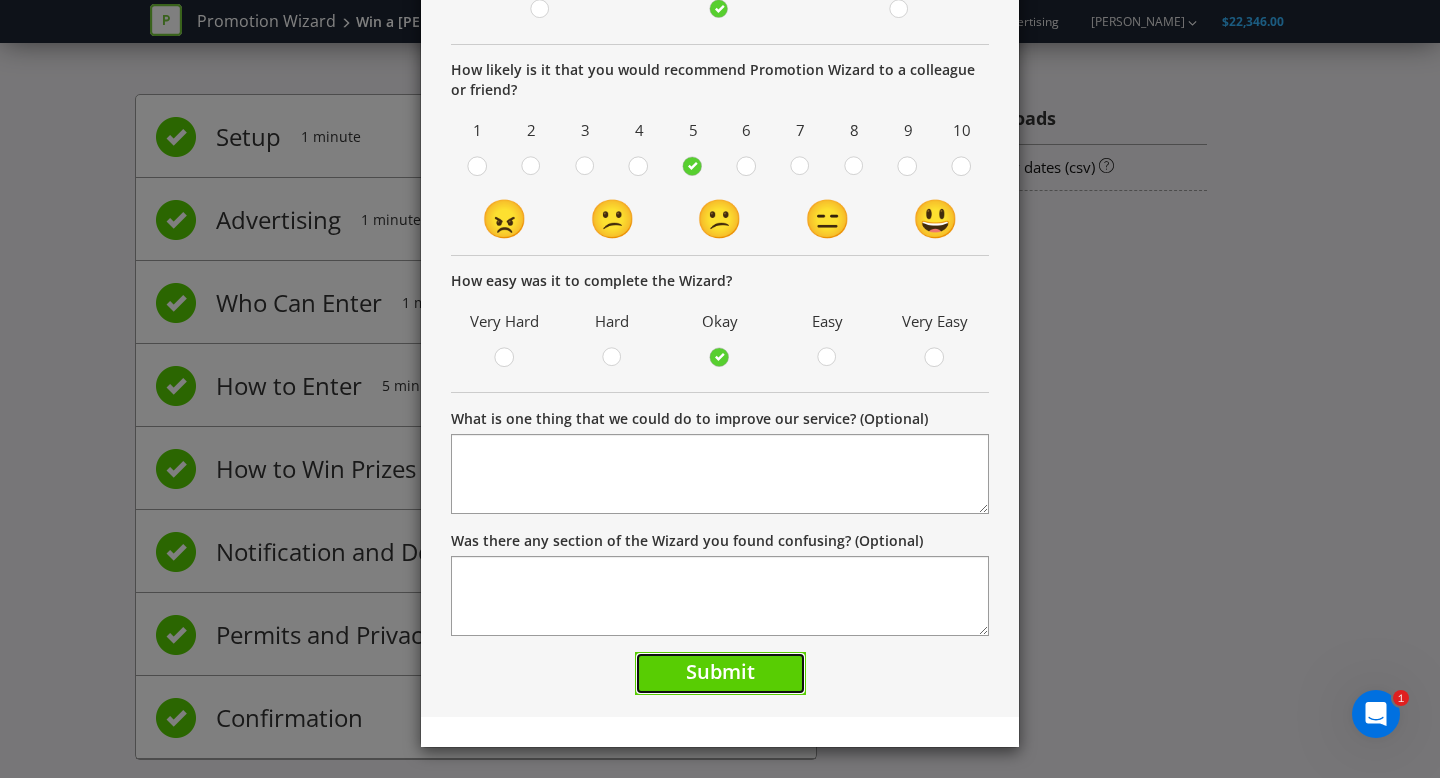 click on "Submit" at bounding box center (720, 673) 